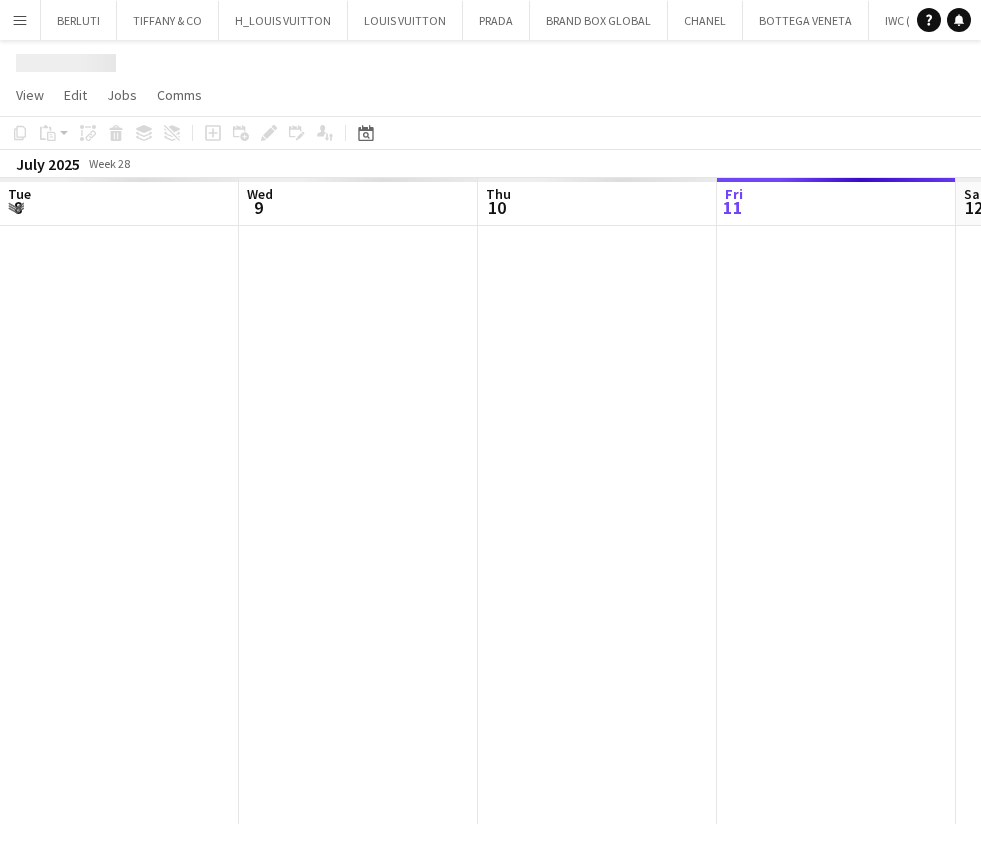 scroll, scrollTop: 0, scrollLeft: 0, axis: both 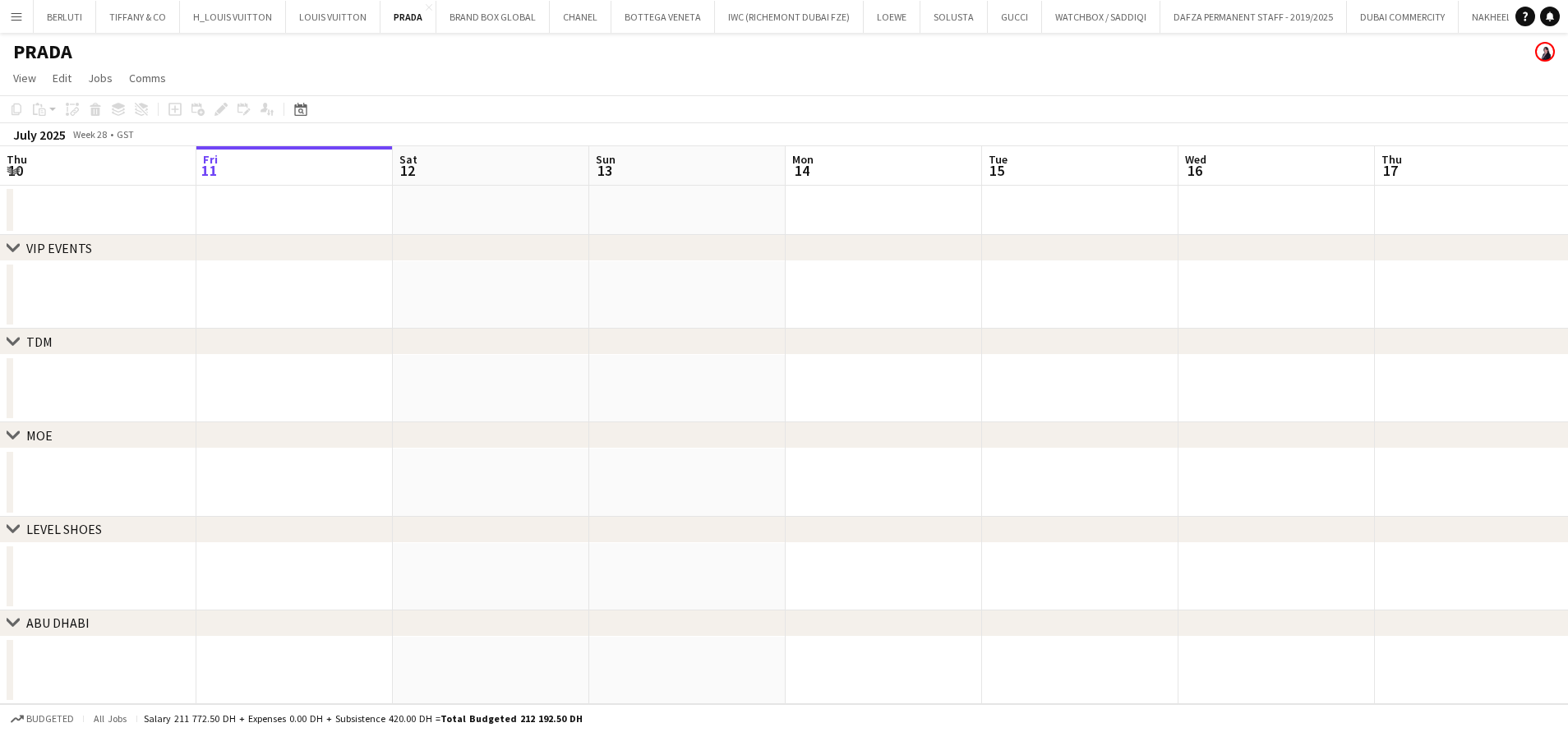 click on "Menu" at bounding box center [16, 16] 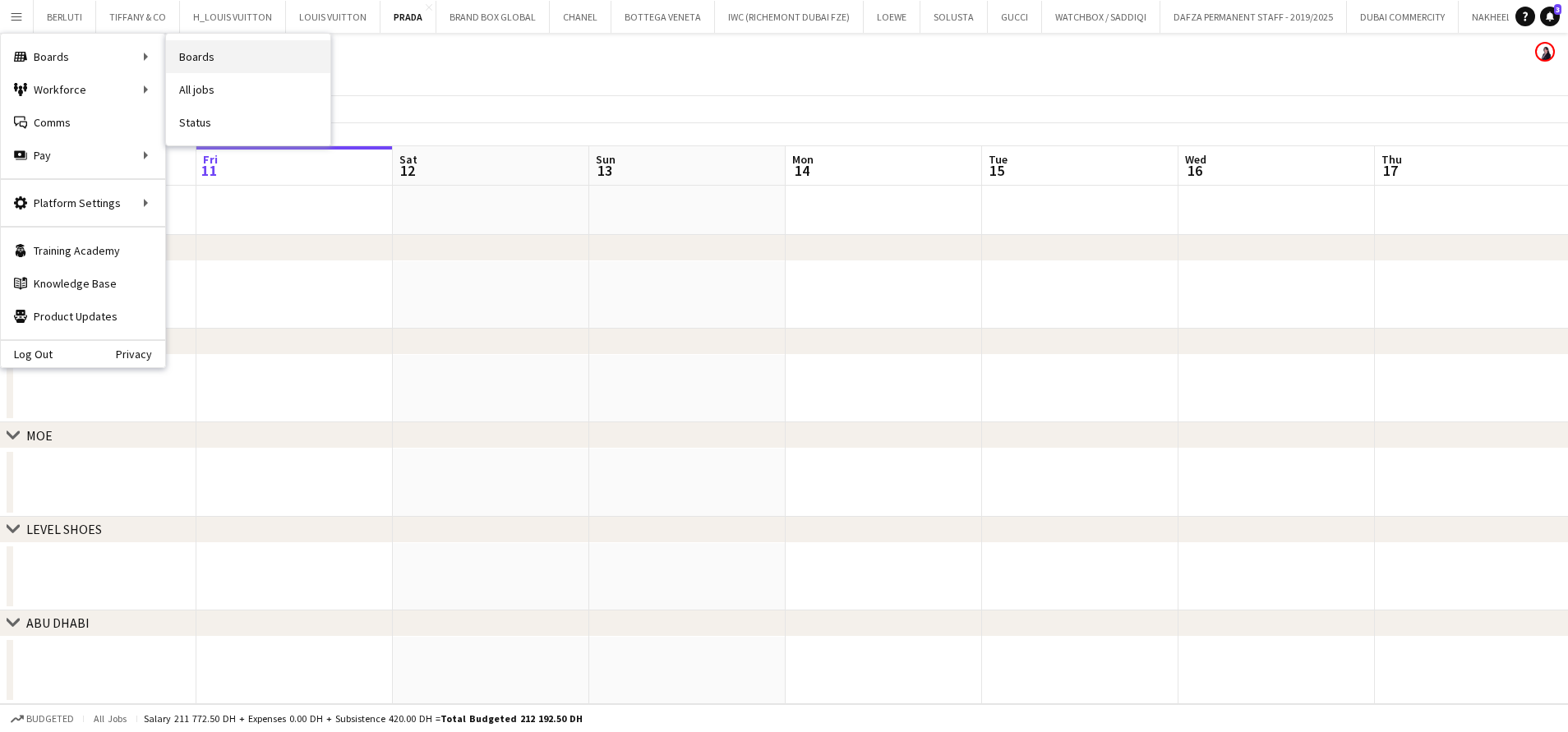 click on "Boards" at bounding box center [248, 57] 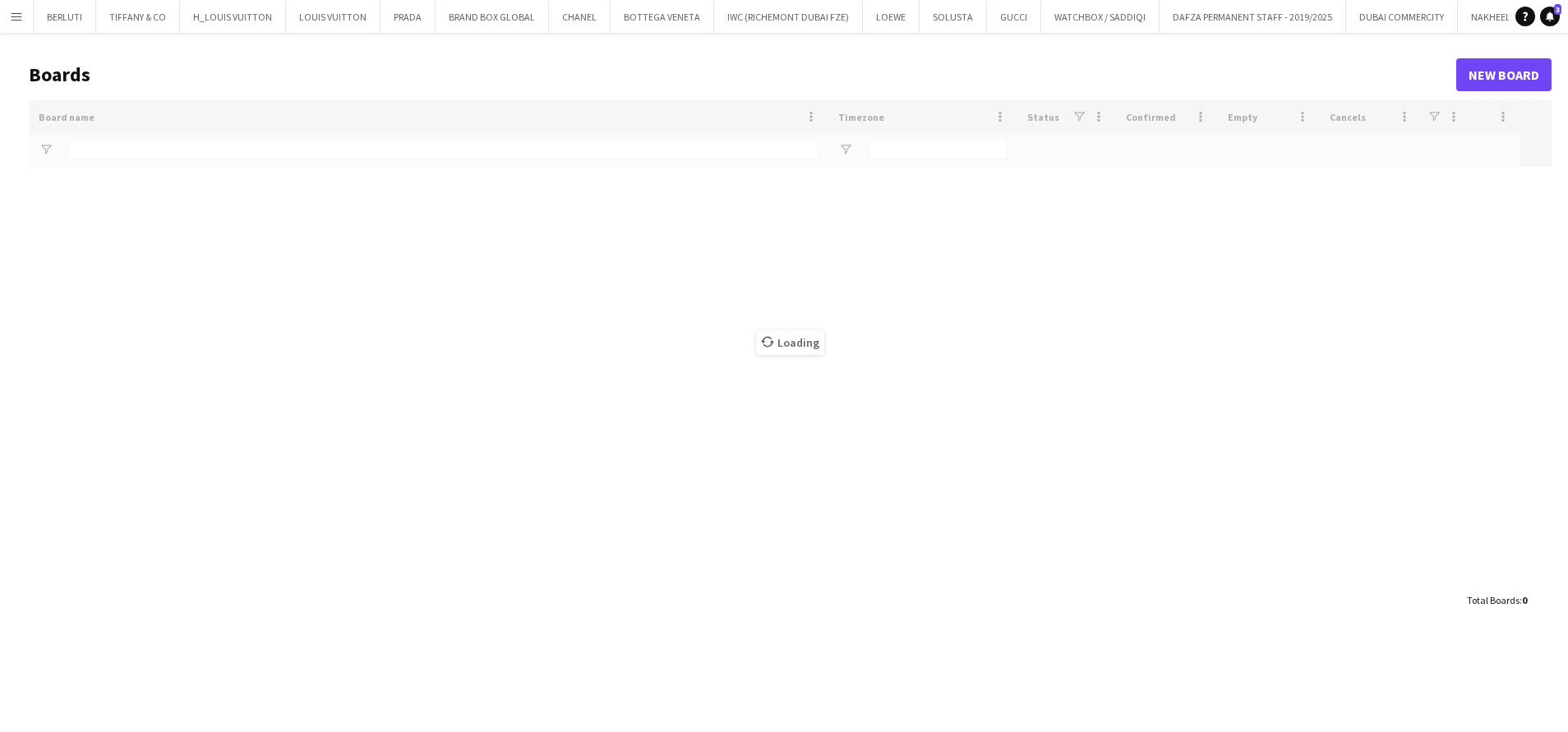type on "***" 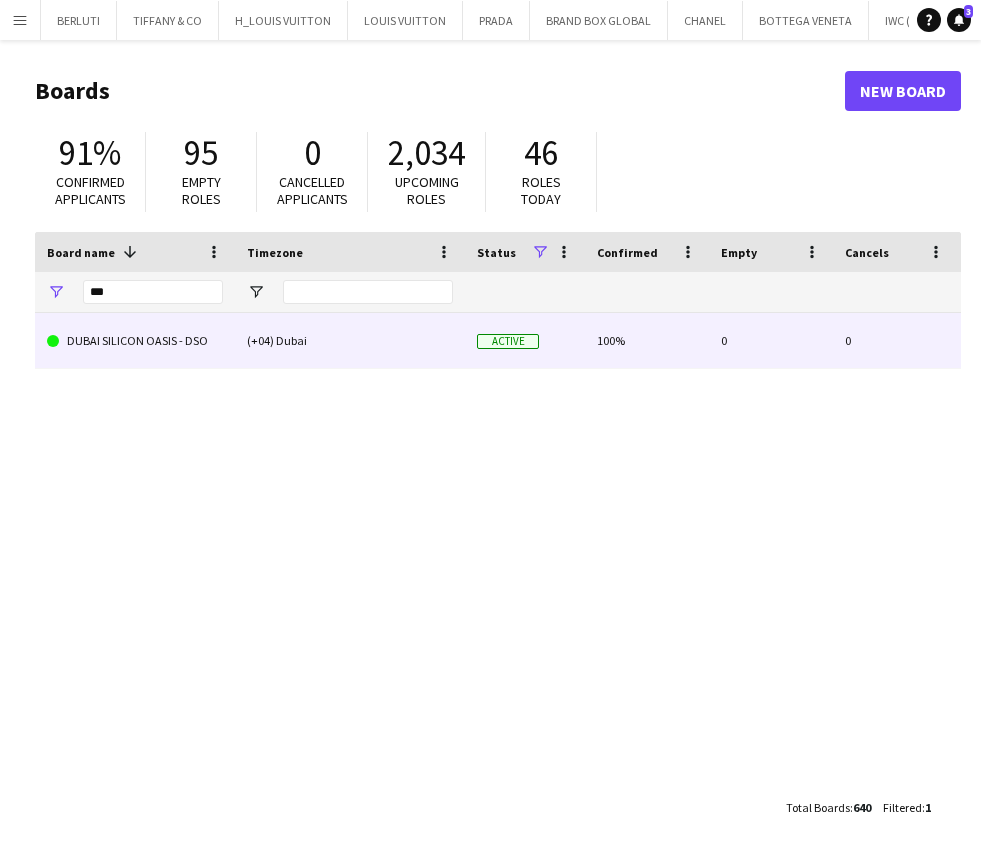 click on "DUBAI SILICON OASIS - DSO" 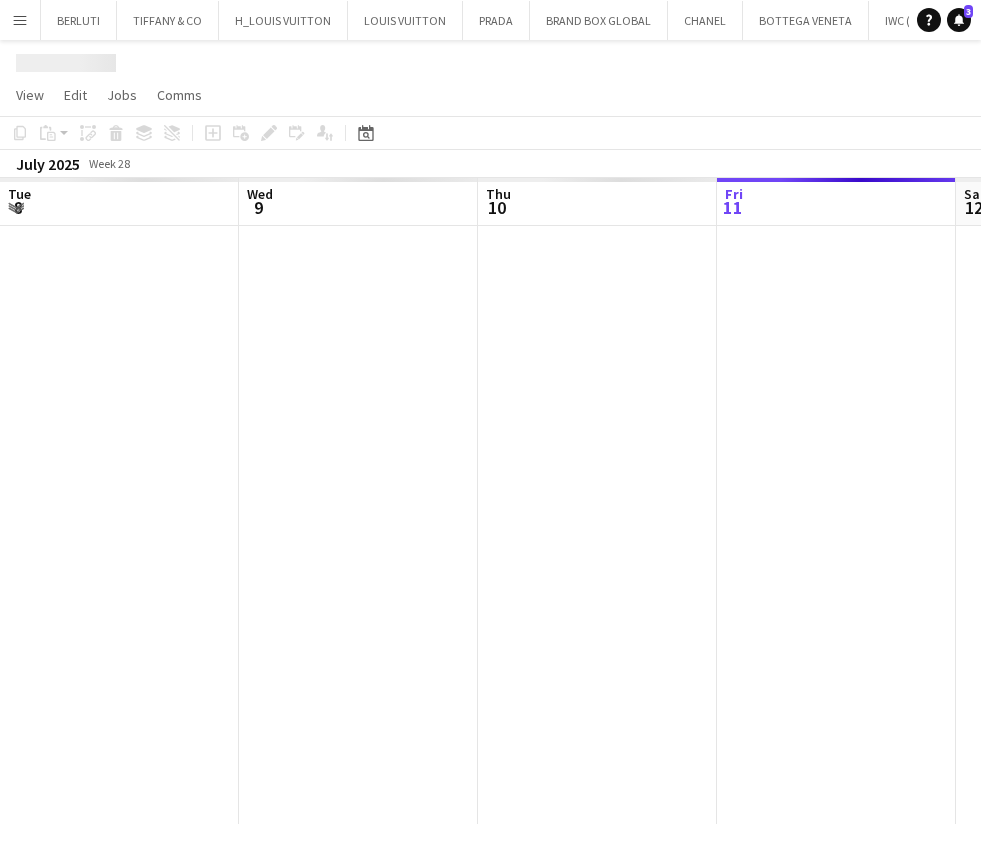 scroll, scrollTop: 0, scrollLeft: 478, axis: horizontal 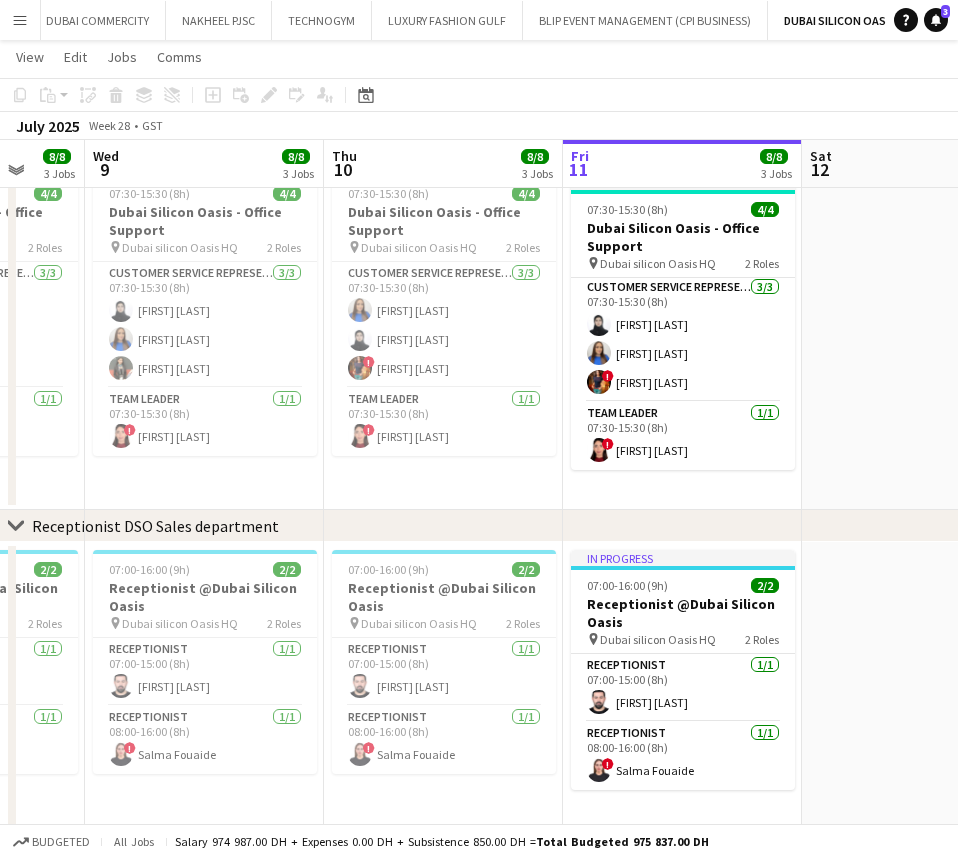 drag, startPoint x: 423, startPoint y: 353, endPoint x: 747, endPoint y: 357, distance: 324.0247 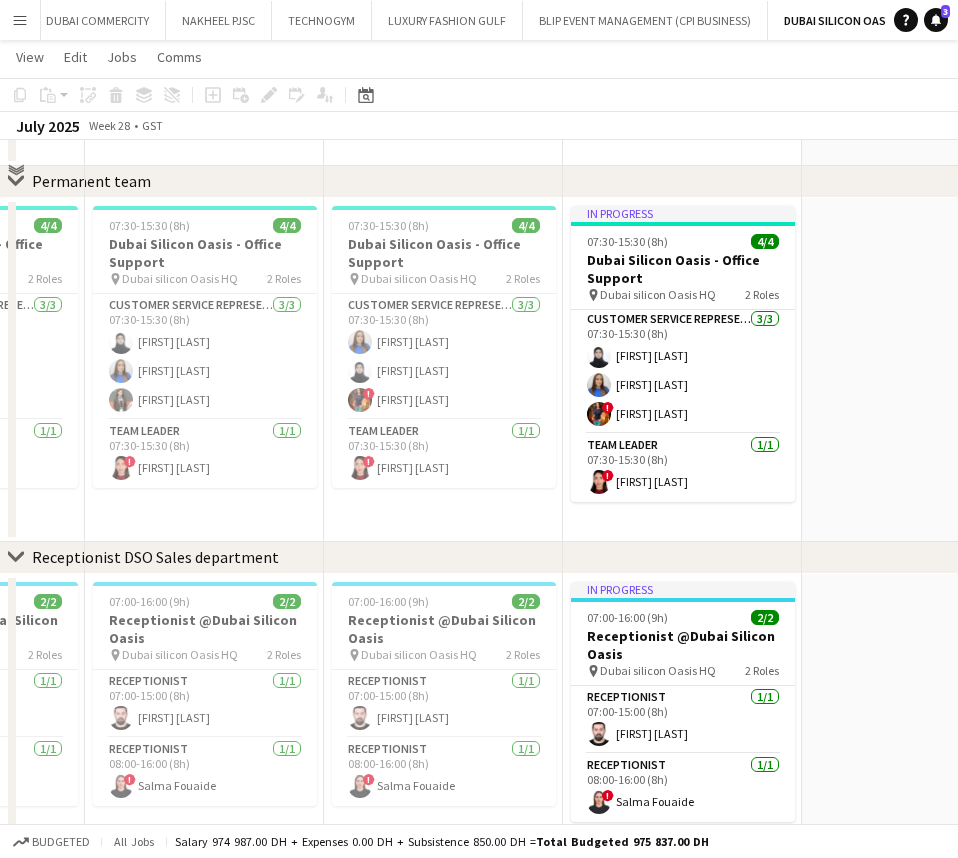scroll, scrollTop: 136, scrollLeft: 0, axis: vertical 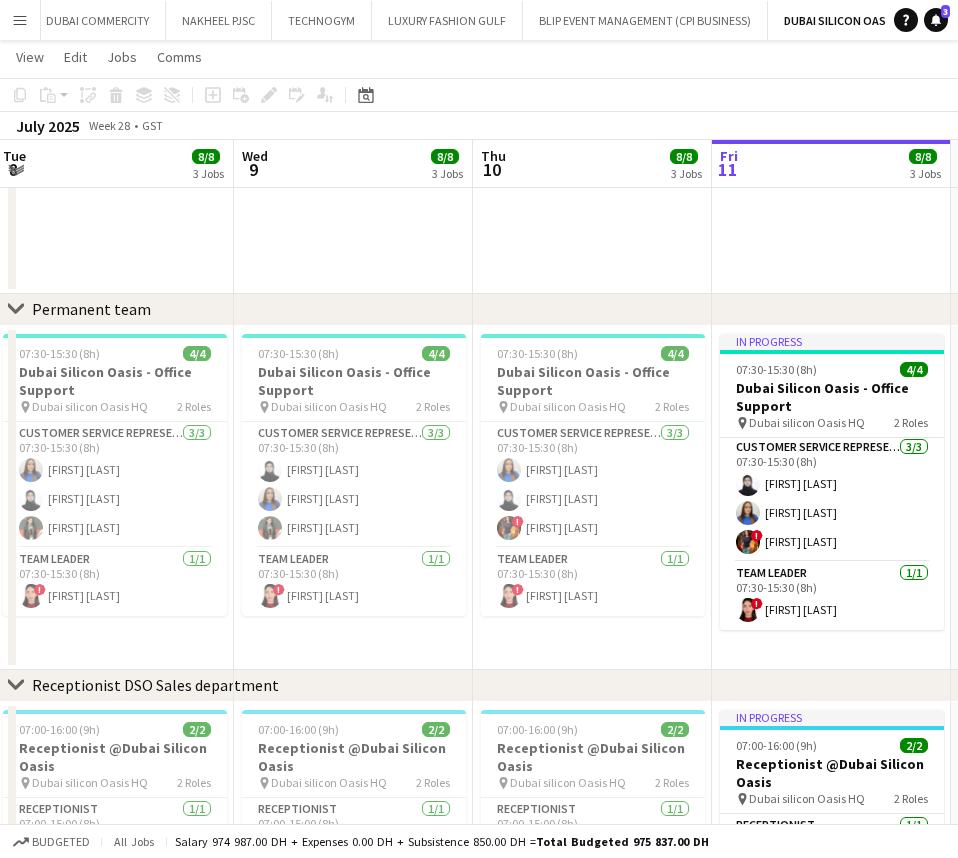 drag, startPoint x: 530, startPoint y: 495, endPoint x: 681, endPoint y: 498, distance: 151.0298 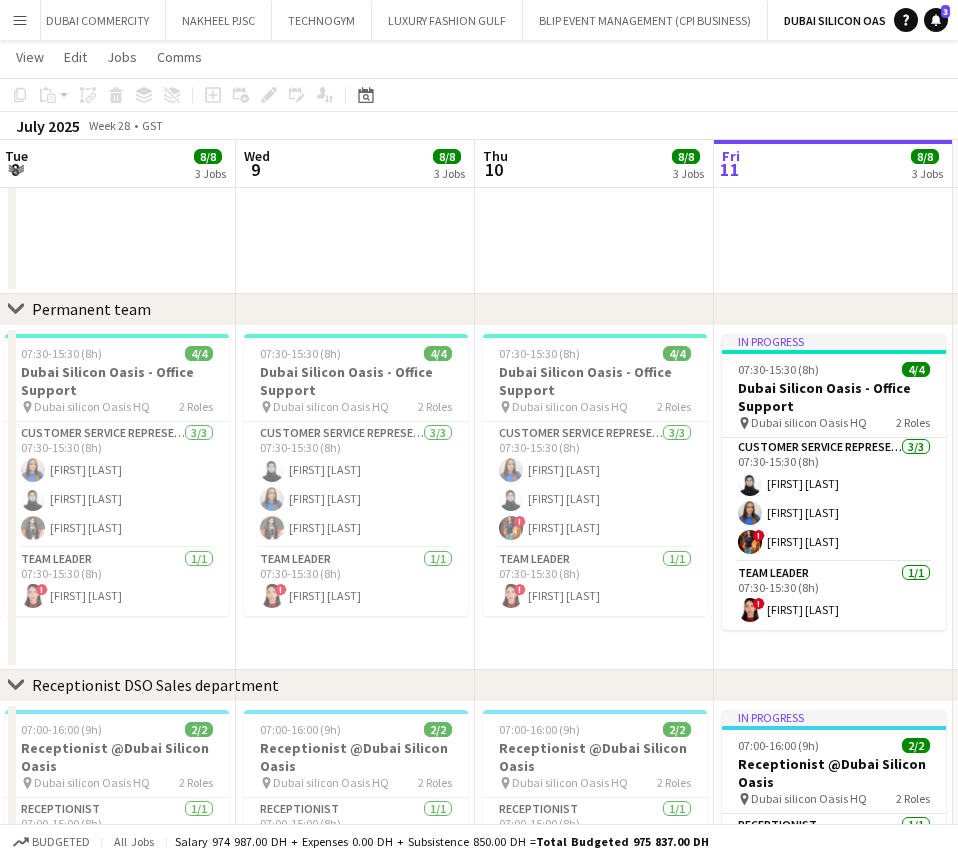 drag, startPoint x: 238, startPoint y: 513, endPoint x: 335, endPoint y: 535, distance: 99.46356 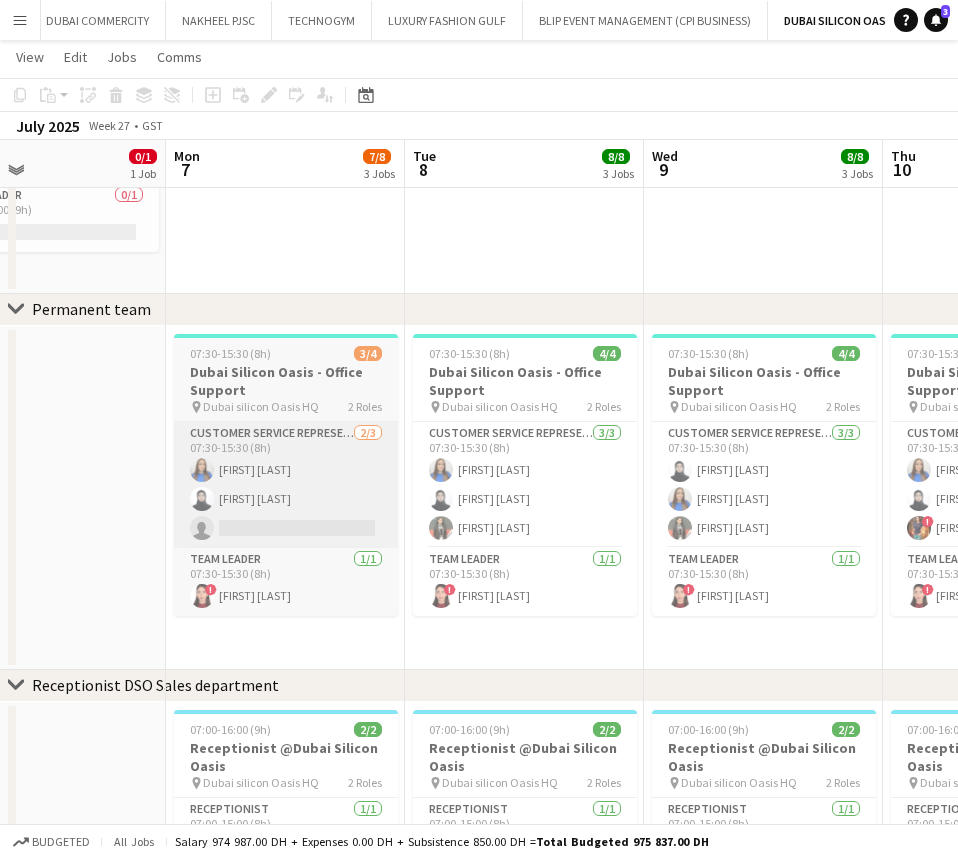 drag, startPoint x: 245, startPoint y: 539, endPoint x: 578, endPoint y: 540, distance: 333.0015 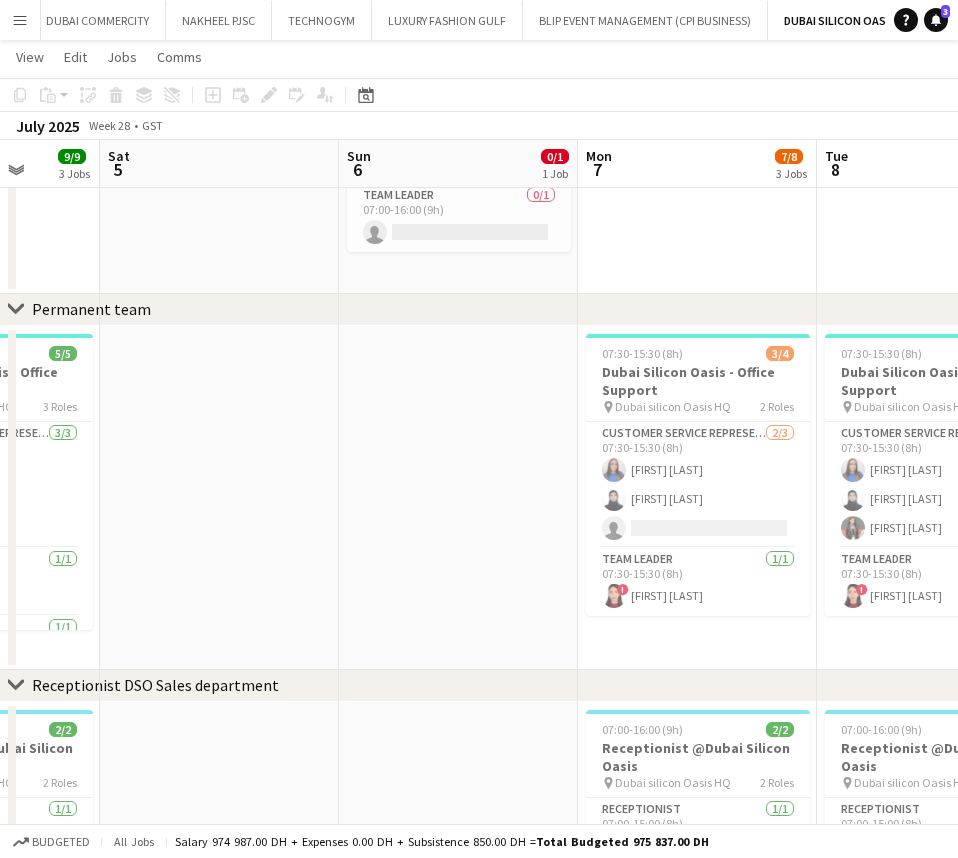 drag, startPoint x: 327, startPoint y: 542, endPoint x: 725, endPoint y: 551, distance: 398.10175 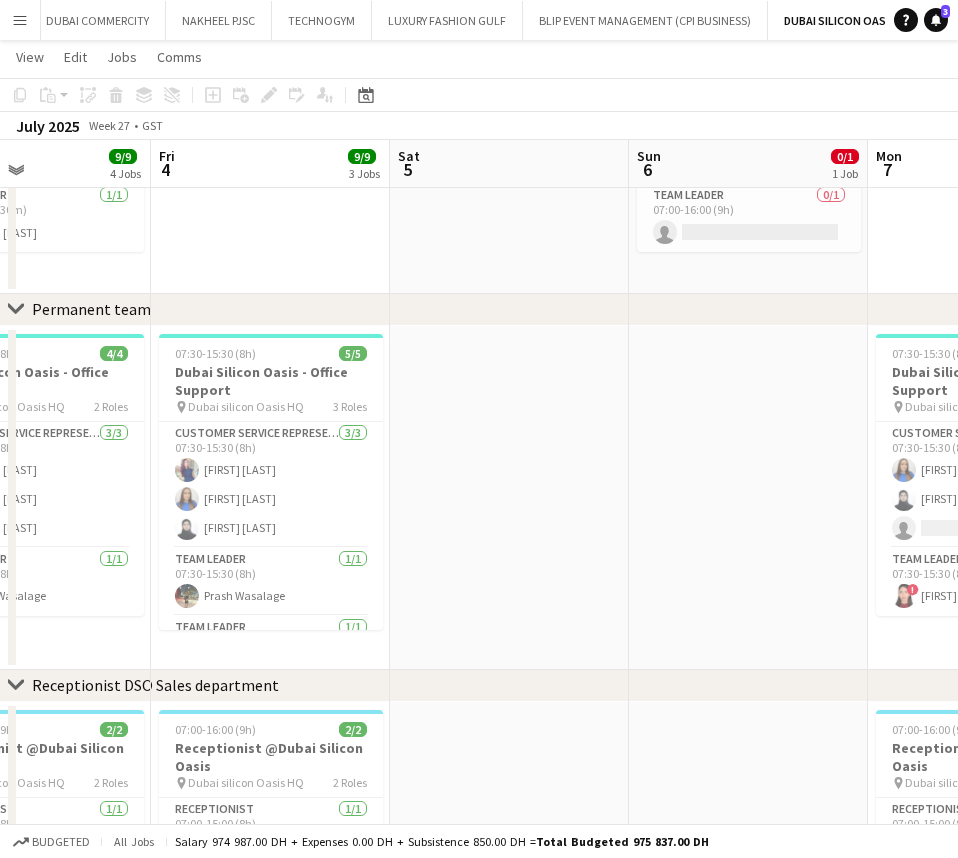 scroll, scrollTop: 0, scrollLeft: 602, axis: horizontal 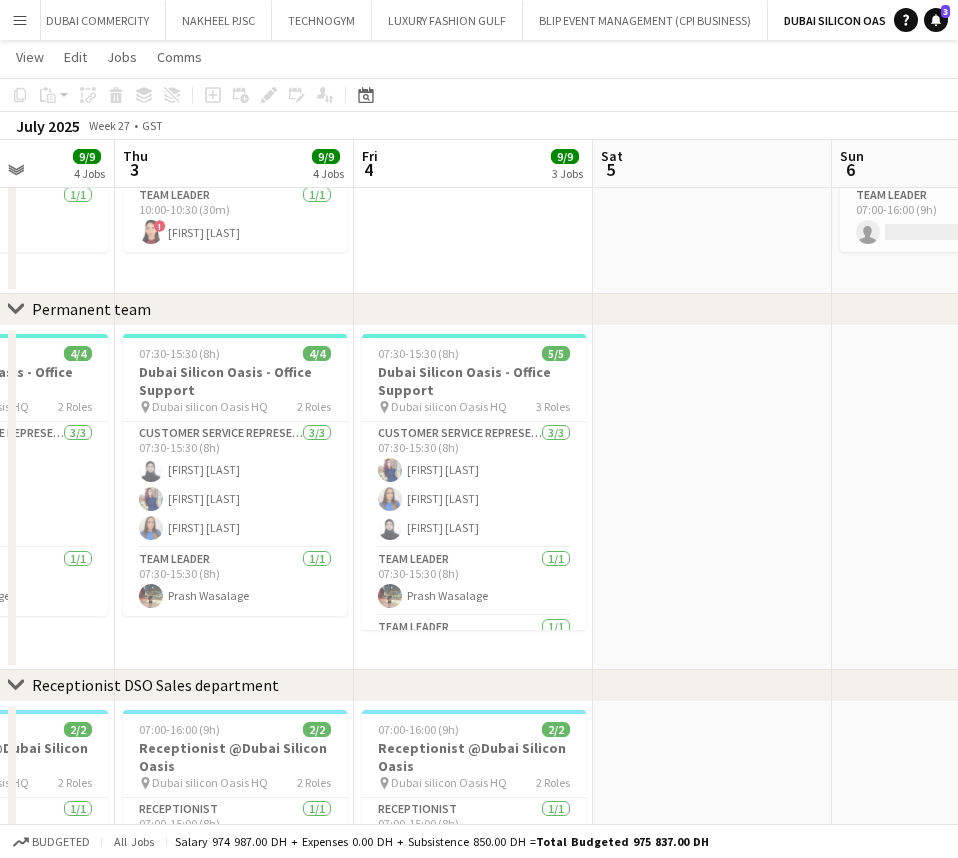 drag, startPoint x: 256, startPoint y: 551, endPoint x: 459, endPoint y: 558, distance: 203.12065 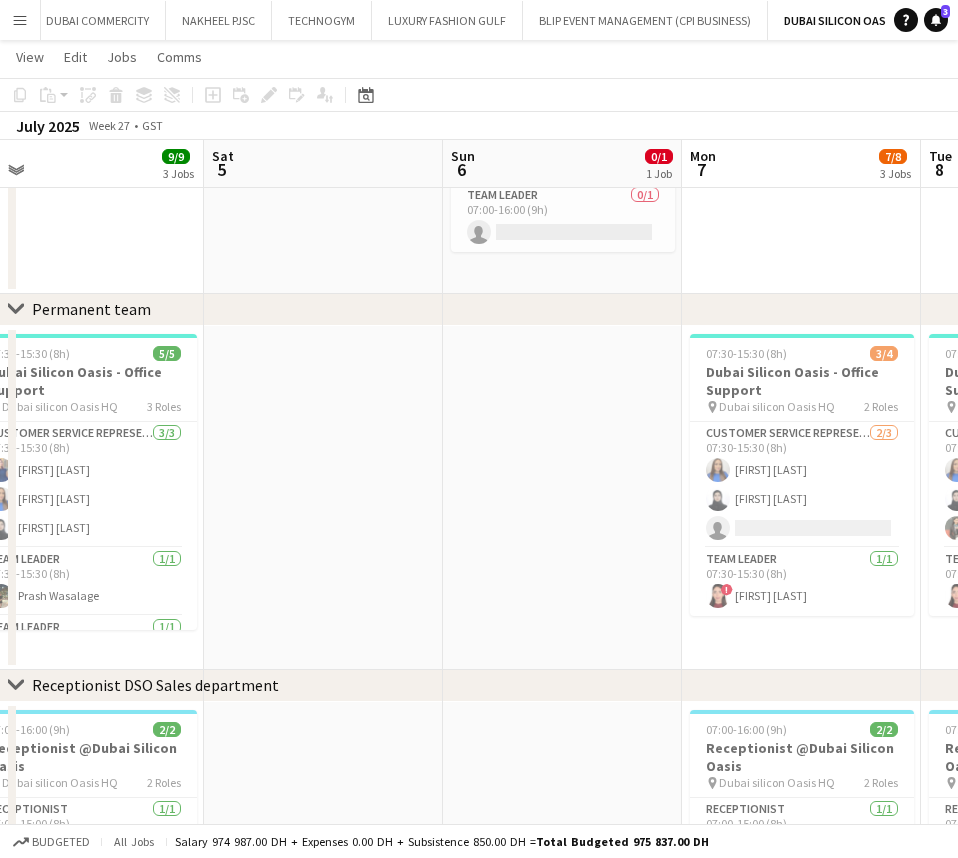 drag, startPoint x: 546, startPoint y: 481, endPoint x: 194, endPoint y: 506, distance: 352.88666 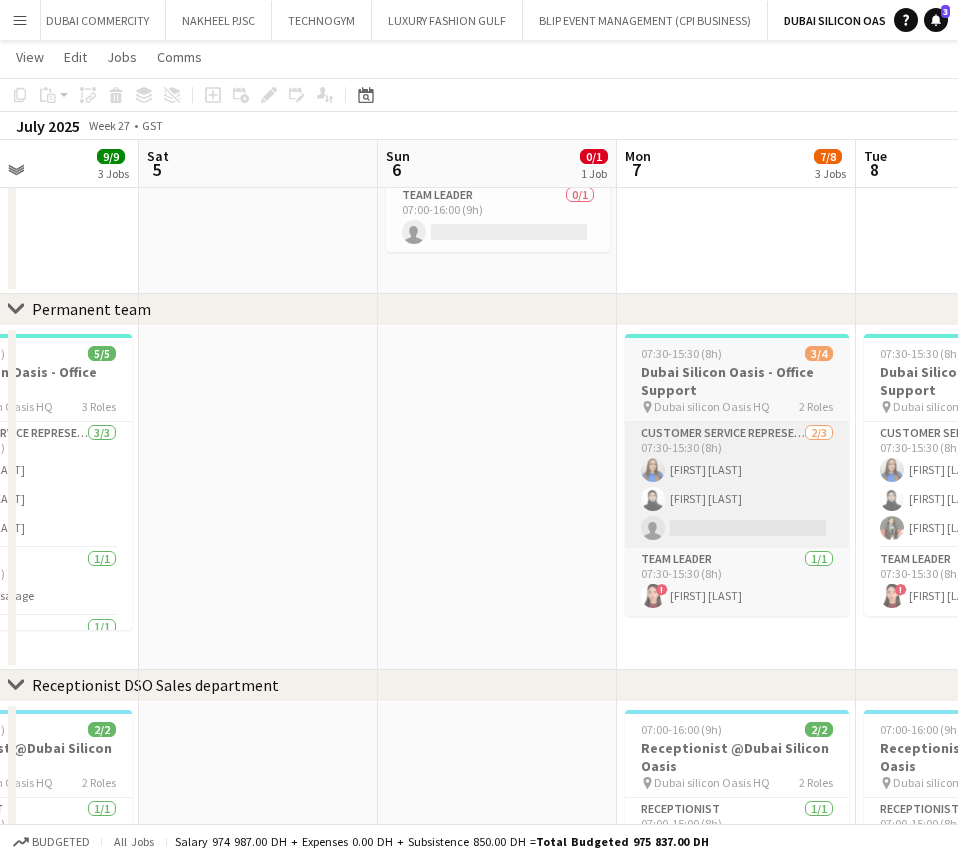 drag, startPoint x: 409, startPoint y: 522, endPoint x: 657, endPoint y: 522, distance: 248 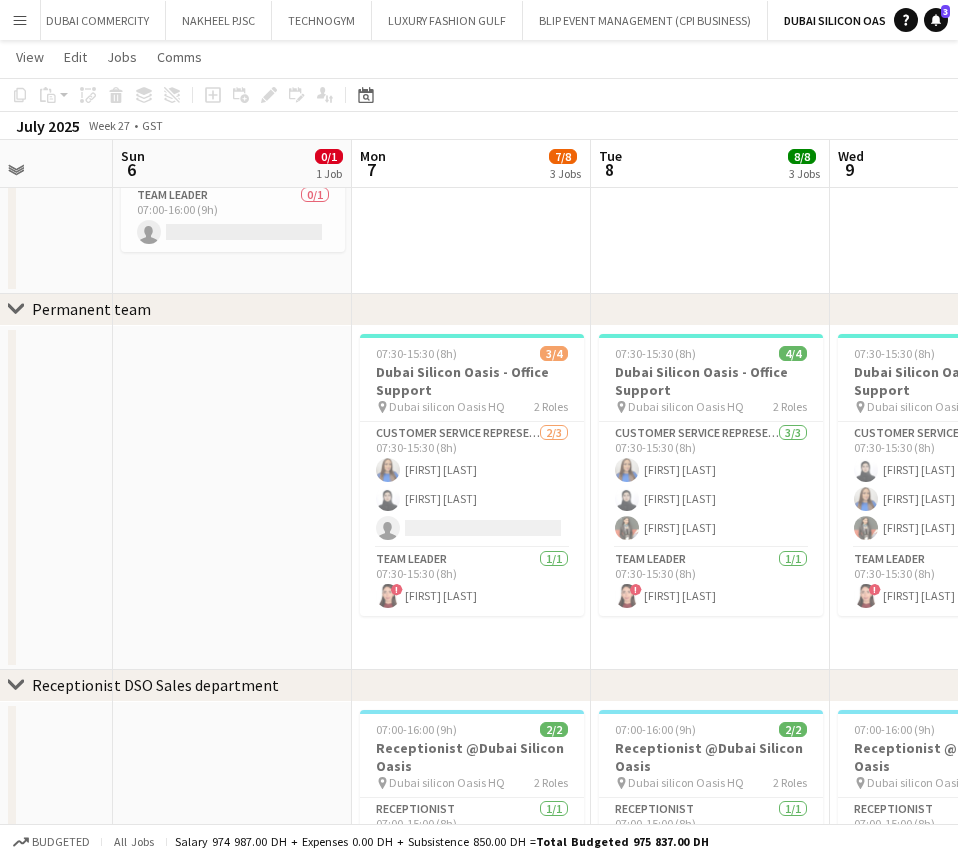 drag, startPoint x: 589, startPoint y: 526, endPoint x: 459, endPoint y: 526, distance: 130 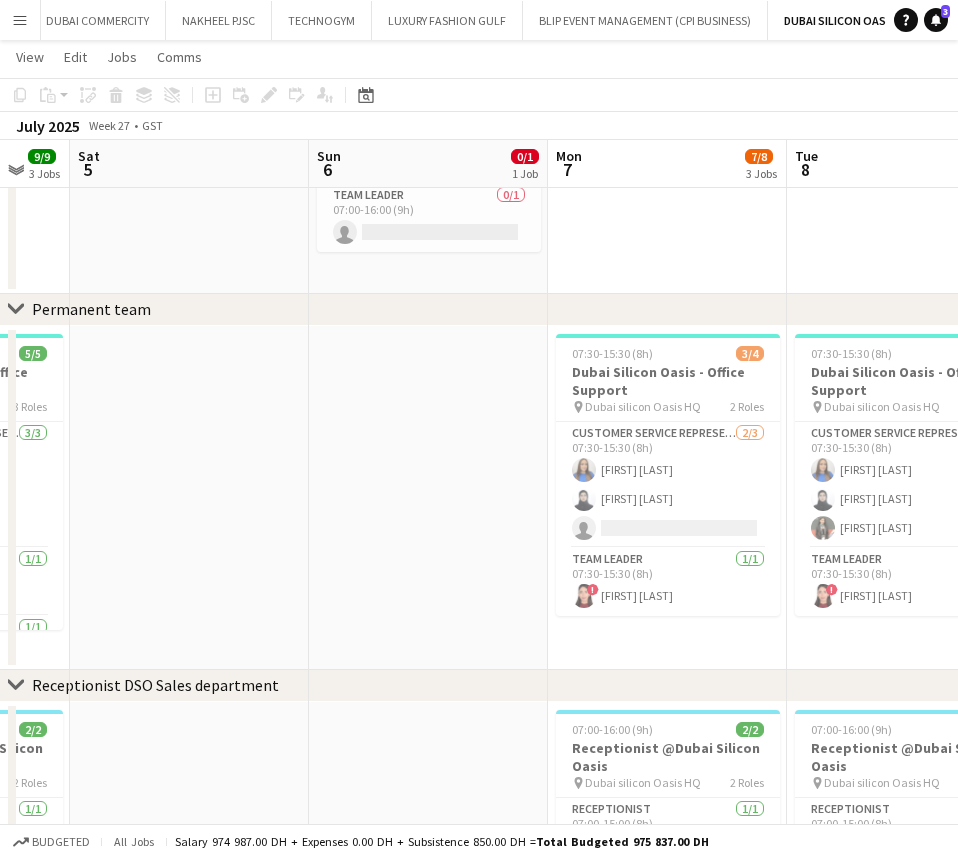 drag, startPoint x: 570, startPoint y: 514, endPoint x: 446, endPoint y: 515, distance: 124.004036 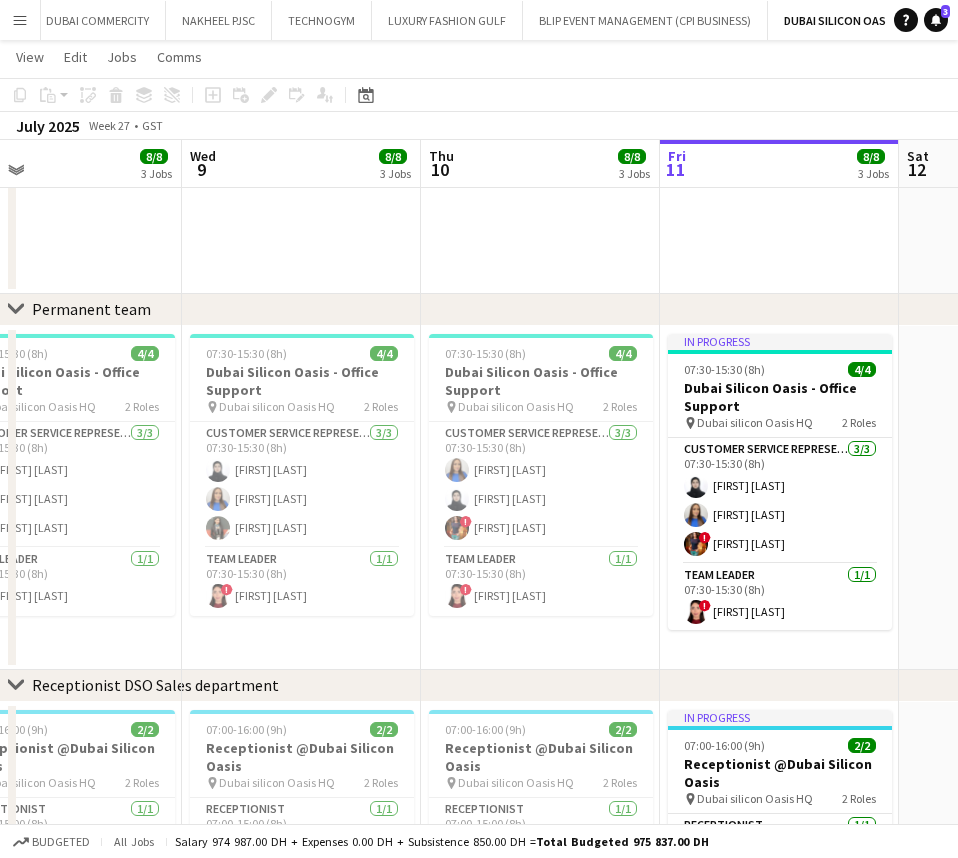 drag, startPoint x: 326, startPoint y: 522, endPoint x: 145, endPoint y: 512, distance: 181.27603 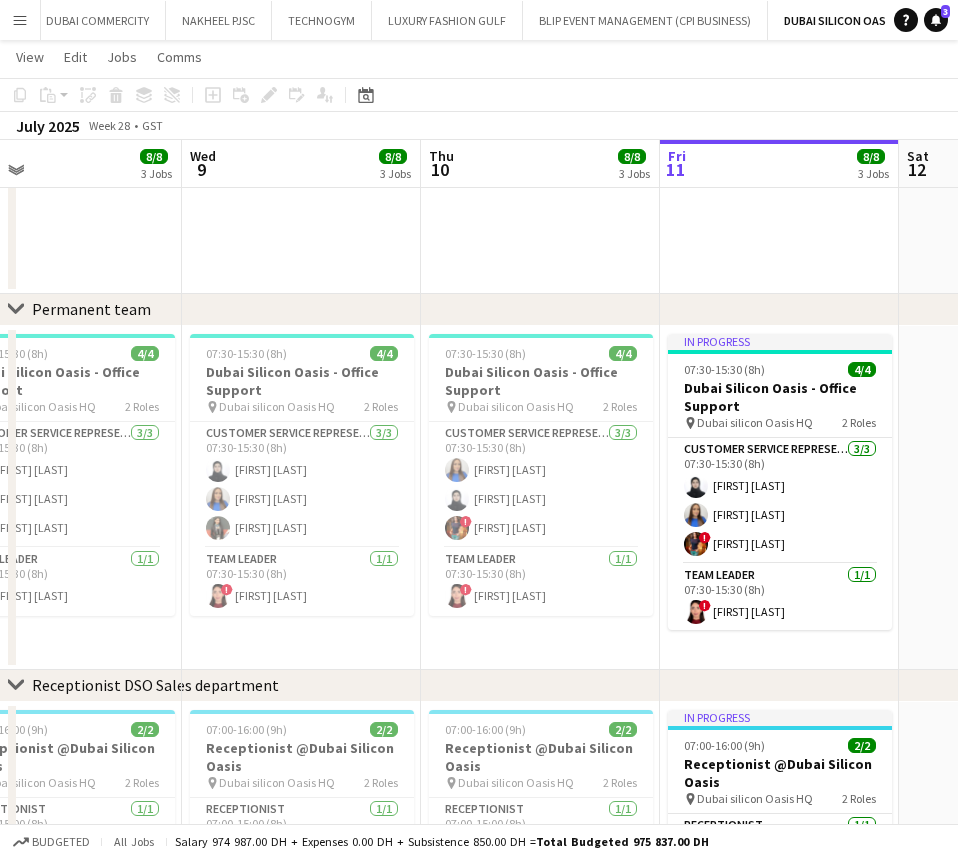 click on "Fri   4   9/9   3 Jobs   Sat   5   Sun   6   0/1   1 Job   Mon   7   7/8   3 Jobs   Tue   8   8/8   3 Jobs   Wed   9   8/8   3 Jobs   Thu   10   8/8   3 Jobs   Fri   11   8/8   3 Jobs   Sat   12   Sun   13      07:00-16:00 (9h)    0/1   Dubai Silicon Oasis - Office Support
pin
Dubai silicon Oasis HQ   1 Role   Team Leader   0/1   07:00-16:00 (9h)
single-neutral-actions
07:30-15:30 (8h)    5/5   Dubai Silicon Oasis - Office Support
pin
Dubai silicon Oasis HQ   3 Roles   Customer Service Representative   3/3   07:30-15:30 (8h)
Aya Abdeen Emna Hamdani Aysha Salha  Team Leader   1/1   07:30-15:30 (8h)
Prash Wasalage  Team Leader   1/1   11:00-15:30 (4h30m)
! Muna Abu Baker     07:30-15:30 (8h)    3/4   Dubai Silicon Oasis - Office Support
pin
Dubai silicon Oasis HQ   2 Roles   Customer Service Representative   2/3   07:30-15:30 (8h)
Emna Hamdani" at bounding box center (479, 608) 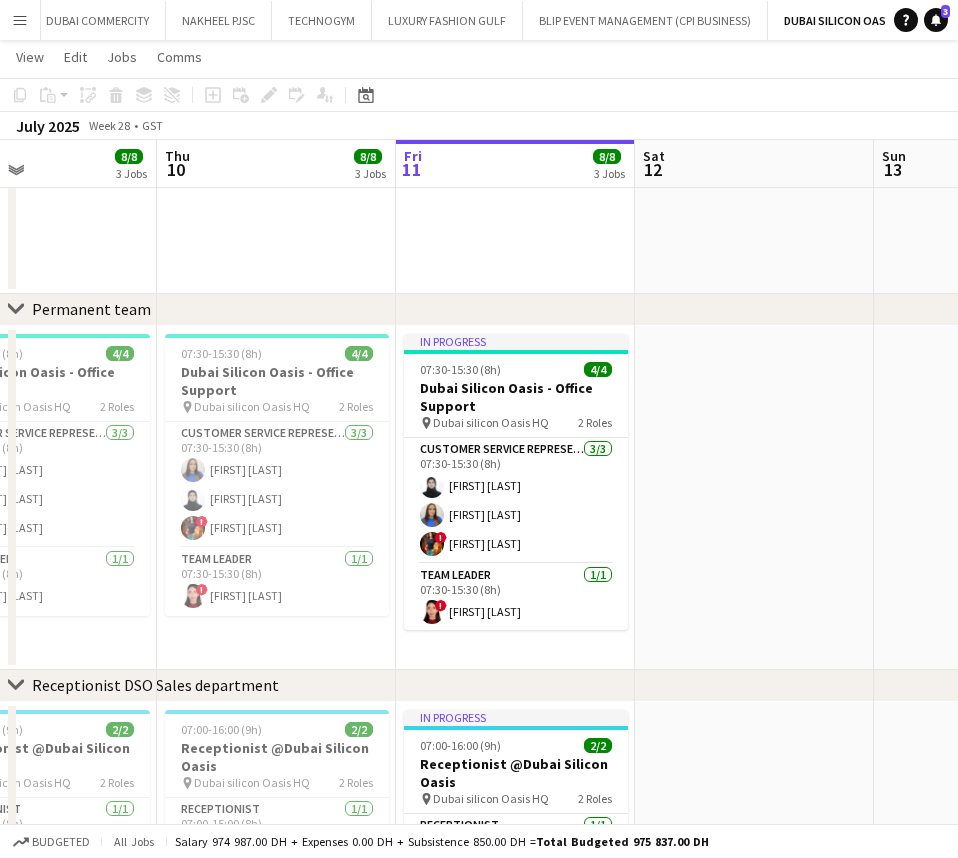 drag, startPoint x: 540, startPoint y: 521, endPoint x: 494, endPoint y: 519, distance: 46.043457 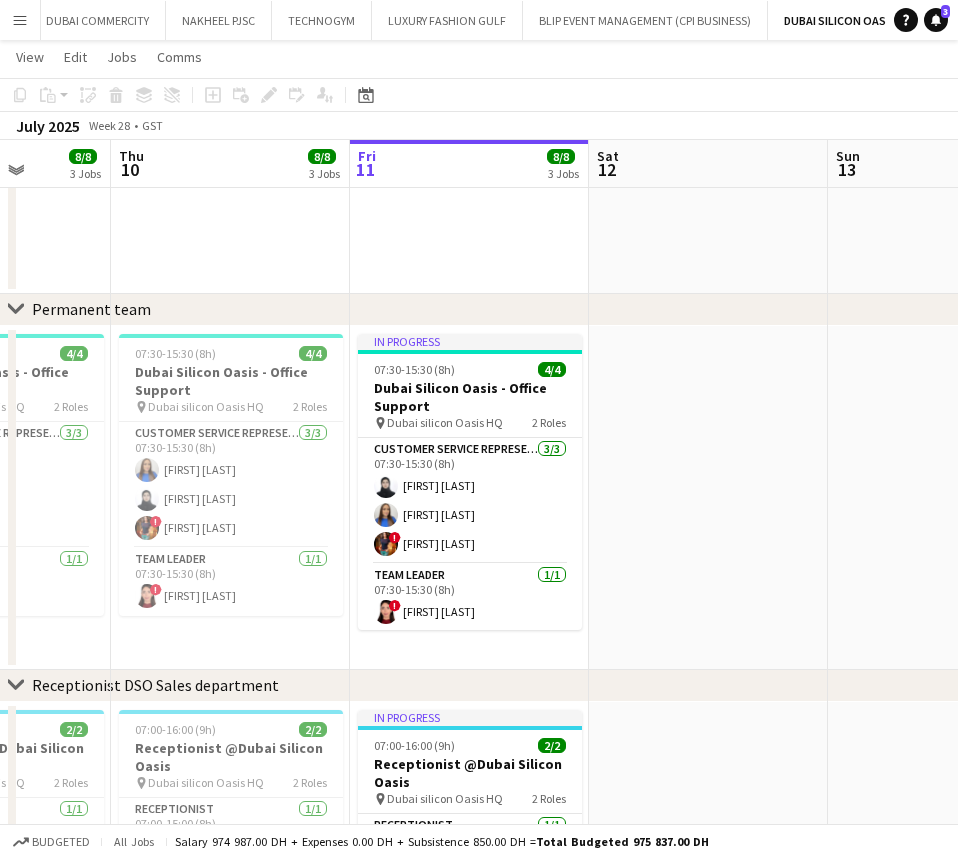 drag, startPoint x: 716, startPoint y: 515, endPoint x: 365, endPoint y: 513, distance: 351.0057 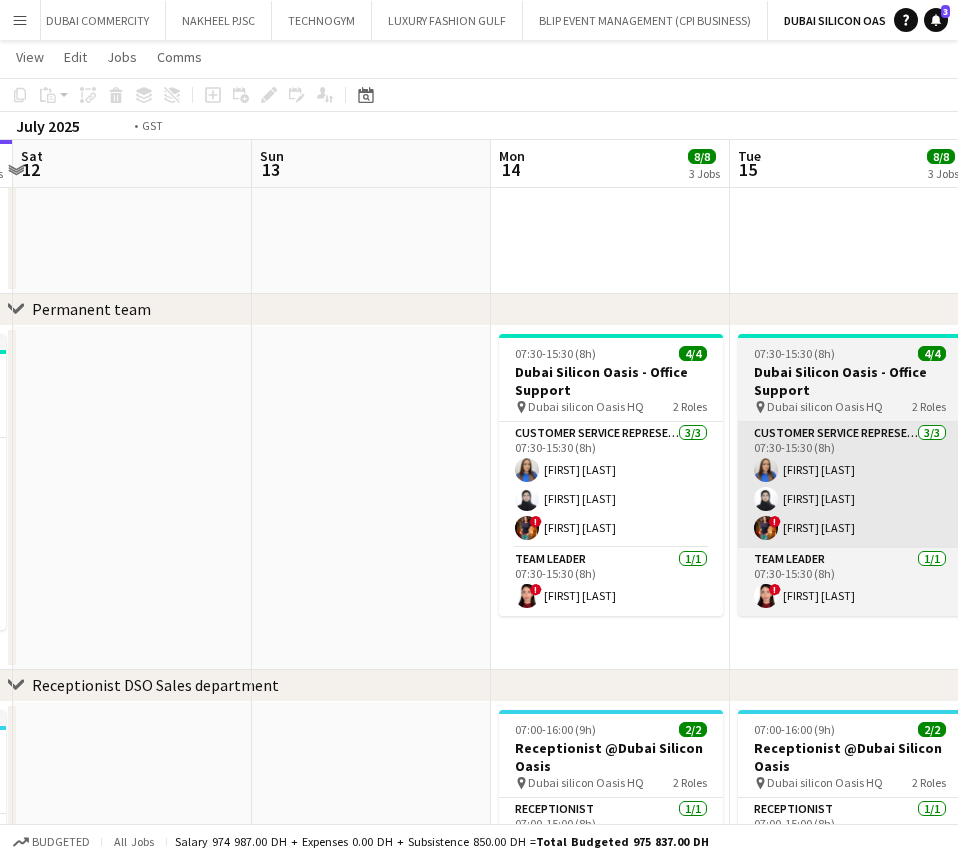drag, startPoint x: 690, startPoint y: 512, endPoint x: 339, endPoint y: 515, distance: 351.01282 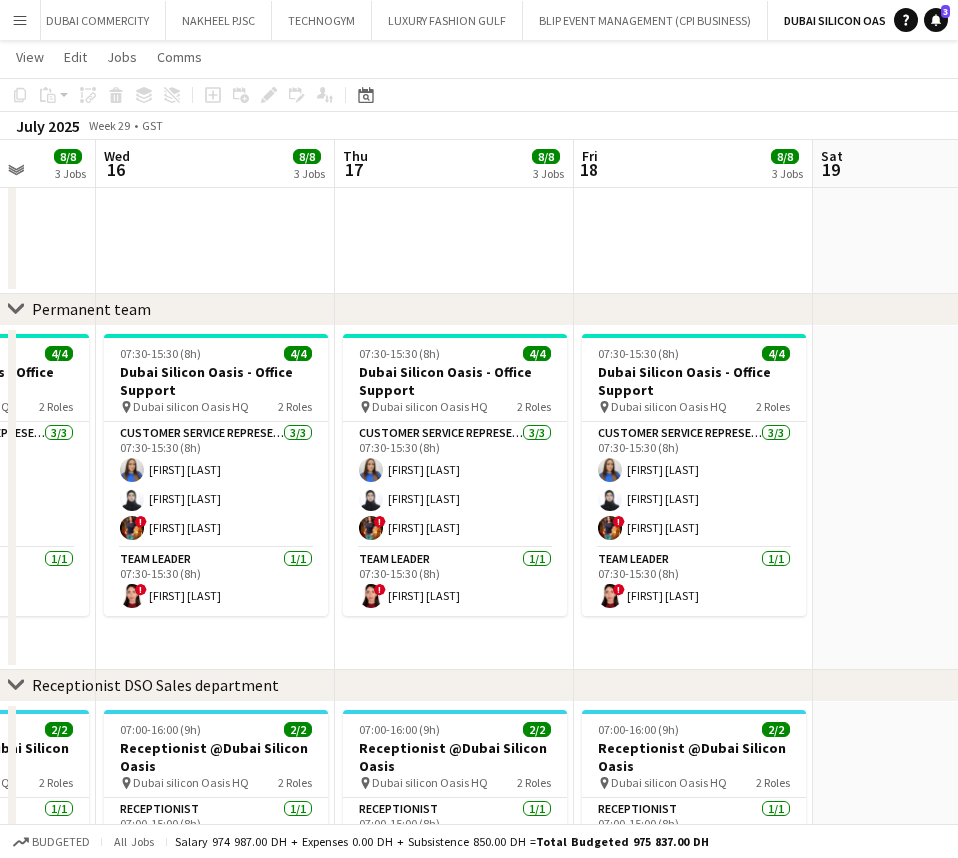 drag, startPoint x: 507, startPoint y: 515, endPoint x: 173, endPoint y: 547, distance: 335.52942 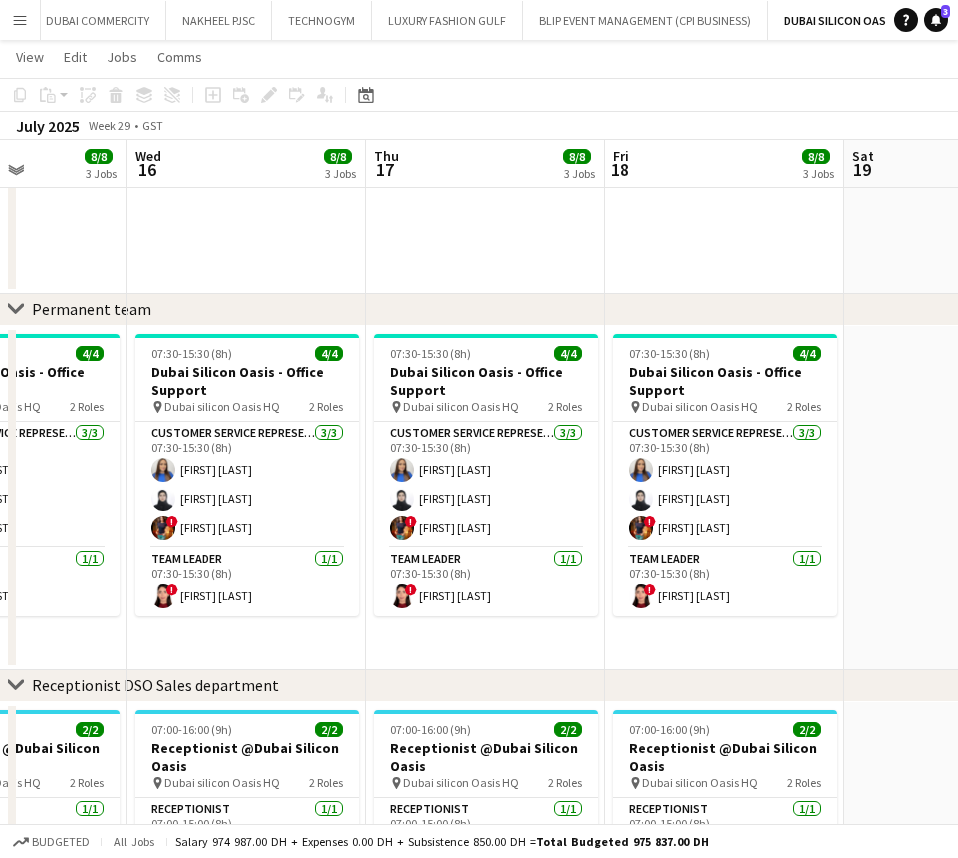 drag, startPoint x: 502, startPoint y: 547, endPoint x: 33, endPoint y: 568, distance: 469.4699 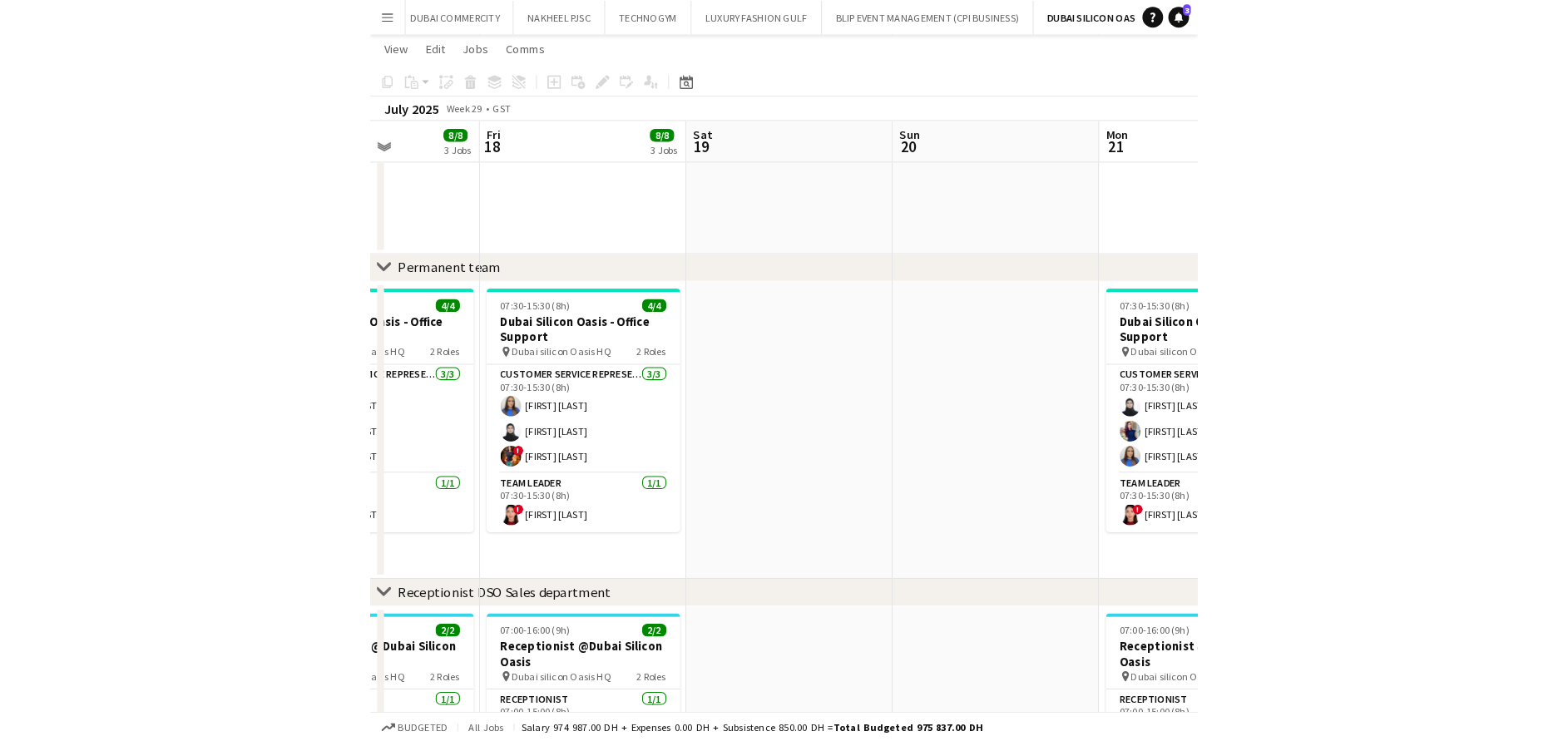 scroll, scrollTop: 0, scrollLeft: 708, axis: horizontal 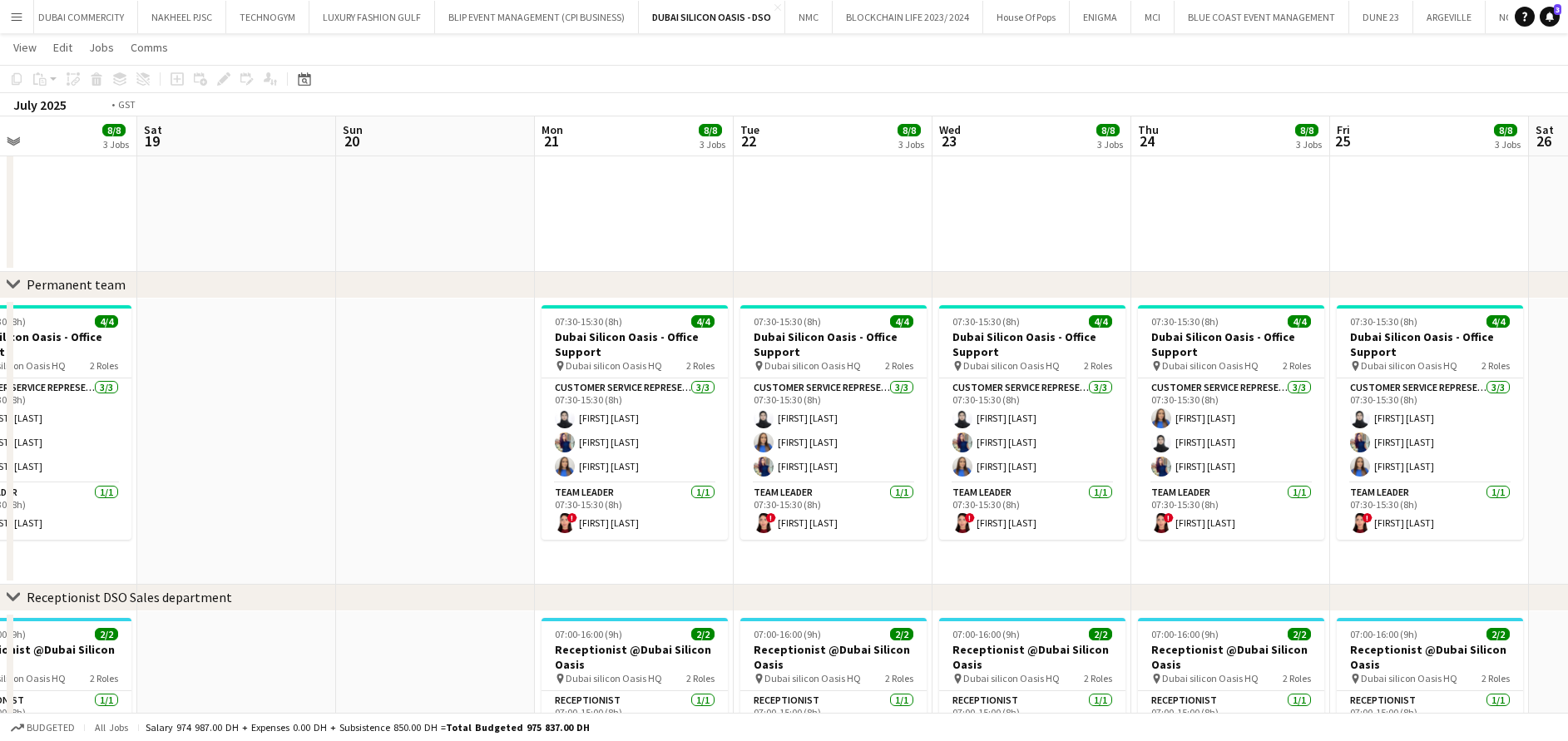 drag, startPoint x: 1115, startPoint y: 439, endPoint x: 538, endPoint y: 468, distance: 577.7283 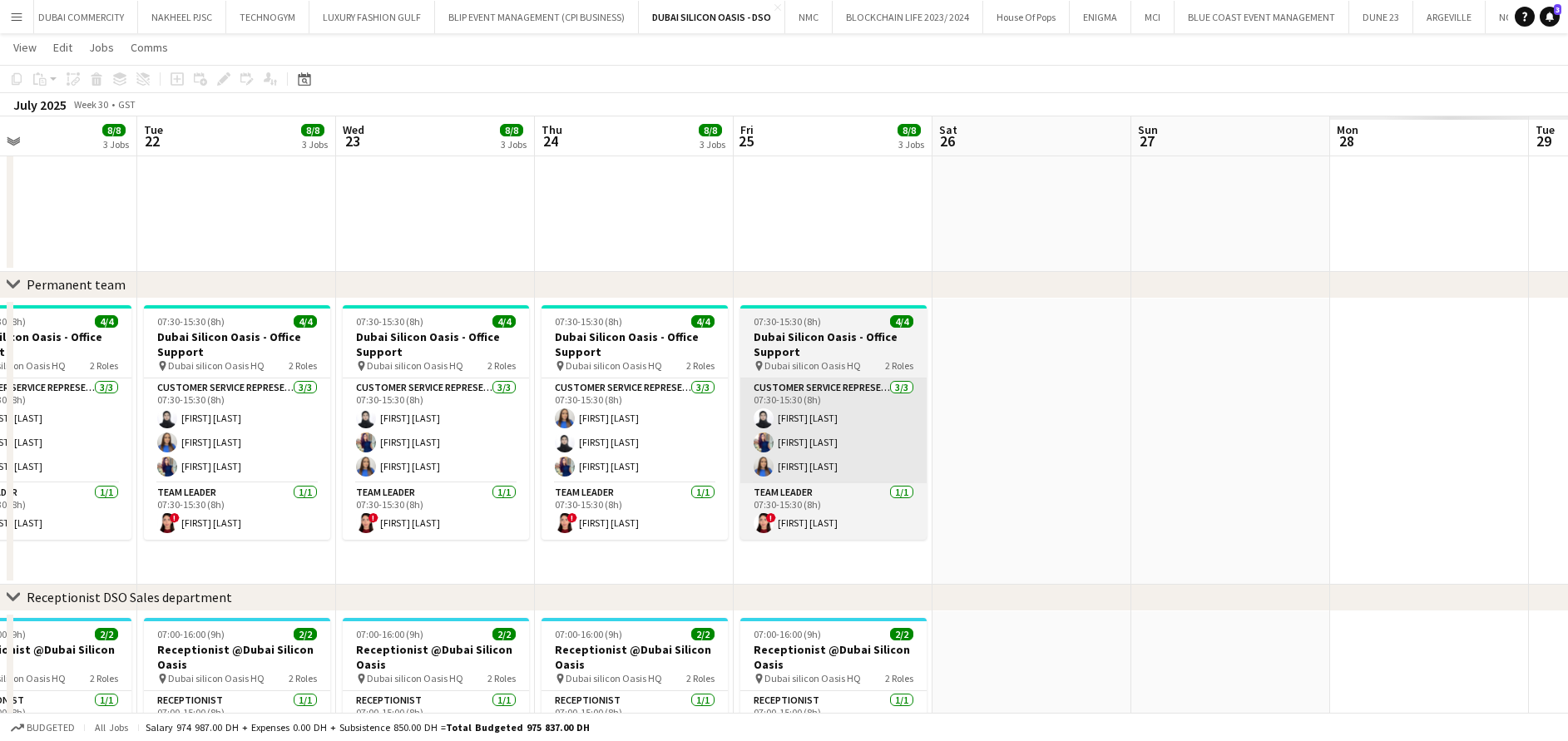 scroll, scrollTop: 0, scrollLeft: 489, axis: horizontal 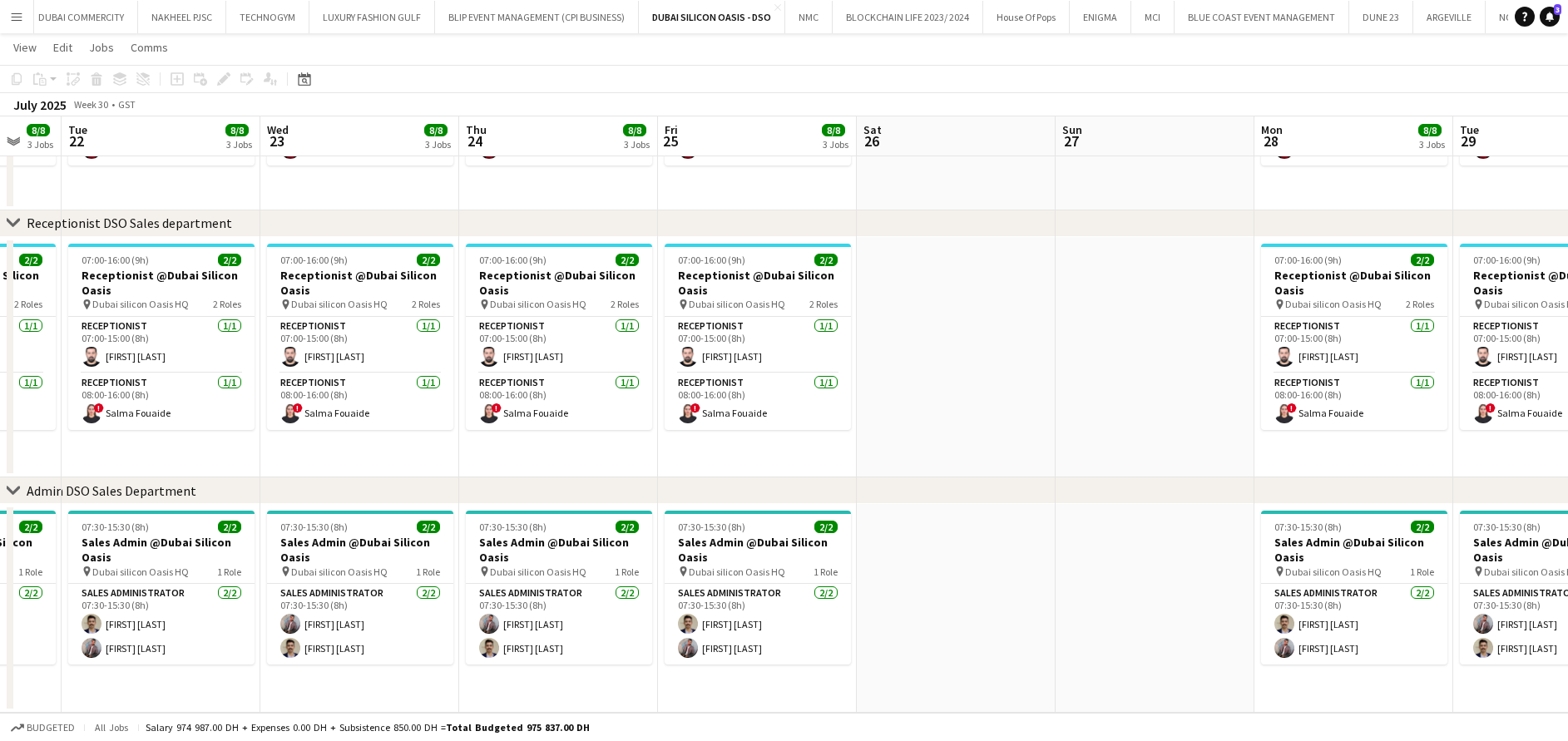 drag, startPoint x: 988, startPoint y: 412, endPoint x: 315, endPoint y: 409, distance: 673.0067 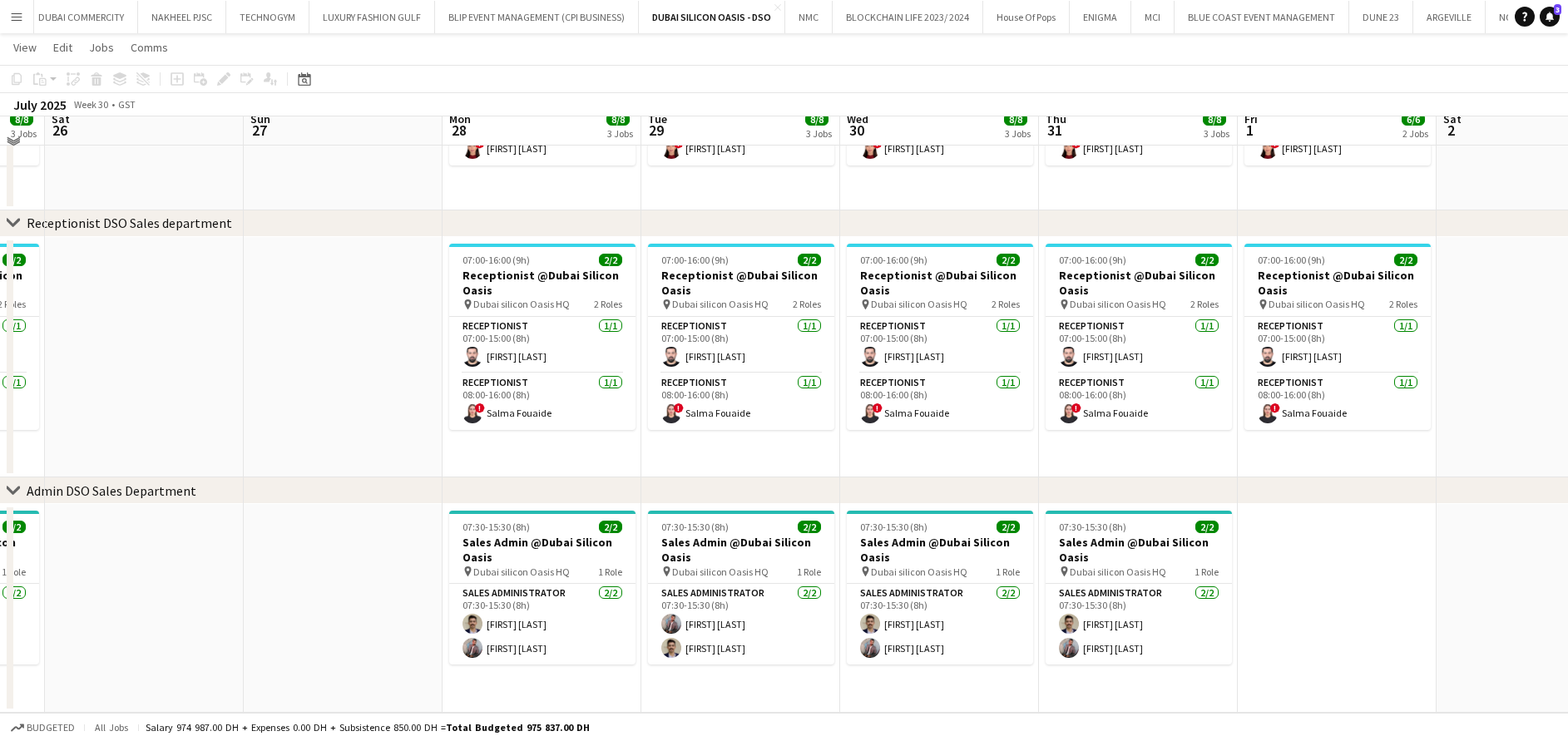 scroll, scrollTop: 210, scrollLeft: 0, axis: vertical 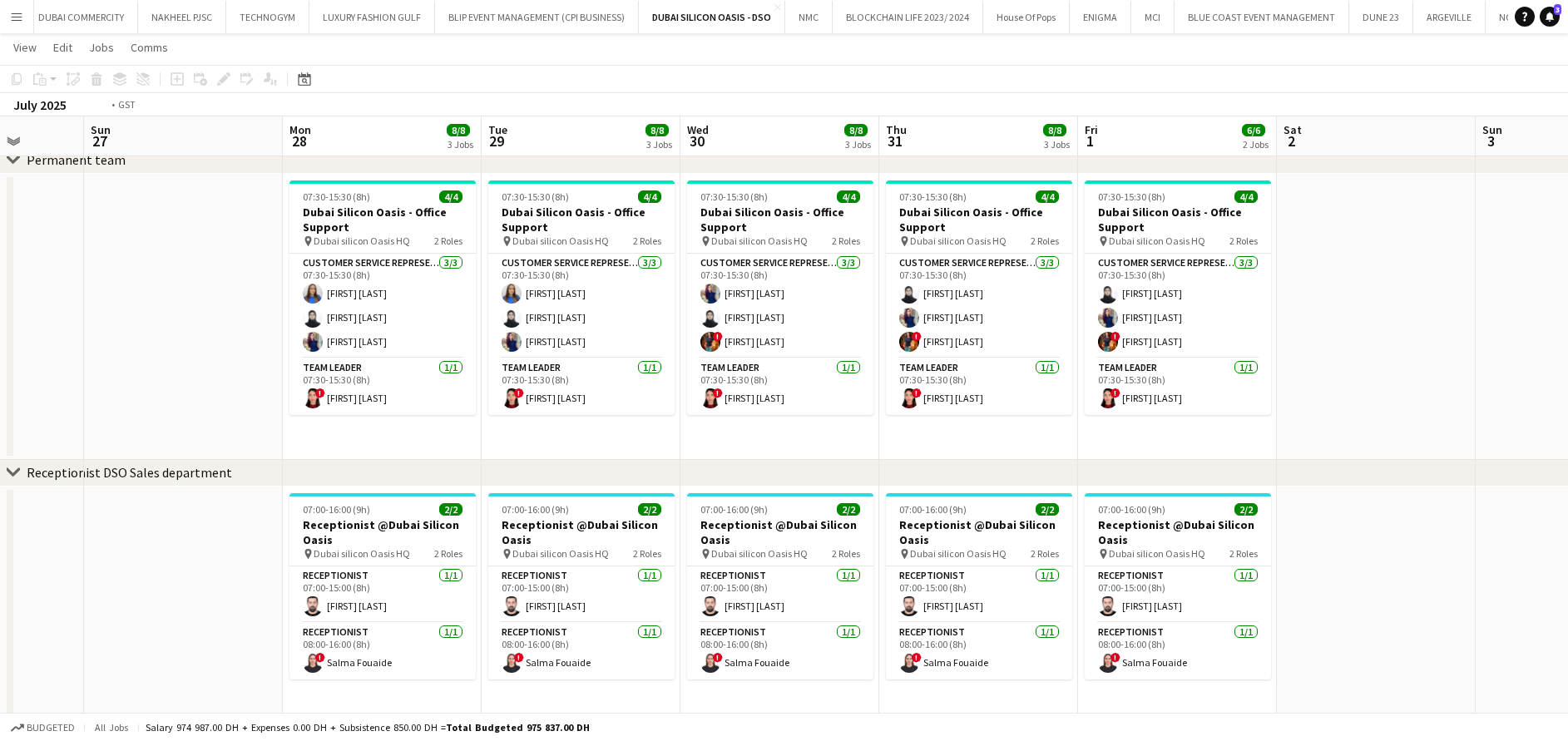 drag, startPoint x: 863, startPoint y: 393, endPoint x: 219, endPoint y: 386, distance: 644.038 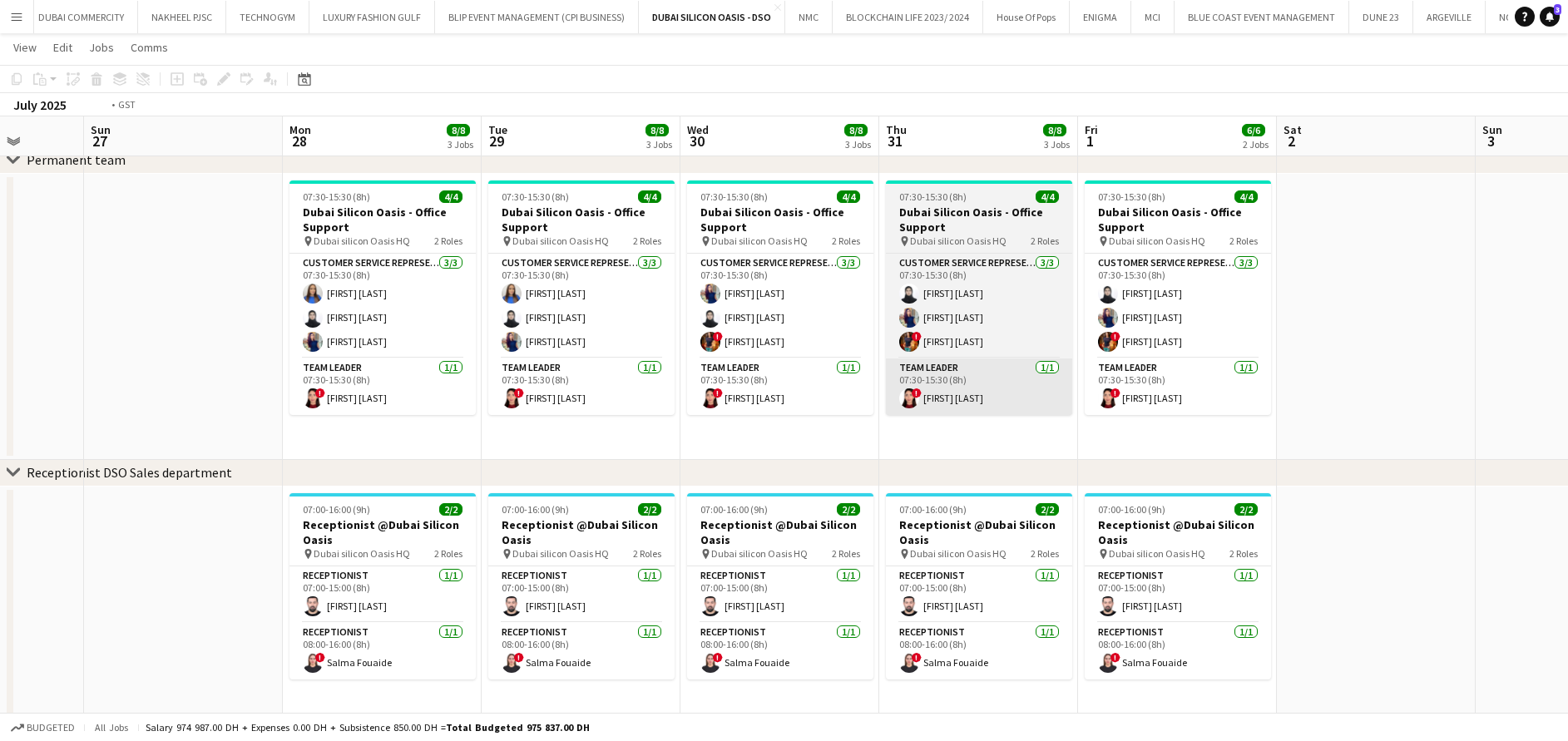 scroll, scrollTop: 0, scrollLeft: 576, axis: horizontal 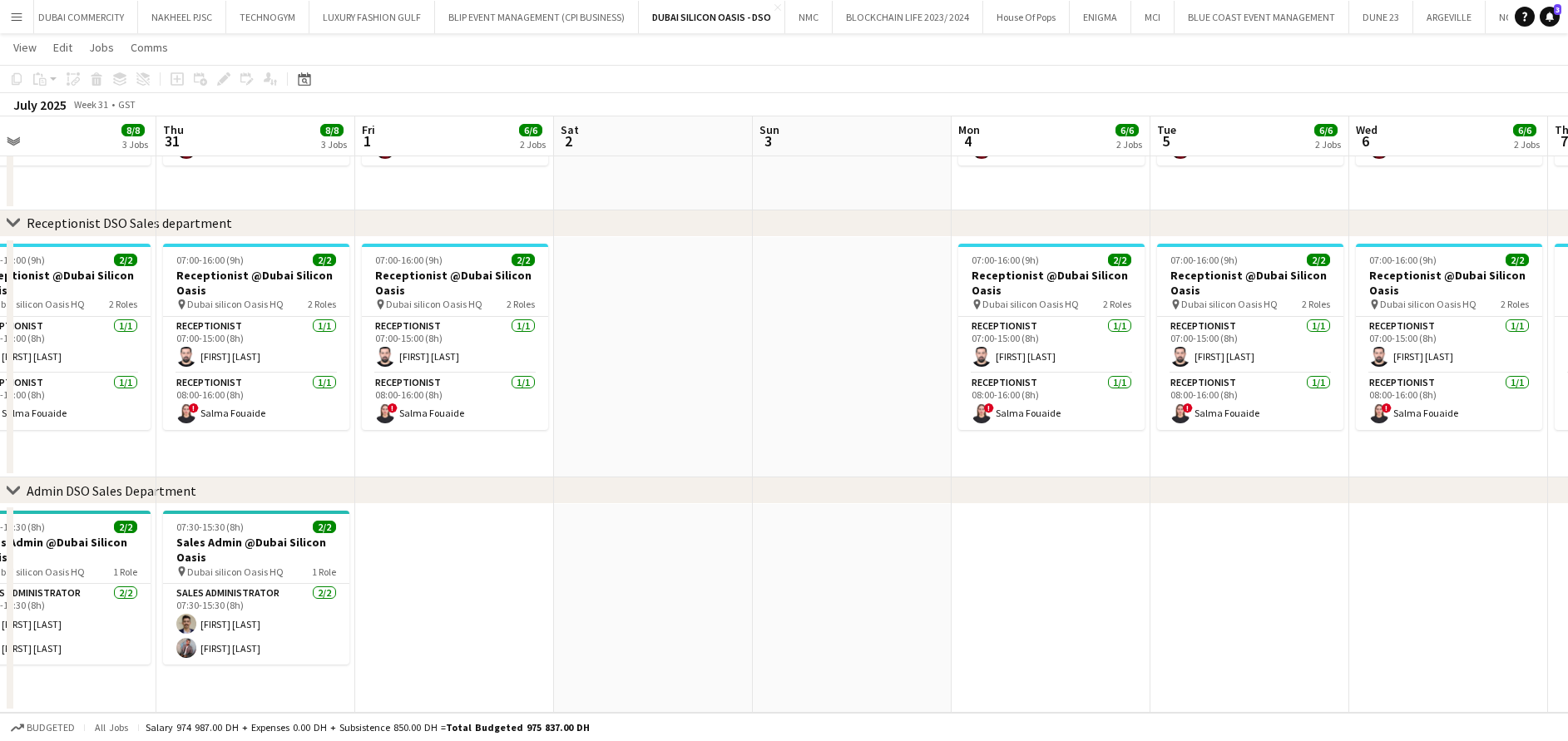 drag, startPoint x: 925, startPoint y: 390, endPoint x: 433, endPoint y: 385, distance: 492.02541 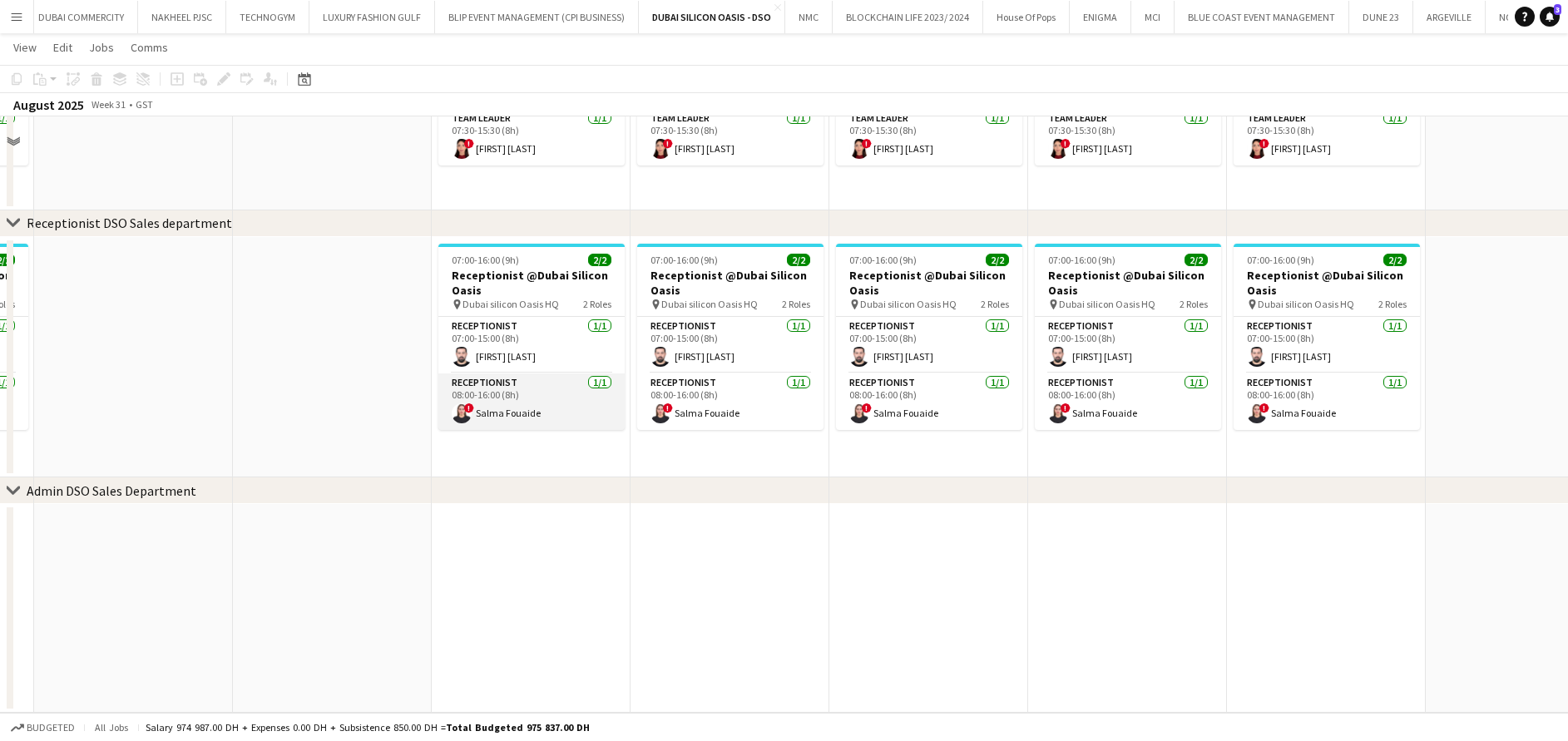 scroll, scrollTop: 210, scrollLeft: 0, axis: vertical 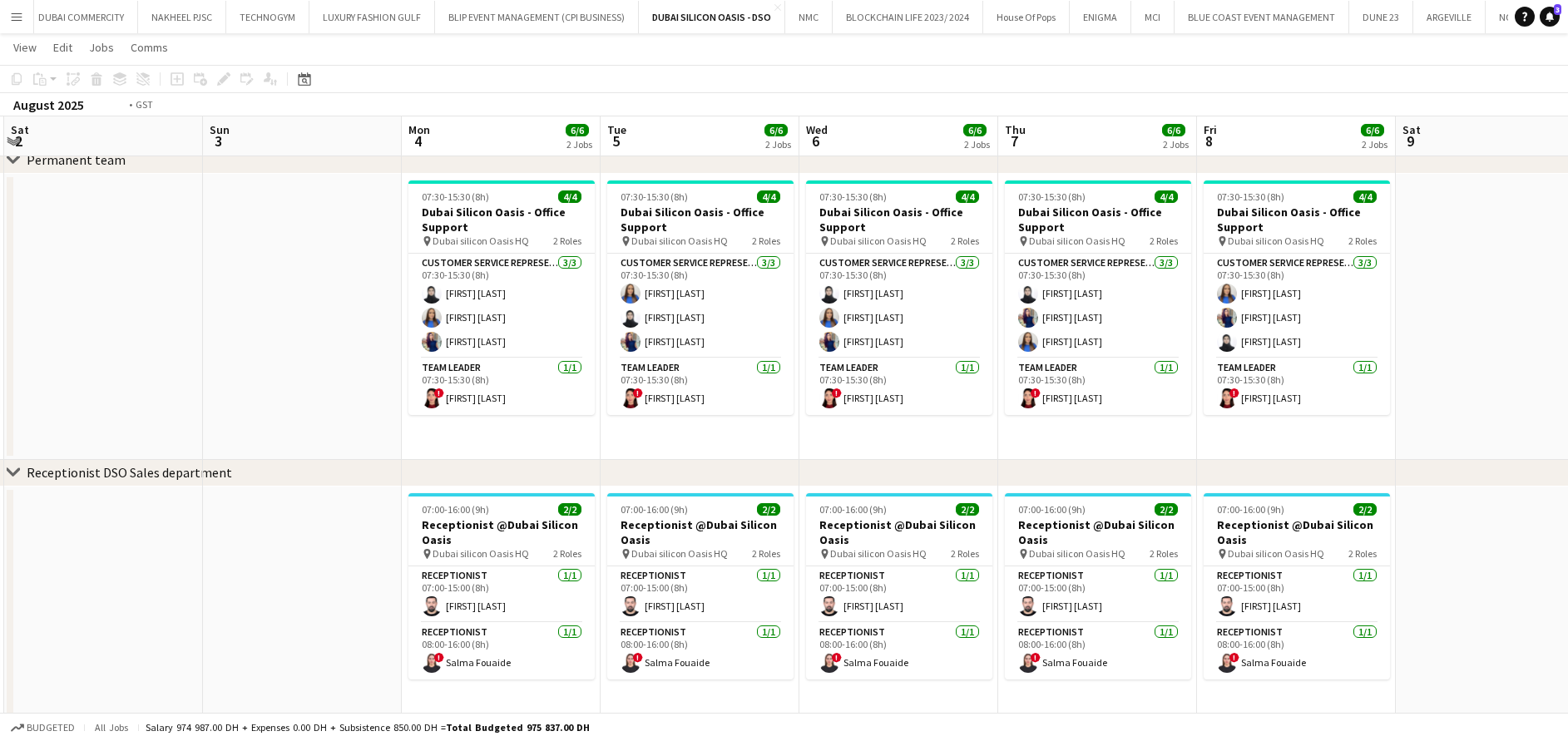 click on "Wed   30   8/8   3 Jobs   Thu   31   8/8   3 Jobs   Fri   1   6/6   2 Jobs   Sat   2   Sun   3   Mon   4   6/6   2 Jobs   Tue   5   6/6   2 Jobs   Wed   6   6/6   2 Jobs   Thu   7   6/6   2 Jobs   Fri   8   6/6   2 Jobs   Sat   9   Sun   10   Mon   11   6/6   2 Jobs      07:30-15:30 (8h)    4/4   Dubai Silicon Oasis - Office Support
pin
Dubai silicon Oasis HQ   2 Roles   Customer Service Representative   3/3   07:30-15:30 (8h)
Aya Abdeen Aysha Salha ! Amy Warne  Team Leader   1/1   07:30-15:30 (8h)
! Muna Abu Baker     07:30-15:30 (8h)    4/4   Dubai Silicon Oasis - Office Support
pin
Dubai silicon Oasis HQ   2 Roles   Customer Service Representative   3/3   07:30-15:30 (8h)
Aysha Salha Aya Abdeen ! Amy Warne  Team Leader   1/1   07:30-15:30 (8h)
! Muna Abu Baker     07:30-15:30 (8h)    4/4   Dubai Silicon Oasis - Office Support
pin
Dubai silicon Oasis HQ   2 Roles   3/3  Aysha Salha ! !" at bounding box center [784, 408] 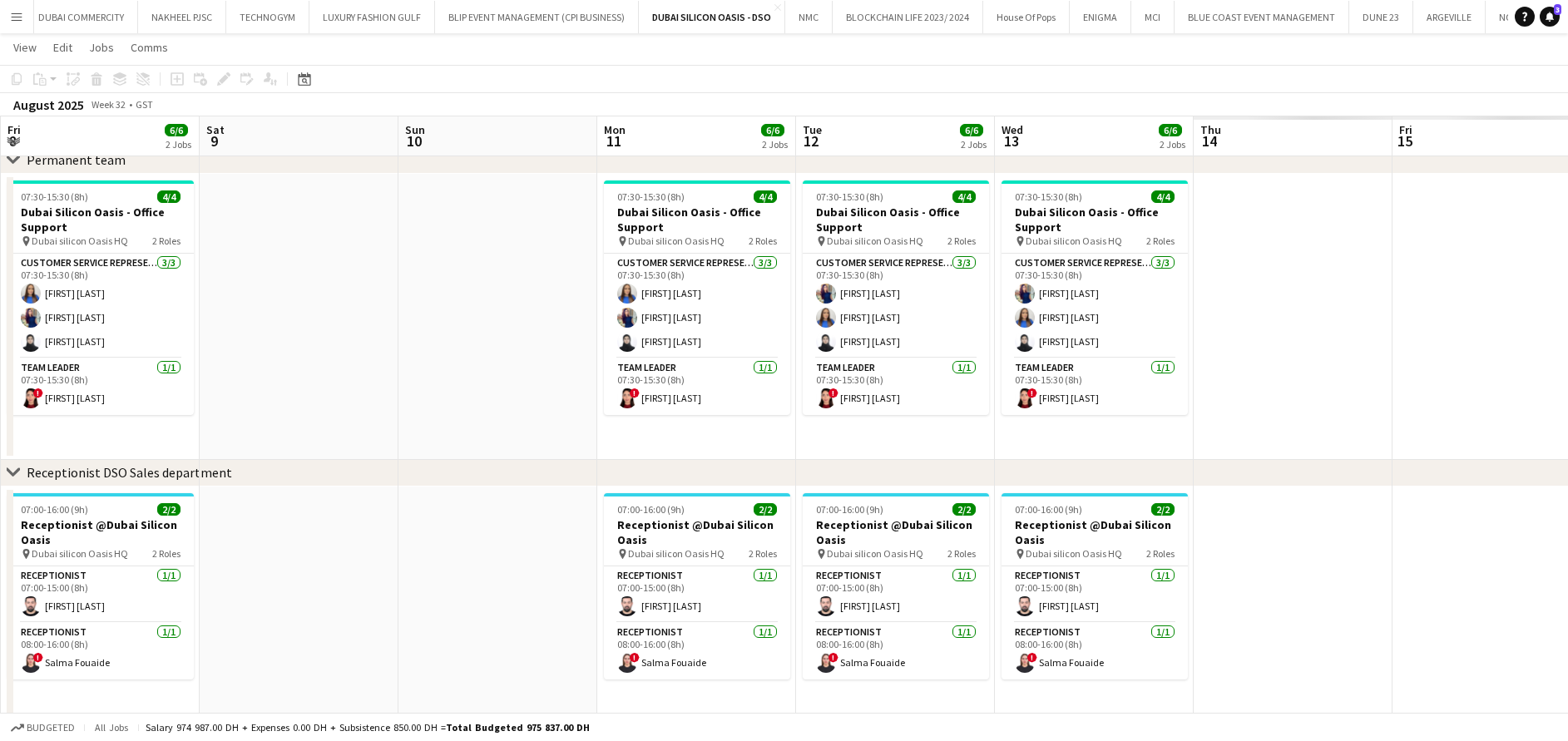 drag, startPoint x: 538, startPoint y: 381, endPoint x: 480, endPoint y: 381, distance: 58 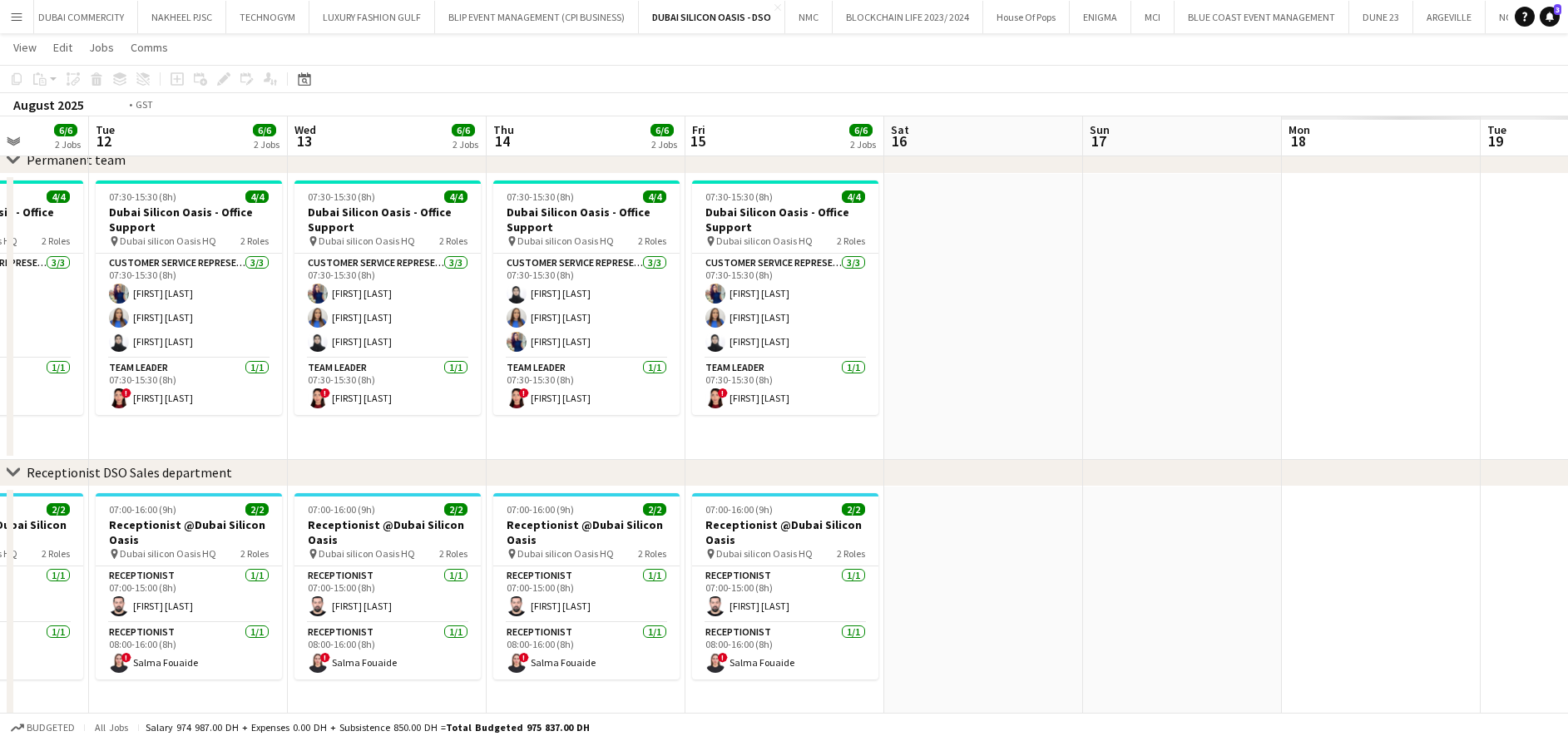 drag, startPoint x: 965, startPoint y: 390, endPoint x: 358, endPoint y: 413, distance: 607.4356 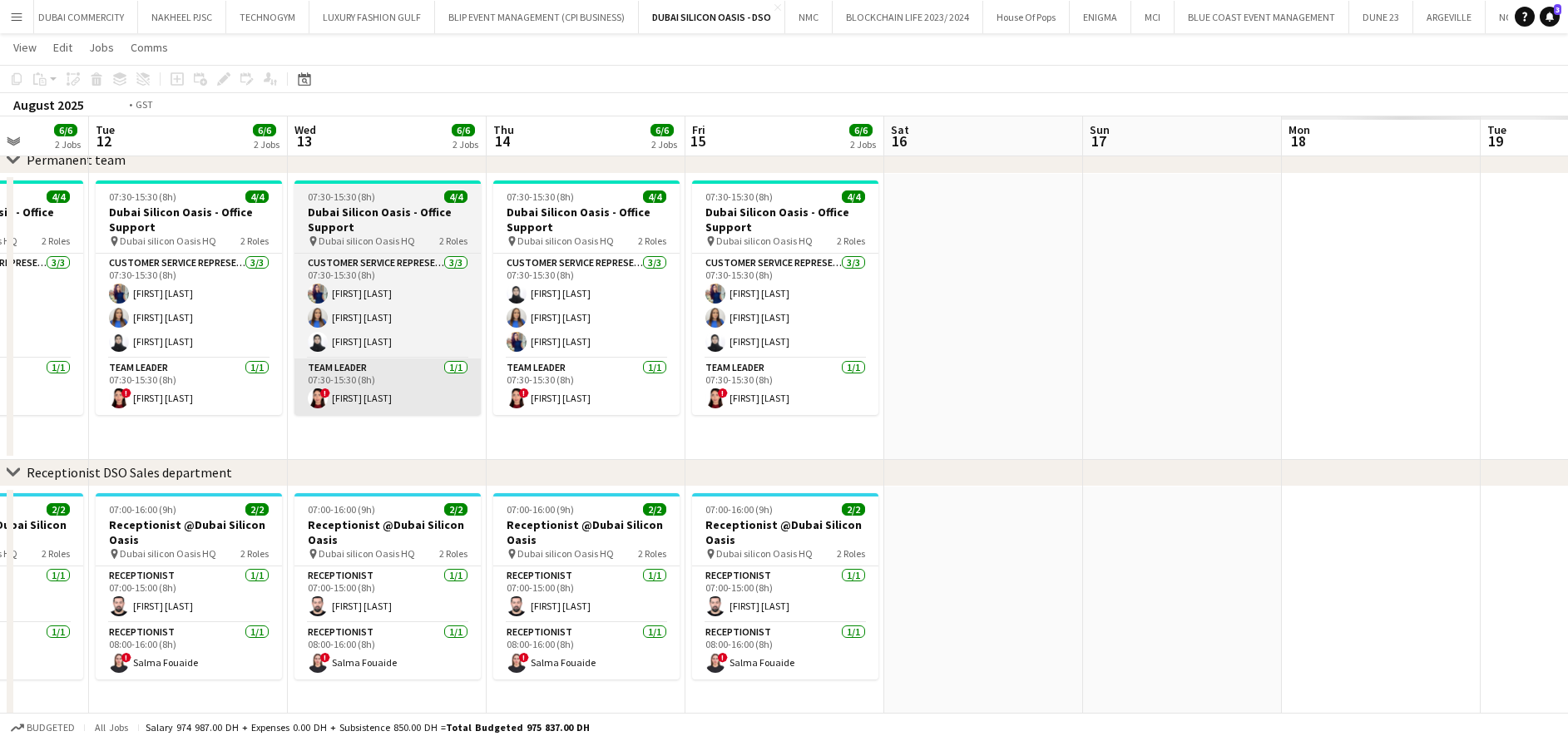 scroll, scrollTop: 0, scrollLeft: 512, axis: horizontal 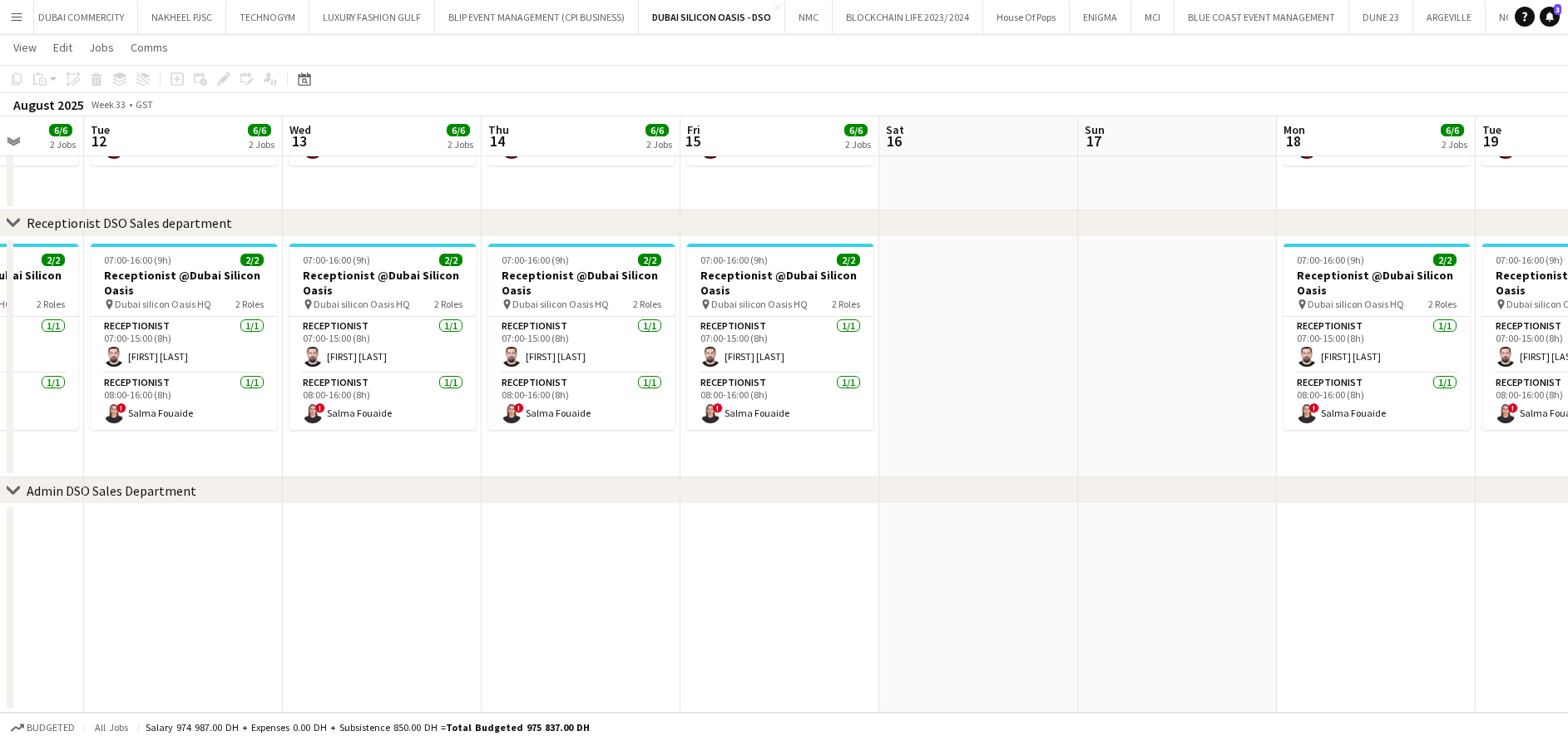 click at bounding box center (978, 358) 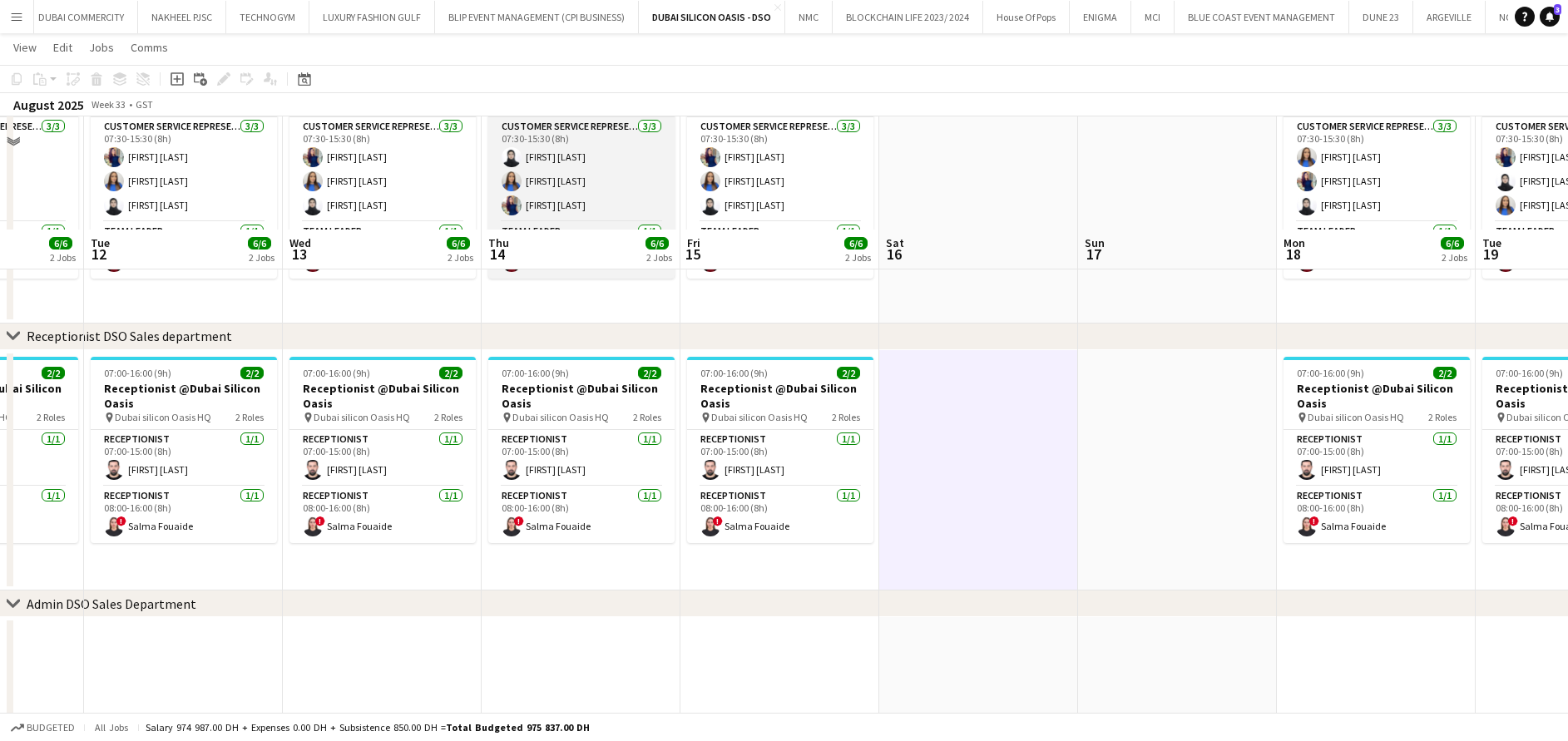 scroll, scrollTop: 210, scrollLeft: 0, axis: vertical 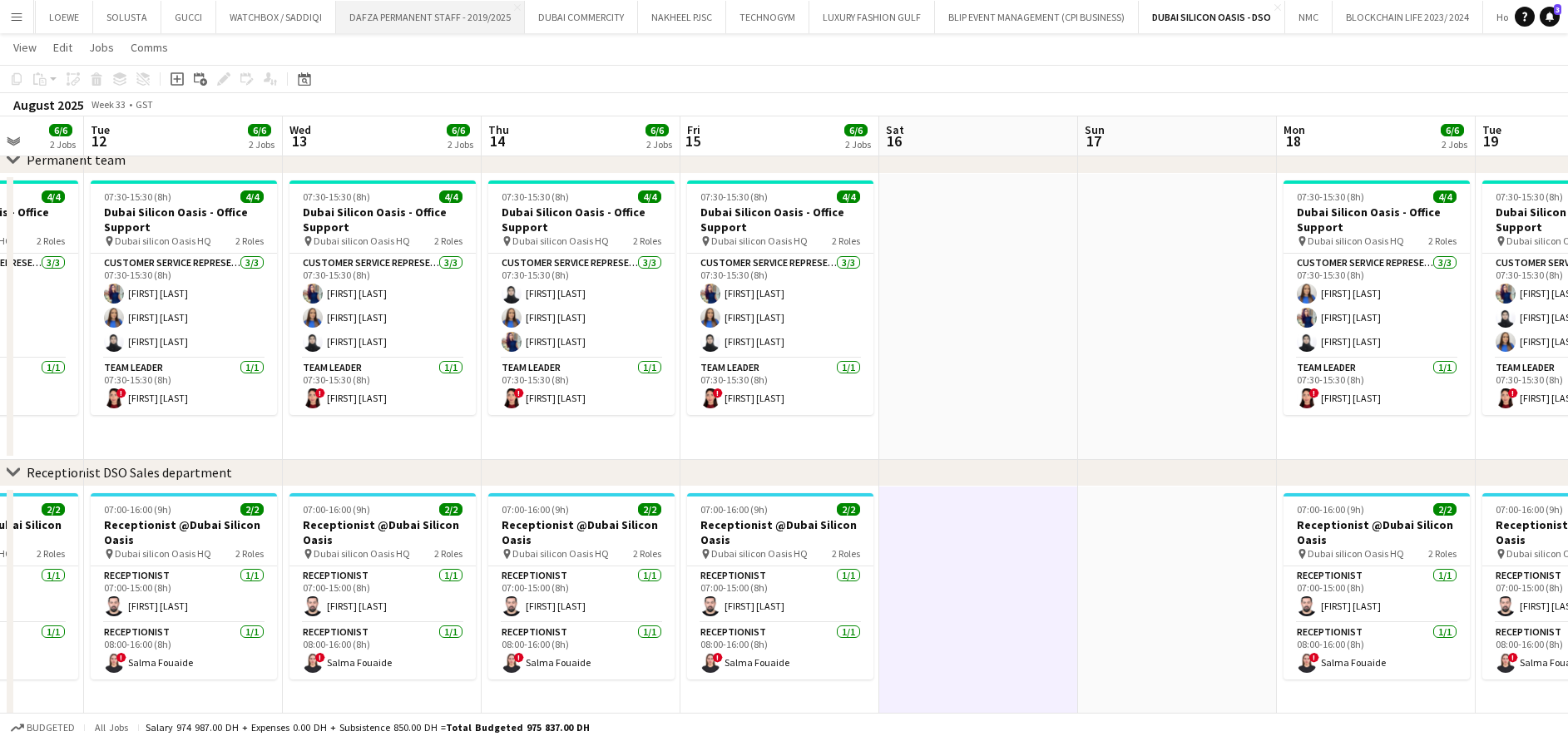 click on "DAFZA PERMANENT STAFF - 2019/2025
Close" at bounding box center [430, 17] 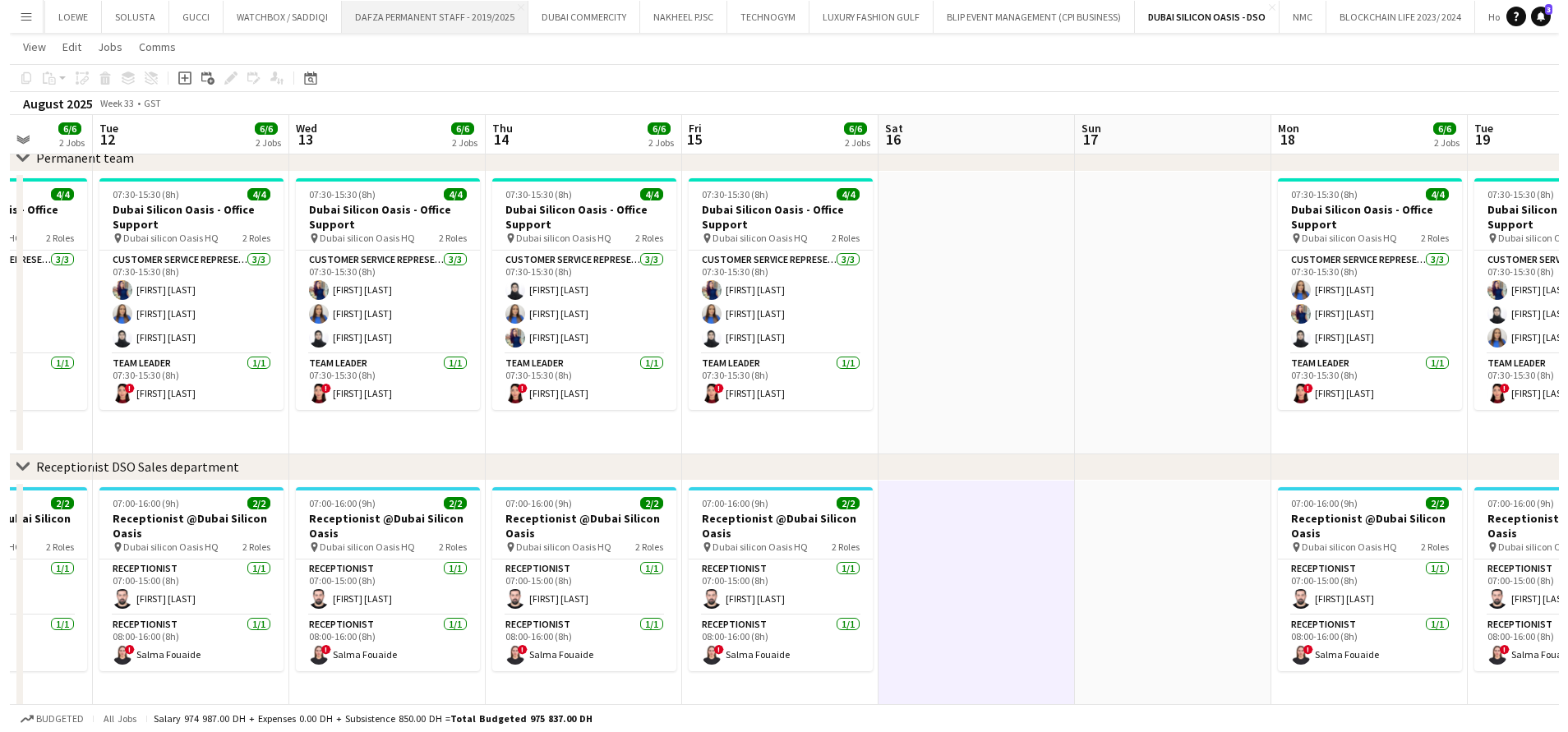 scroll, scrollTop: 0, scrollLeft: 0, axis: both 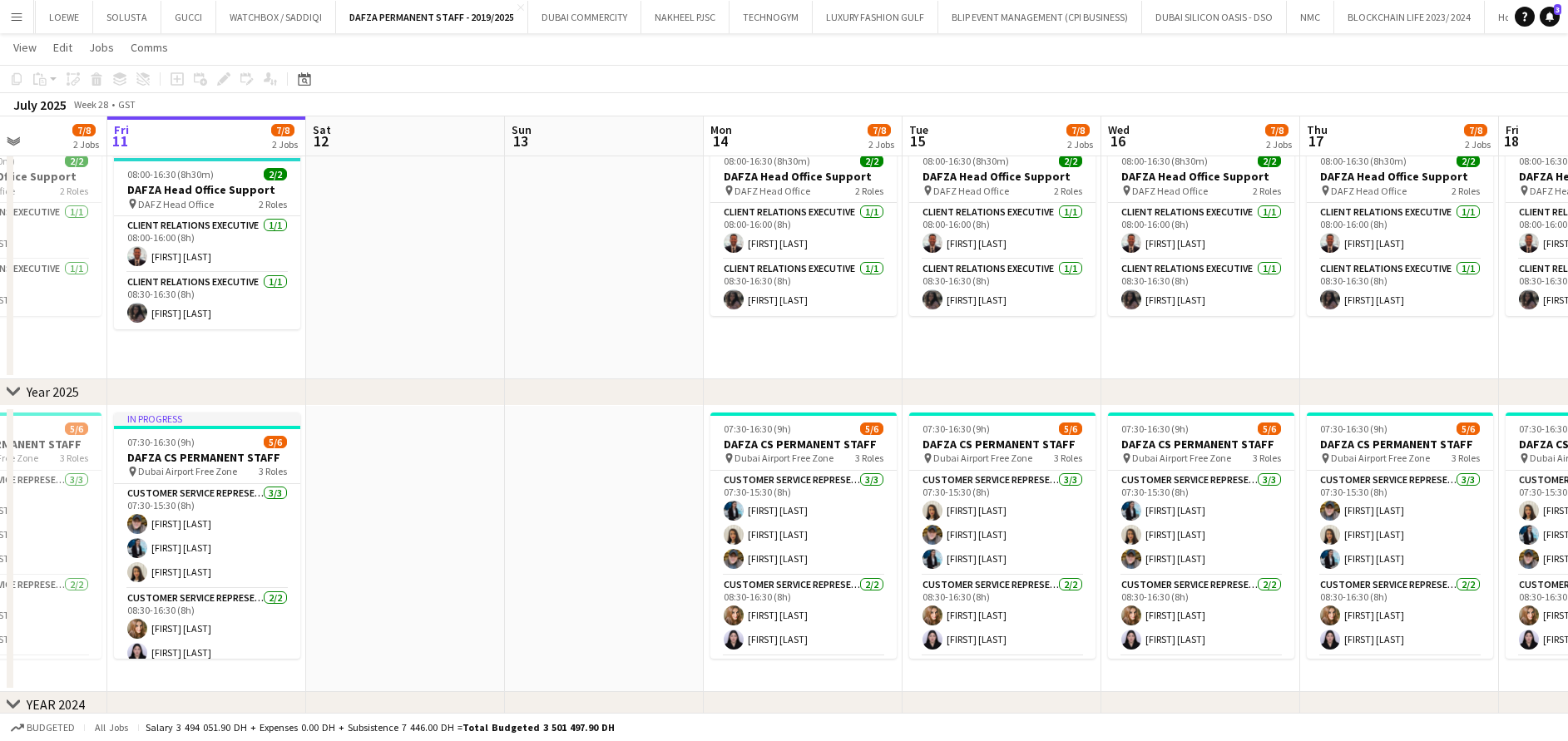 drag, startPoint x: 426, startPoint y: 526, endPoint x: 509, endPoint y: 526, distance: 83 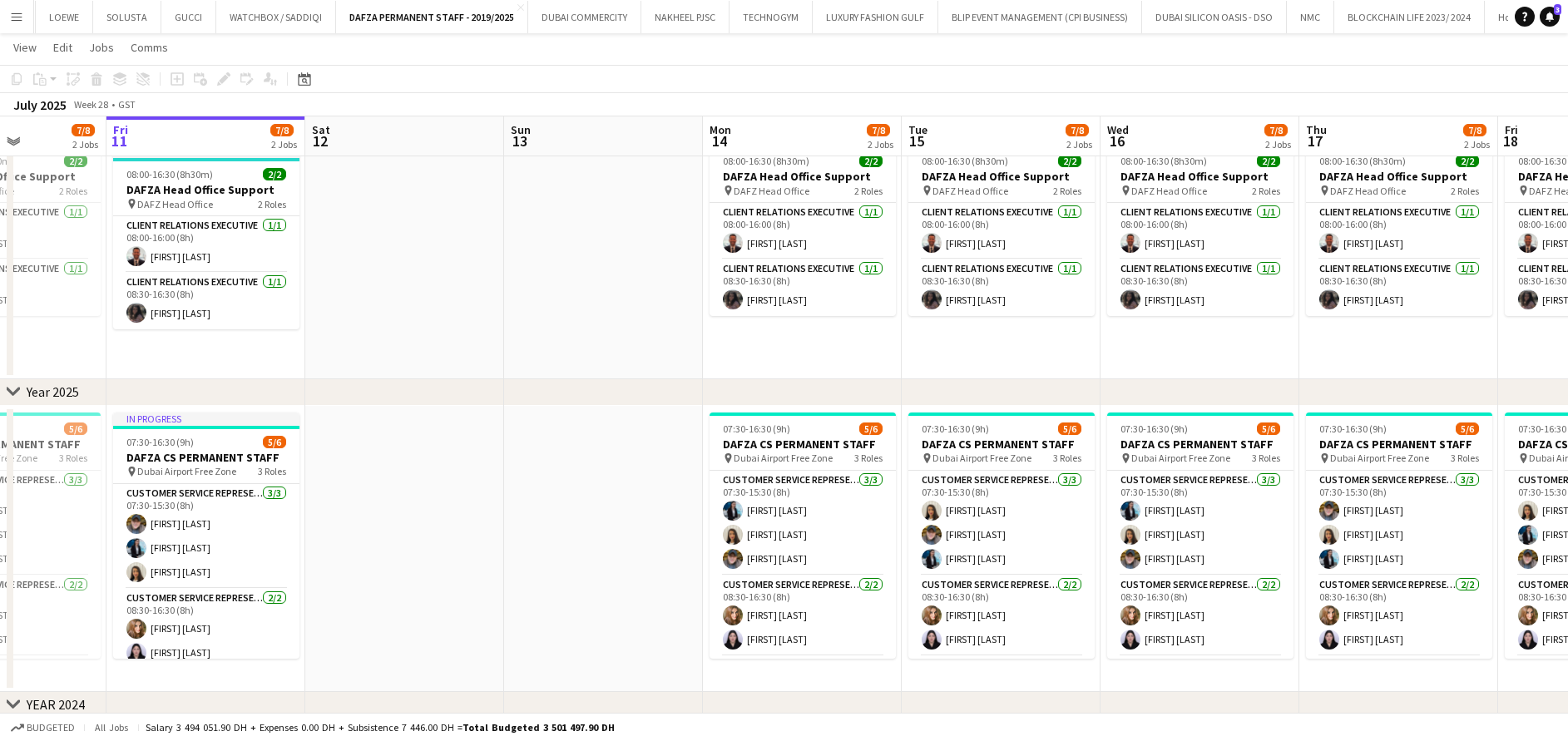 click on "Tue   8   7/7   2 Jobs   Wed   9   7/7   2 Jobs   Thu   10   7/8   2 Jobs   Fri   11   7/8   2 Jobs   Sat   12   Sun   13   Mon   14   7/8   2 Jobs   Tue   15   7/8   2 Jobs   Wed   16   7/8   2 Jobs   Thu   17   7/8   2 Jobs   Fri   18   7/8   2 Jobs   Sat   19   Sun   20      08:00-16:30 (8h30m)    2/2   DAFZA Head Office Support
pin
DAFZ Head Office    2 Roles   Client Relations Executive   1/1   08:00-16:00 (8h)
Ahmed Khalil  Client Relations Executive   1/1   08:30-16:30 (8h)
Tansu Aksoy     08:00-16:30 (8h30m)    2/2   DAFZA Head Office Support
pin
DAFZ Head Office    2 Roles   Client Relations Executive   1/1   08:00-16:00 (8h)
Ahmed Khalil  Client Relations Executive   1/1   08:30-16:30 (8h)
Tansu Aksoy     08:00-16:30 (8h30m)    2/2   DAFZA Head Office Support
pin
DAFZ Head Office    2 Roles   Client Relations Executive   1/1   08:00-16:00 (8h)
Ahmed Khalil  1/1  Tansu Aksoy pin" at bounding box center (784, 584) 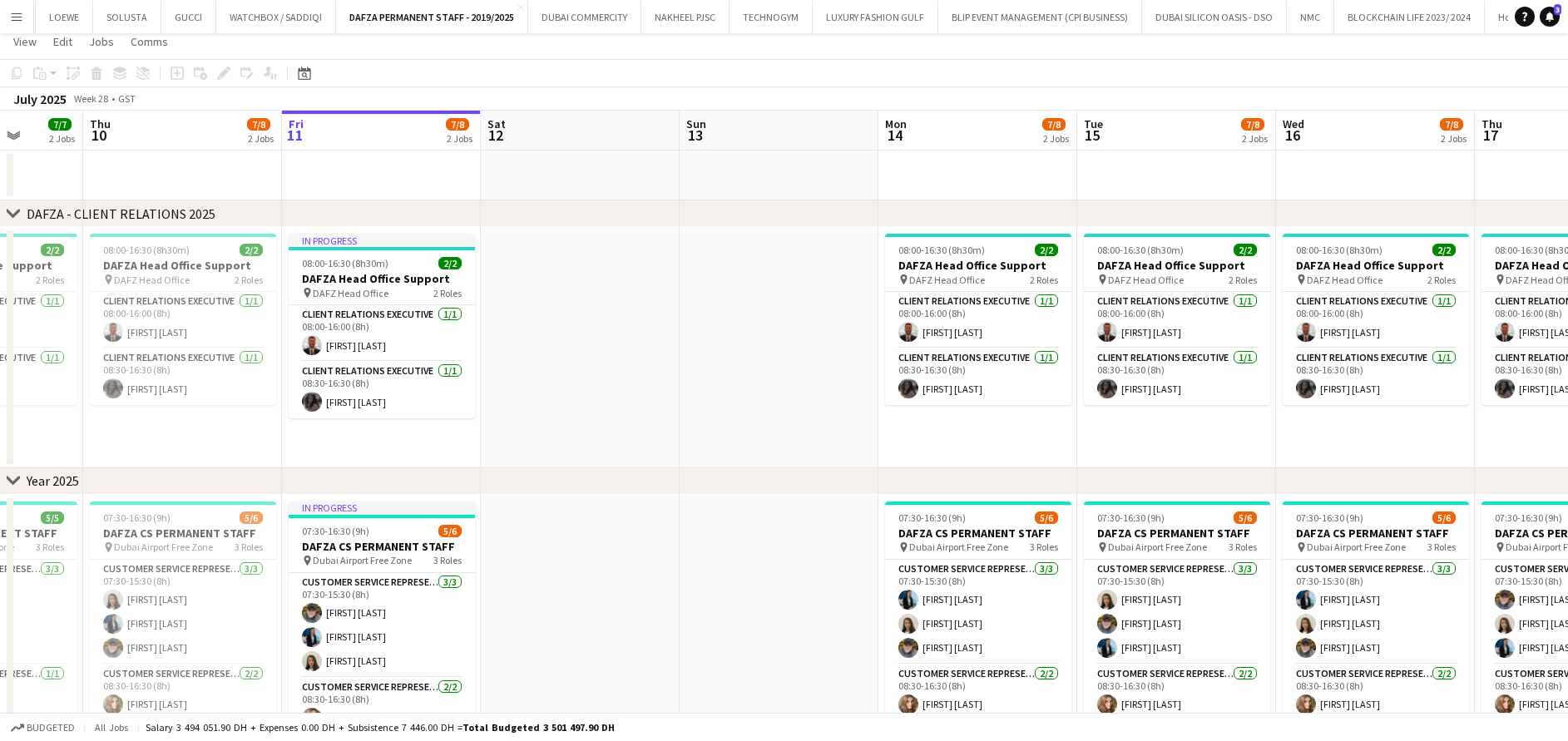 scroll, scrollTop: 0, scrollLeft: 0, axis: both 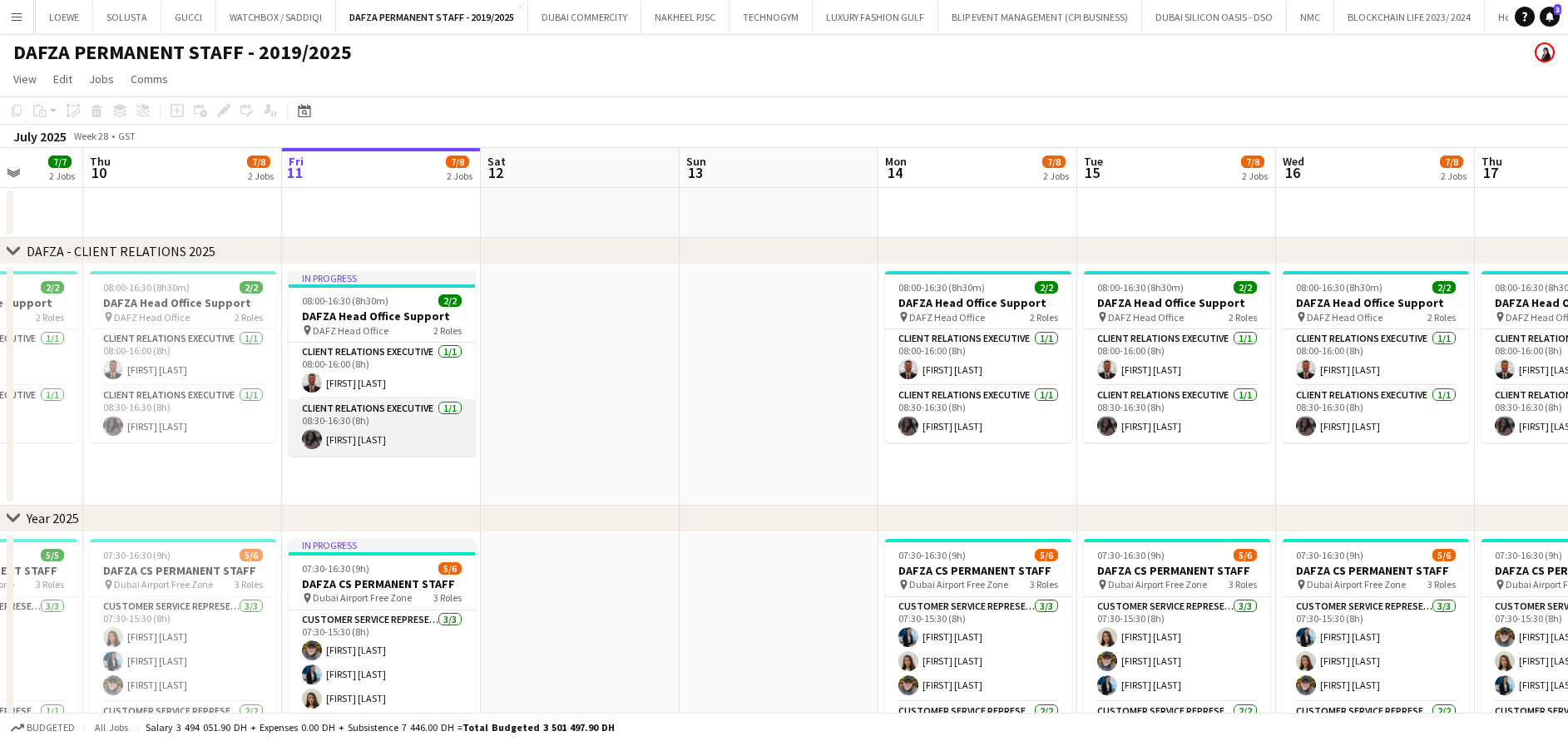 click on "Client Relations Executive   1/1   08:30-16:30 (8h)
Tansu Aksoy" at bounding box center (382, 427) 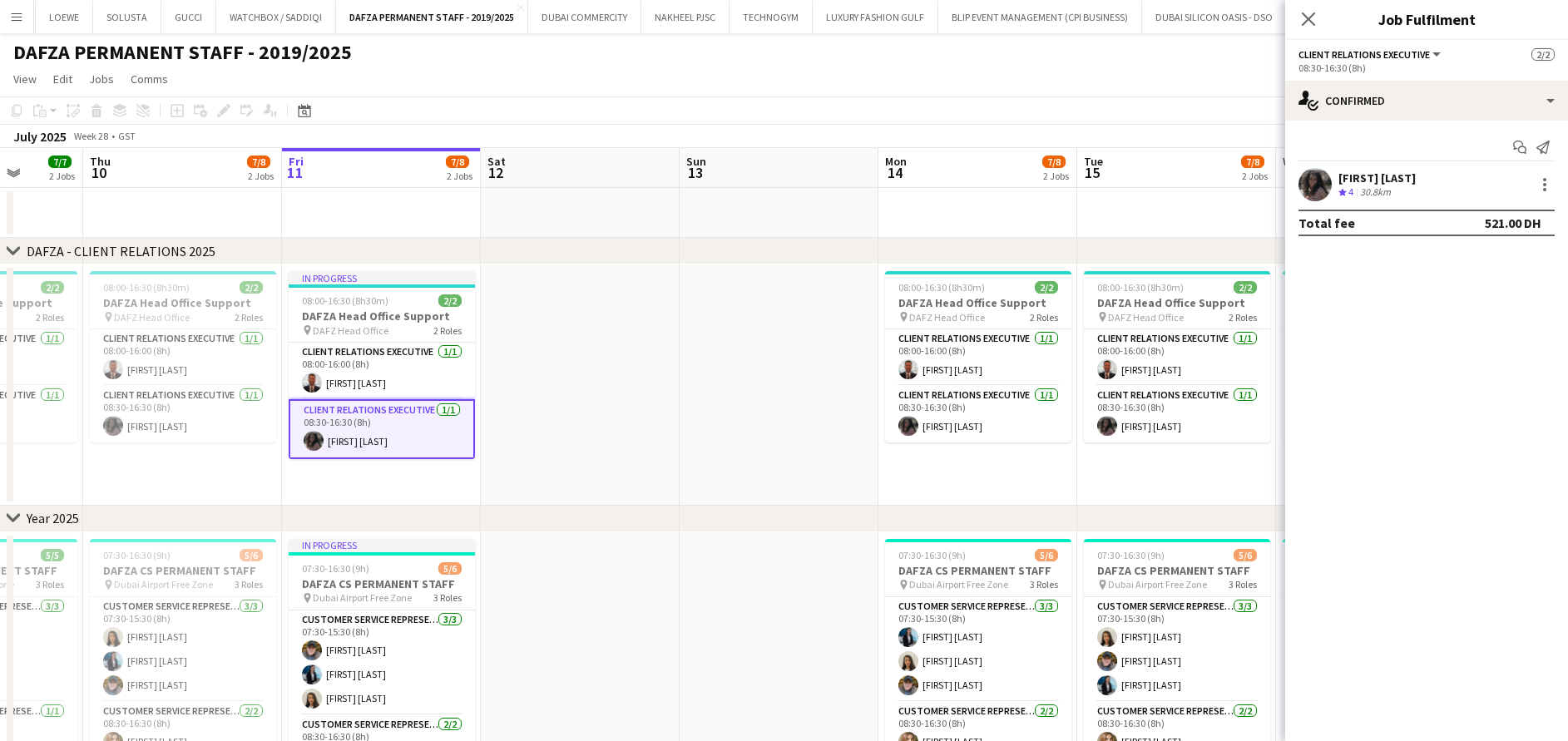 click on "Tansu Aksoy" at bounding box center [1377, 178] 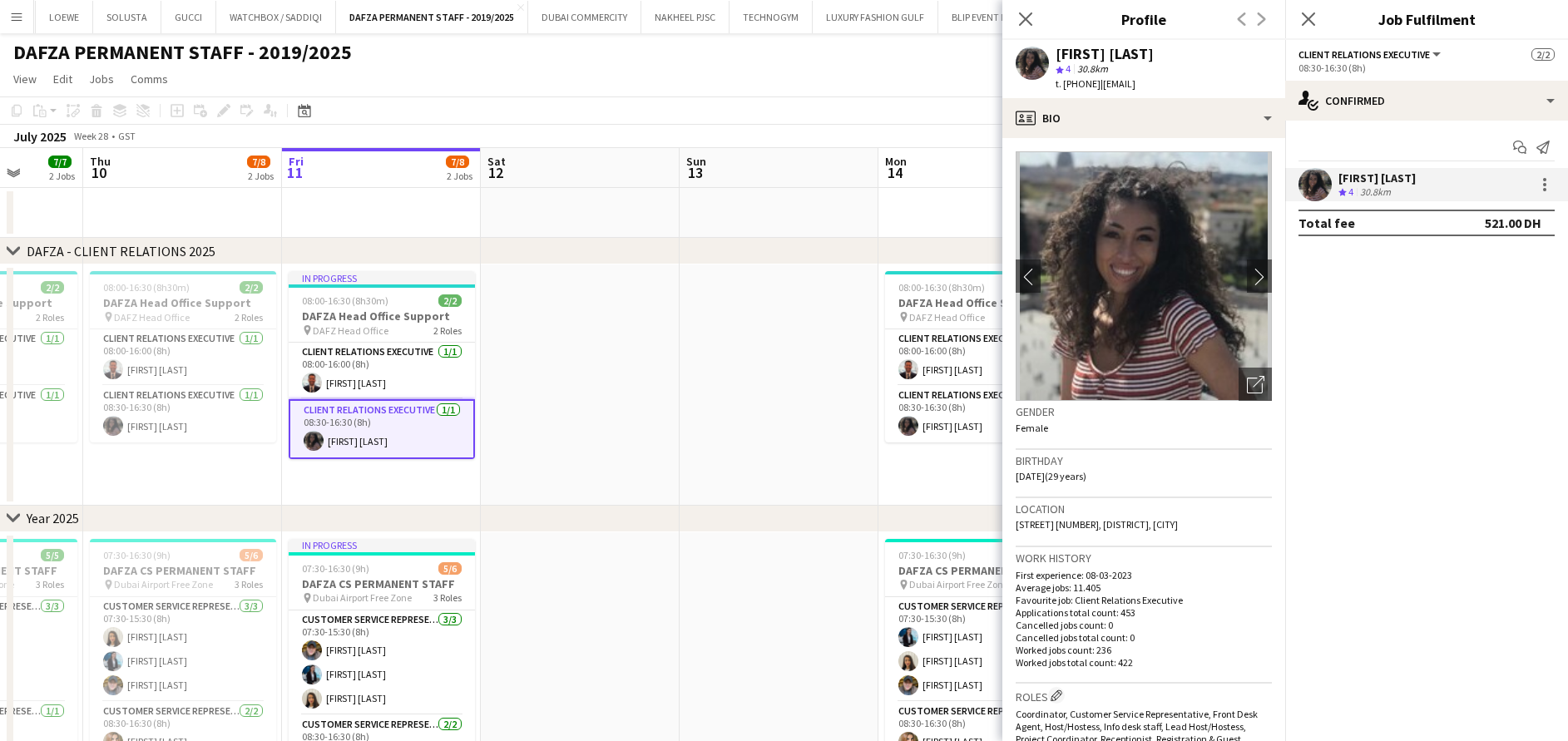 drag, startPoint x: 1248, startPoint y: 84, endPoint x: 1056, endPoint y: 86, distance: 192.01042 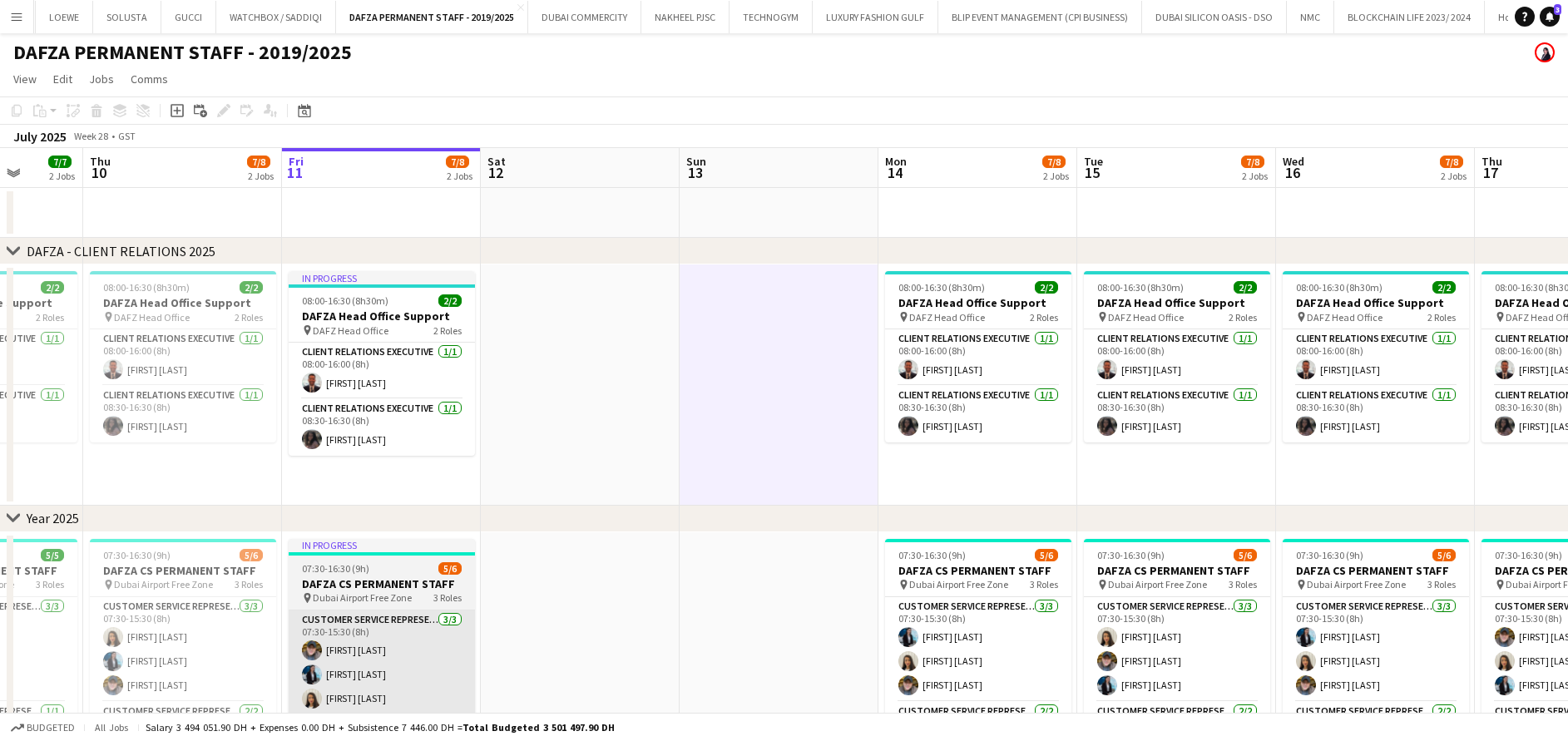 scroll, scrollTop: 249, scrollLeft: 0, axis: vertical 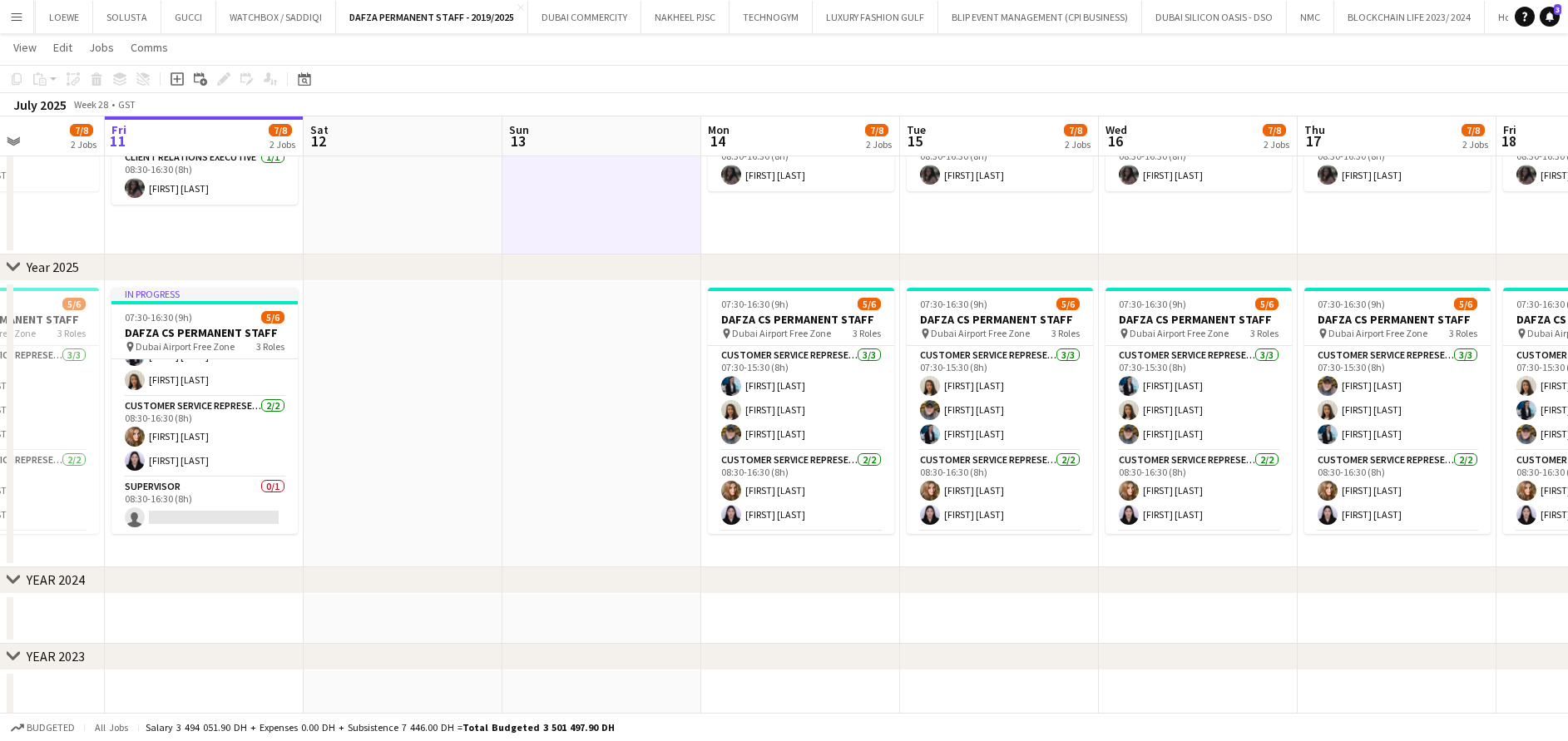 drag, startPoint x: 649, startPoint y: 412, endPoint x: 340, endPoint y: 412, distance: 309 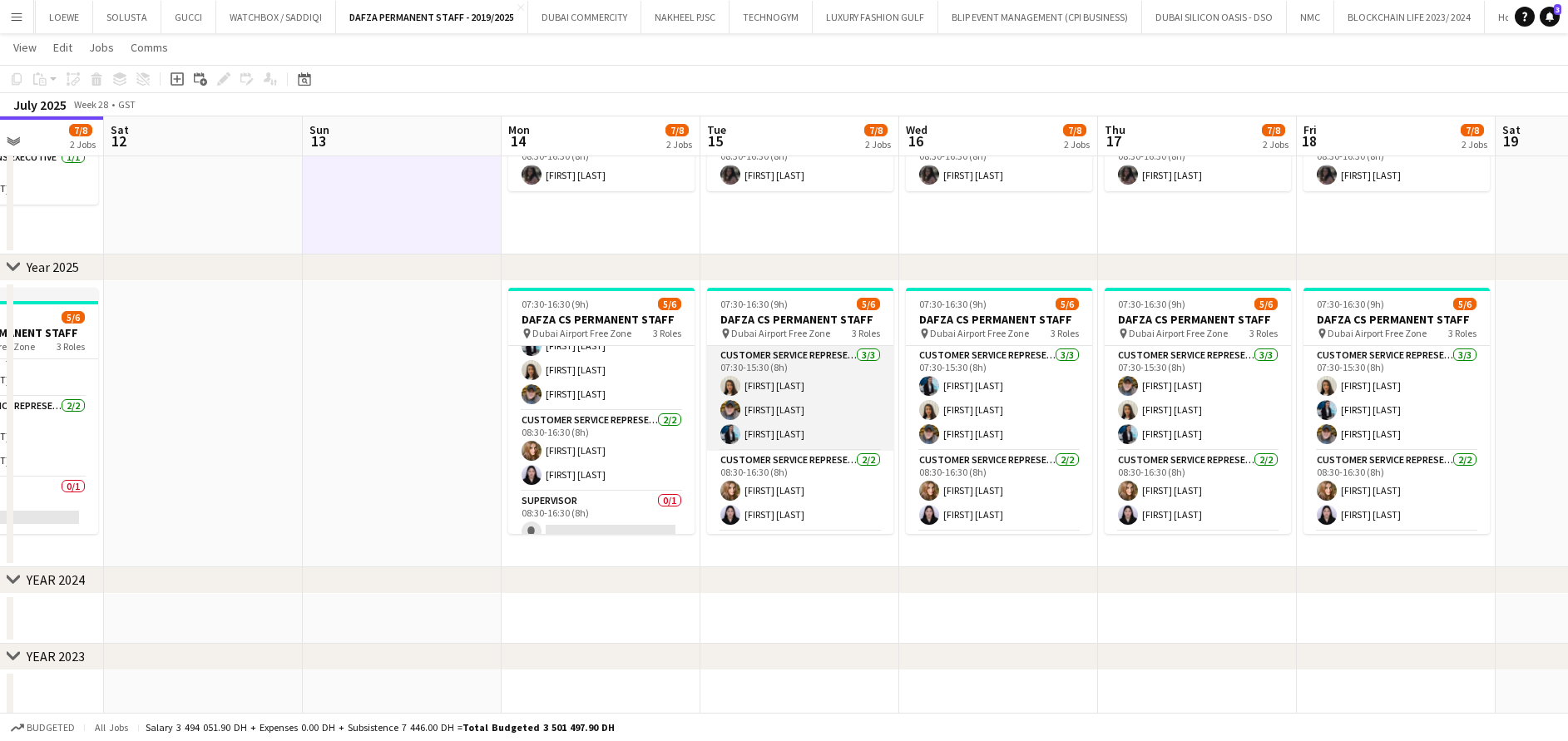 scroll, scrollTop: 54, scrollLeft: 0, axis: vertical 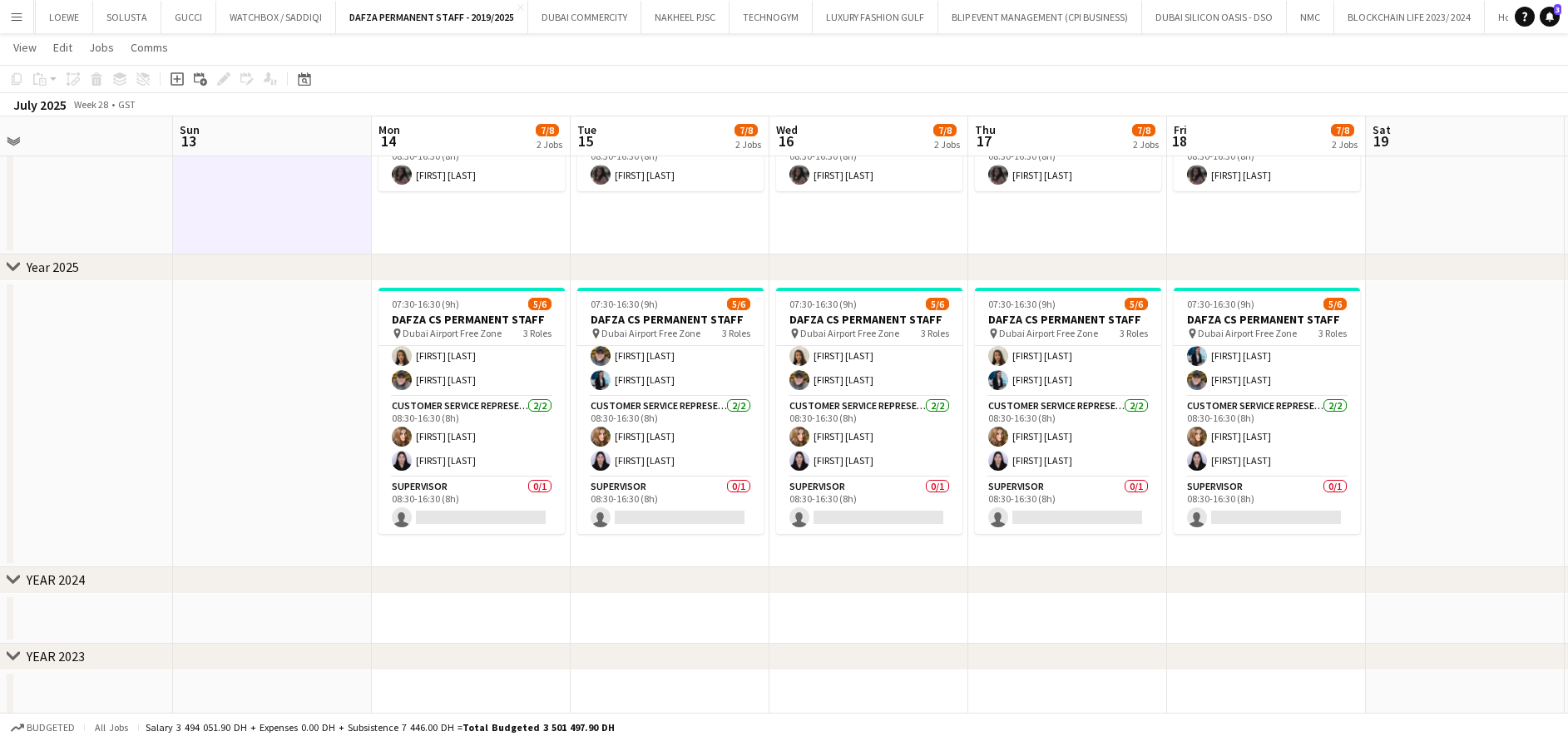 drag, startPoint x: 1447, startPoint y: 445, endPoint x: 1110, endPoint y: 461, distance: 337.37961 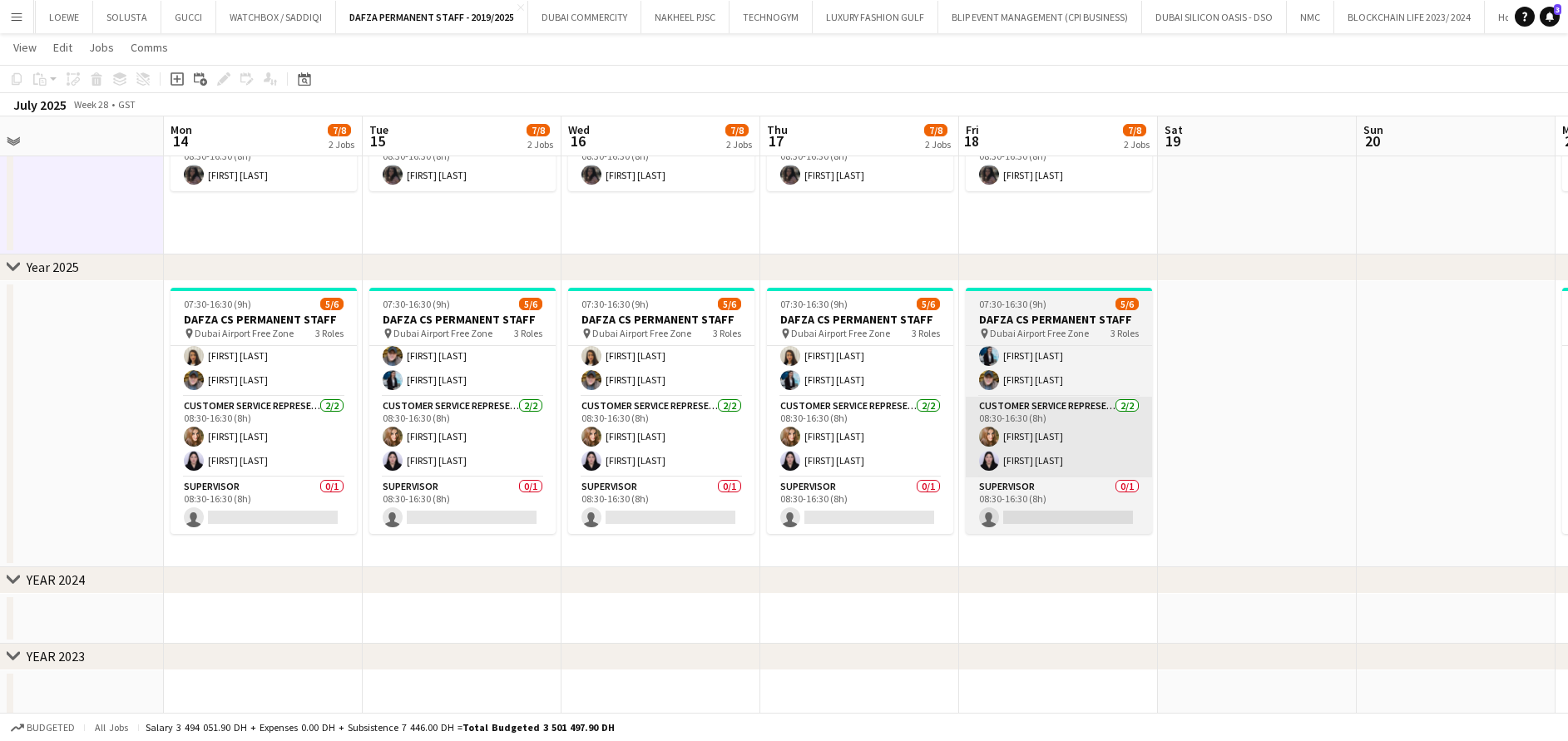 drag, startPoint x: 1270, startPoint y: 461, endPoint x: 977, endPoint y: 461, distance: 293 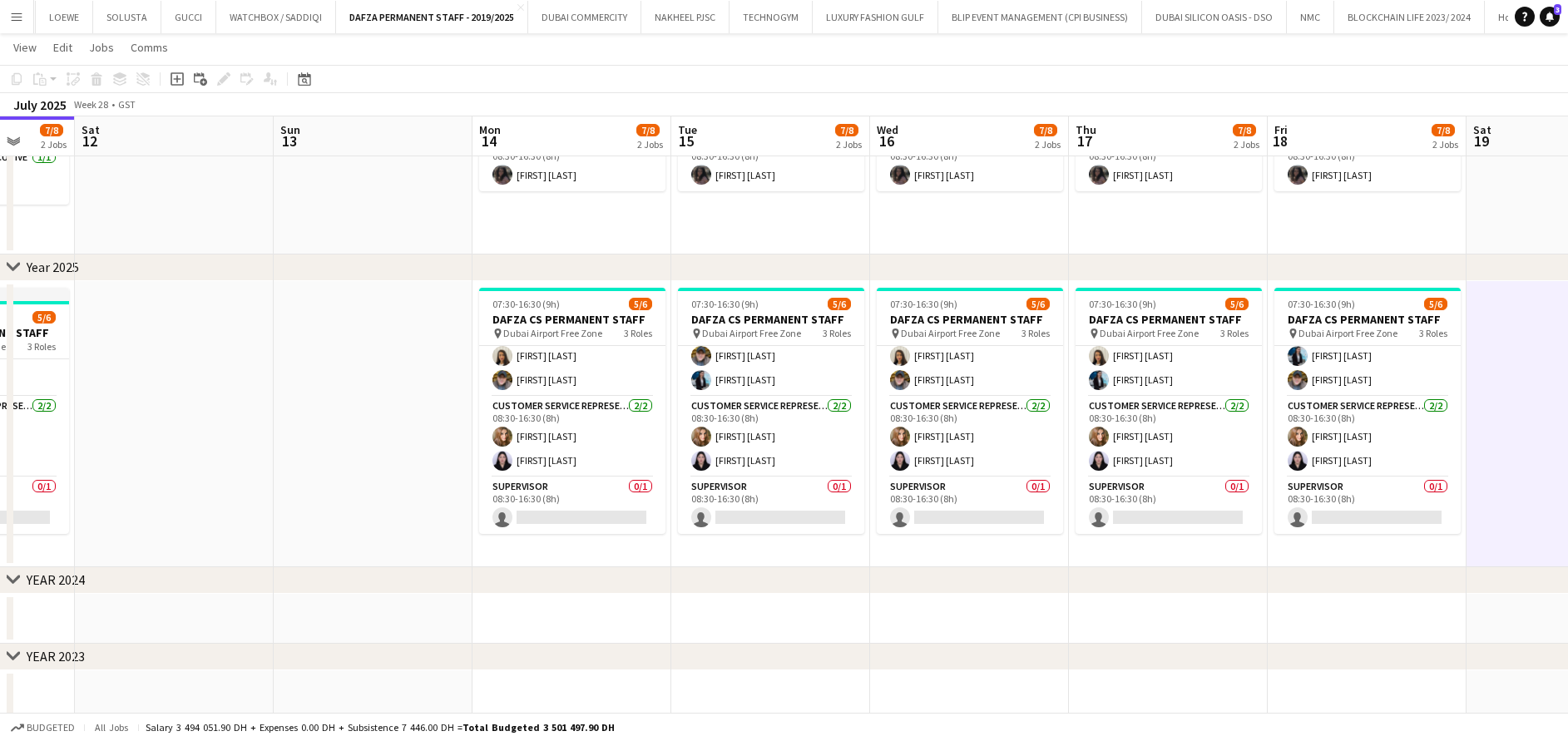drag, startPoint x: 116, startPoint y: 450, endPoint x: 822, endPoint y: 467, distance: 706.2 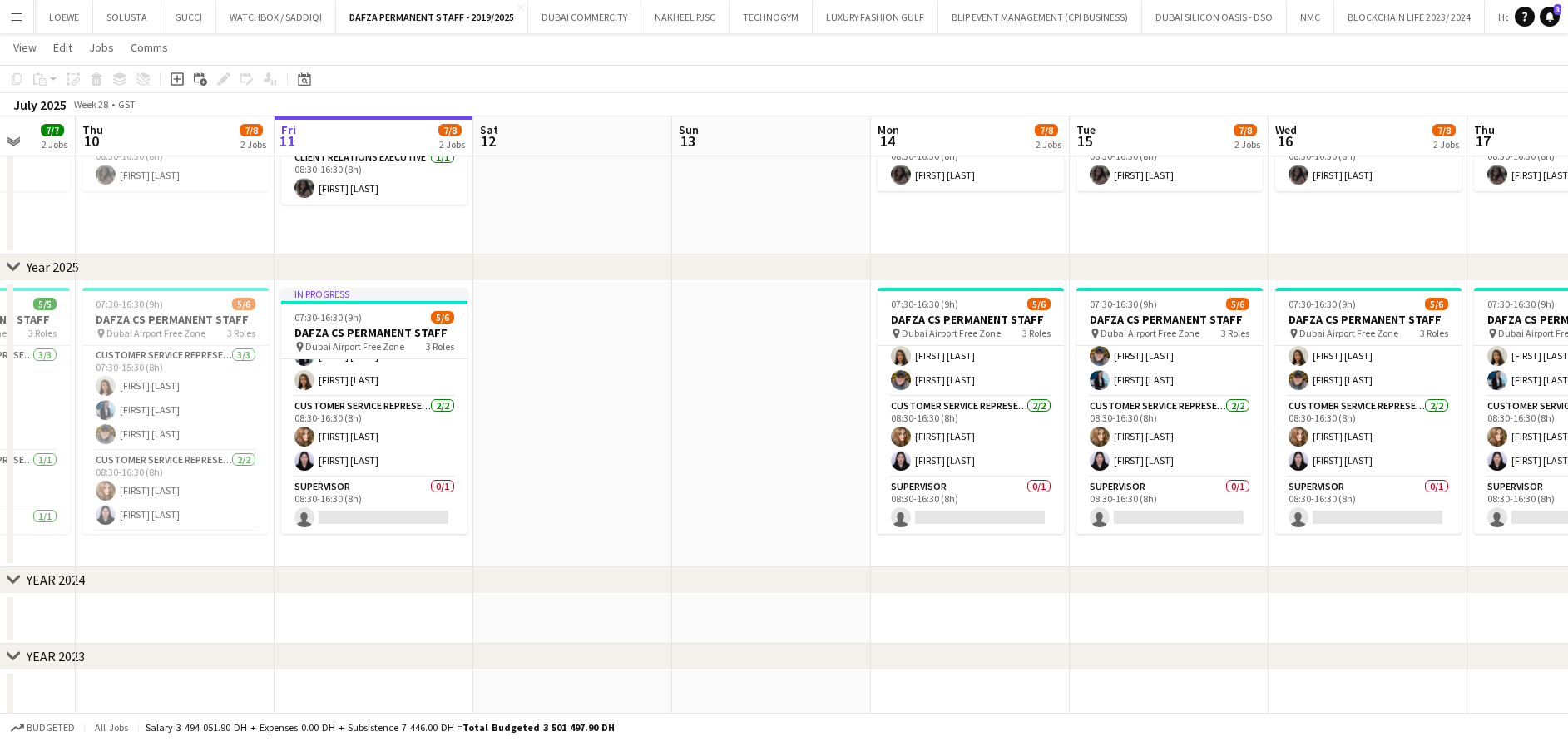 drag, startPoint x: 578, startPoint y: 467, endPoint x: 820, endPoint y: 467, distance: 242 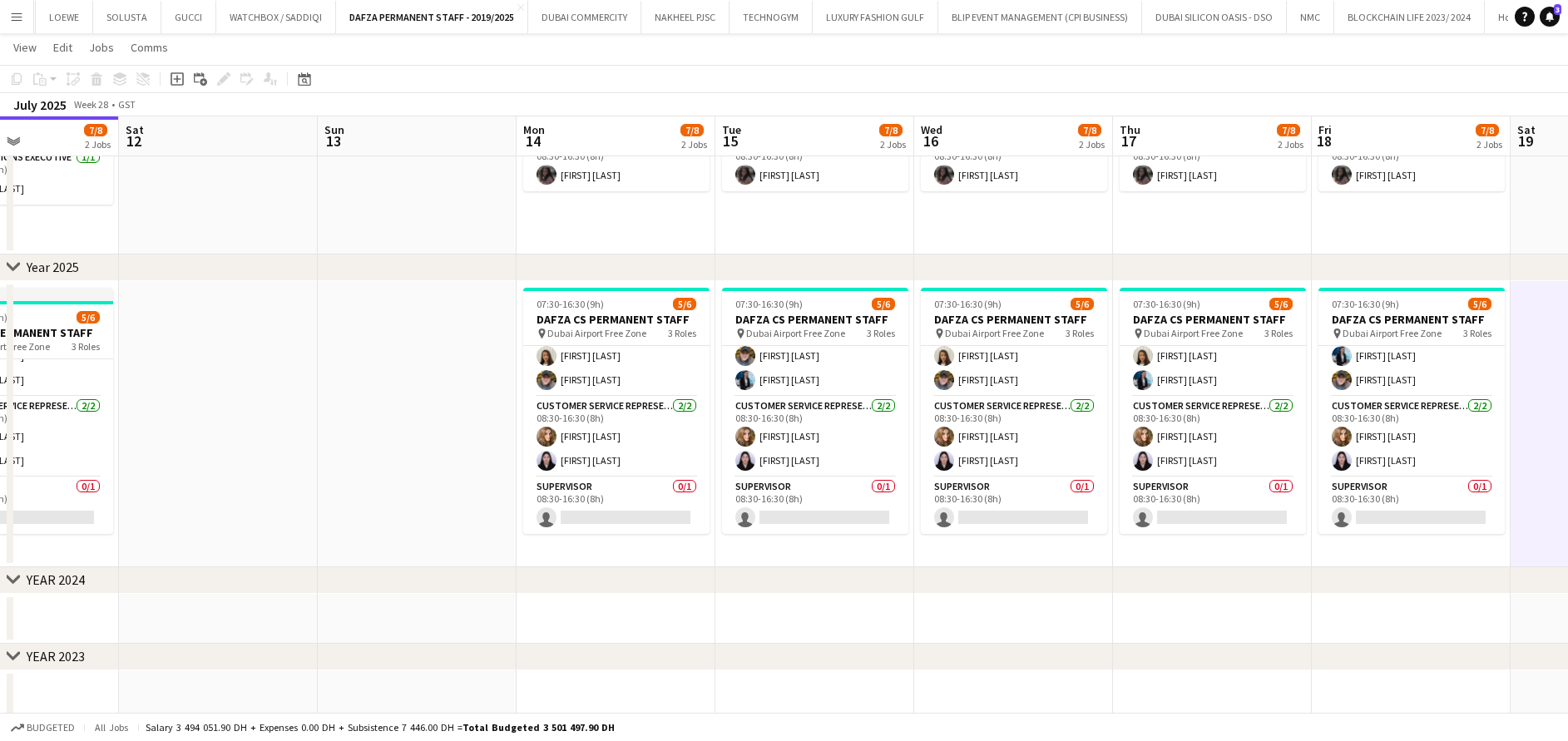 scroll, scrollTop: 0, scrollLeft: 522, axis: horizontal 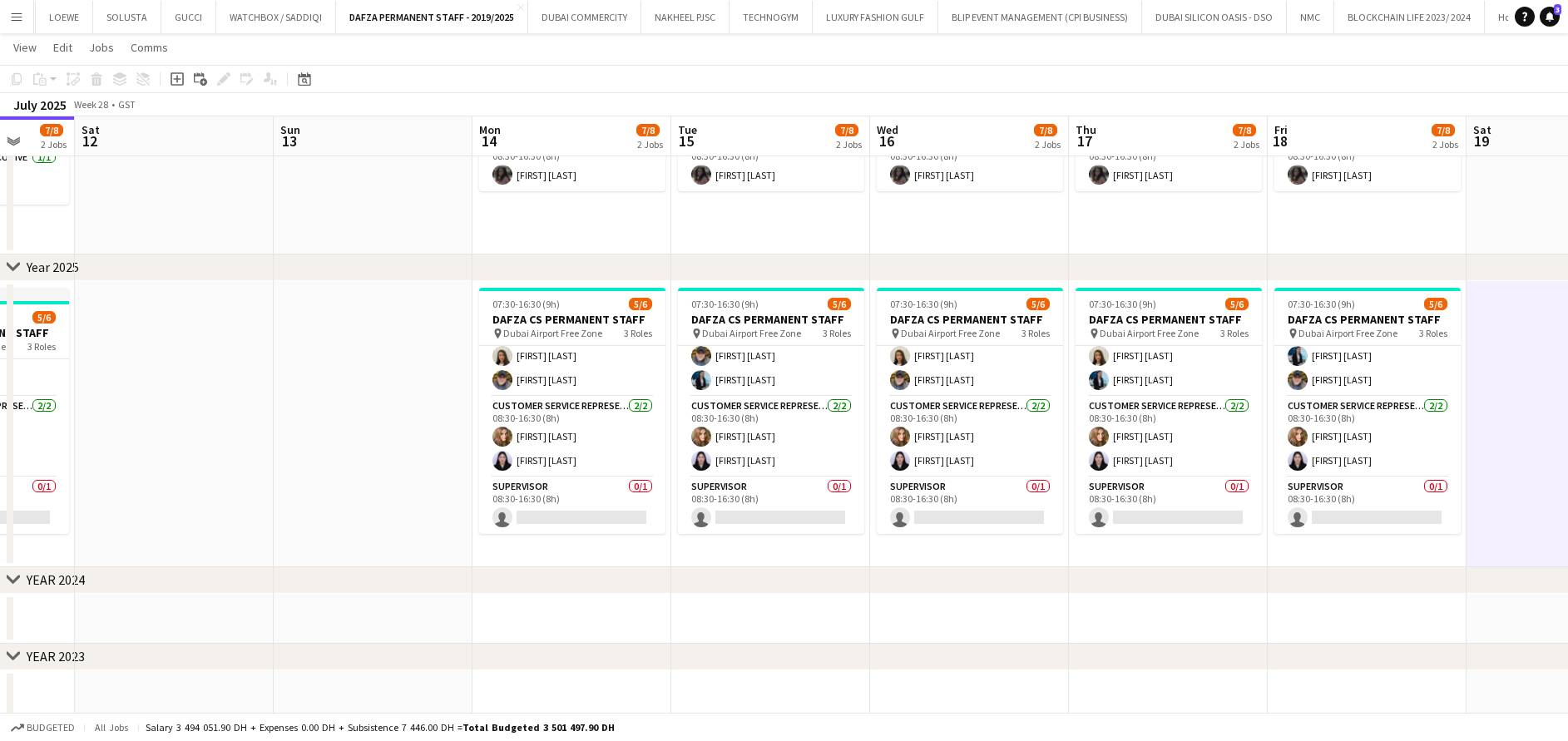 drag, startPoint x: 1065, startPoint y: 467, endPoint x: -5, endPoint y: 456, distance: 1070.0565 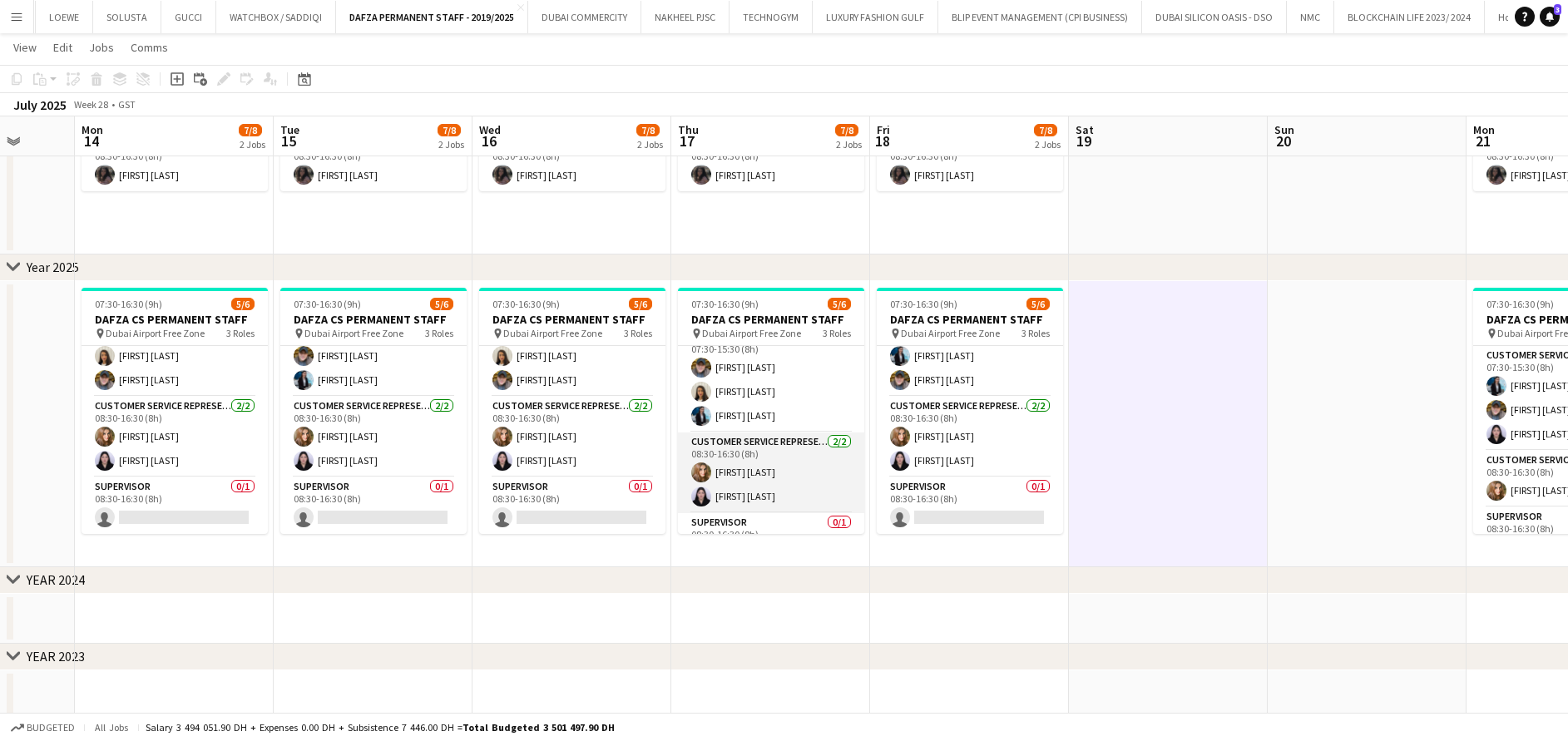 scroll, scrollTop: 0, scrollLeft: 0, axis: both 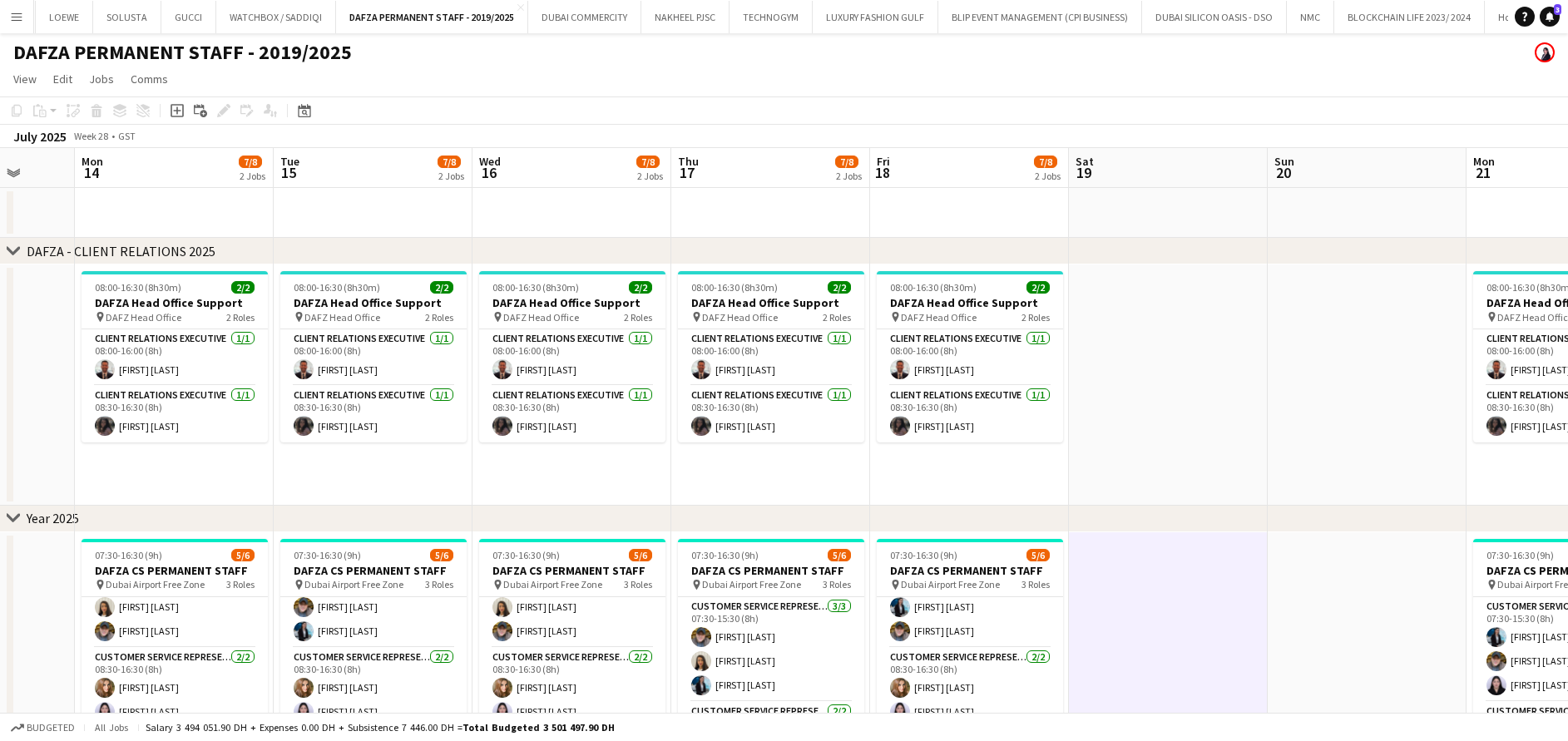 click on "Menu" at bounding box center [17, 17] 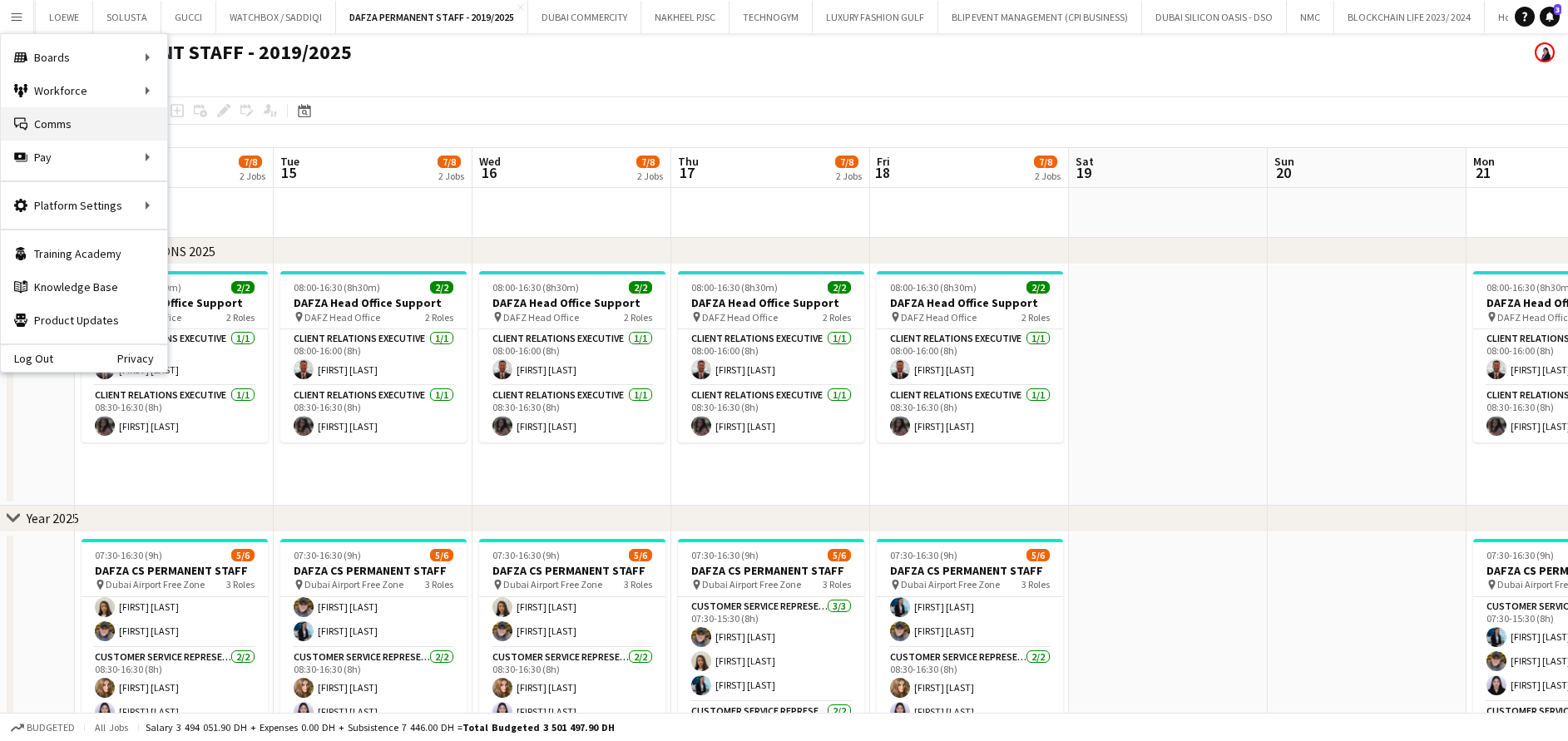 click on "Comms
Comms" at bounding box center (84, 124) 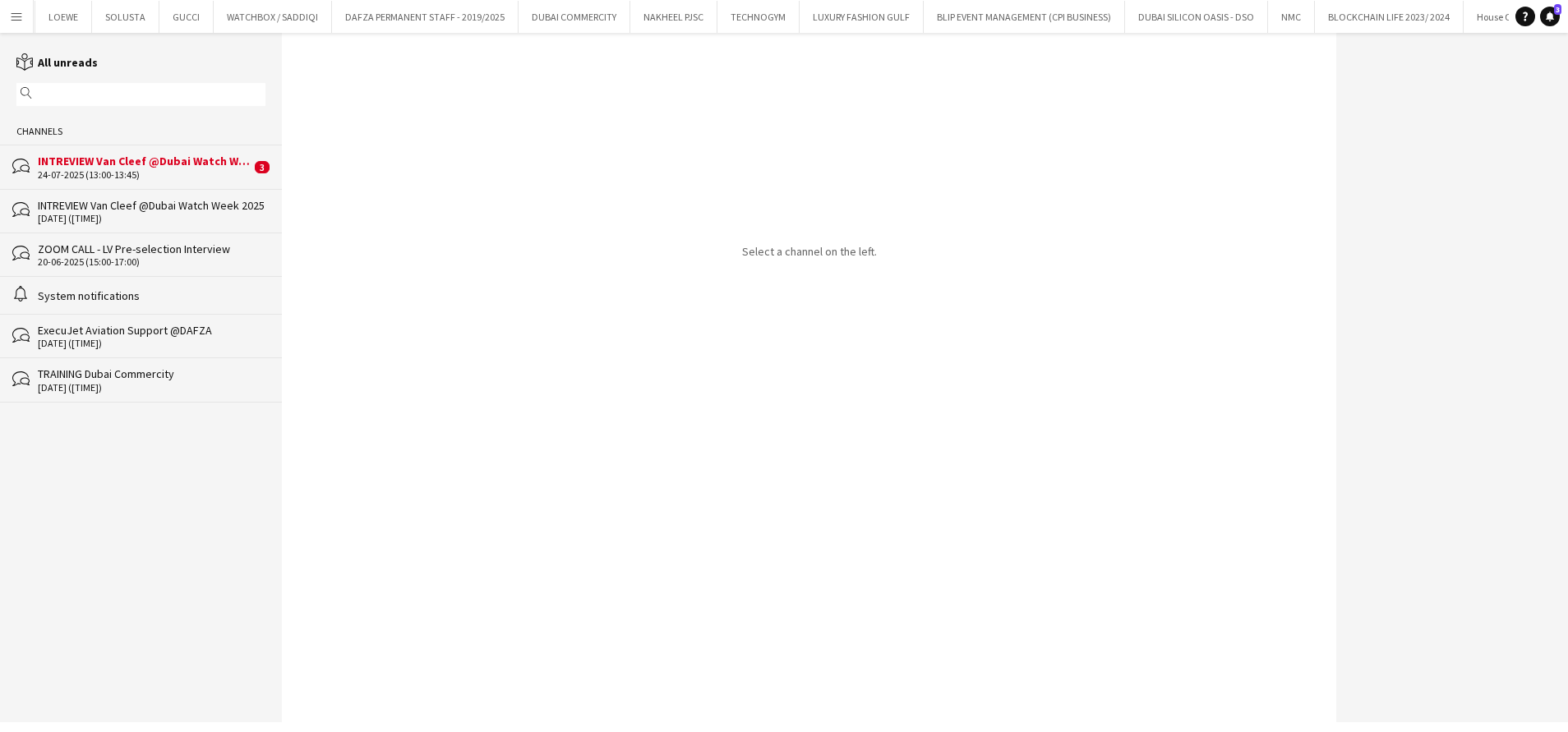 click on "3" 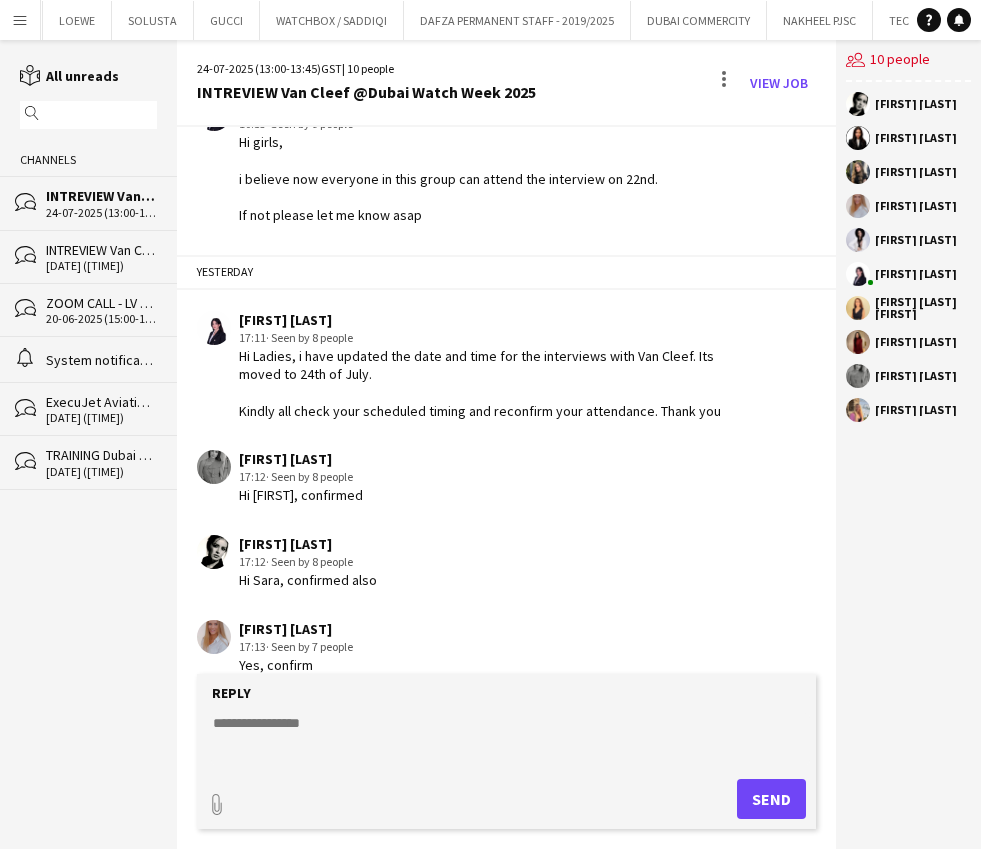 scroll, scrollTop: 1814, scrollLeft: 0, axis: vertical 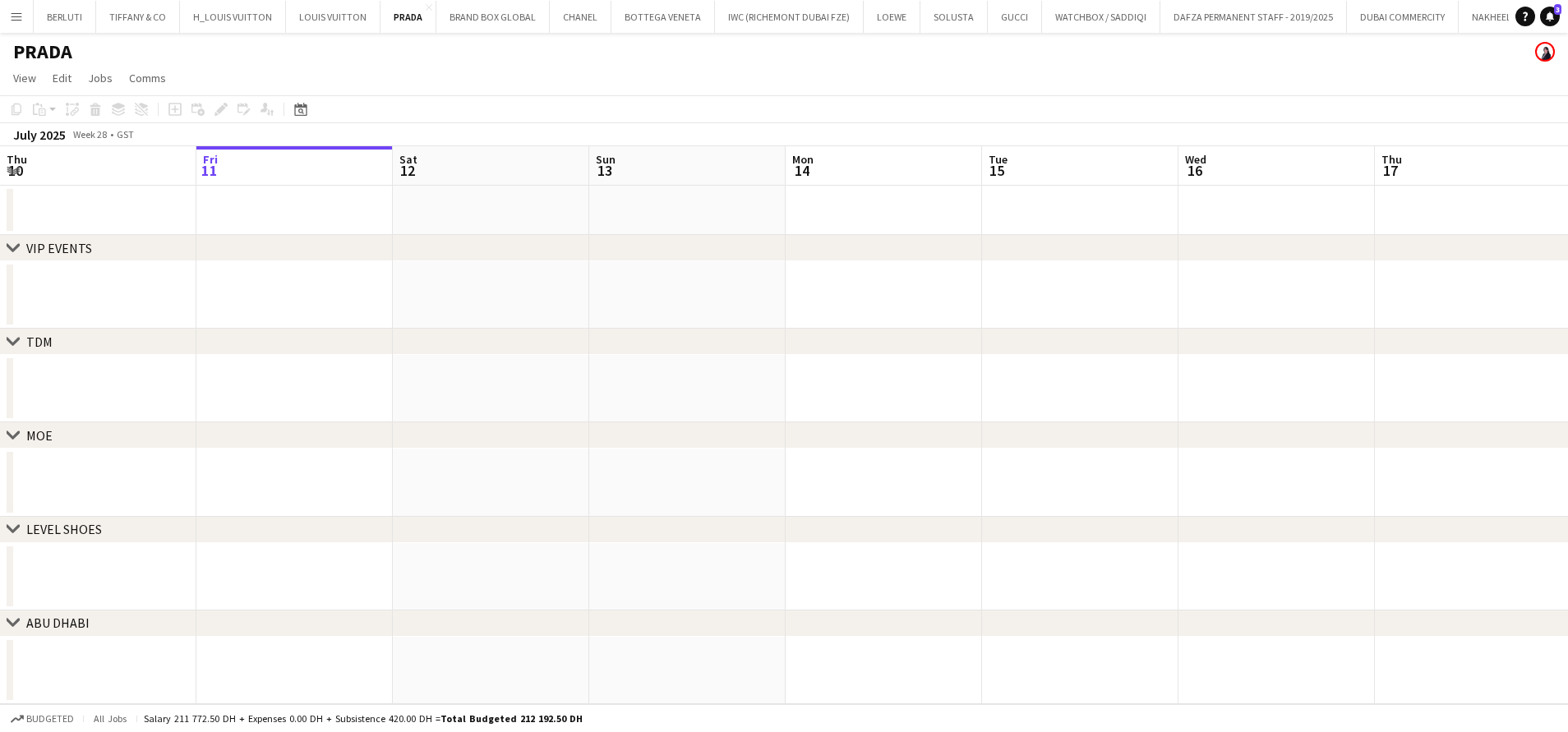 click on "Menu" at bounding box center (16, 16) 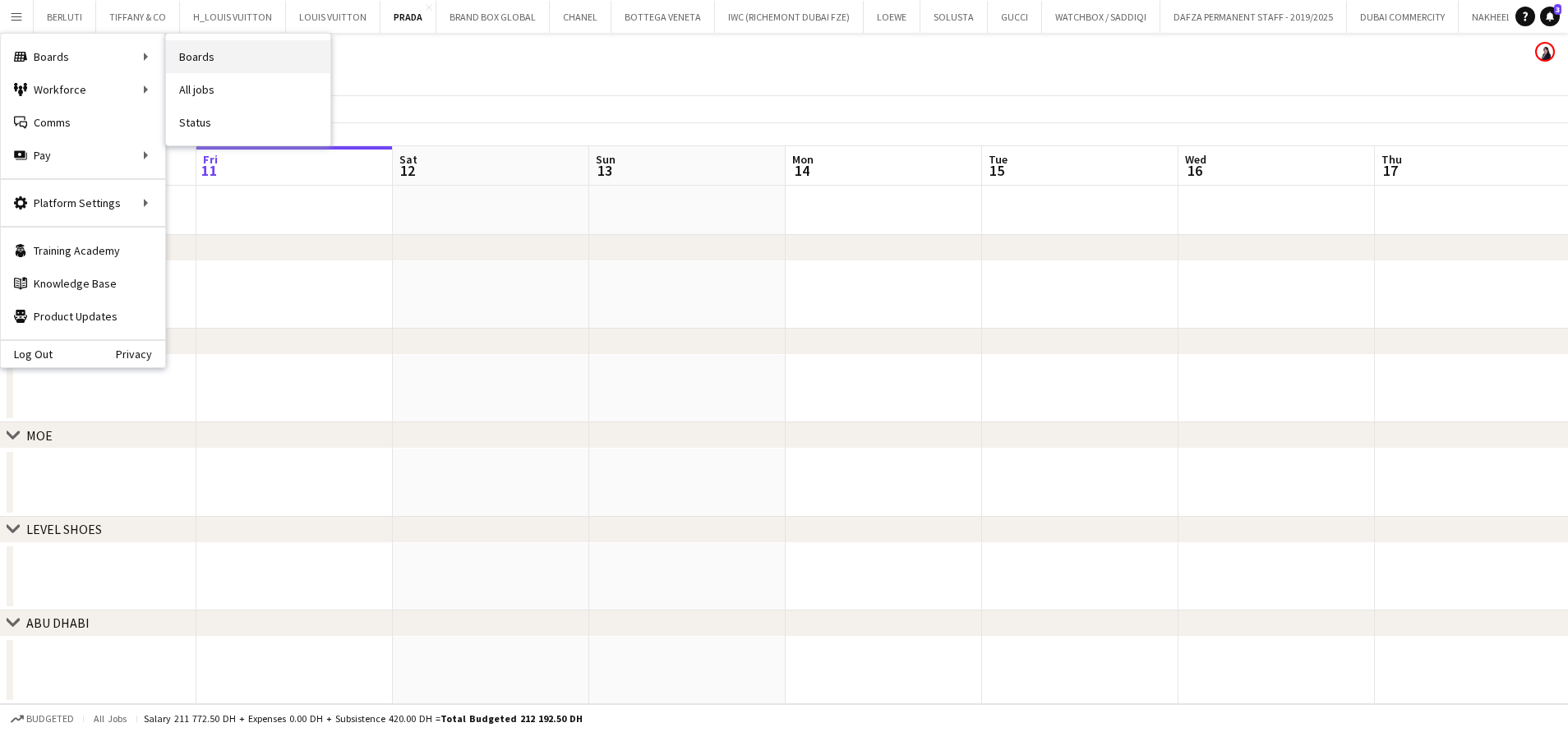 click on "Boards" at bounding box center [248, 57] 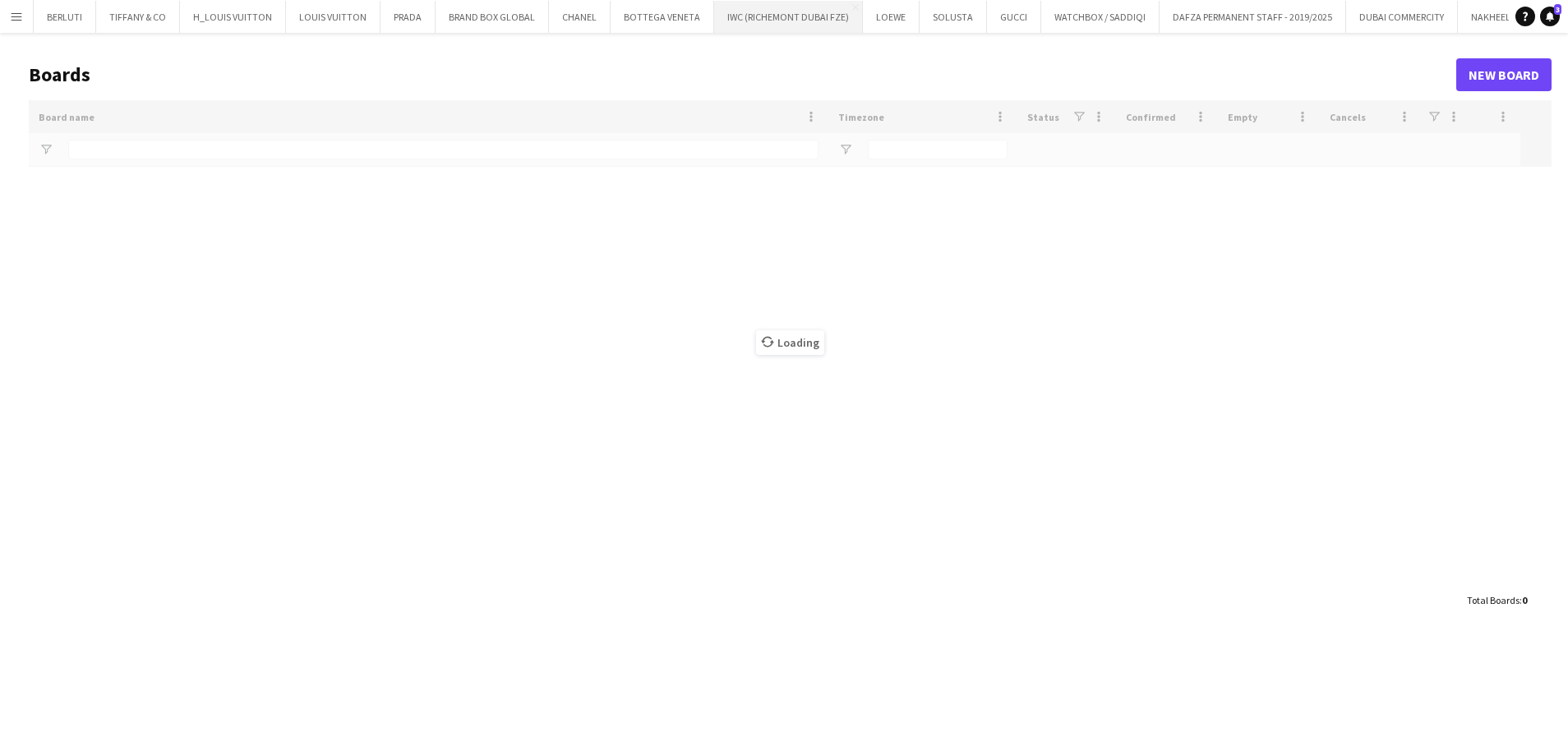 type on "***" 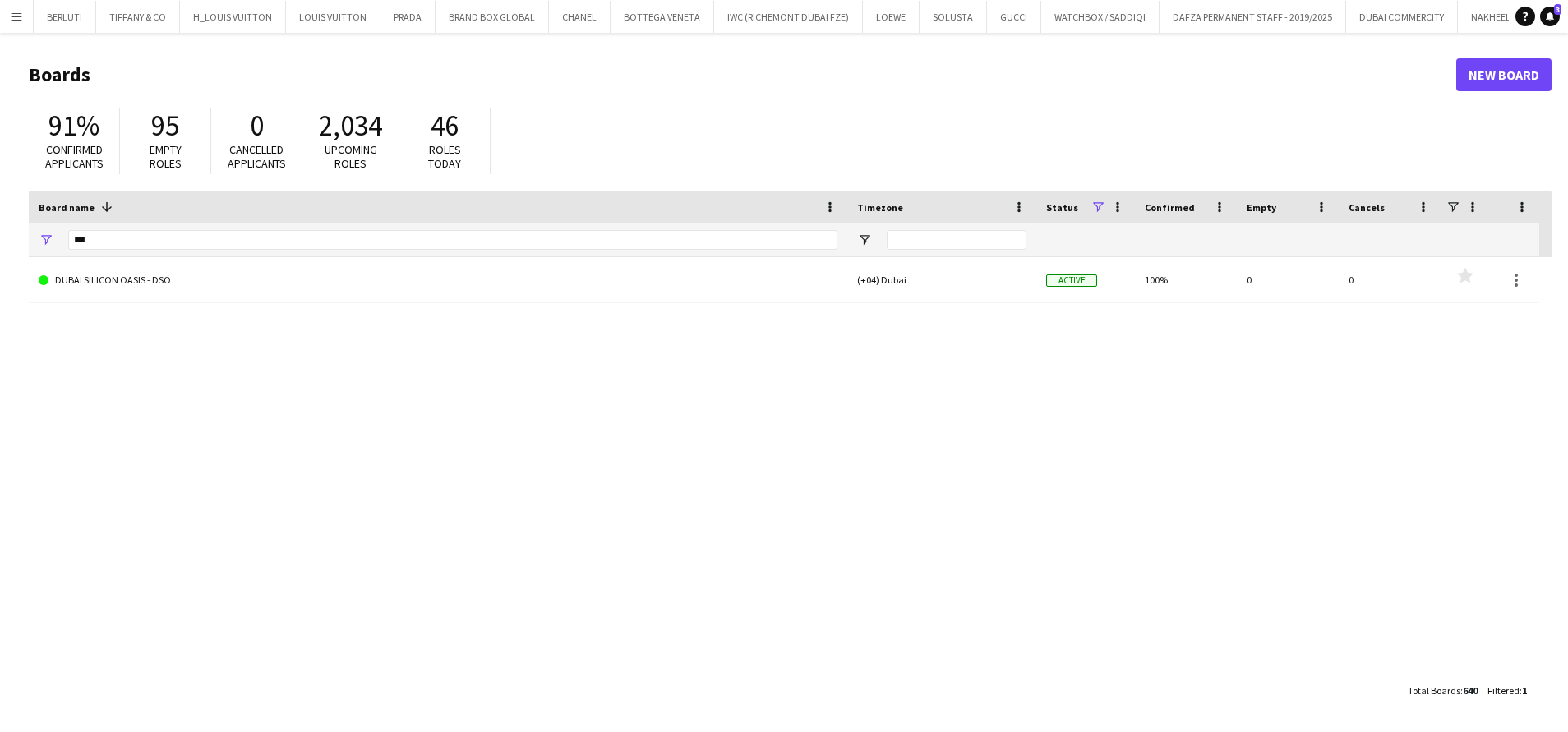 click on "Menu" at bounding box center (16, 16) 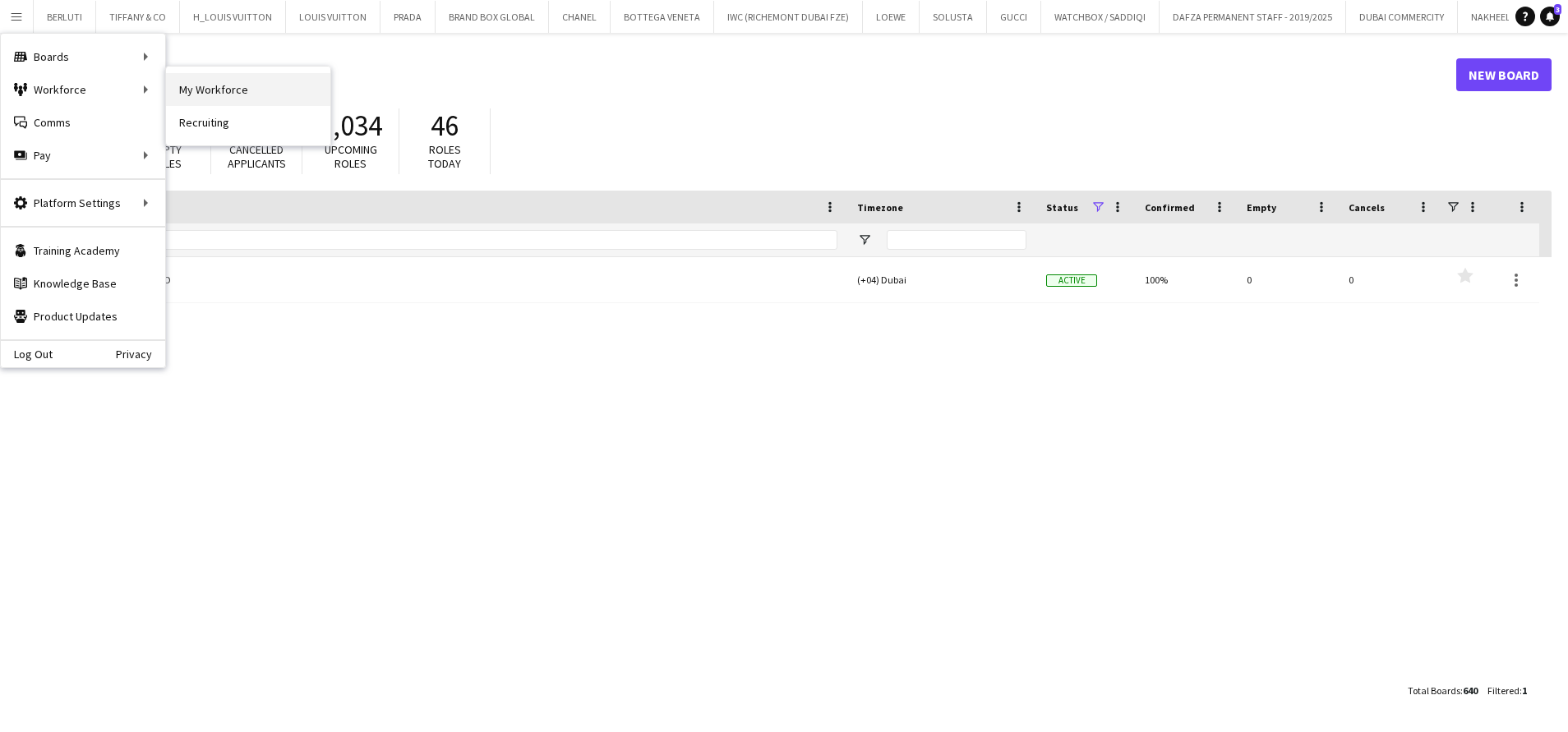 click on "My Workforce" at bounding box center (248, 90) 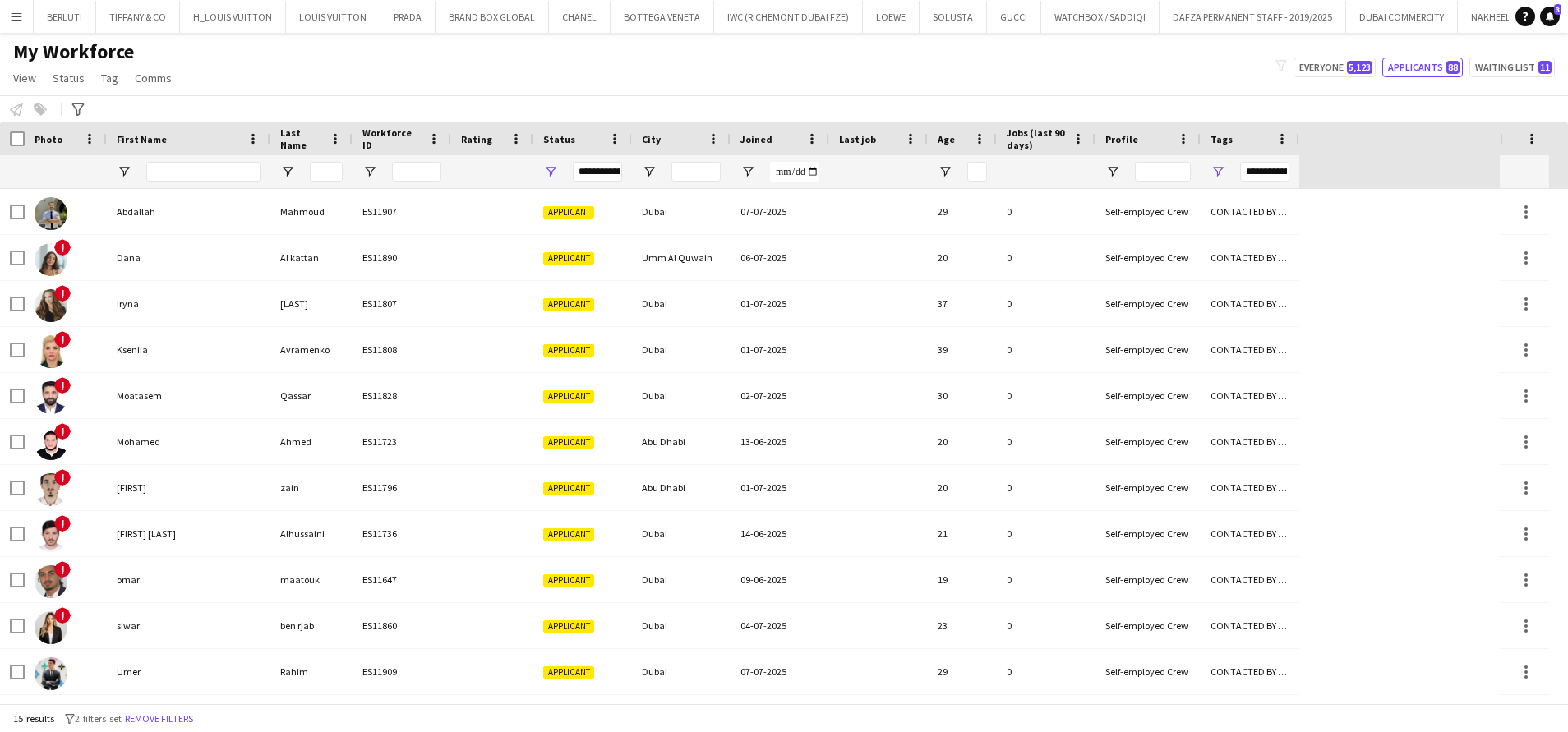 click on "Menu" at bounding box center (16, 16) 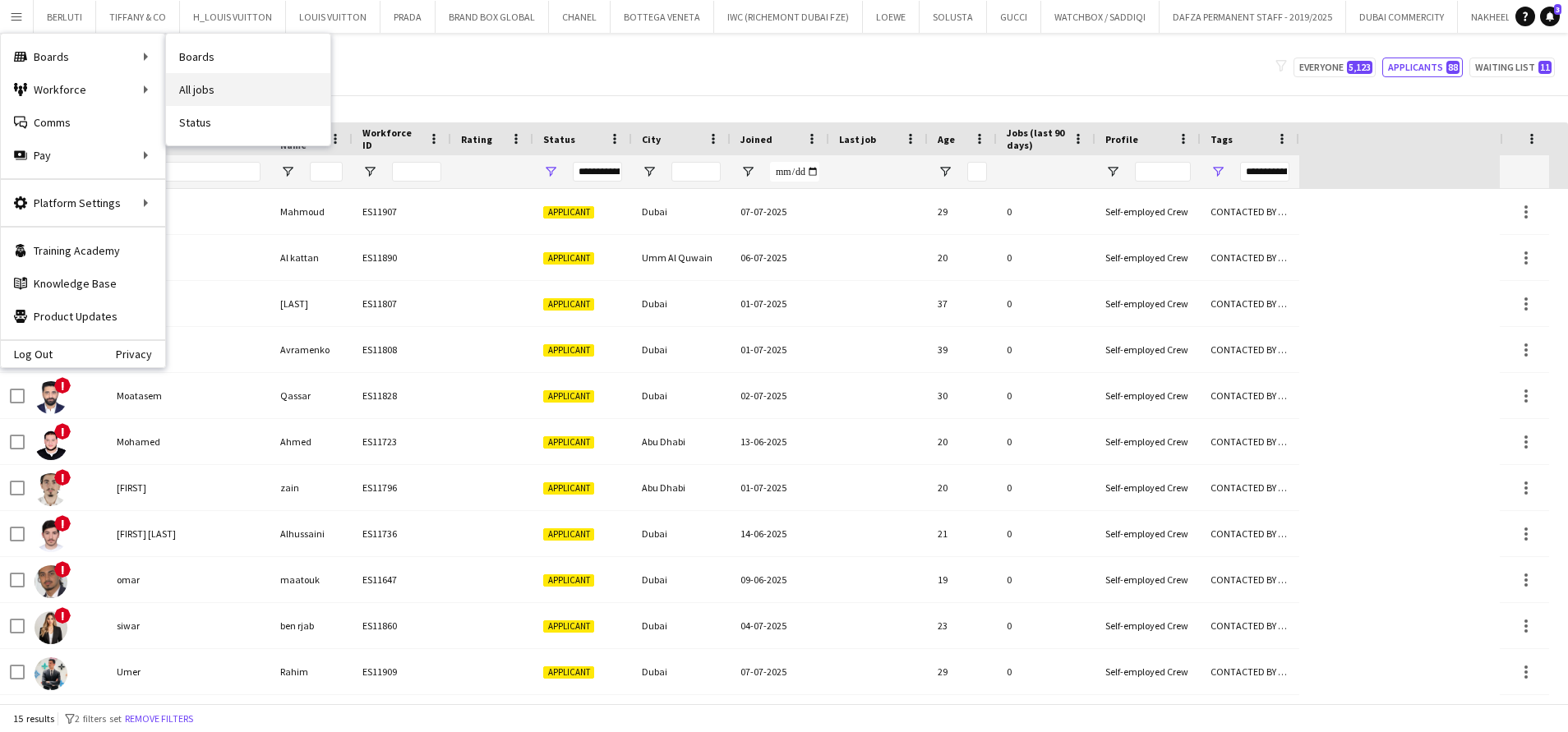 click on "All jobs" at bounding box center [248, 90] 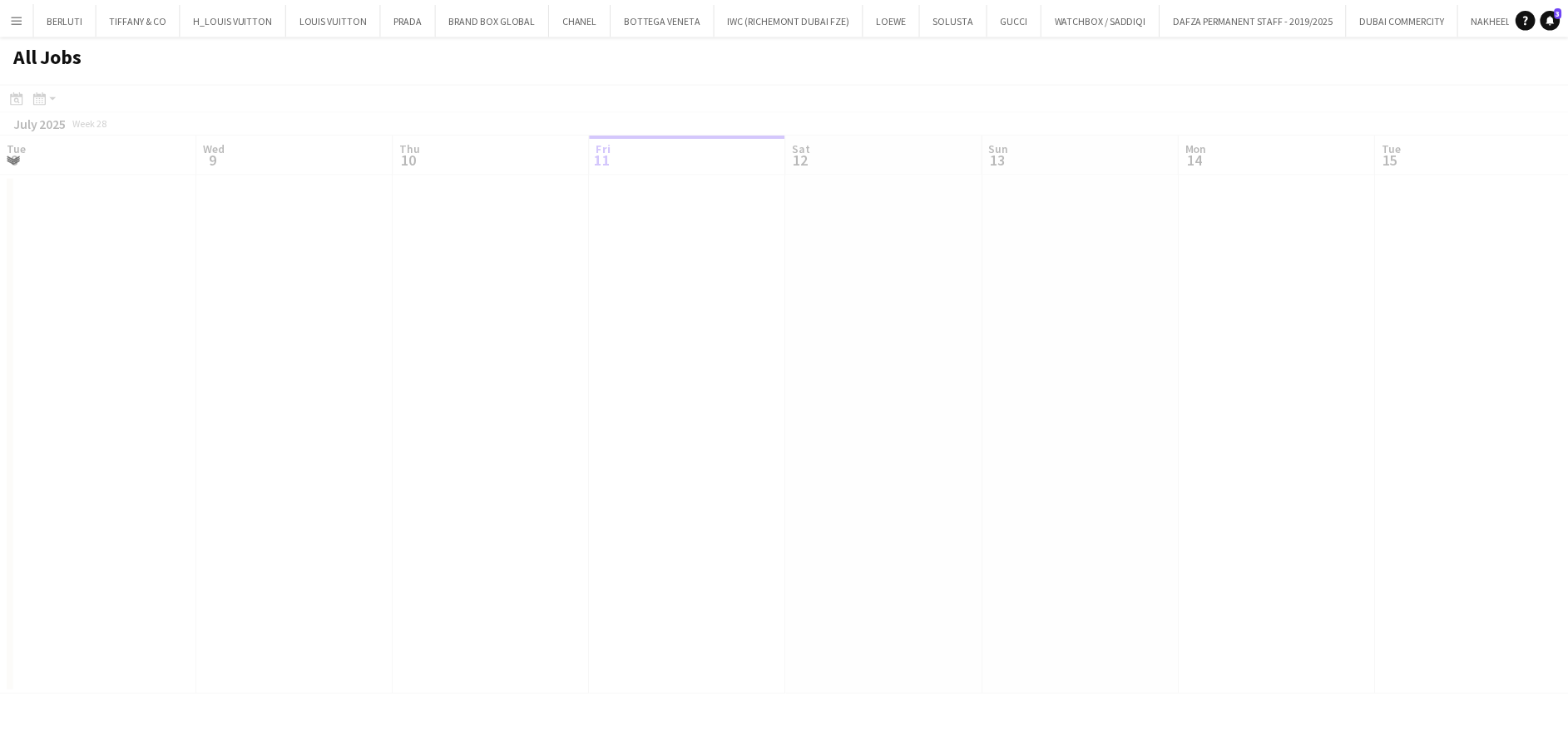 scroll, scrollTop: 0, scrollLeft: 398, axis: horizontal 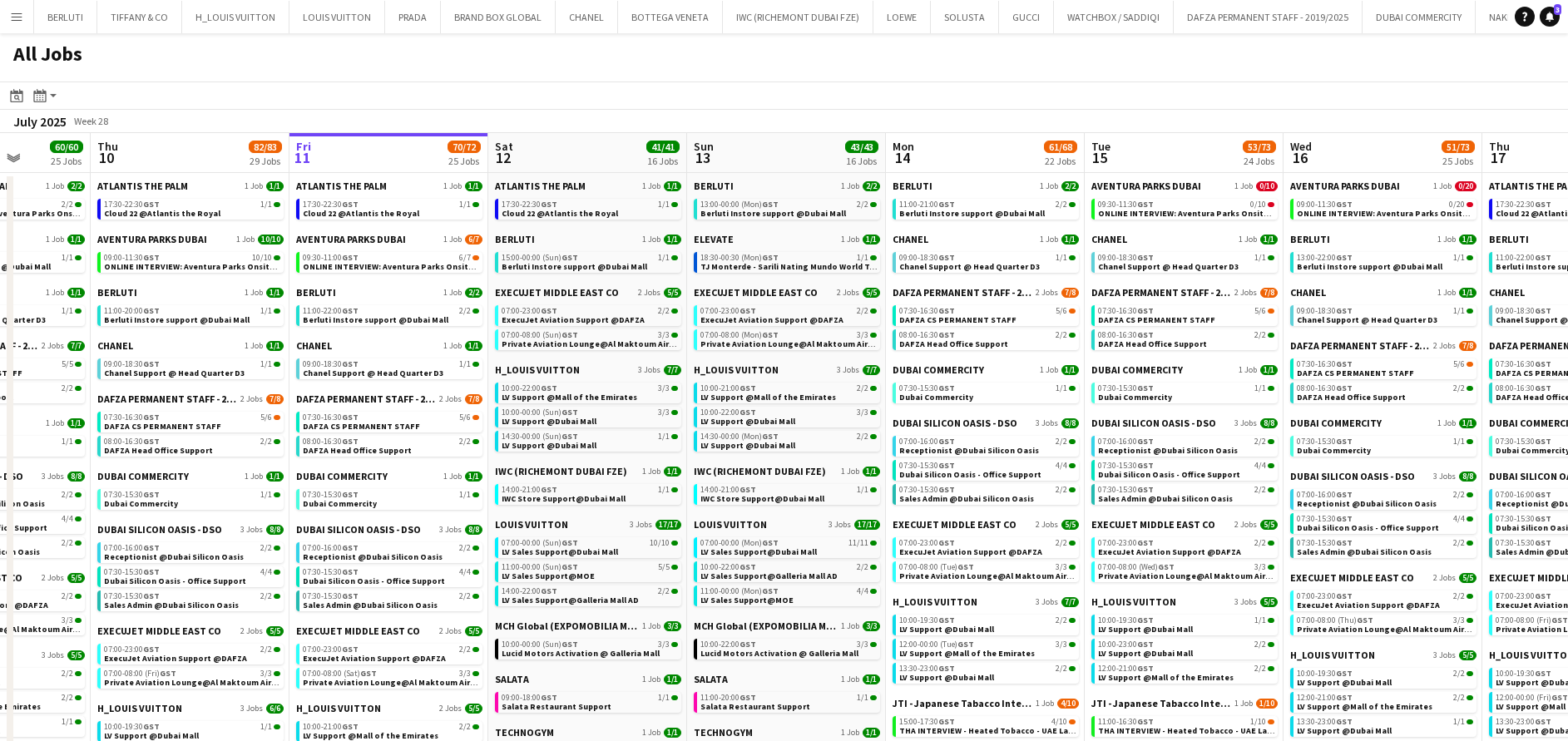 drag, startPoint x: 247, startPoint y: 343, endPoint x: 338, endPoint y: 361, distance: 92.76314 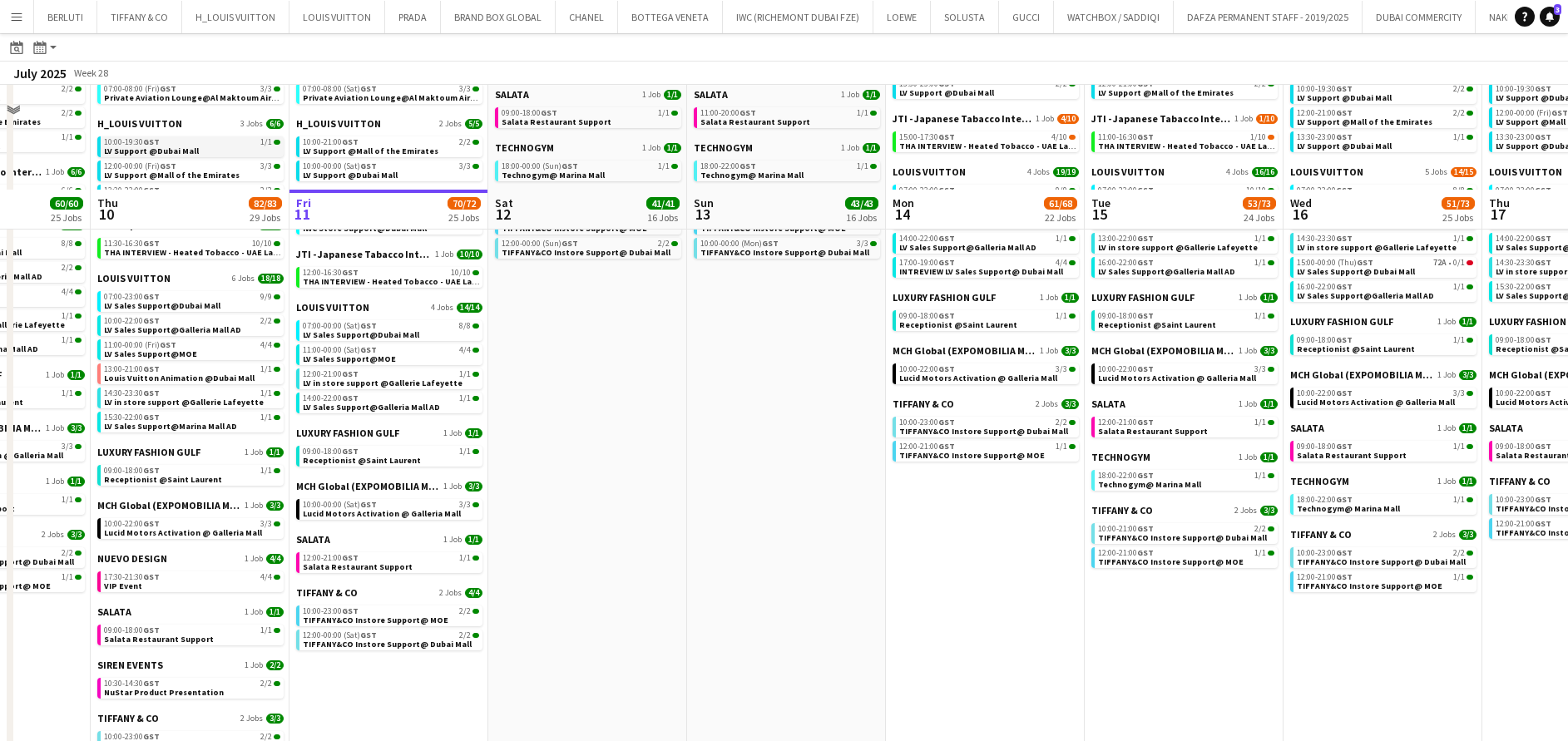 scroll, scrollTop: 688, scrollLeft: 0, axis: vertical 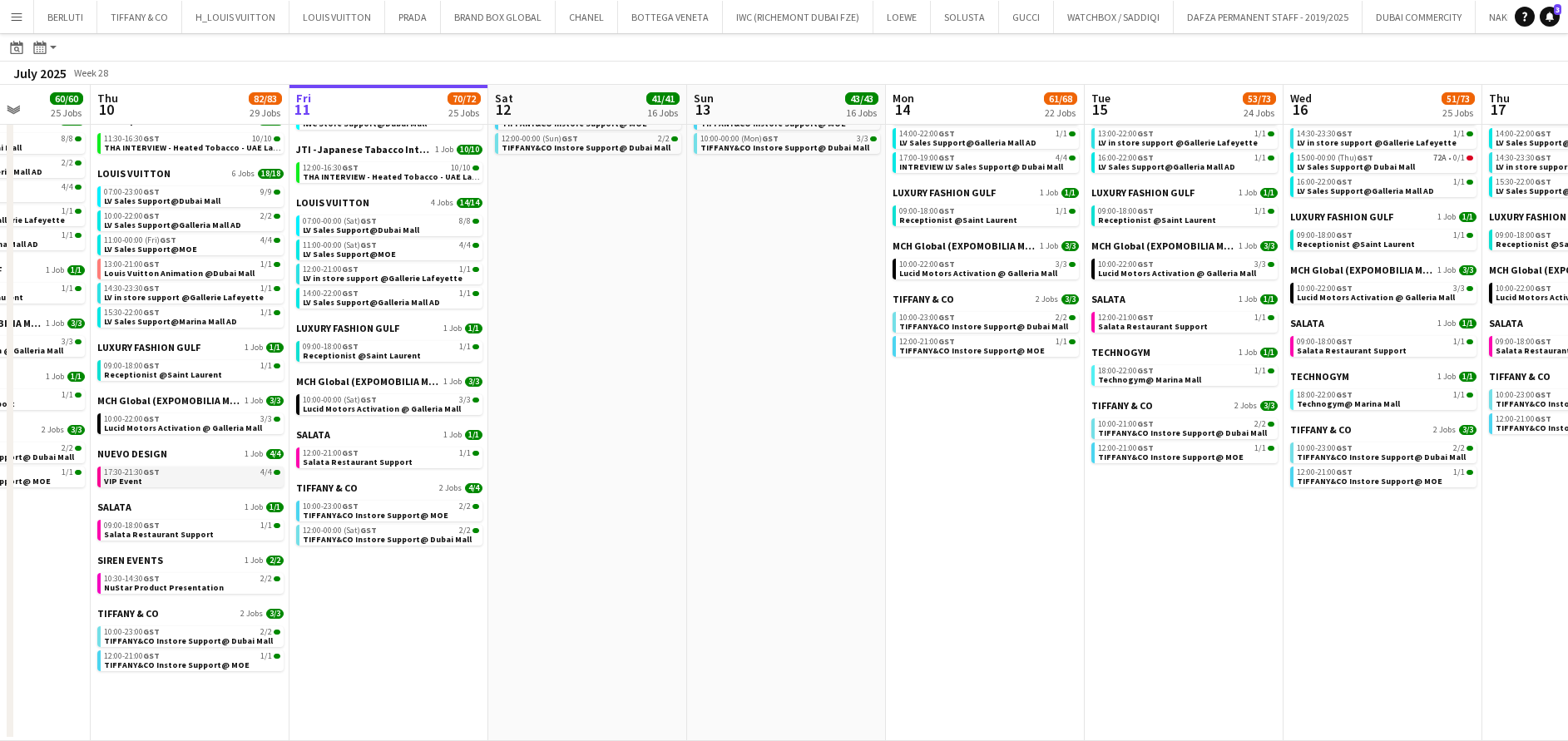 click on "17:30-21:30    GST   4/4" at bounding box center [192, 472] 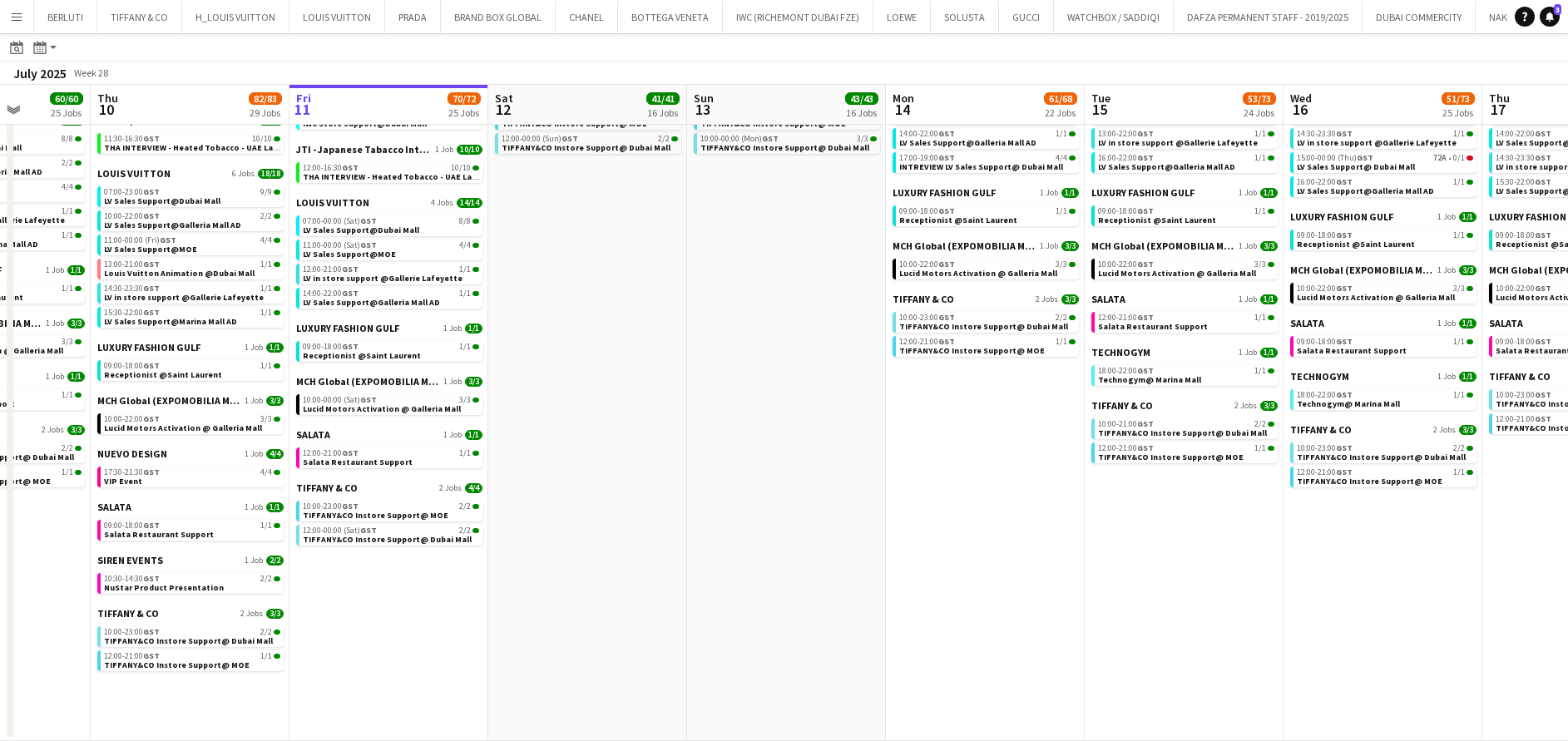 click on "BERLUTI   1 Job   2/2   13:00-00:00 (Mon)   GST   2/2   Berluti Instore support @Dubai Mall   ELEVATE   1 Job   1/1   18:30-00:30 (Mon)   GST   1/1   TJ Monterde - Sarili Nating Mundo World Tour - Suite - Suite @ Coca Cola Arena   EXECUJET MIDDLE EAST CO   2 Jobs   5/5   07:00-23:00    GST   2/2   ExecuJet Aviation Support @DAFZA   07:00-08:00 (Mon)   GST   3/3   Private Aviation Lounge@Al Maktoum Airport   H_LOUIS VUITTON   3 Jobs   7/7   10:00-21:00    GST   2/2   LV Support @Mall of the Emirates   10:00-22:00    GST   3/3   LV Support @Dubai Mall   14:30-00:00 (Mon)   GST   2/2   LV Support @Dubai Mall   IWC (RICHEMONT DUBAI FZE)   1 Job   1/1   14:00-21:00    GST   1/1   IWC Store Support@Dubai Mall    LOUIS VUITTON   3 Jobs   17/17   07:00-00:00 (Mon)   GST   11/11   LV Sales Support@Dubai Mall    10:00-22:00    GST   2/2   LV Sales Support@Galleria Mall AD   11:00-00:00 (Mon)   GST   4/4   LV Sales Support@MOE   MCH Global (EXPOMOBILIA MCH GLOBAL ME LIVE MARKETING LLC)   1 Job   3/3   10:00-22:00" at bounding box center [786, 112] 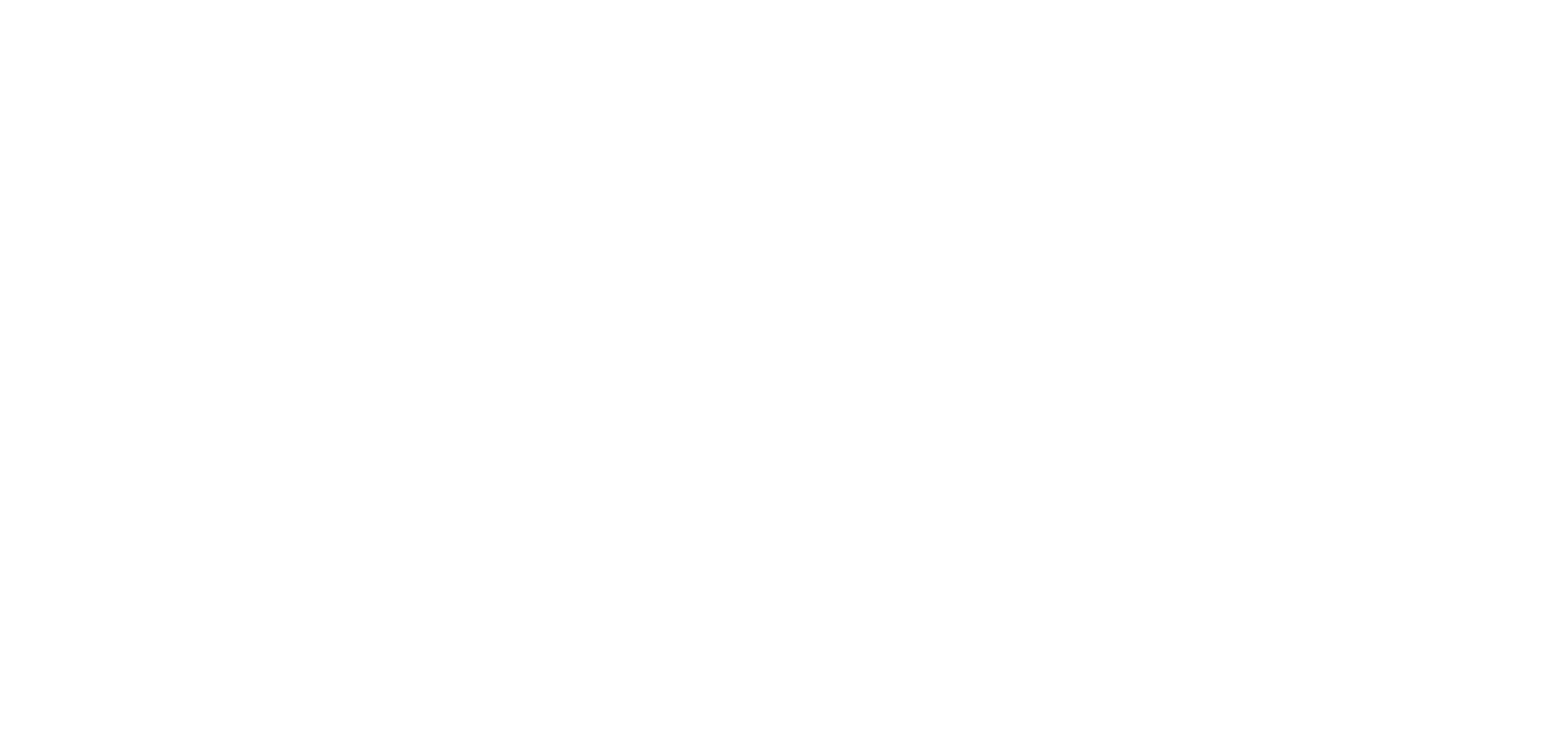 scroll, scrollTop: 0, scrollLeft: 0, axis: both 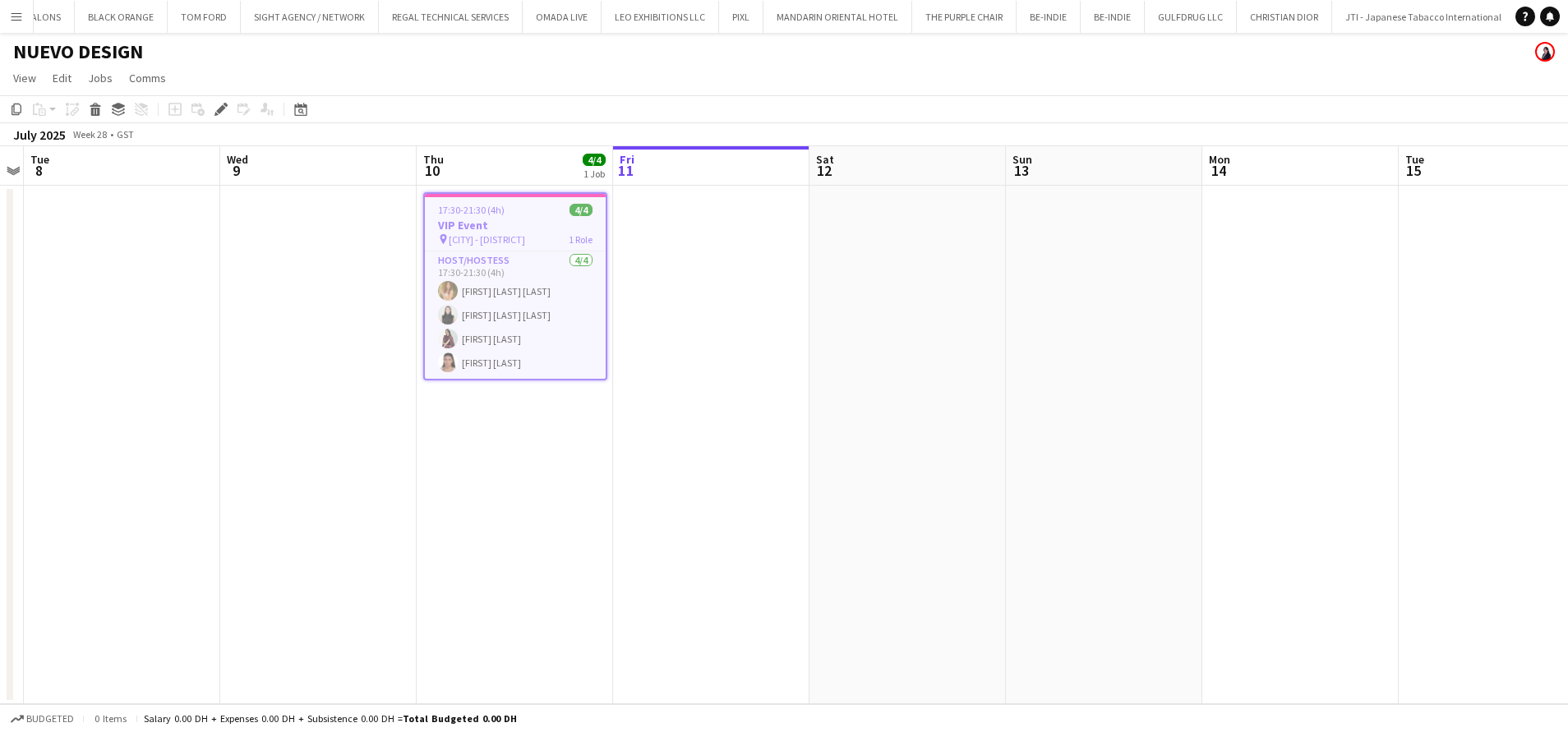 click at bounding box center [122, 444] 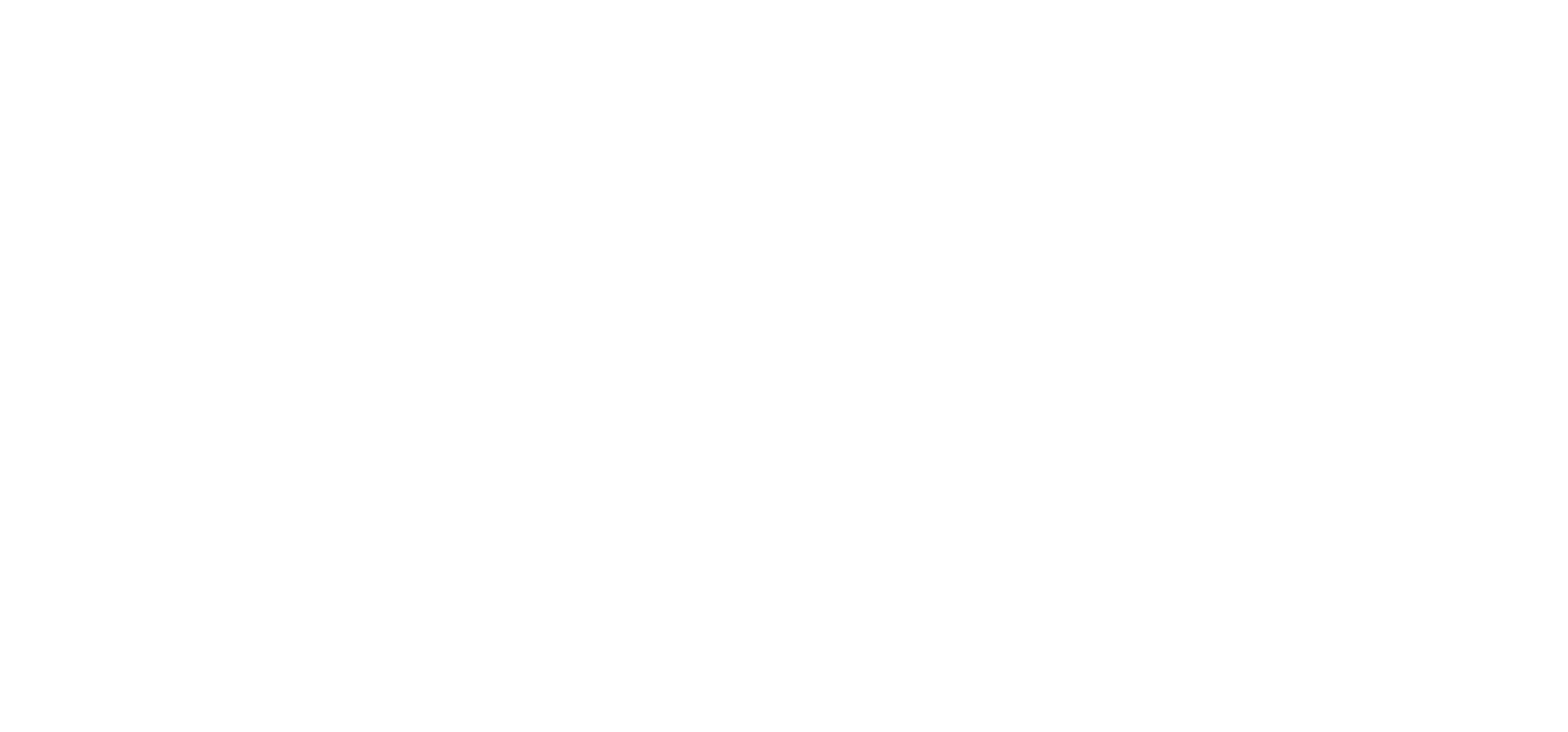 scroll, scrollTop: 0, scrollLeft: 0, axis: both 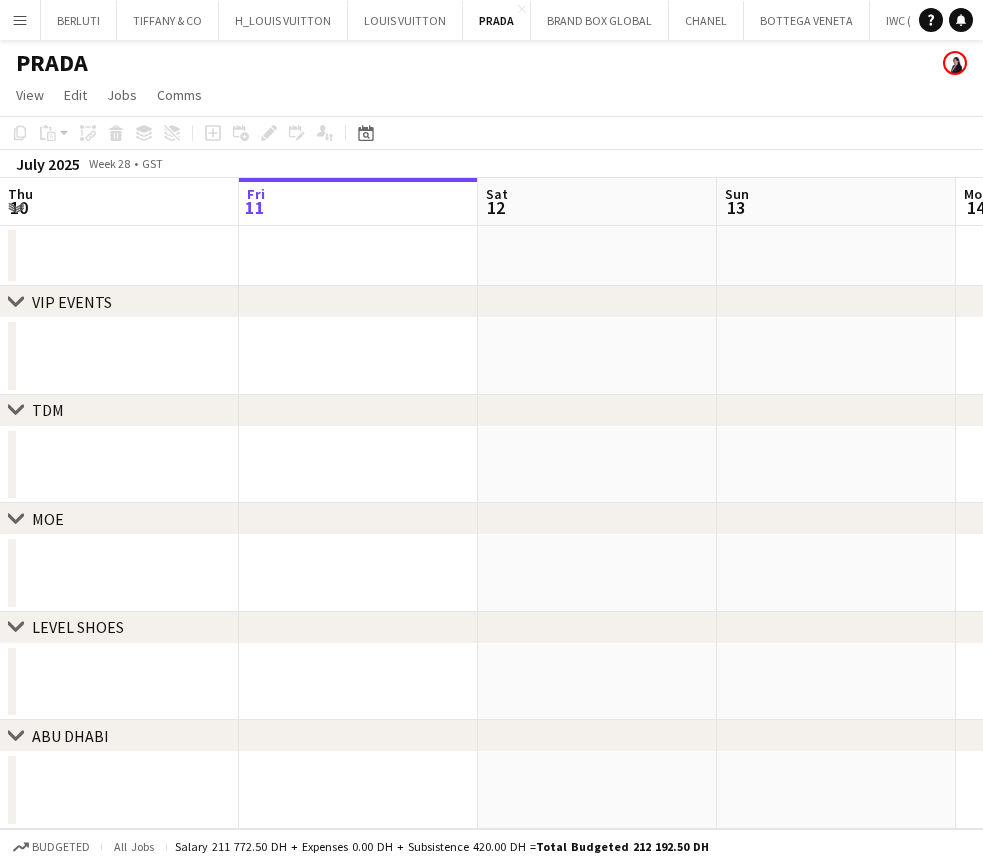 click on "Menu" at bounding box center (20, 20) 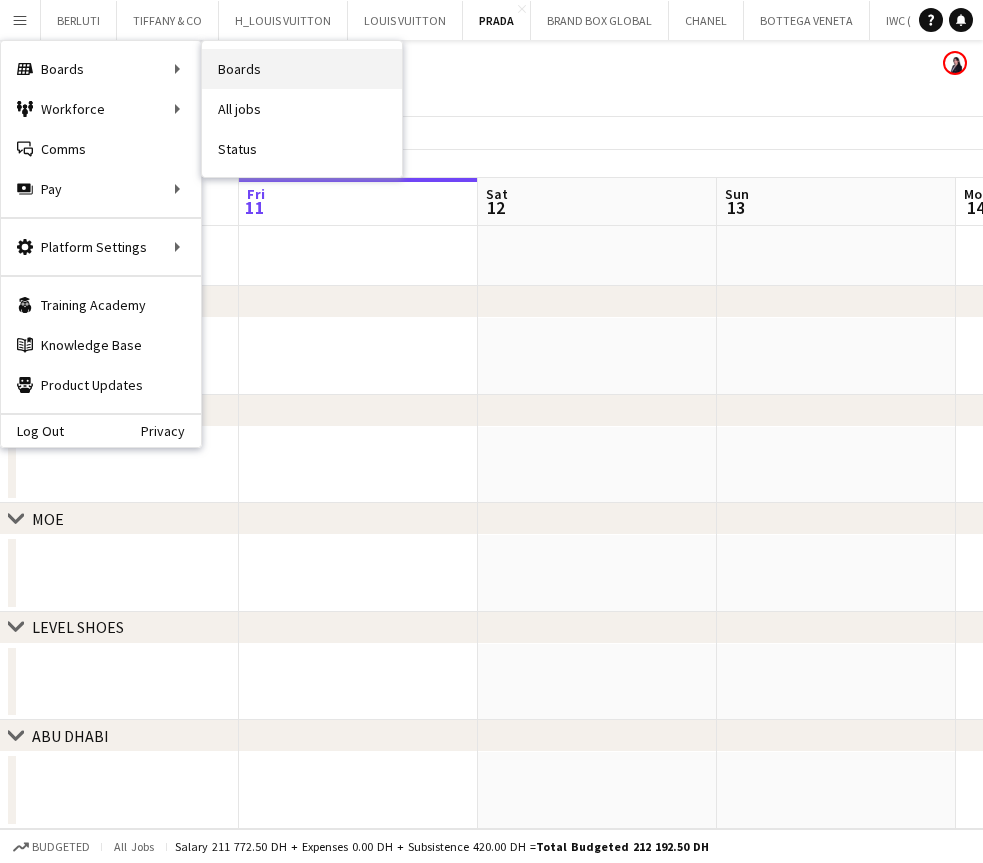 click on "Boards" at bounding box center [302, 69] 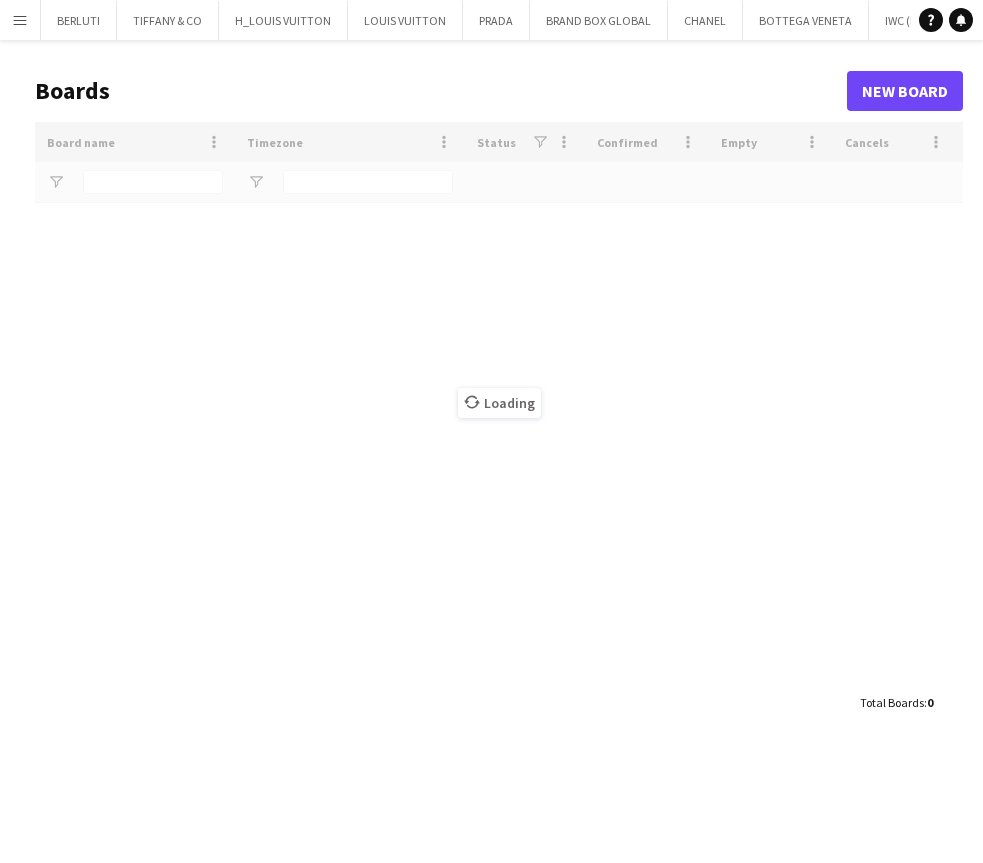 type on "***" 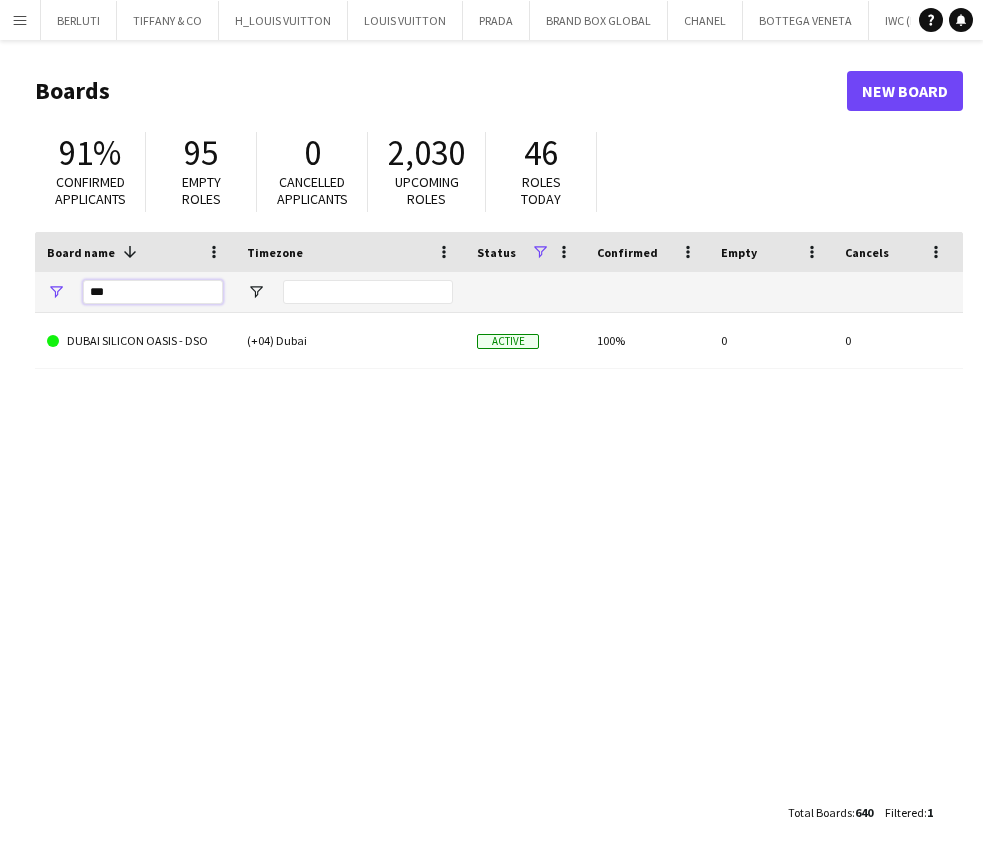 drag, startPoint x: 155, startPoint y: 294, endPoint x: 55, endPoint y: 290, distance: 100.07997 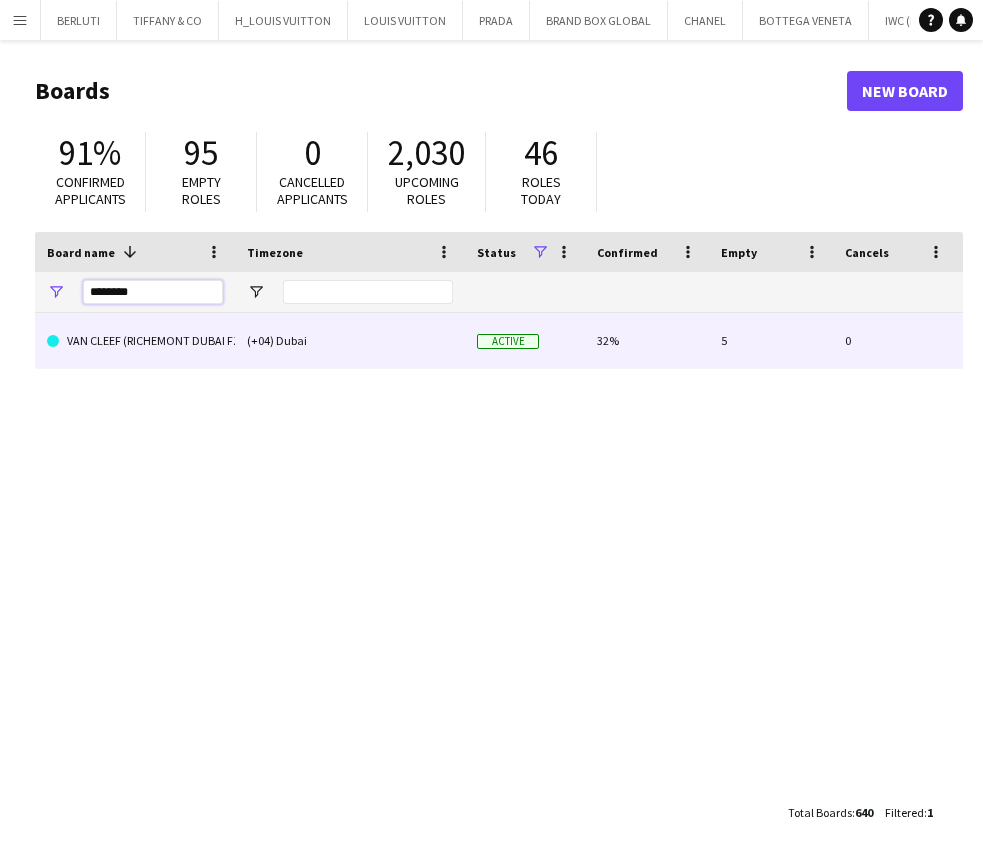 type on "********" 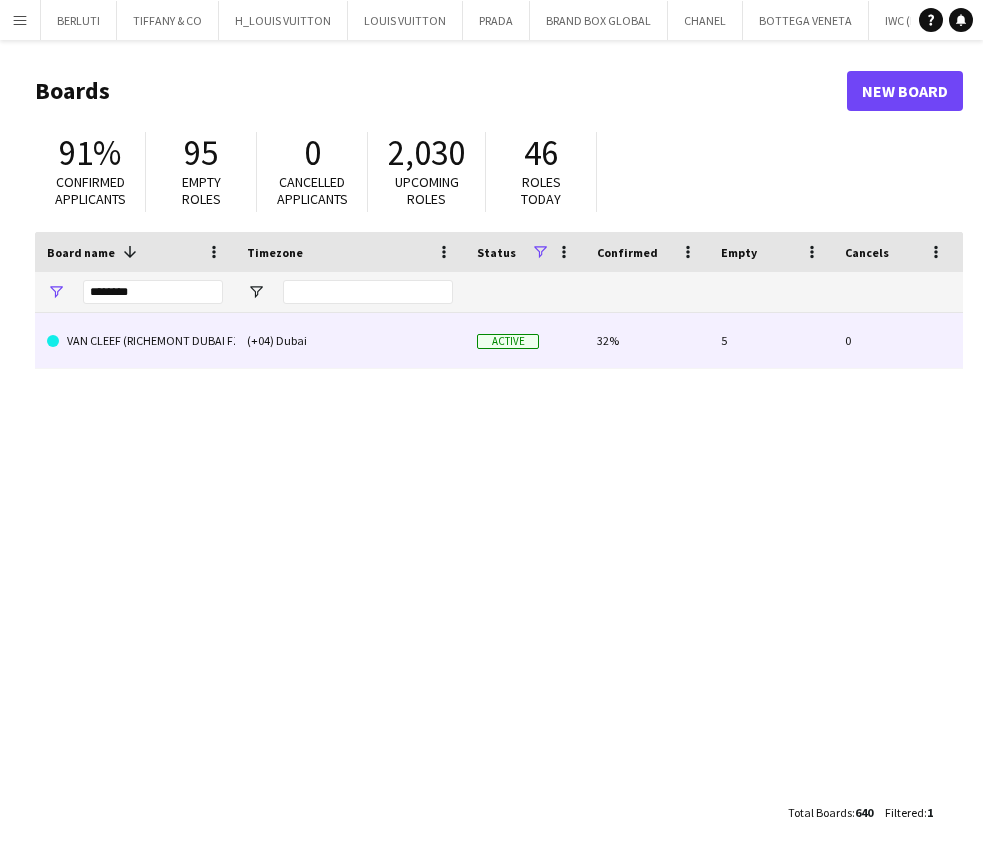 click on "VAN CLEEF (RICHEMONT DUBAI FZE)" 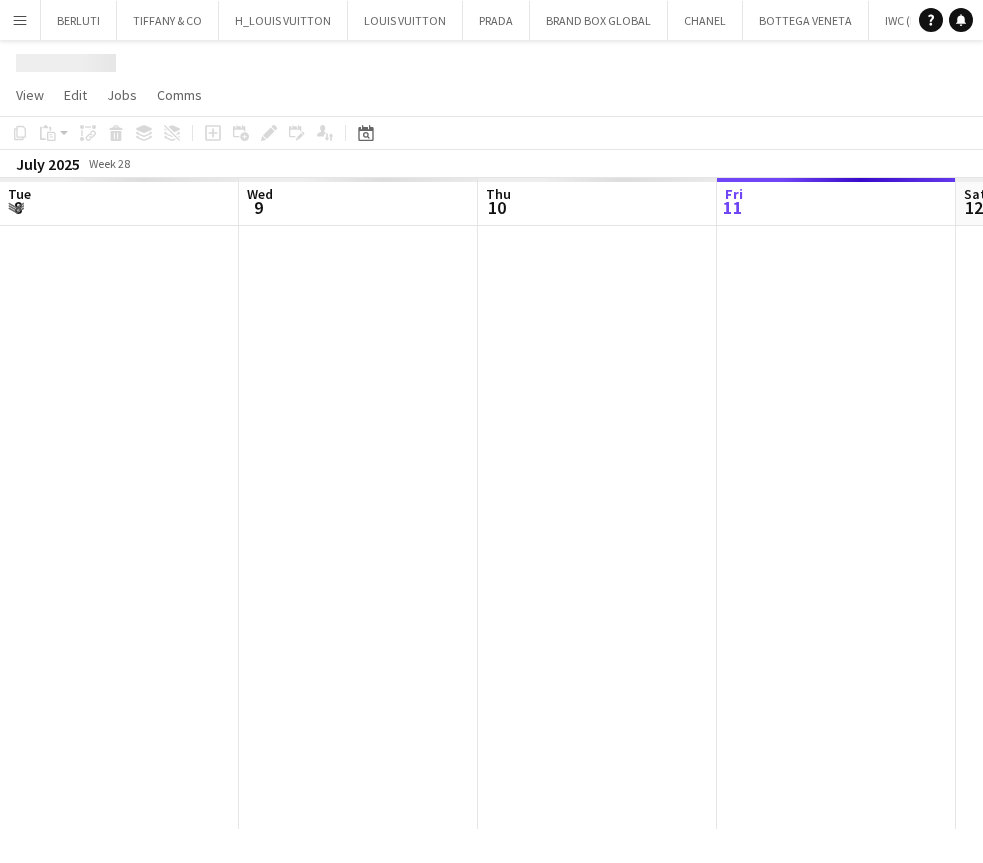 scroll, scrollTop: 0, scrollLeft: 478, axis: horizontal 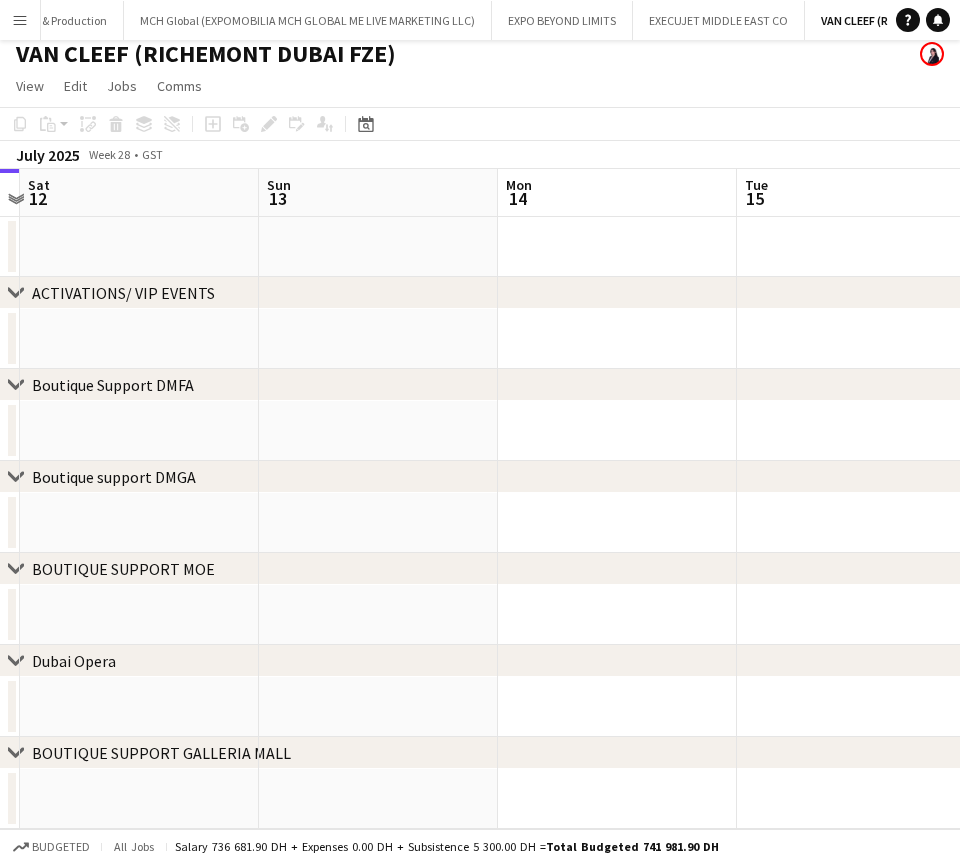 drag, startPoint x: 740, startPoint y: 335, endPoint x: 282, endPoint y: 335, distance: 458 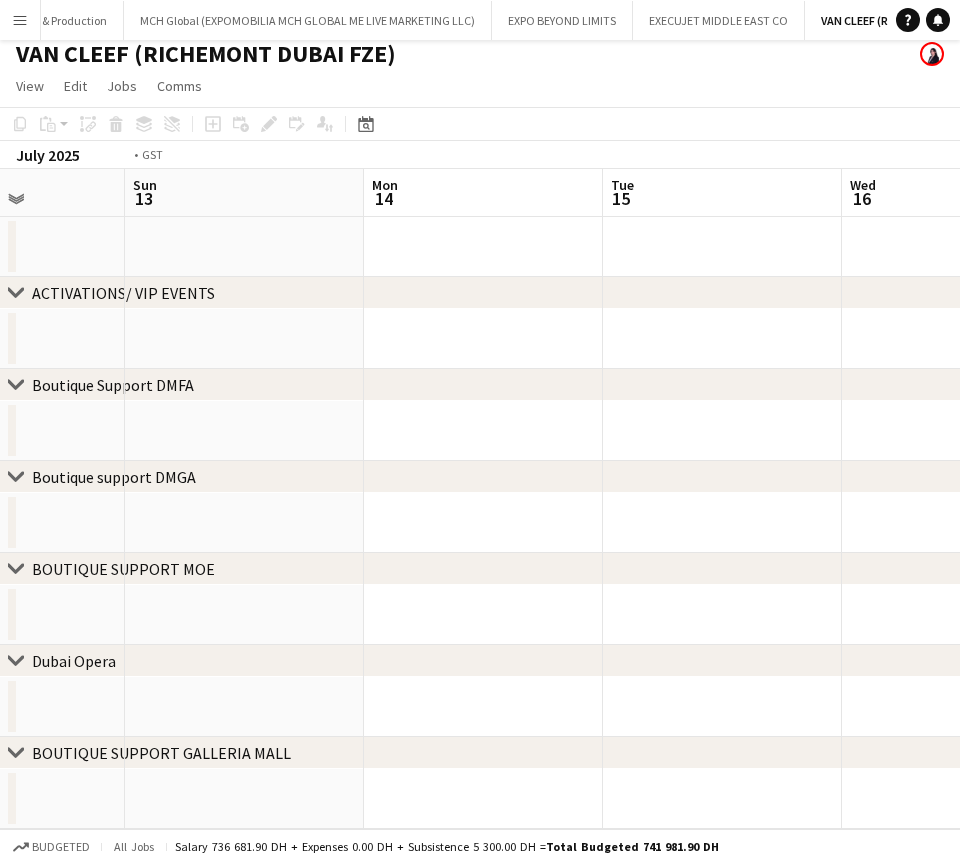 drag, startPoint x: 729, startPoint y: 335, endPoint x: 117, endPoint y: 335, distance: 612 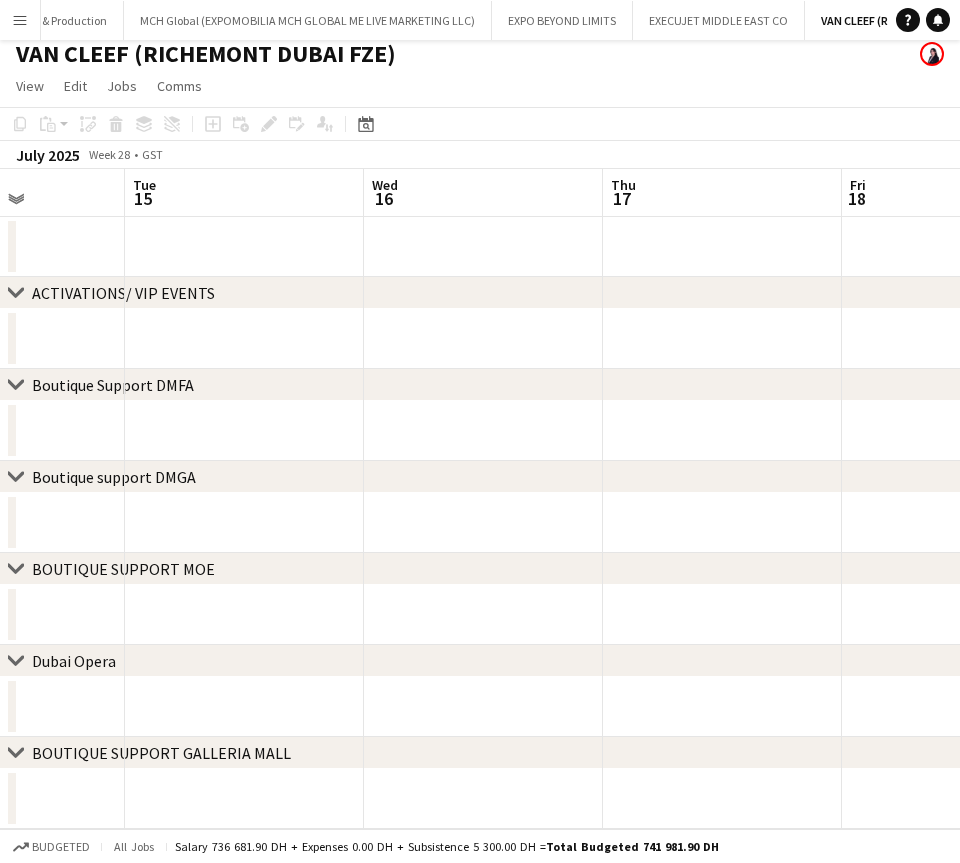 drag, startPoint x: 552, startPoint y: 335, endPoint x: 355, endPoint y: 340, distance: 197.06345 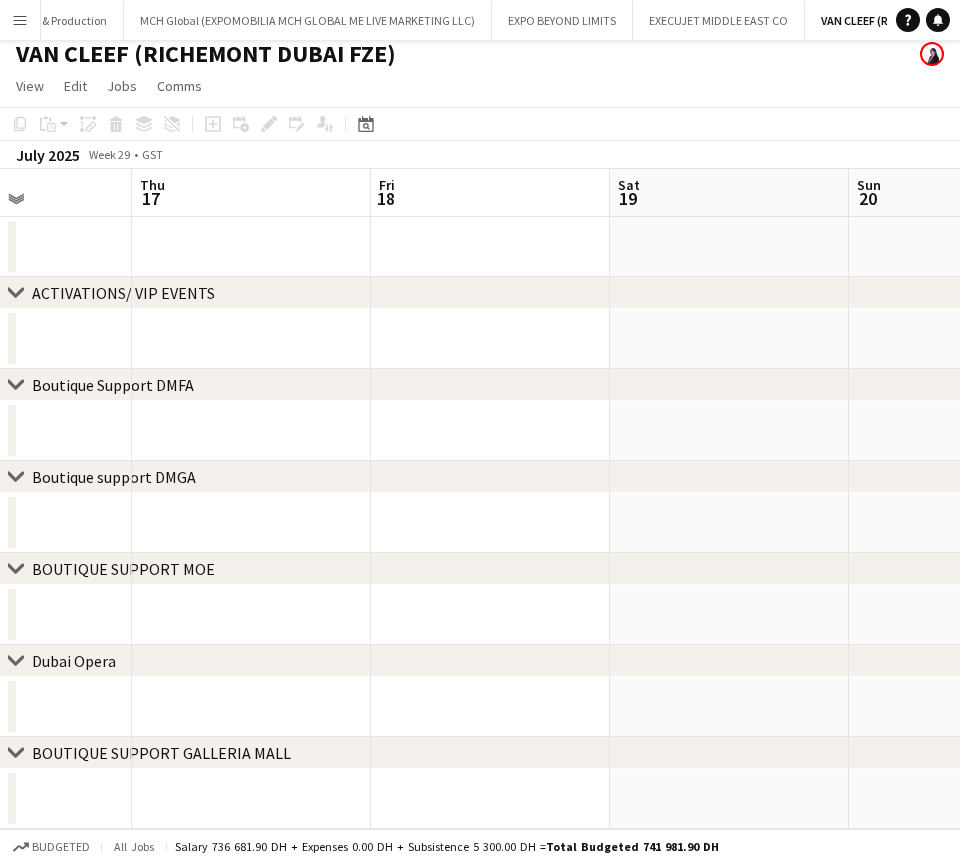 drag, startPoint x: 876, startPoint y: 341, endPoint x: 579, endPoint y: 347, distance: 297.0606 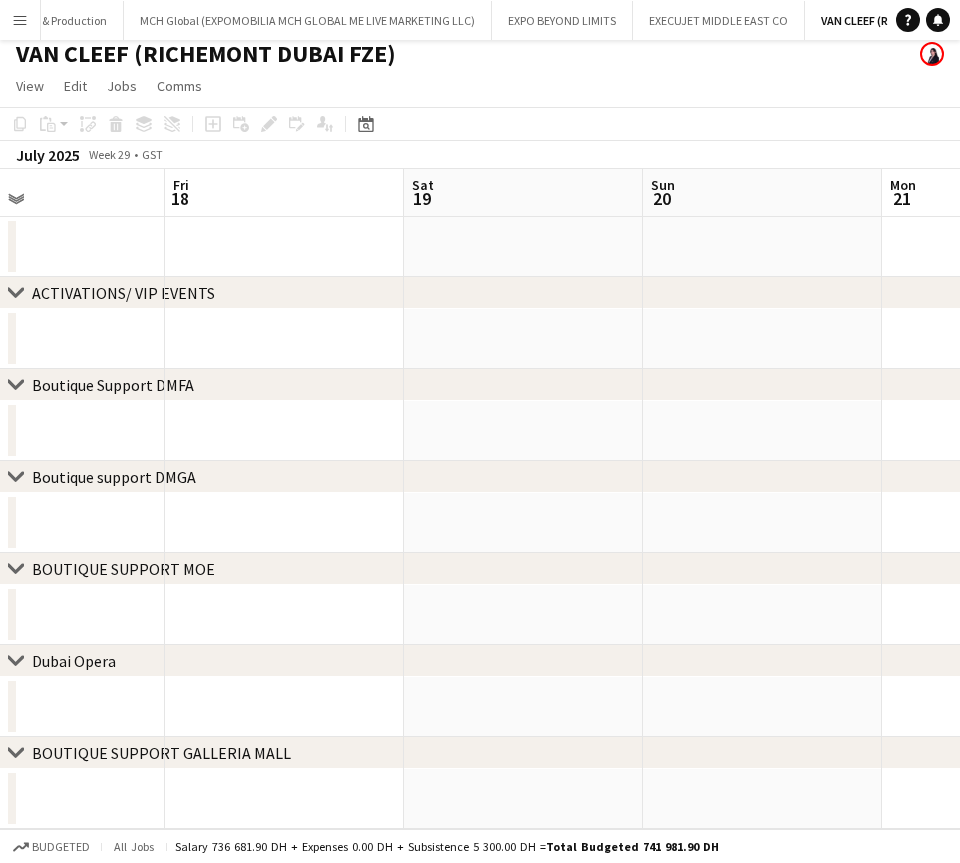 drag, startPoint x: 855, startPoint y: 352, endPoint x: 244, endPoint y: 349, distance: 611.0074 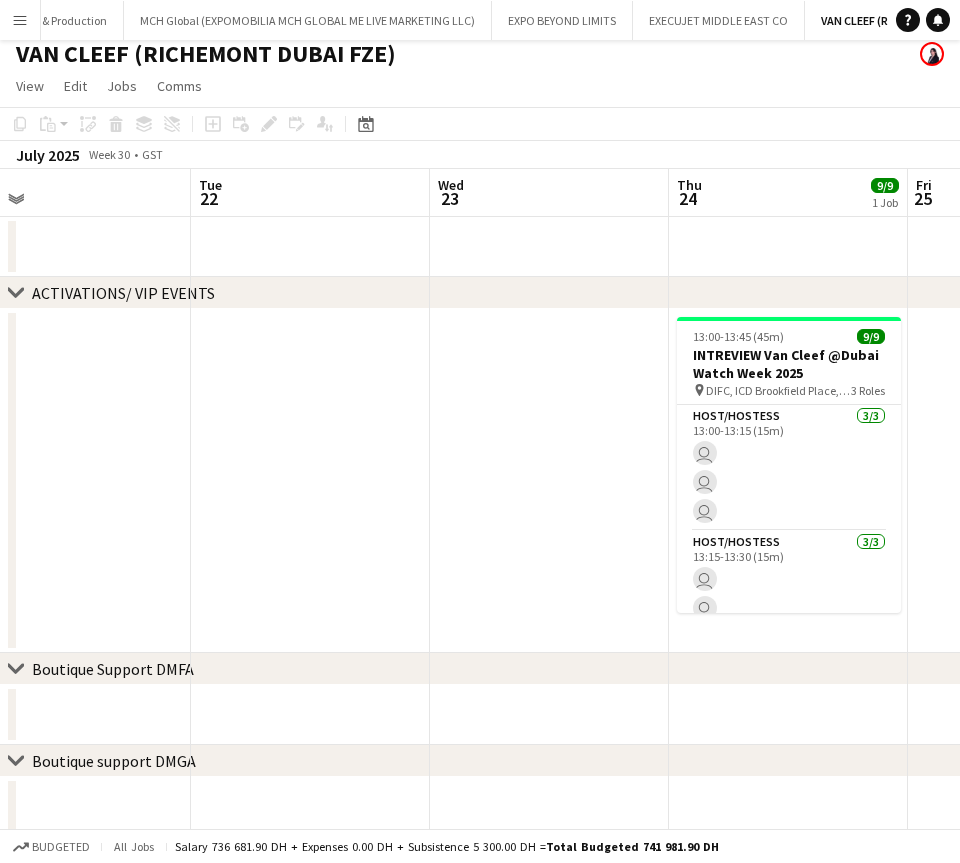 drag, startPoint x: 238, startPoint y: 344, endPoint x: 317, endPoint y: 344, distance: 79 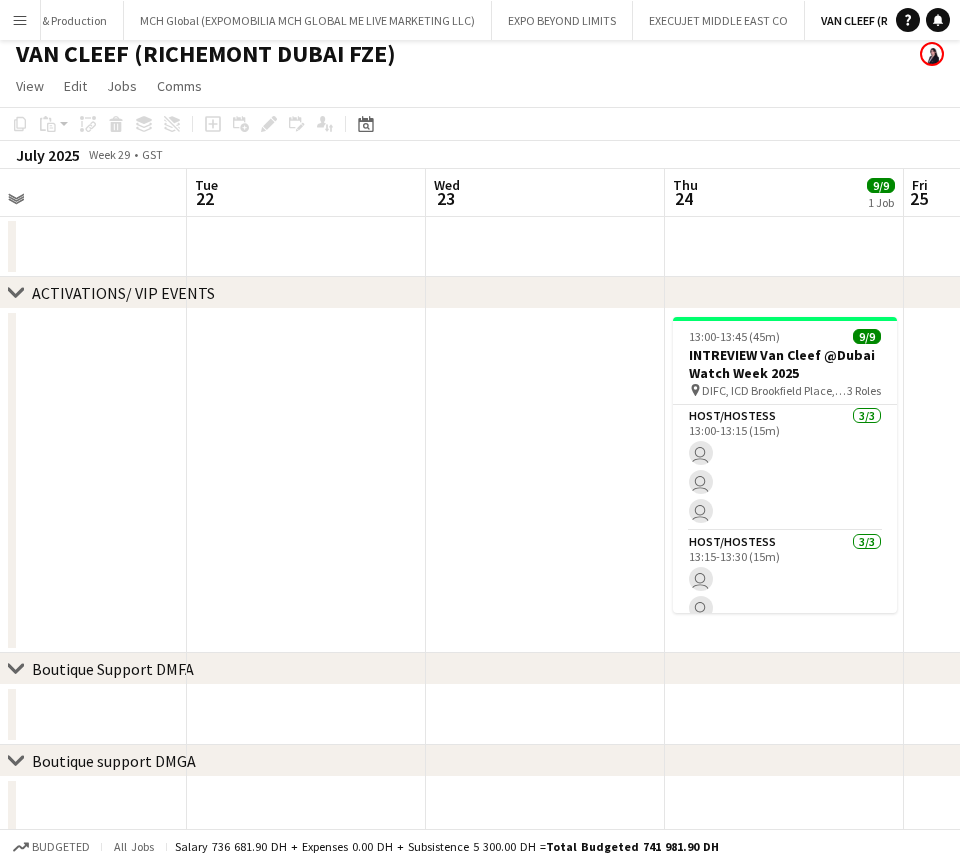 scroll, scrollTop: 0, scrollLeft: 921, axis: horizontal 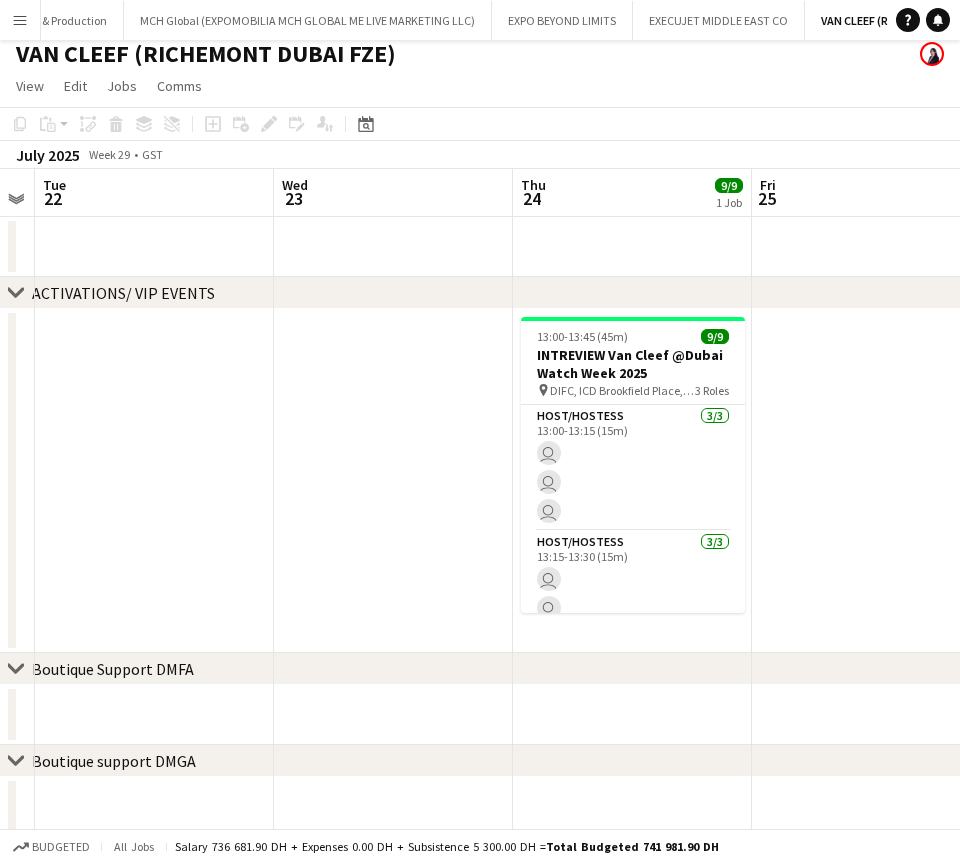 drag, startPoint x: 391, startPoint y: 344, endPoint x: 239, endPoint y: 343, distance: 152.0033 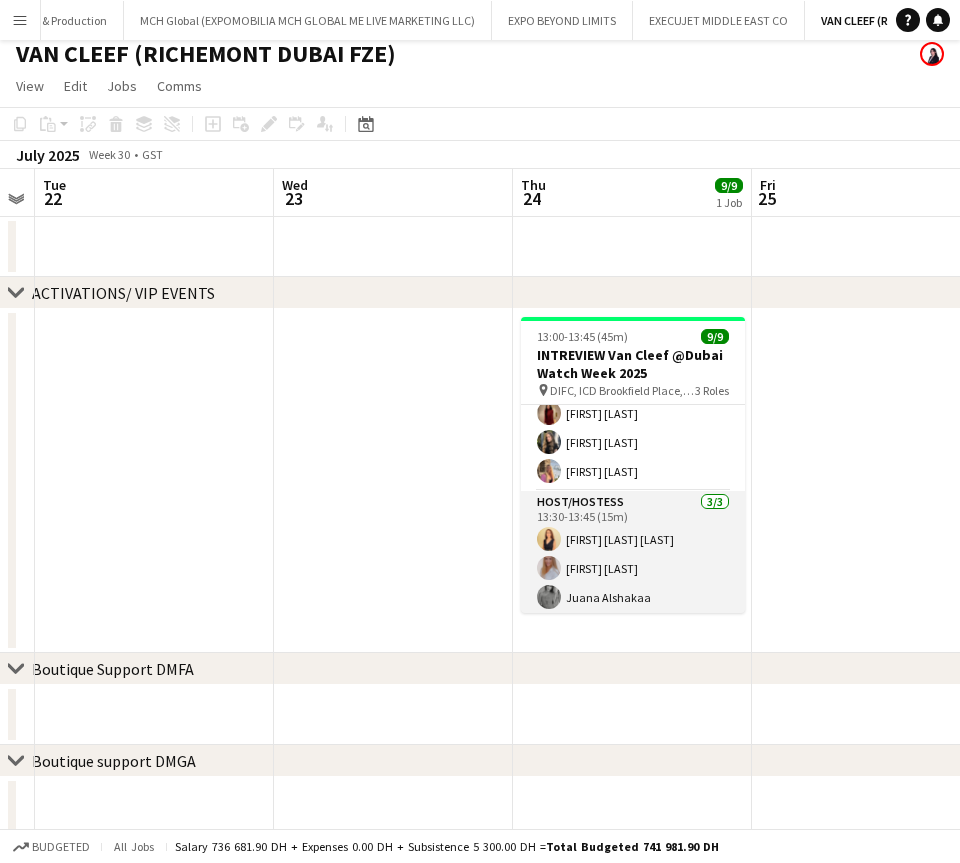 scroll, scrollTop: 170, scrollLeft: 0, axis: vertical 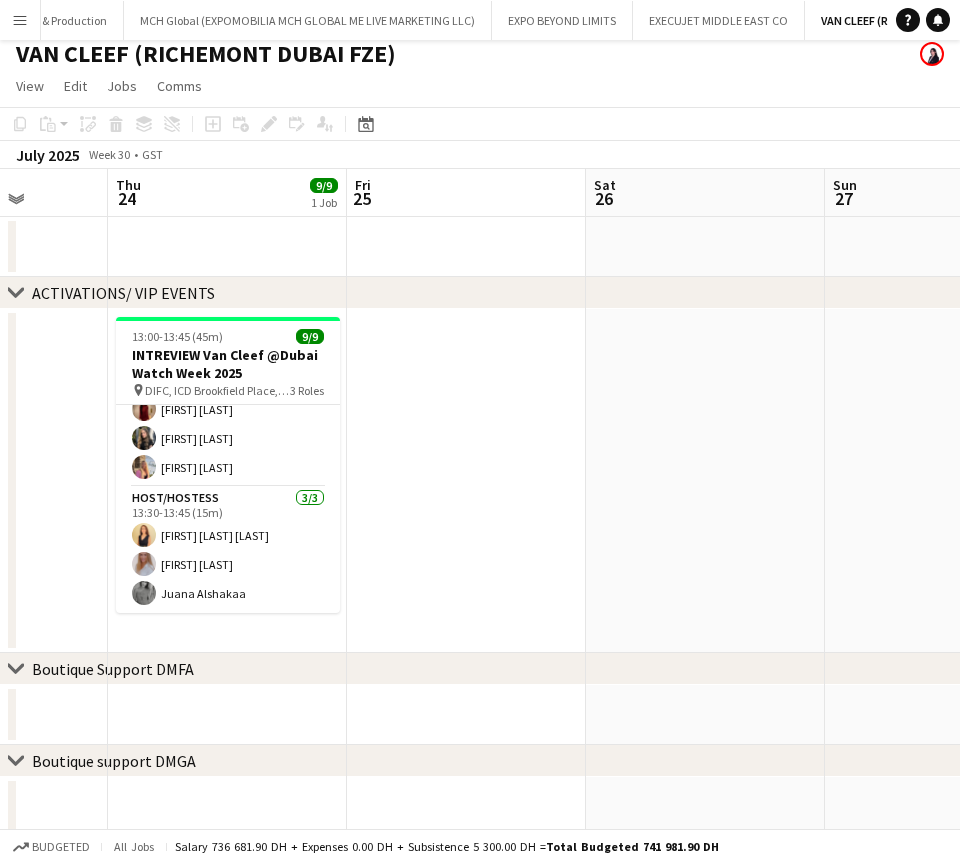 drag, startPoint x: 803, startPoint y: 495, endPoint x: 398, endPoint y: 493, distance: 405.00494 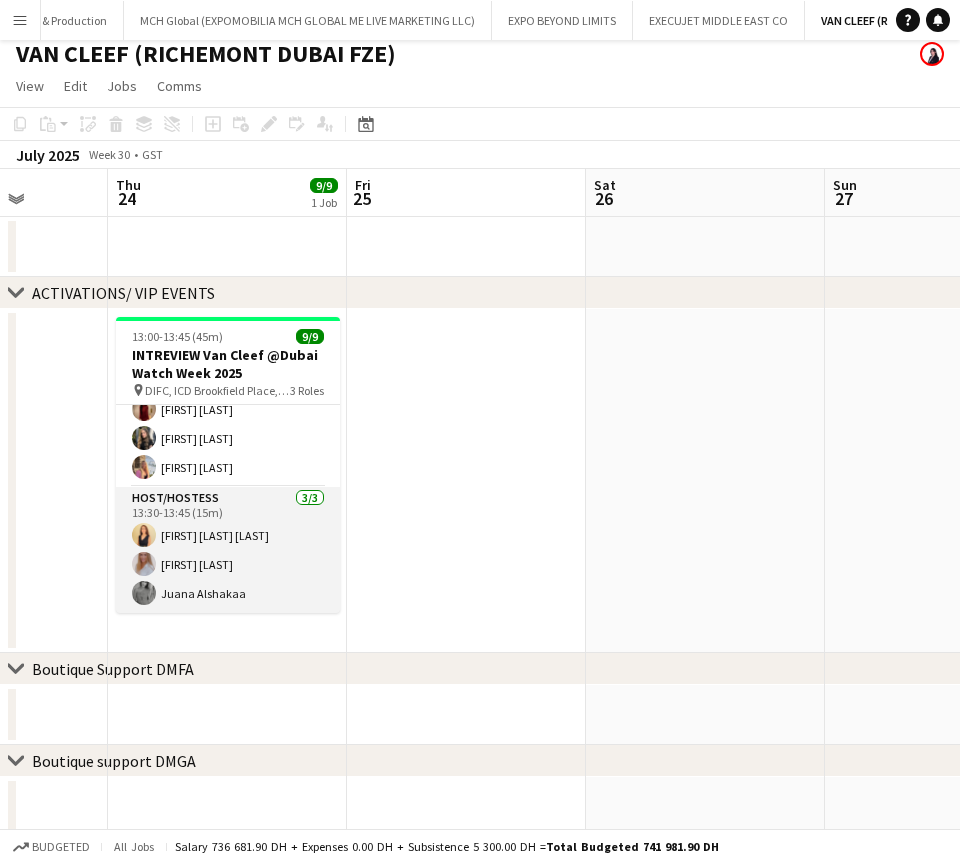 scroll, scrollTop: 20, scrollLeft: 0, axis: vertical 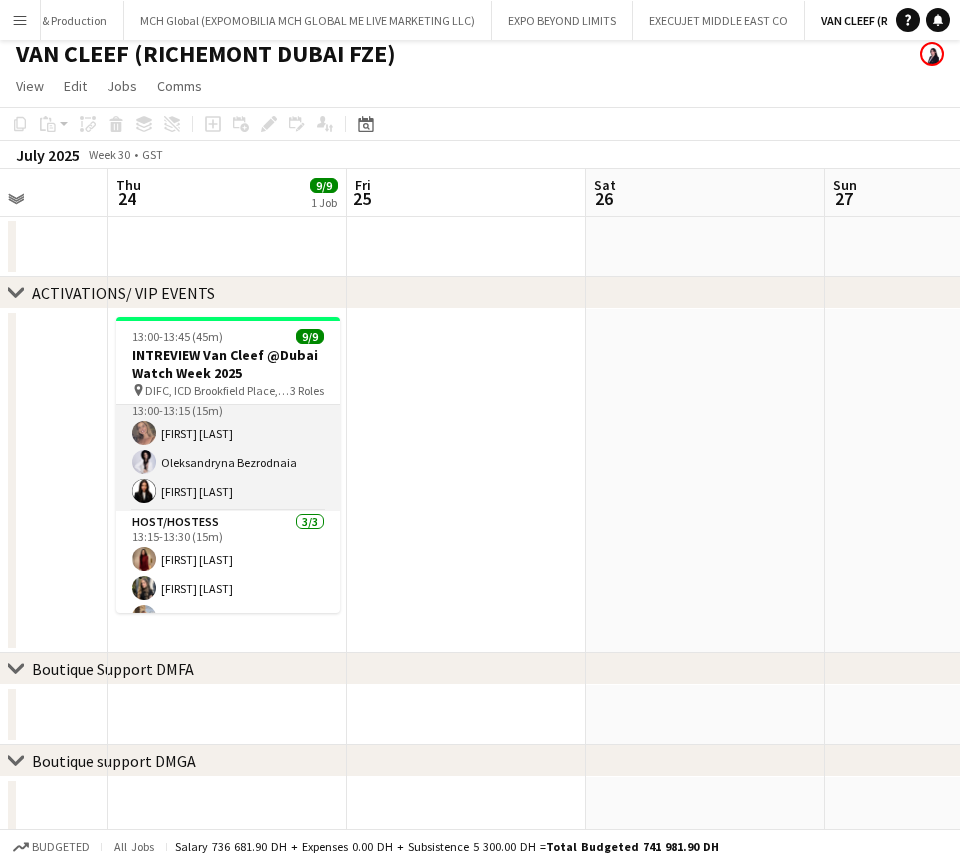 click on "Host/Hostess   3/3   13:00-13:15 (15m)
Roberta Lobato Oleksandryna Bezrodnaia Polina Perevezentseva" at bounding box center [228, 448] 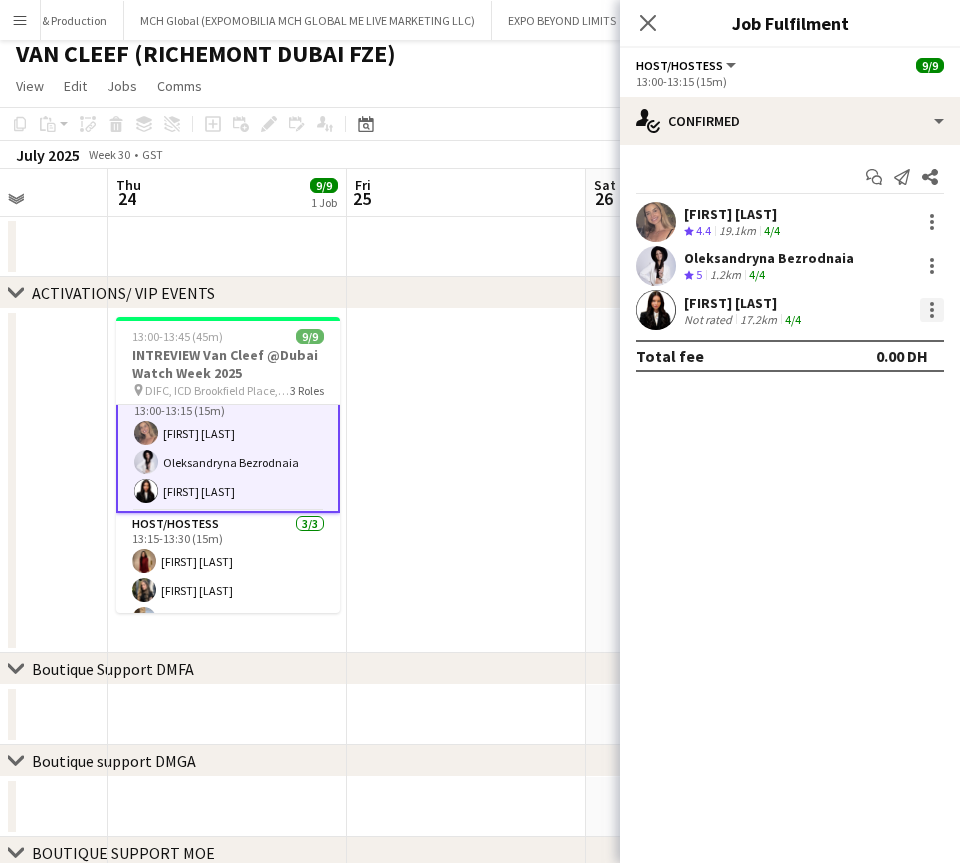 click at bounding box center (932, 310) 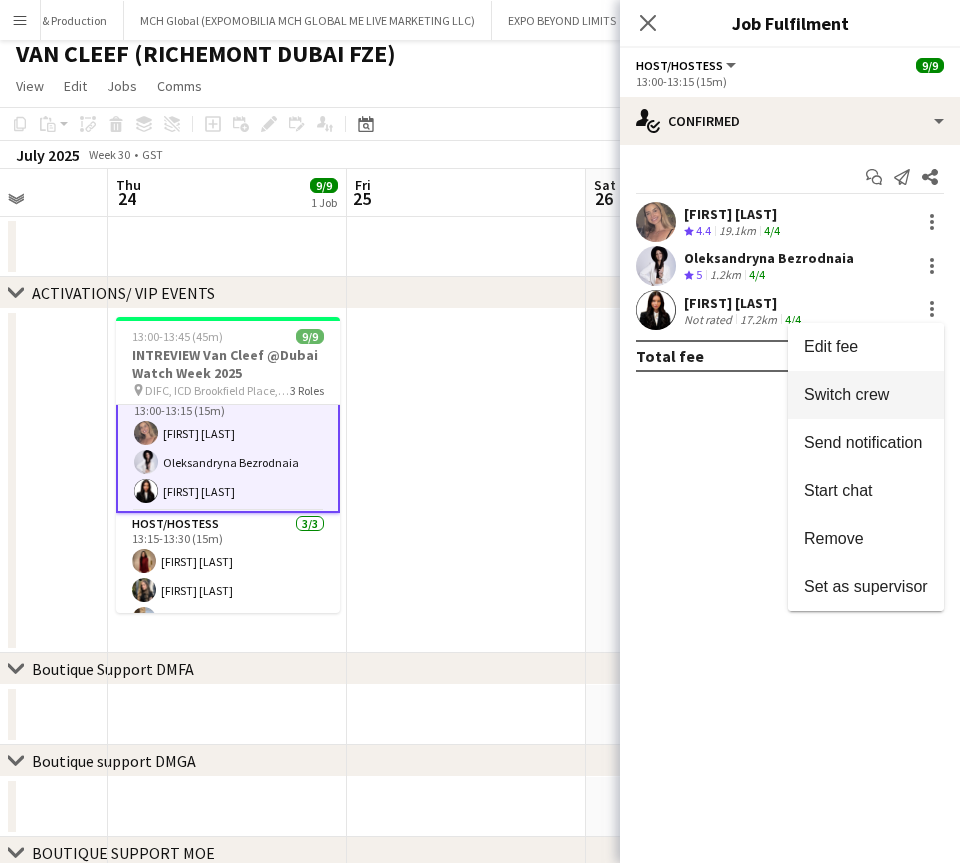 click on "Switch crew" at bounding box center (846, 394) 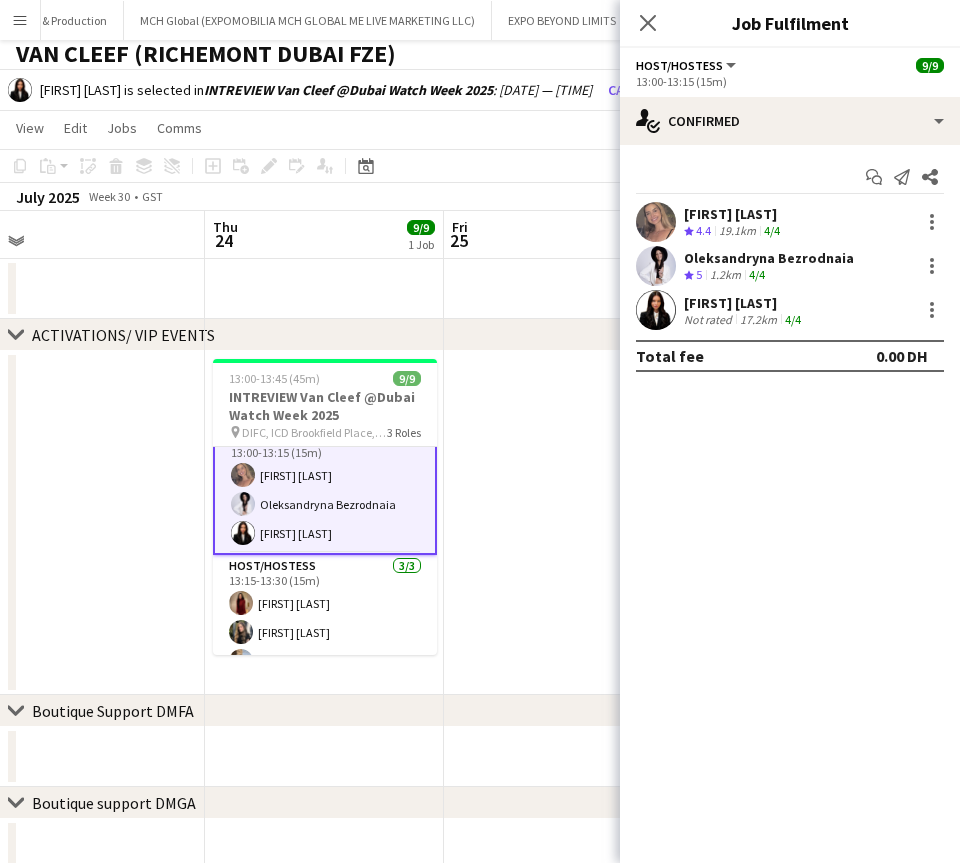 drag, startPoint x: 535, startPoint y: 484, endPoint x: 109, endPoint y: 508, distance: 426.6755 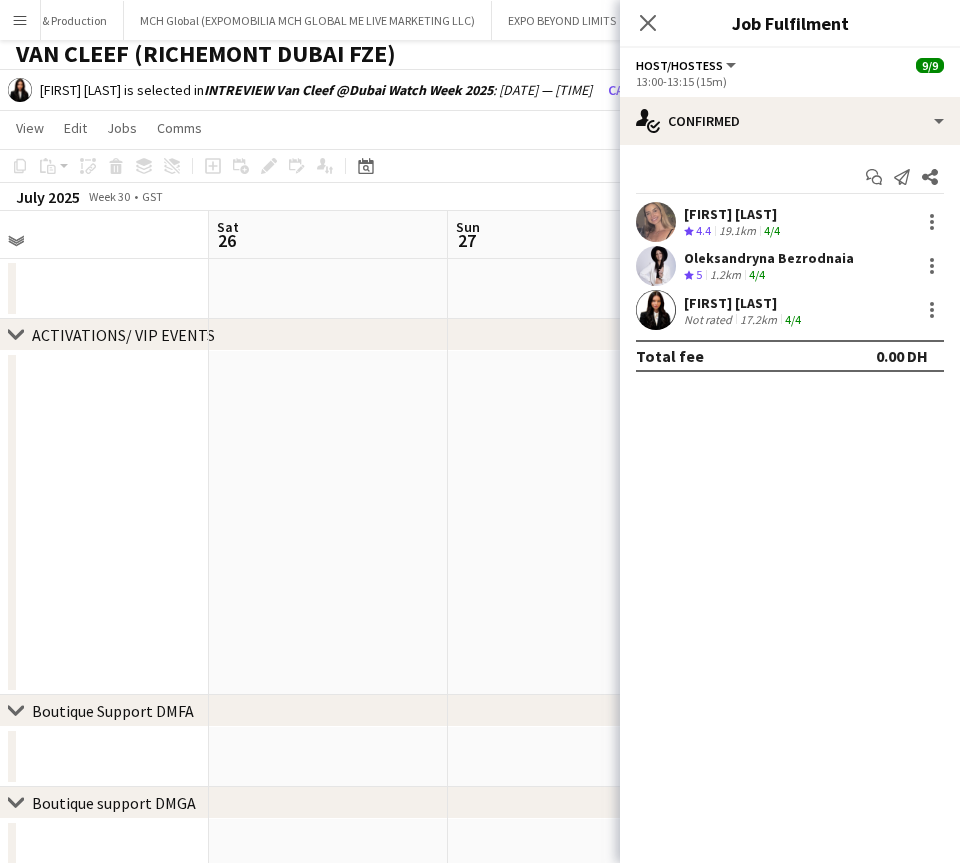 drag, startPoint x: 486, startPoint y: 508, endPoint x: 137, endPoint y: 517, distance: 349.11603 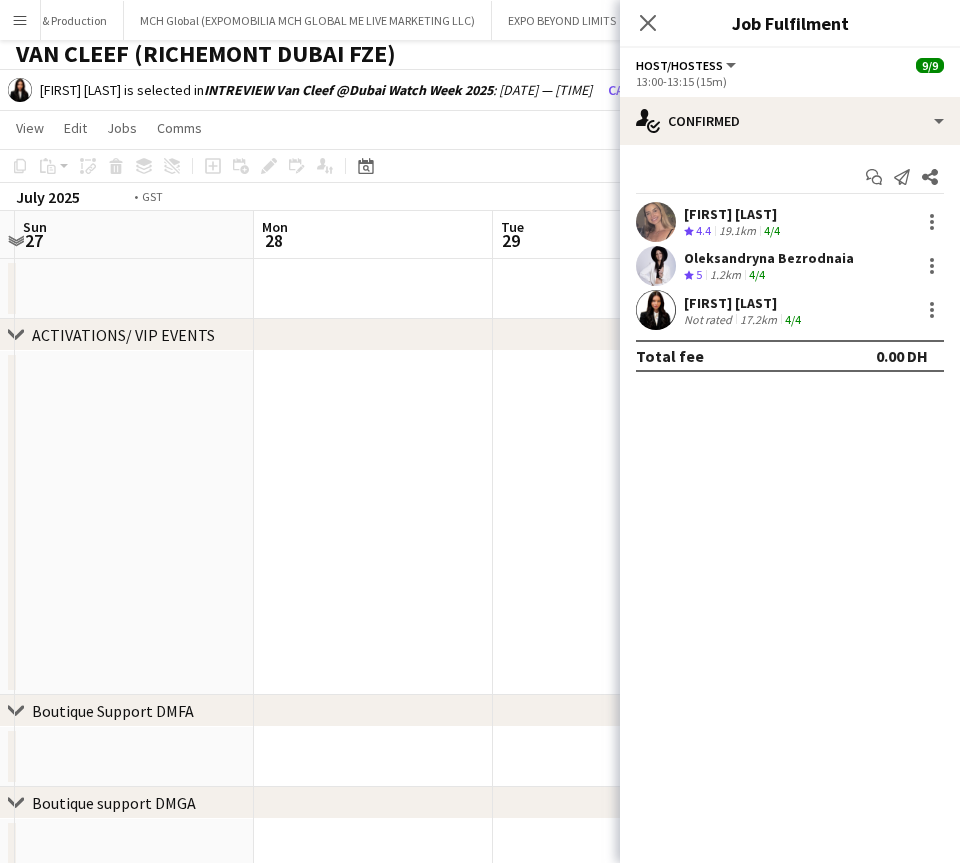 drag, startPoint x: 330, startPoint y: 525, endPoint x: 183, endPoint y: 489, distance: 151.34398 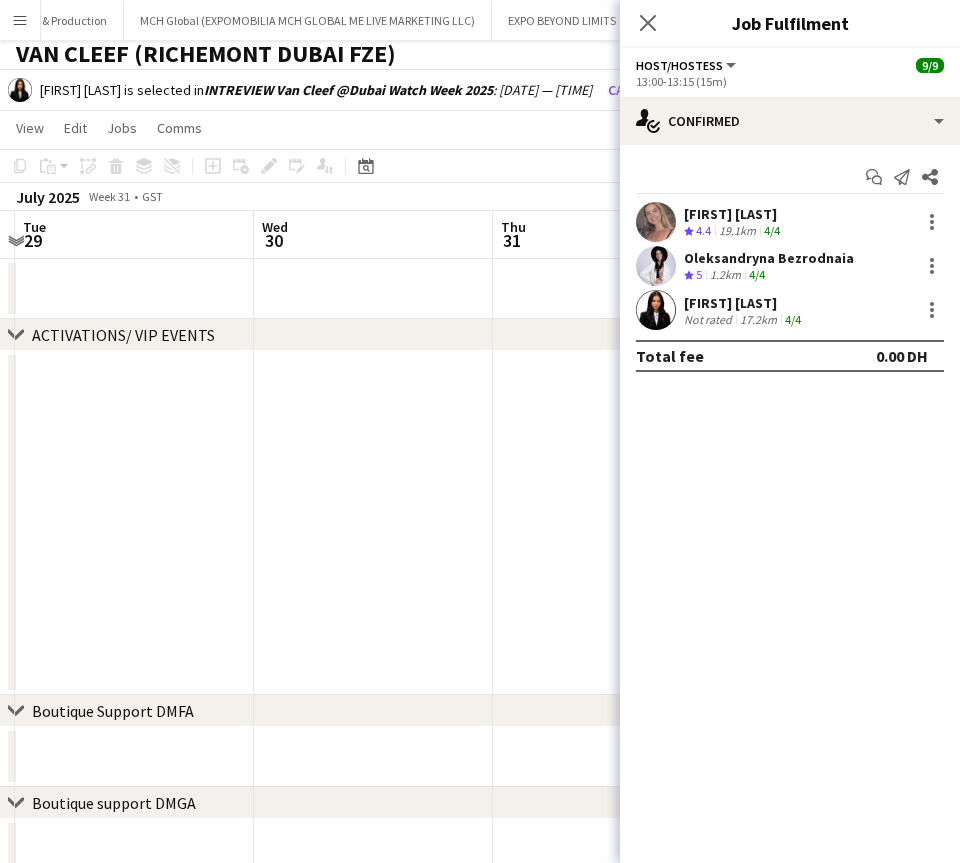 scroll, scrollTop: 0, scrollLeft: 741, axis: horizontal 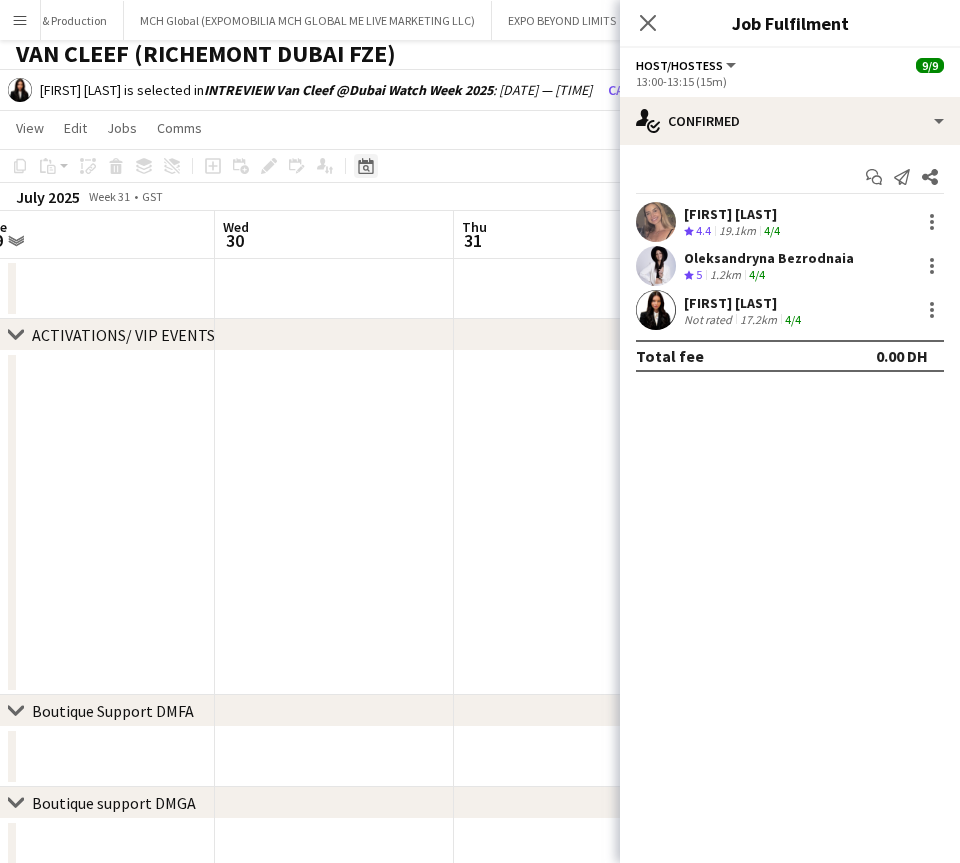 click on "Date picker" at bounding box center (366, 166) 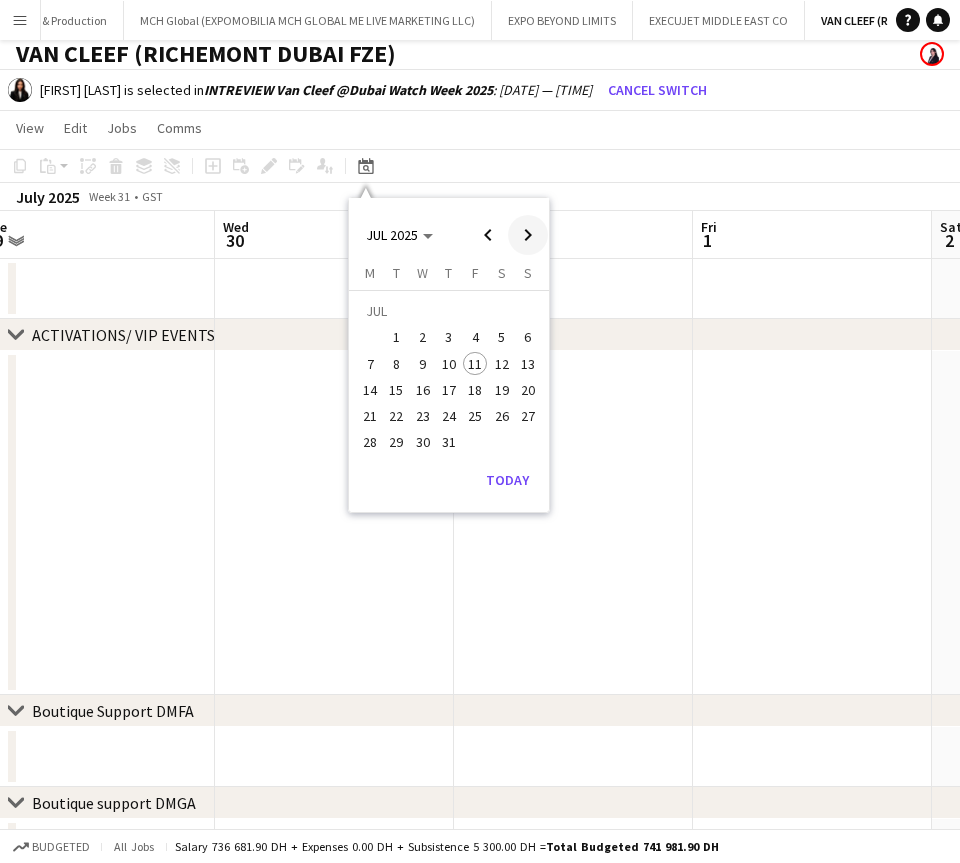 click at bounding box center [528, 235] 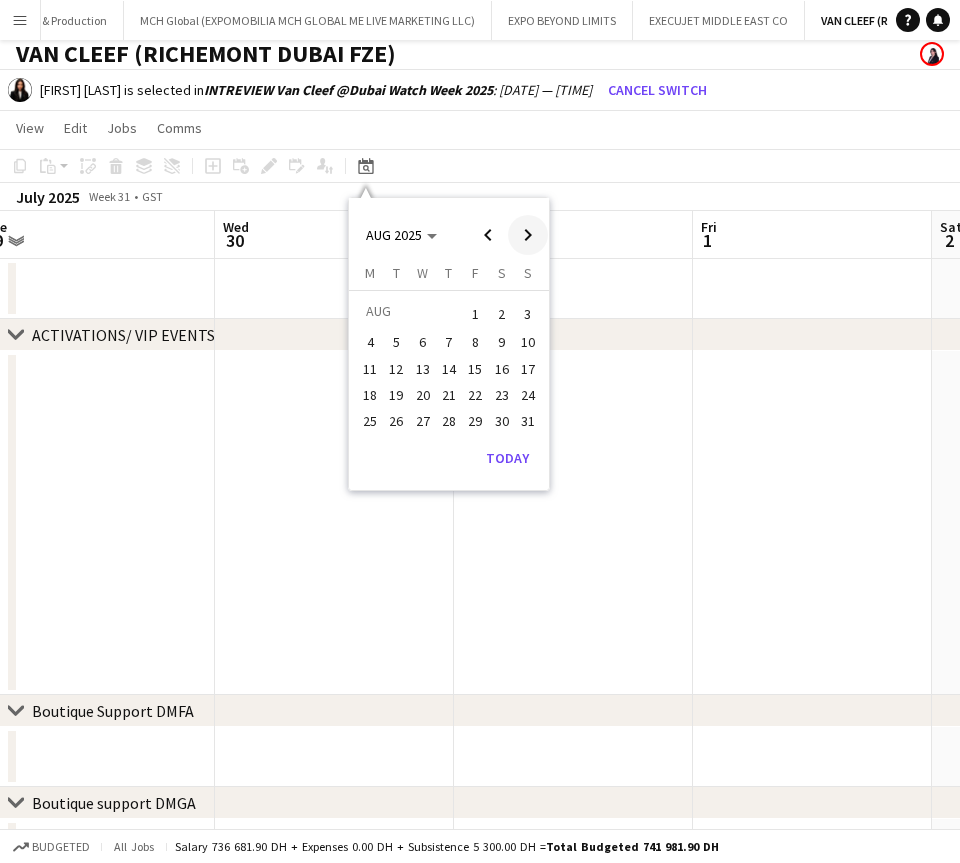 click at bounding box center (528, 235) 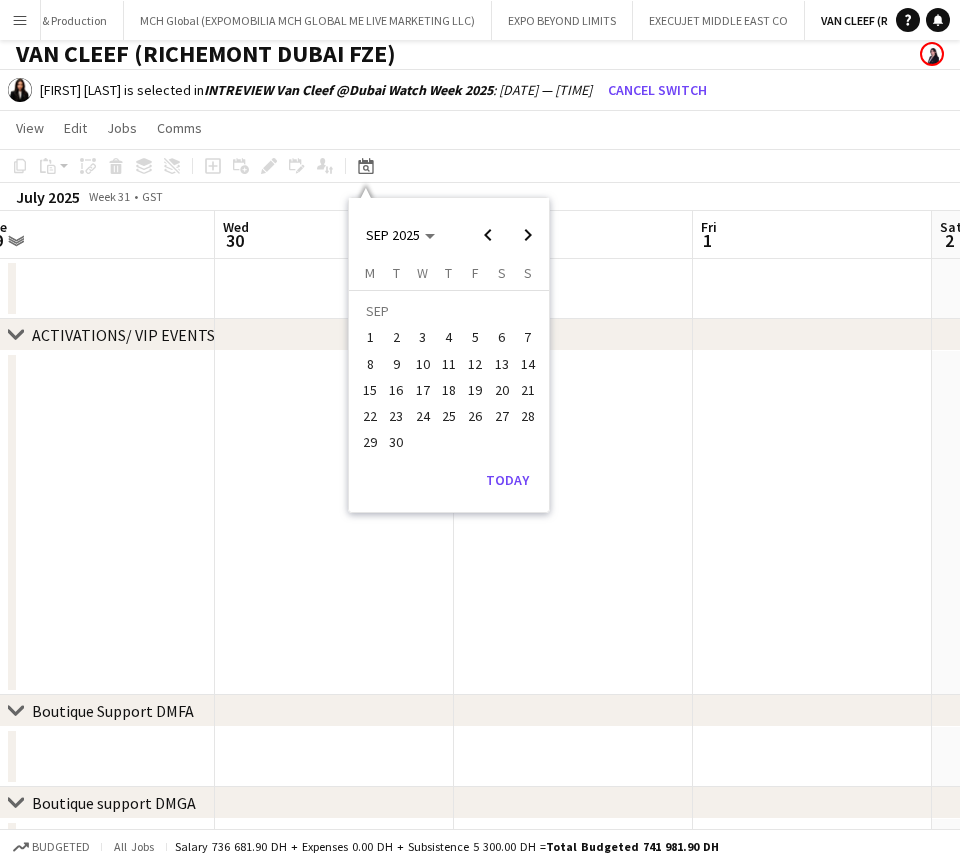 click on "1" at bounding box center (370, 338) 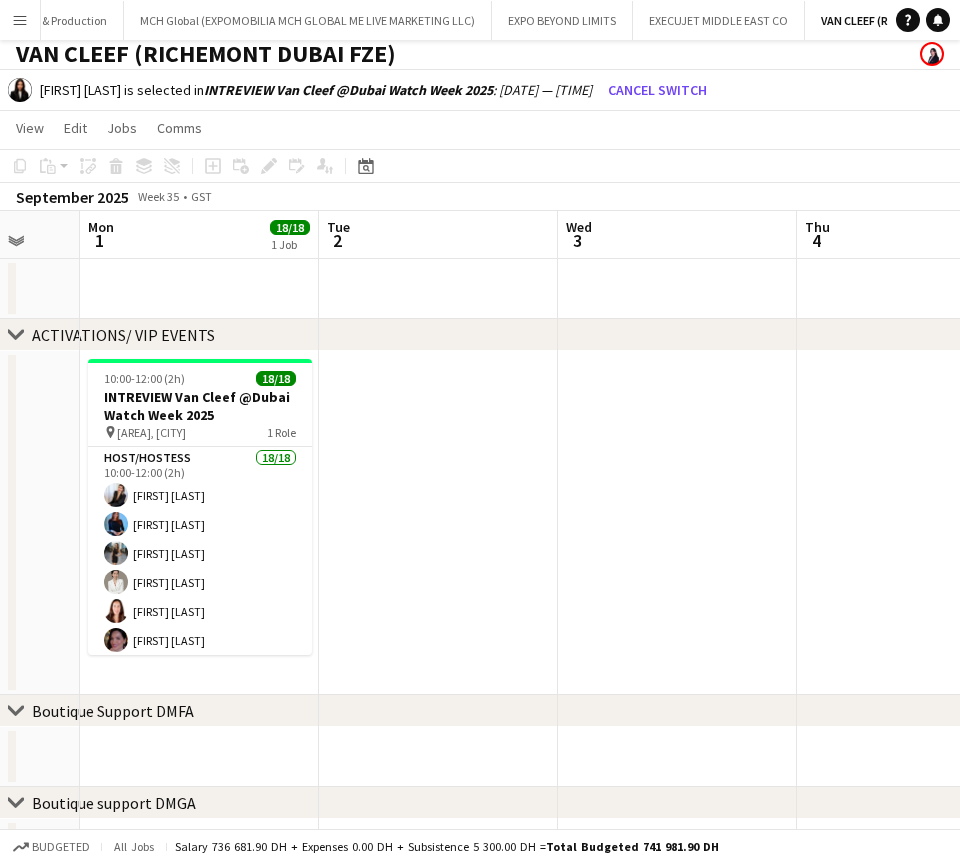 drag, startPoint x: 651, startPoint y: 458, endPoint x: 465, endPoint y: 476, distance: 186.86894 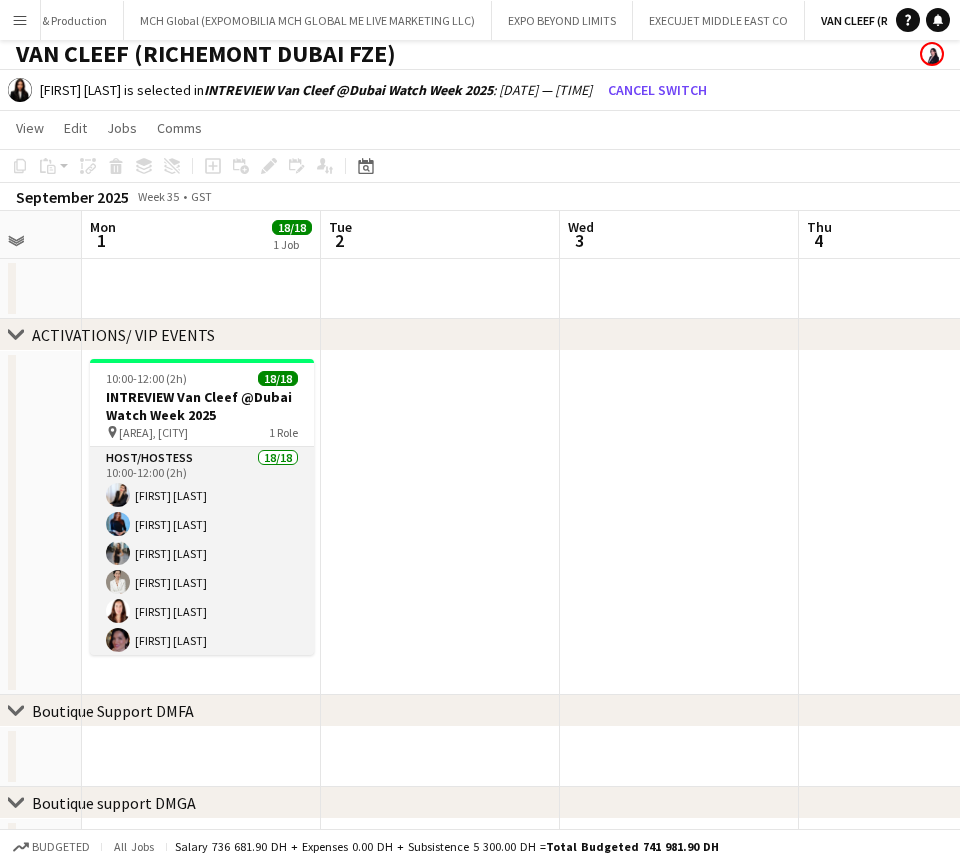 click on "Host/Hostess   18/18   10:00-12:00 (2h)
Giorgia Caramellino Virginia Abboud Anna Dudina Astrid Liu Natasha Faux Carolina Alvarez Yana Lazareva ! Amira Malek Melina Yasmine Ait bennour Aliaksandra Ivonchyk Santa araja Widad Ait Belaid Karise Piasecki Georgina Gemmell Marina Paez Taisa Bachur Tanyarat Prachuabsin Juliya Chumachova" at bounding box center (202, 727) 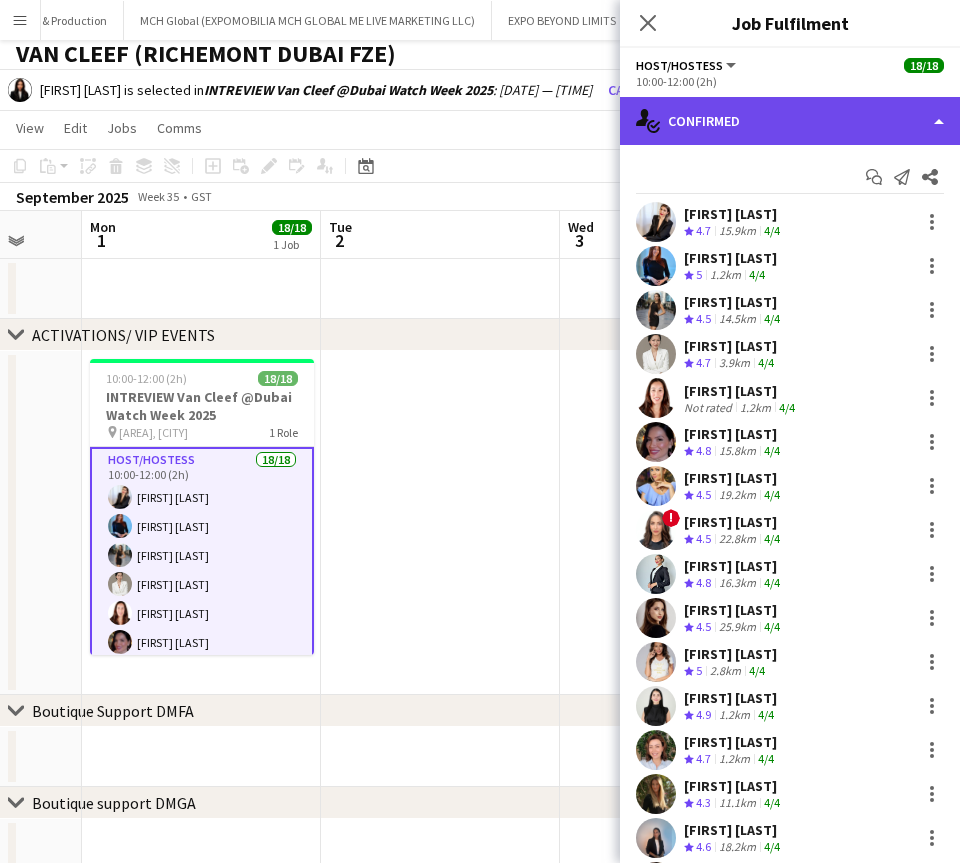 click on "single-neutral-actions-check-2
Confirmed" 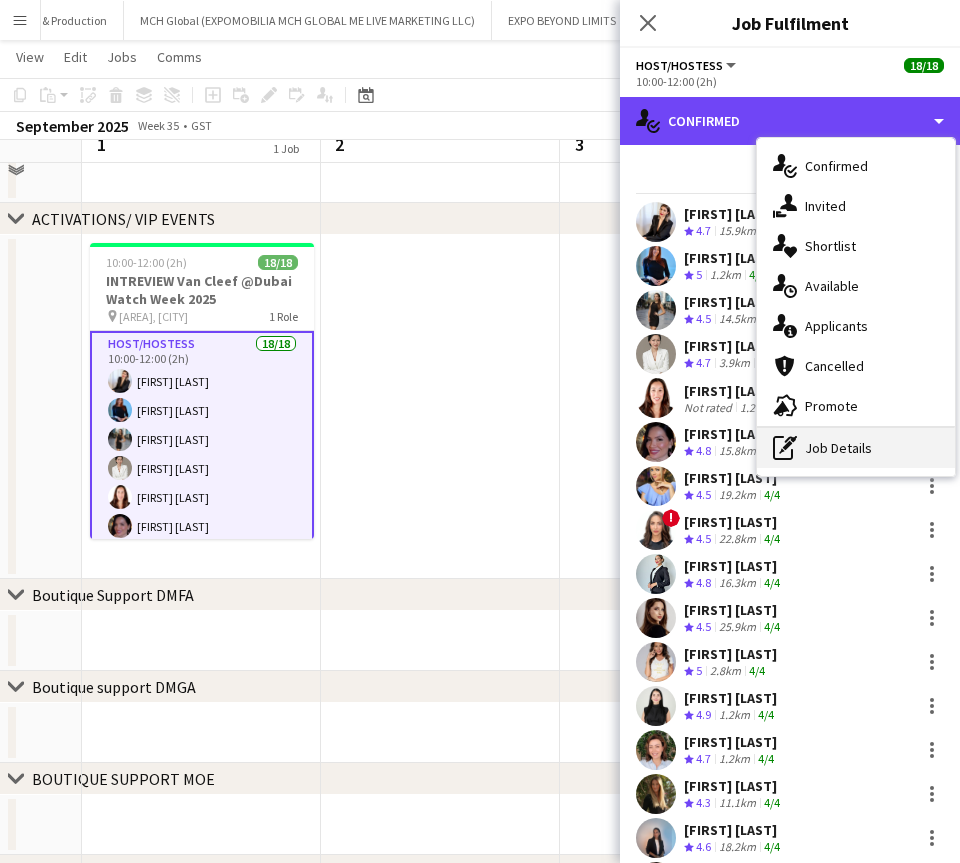 scroll, scrollTop: 159, scrollLeft: 0, axis: vertical 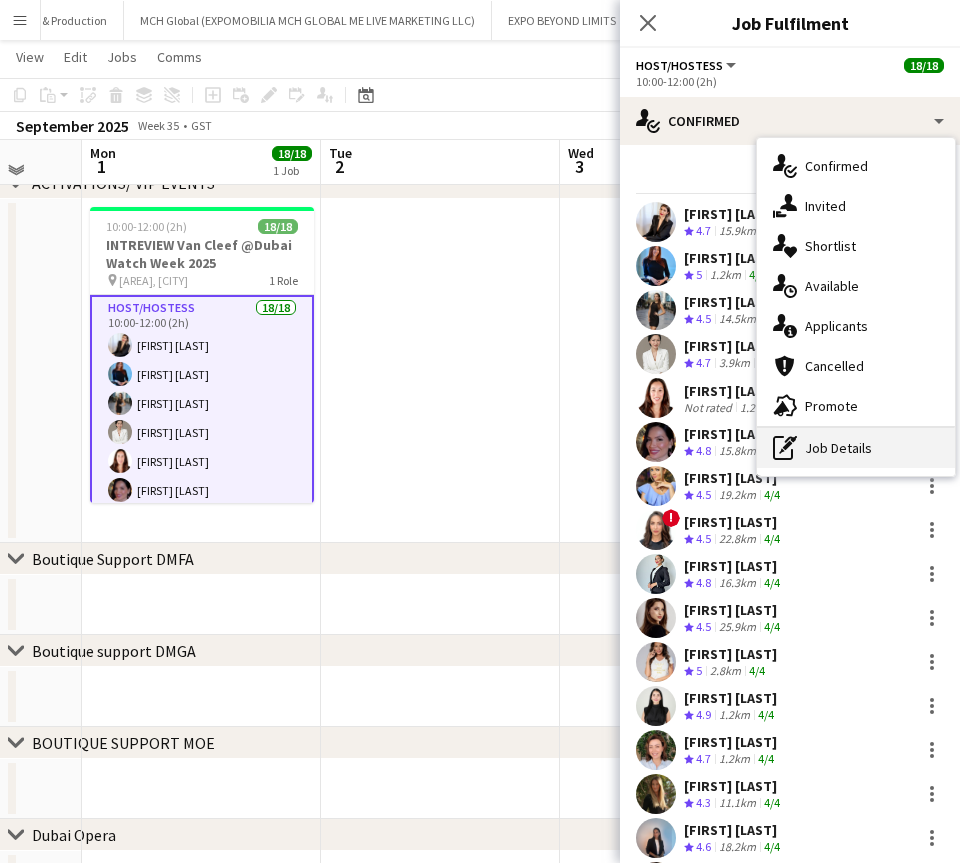 click on "pen-write
Job Details" at bounding box center (856, 448) 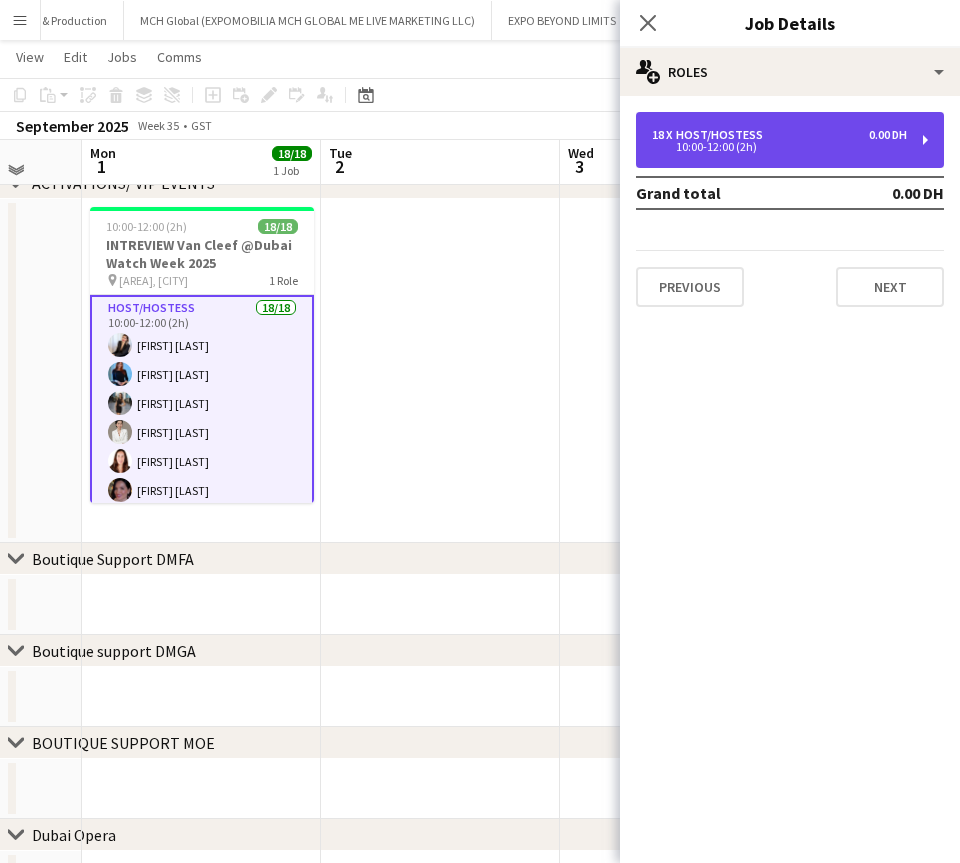 click on "18 x   Host/Hostess   0.00 DH   10:00-12:00 (2h)" at bounding box center (790, 140) 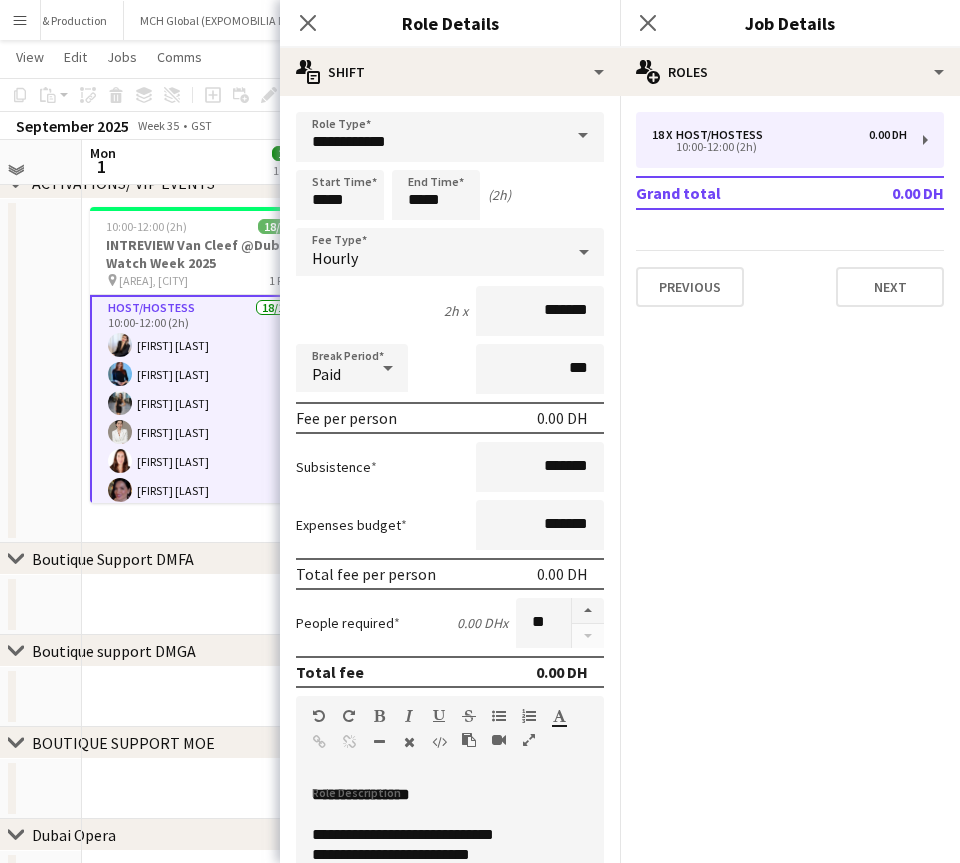 click at bounding box center [587, 623] 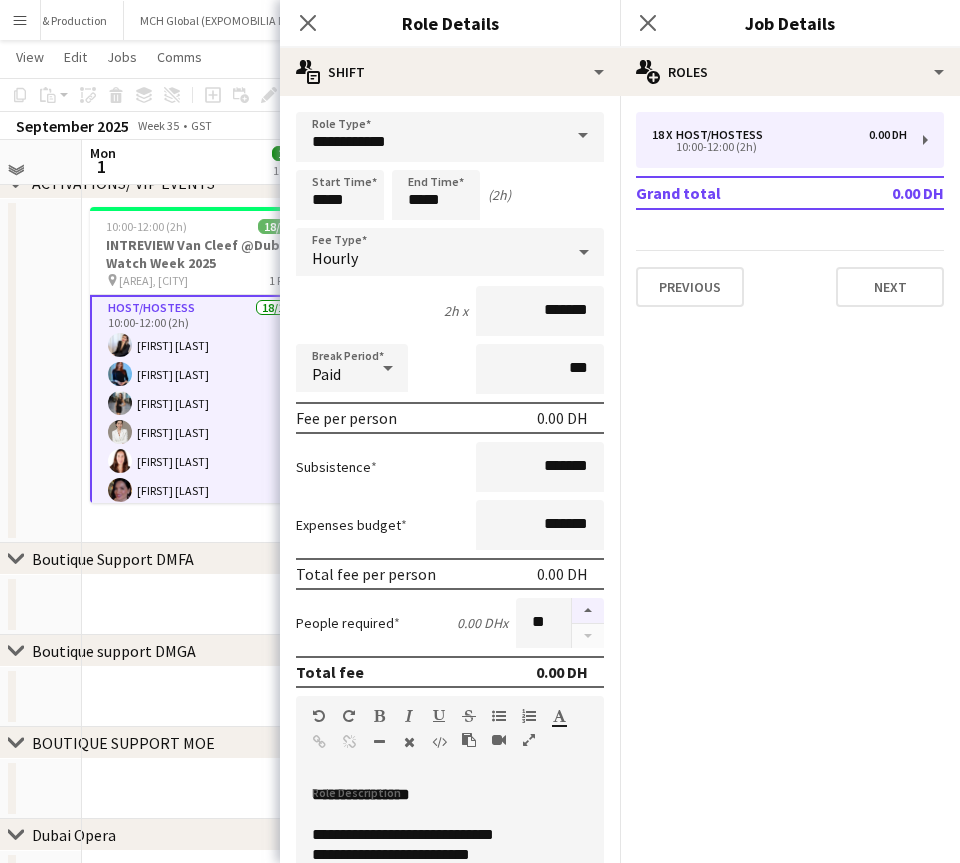 click at bounding box center [588, 611] 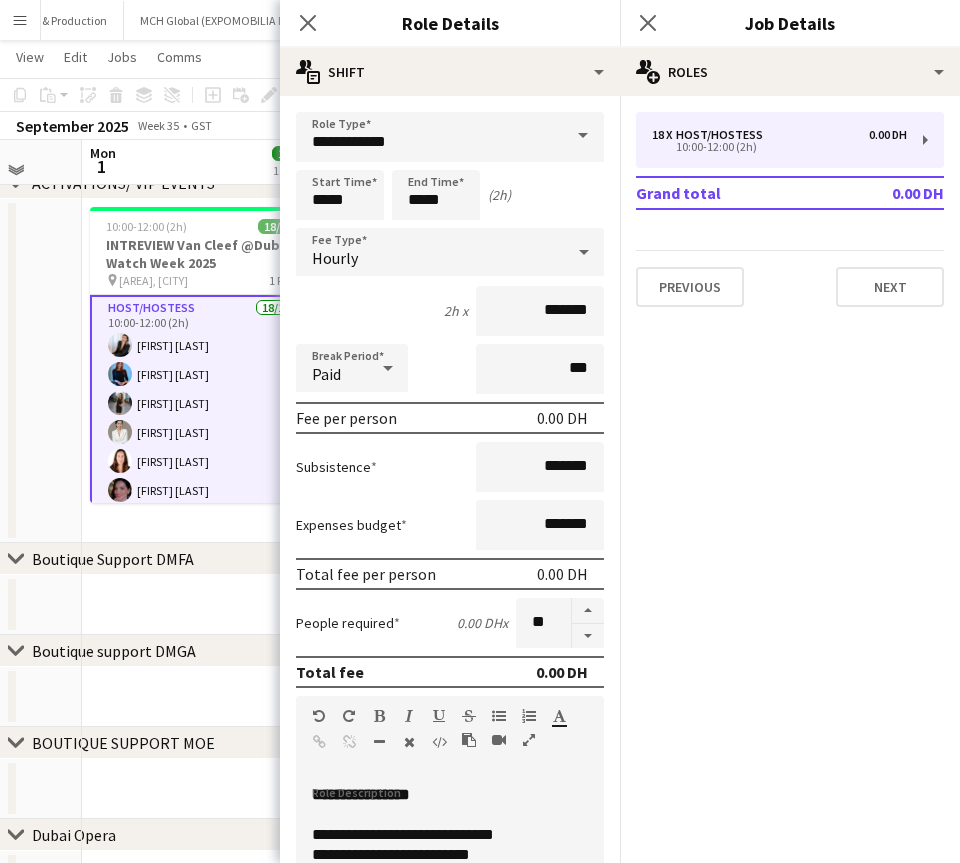 click on "Host/Hostess   18/18   10:00-12:00 (2h)
Giorgia Caramellino Virginia Abboud Anna Dudina Astrid Liu Natasha Faux Carolina Alvarez Yana Lazareva ! Amira Malek Melina Yasmine Ait bennour Aliaksandra Ivonchyk Santa araja Widad Ait Belaid Karise Piasecki Georgina Gemmell Marina Paez Taisa Bachur Tanyarat Prachuabsin Juliya Chumachova" at bounding box center (202, 577) 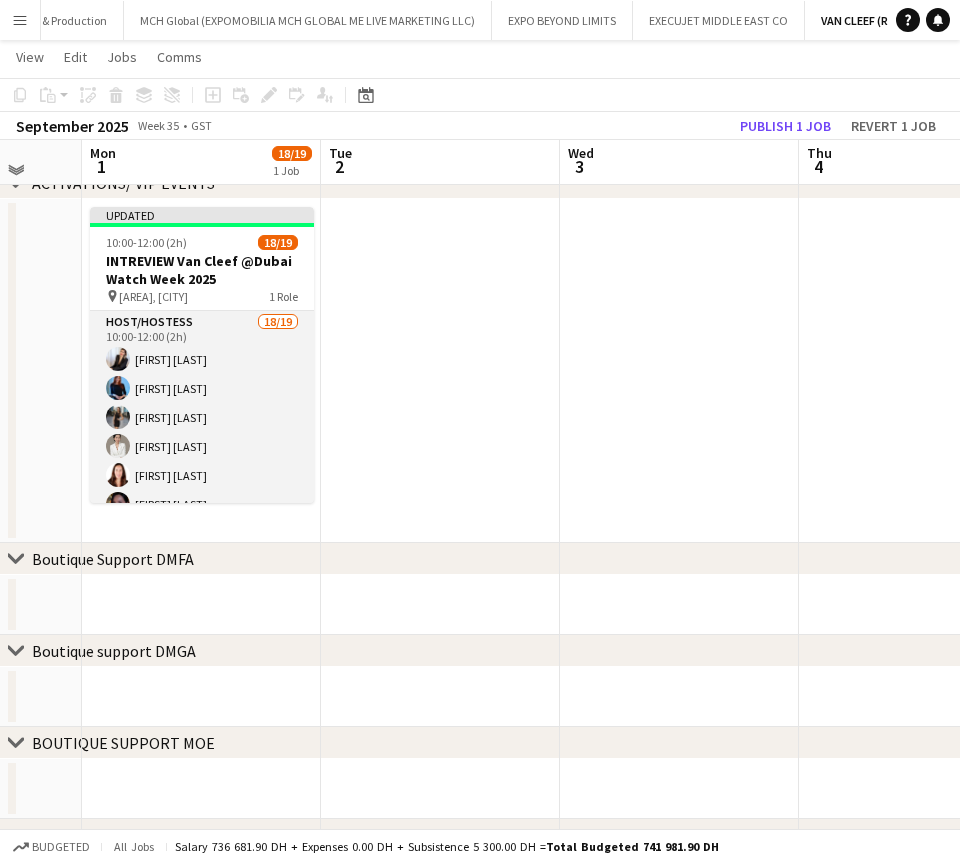 click on "Host/Hostess   18/19   10:00-12:00 (2h)
Giorgia Caramellino Virginia Abboud Anna Dudina Astrid Liu Natasha Faux Carolina Alvarez Yana Lazareva ! Amira Malek Melina Yasmine Ait bennour Aliaksandra Ivonchyk Santa araja Widad Ait Belaid Karise Piasecki Georgina Gemmell Marina Paez Taisa Bachur Tanyarat Prachuabsin Juliya Chumachova
single-neutral-actions" at bounding box center [202, 606] 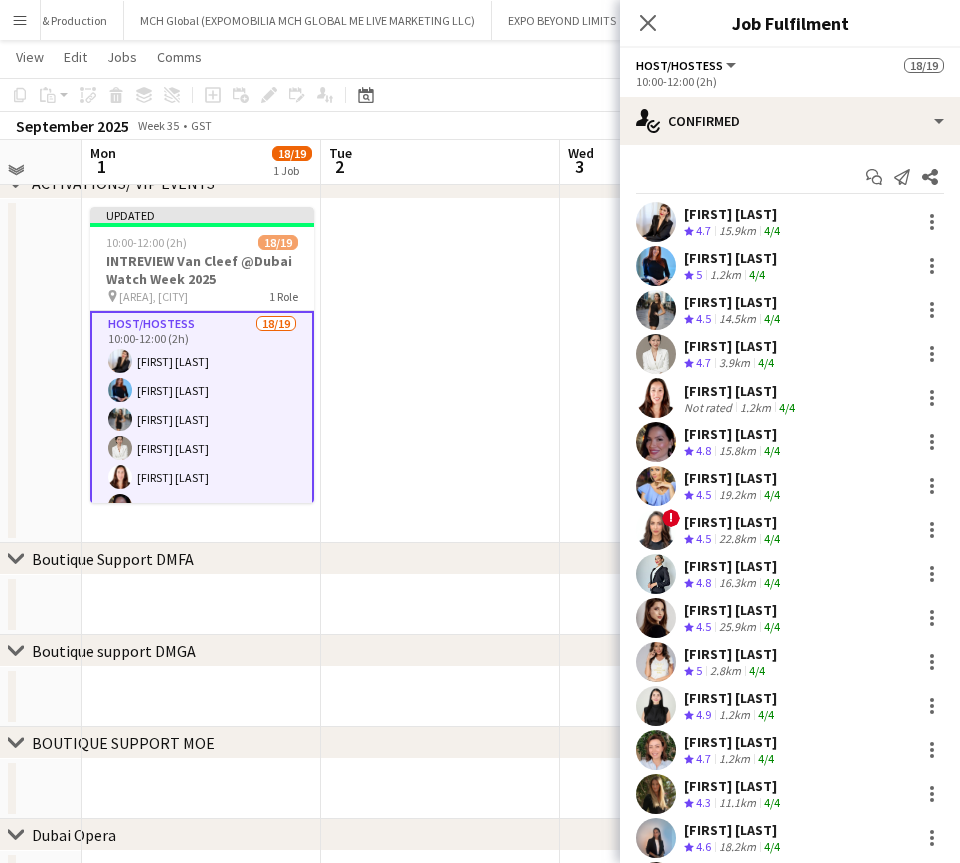 scroll, scrollTop: 289, scrollLeft: 0, axis: vertical 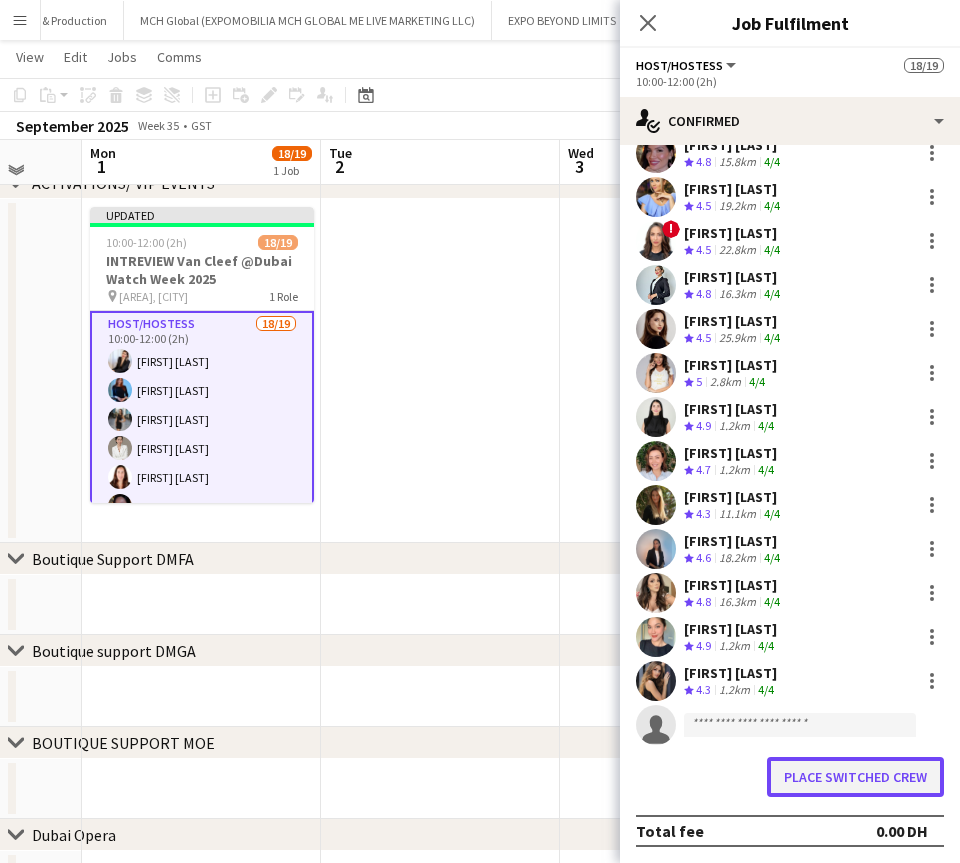 click on "Place switched crew" at bounding box center [855, 777] 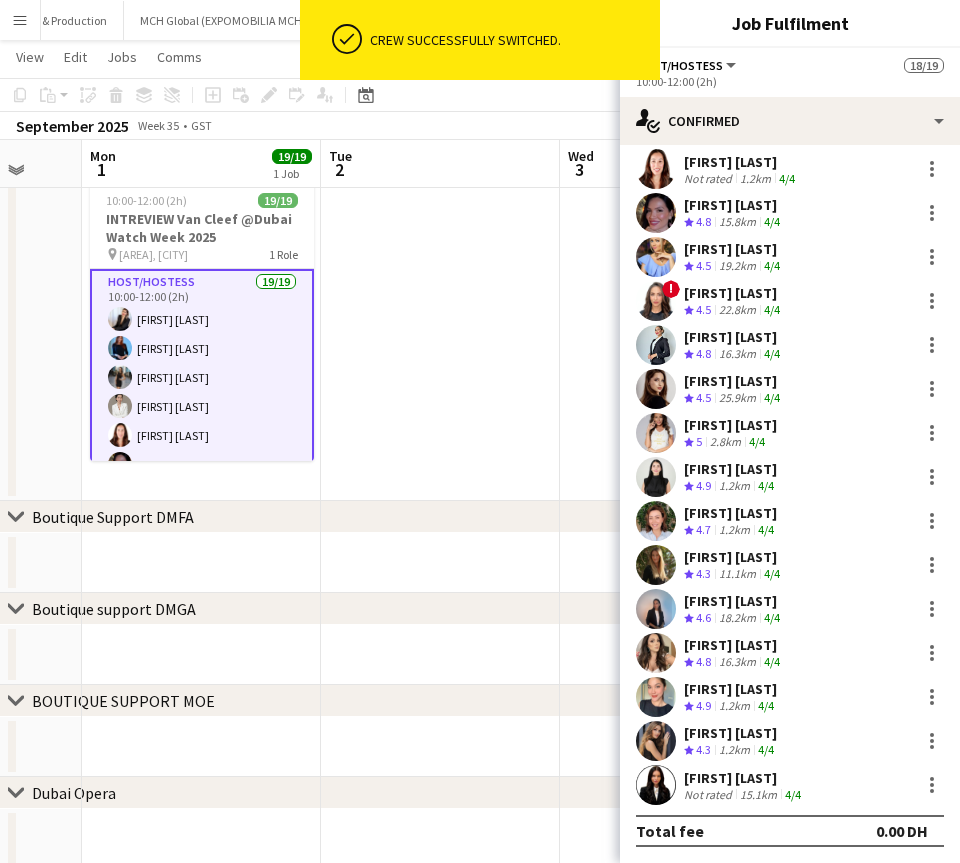 scroll, scrollTop: 229, scrollLeft: 0, axis: vertical 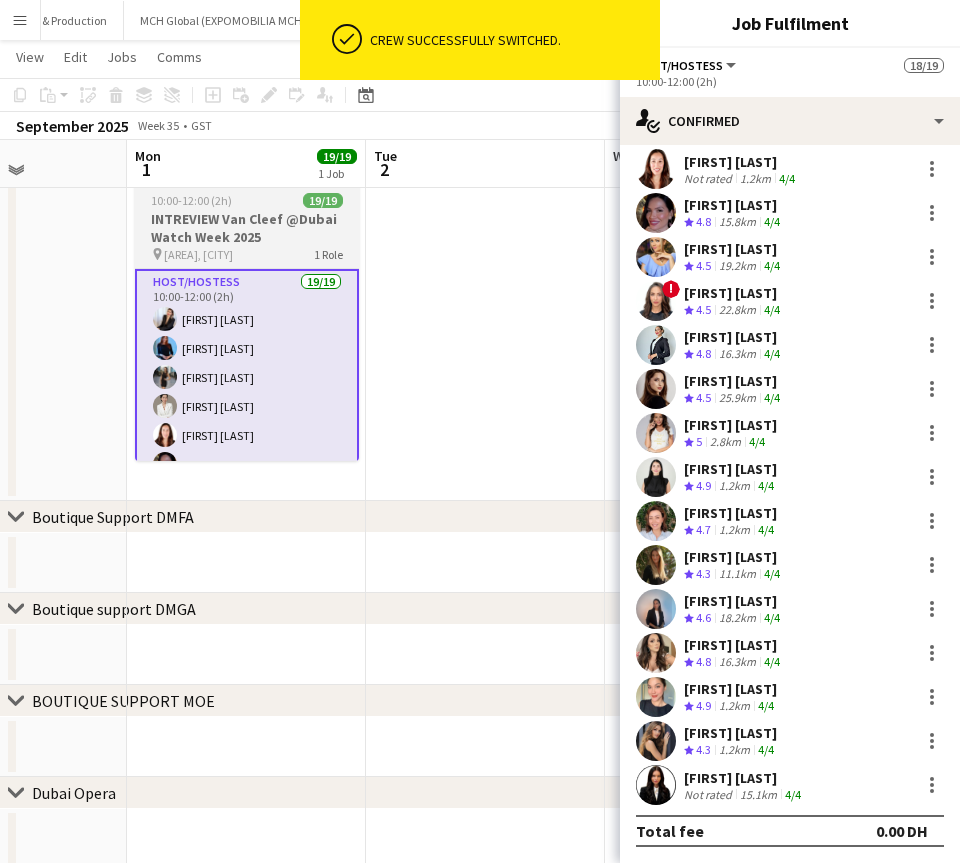drag, startPoint x: 189, startPoint y: 424, endPoint x: 442, endPoint y: 434, distance: 253.19756 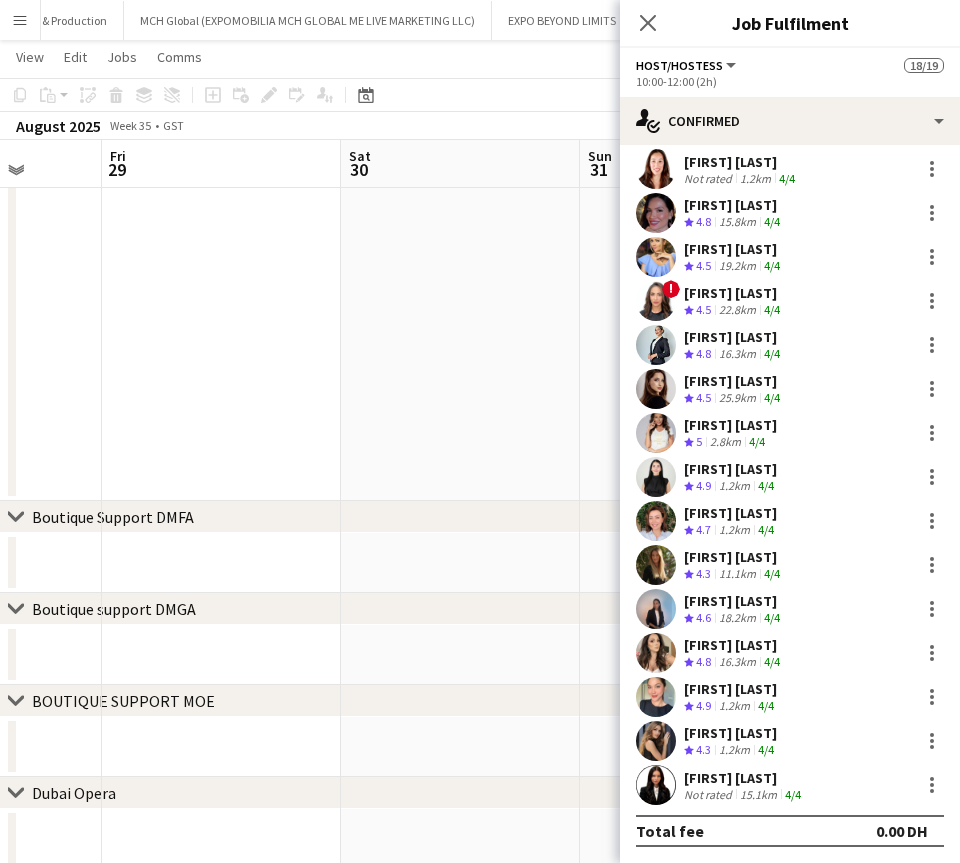 drag, startPoint x: 494, startPoint y: 429, endPoint x: 630, endPoint y: 429, distance: 136 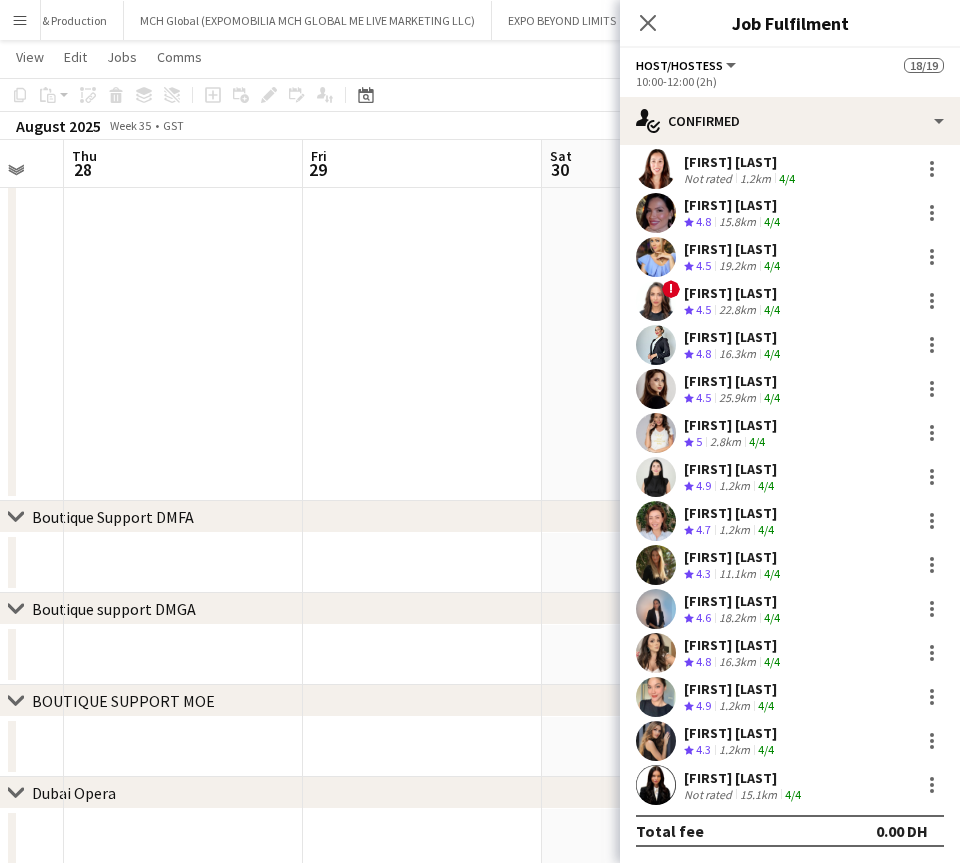 drag, startPoint x: 382, startPoint y: 427, endPoint x: 781, endPoint y: 427, distance: 399 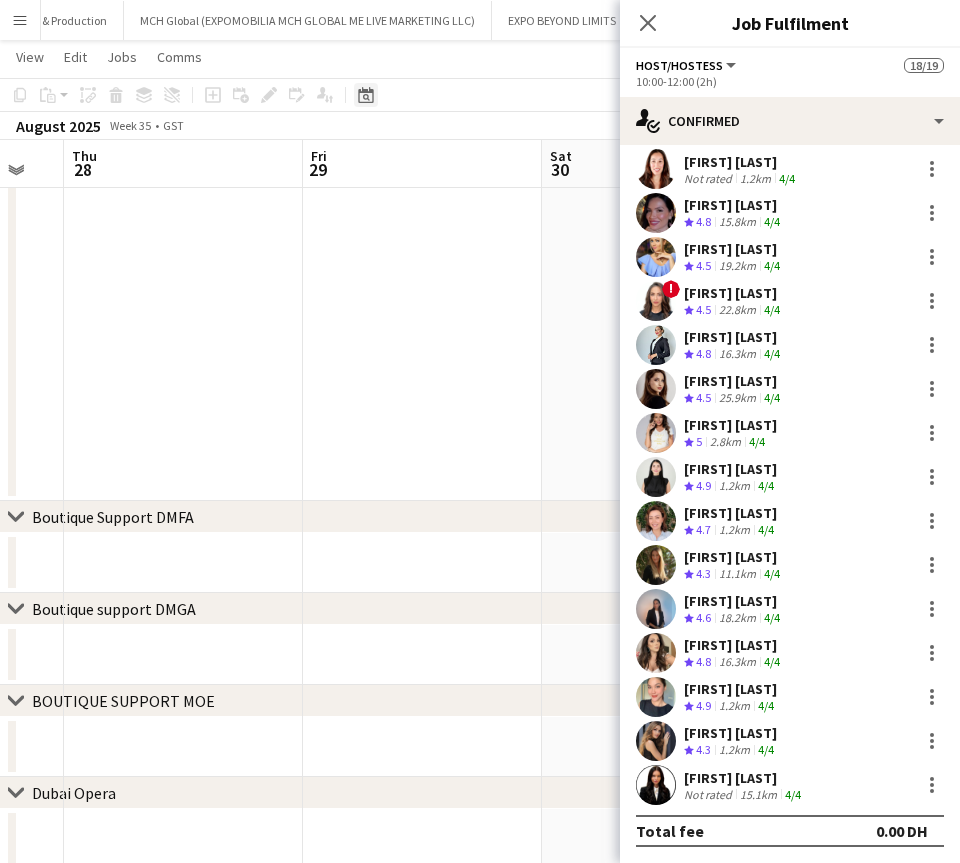 click on "Date picker" at bounding box center (366, 95) 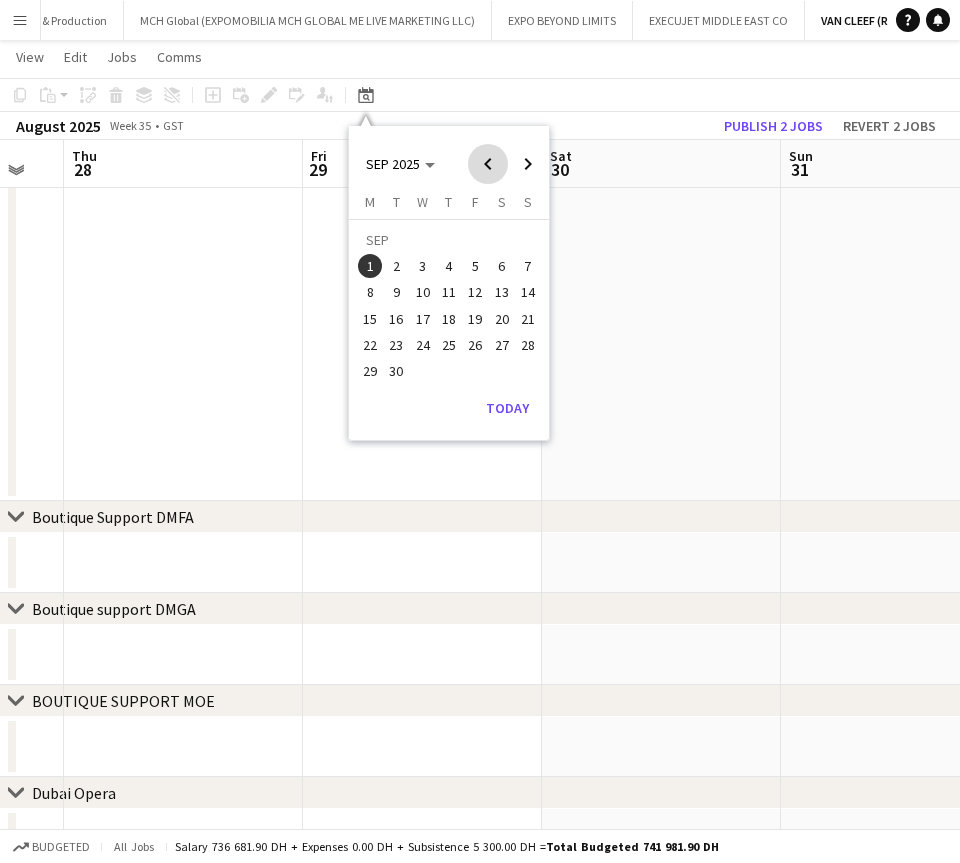 click at bounding box center (488, 164) 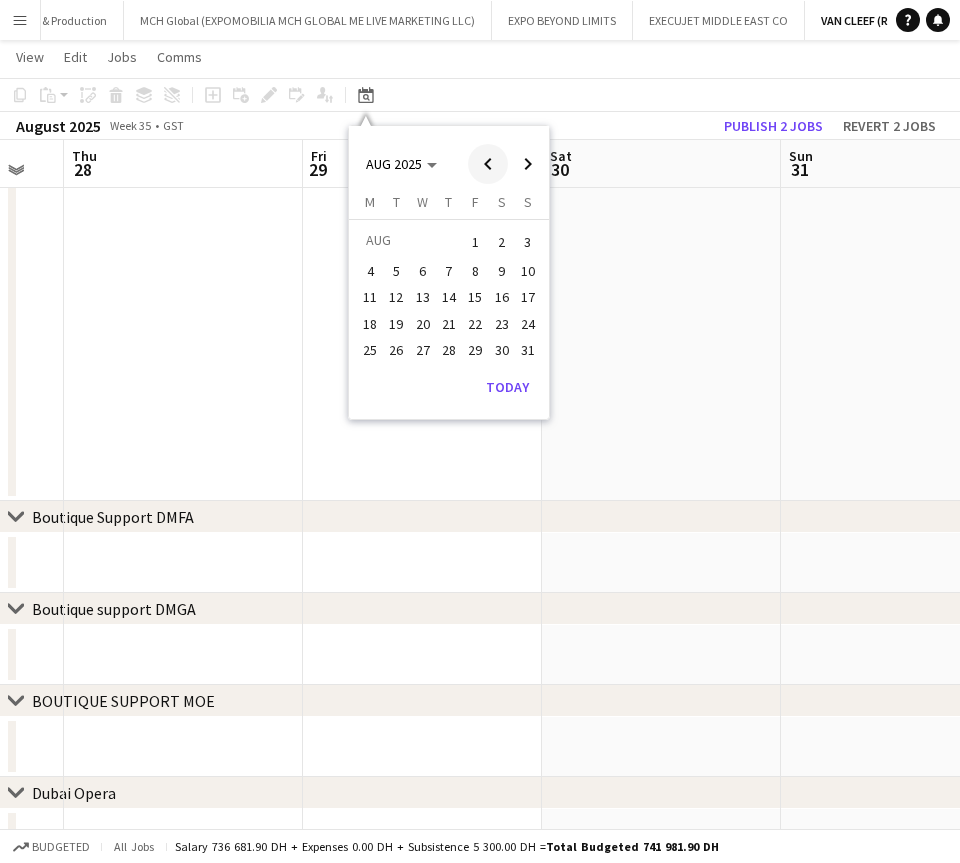 click at bounding box center [488, 164] 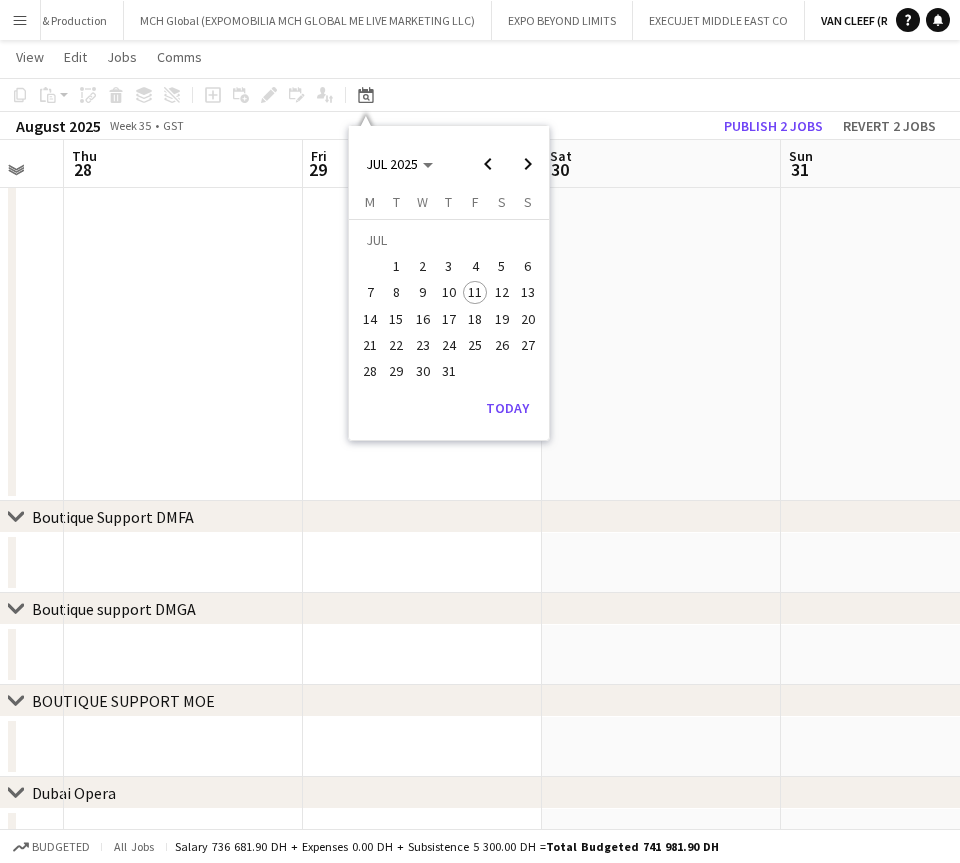 click on "11" at bounding box center [475, 292] 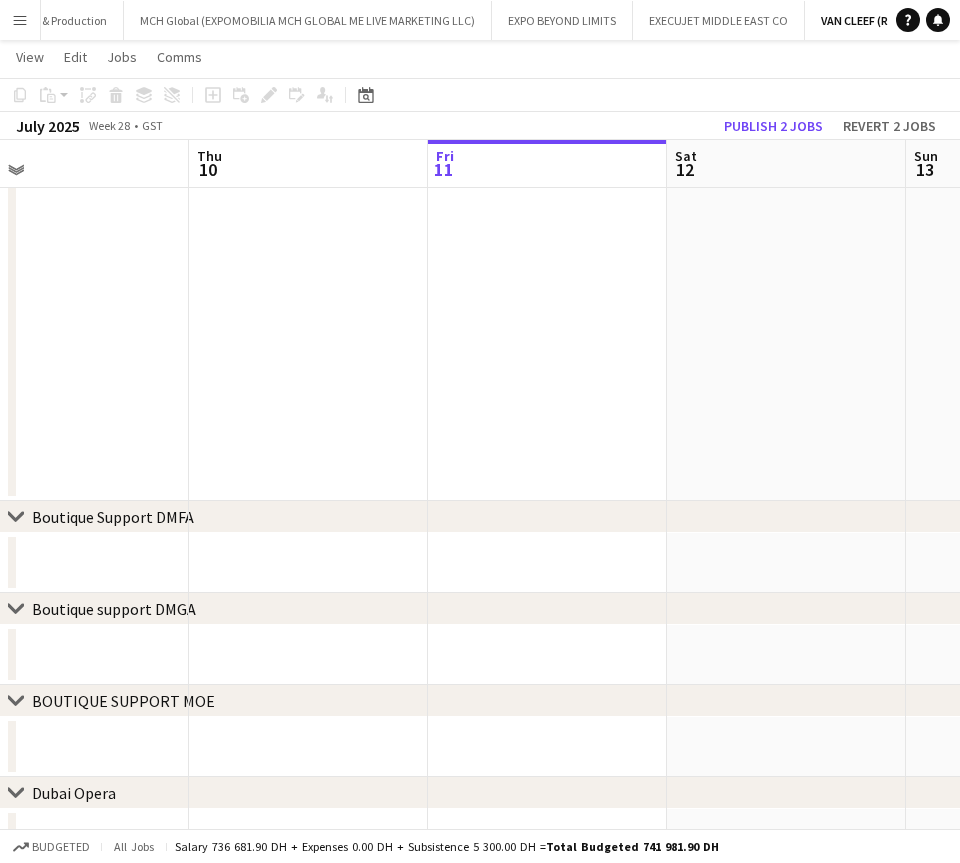 drag, startPoint x: 366, startPoint y: 343, endPoint x: 739, endPoint y: 346, distance: 373.01205 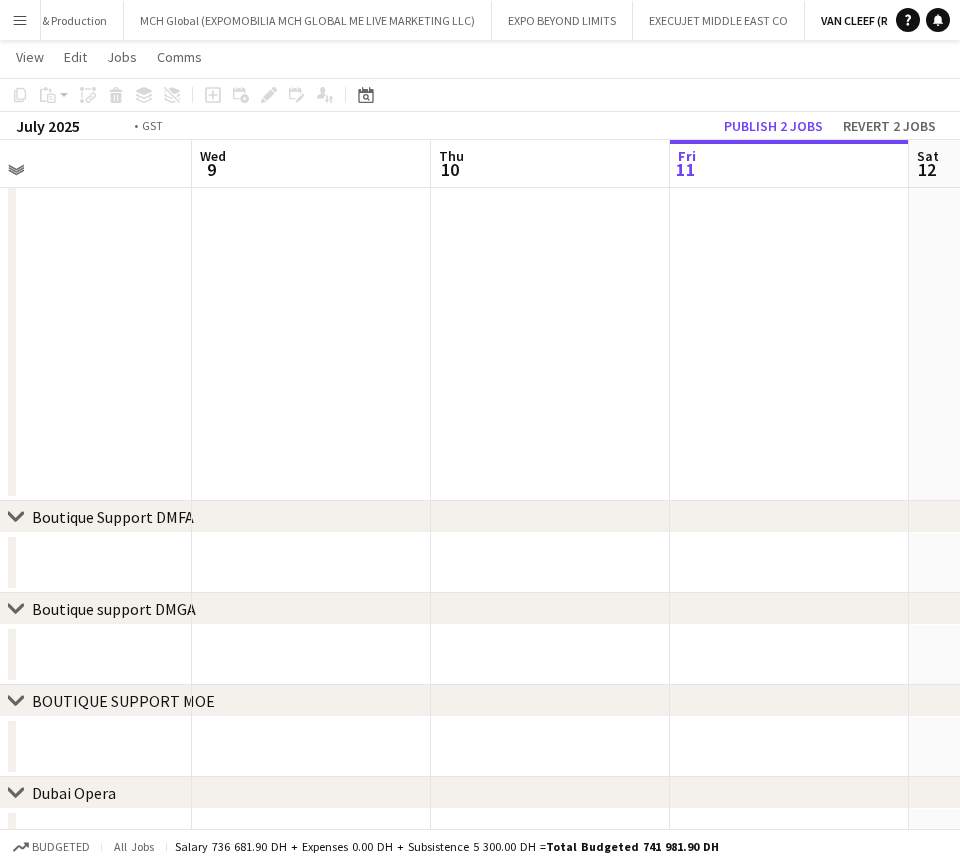drag, startPoint x: 340, startPoint y: 361, endPoint x: 811, endPoint y: 363, distance: 471.00424 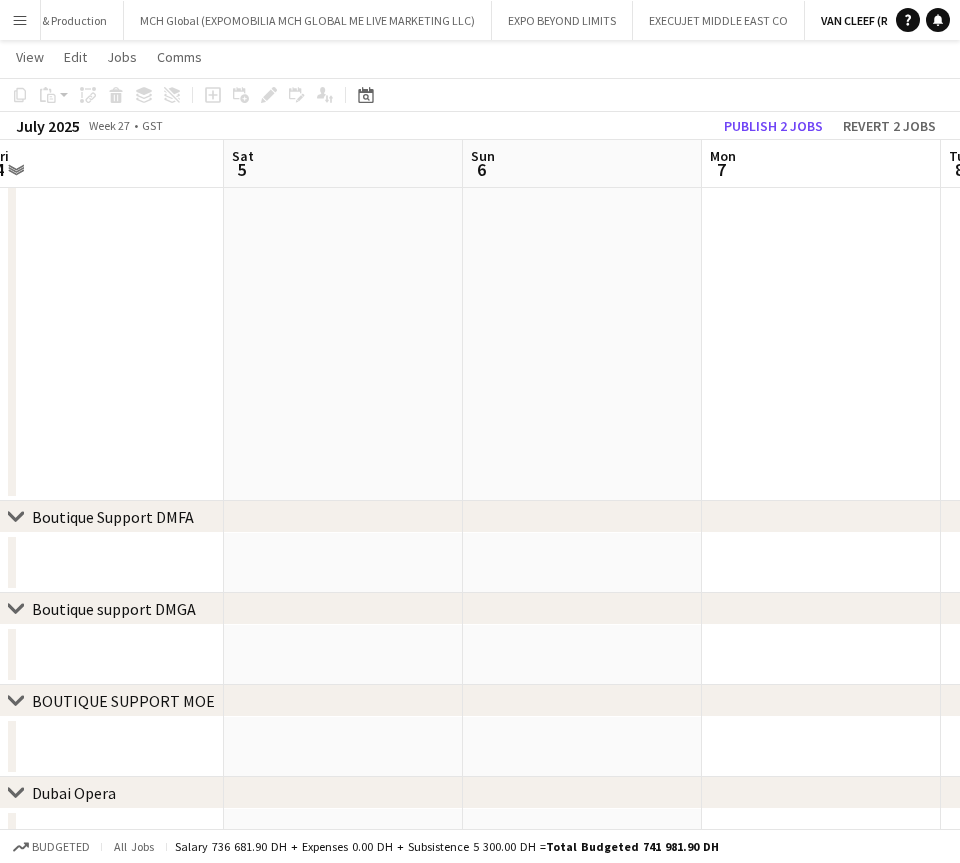 drag, startPoint x: 152, startPoint y: 363, endPoint x: 661, endPoint y: 363, distance: 509 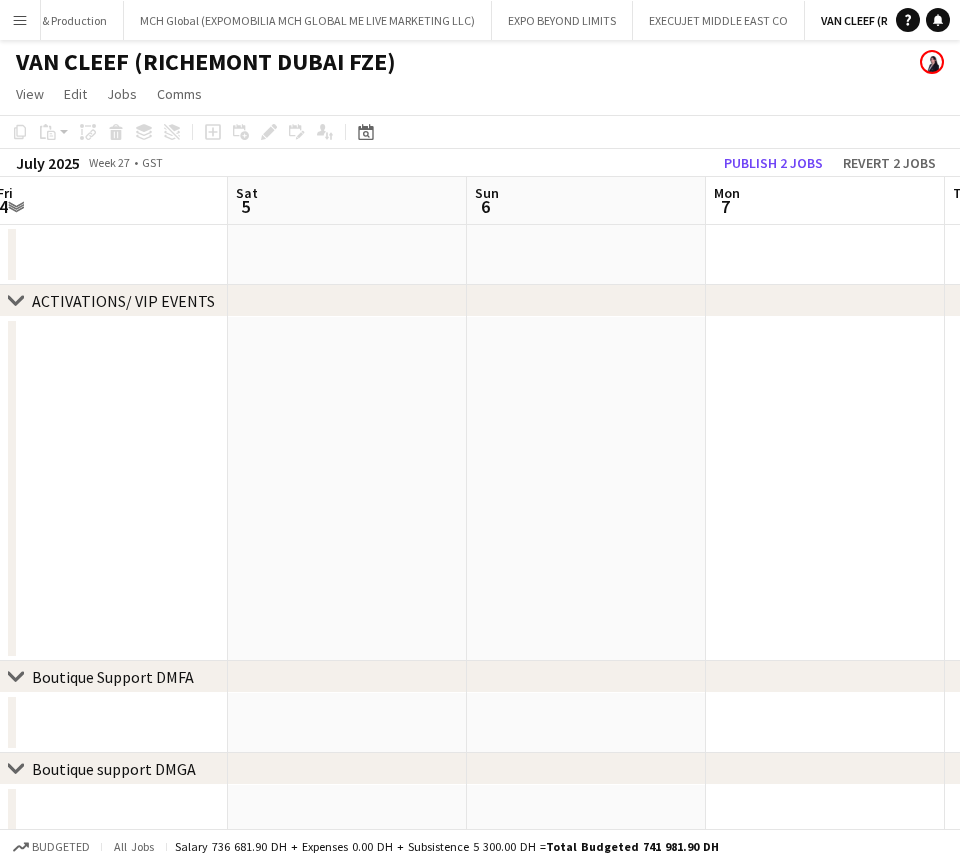 scroll, scrollTop: 0, scrollLeft: 0, axis: both 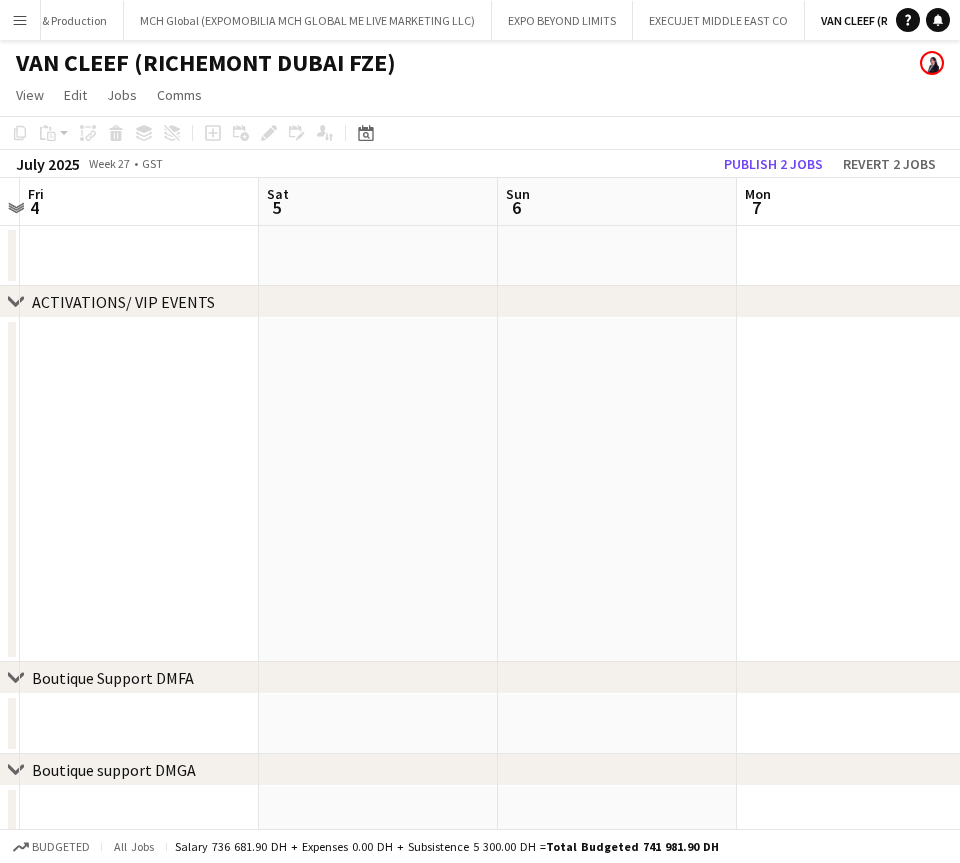 drag, startPoint x: 199, startPoint y: 456, endPoint x: 947, endPoint y: 472, distance: 748.1711 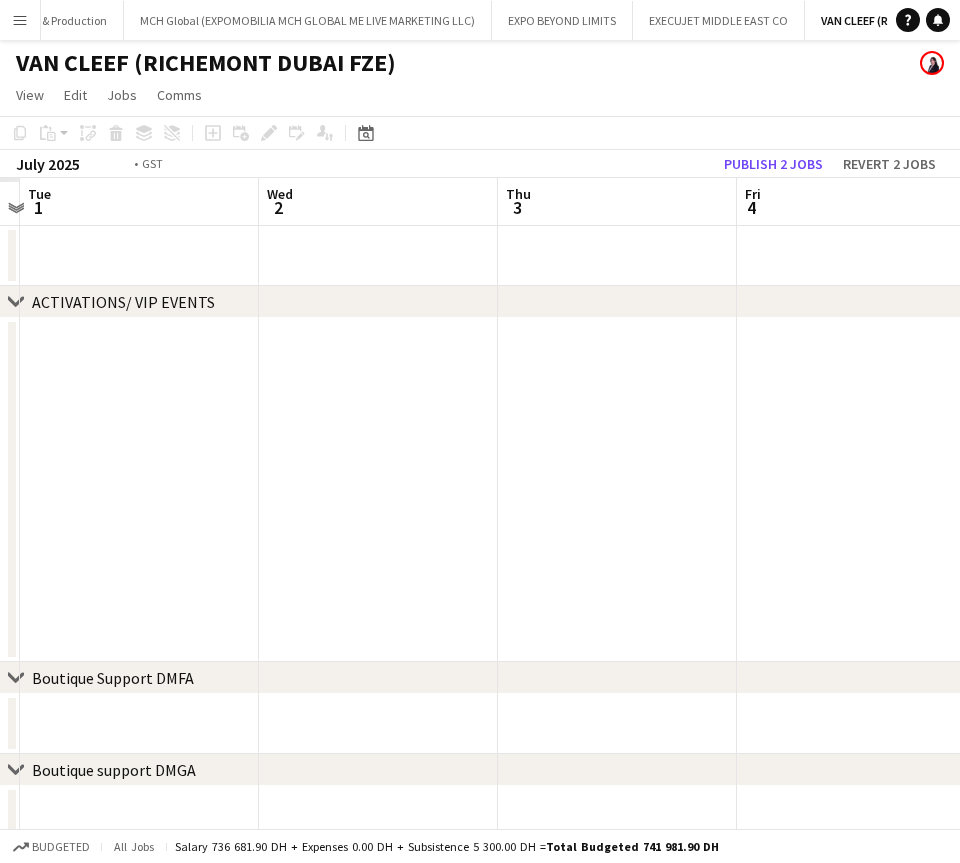 drag, startPoint x: 364, startPoint y: 472, endPoint x: 1067, endPoint y: 472, distance: 703 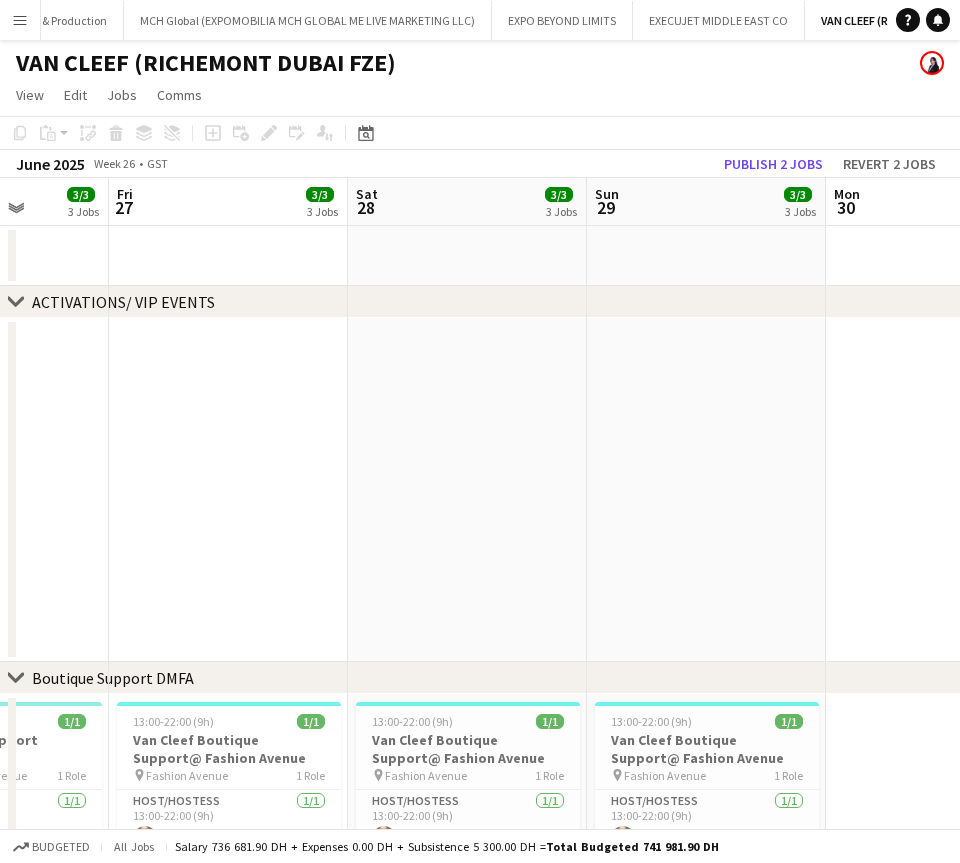 drag, startPoint x: 679, startPoint y: 483, endPoint x: 816, endPoint y: 483, distance: 137 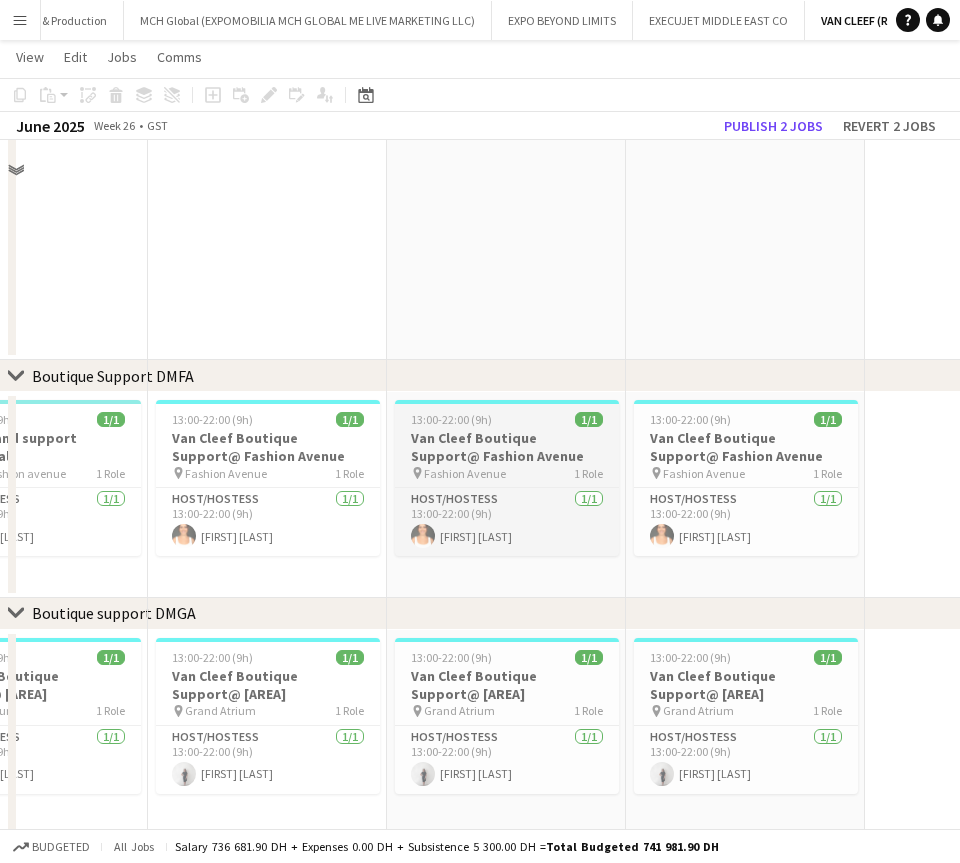 scroll, scrollTop: 150, scrollLeft: 0, axis: vertical 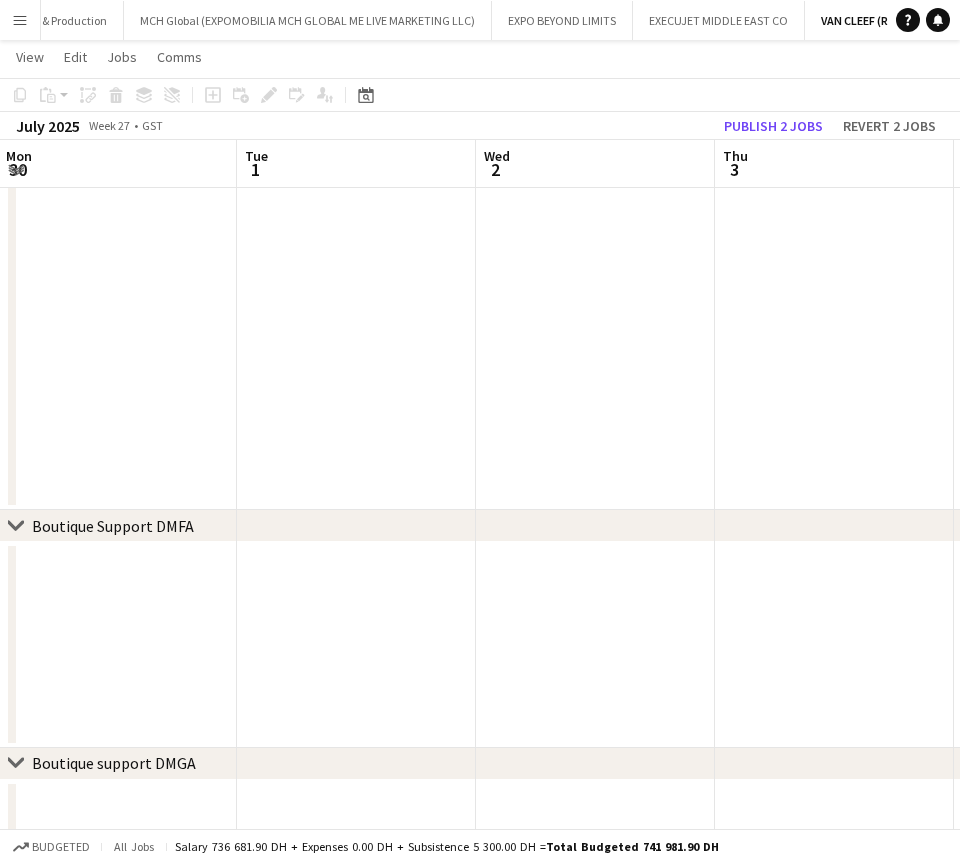 click on "Menu
Boards
Boards   Boards   All jobs   Status
Workforce
Workforce   My Workforce   Recruiting
Comms
Comms
Pay
Pay   Approvals
Platform Settings
Platform Settings   Your settings
Training Academy
Training Academy
Knowledge Base
Knowledge Base
Product Updates
Product Updates   Log Out   Privacy   BERLUTI
Close
TIFFANY & CO
Close
H_LOUIS VUITTON
Close
LOUIS VUITTON
Close
PRADA
Close
BRAND BOX GLOBAL
Close
CHANEL
Close
BOTTEGA VENETA
Close
IWC (RICHEMONT DUBAI FZE)
Close
LOEWE
Close
SOLUSTA
Close" at bounding box center [480, 645] 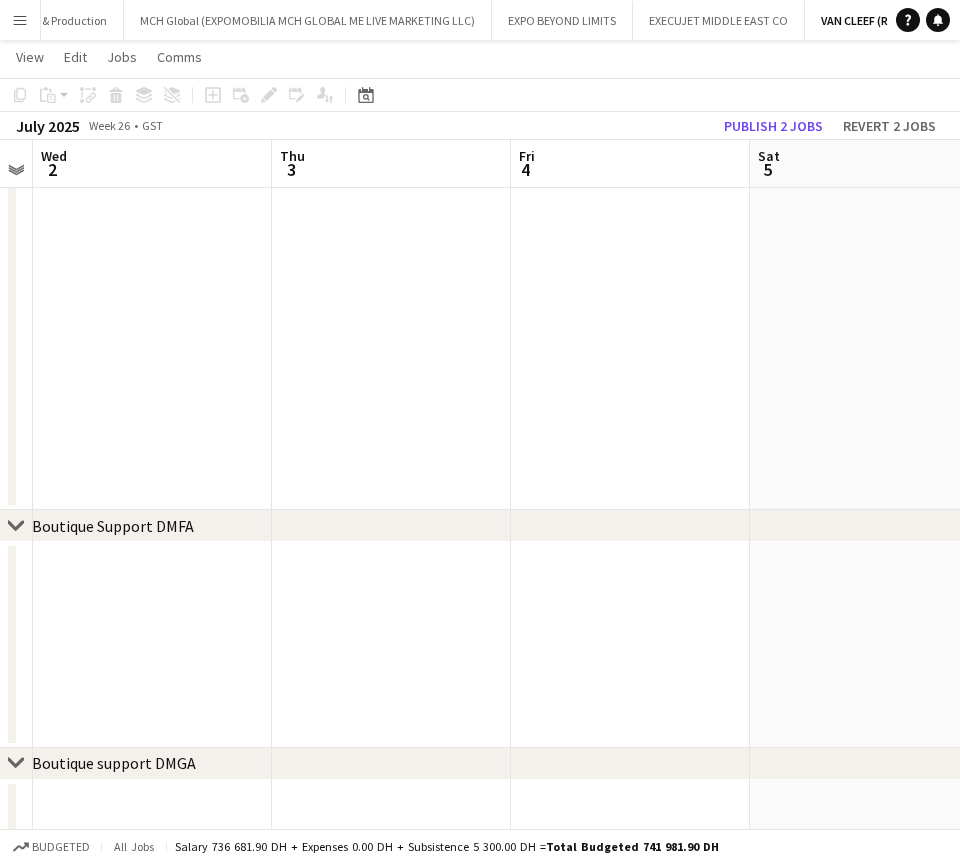 drag, startPoint x: 412, startPoint y: 353, endPoint x: -337, endPoint y: 353, distance: 749 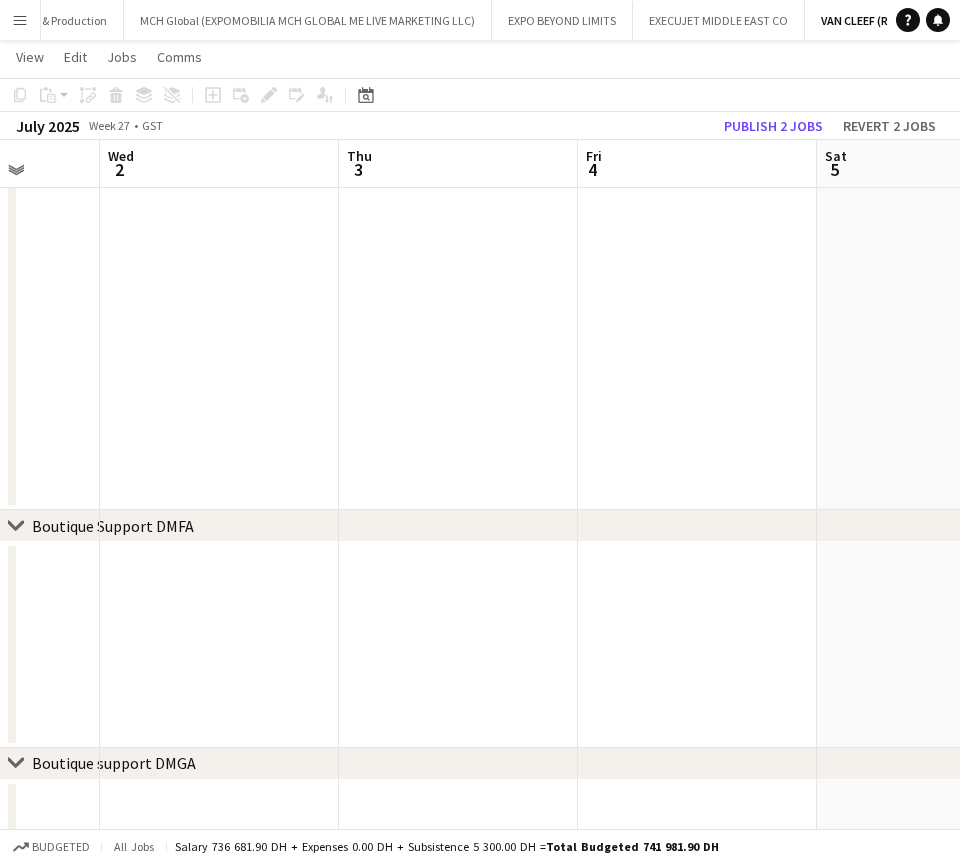 click on "Menu
Boards
Boards   Boards   All jobs   Status
Workforce
Workforce   My Workforce   Recruiting
Comms
Comms
Pay
Pay   Approvals
Platform Settings
Platform Settings   Your settings
Training Academy
Training Academy
Knowledge Base
Knowledge Base
Product Updates
Product Updates   Log Out   Privacy   BERLUTI
Close
TIFFANY & CO
Close
H_LOUIS VUITTON
Close
LOUIS VUITTON
Close
PRADA
Close
BRAND BOX GLOBAL
Close
CHANEL
Close
BOTTEGA VENETA
Close
IWC (RICHEMONT DUBAI FZE)
Close
LOEWE
Close
SOLUSTA
Close" at bounding box center (480, 645) 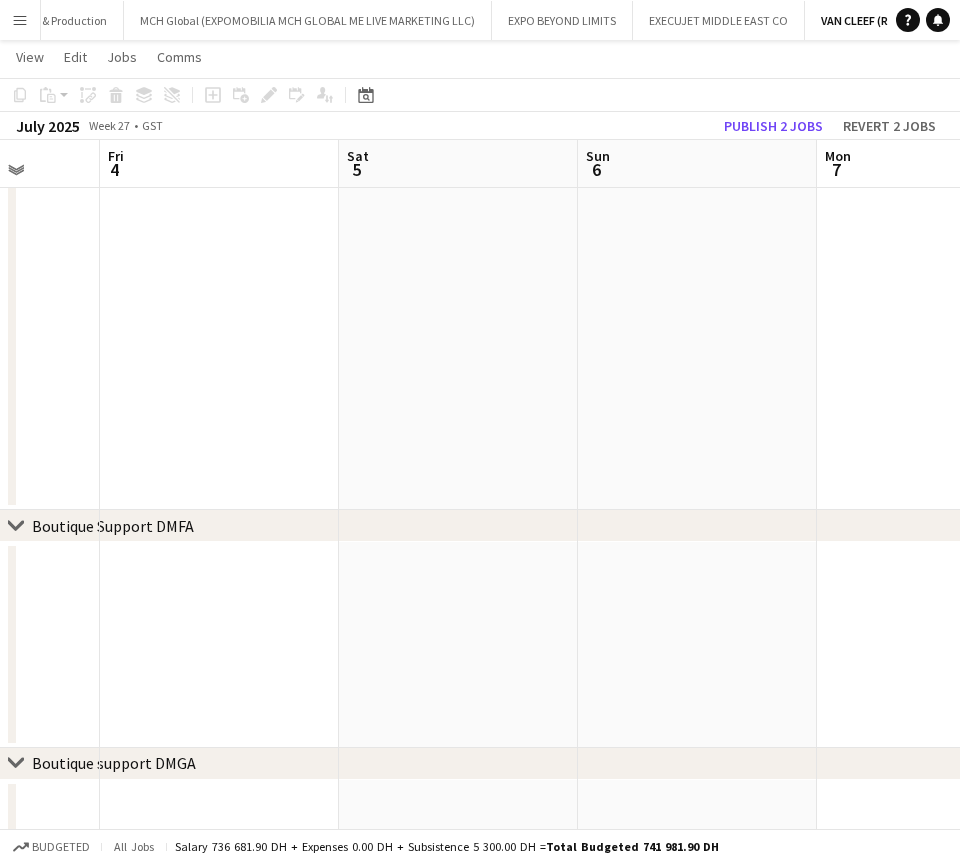drag, startPoint x: 365, startPoint y: 370, endPoint x: 438, endPoint y: 374, distance: 73.109505 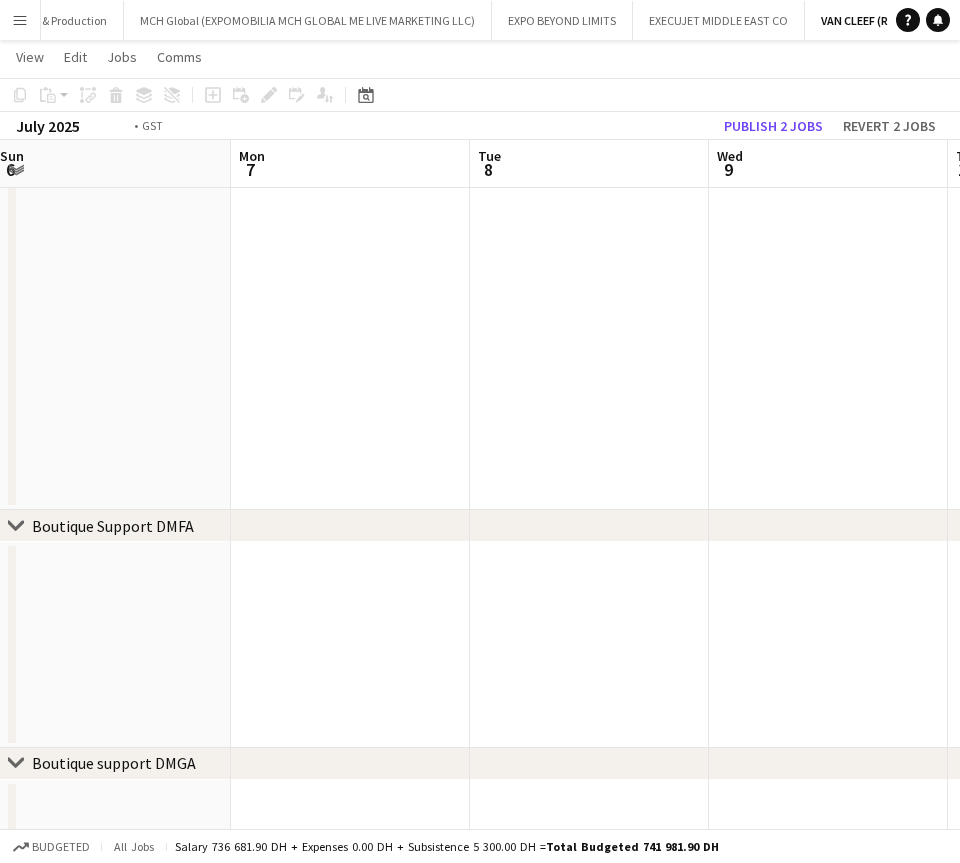 drag, startPoint x: 7, startPoint y: 374, endPoint x: -110, endPoint y: 374, distance: 117 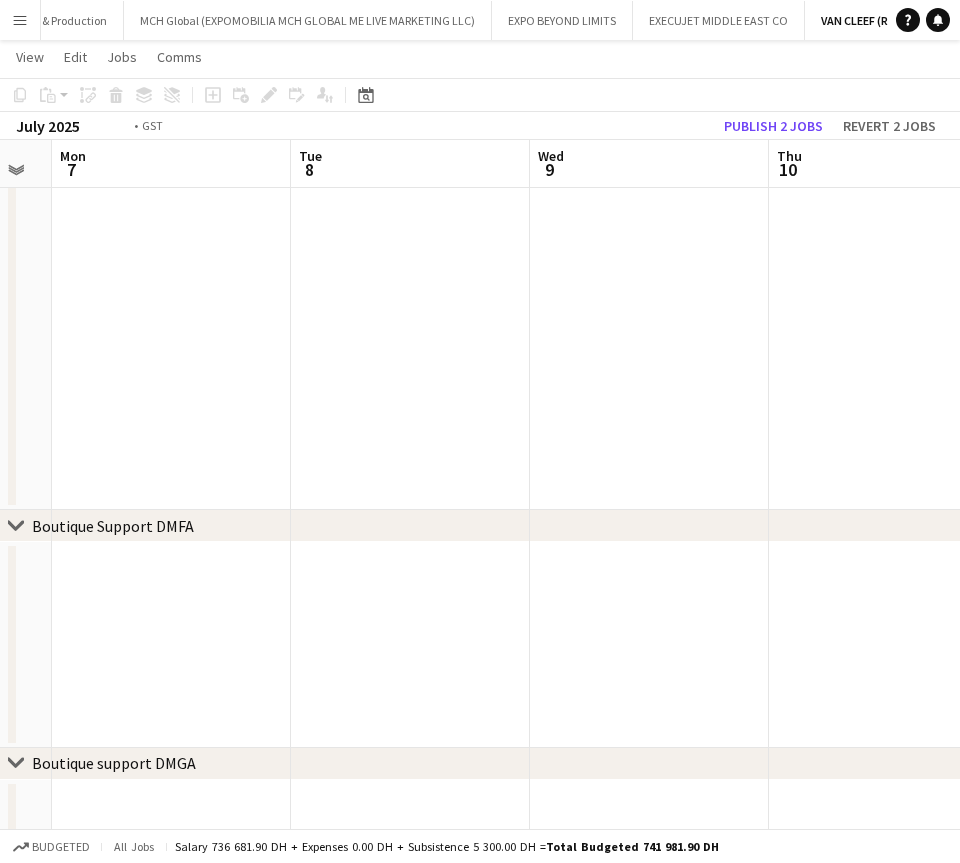 click on "Menu
Boards
Boards   Boards   All jobs   Status
Workforce
Workforce   My Workforce   Recruiting
Comms
Comms
Pay
Pay   Approvals
Platform Settings
Platform Settings   Your settings
Training Academy
Training Academy
Knowledge Base
Knowledge Base
Product Updates
Product Updates   Log Out   Privacy   BERLUTI
Close
TIFFANY & CO
Close
H_LOUIS VUITTON
Close
LOUIS VUITTON
Close
PRADA
Close
BRAND BOX GLOBAL
Close
CHANEL
Close
BOTTEGA VENETA
Close
IWC (RICHEMONT DUBAI FZE)
Close
LOEWE
Close
SOLUSTA
Close" at bounding box center (480, 645) 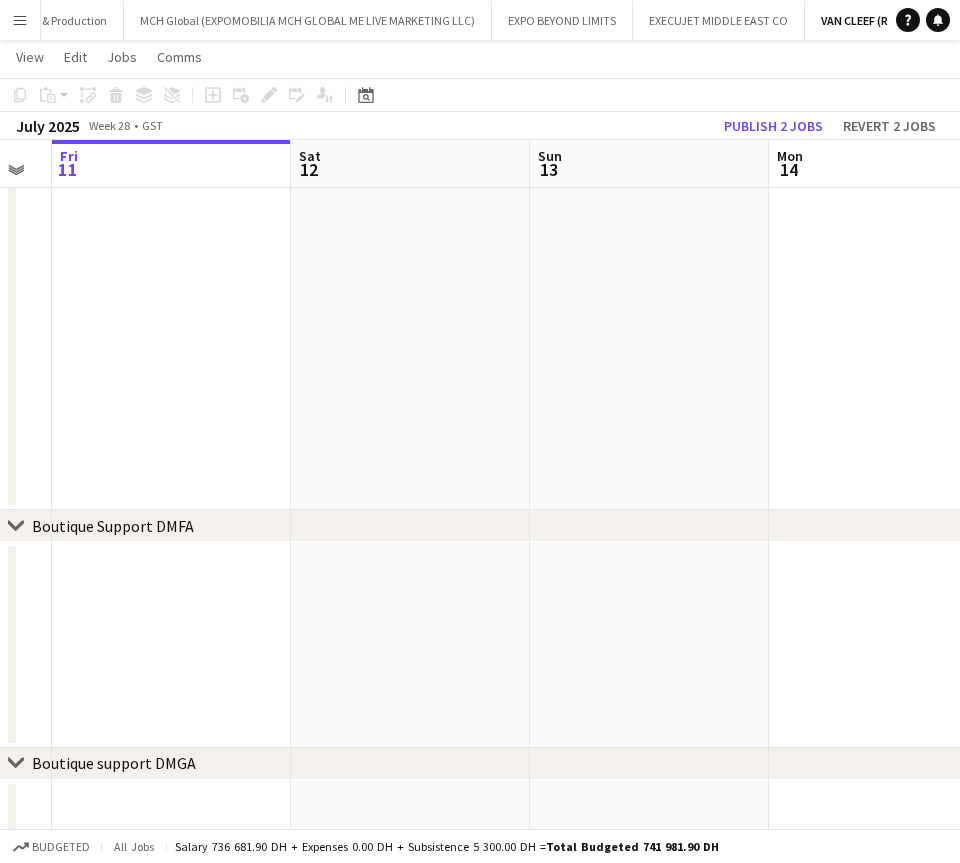 click on "Mon   7   Tue   8   Wed   9   Thu   10   Fri   11   Sat   12   Sun   13   Mon   14   Tue   15   Wed   16" at bounding box center (480, 667) 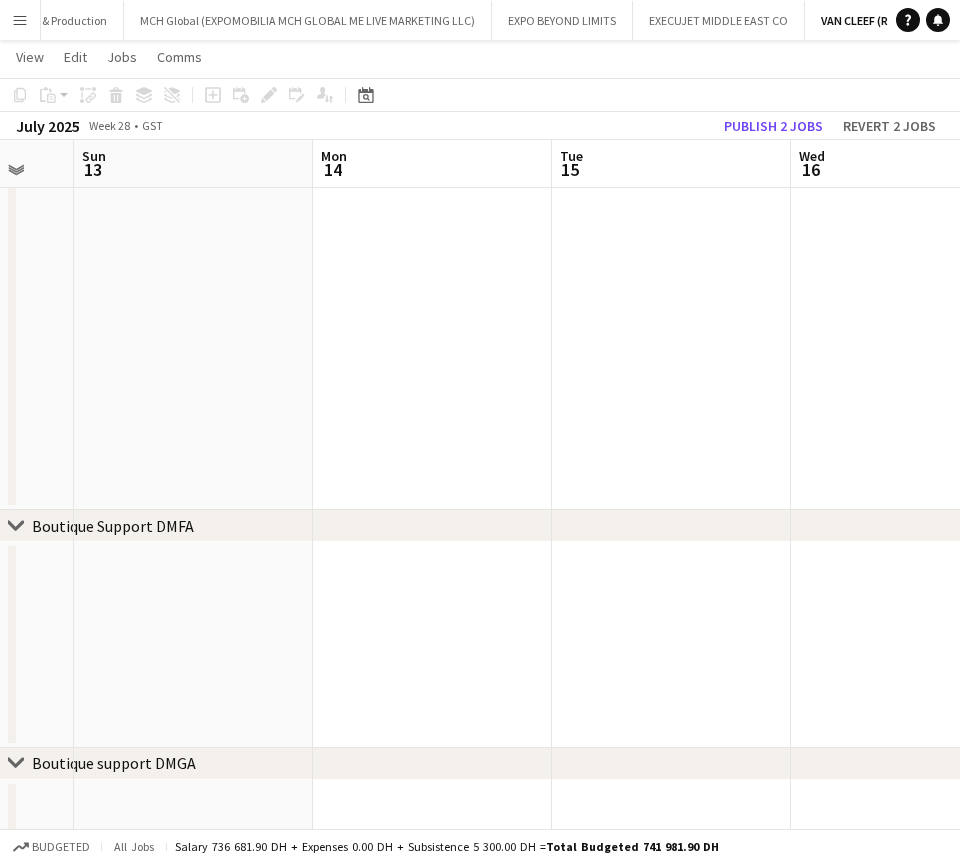 drag, startPoint x: 793, startPoint y: 377, endPoint x: 506, endPoint y: 385, distance: 287.11148 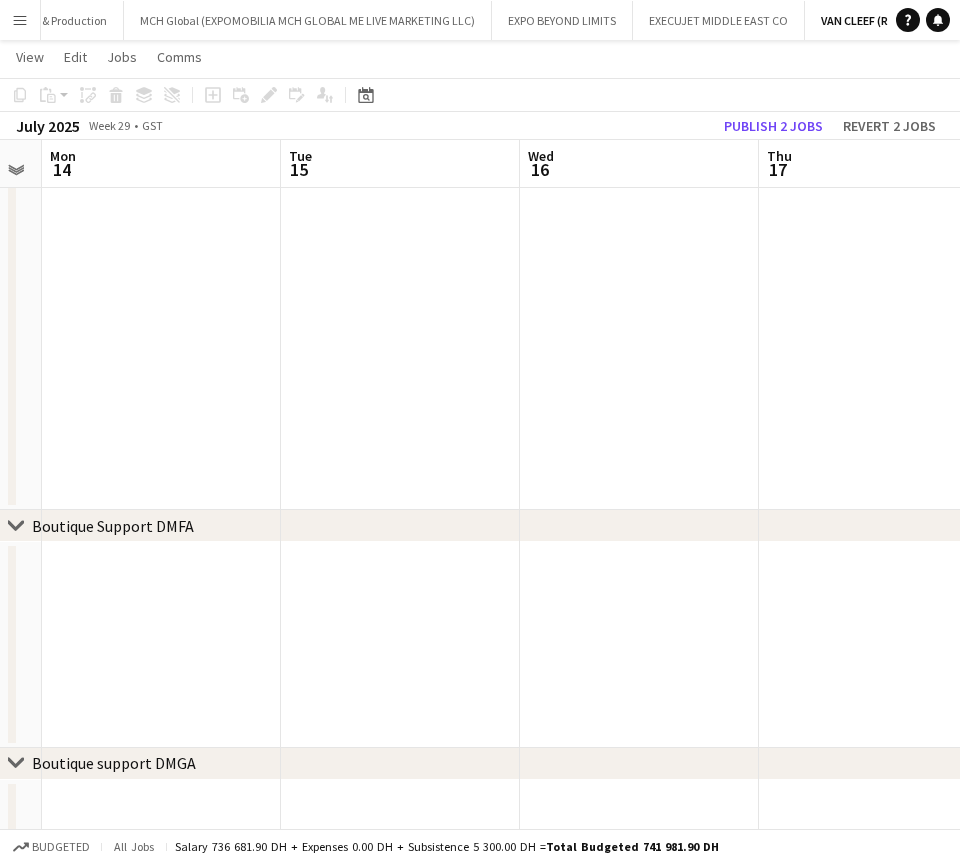 drag, startPoint x: 384, startPoint y: 383, endPoint x: 418, endPoint y: 382, distance: 34.0147 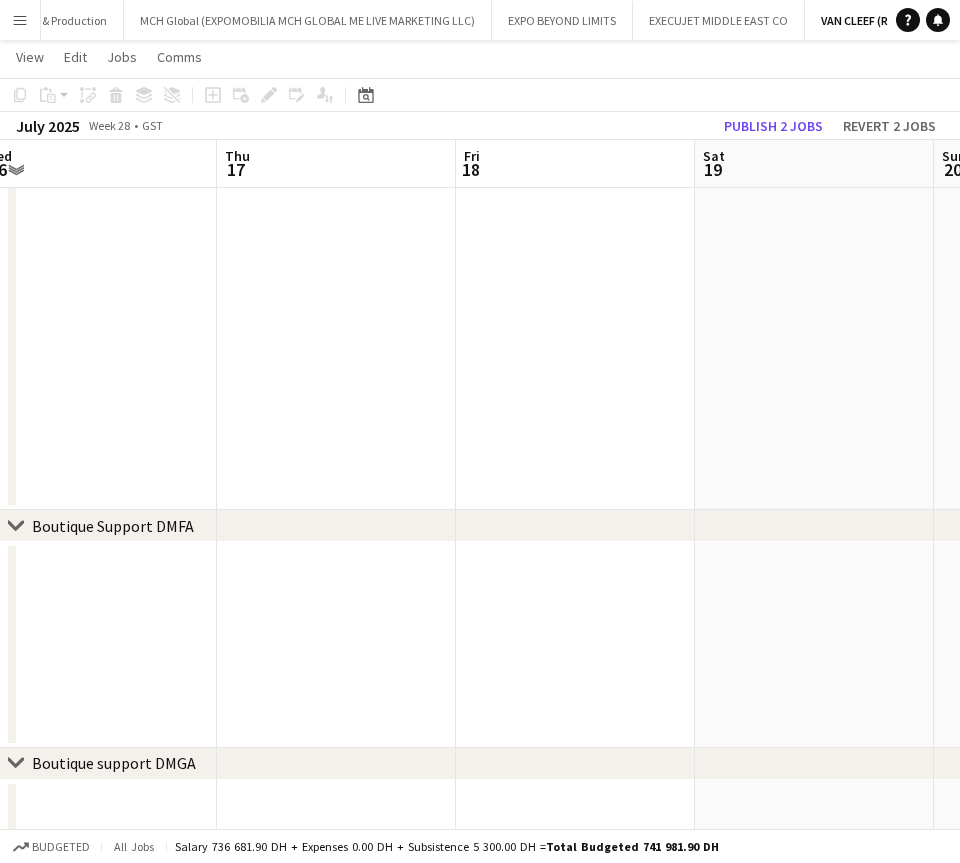 drag, startPoint x: 474, startPoint y: 382, endPoint x: 414, endPoint y: 382, distance: 60 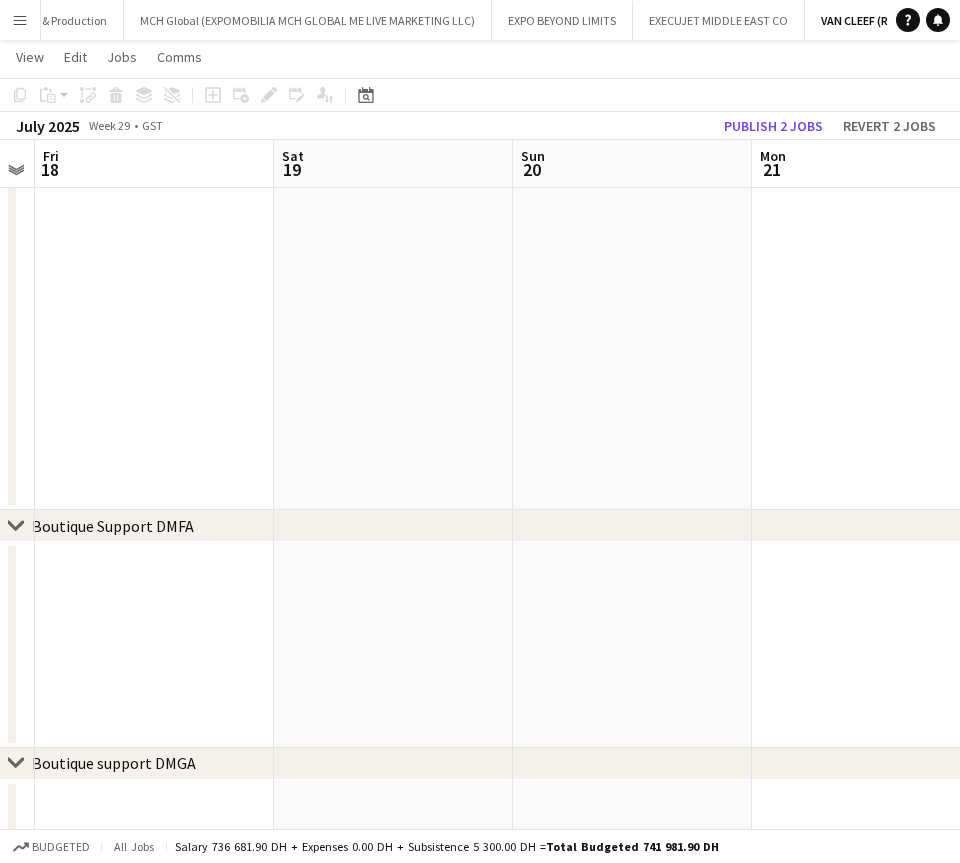 drag, startPoint x: 263, startPoint y: 394, endPoint x: 138, endPoint y: 396, distance: 125.016 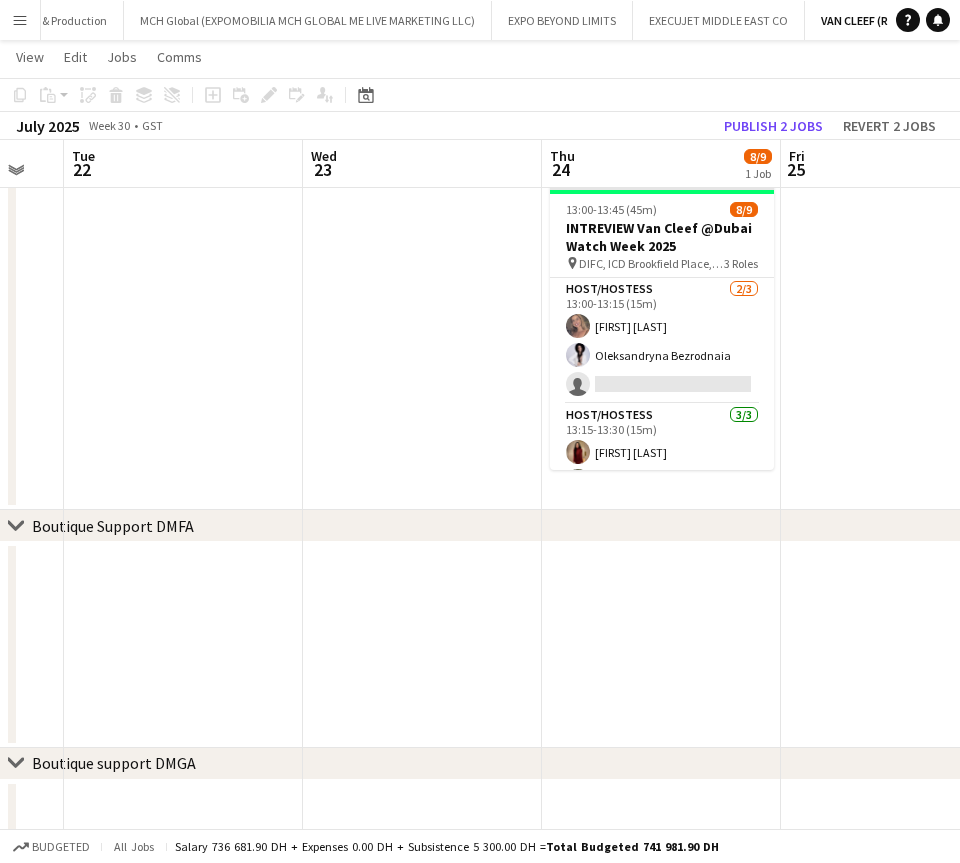 drag, startPoint x: 361, startPoint y: 396, endPoint x: 262, endPoint y: 395, distance: 99.00505 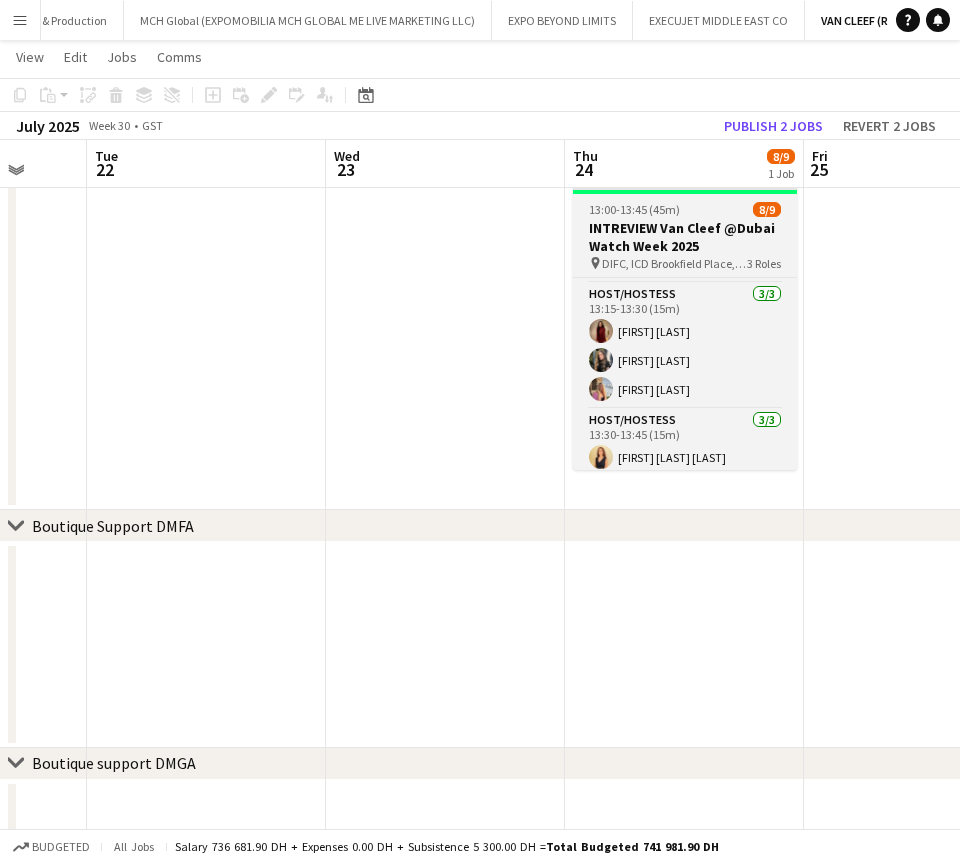 scroll, scrollTop: 168, scrollLeft: 0, axis: vertical 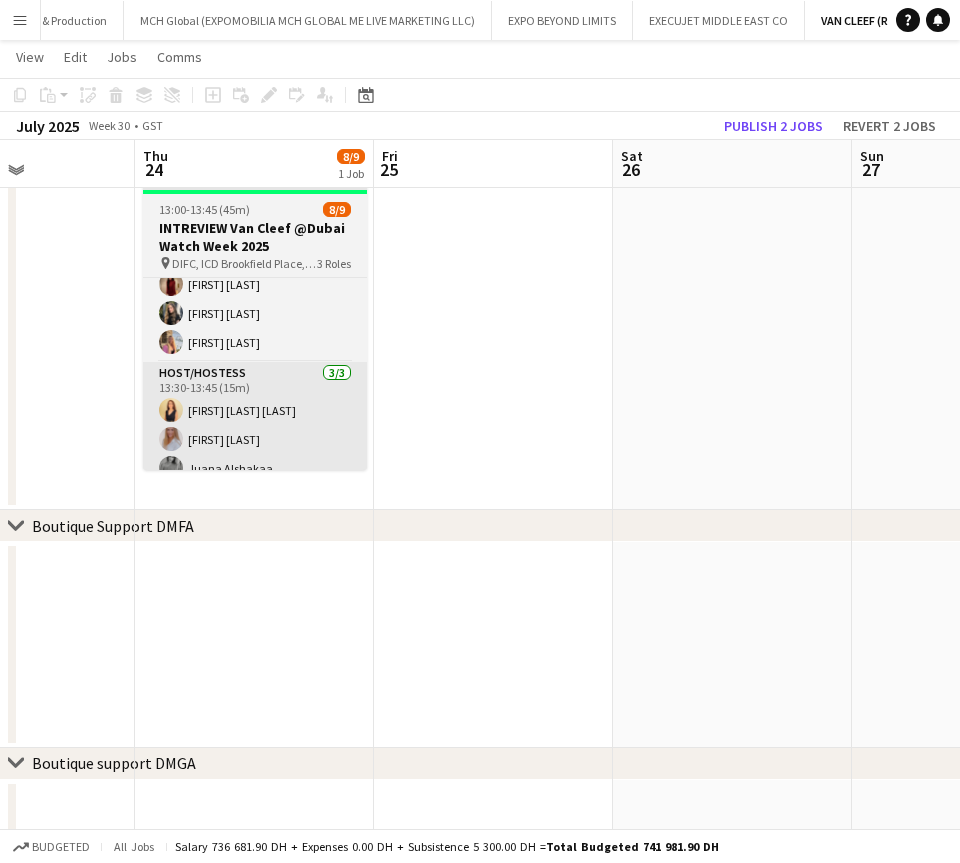 drag, startPoint x: 124, startPoint y: 389, endPoint x: 144, endPoint y: 389, distance: 20 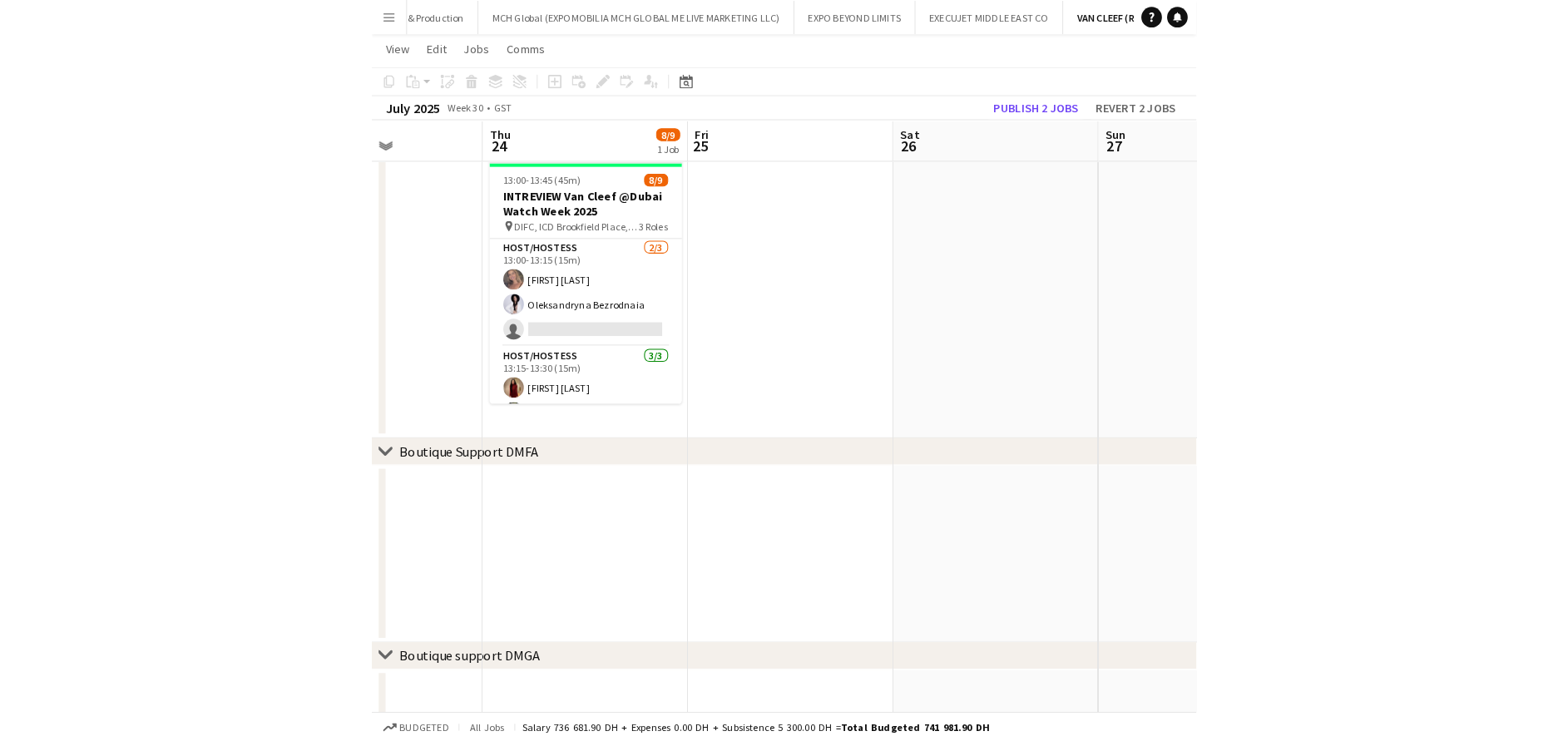 scroll, scrollTop: 0, scrollLeft: 0, axis: both 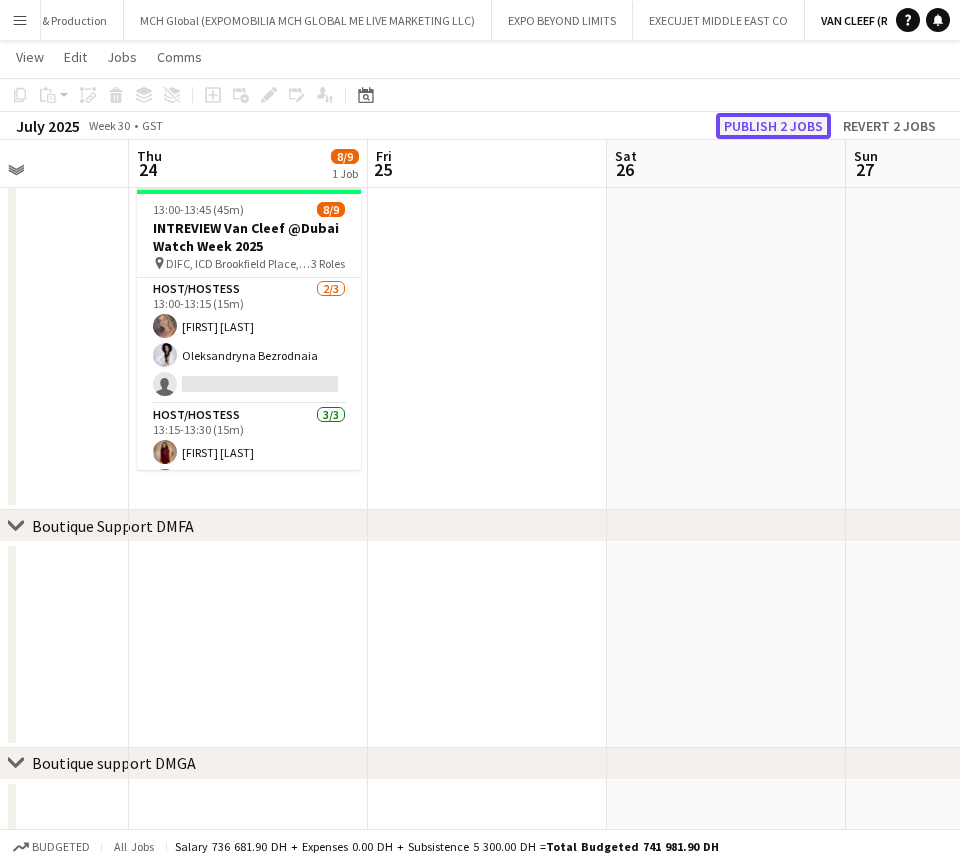 click on "Publish 2 jobs" 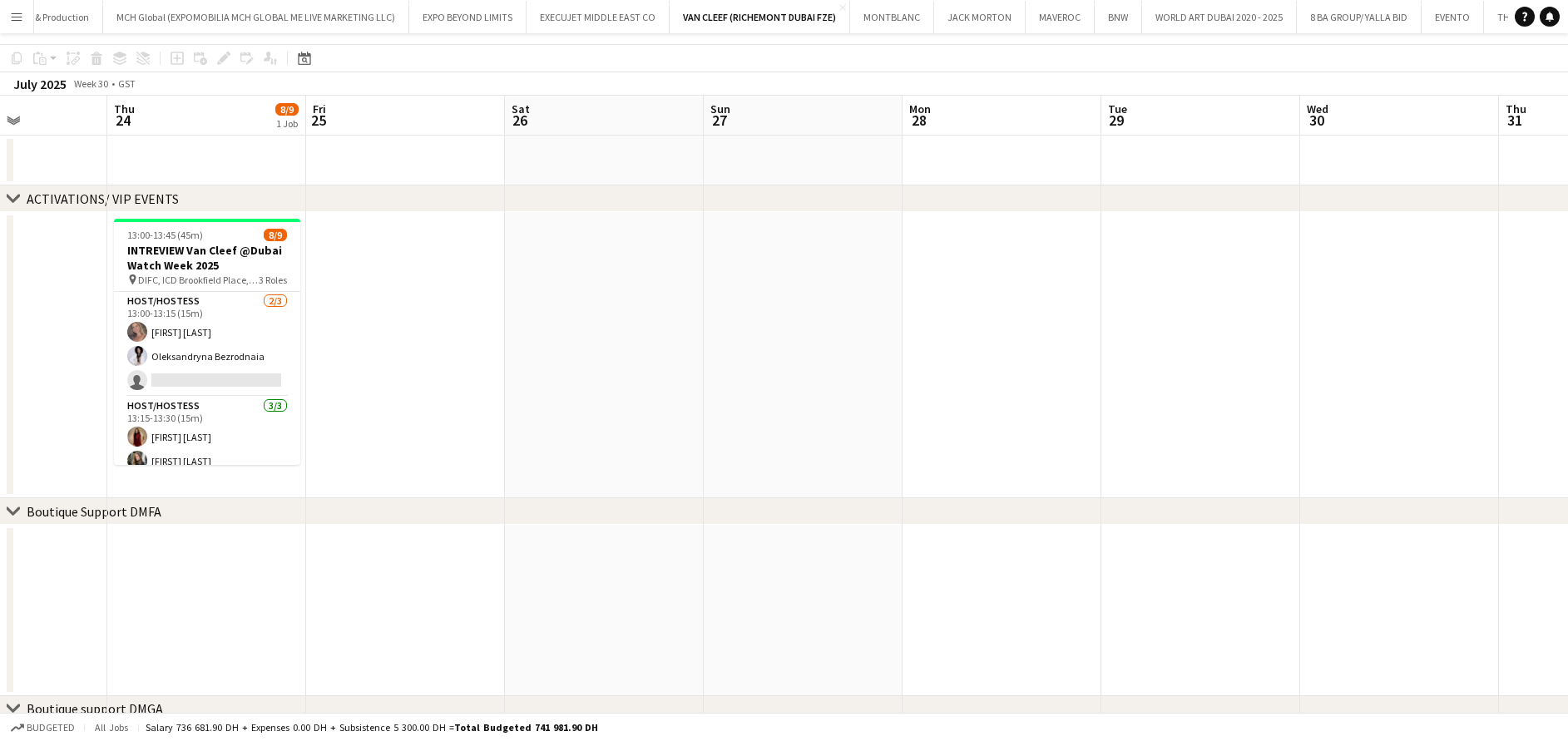 scroll, scrollTop: 0, scrollLeft: 0, axis: both 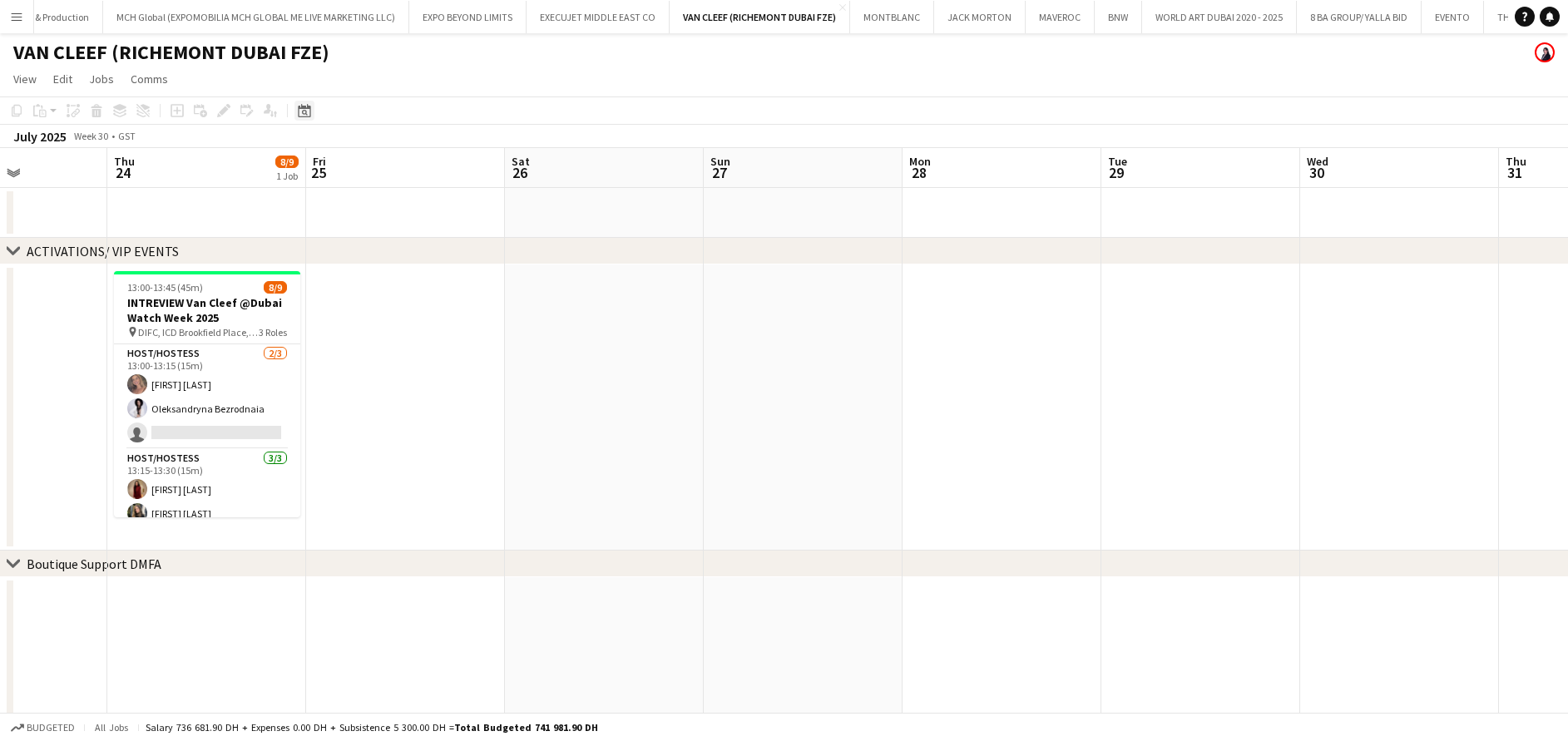 click on "Date picker" at bounding box center [304, 111] 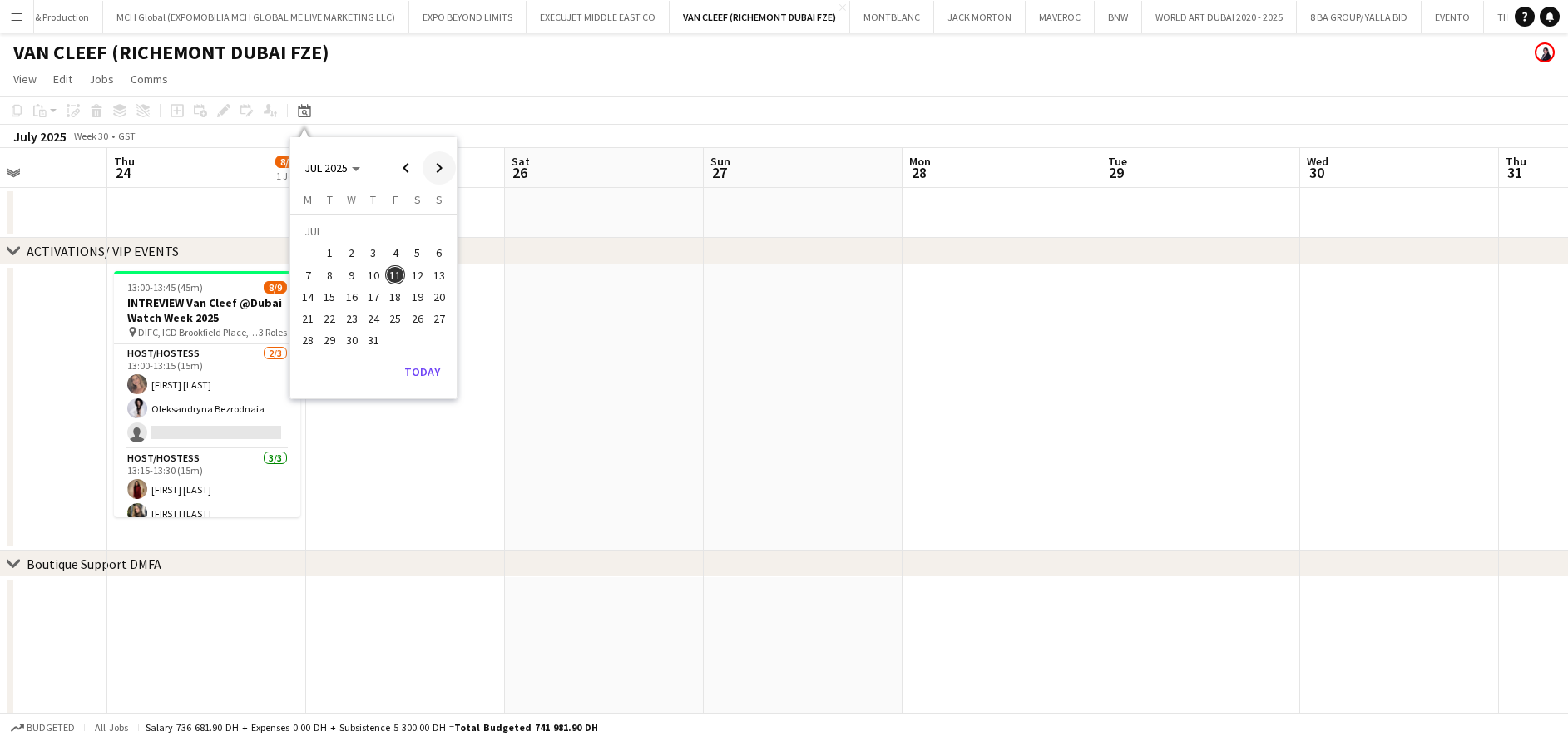 click at bounding box center [439, 168] 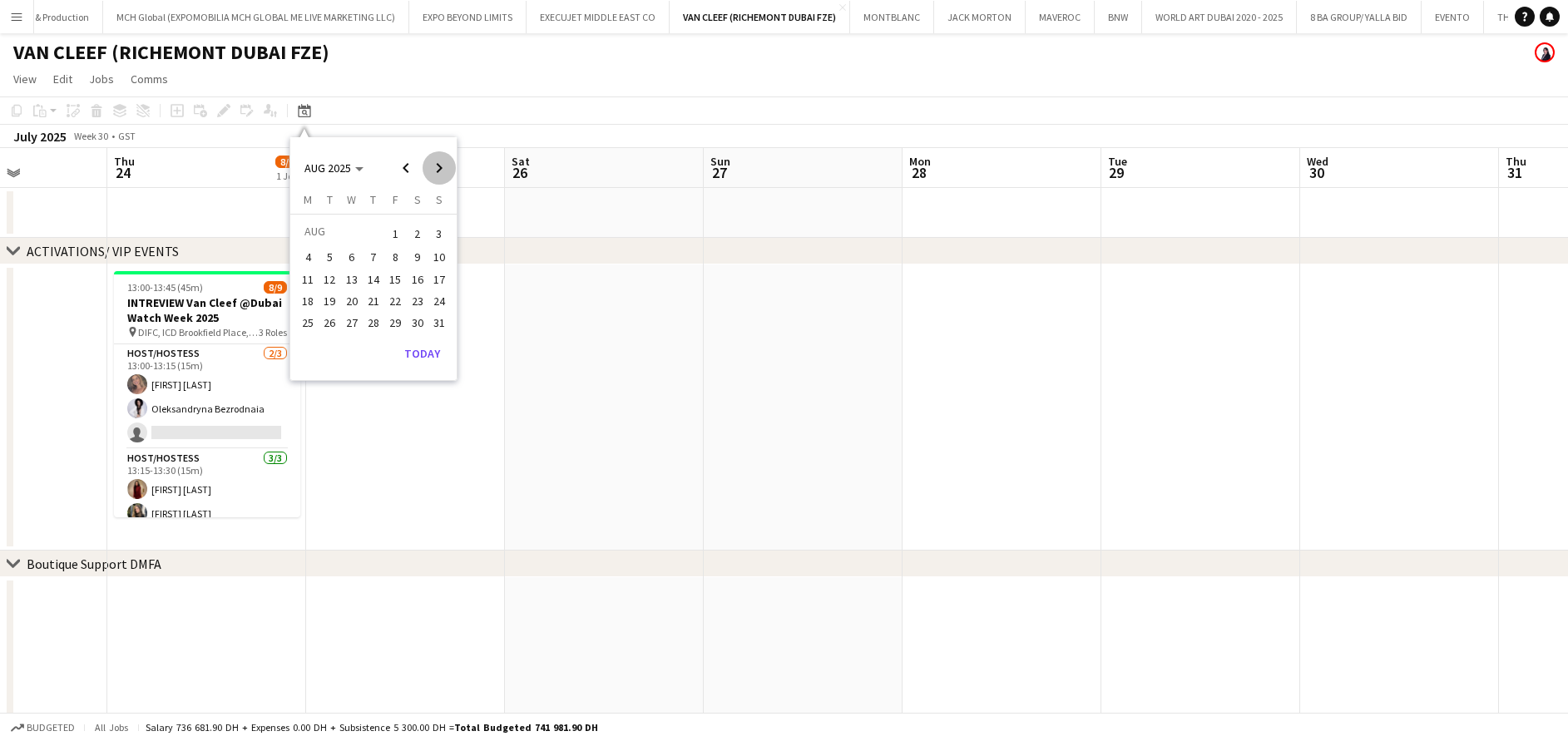 click at bounding box center [439, 168] 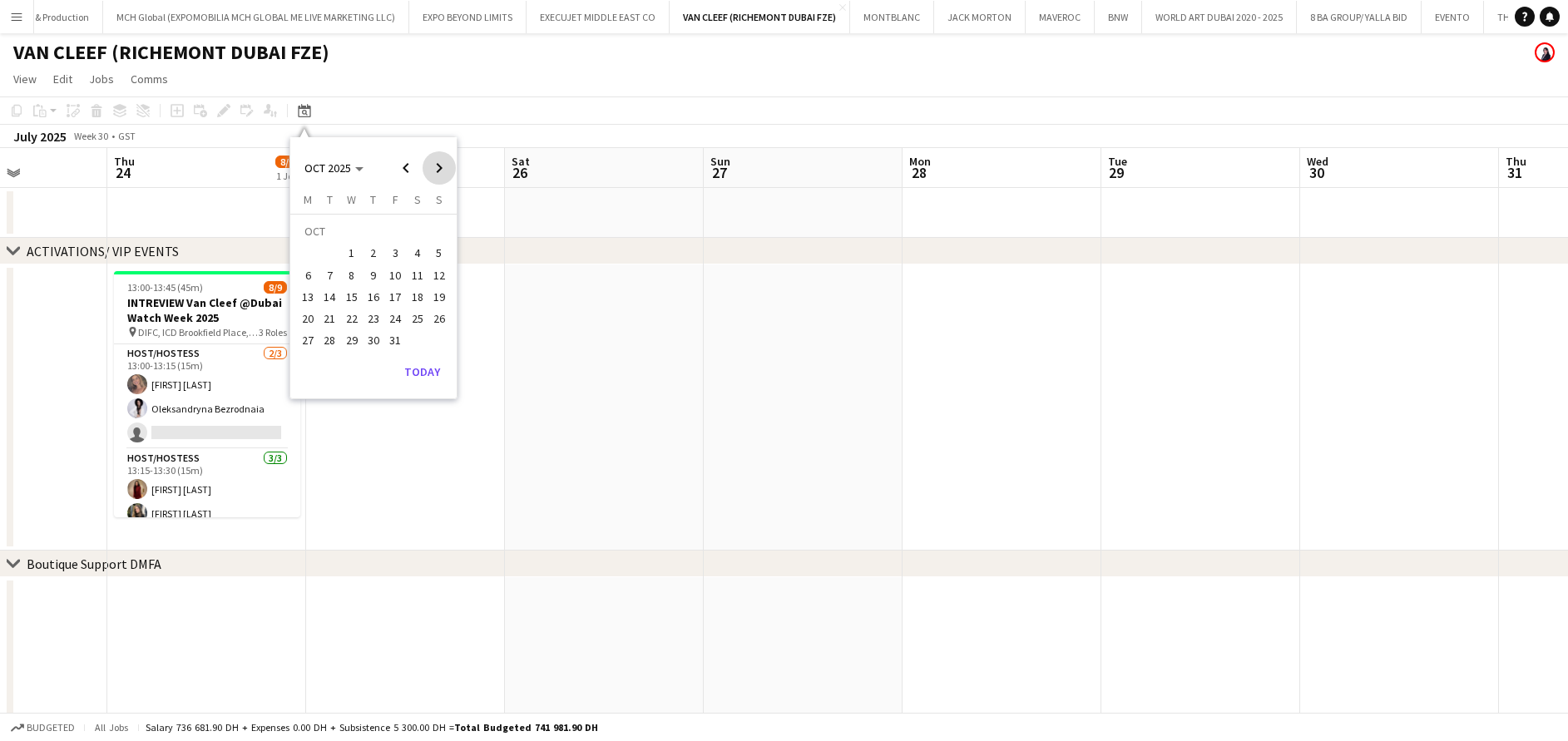 click at bounding box center (439, 168) 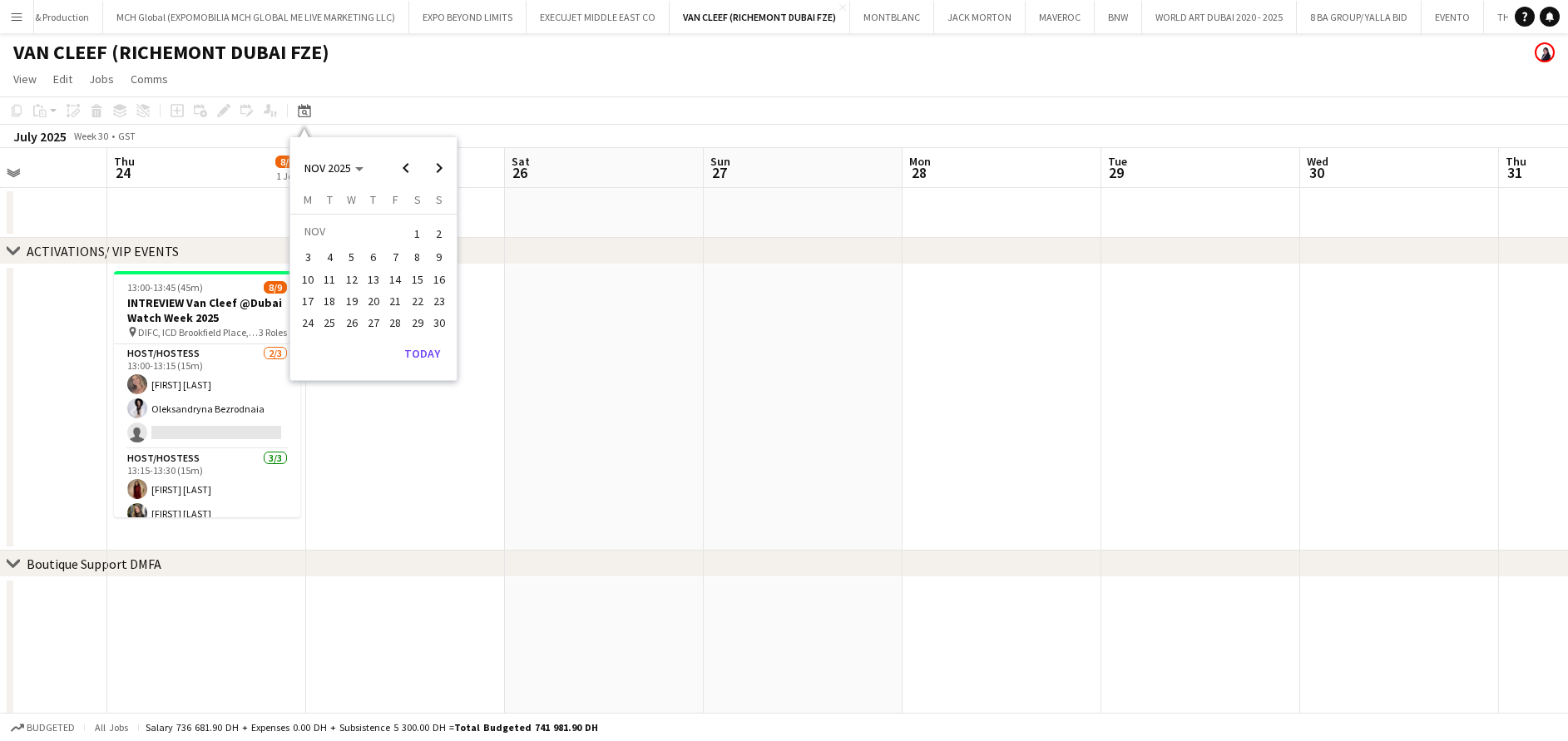 click on "12" at bounding box center (352, 279) 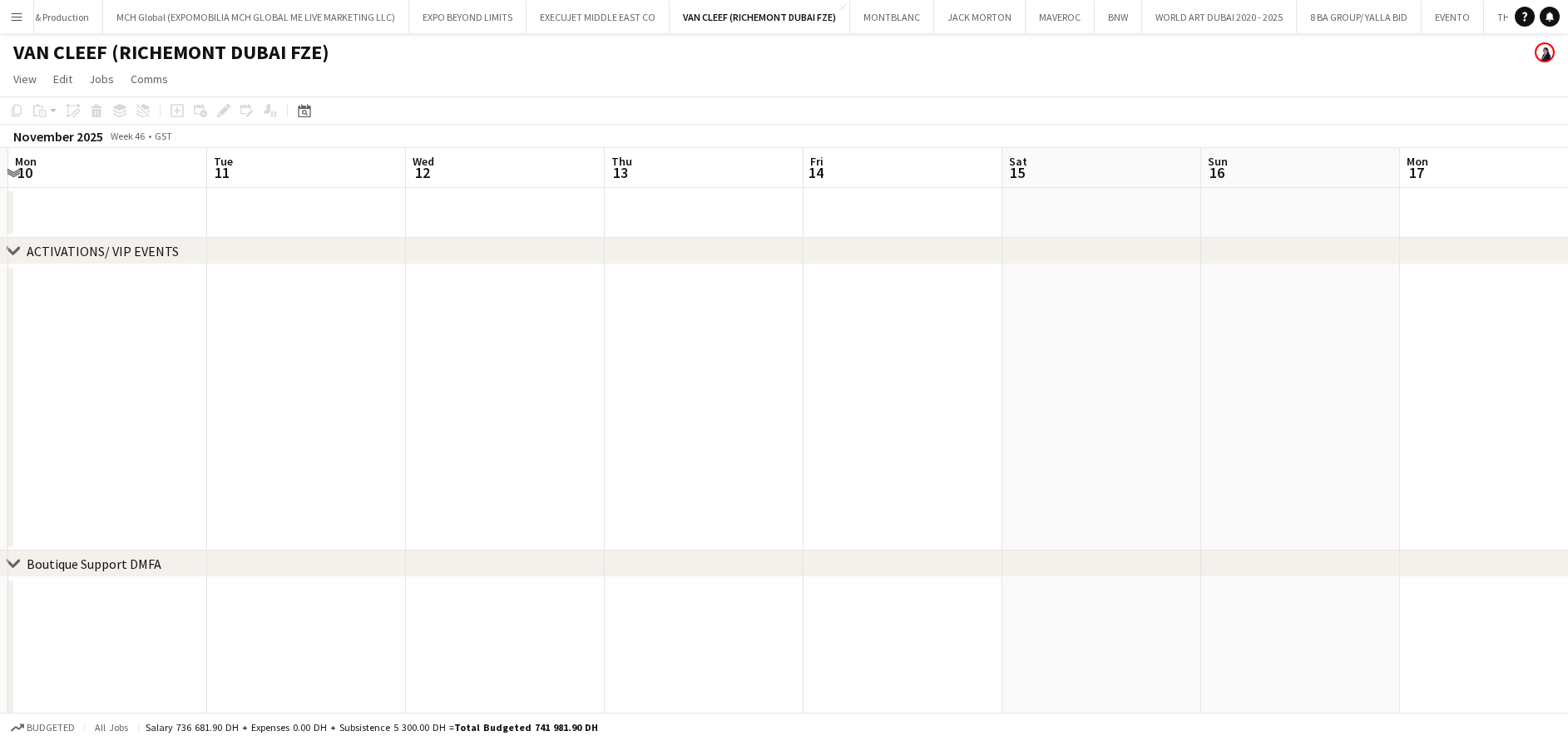 drag, startPoint x: 464, startPoint y: 358, endPoint x: 278, endPoint y: 373, distance: 186.60386 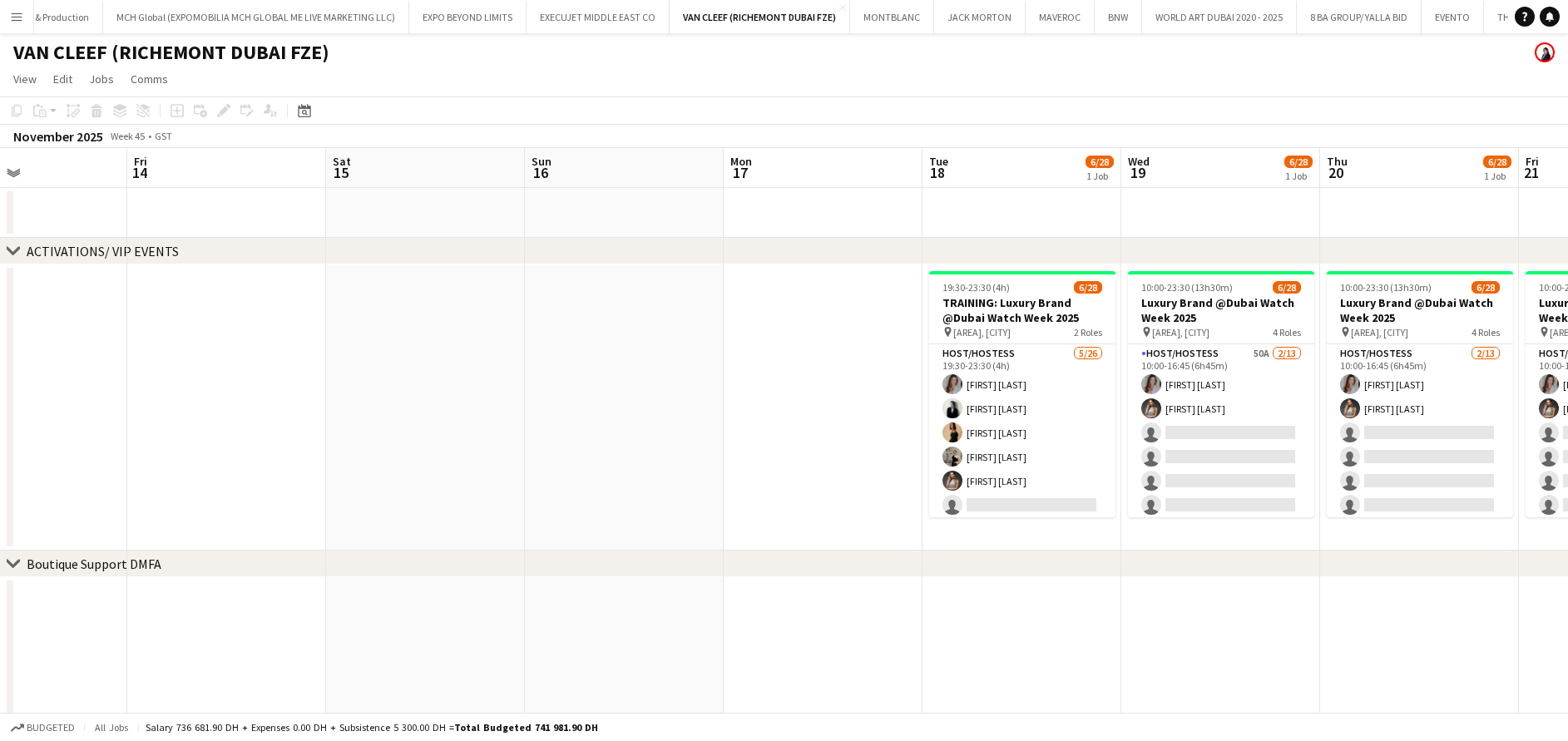 drag, startPoint x: 1049, startPoint y: 397, endPoint x: 424, endPoint y: 405, distance: 625.0512 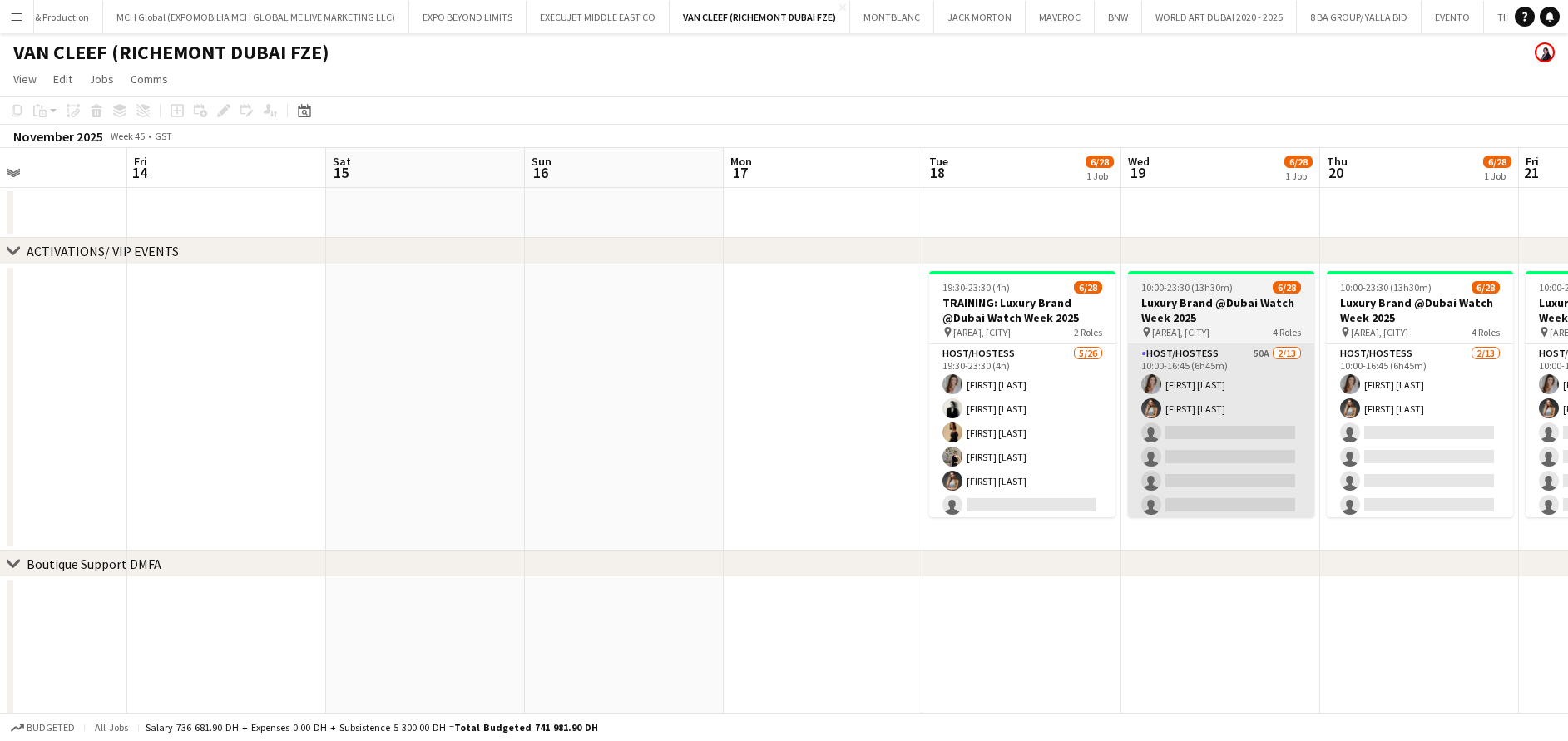 scroll, scrollTop: 0, scrollLeft: 670, axis: horizontal 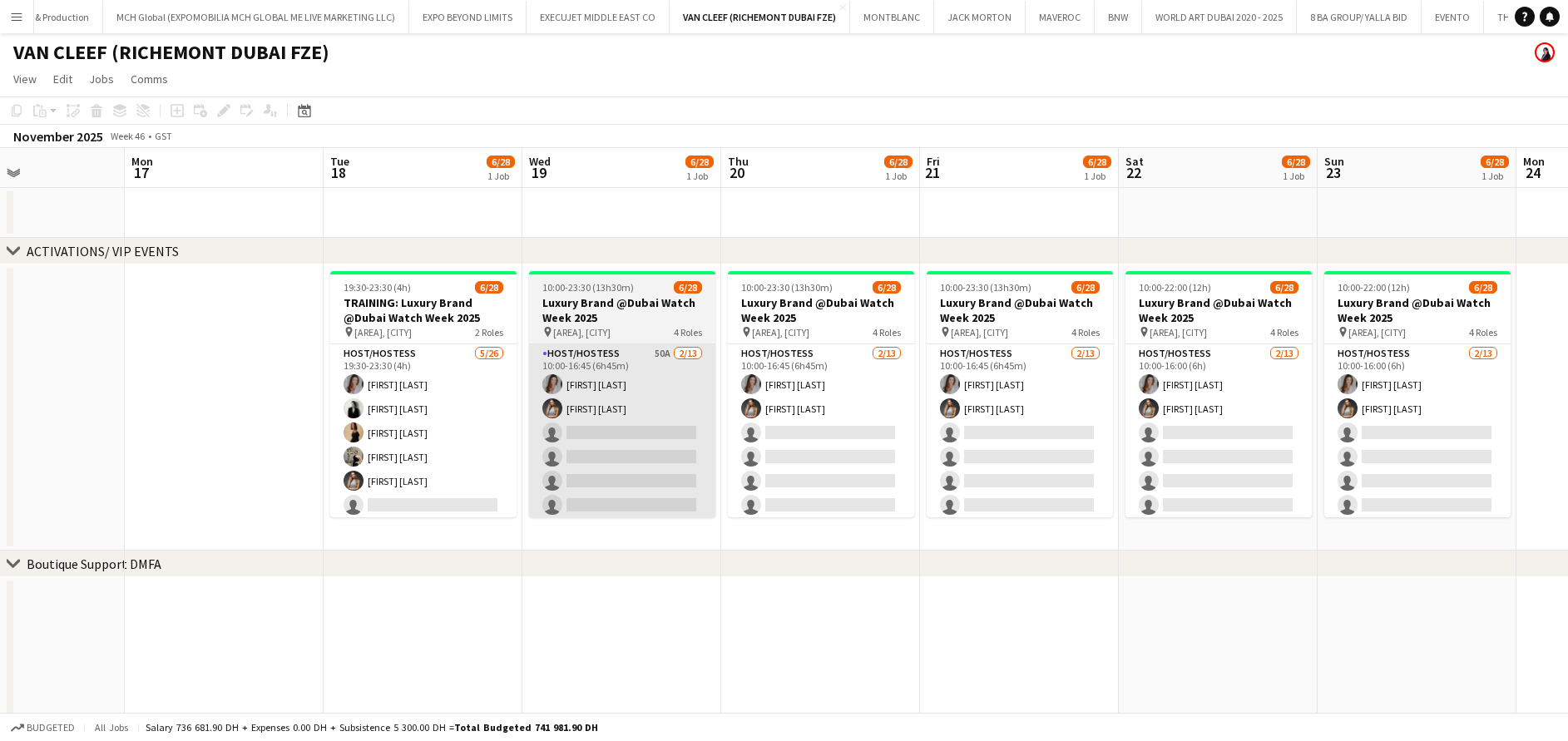 click on "Host/Hostess   50A   2/13   10:00-16:45 (6h45m)
Camila Rossato Kseniya Papova
single-neutral-actions
single-neutral-actions
single-neutral-actions
single-neutral-actions
single-neutral-actions
single-neutral-actions
single-neutral-actions
single-neutral-actions
single-neutral-actions
single-neutral-actions
single-neutral-actions" at bounding box center [622, 517] 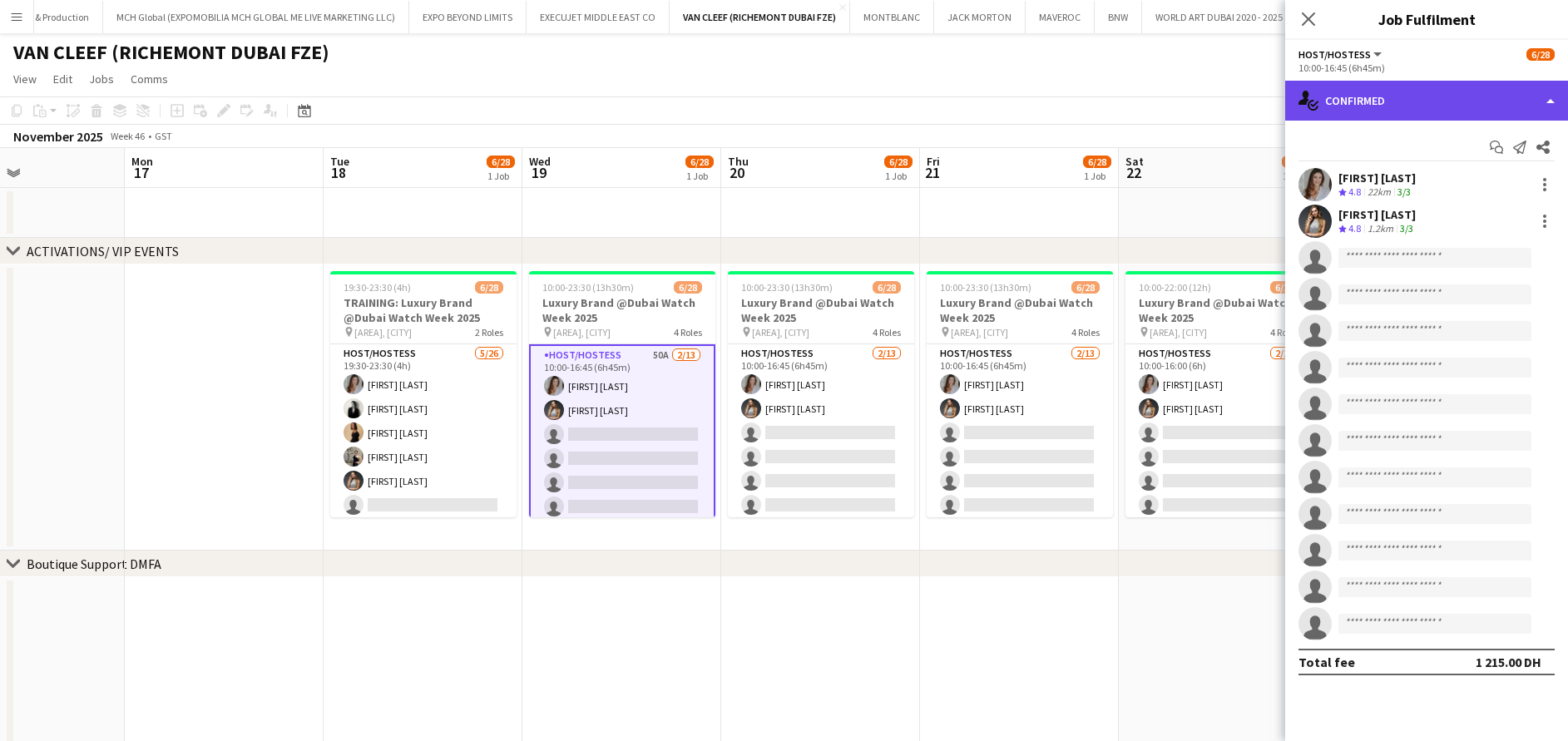 click on "single-neutral-actions-check-2
Confirmed" 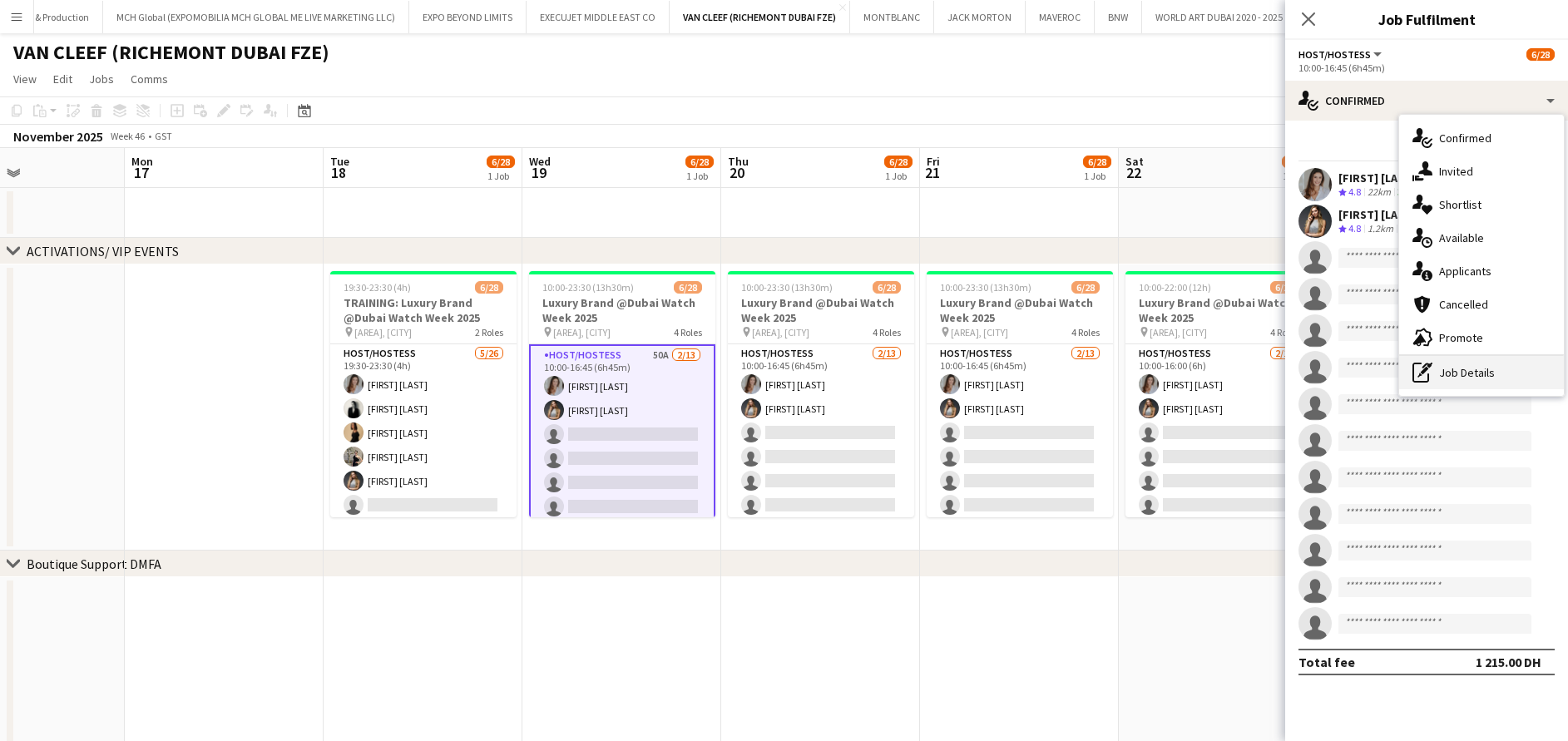 click on "pen-write
Job Details" at bounding box center (1481, 373) 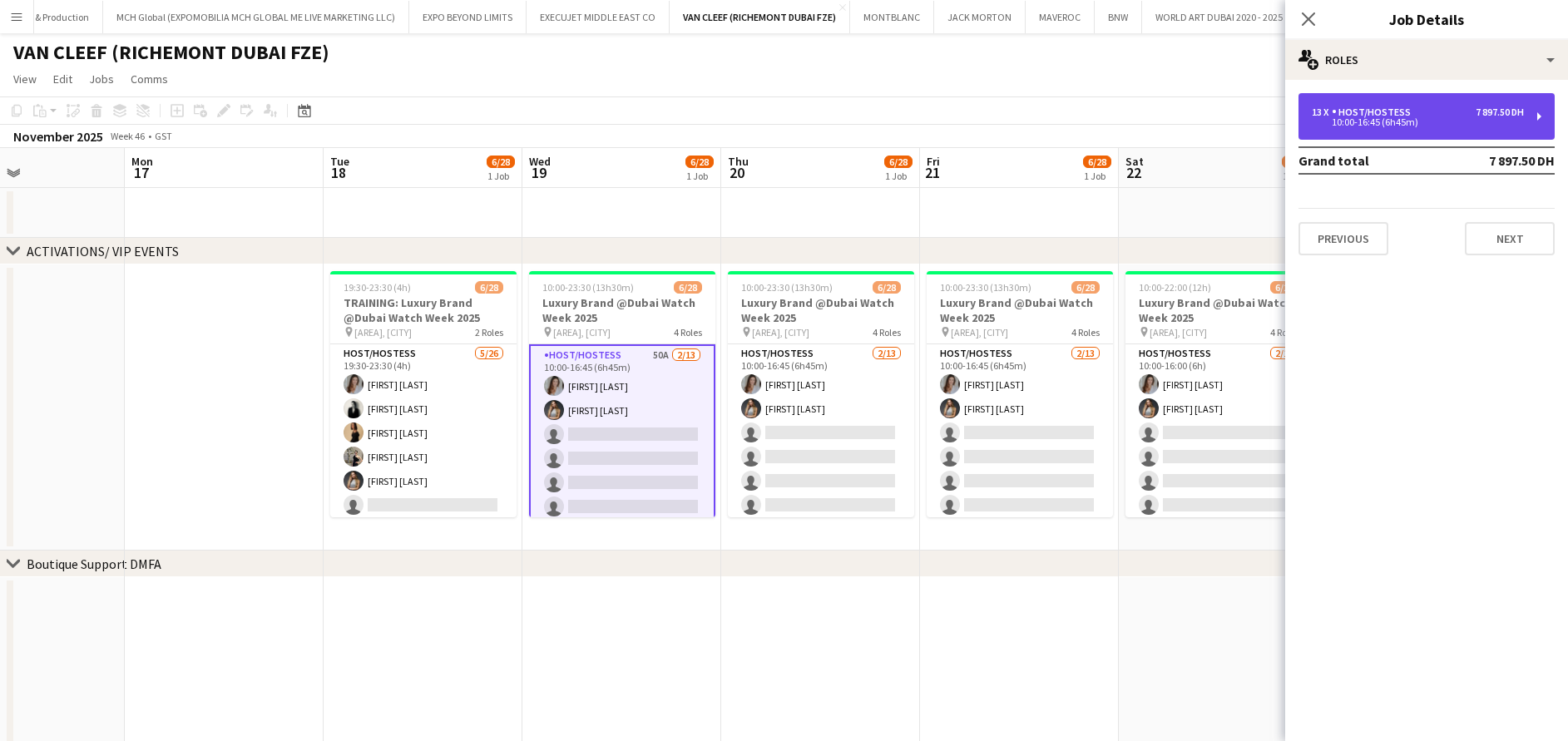 click on "Host/Hostess" at bounding box center (1374, 112) 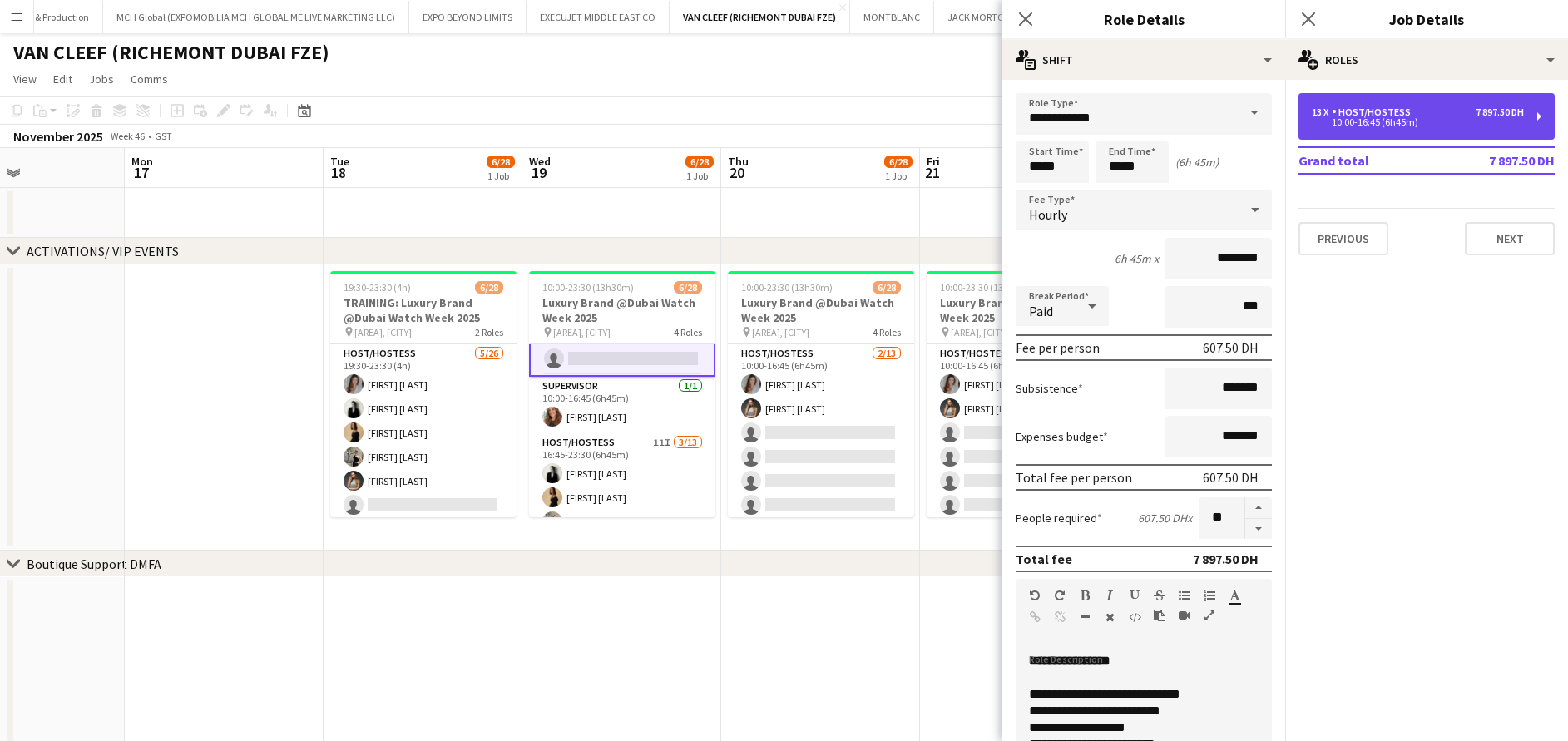 scroll, scrollTop: 329, scrollLeft: 0, axis: vertical 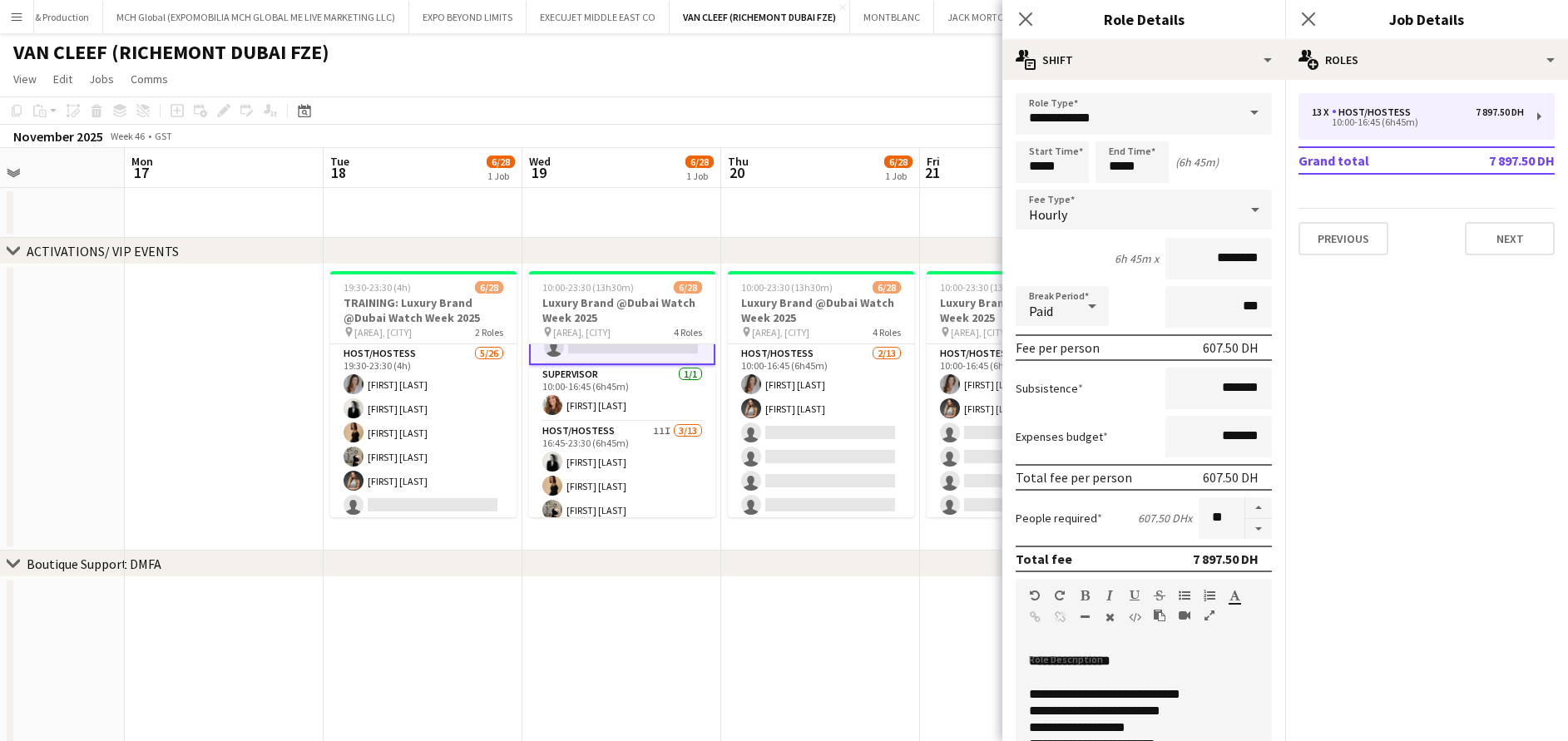 click at bounding box center (621, 663) 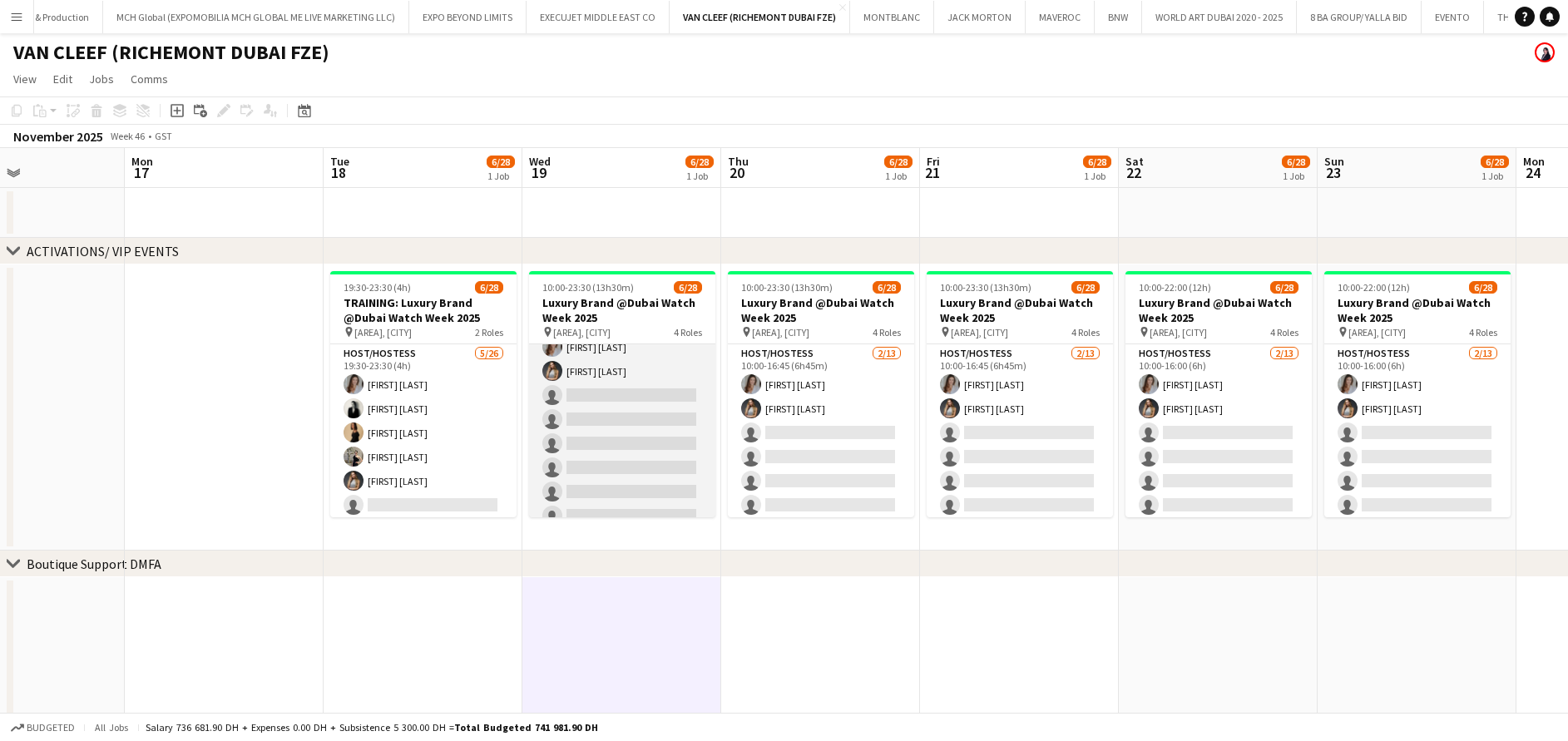 scroll, scrollTop: 0, scrollLeft: 0, axis: both 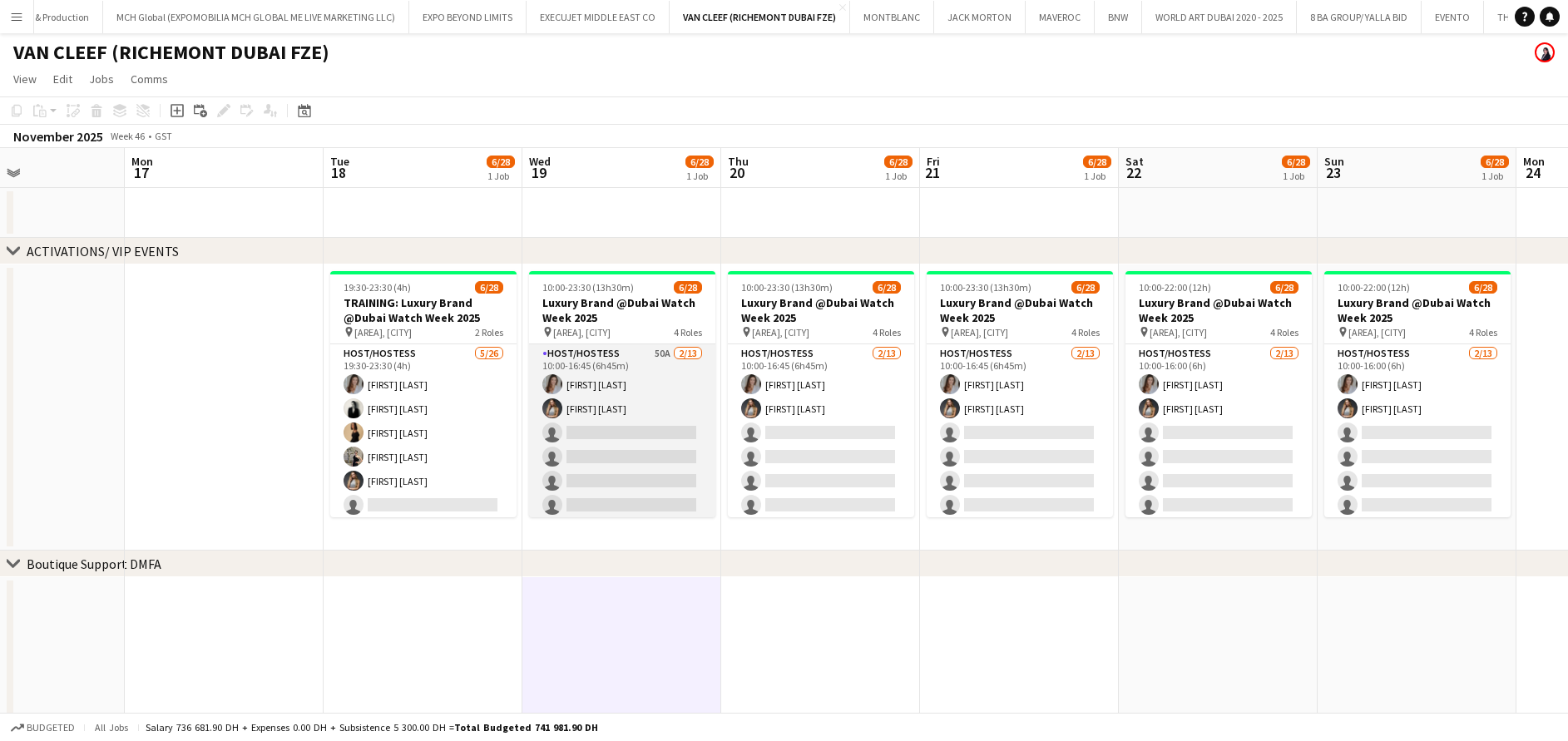 click on "Host/Hostess   50A   2/13   10:00-16:45 (6h45m)
Camila Rossato Kseniya Papova
single-neutral-actions
single-neutral-actions
single-neutral-actions
single-neutral-actions
single-neutral-actions
single-neutral-actions
single-neutral-actions
single-neutral-actions
single-neutral-actions
single-neutral-actions
single-neutral-actions" at bounding box center [622, 517] 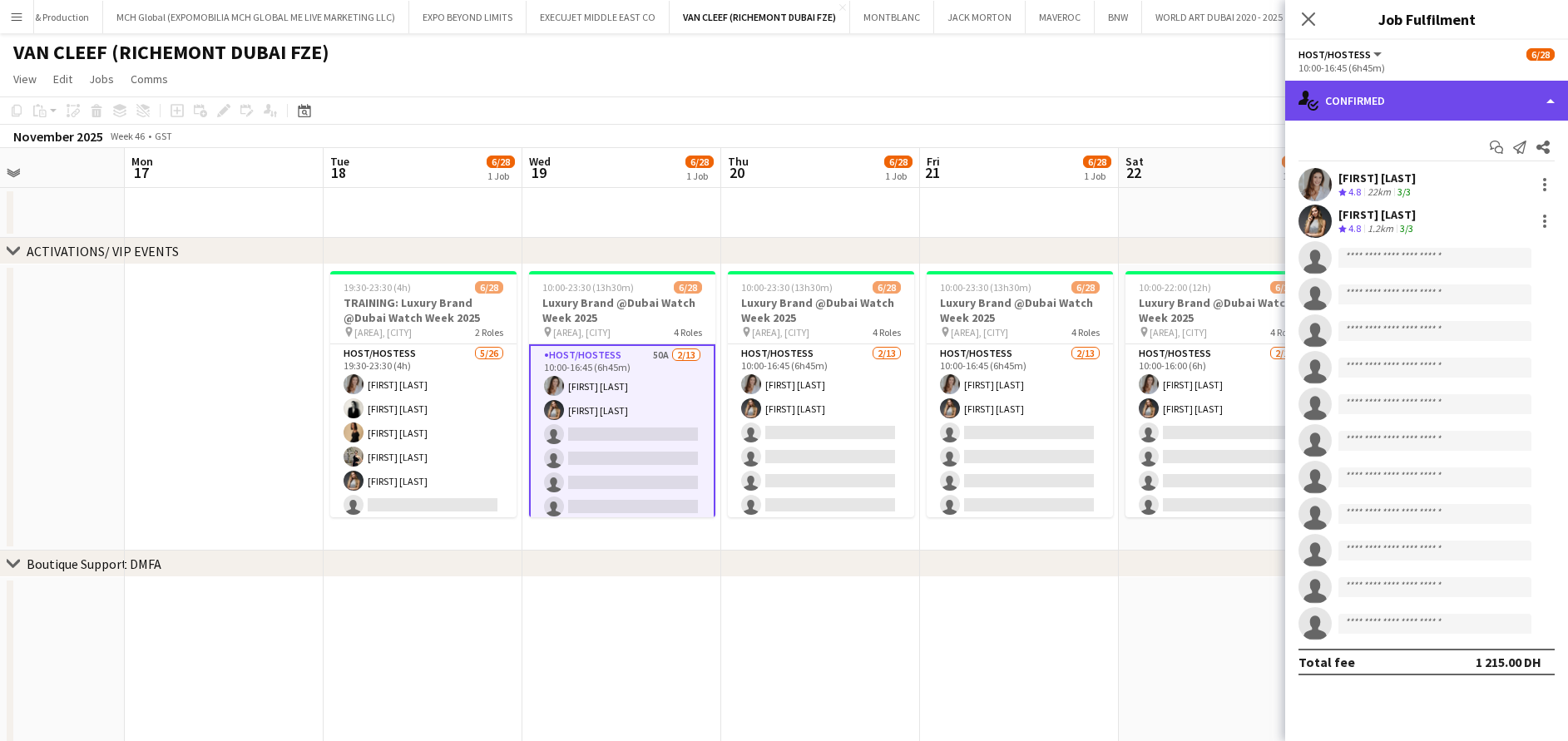 click on "single-neutral-actions-check-2
Confirmed" 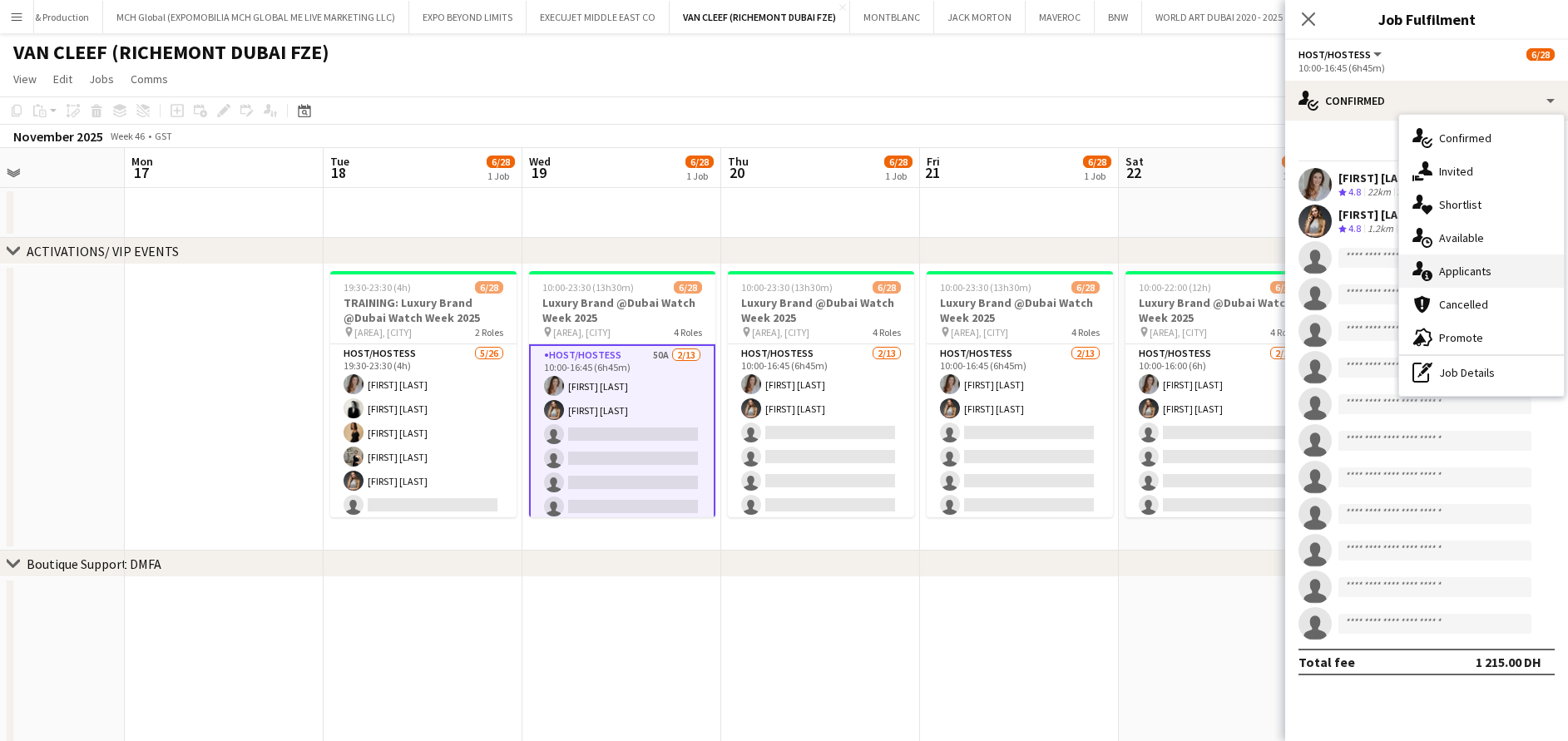 click on "single-neutral-actions-information
Applicants" at bounding box center [1481, 271] 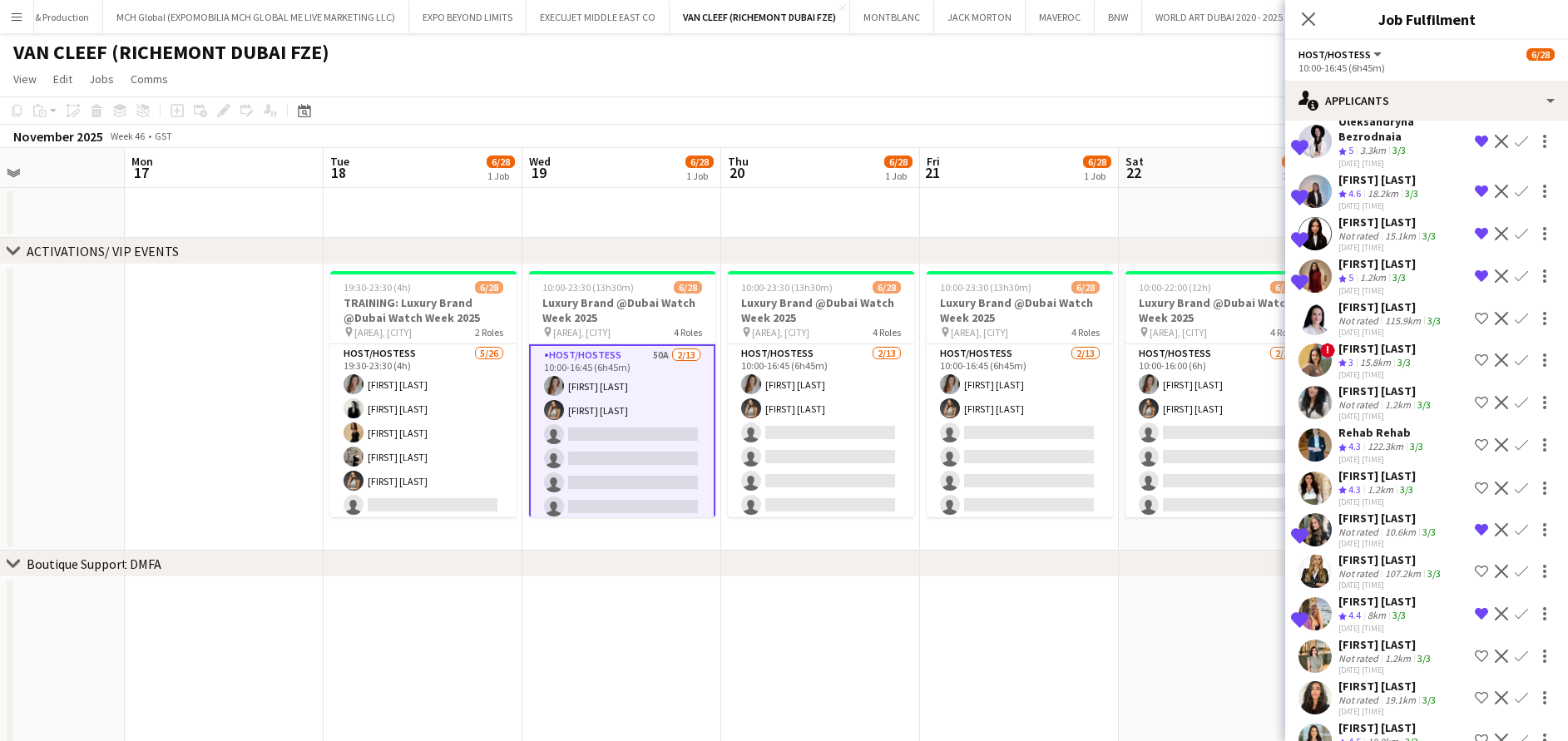 scroll, scrollTop: 1692, scrollLeft: 0, axis: vertical 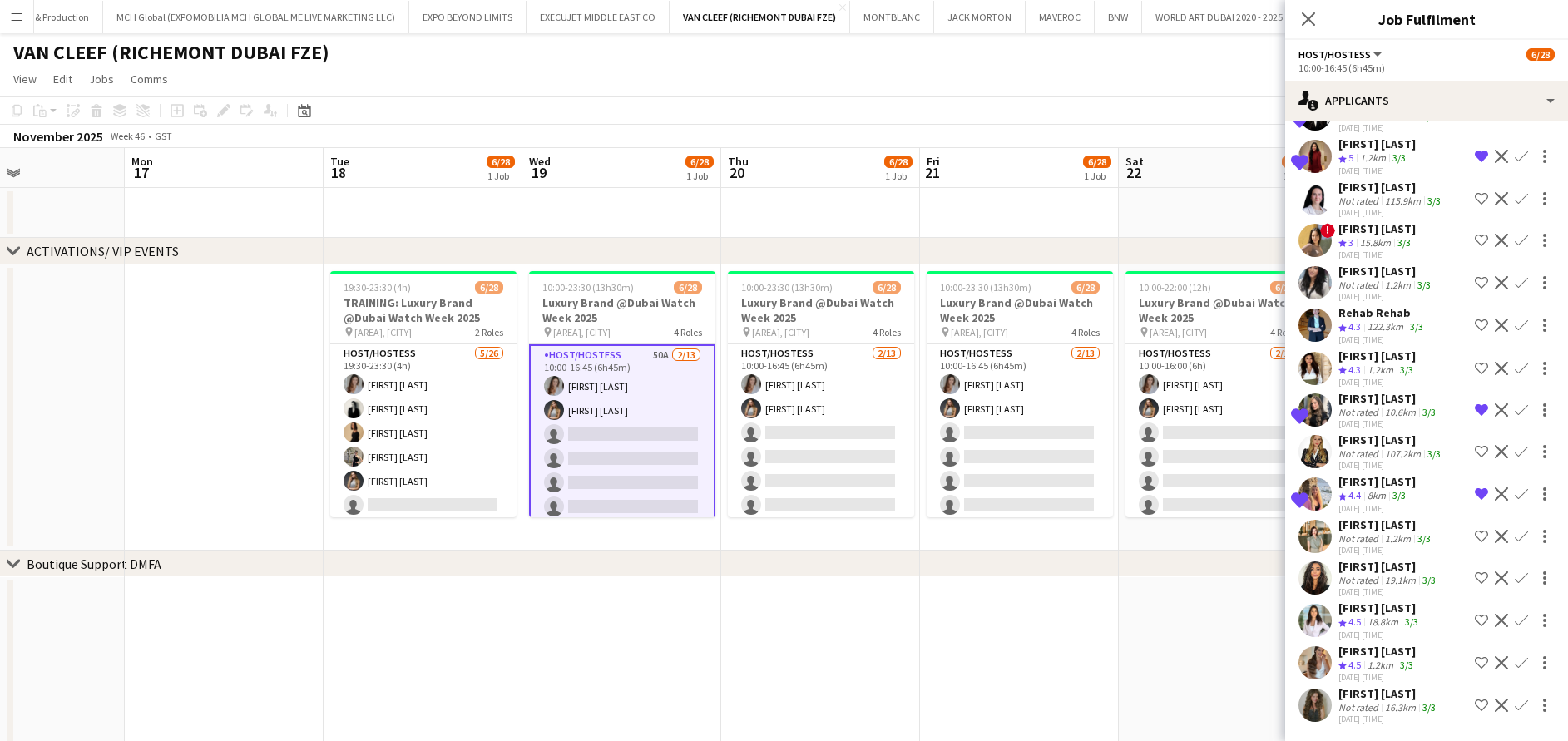 click at bounding box center (224, 408) 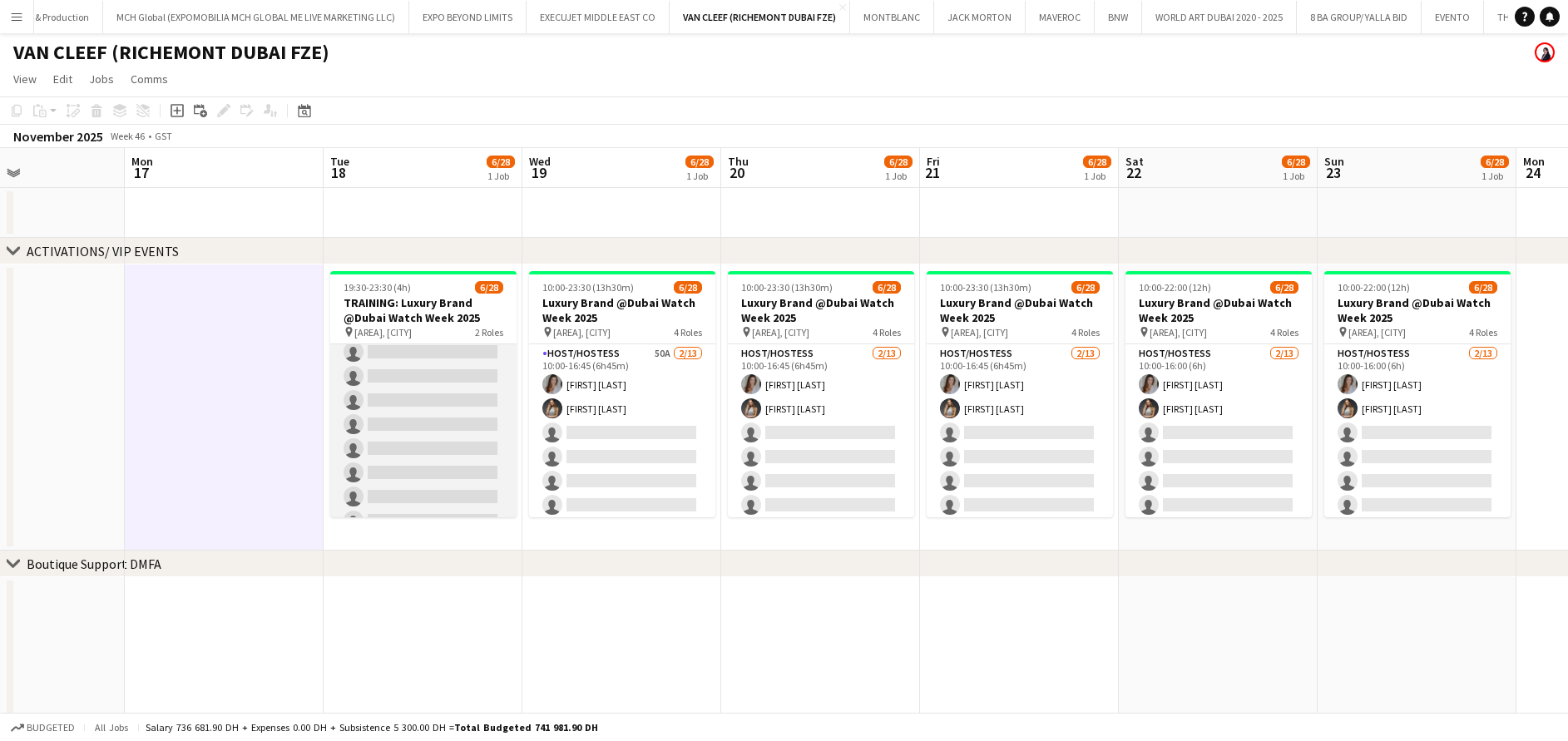 scroll, scrollTop: 0, scrollLeft: 0, axis: both 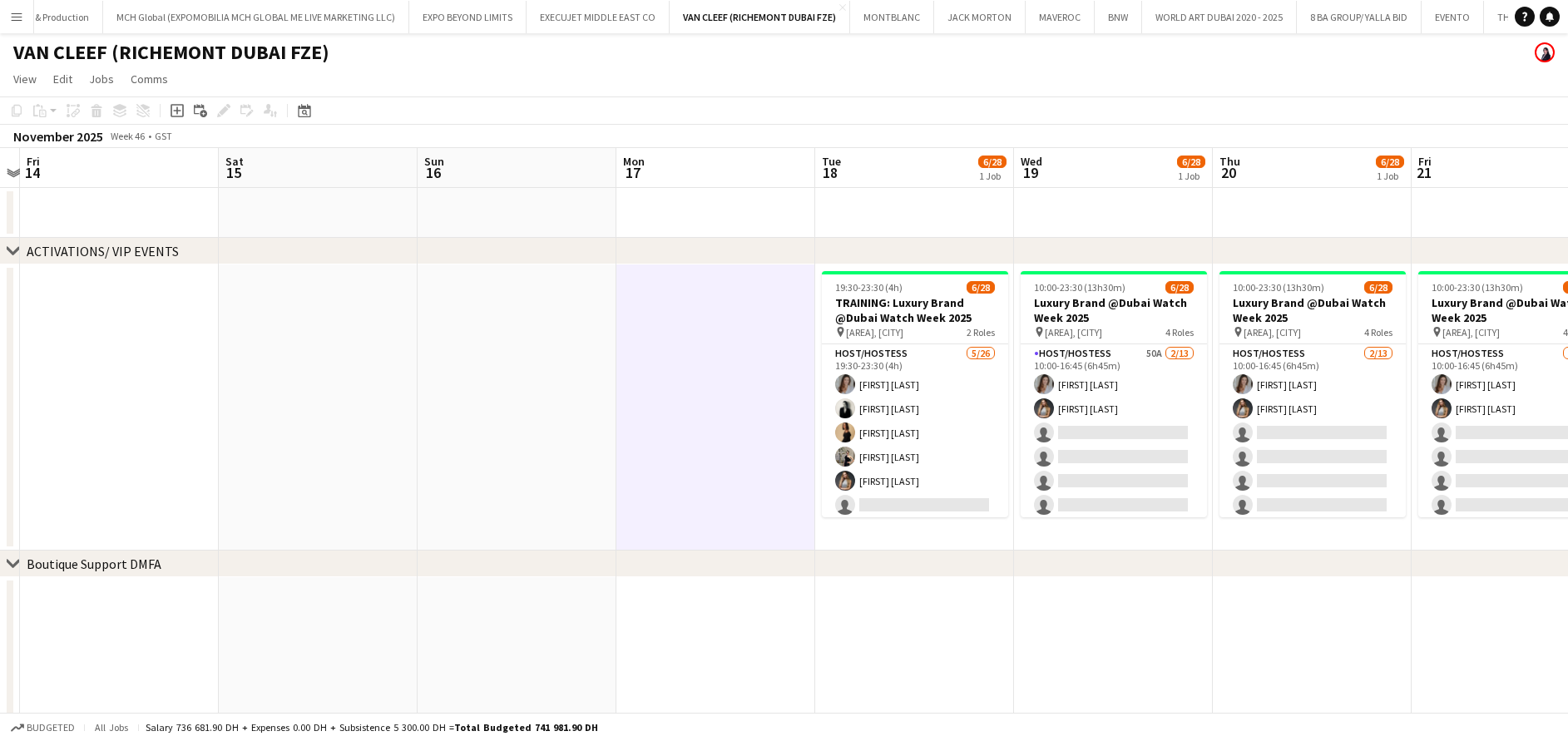 drag, startPoint x: 209, startPoint y: 418, endPoint x: 1354, endPoint y: 485, distance: 1146.9586 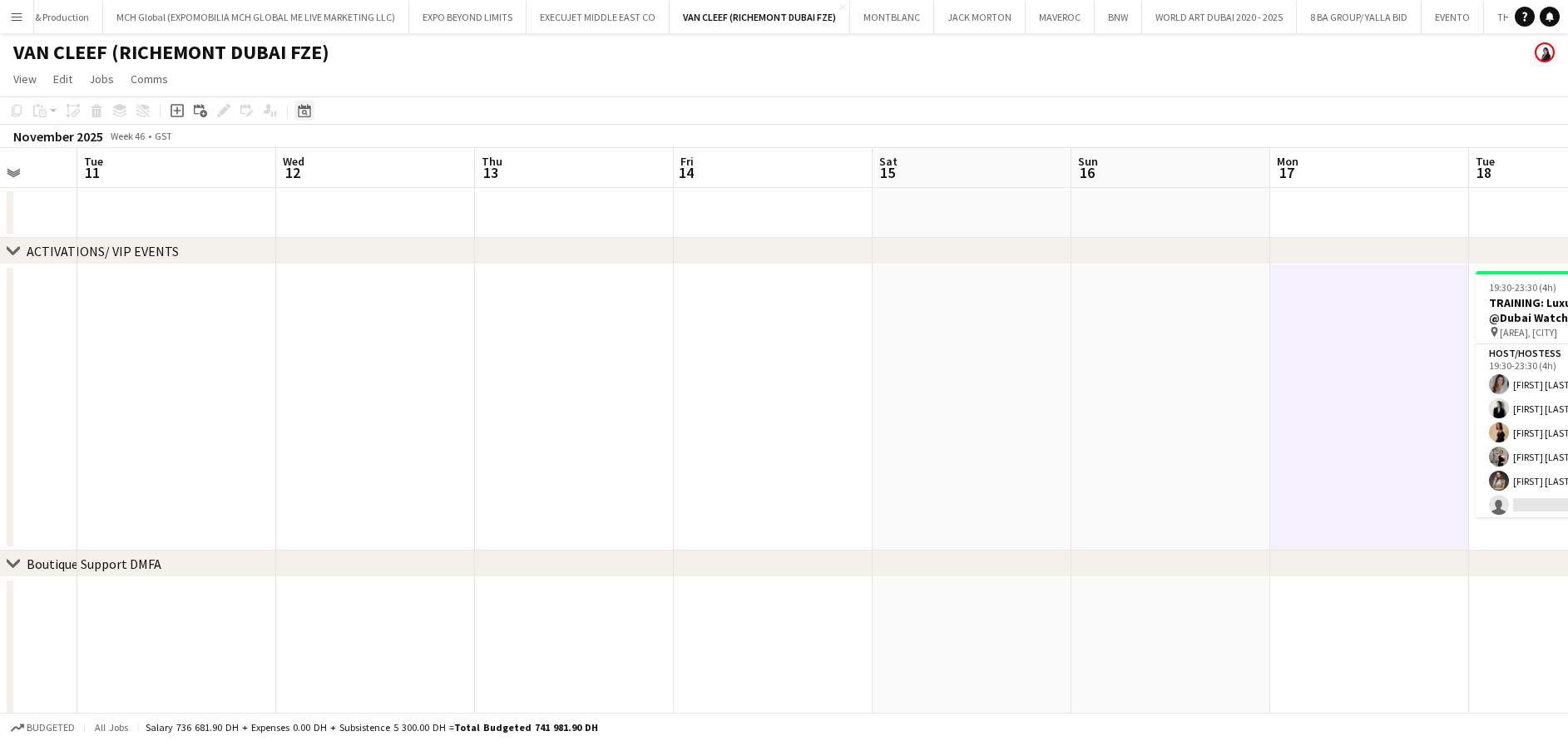 click on "Date picker" 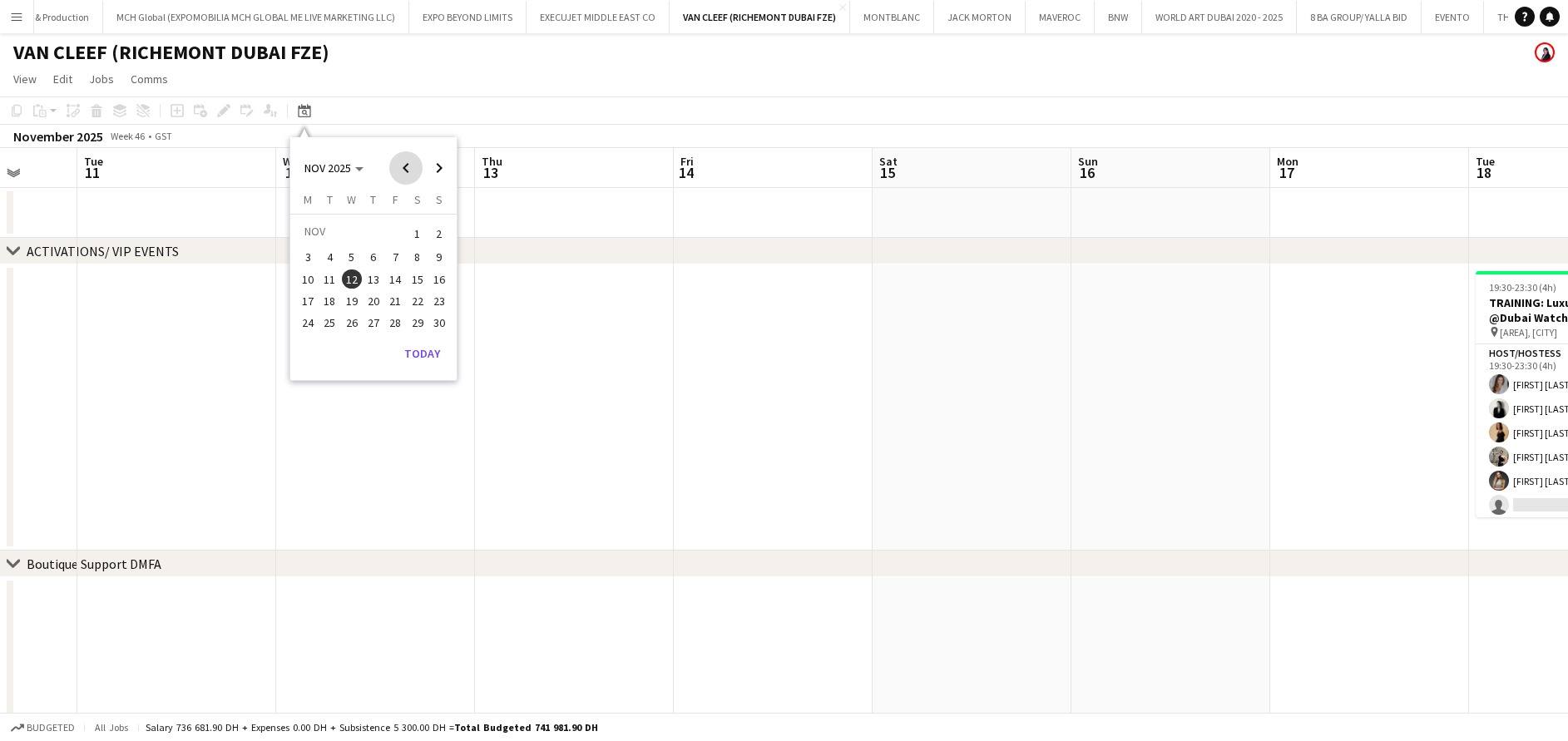 click at bounding box center (406, 168) 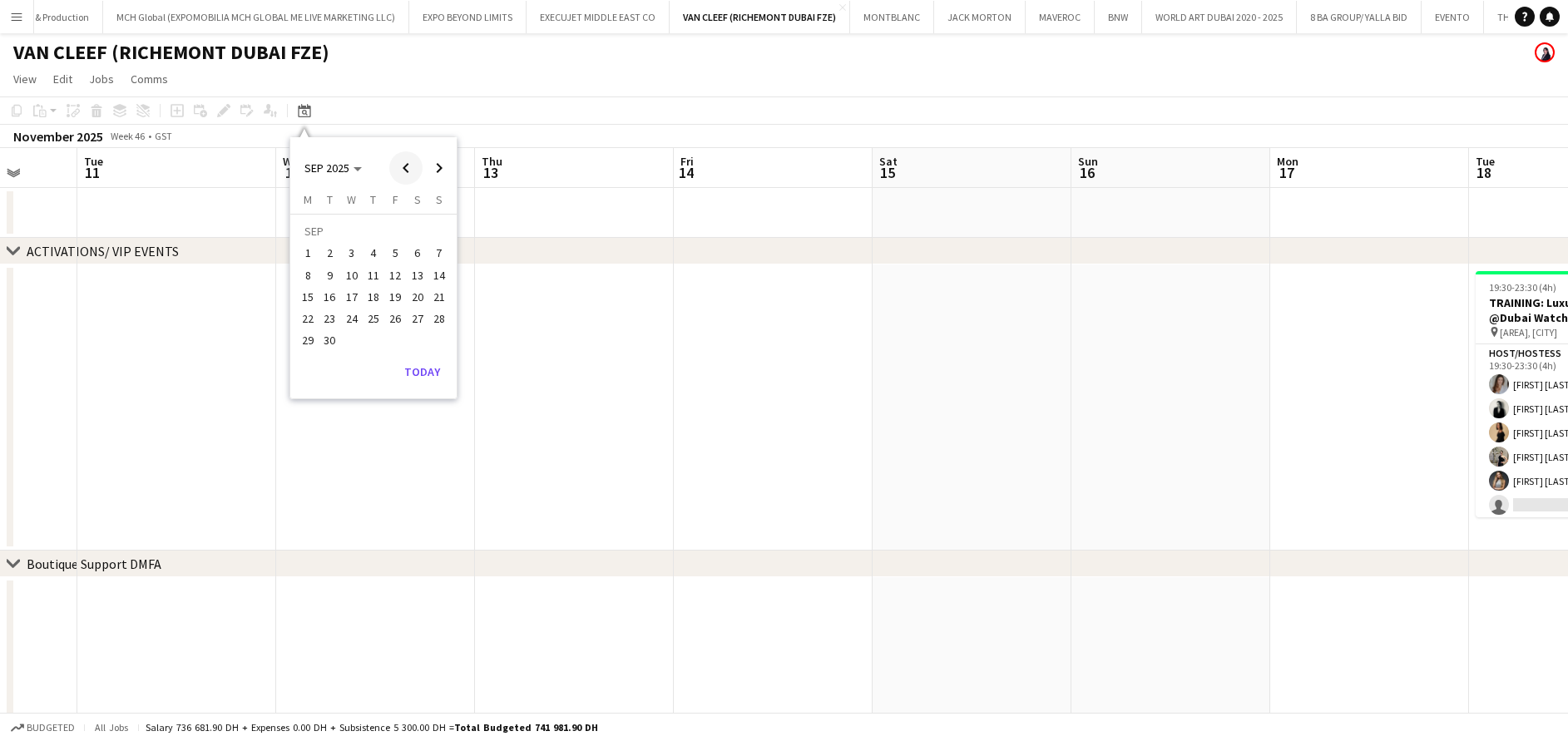 click at bounding box center [406, 168] 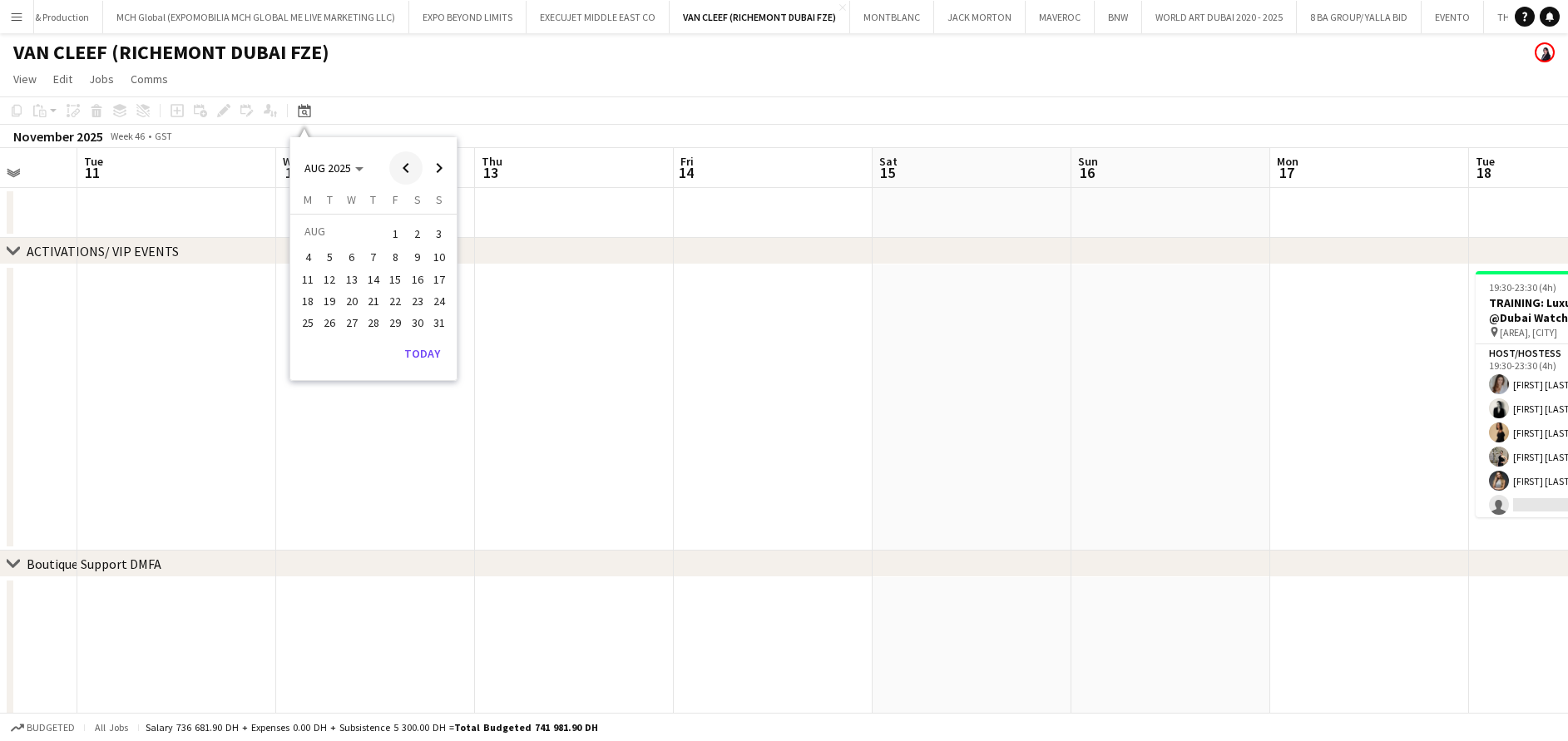 click at bounding box center [406, 168] 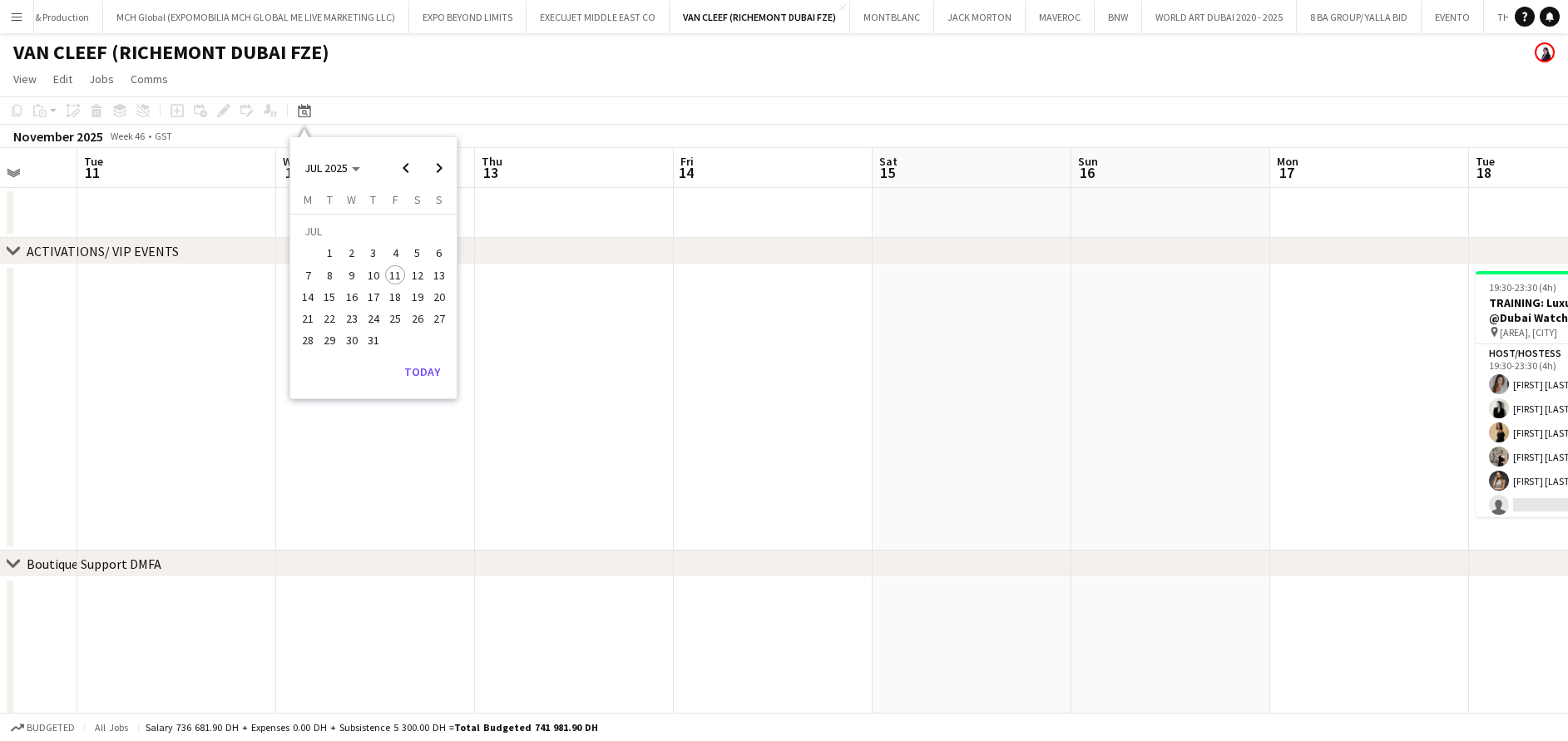 click on "18" at bounding box center [395, 297] 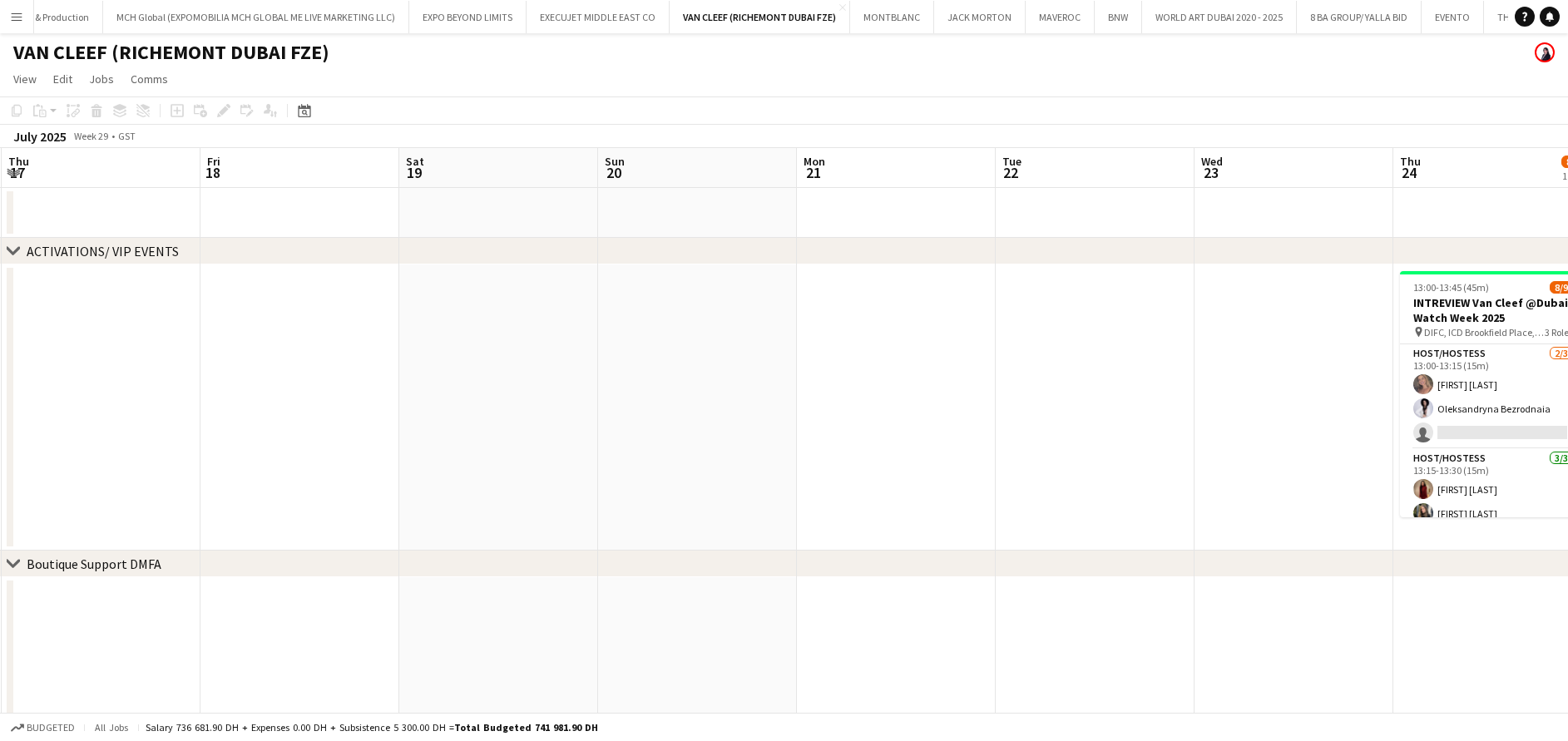 drag, startPoint x: 703, startPoint y: 398, endPoint x: 349, endPoint y: 399, distance: 354.0014 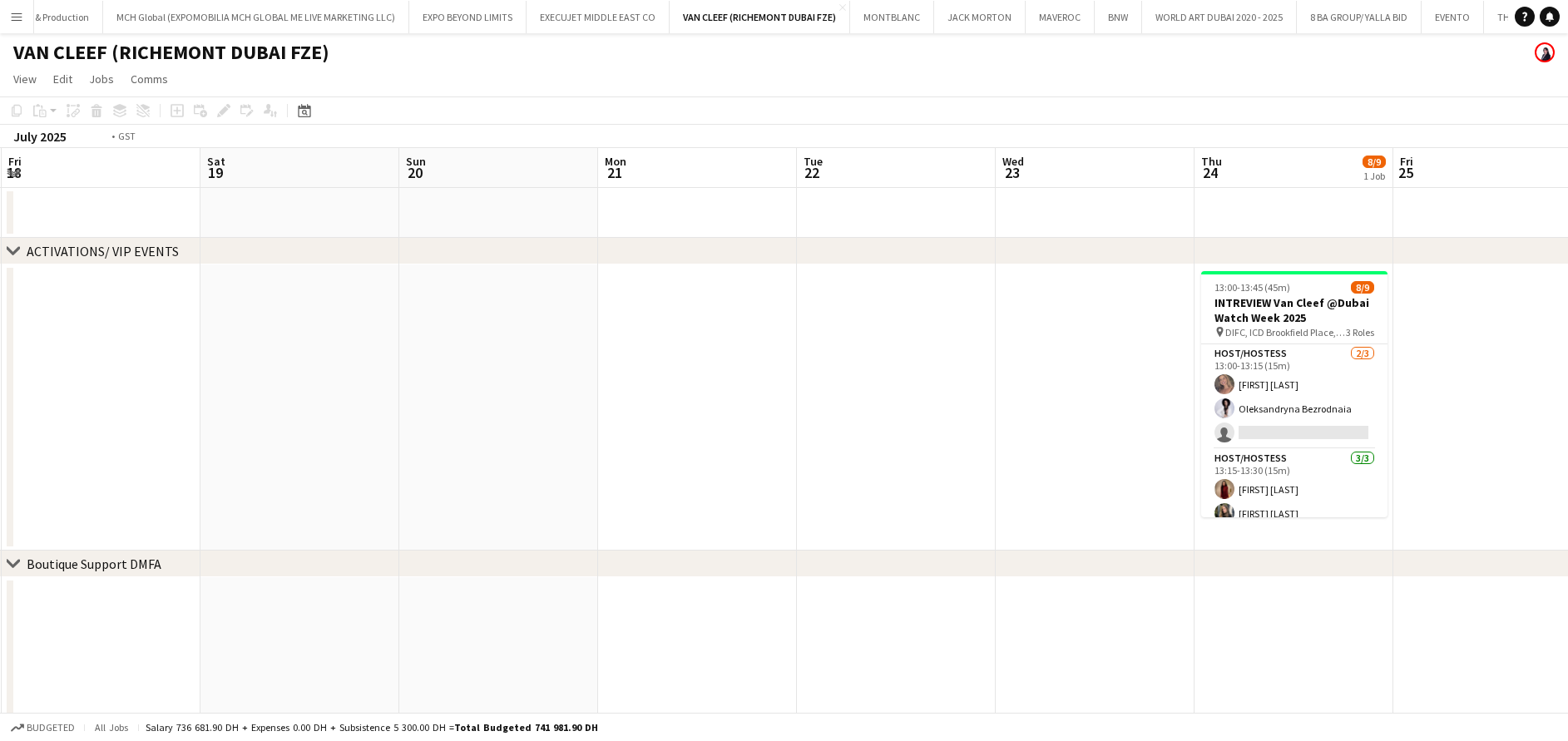 scroll, scrollTop: 0, scrollLeft: 566, axis: horizontal 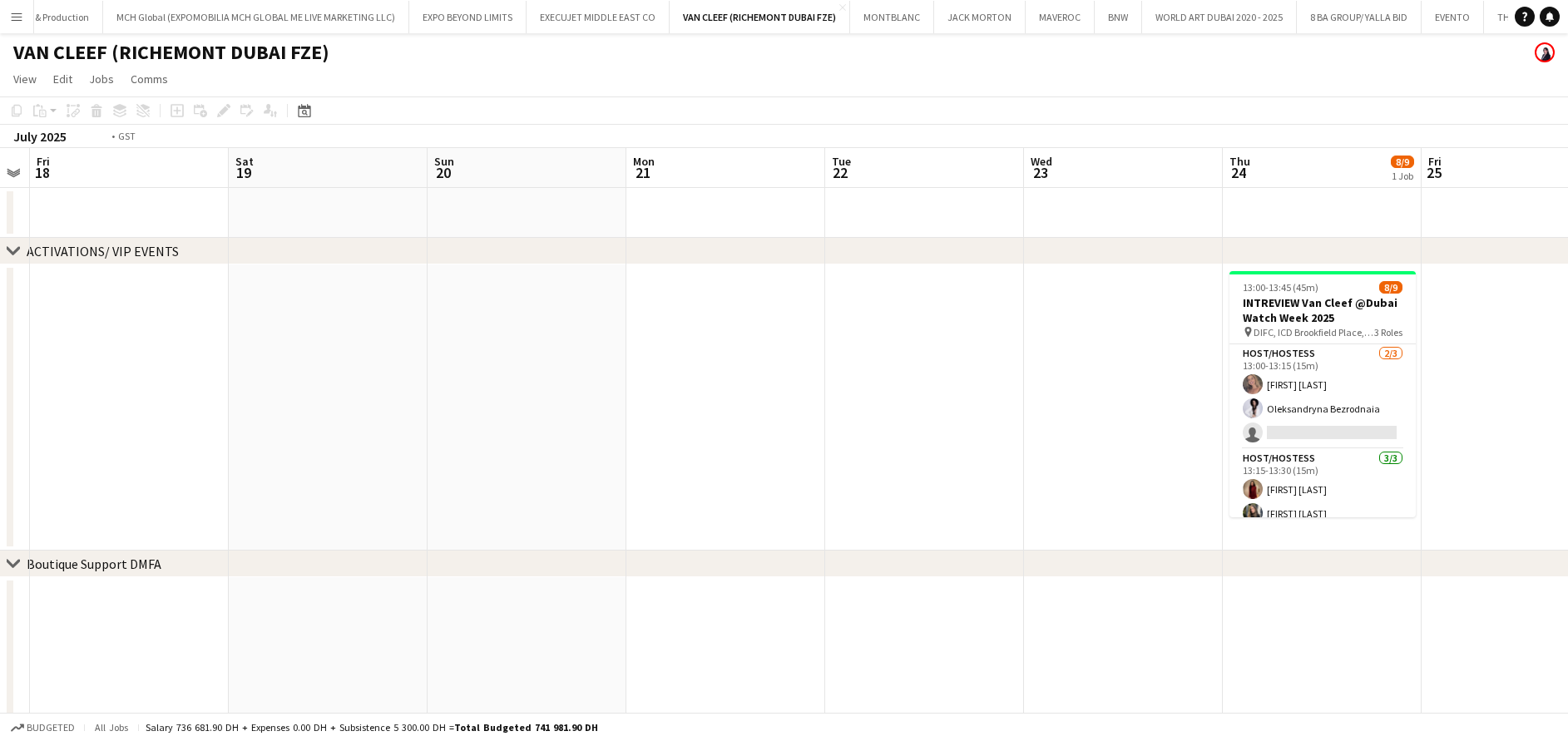 click on "Tue   15   Wed   16   Thu   17   Fri   18   Sat   19   Sun   20   Mon   21   Tue   22   Wed   23   Thu   24   8/9   1 Job   Fri   25   Sat   26   Sun   27      13:00-13:45 (45m)    8/9   INTREVIEW Van Cleef  @Dubai Watch Week 2025
pin
DIFC, ICD Brookfield Place, Level 23   3 Roles   Host/Hostess   2/3   13:00-13:15 (15m)
Roberta Lobato Oleksandryna Bezrodnaia
single-neutral-actions
Host/Hostess   3/3   13:15-13:30 (15m)
Rose Velasquez Zeina Summakia Mathilde Arame  Host/Hostess   3/3   13:30-13:45 (15m)
Dorsa Ahmadi Pishkouhi Maryna Tsypar Juana Alshakaa" at bounding box center (784, 722) 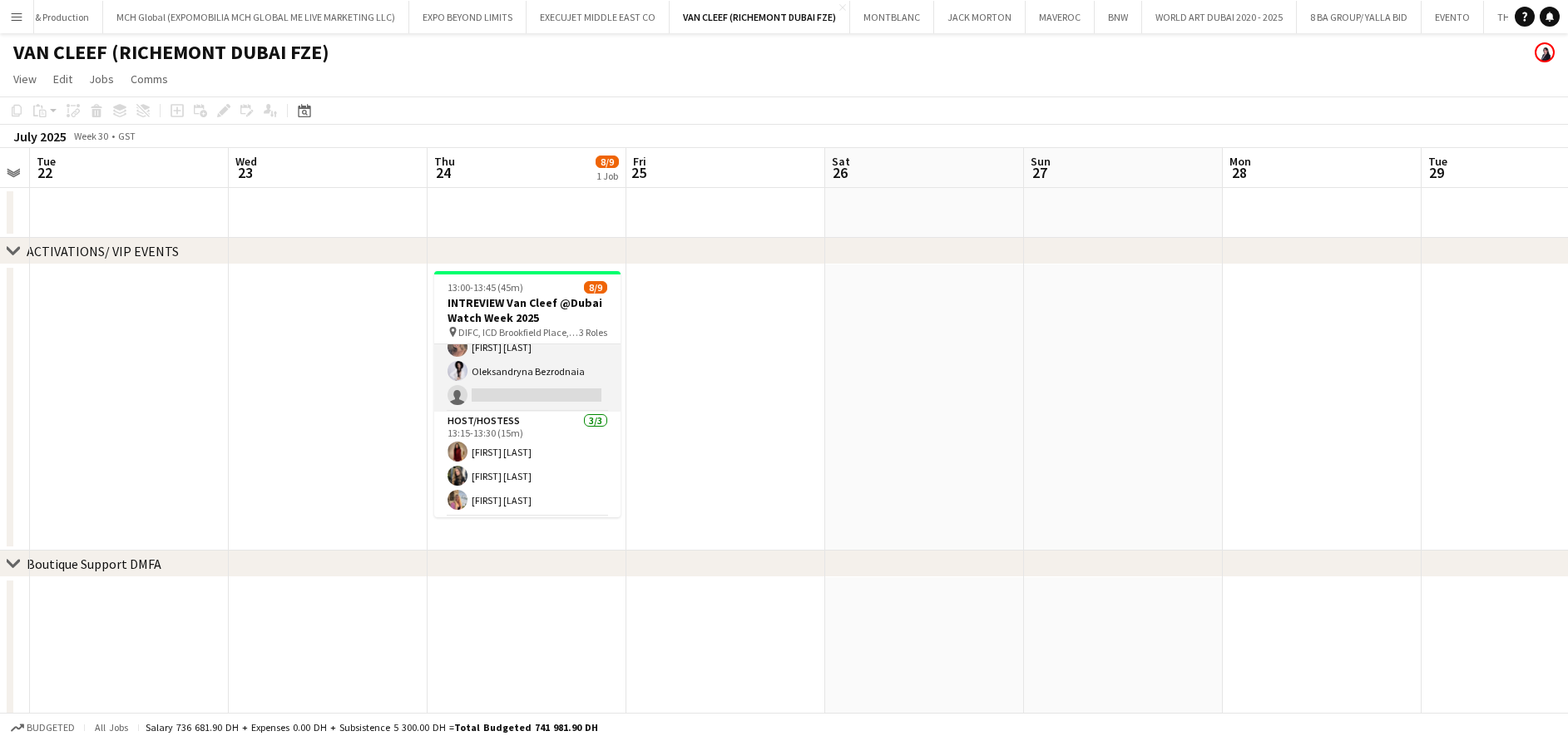 scroll, scrollTop: 0, scrollLeft: 0, axis: both 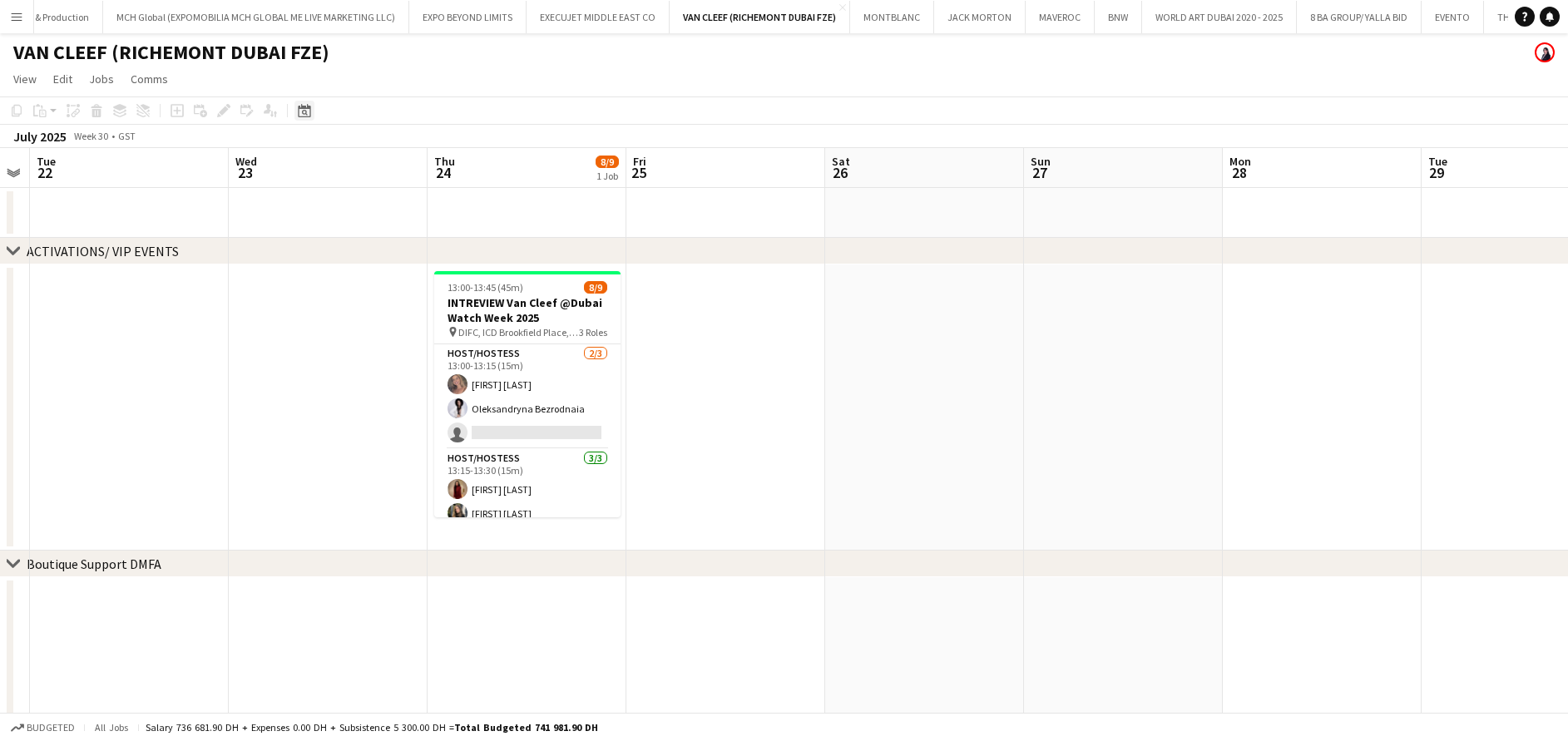 click on "Date picker" 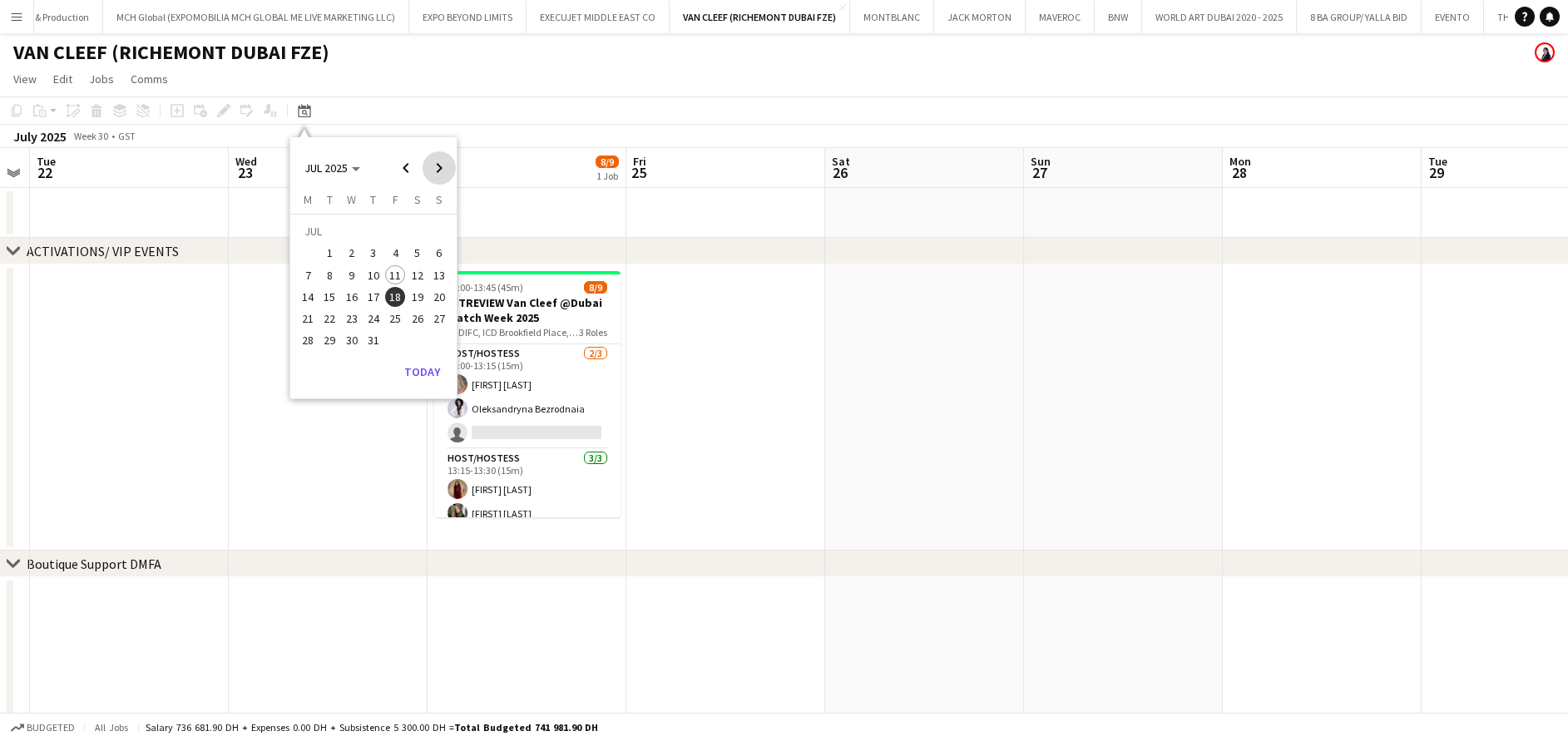 click at bounding box center (439, 168) 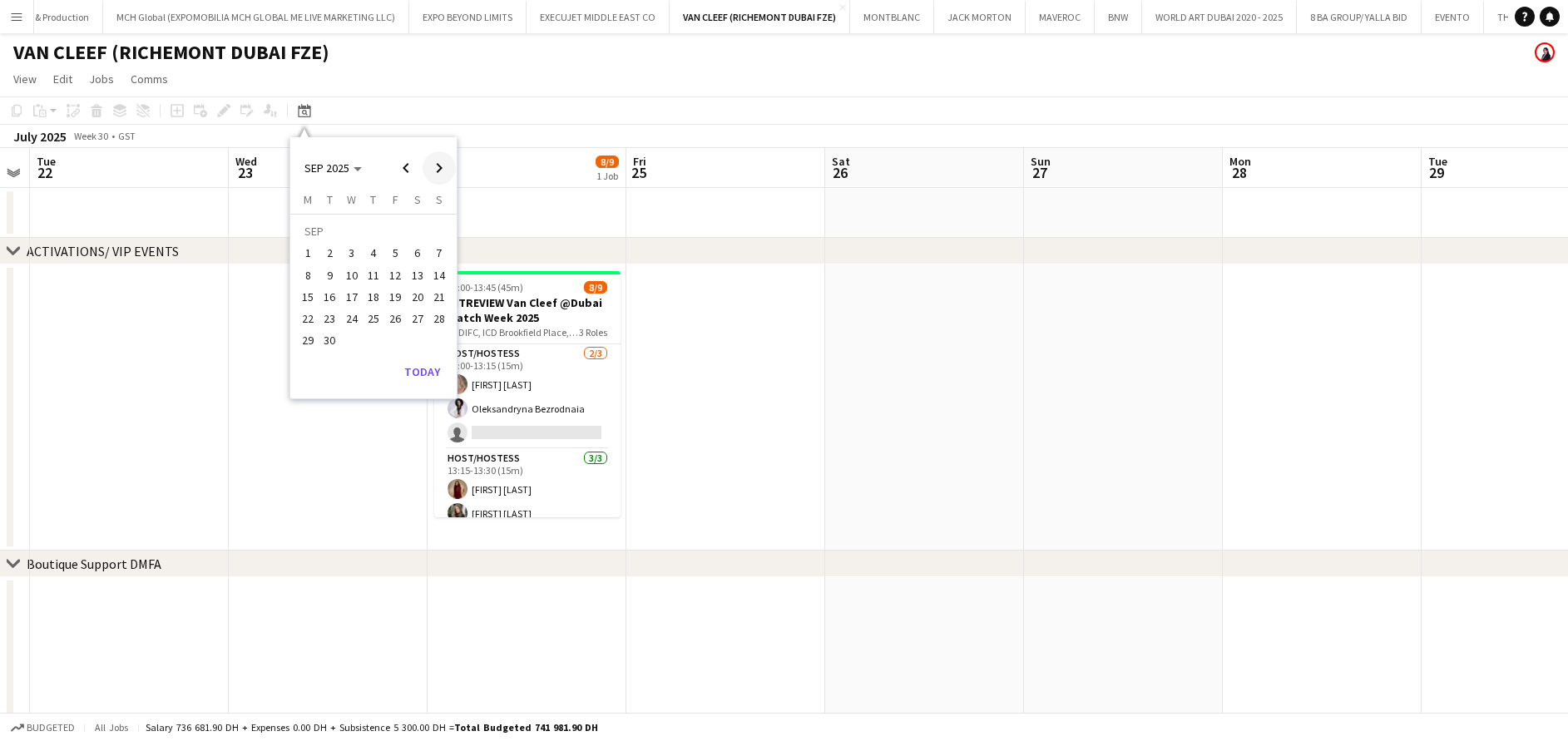 click at bounding box center [439, 168] 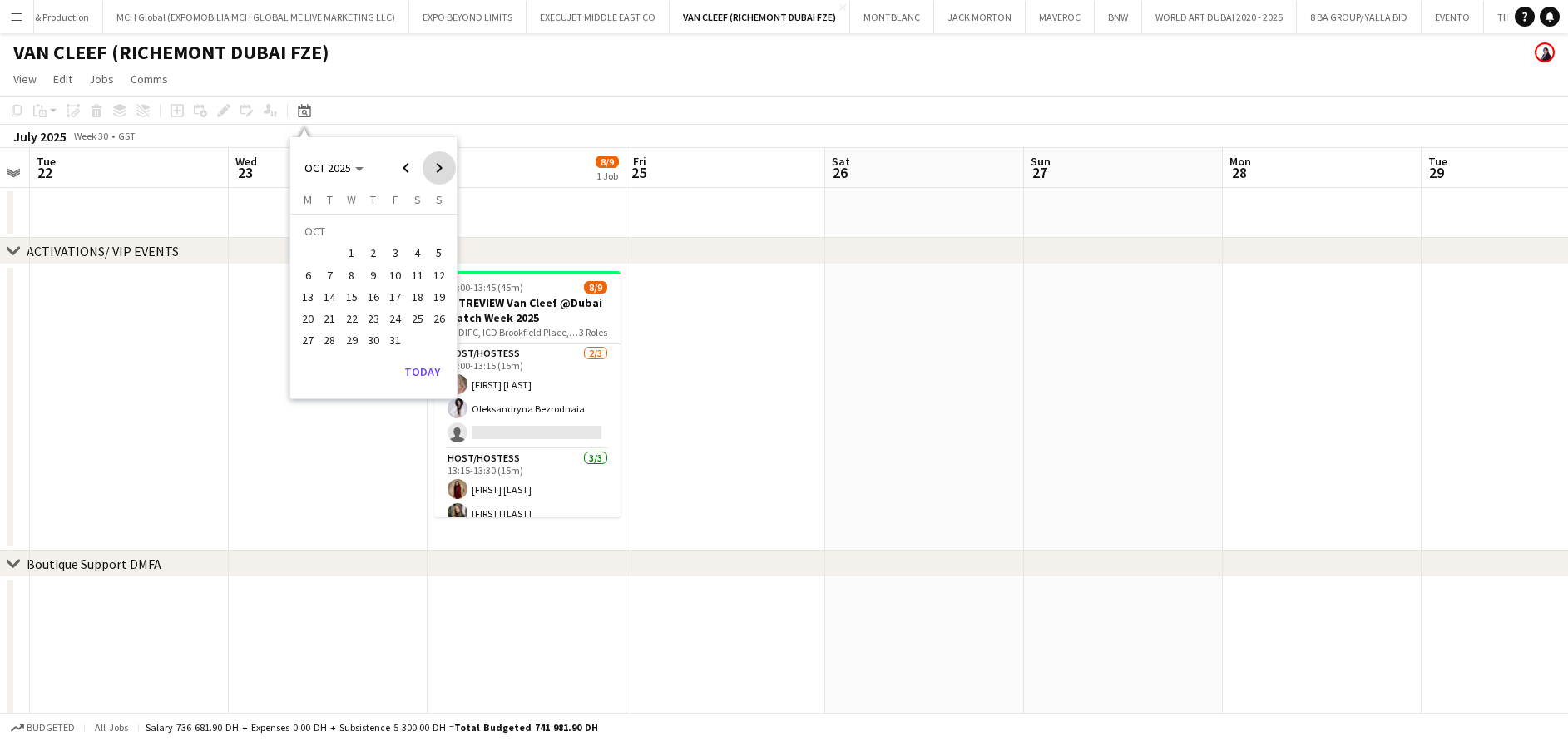 click at bounding box center (439, 168) 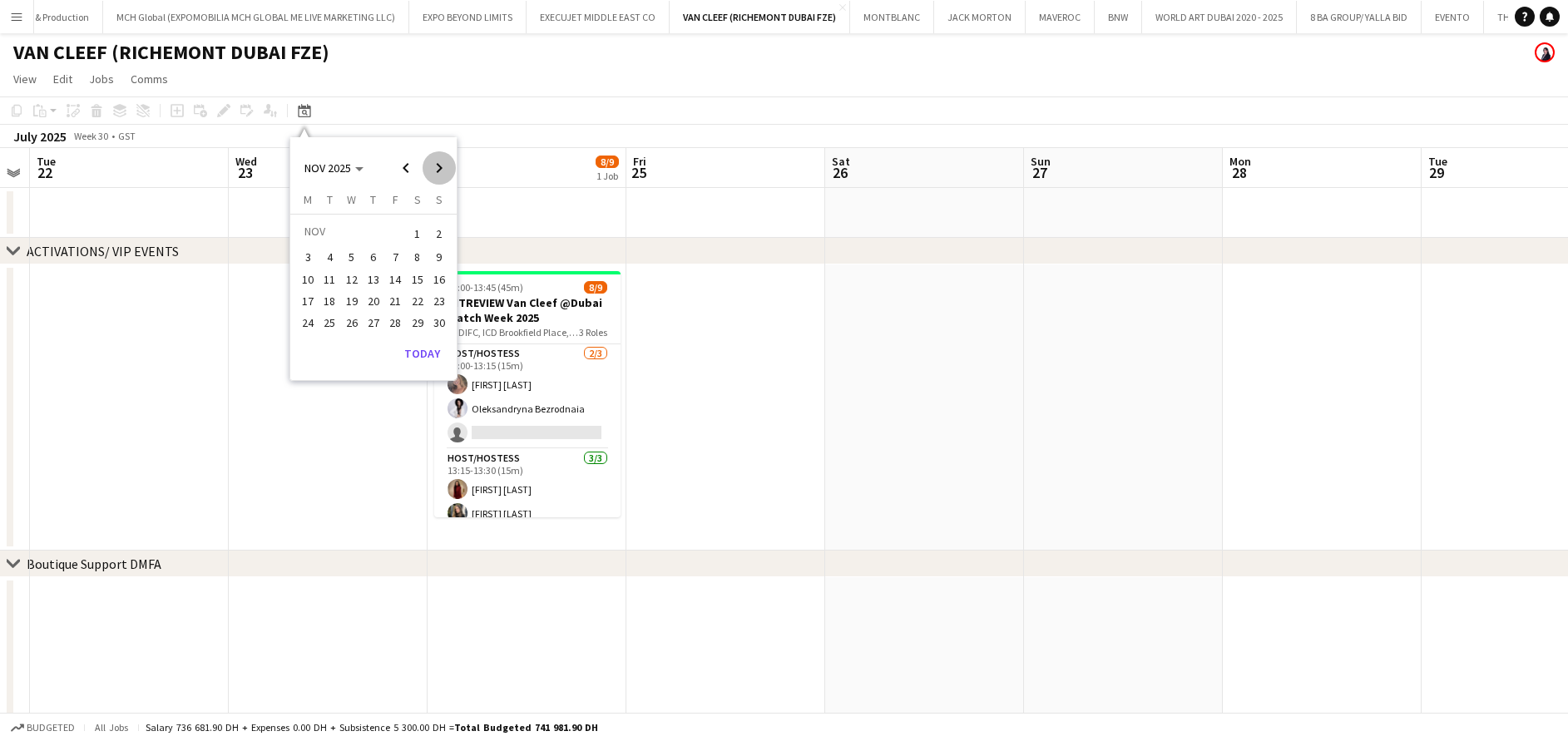 click at bounding box center [439, 168] 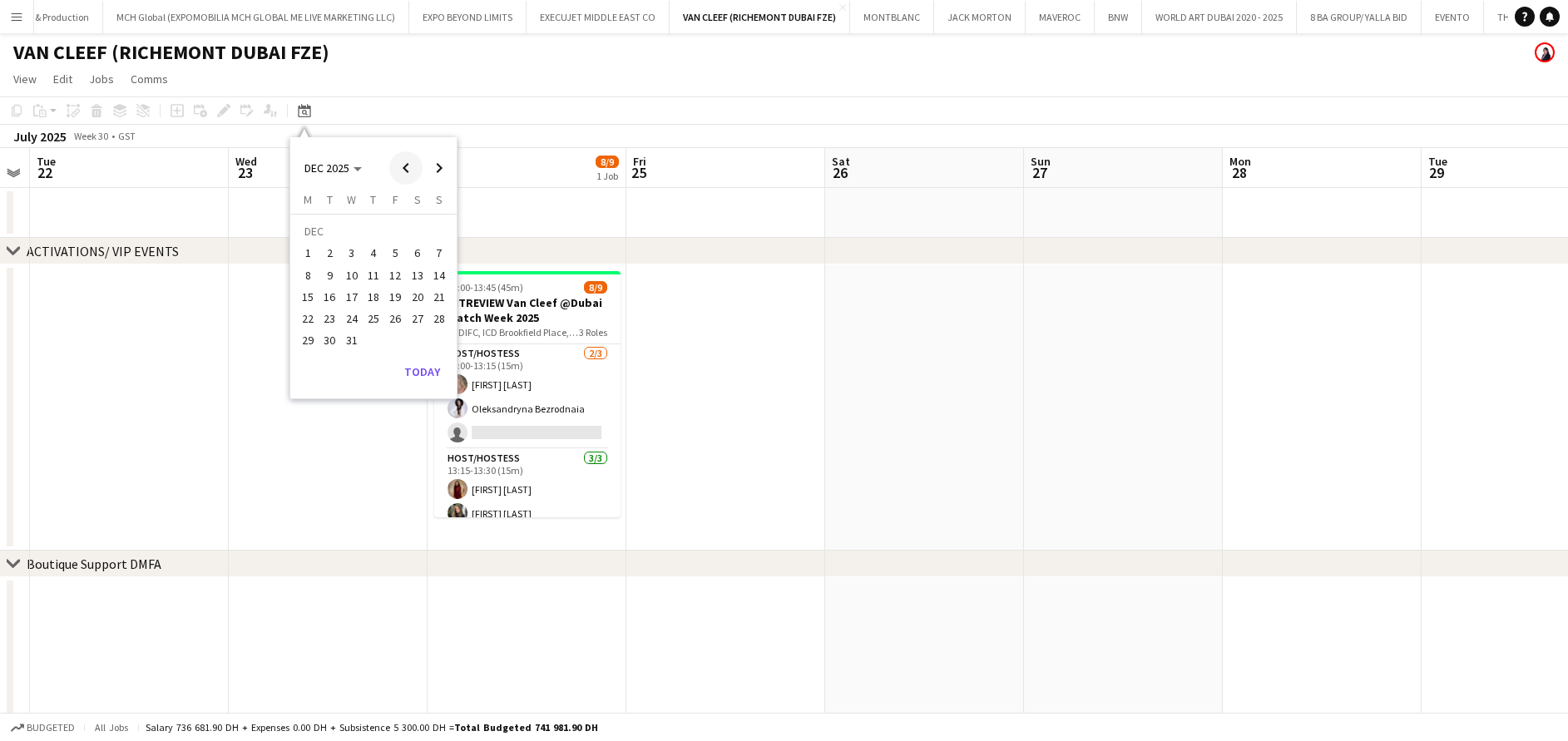 click at bounding box center (406, 168) 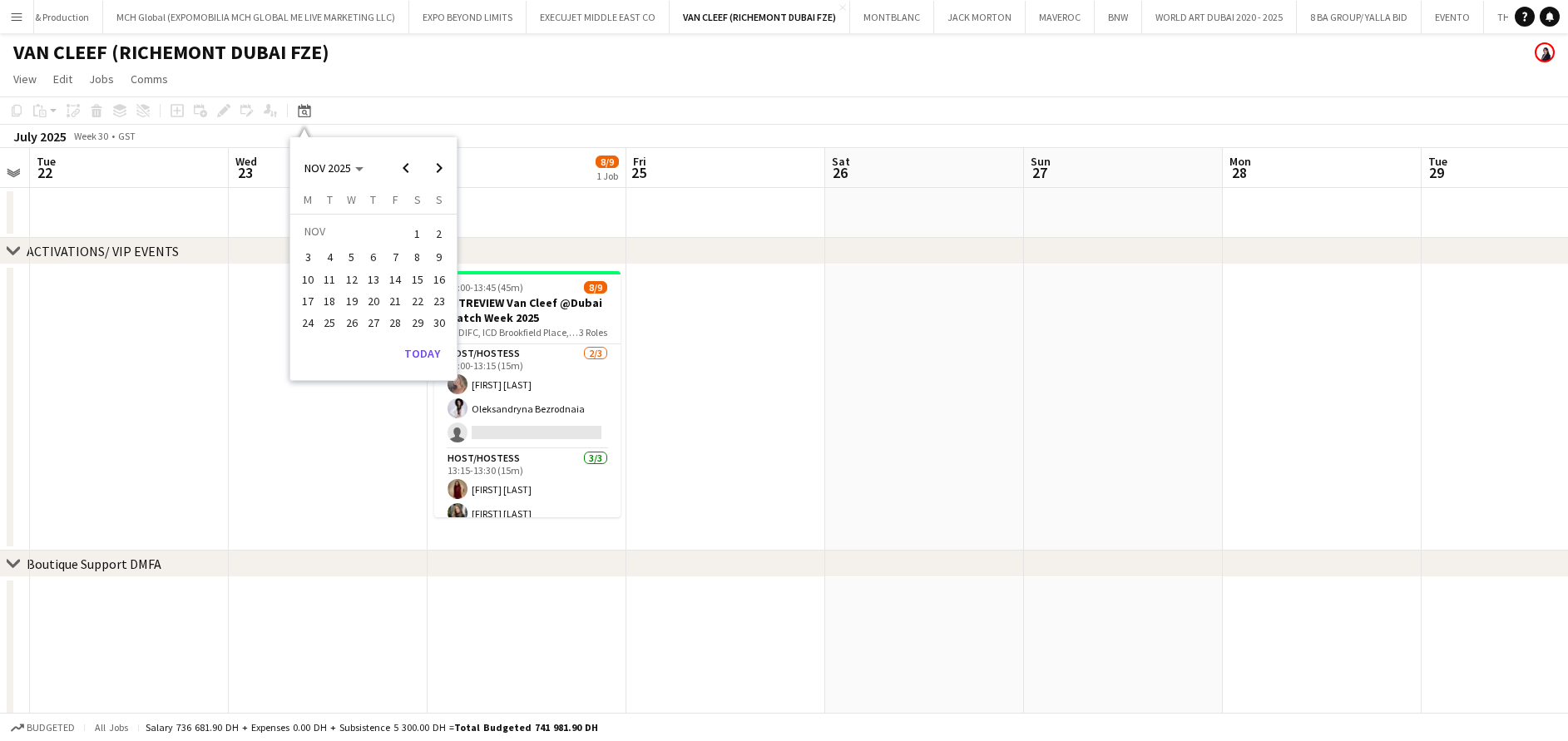 click on "13" at bounding box center [373, 279] 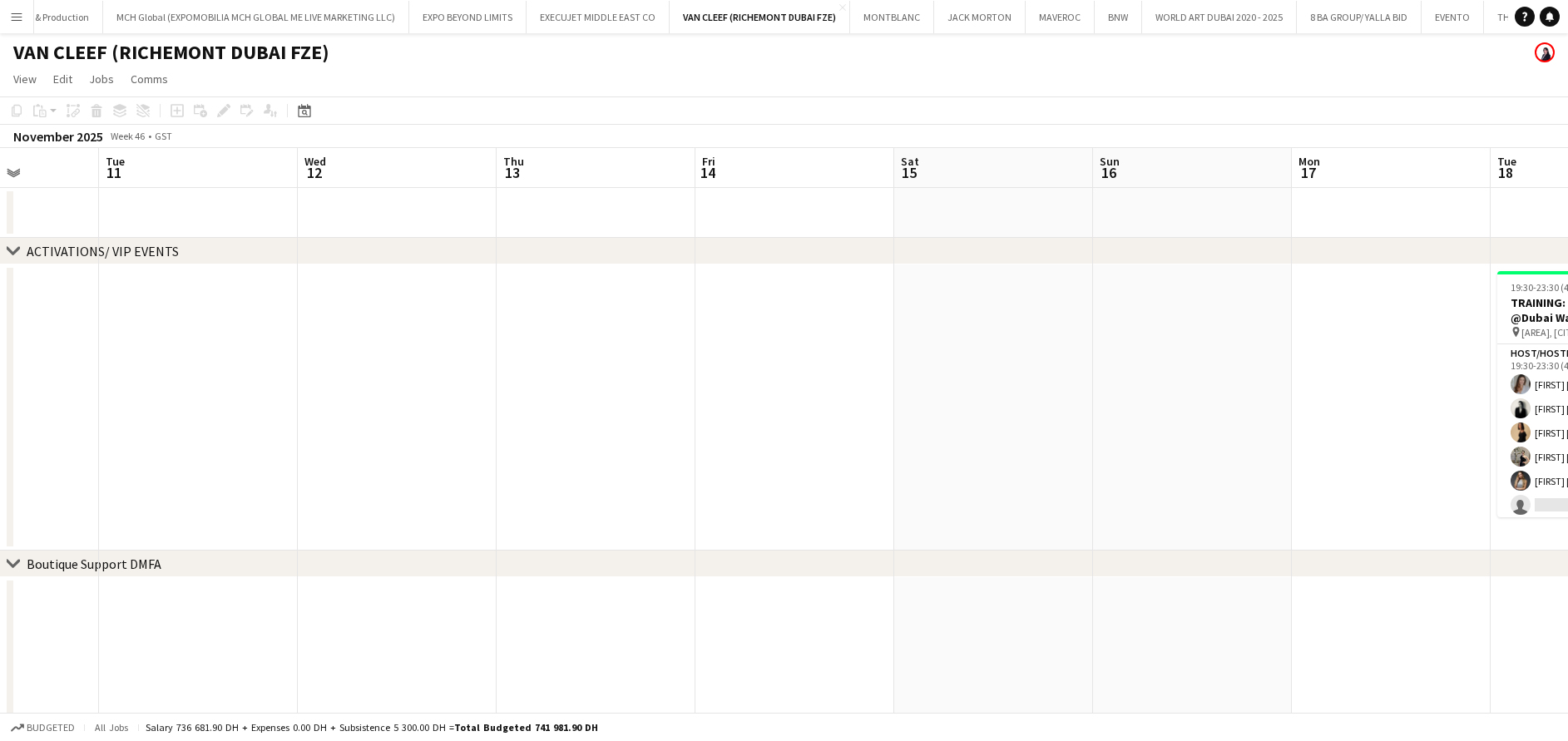 drag, startPoint x: 1270, startPoint y: 408, endPoint x: 351, endPoint y: 374, distance: 919.6287 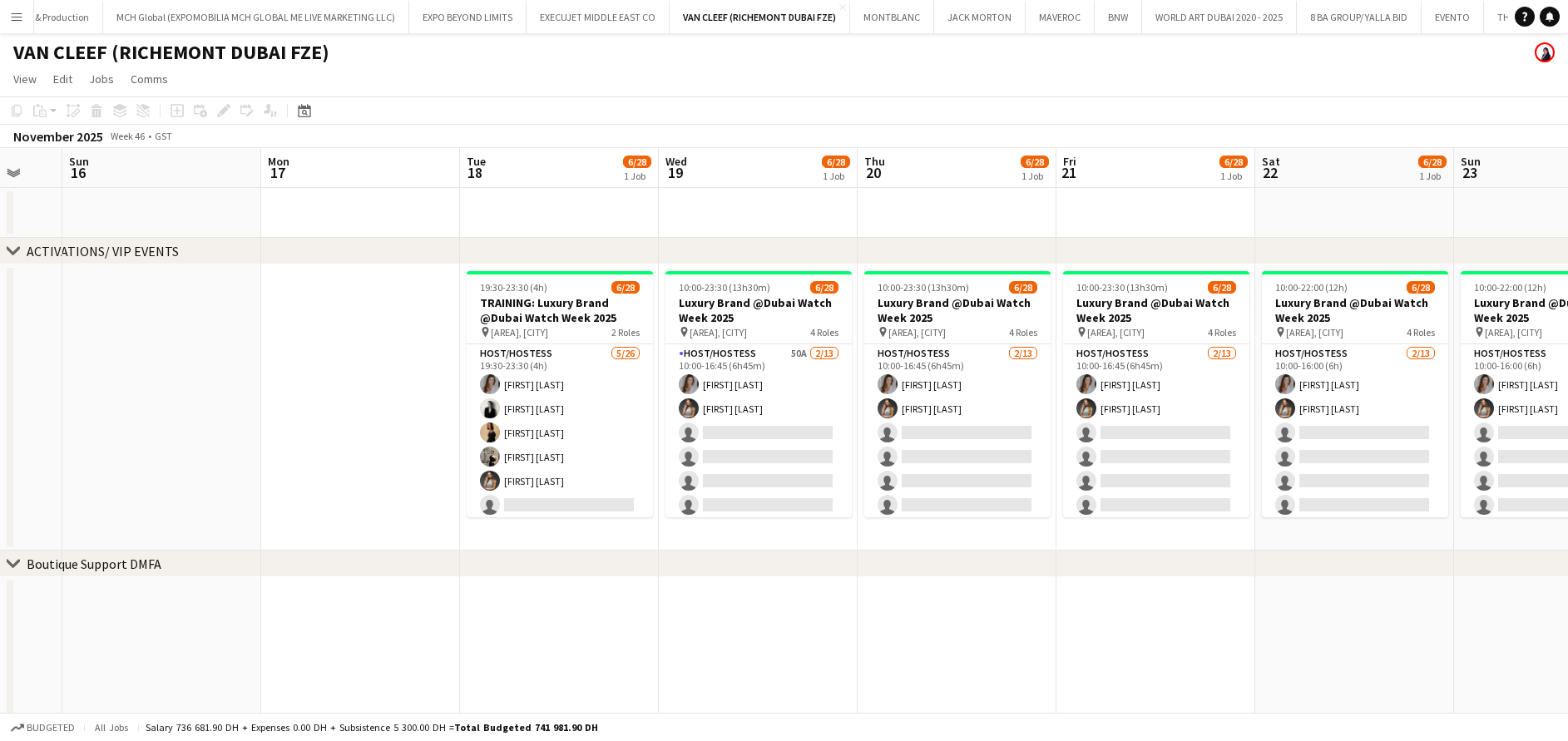 drag, startPoint x: 1008, startPoint y: 378, endPoint x: 760, endPoint y: 378, distance: 248 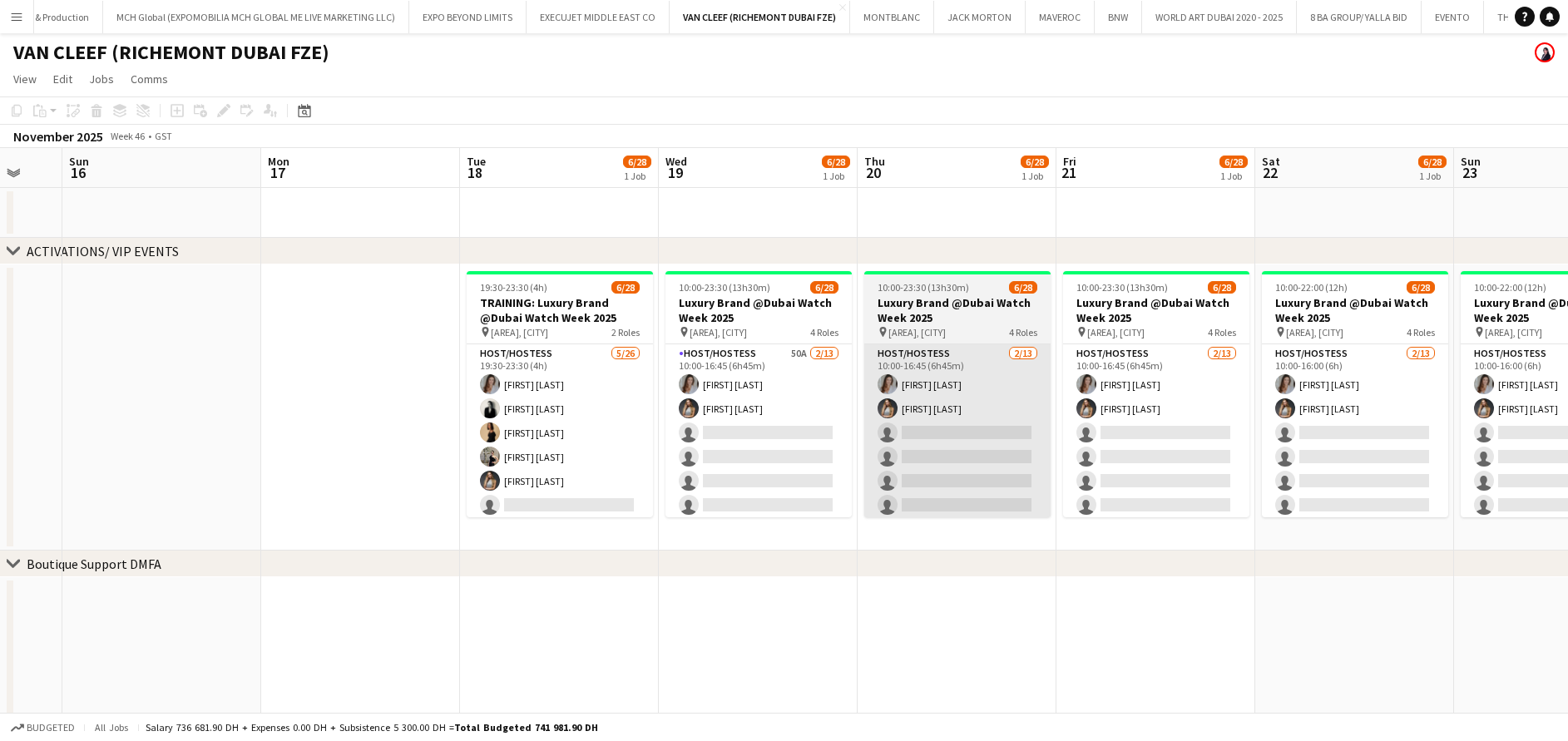 scroll, scrollTop: 0, scrollLeft: 547, axis: horizontal 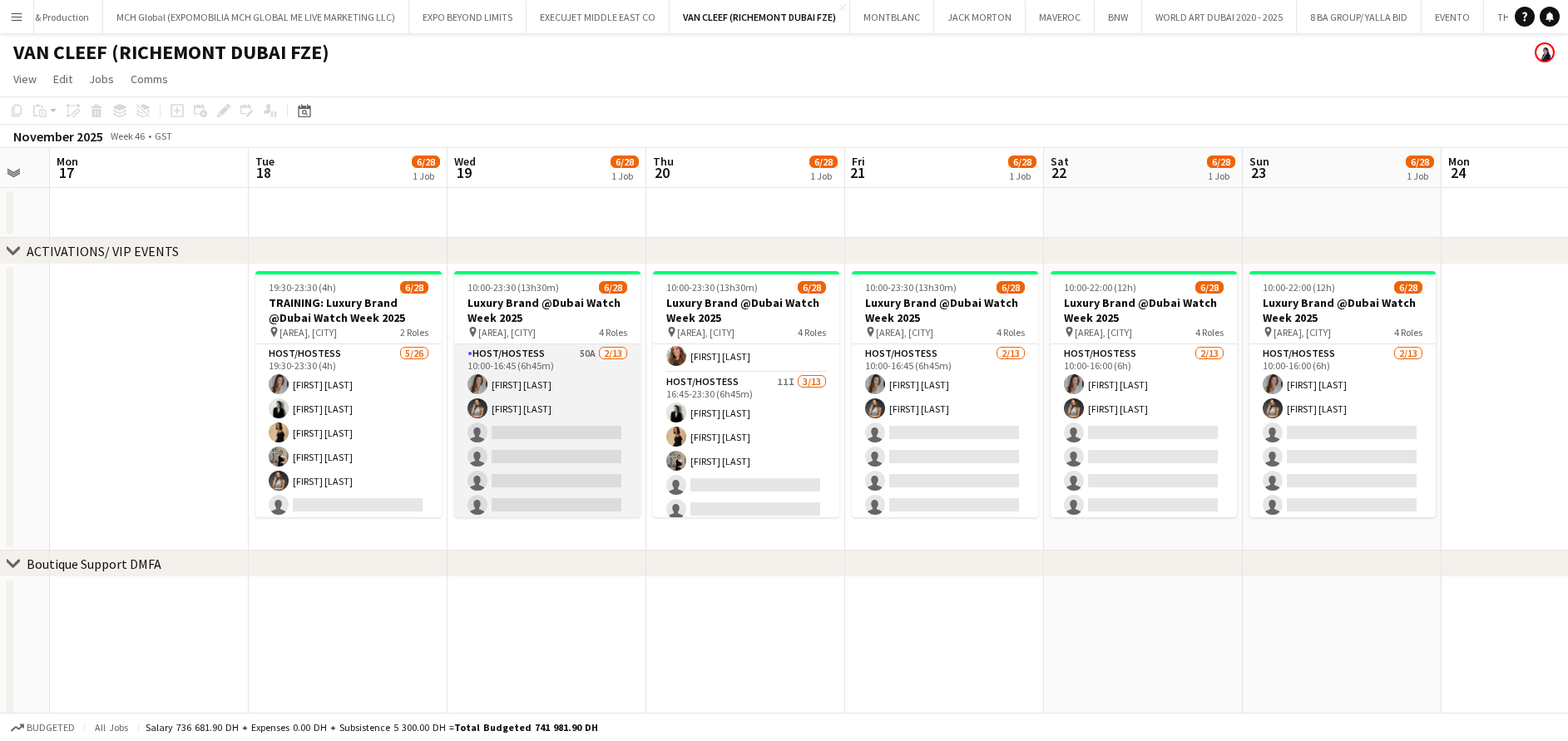 click on "Host/Hostess   50A   2/13   10:00-16:45 (6h45m)
Camila Rossato Kseniya Papova
single-neutral-actions
single-neutral-actions
single-neutral-actions
single-neutral-actions
single-neutral-actions
single-neutral-actions
single-neutral-actions
single-neutral-actions
single-neutral-actions
single-neutral-actions
single-neutral-actions" at bounding box center [547, 517] 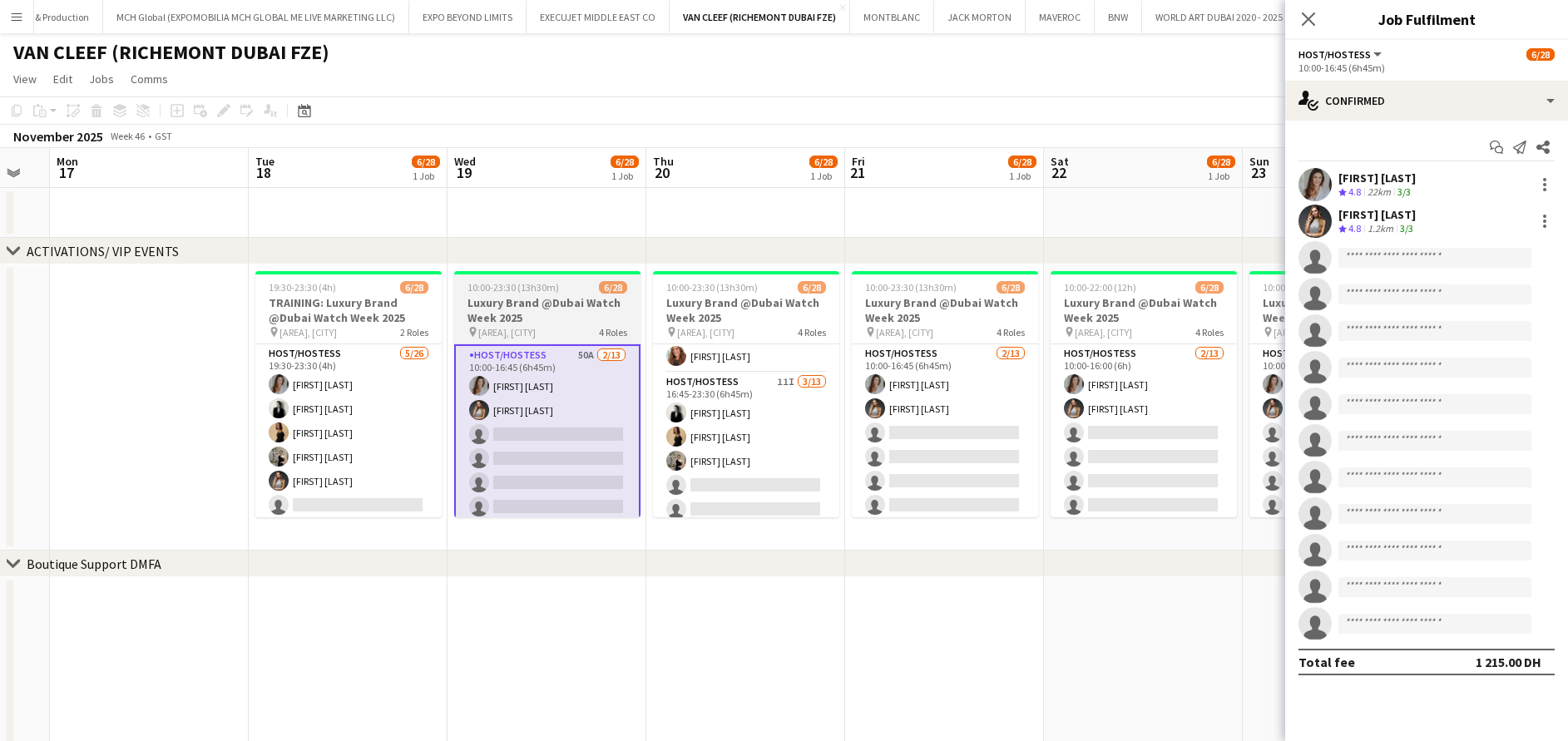 click on "Luxury Brand @Dubai Watch Week 2025" at bounding box center (547, 310) 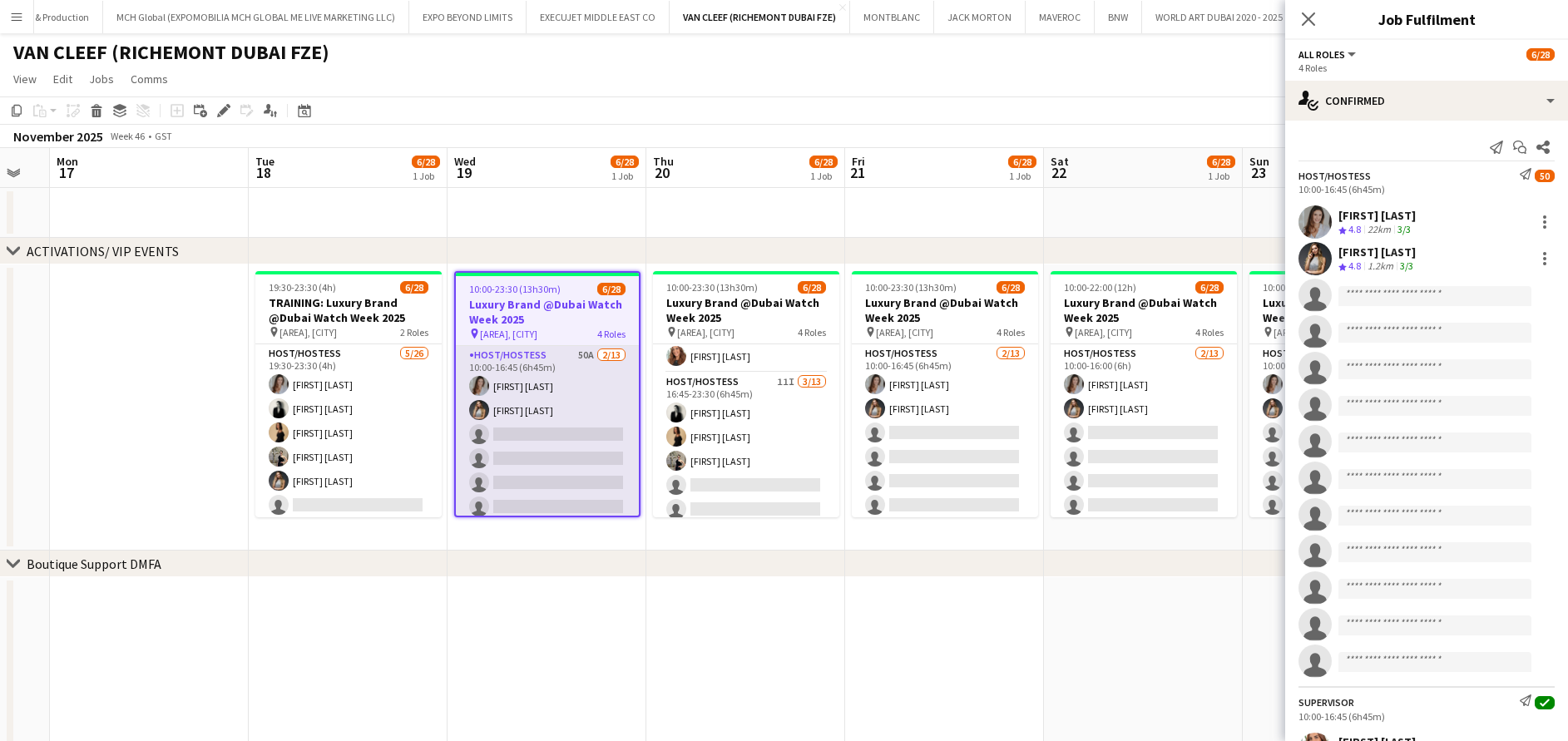 click on "Host/Hostess   50A   2/13   10:00-16:45 (6h45m)
Camila Rossato Kseniya Papova
single-neutral-actions
single-neutral-actions
single-neutral-actions
single-neutral-actions
single-neutral-actions
single-neutral-actions
single-neutral-actions
single-neutral-actions
single-neutral-actions
single-neutral-actions
single-neutral-actions" at bounding box center (547, 519) 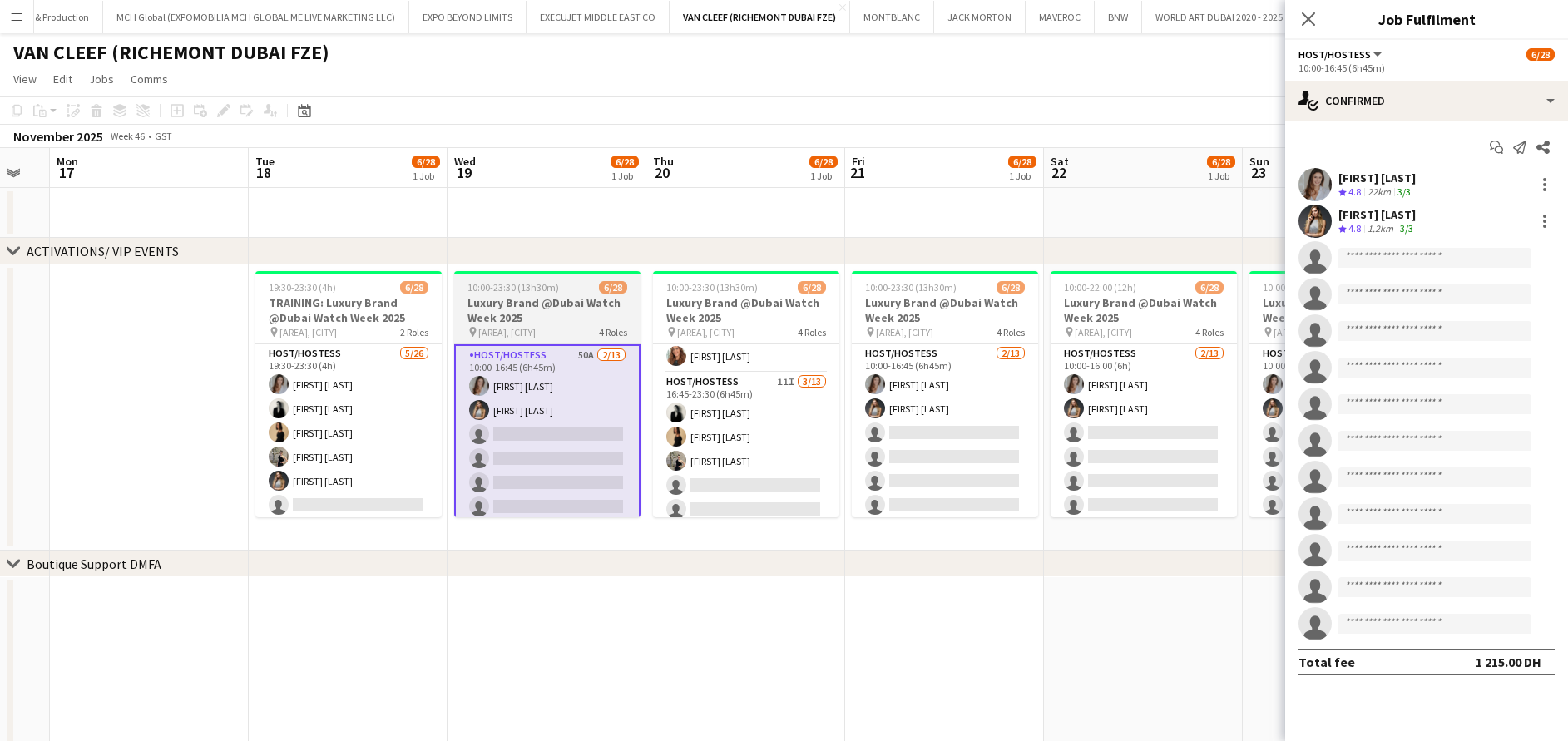 click on "Luxury Brand @Dubai Watch Week 2025" at bounding box center (547, 310) 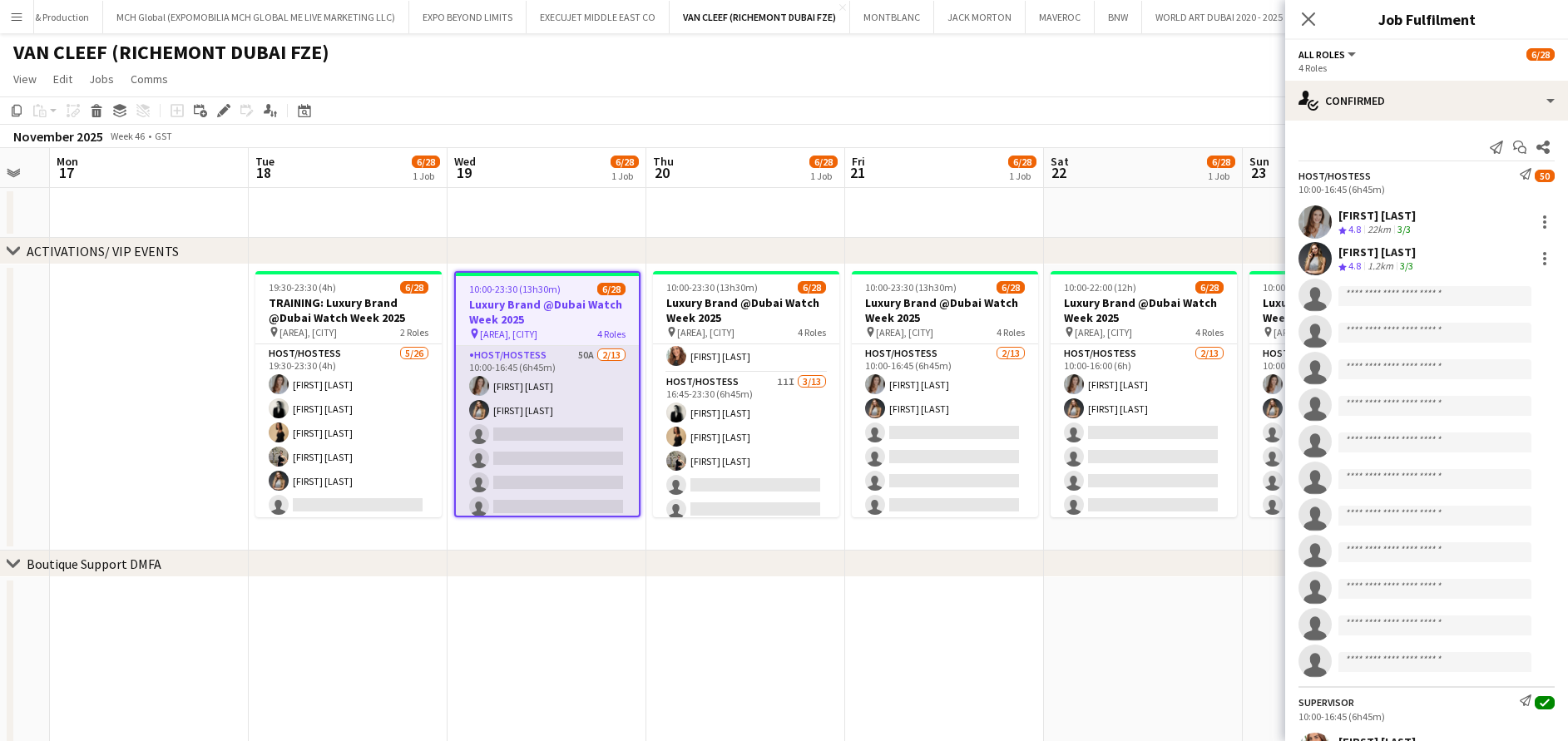 drag, startPoint x: 515, startPoint y: 424, endPoint x: 601, endPoint y: 371, distance: 101.0198 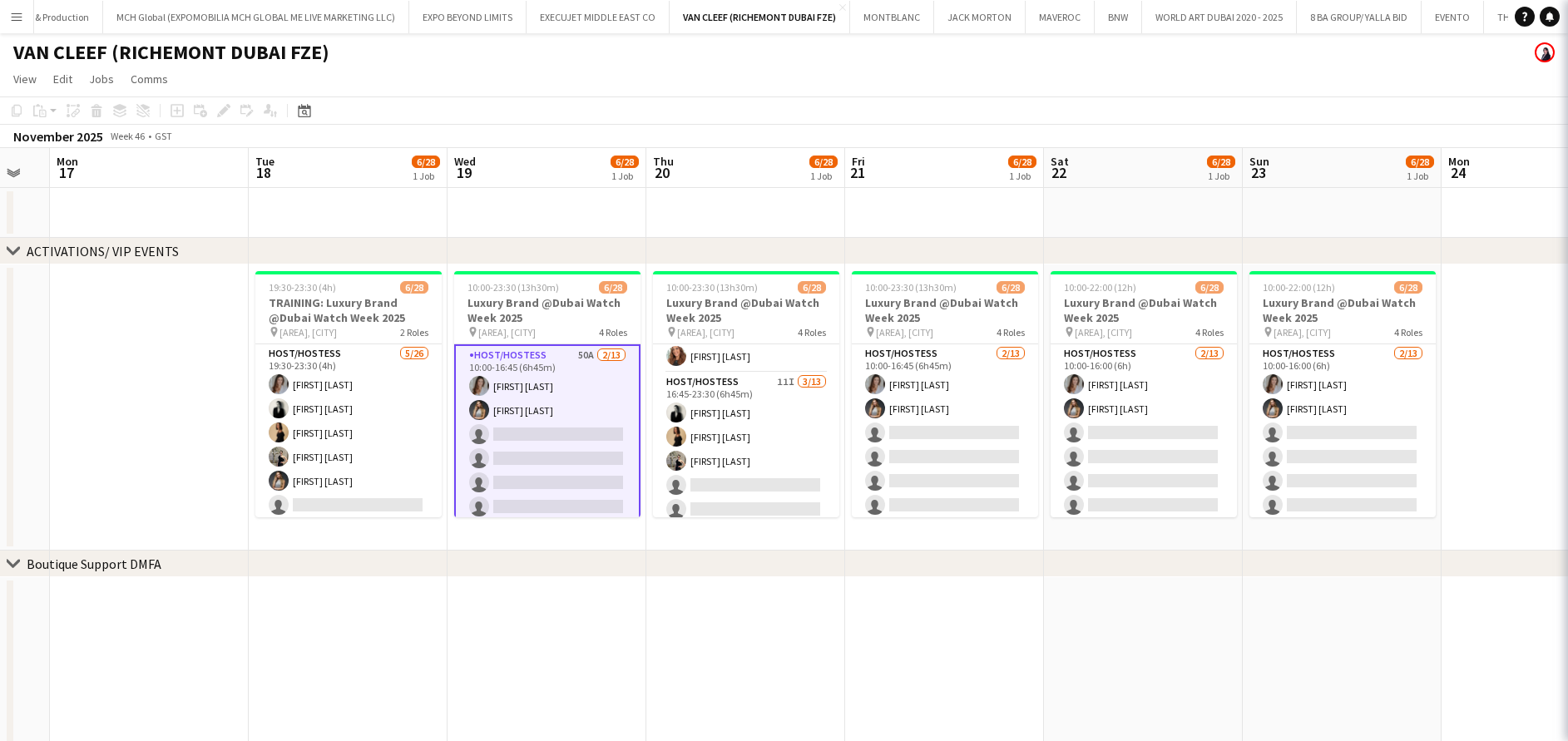 scroll, scrollTop: 0, scrollLeft: 546, axis: horizontal 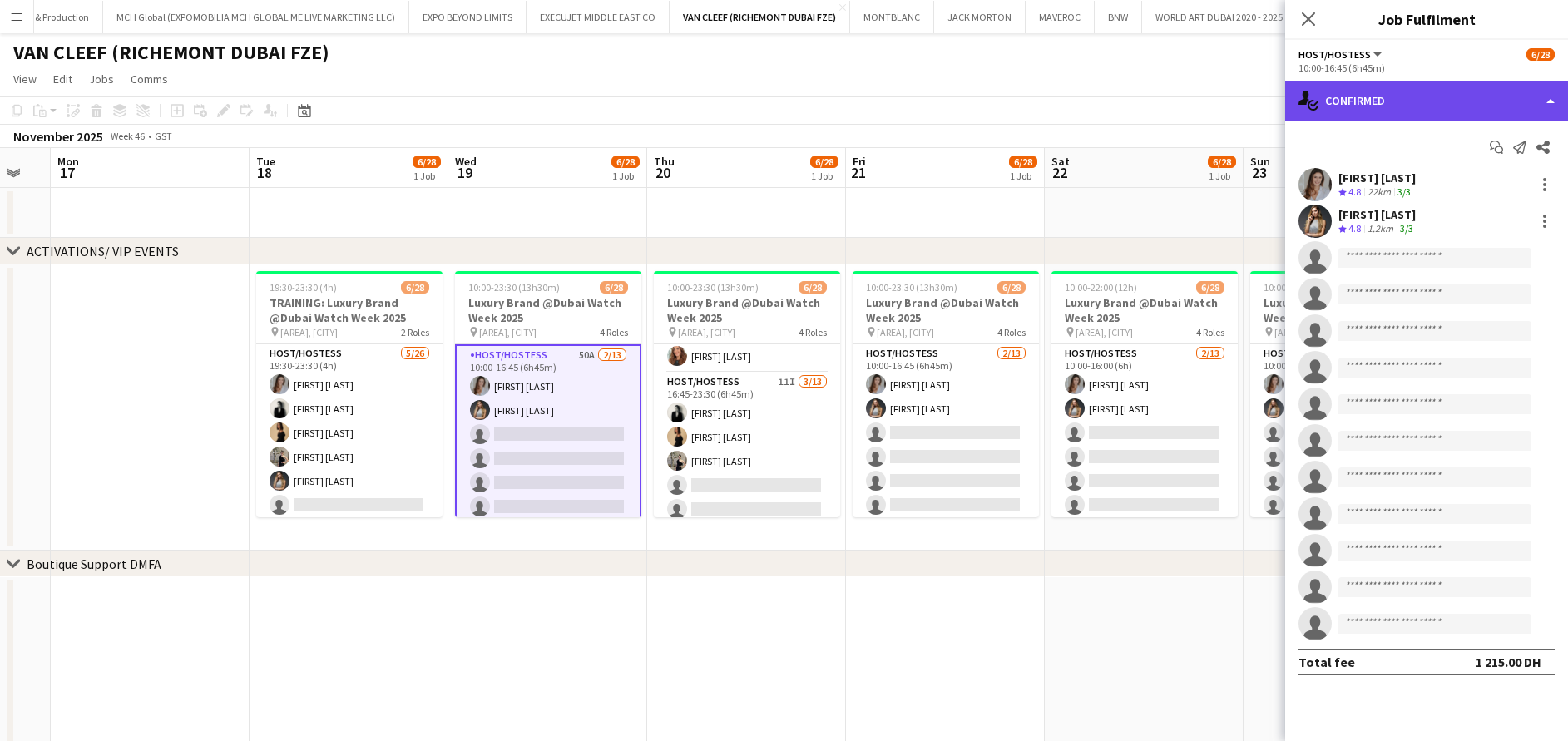 click on "single-neutral-actions-check-2
Confirmed" 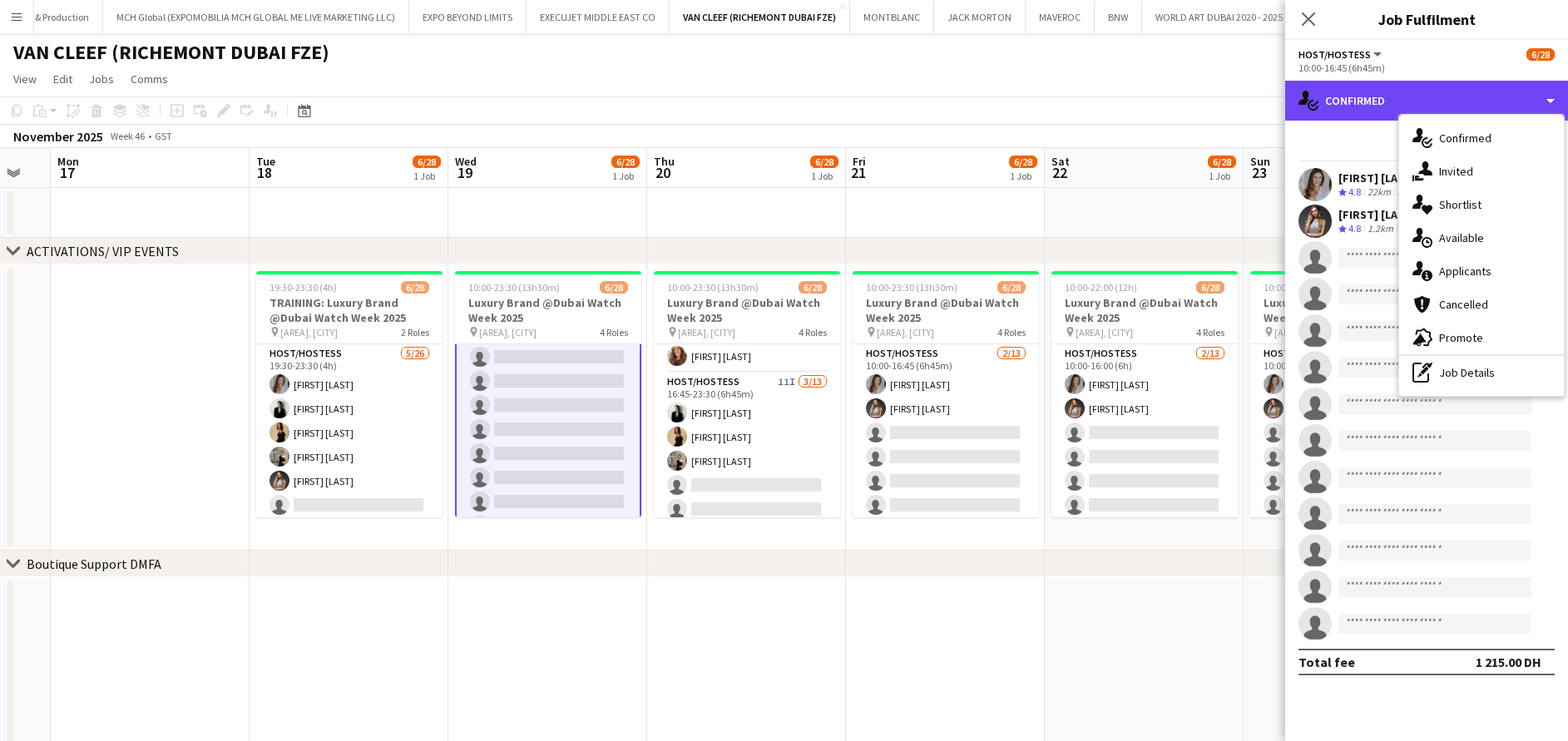scroll, scrollTop: 0, scrollLeft: 0, axis: both 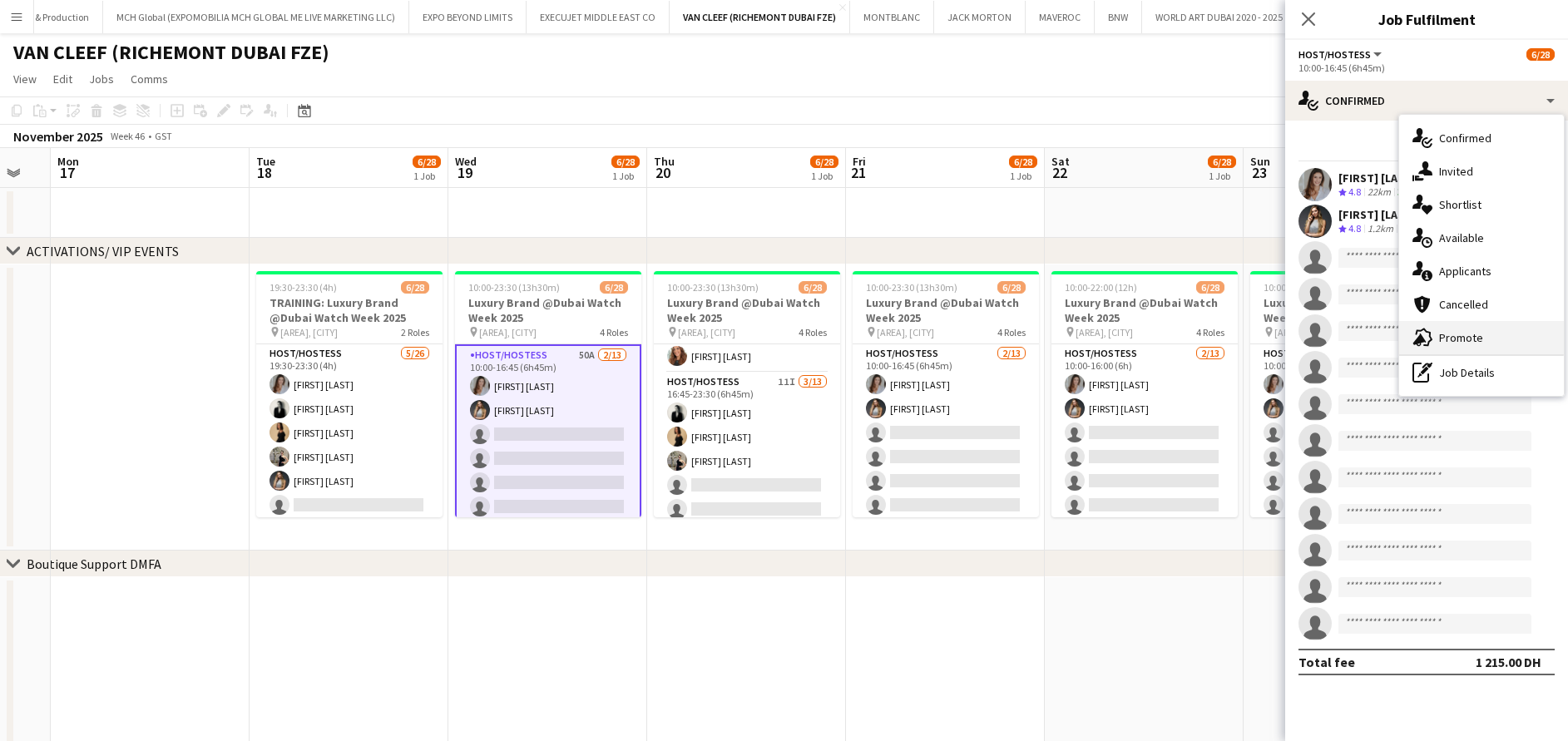click on "advertising-megaphone
Promote" at bounding box center (1481, 338) 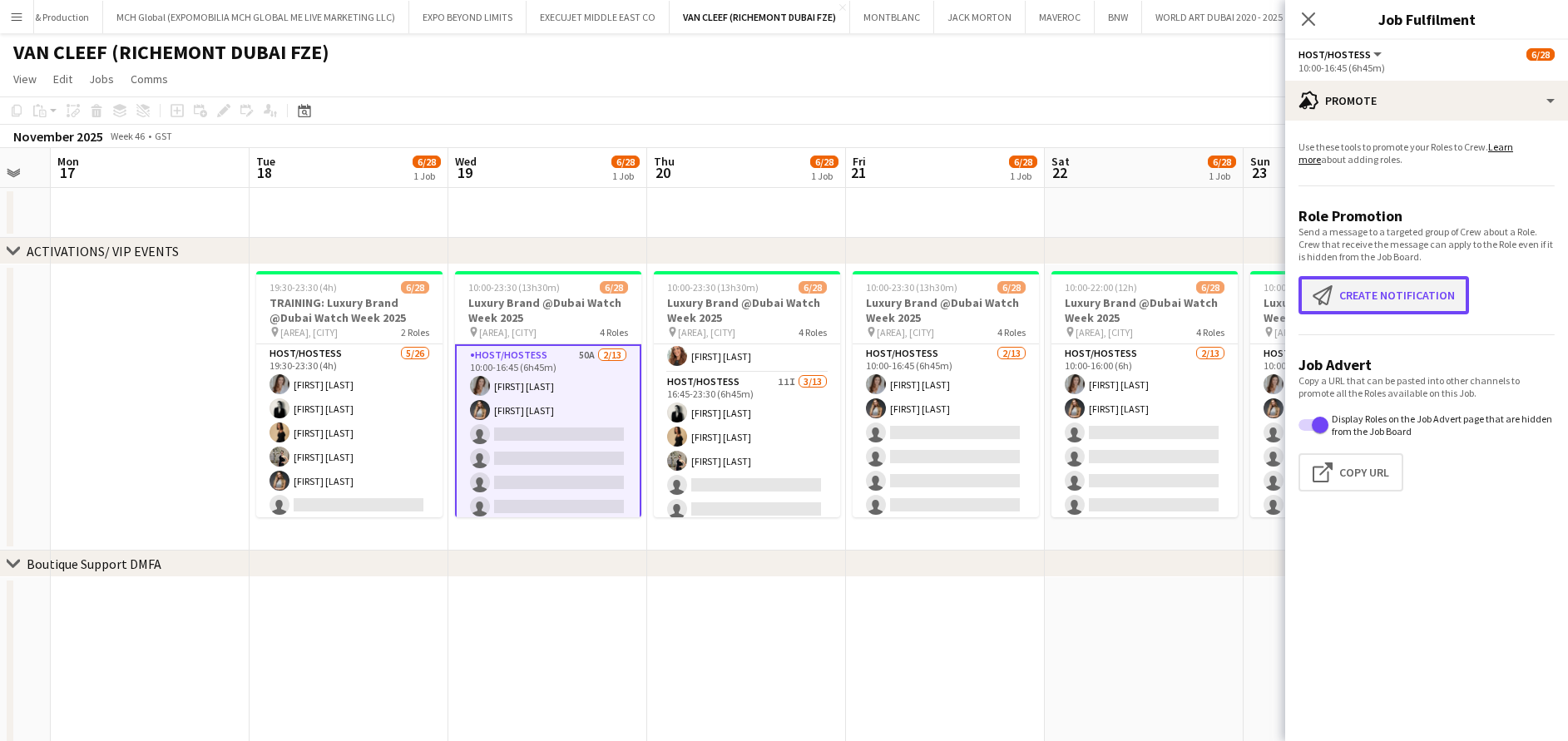click on "Create notification
Create notification" at bounding box center (1383, 295) 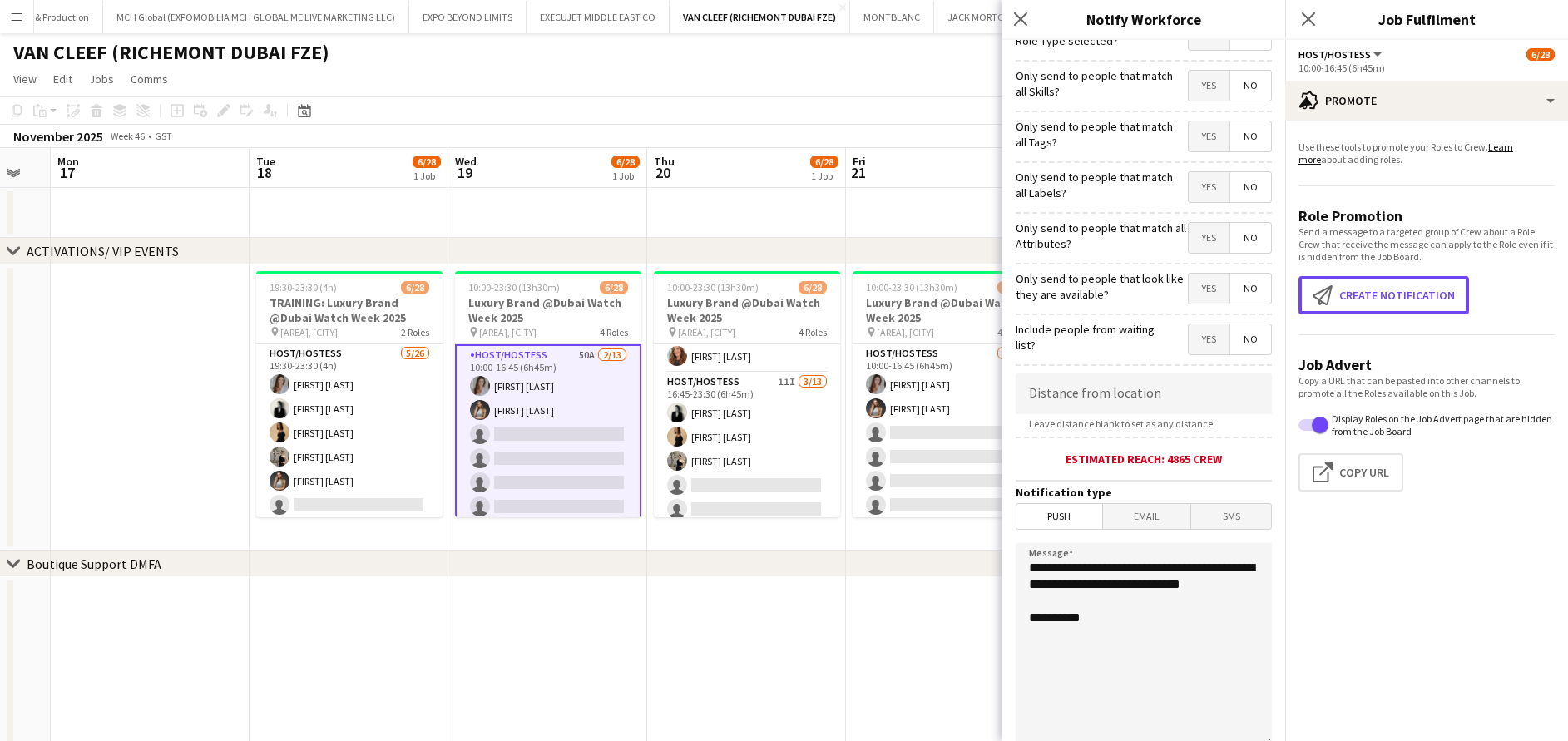scroll, scrollTop: 0, scrollLeft: 0, axis: both 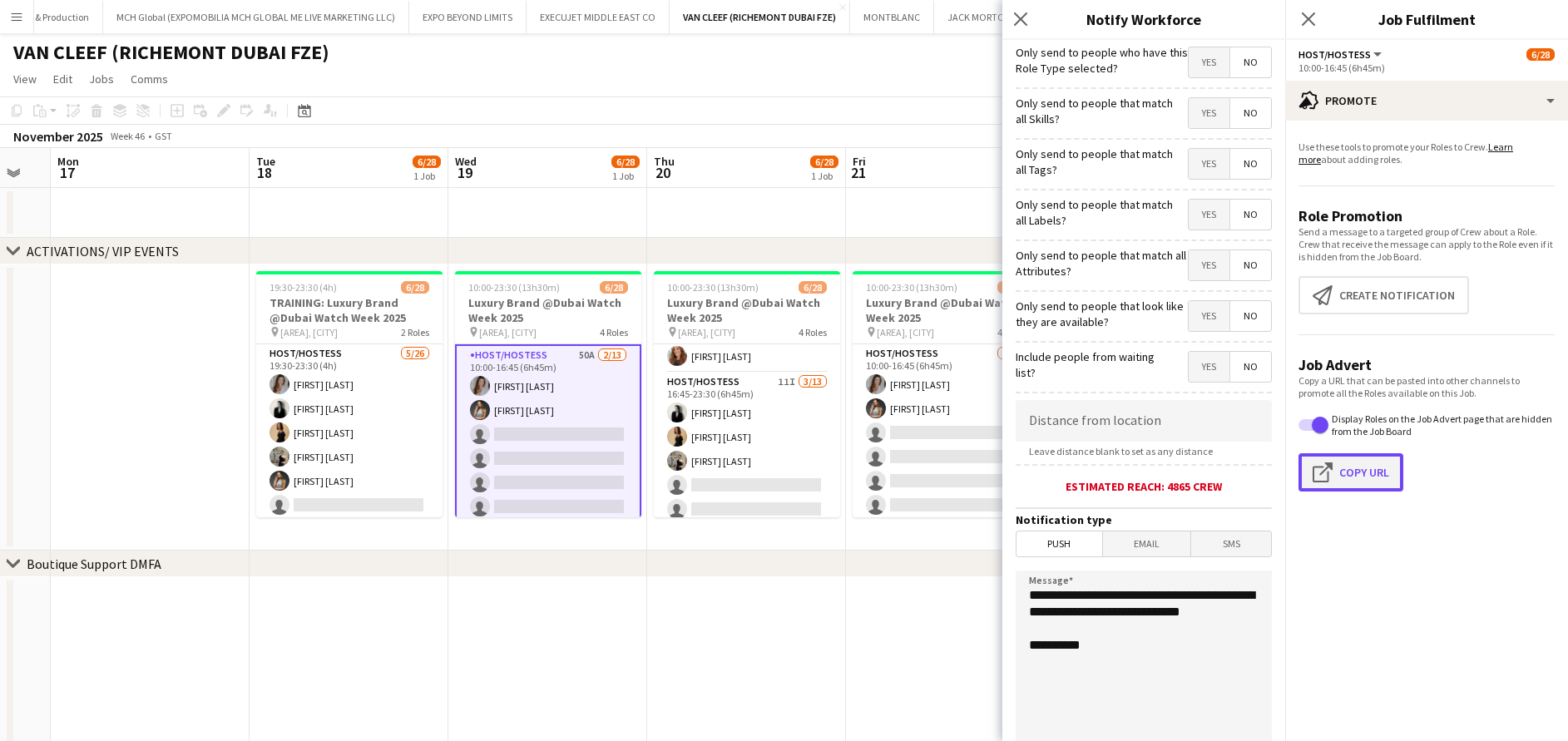 click on "Click to copy URL
Copy Url" at bounding box center (1351, 472) 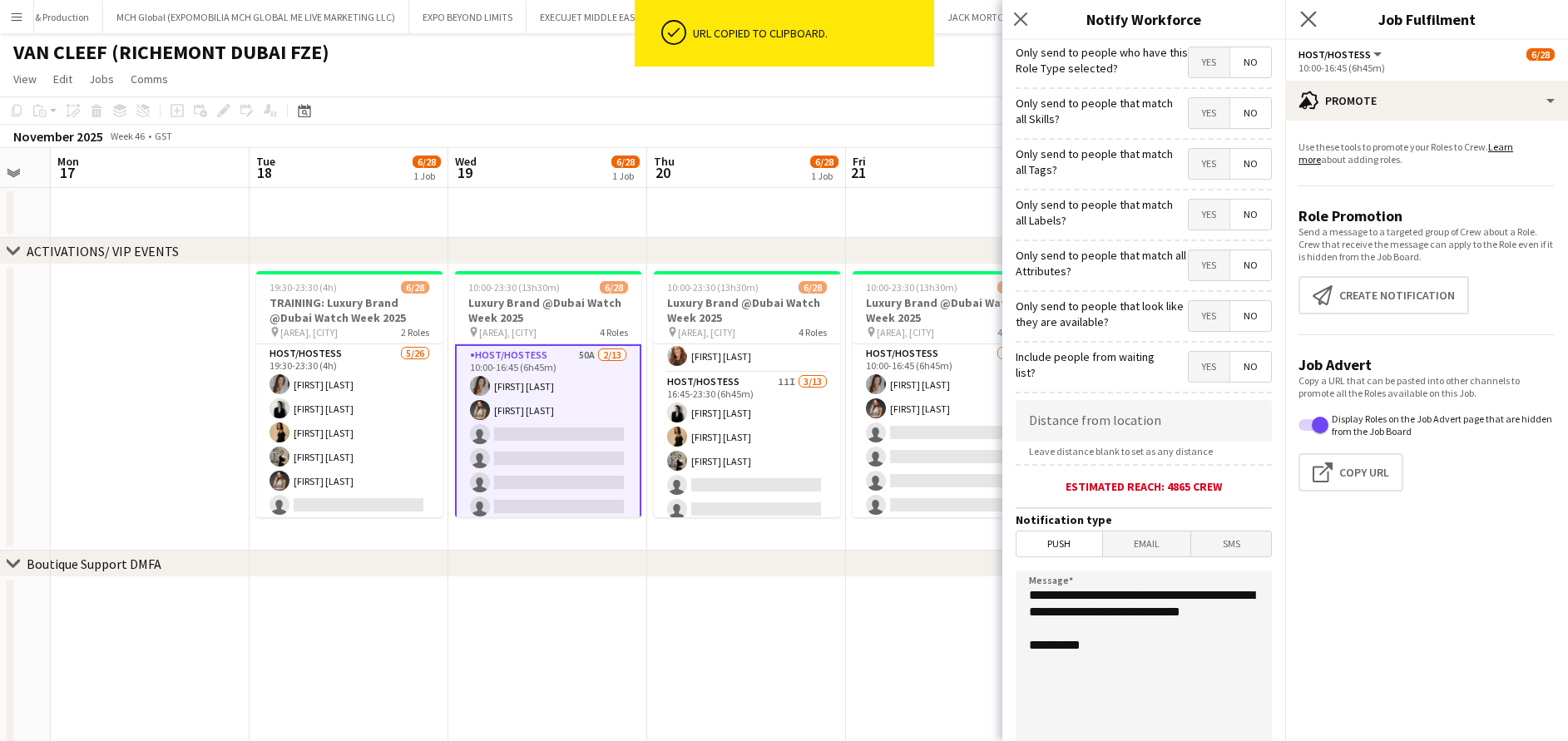 click on "Close pop-in" 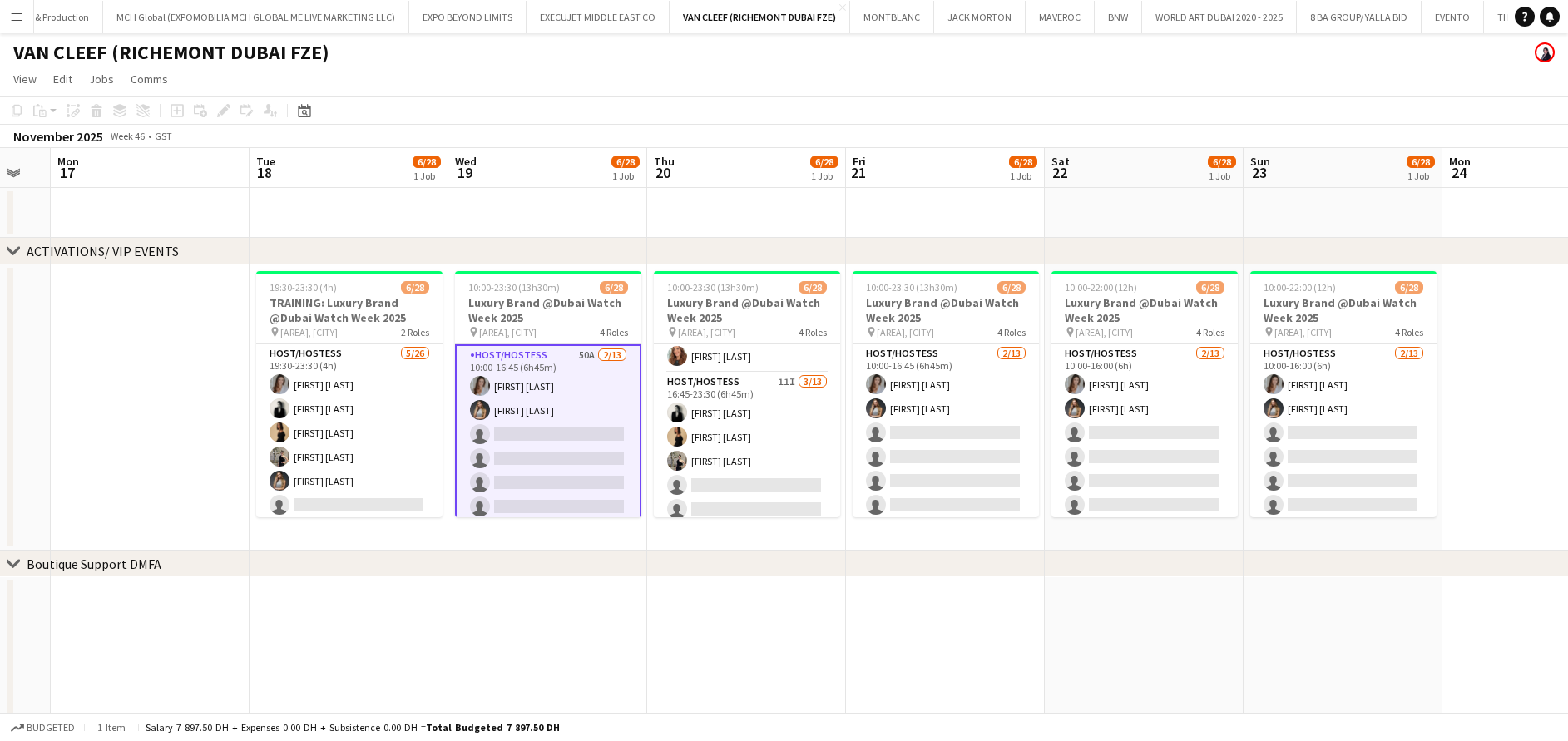 click on "Menu" at bounding box center (17, 17) 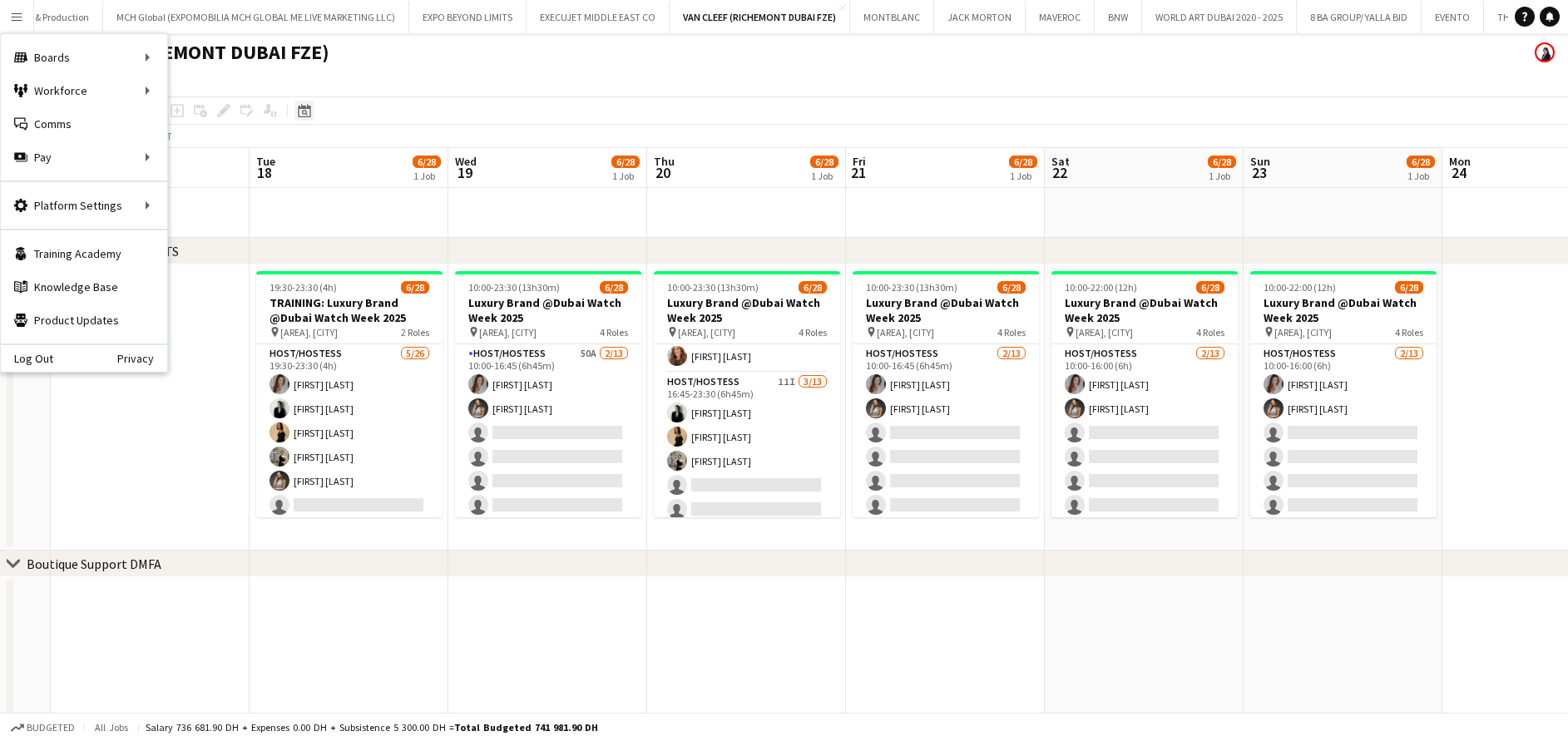 click 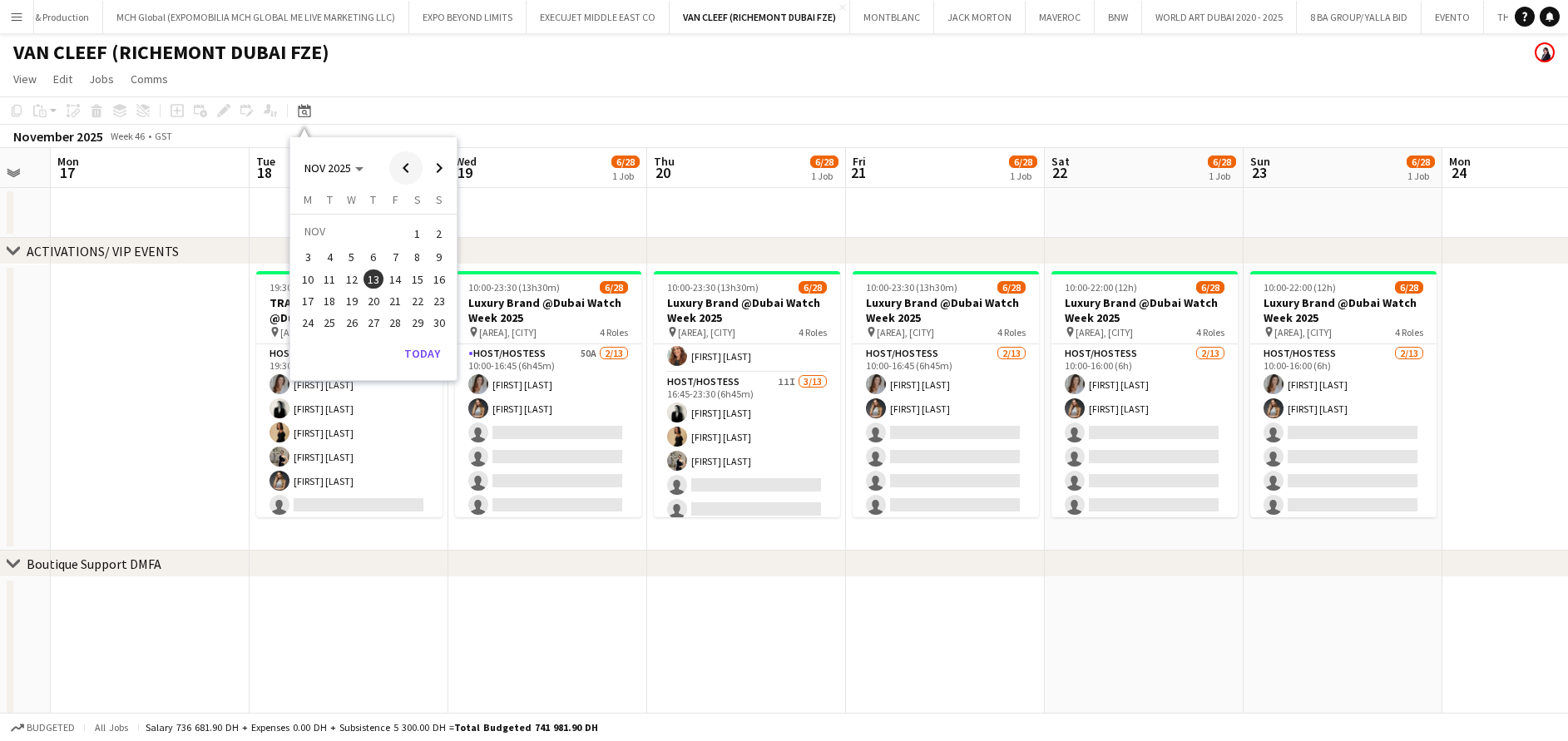 click at bounding box center [406, 168] 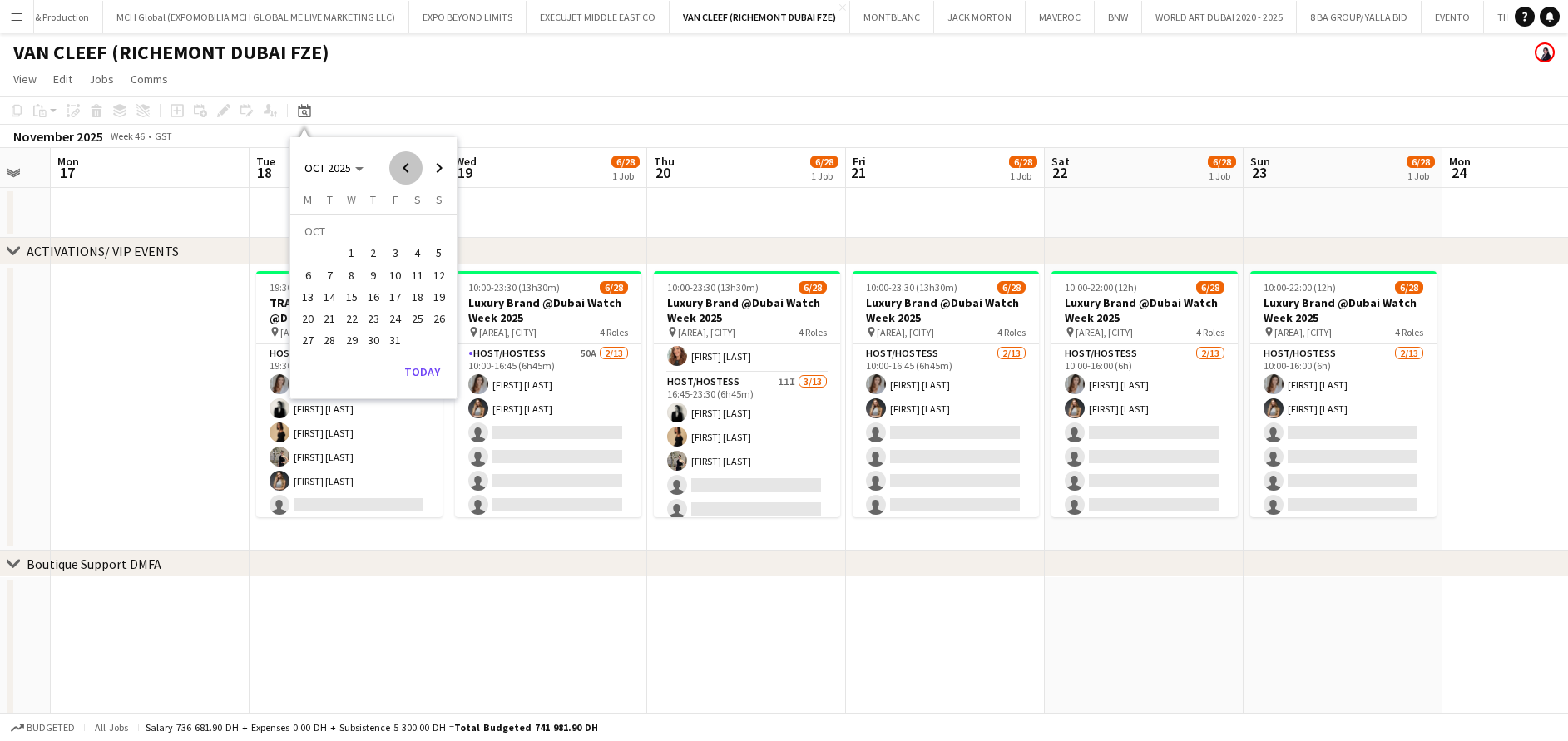 click at bounding box center [406, 168] 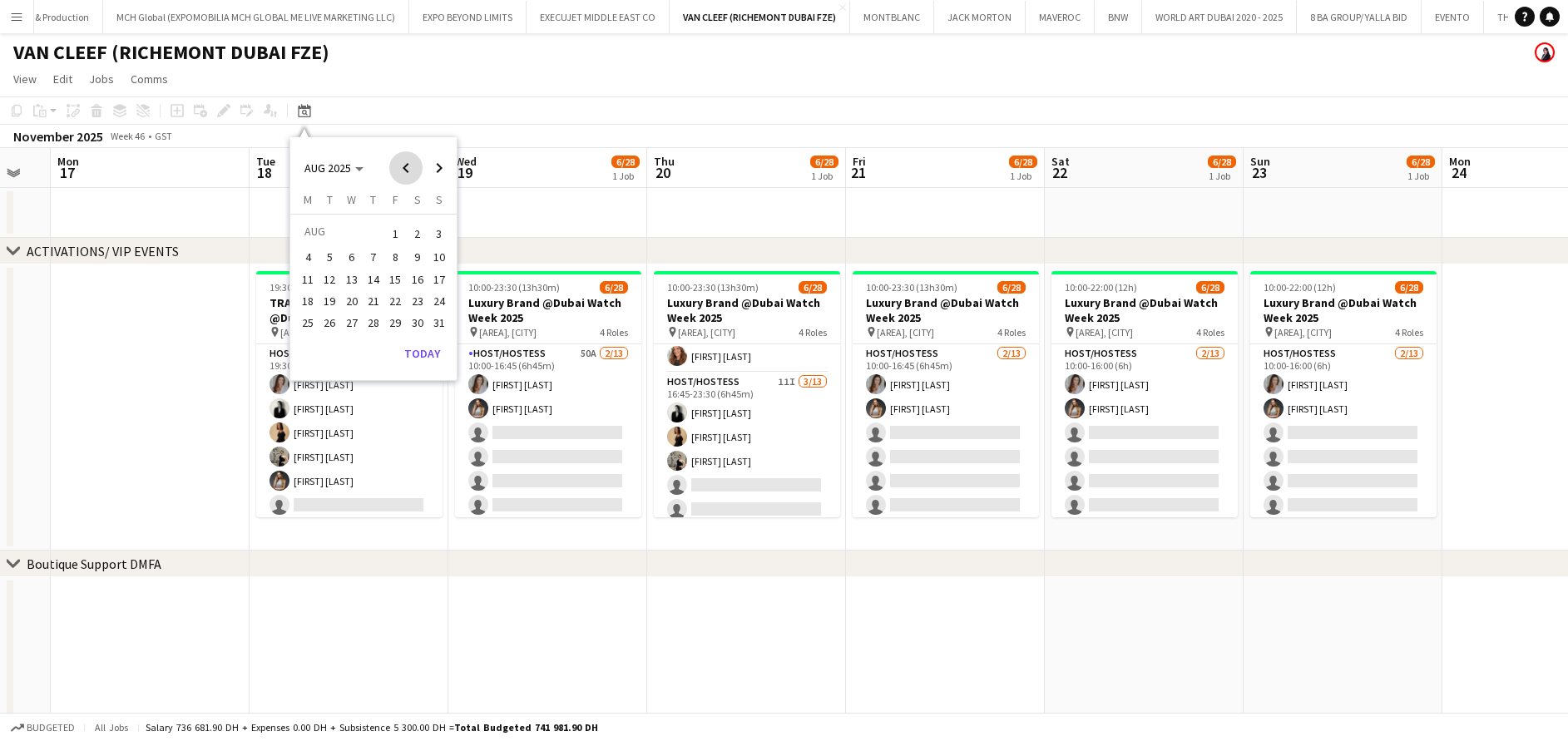 click at bounding box center (406, 168) 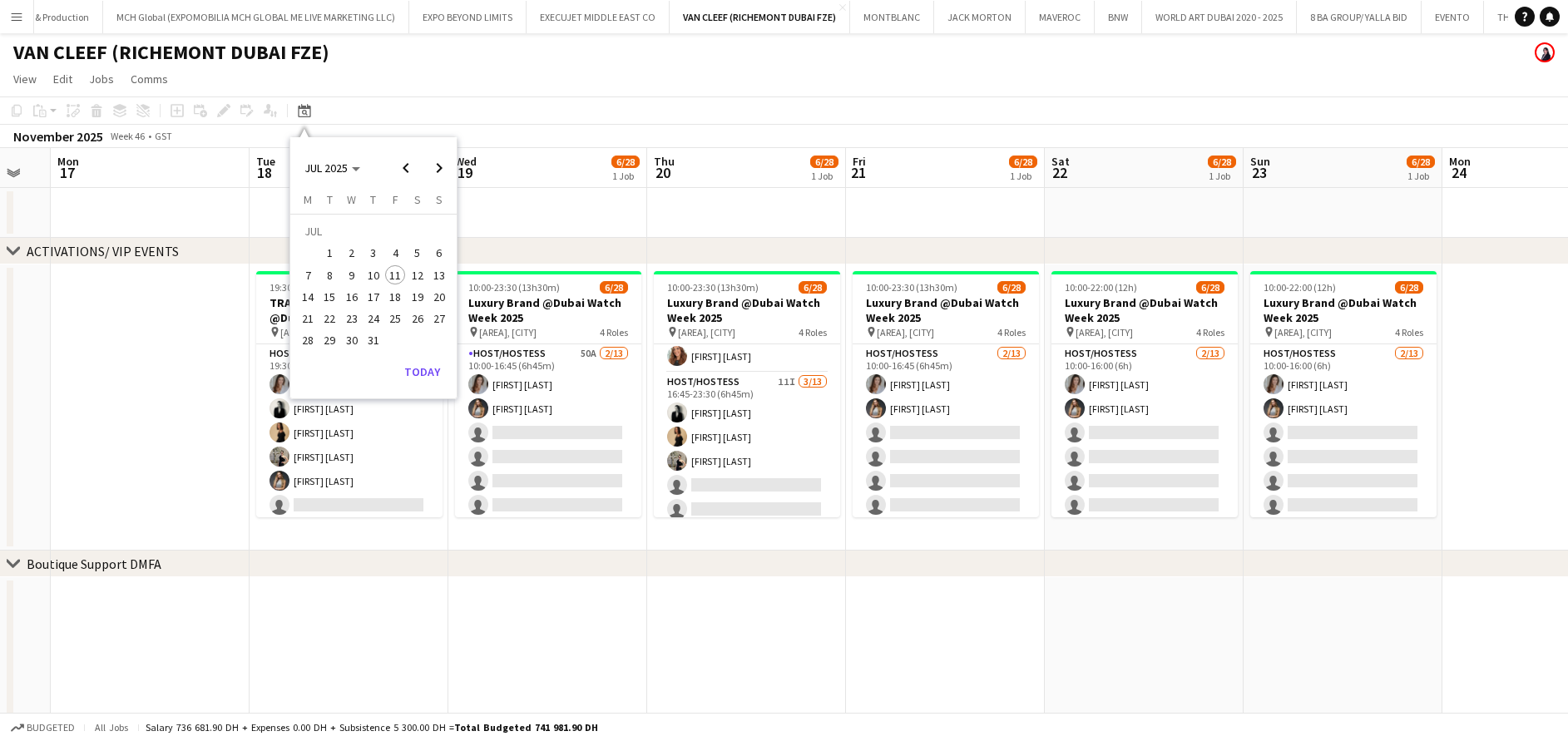 click on "11" at bounding box center [395, 275] 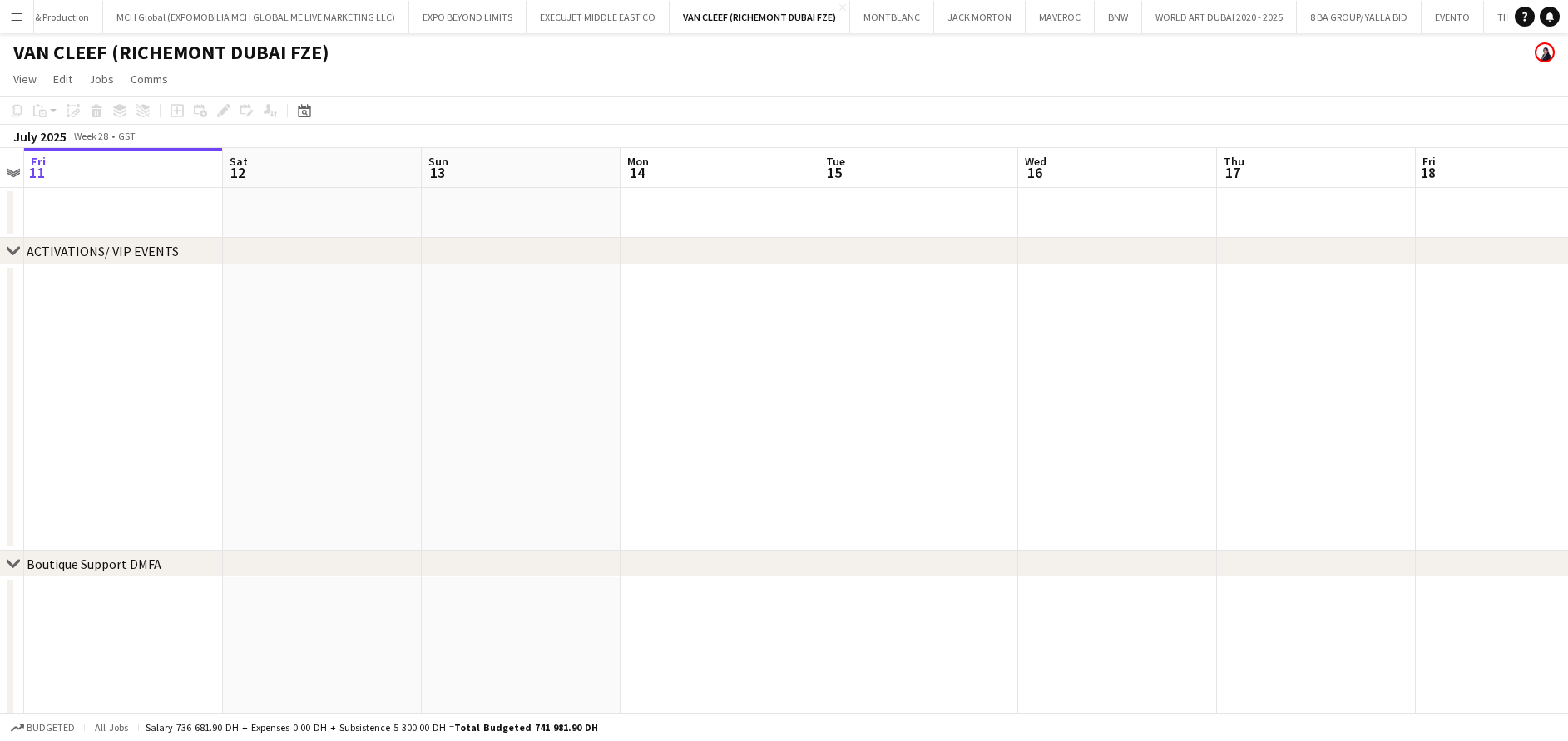 drag, startPoint x: 488, startPoint y: 432, endPoint x: 915, endPoint y: 436, distance: 427.01873 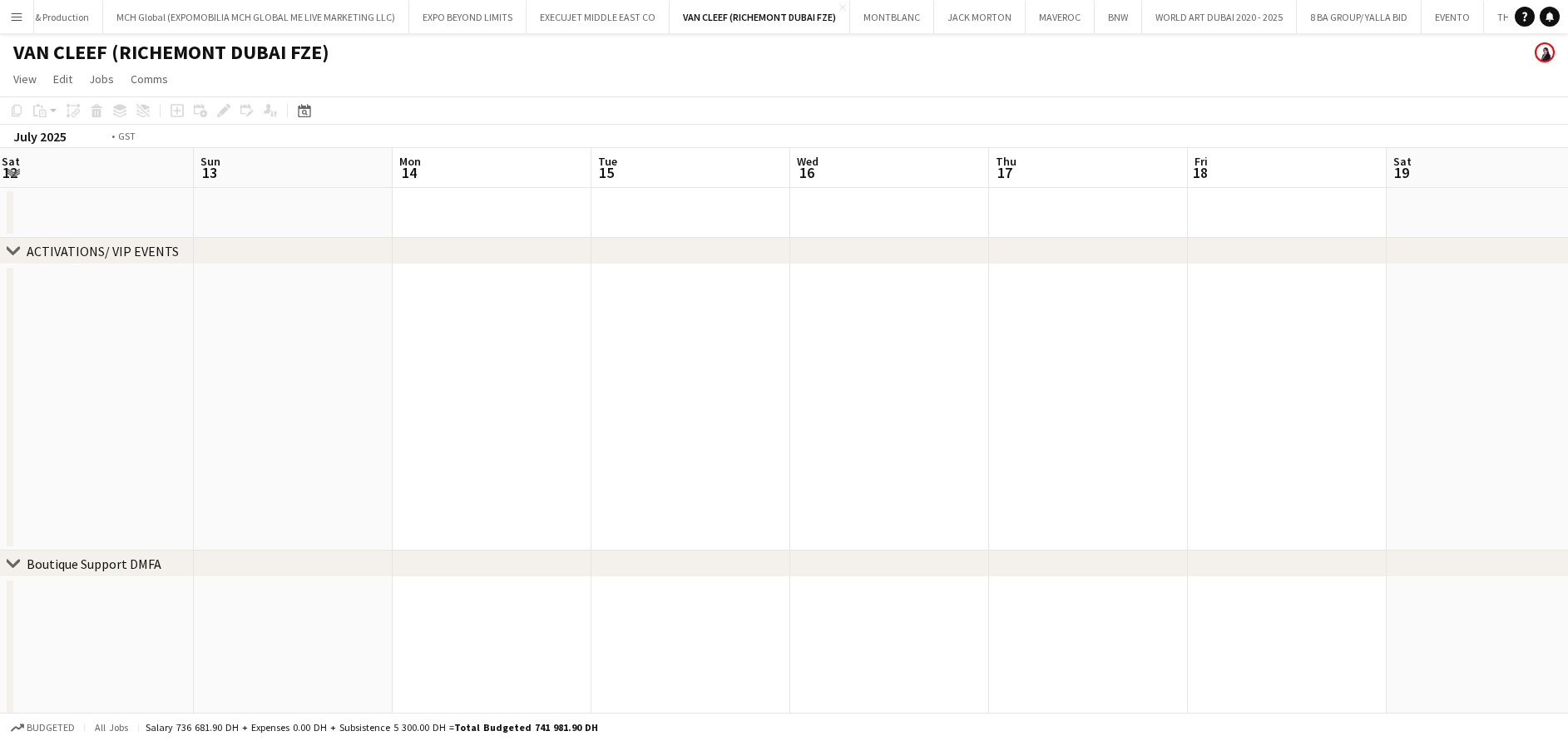 drag, startPoint x: 1140, startPoint y: 440, endPoint x: 1159, endPoint y: 443, distance: 19.23538 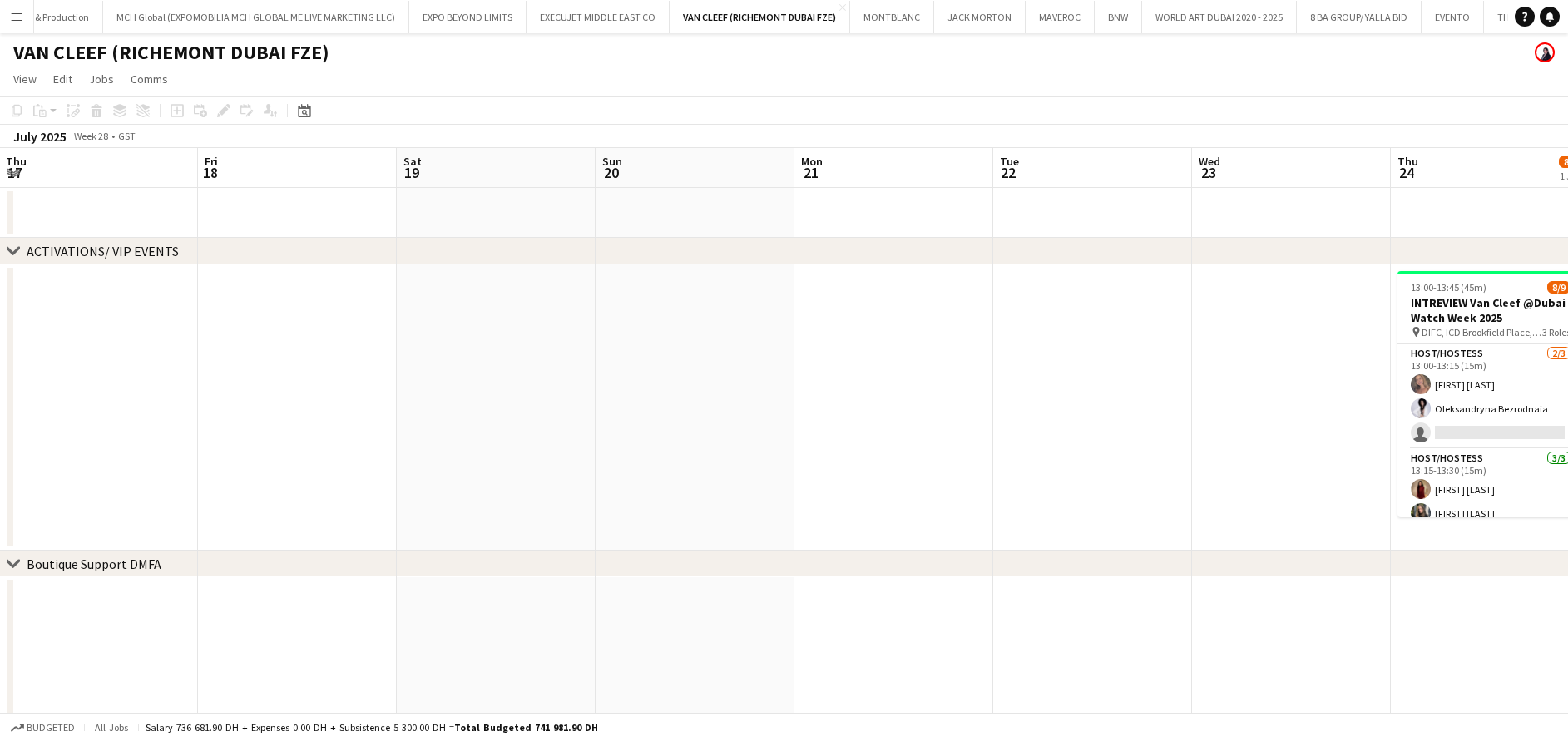 scroll, scrollTop: 0, scrollLeft: 530, axis: horizontal 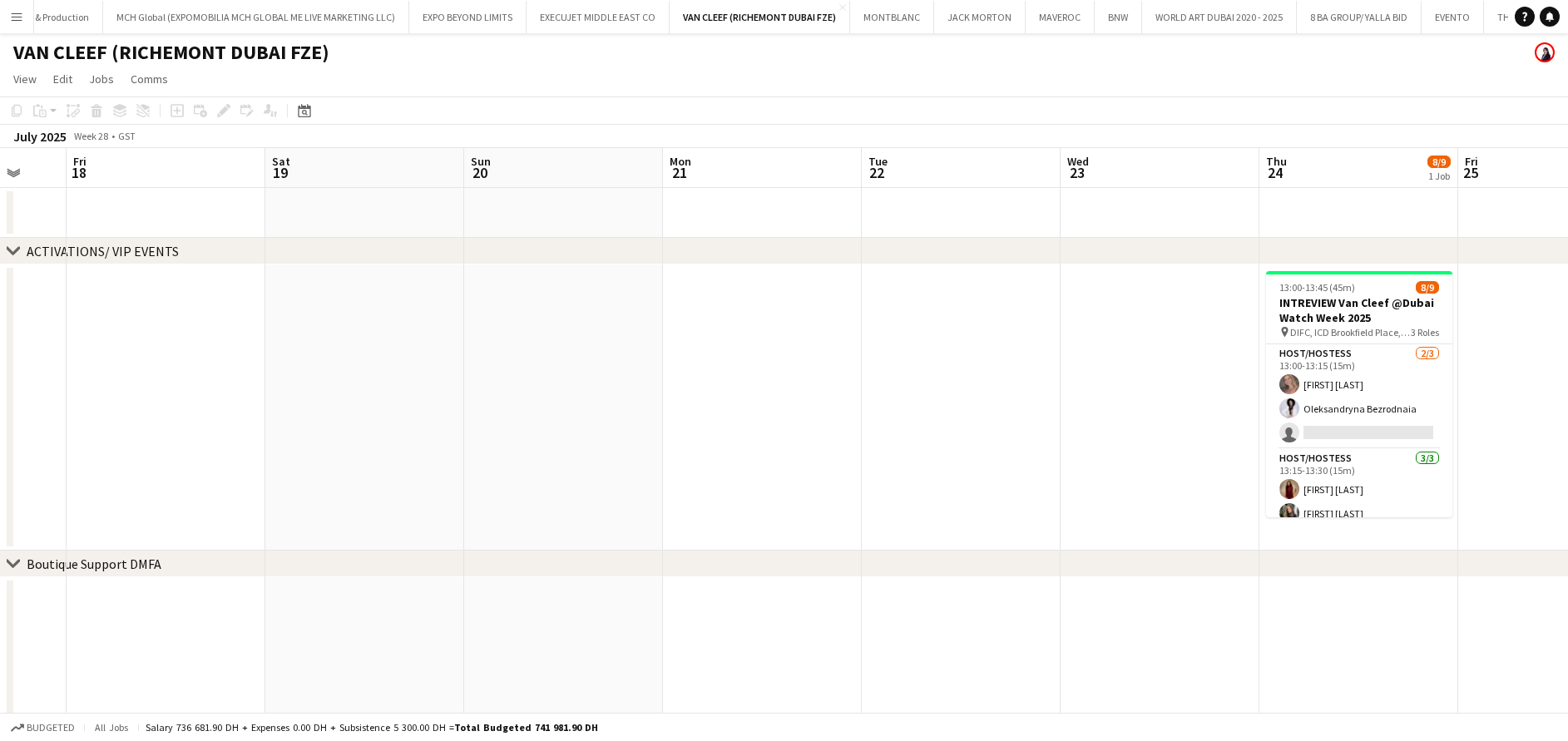 click on "Tue   15   Wed   16   Thu   17   Fri   18   Sat   19   Sun   20   Mon   21   Tue   22   Wed   23   Thu   24   8/9   1 Job   Fri   25   Sat   26   Sun   27      13:00-13:45 (45m)    8/9   INTREVIEW Van Cleef  @Dubai Watch Week 2025
pin
DIFC, ICD Brookfield Place, Level 23   3 Roles   Host/Hostess   2/3   13:00-13:15 (15m)
Roberta Lobato Oleksandryna Bezrodnaia
single-neutral-actions
Host/Hostess   3/3   13:15-13:30 (15m)
Rose Velasquez Zeina Summakia Mathilde Arame  Host/Hostess   3/3   13:30-13:45 (15m)
Dorsa Ahmadi Pishkouhi Maryna Tsypar Juana Alshakaa" at bounding box center (784, 722) 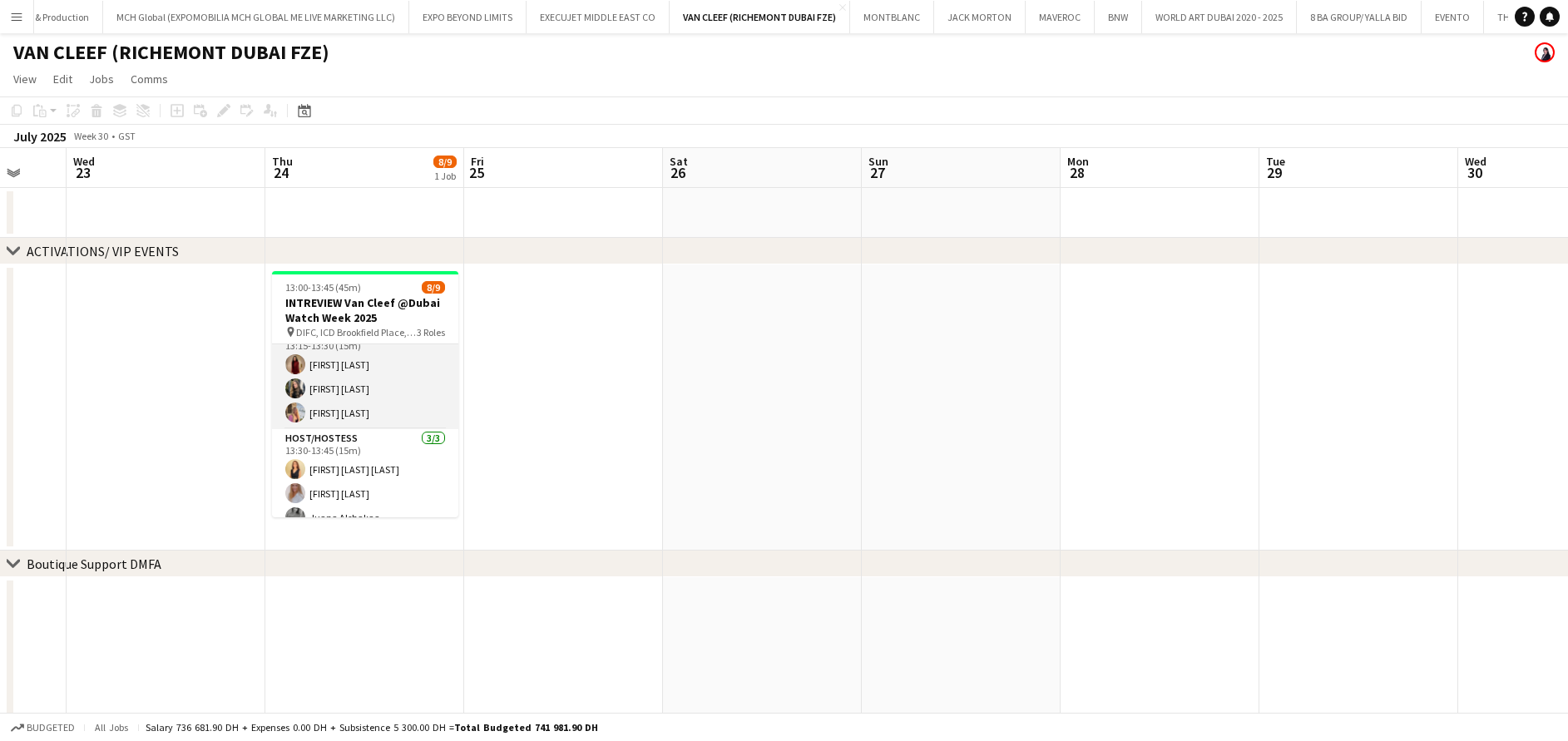 click on "Host/Hostess   3/3   13:15-13:30 (15m)
Rose Velasquez Zeina Summakia Mathilde Arame" at bounding box center [365, 377] 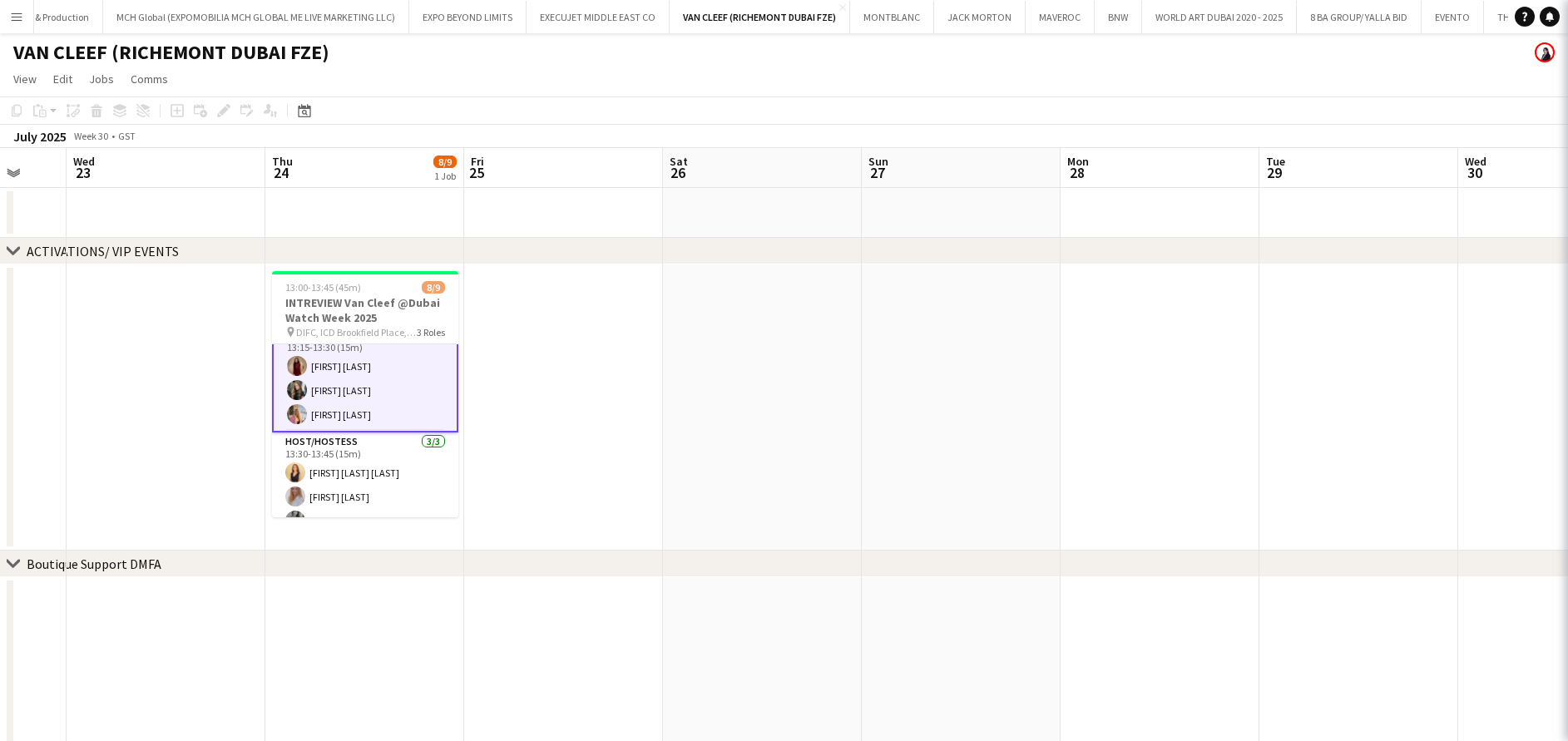 scroll, scrollTop: 126, scrollLeft: 0, axis: vertical 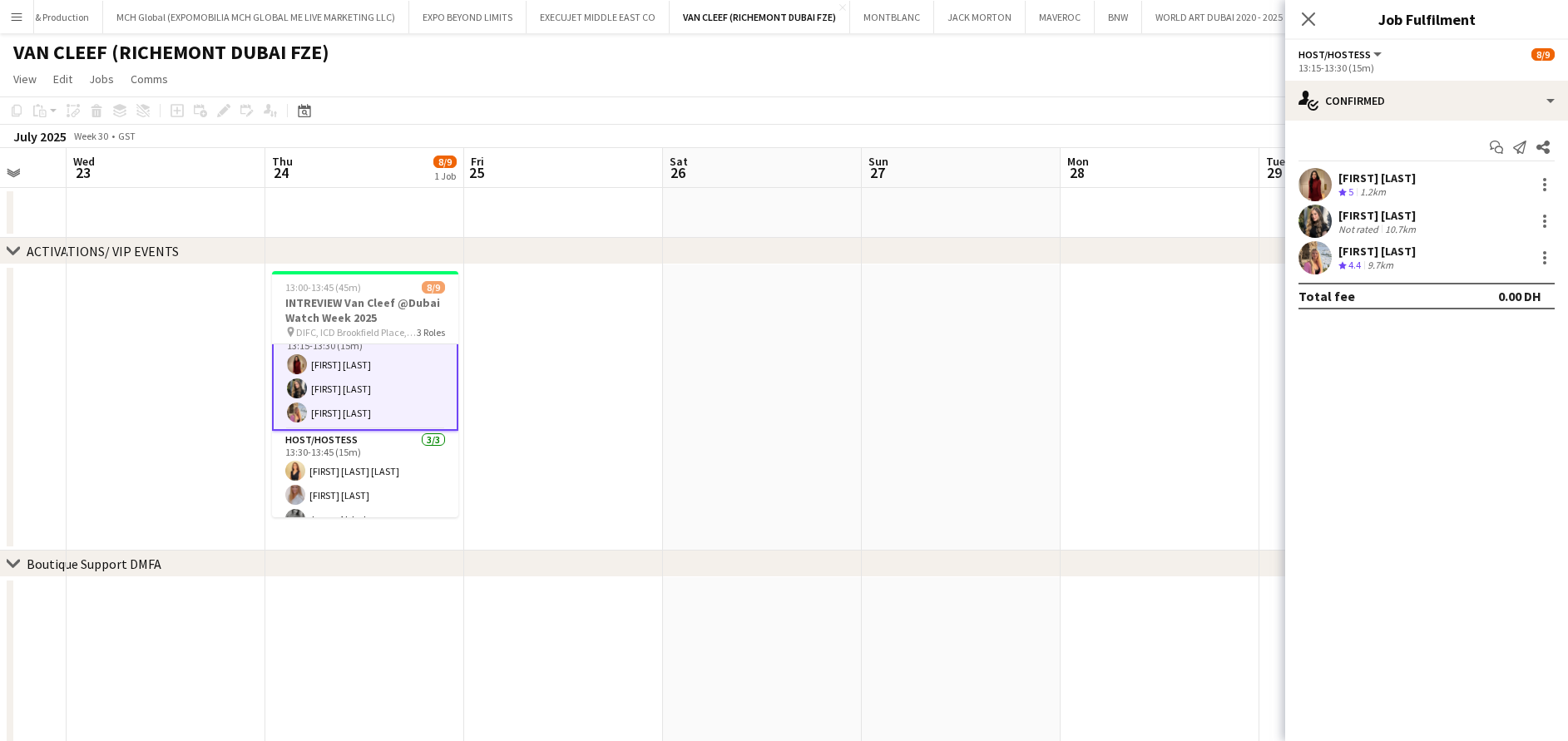click on "Not rated" at bounding box center (1360, 229) 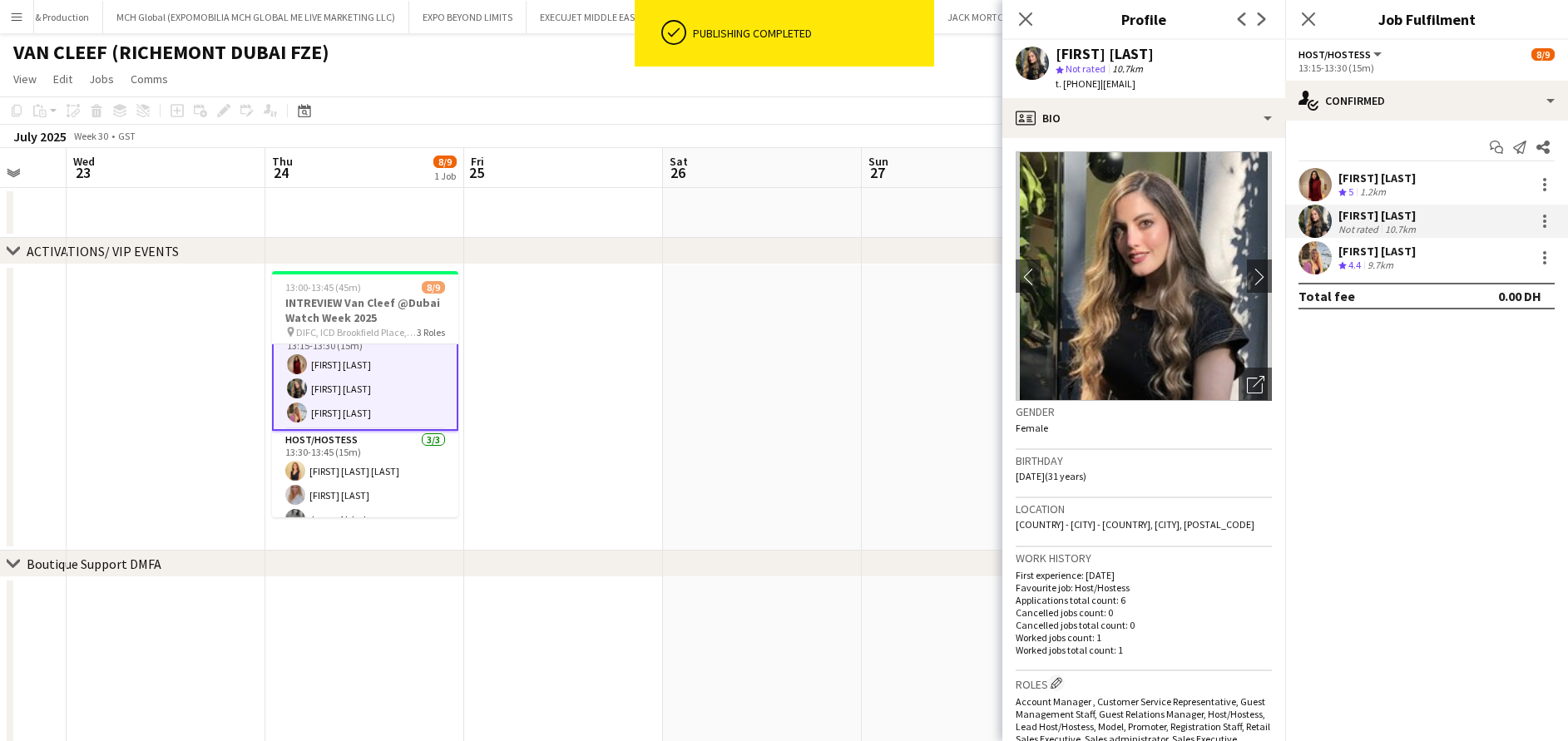 click at bounding box center [563, 408] 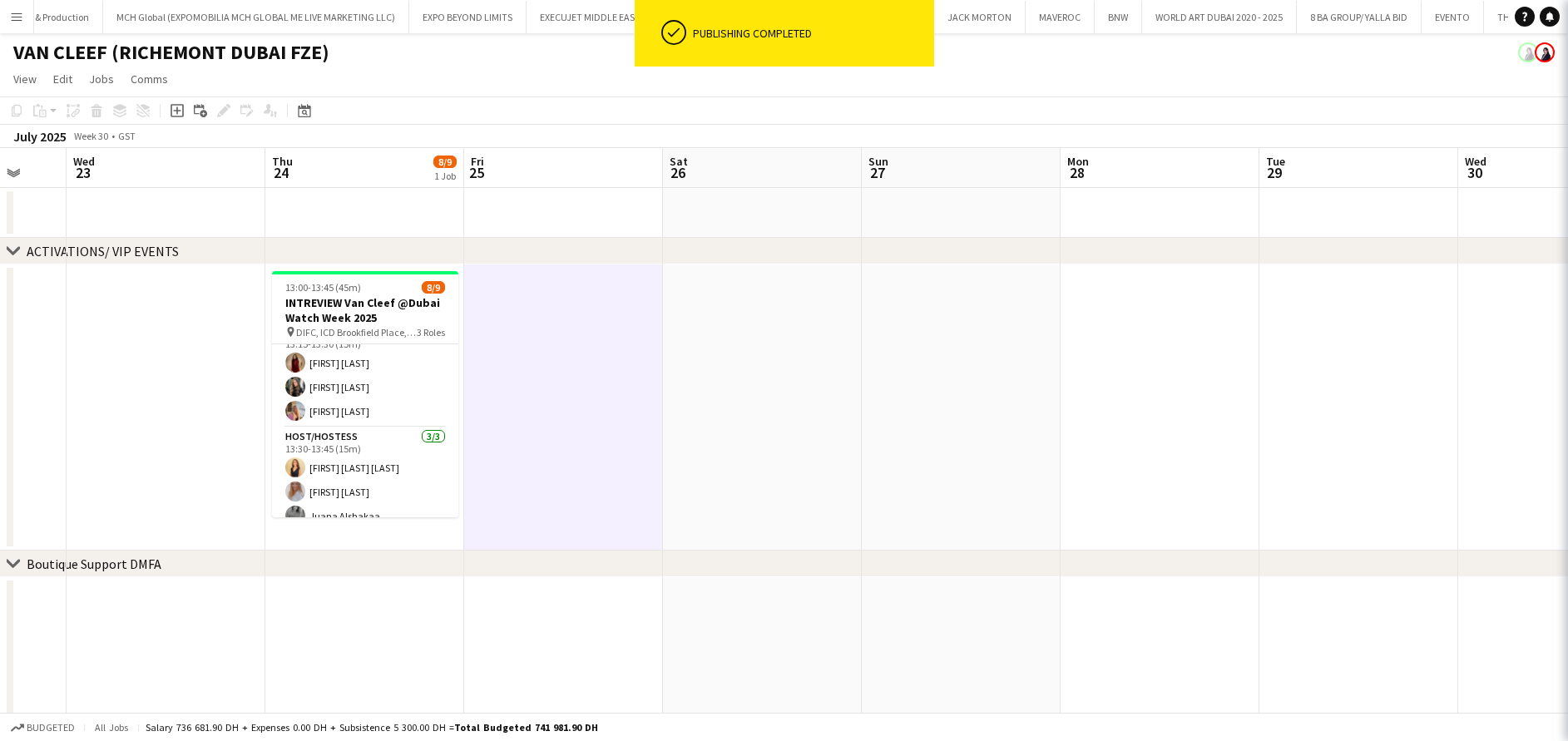scroll, scrollTop: 125, scrollLeft: 0, axis: vertical 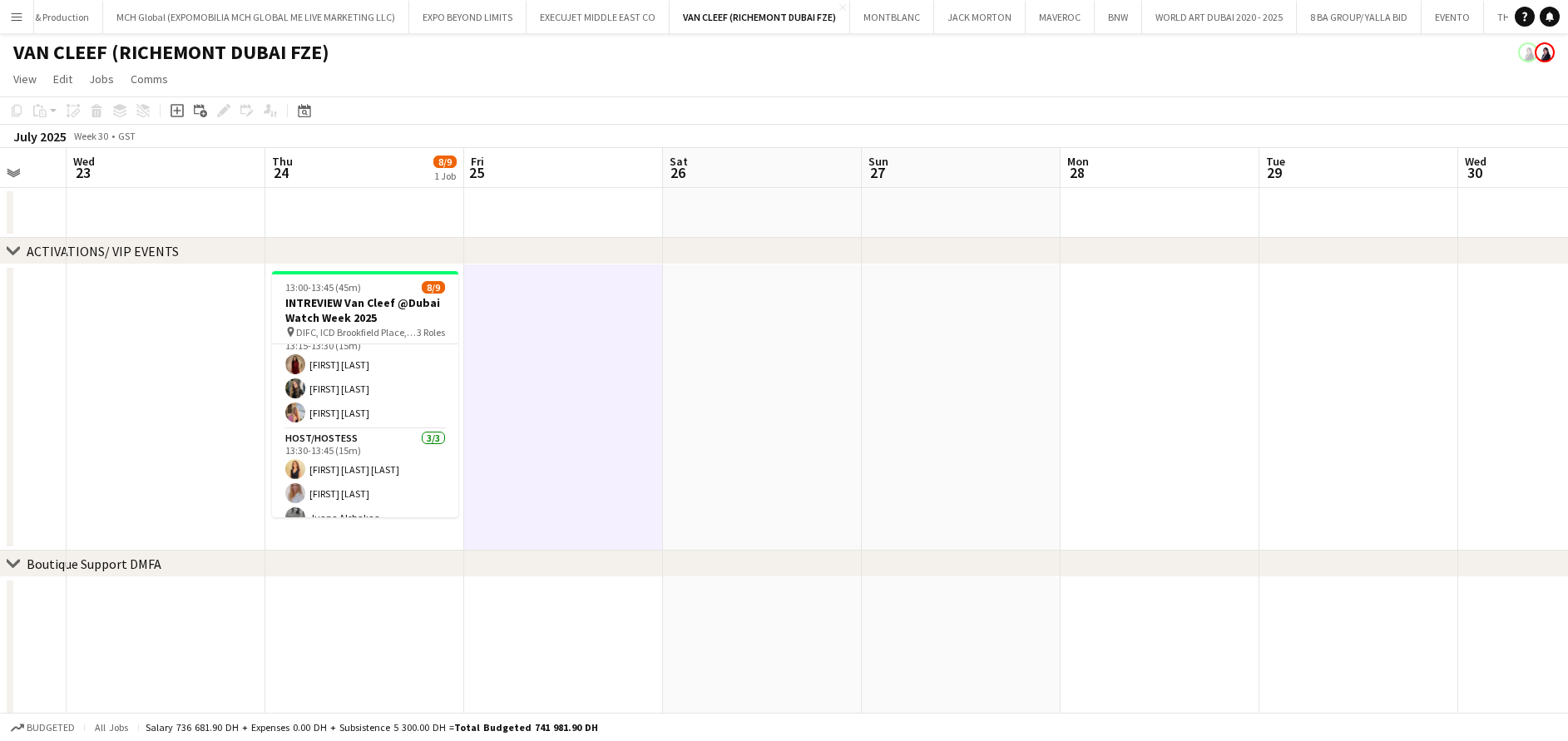 click at bounding box center [762, 408] 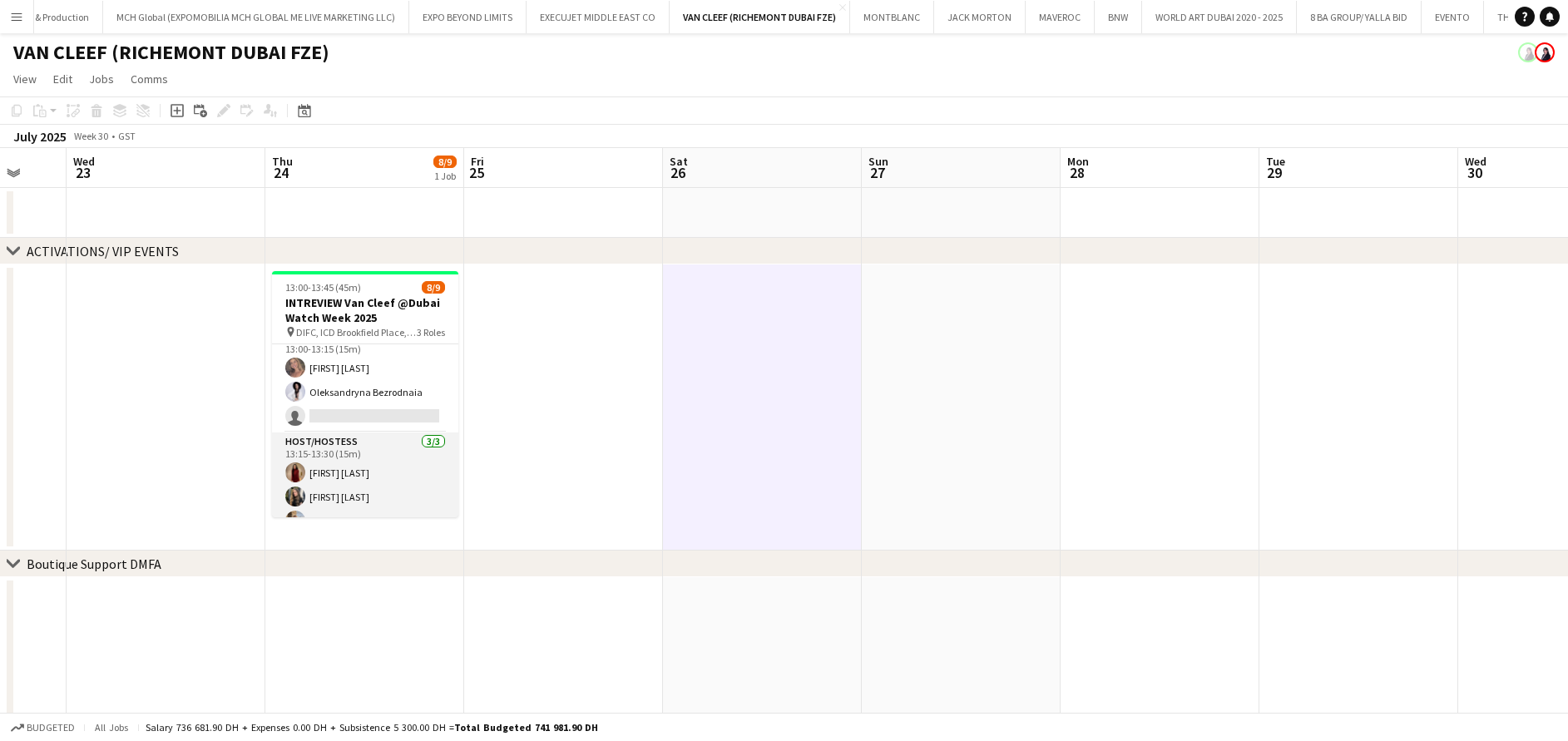 scroll, scrollTop: 141, scrollLeft: 0, axis: vertical 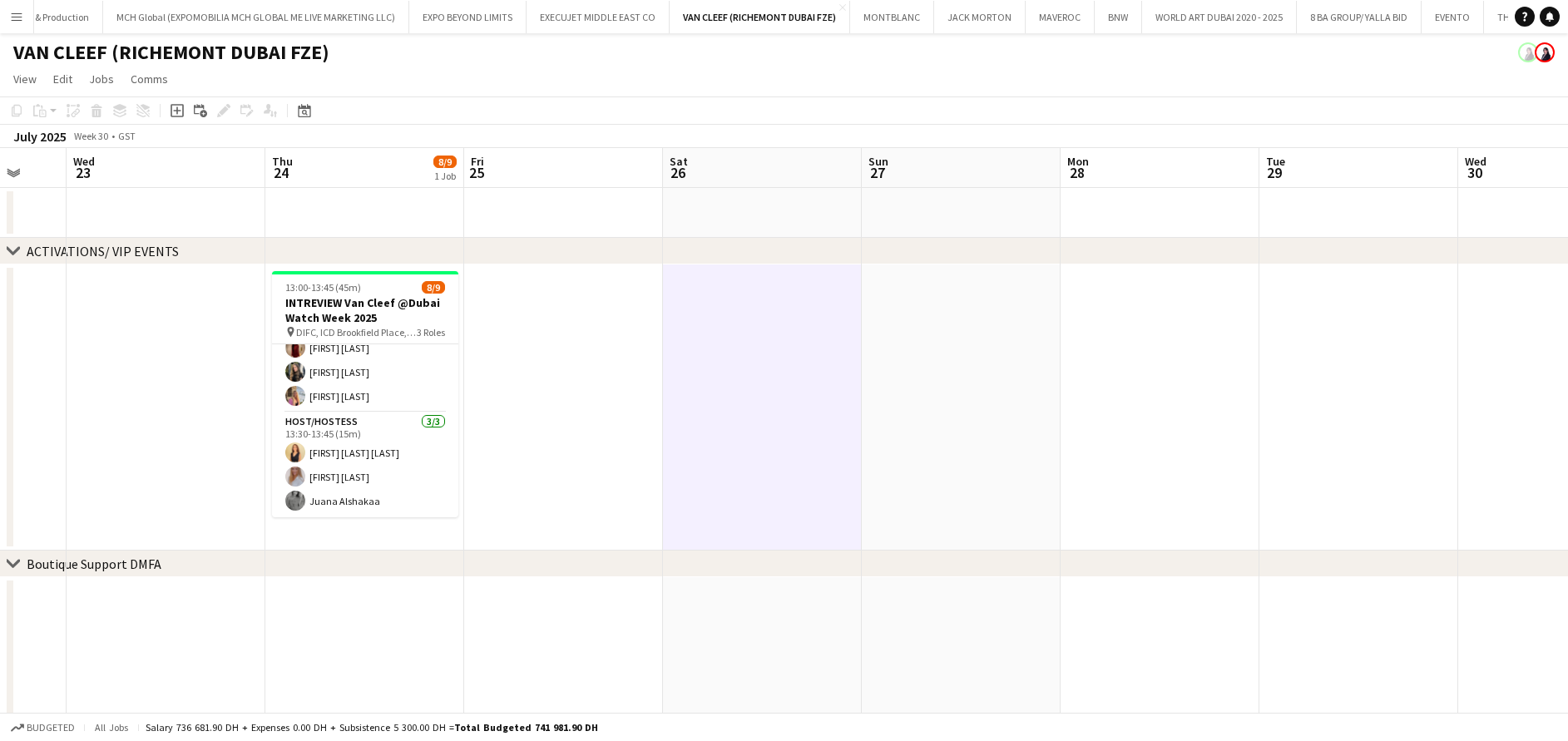 drag, startPoint x: 601, startPoint y: 368, endPoint x: 586, endPoint y: 369, distance: 15.033296 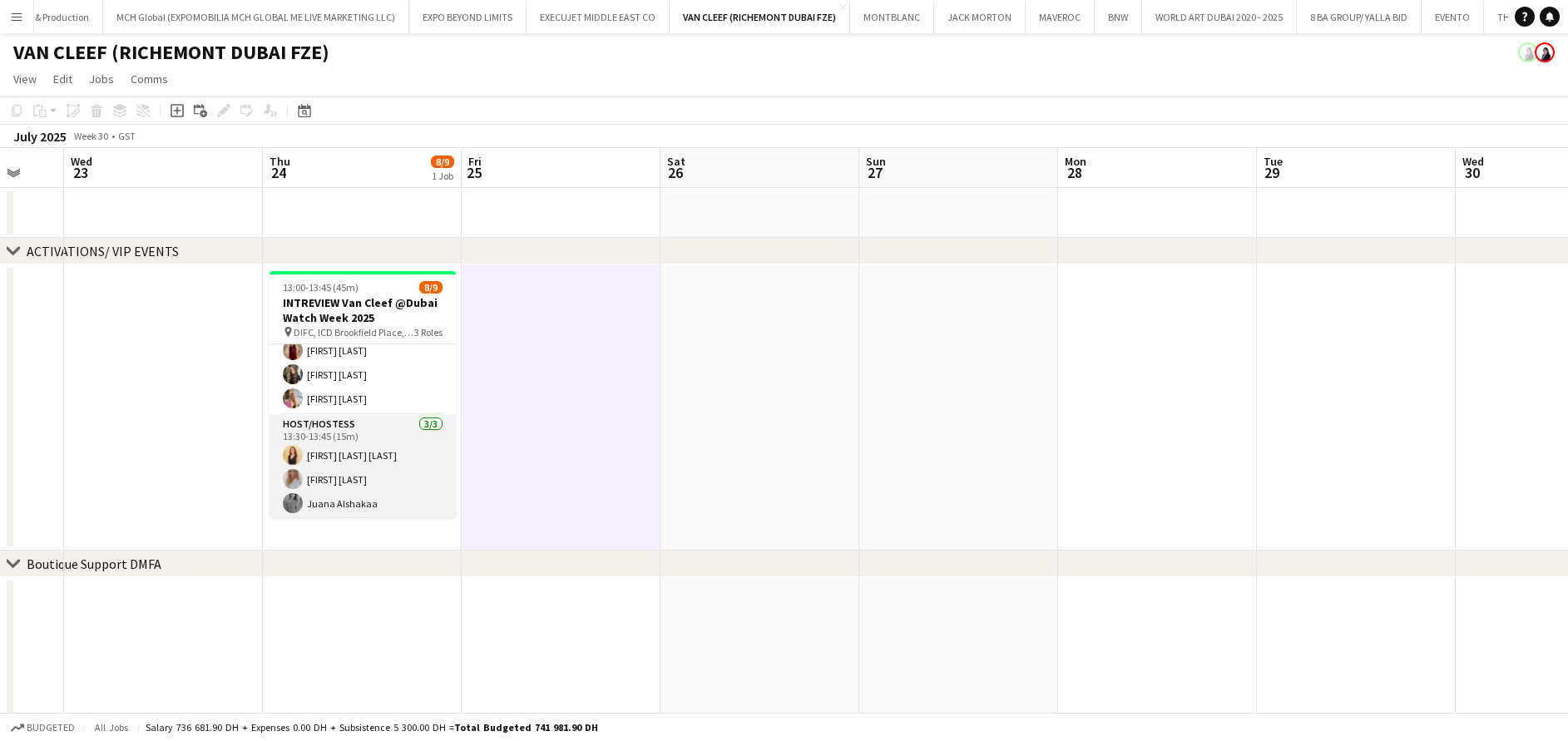 scroll, scrollTop: 141, scrollLeft: 0, axis: vertical 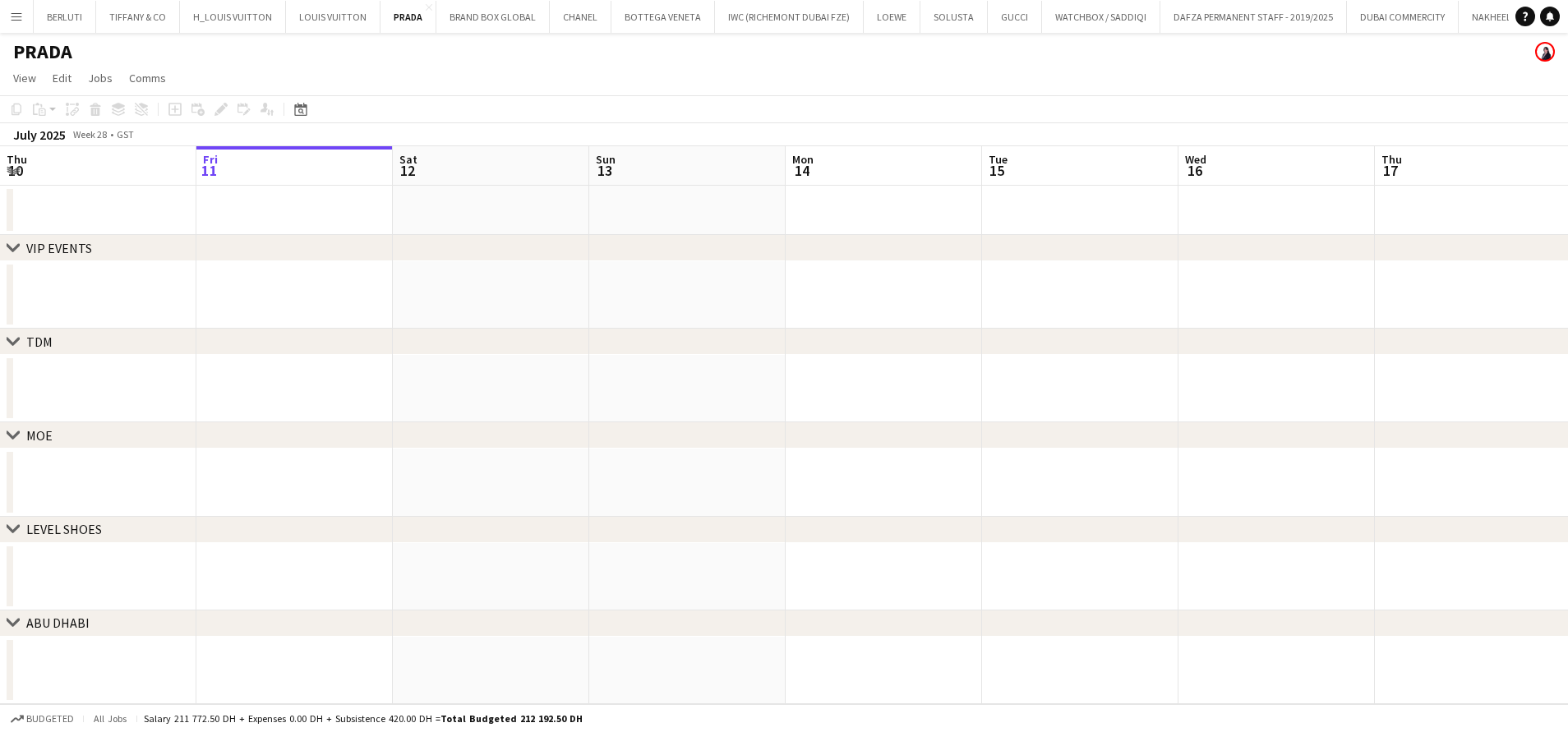 click at bounding box center [98, 210] 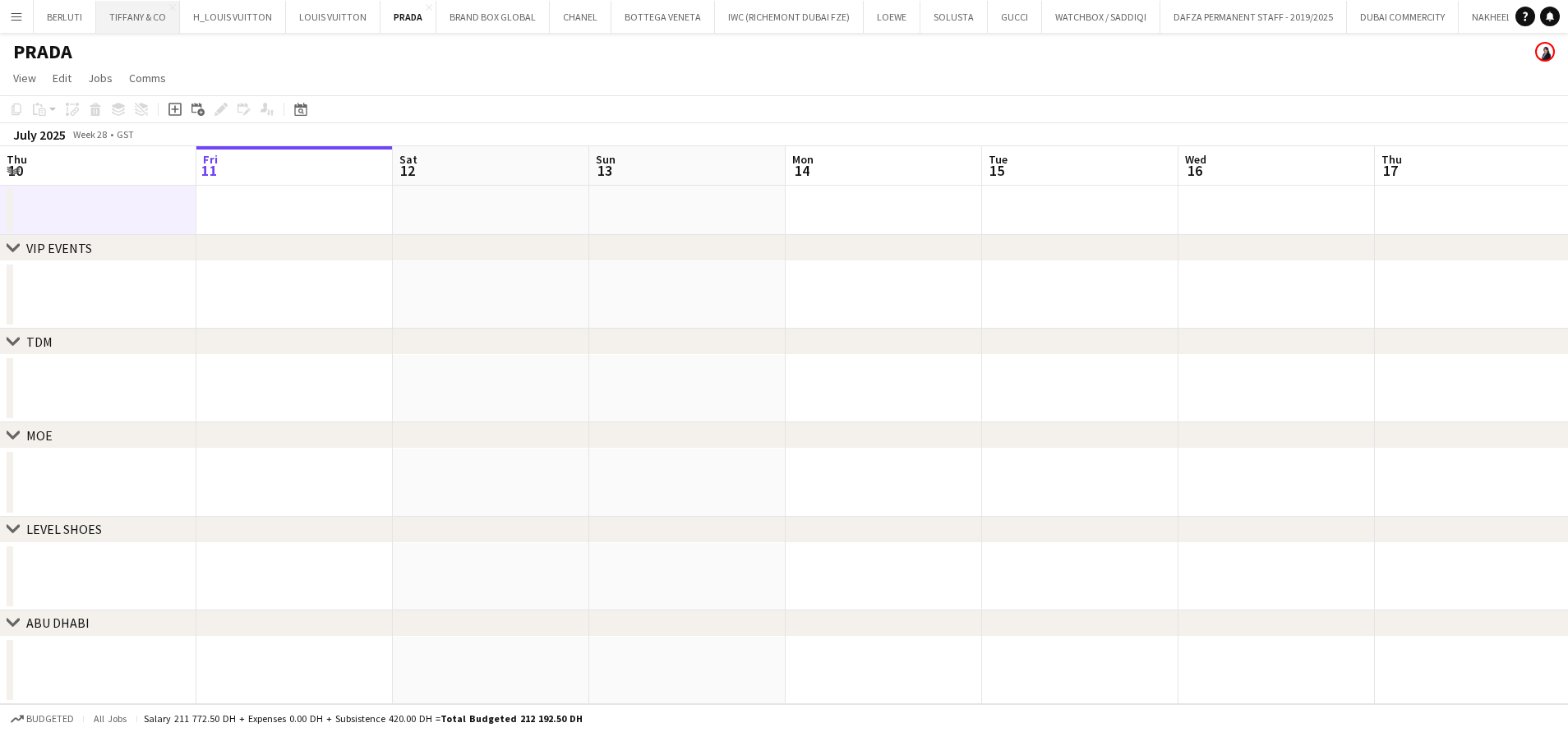 click on "TIFFANY & CO
Close" at bounding box center [138, 16] 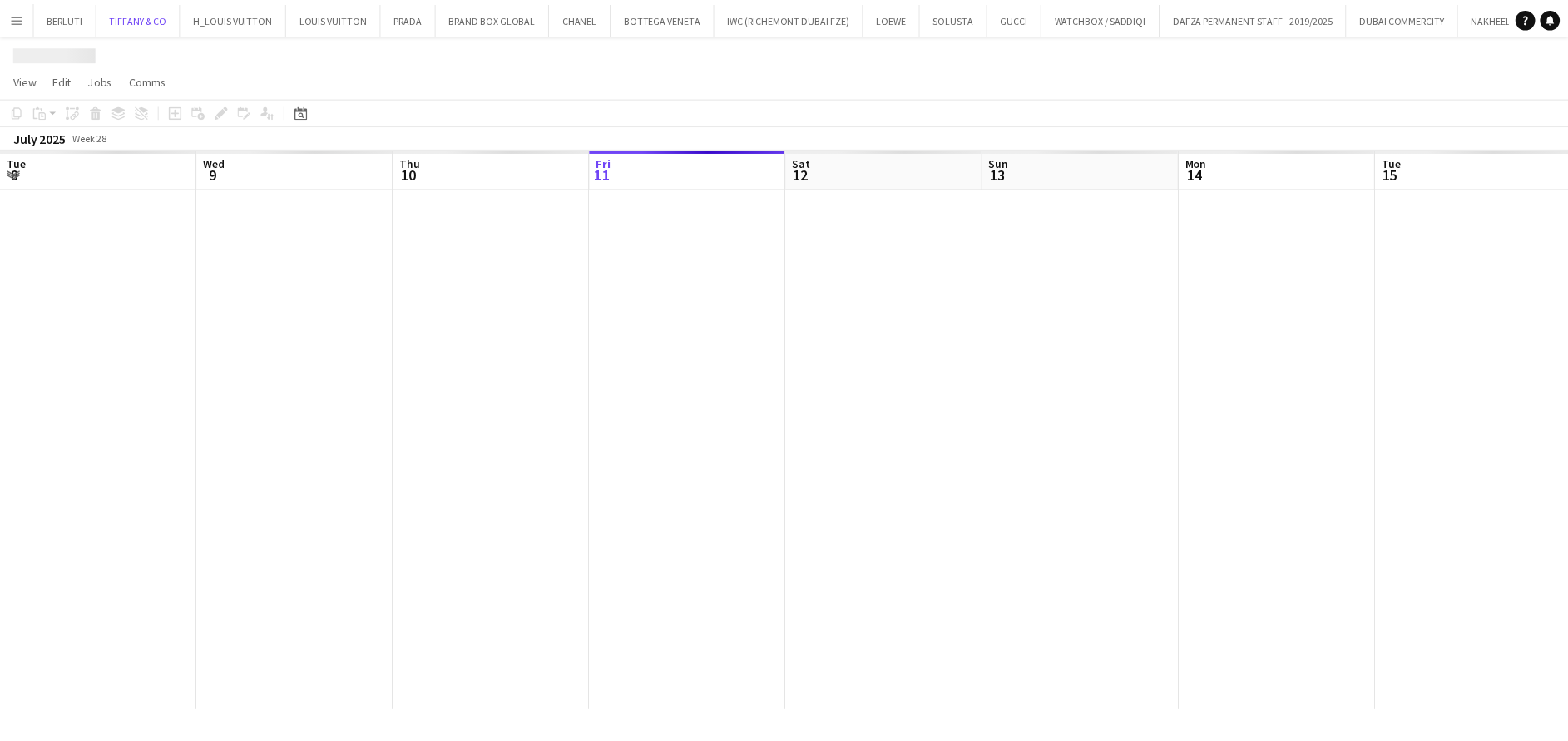 scroll, scrollTop: 0, scrollLeft: 398, axis: horizontal 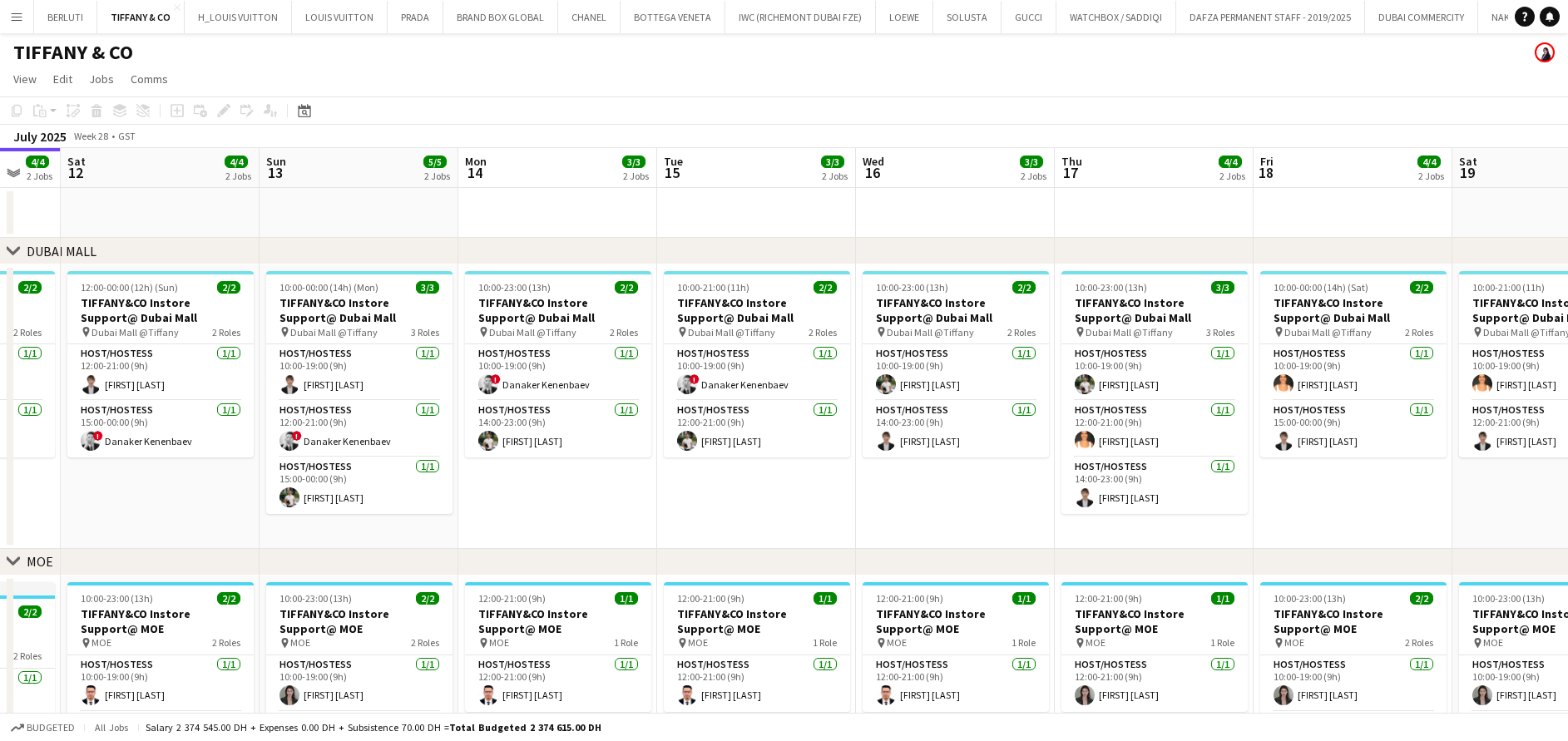 drag, startPoint x: 936, startPoint y: 286, endPoint x: 255, endPoint y: 229, distance: 683.3813 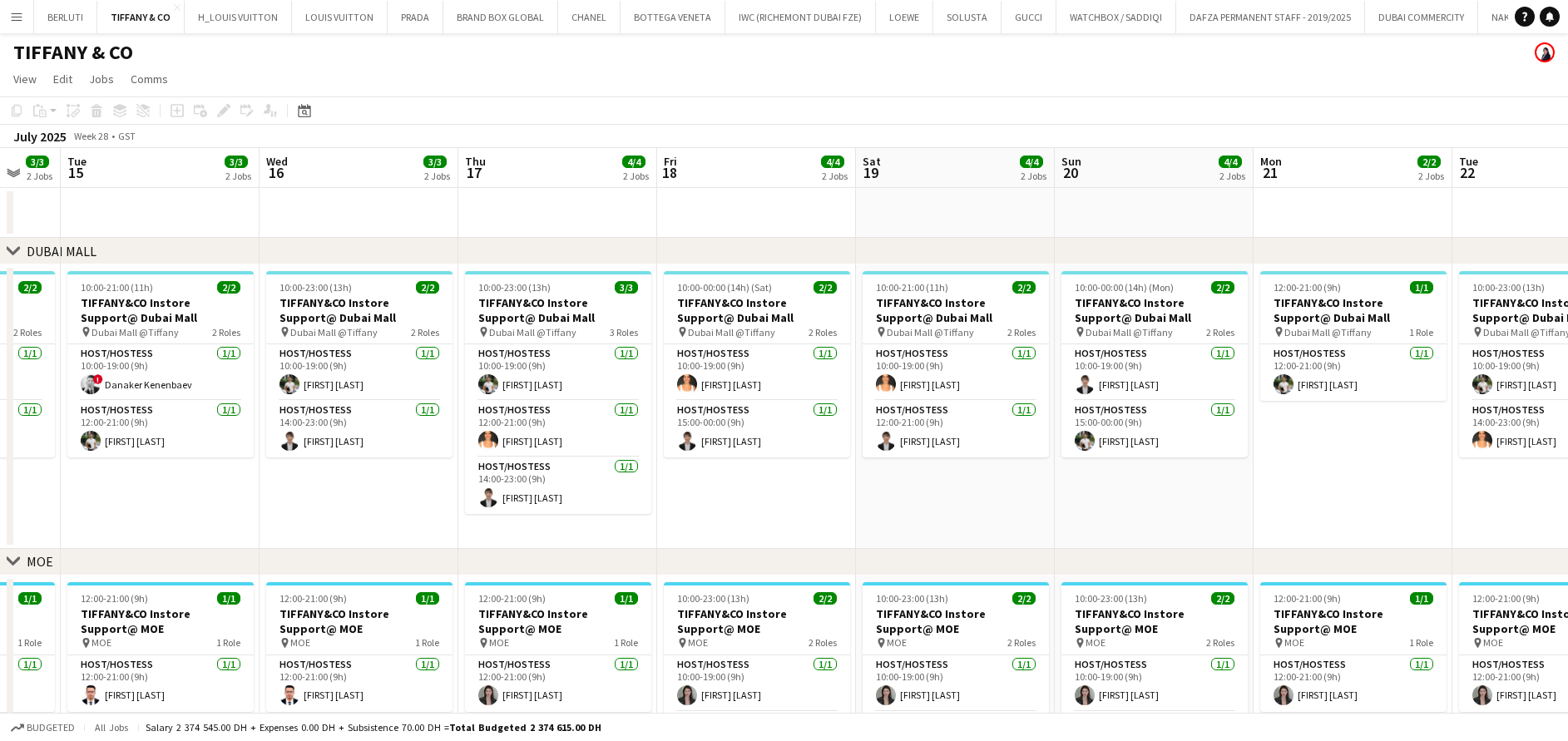drag, startPoint x: 885, startPoint y: 249, endPoint x: 319, endPoint y: 249, distance: 566 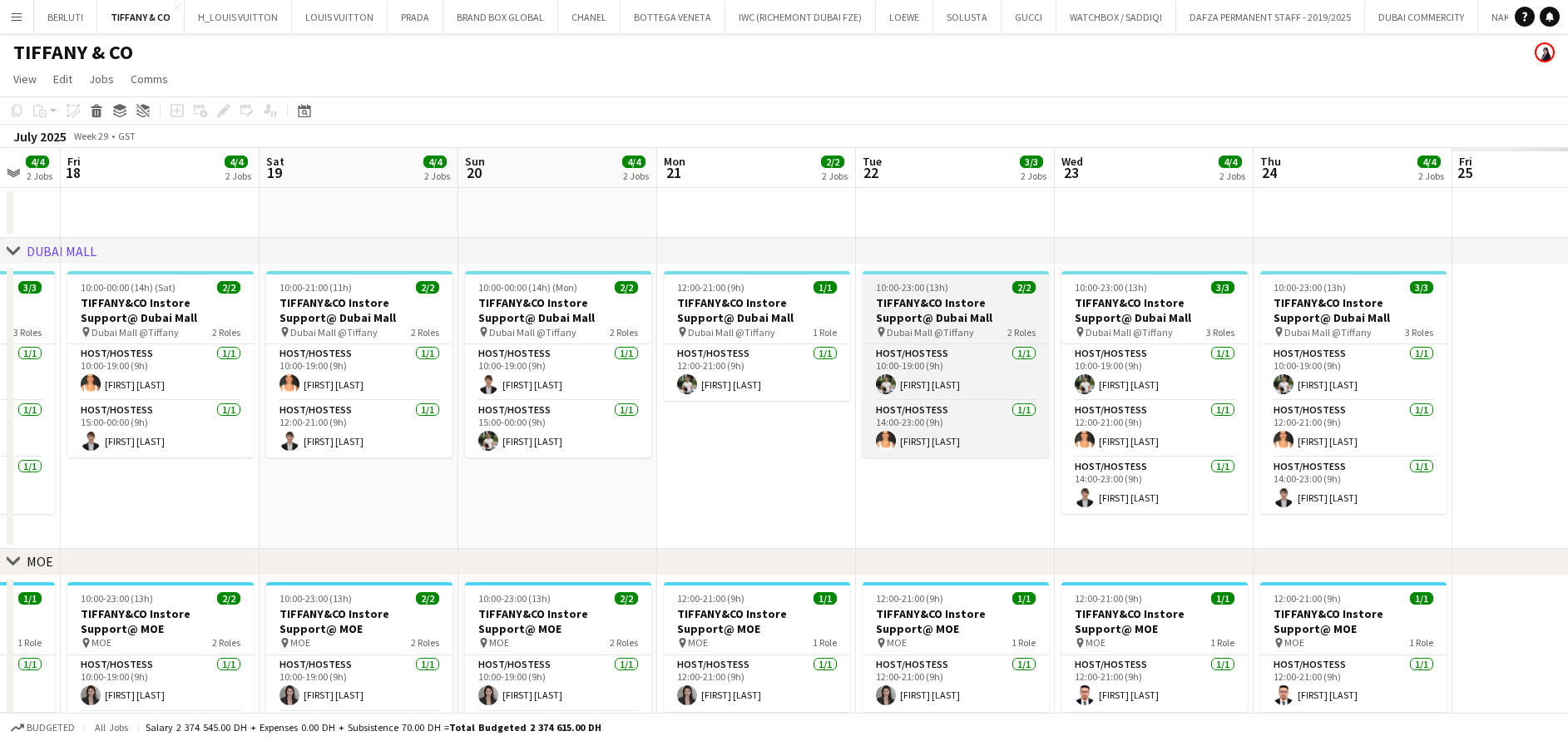 drag, startPoint x: 621, startPoint y: 300, endPoint x: 757, endPoint y: 304, distance: 136.05881 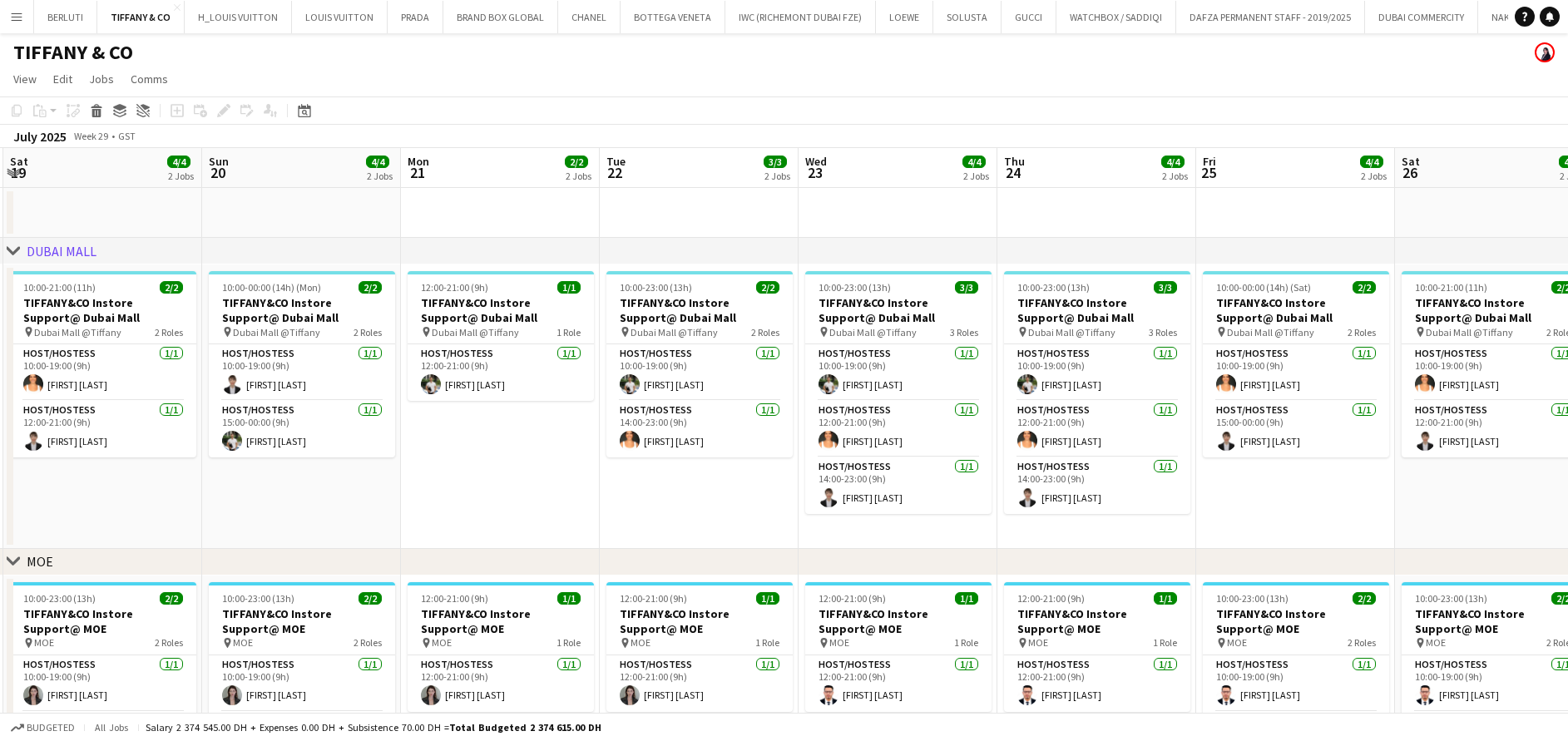 scroll, scrollTop: 0, scrollLeft: 624, axis: horizontal 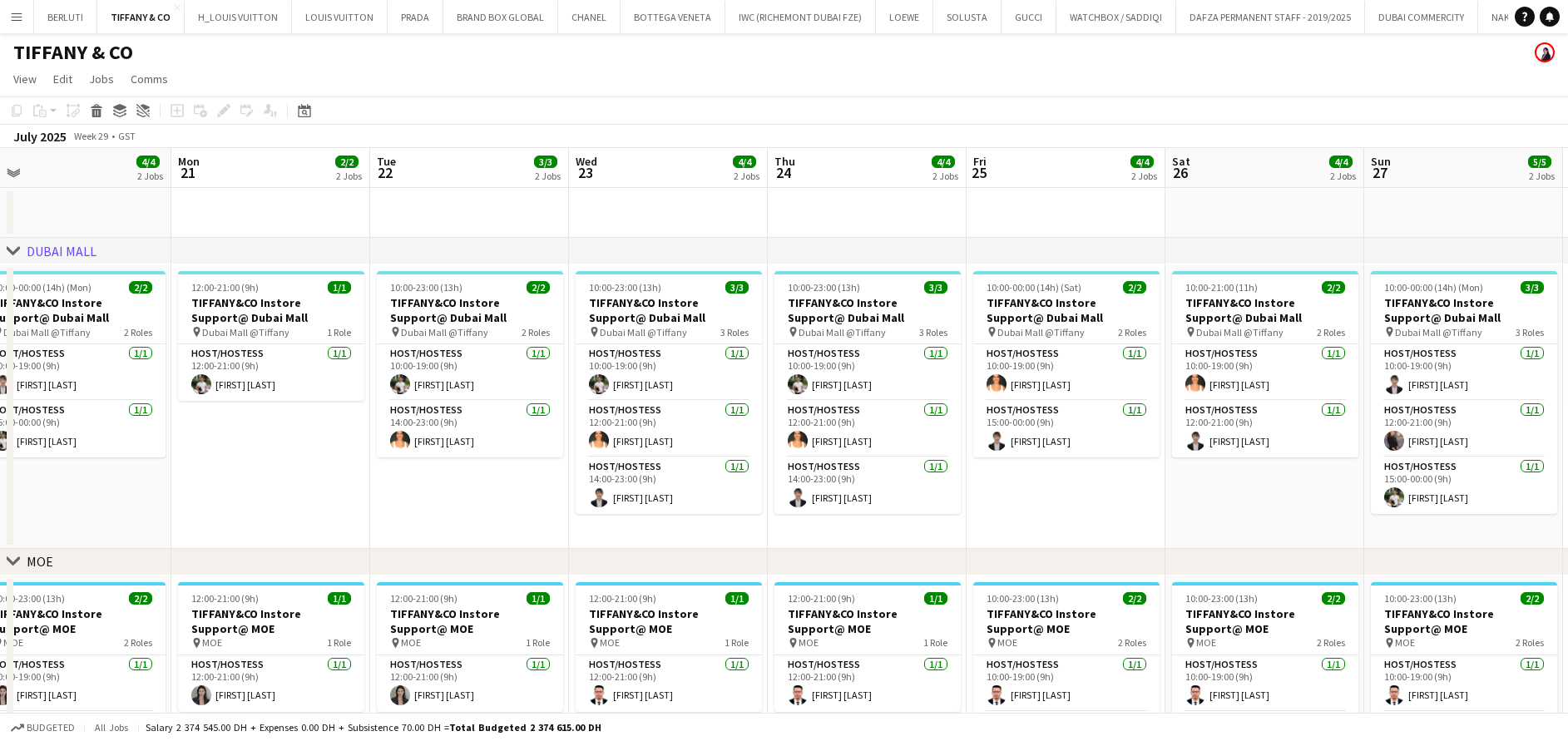 drag, startPoint x: 783, startPoint y: 331, endPoint x: 649, endPoint y: 333, distance: 134.01492 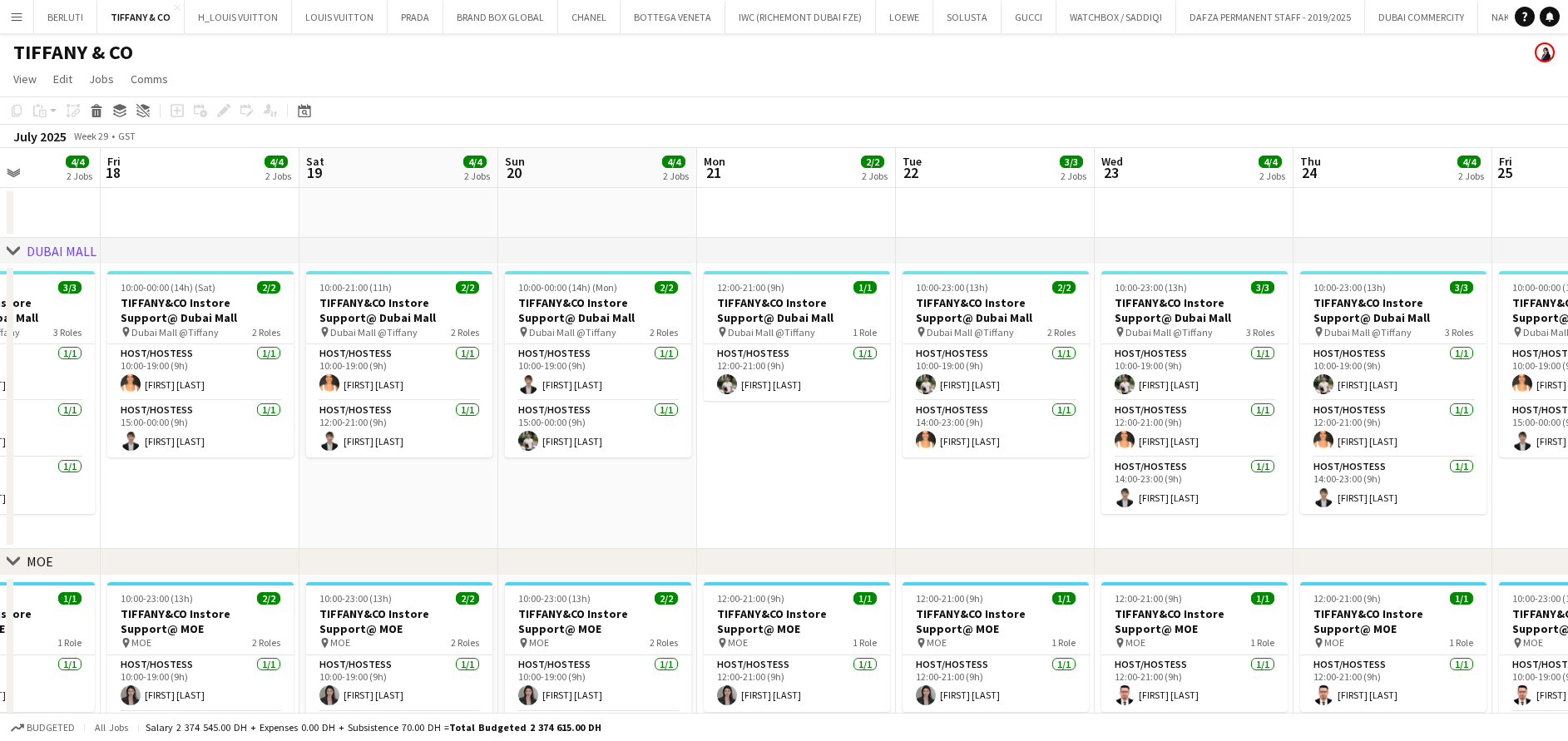 drag, startPoint x: 210, startPoint y: 497, endPoint x: 331, endPoint y: 540, distance: 128.41339 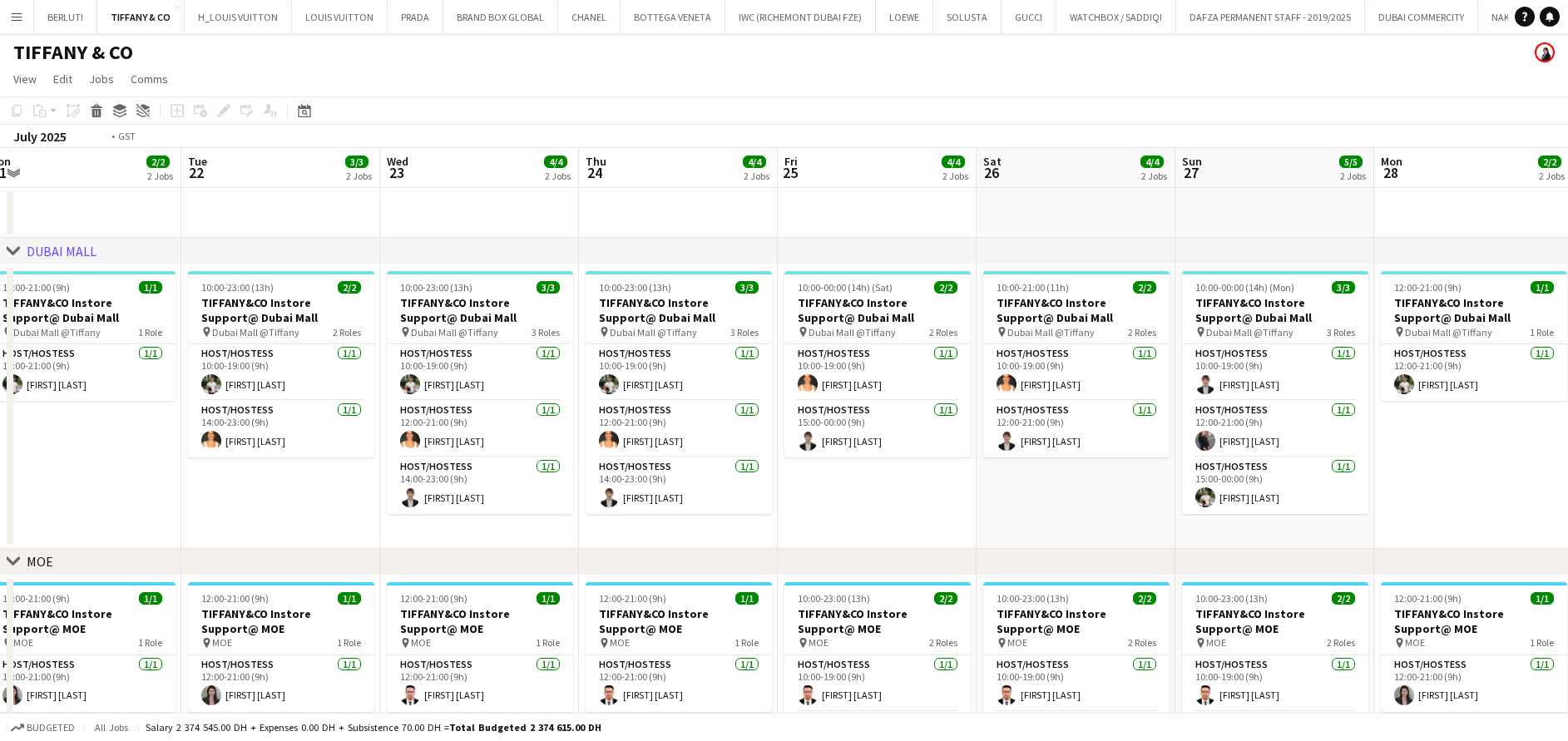 drag, startPoint x: 806, startPoint y: 540, endPoint x: 593, endPoint y: 540, distance: 213 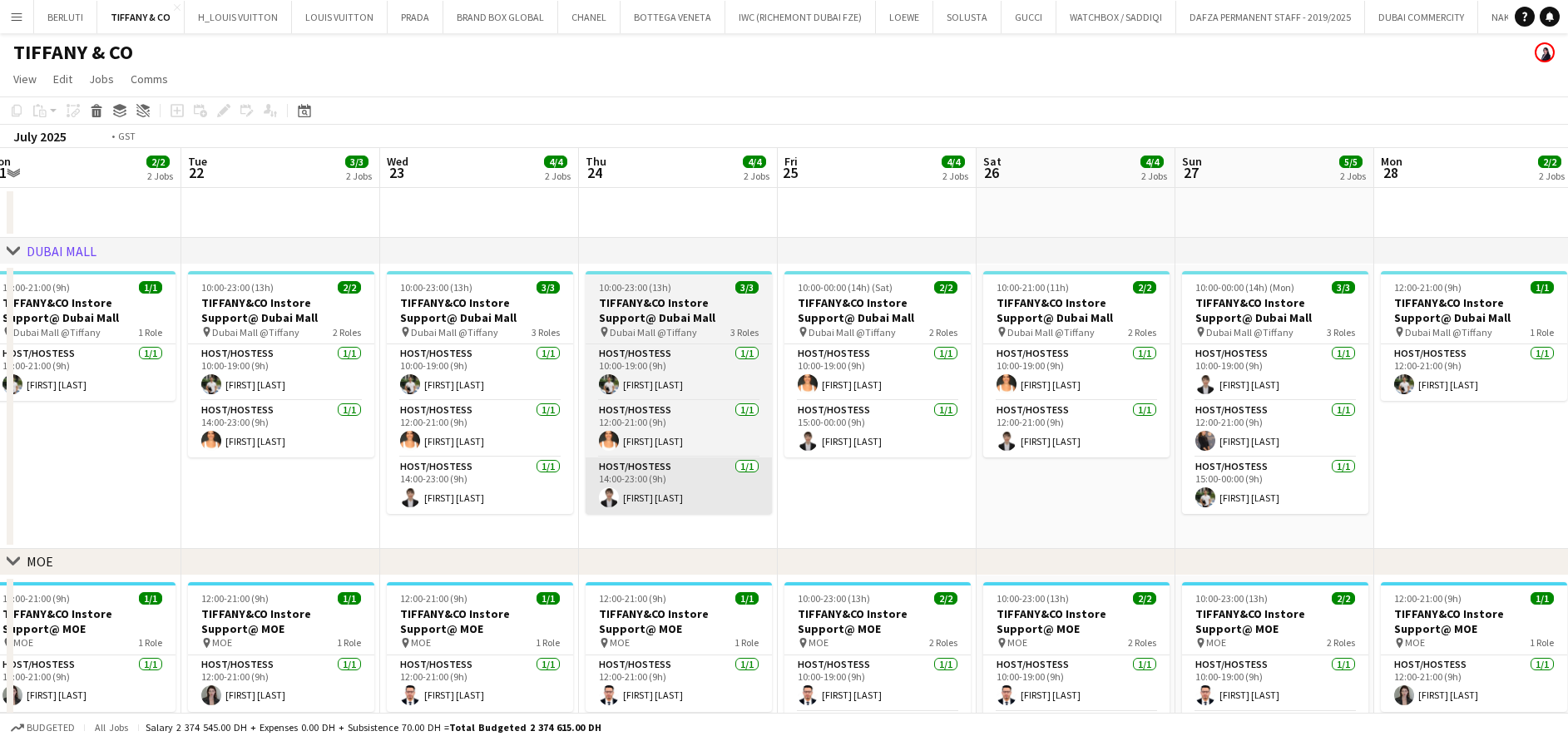 scroll, scrollTop: 0, scrollLeft: 622, axis: horizontal 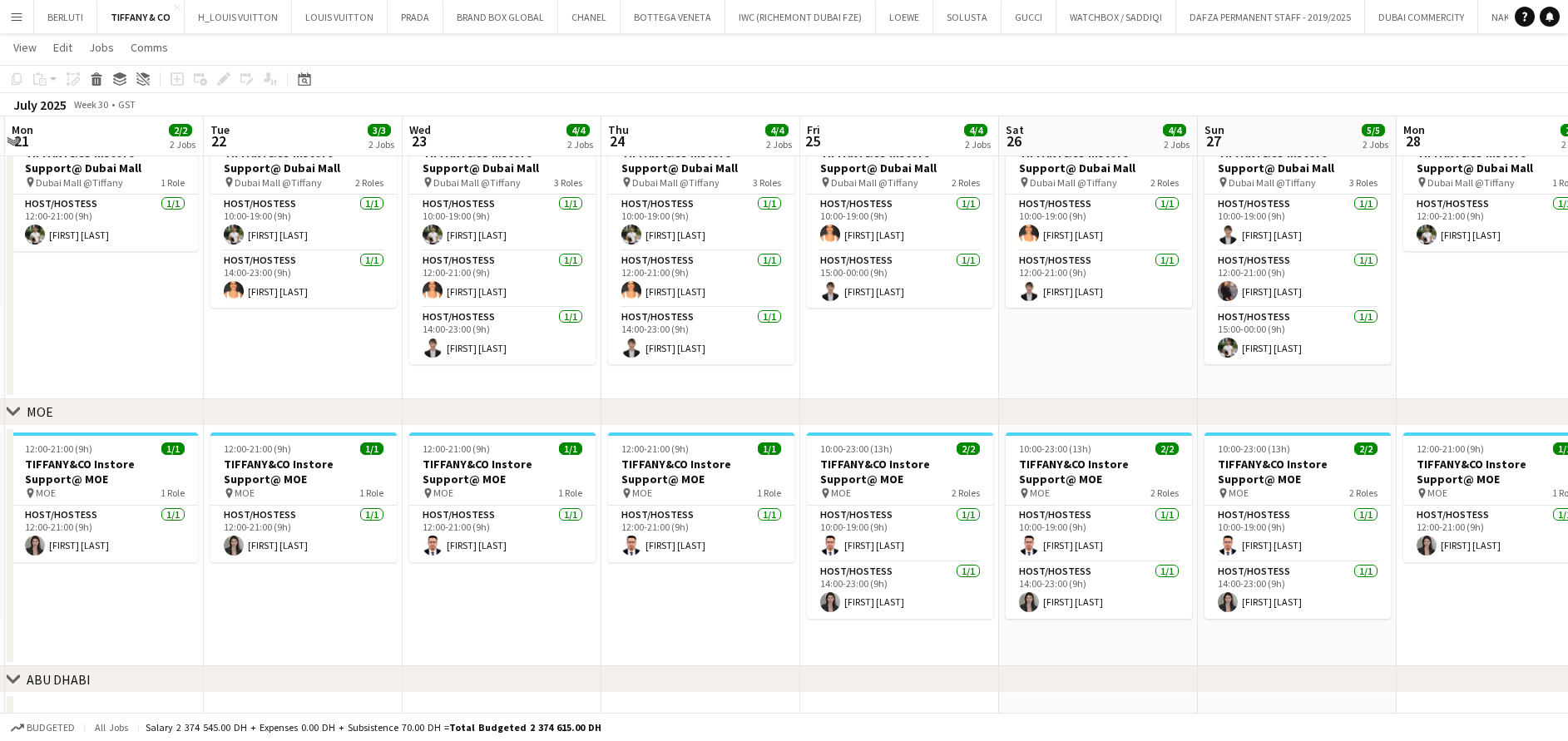 drag, startPoint x: 773, startPoint y: 329, endPoint x: 623, endPoint y: 325, distance: 150.05332 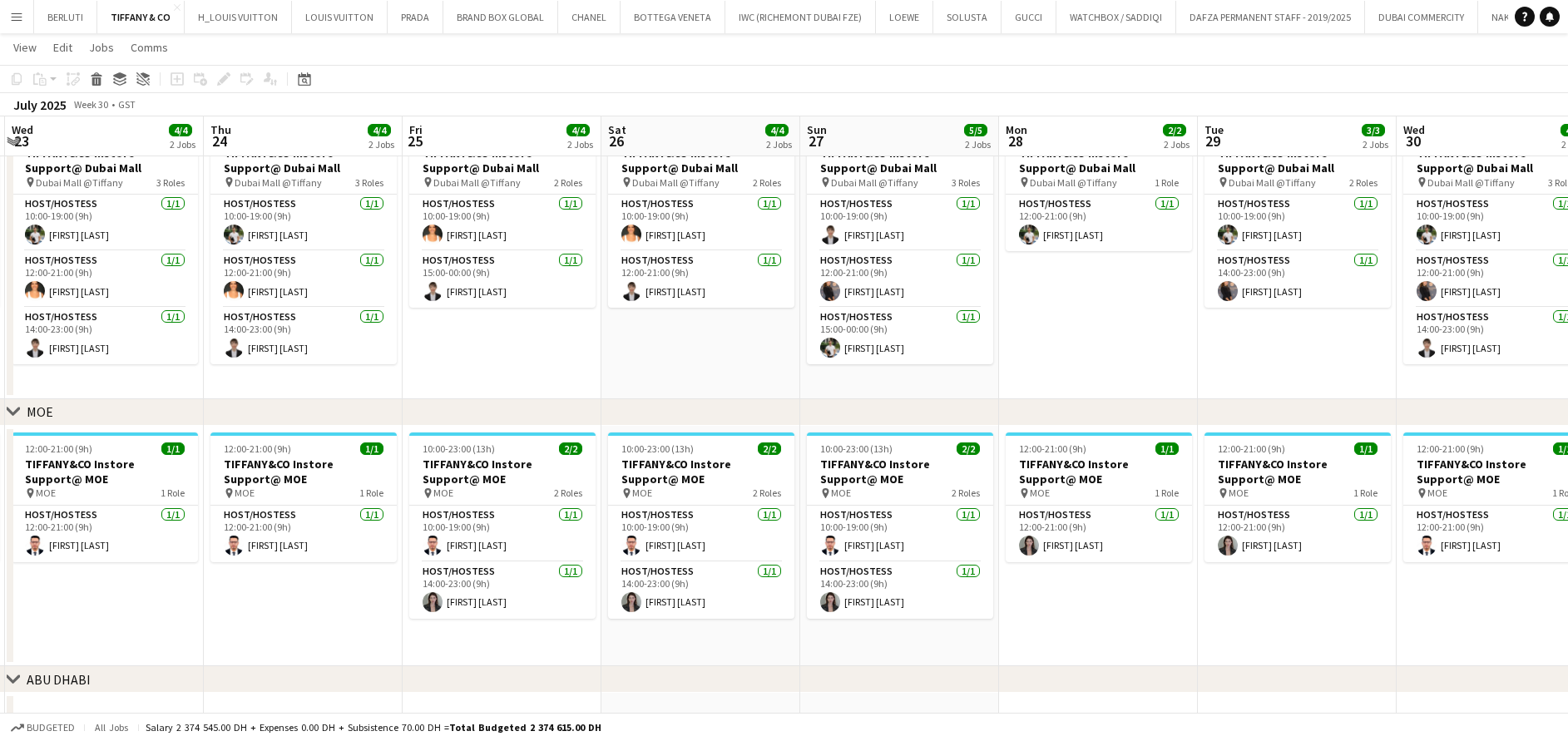 scroll, scrollTop: 0, scrollLeft: 623, axis: horizontal 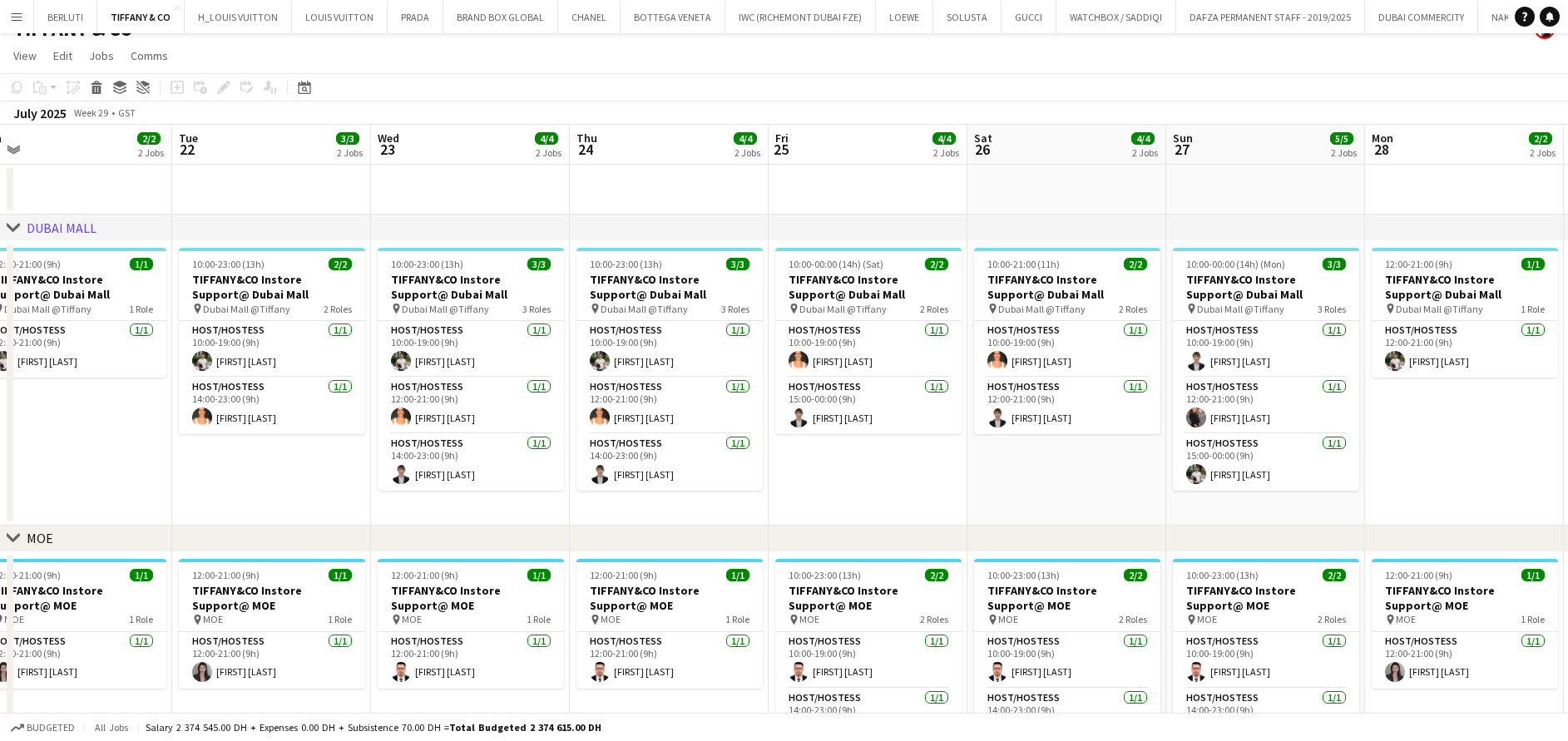 drag, startPoint x: 1081, startPoint y: 347, endPoint x: 237, endPoint y: 351, distance: 844.0095 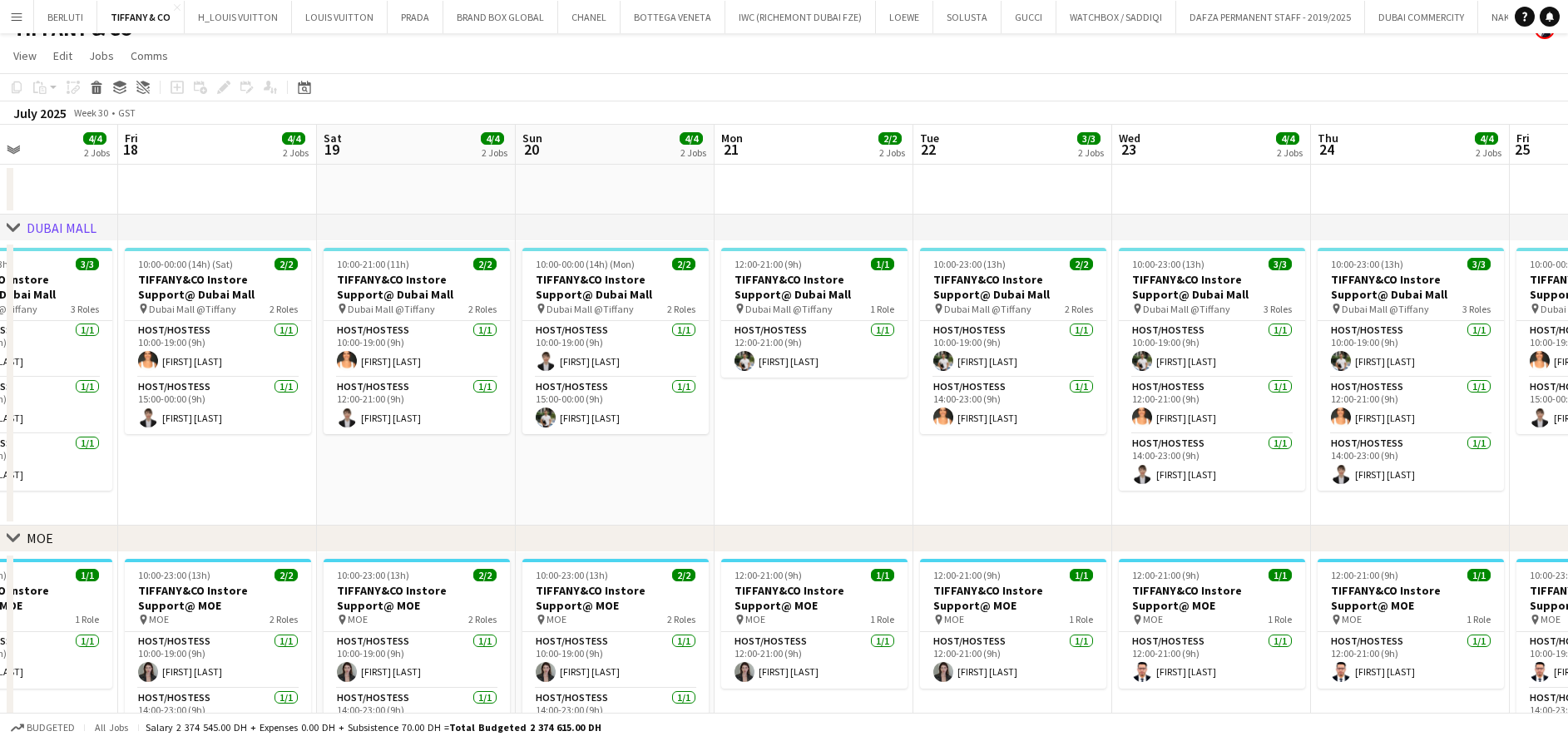 drag, startPoint x: 331, startPoint y: 353, endPoint x: 1096, endPoint y: 353, distance: 765 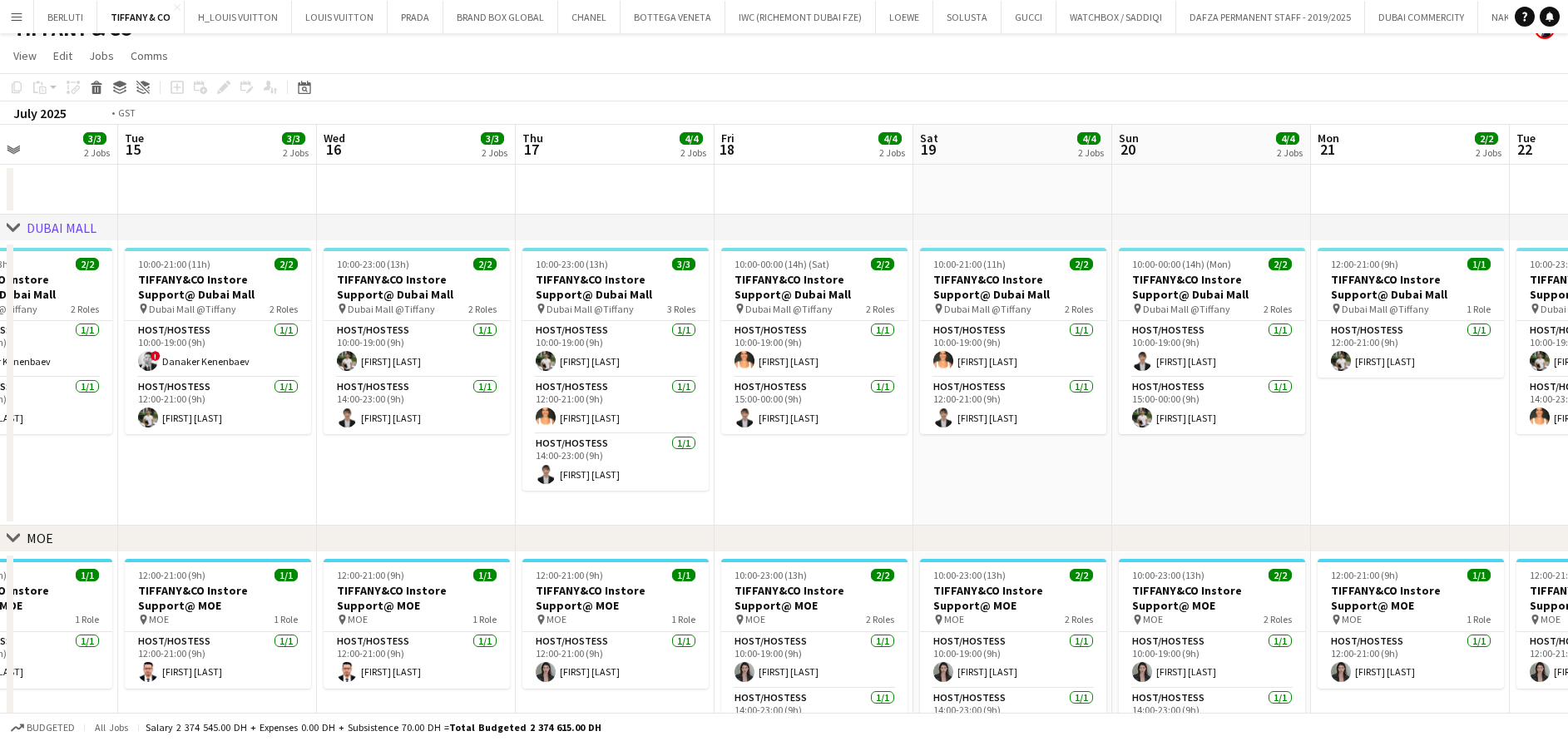 scroll, scrollTop: 0, scrollLeft: 415, axis: horizontal 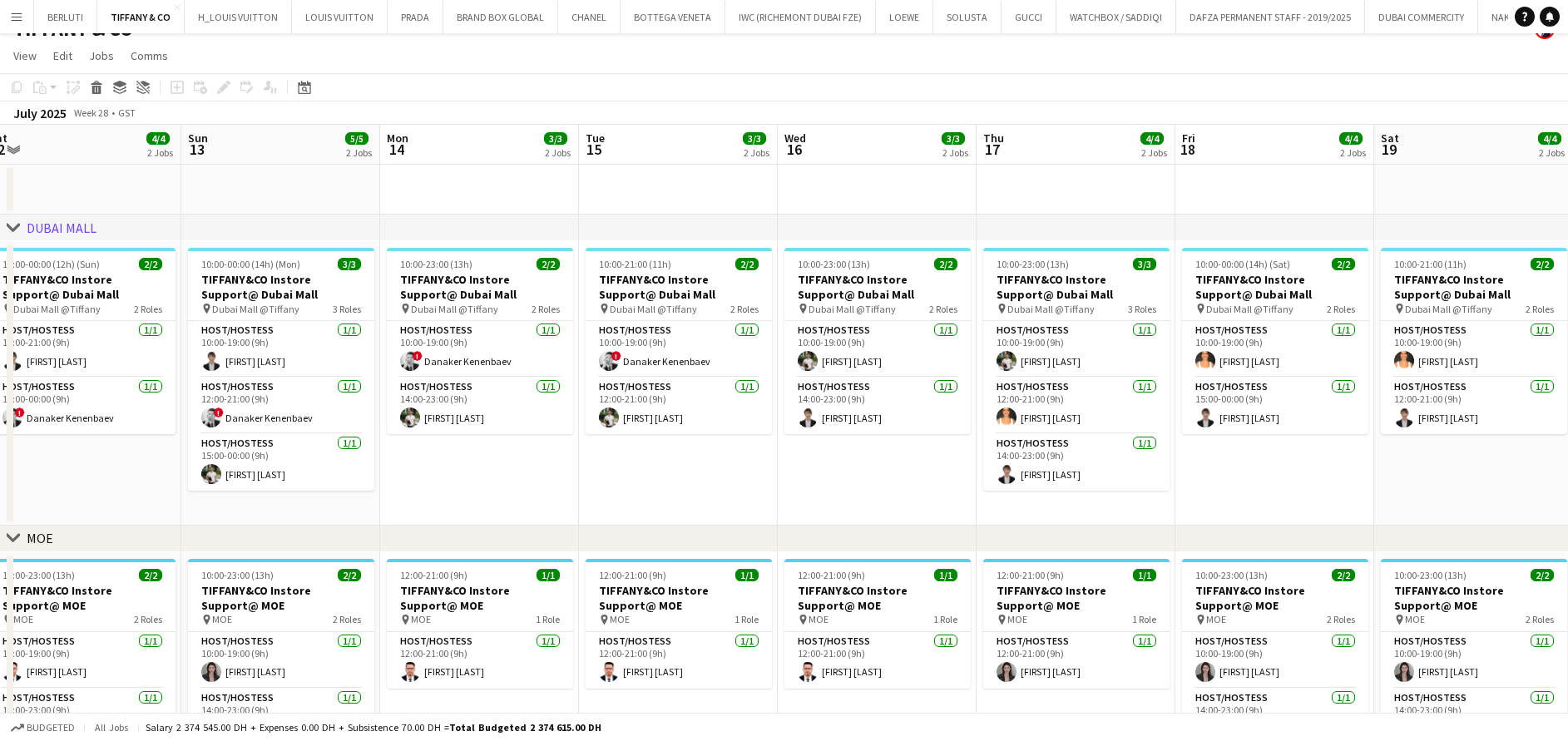 drag, startPoint x: 546, startPoint y: 353, endPoint x: 1007, endPoint y: 374, distance: 461.4781 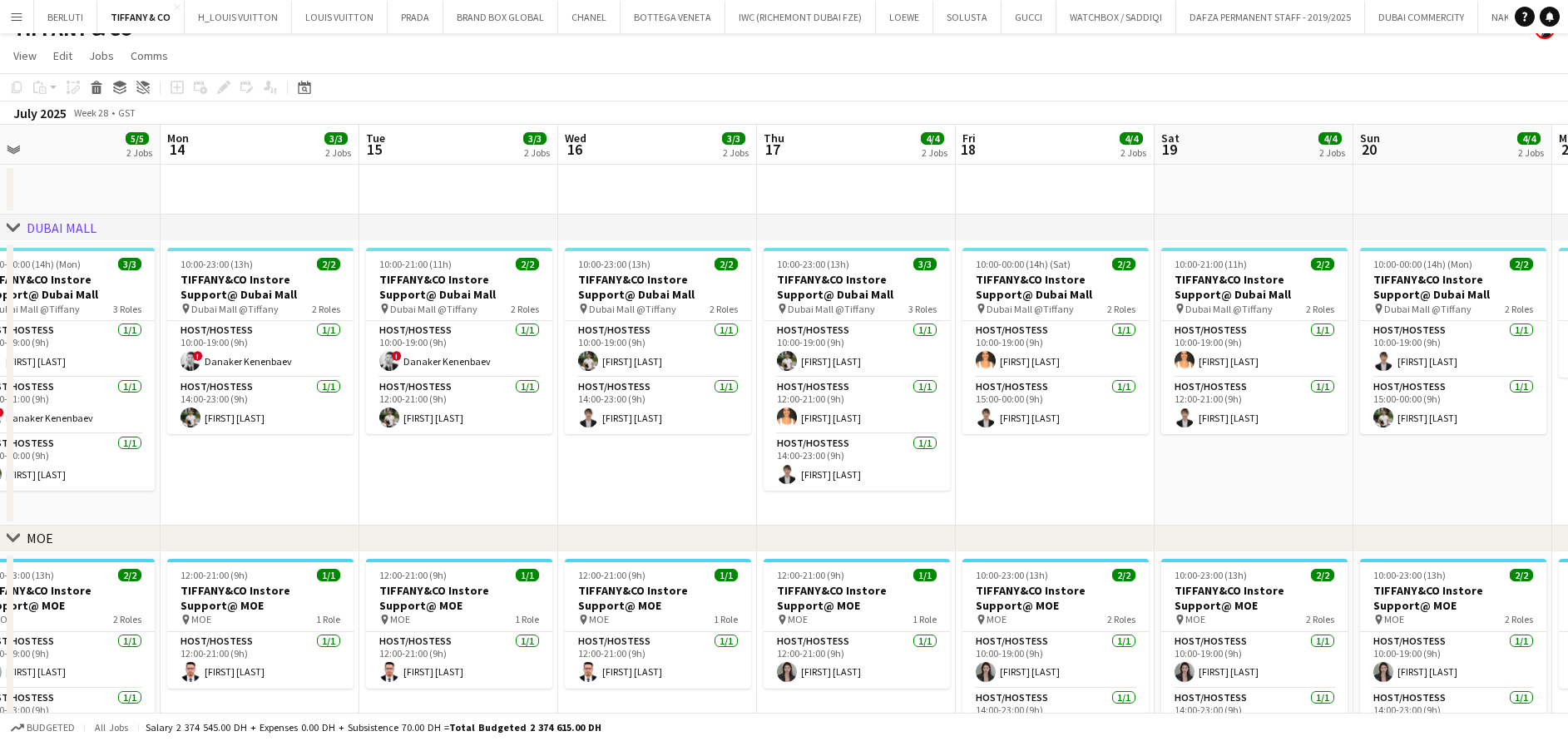 drag, startPoint x: 1229, startPoint y: 413, endPoint x: 977, endPoint y: 411, distance: 252.0079 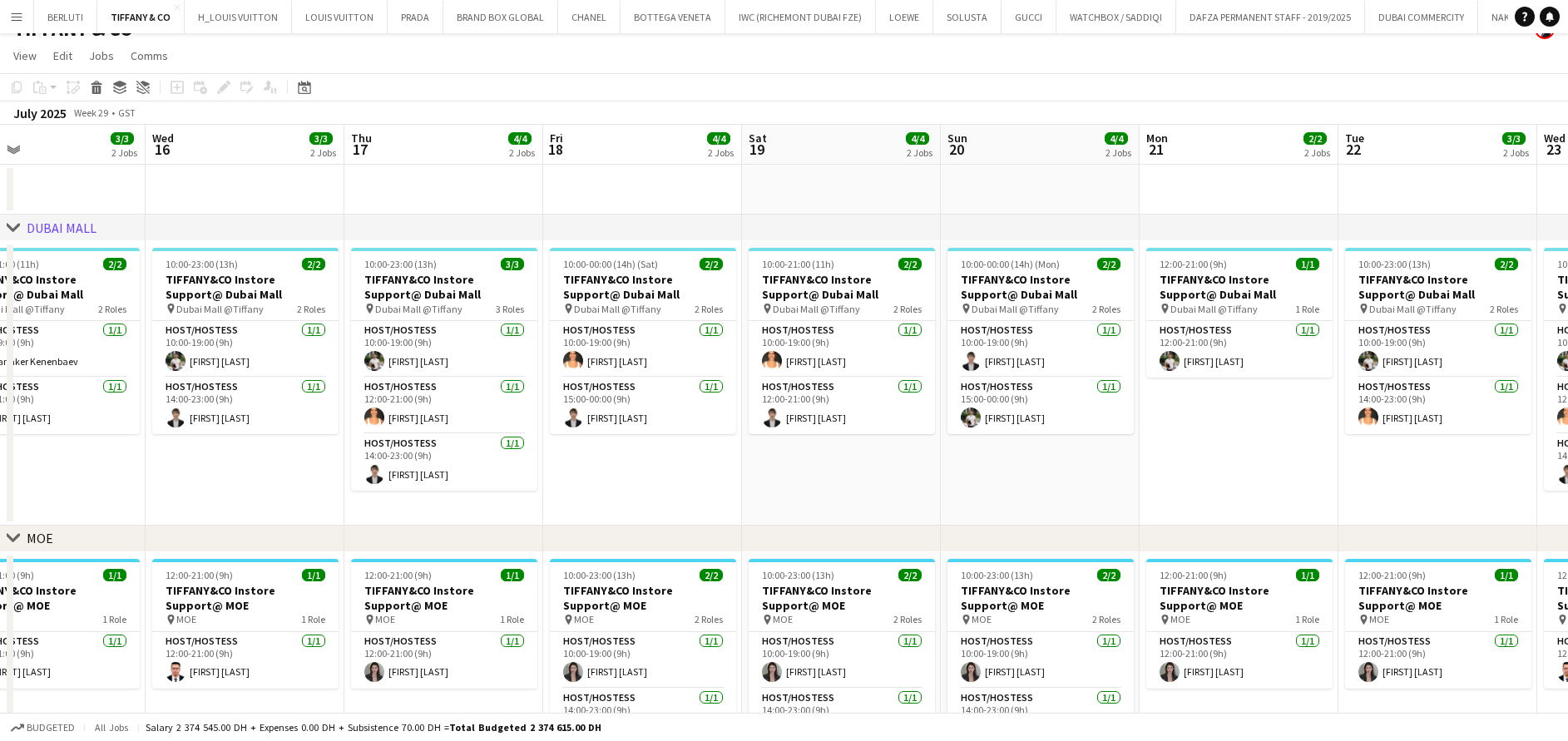 drag, startPoint x: 1096, startPoint y: 499, endPoint x: 735, endPoint y: 463, distance: 362.79057 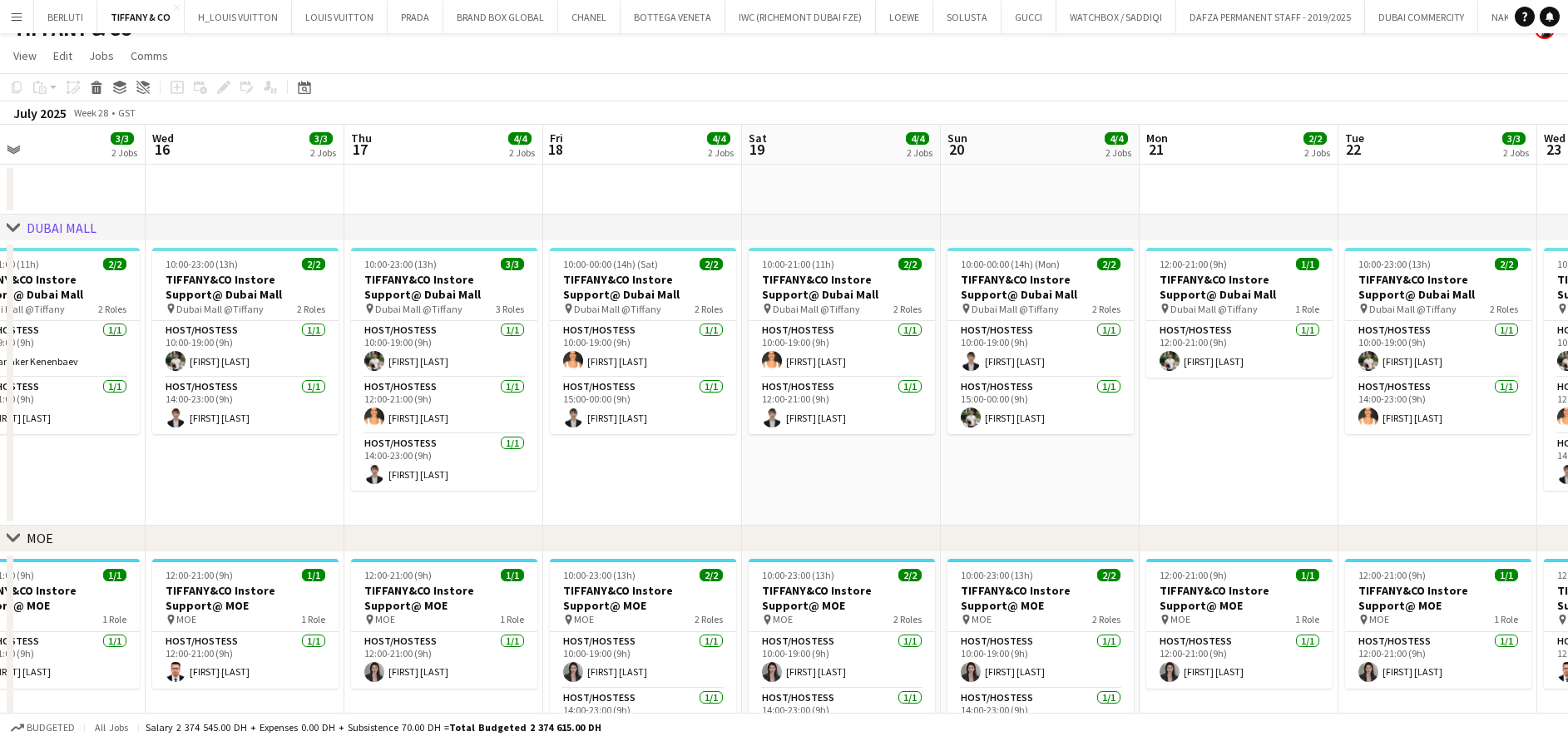 scroll, scrollTop: 0, scrollLeft: 660, axis: horizontal 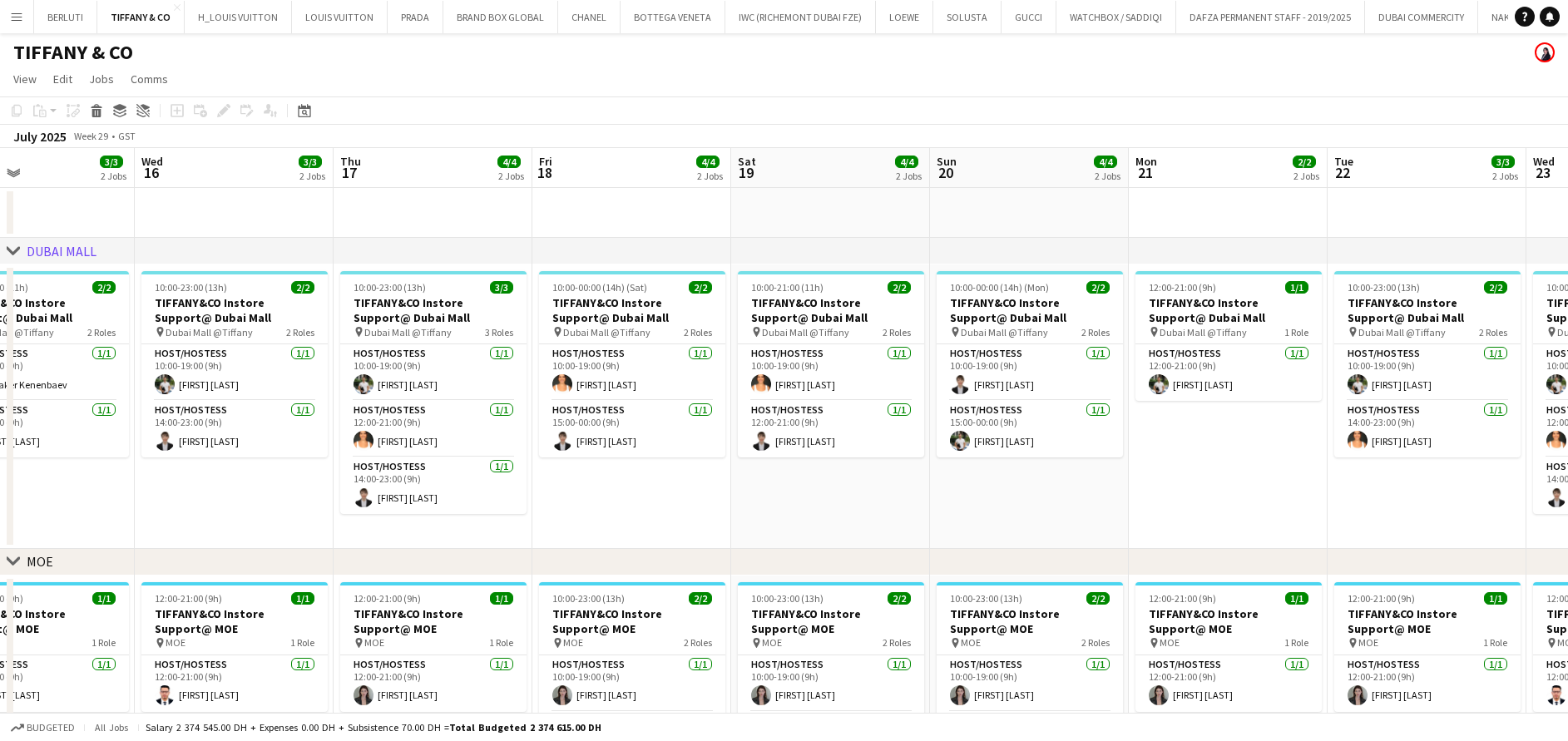 click on "Menu" at bounding box center [17, 17] 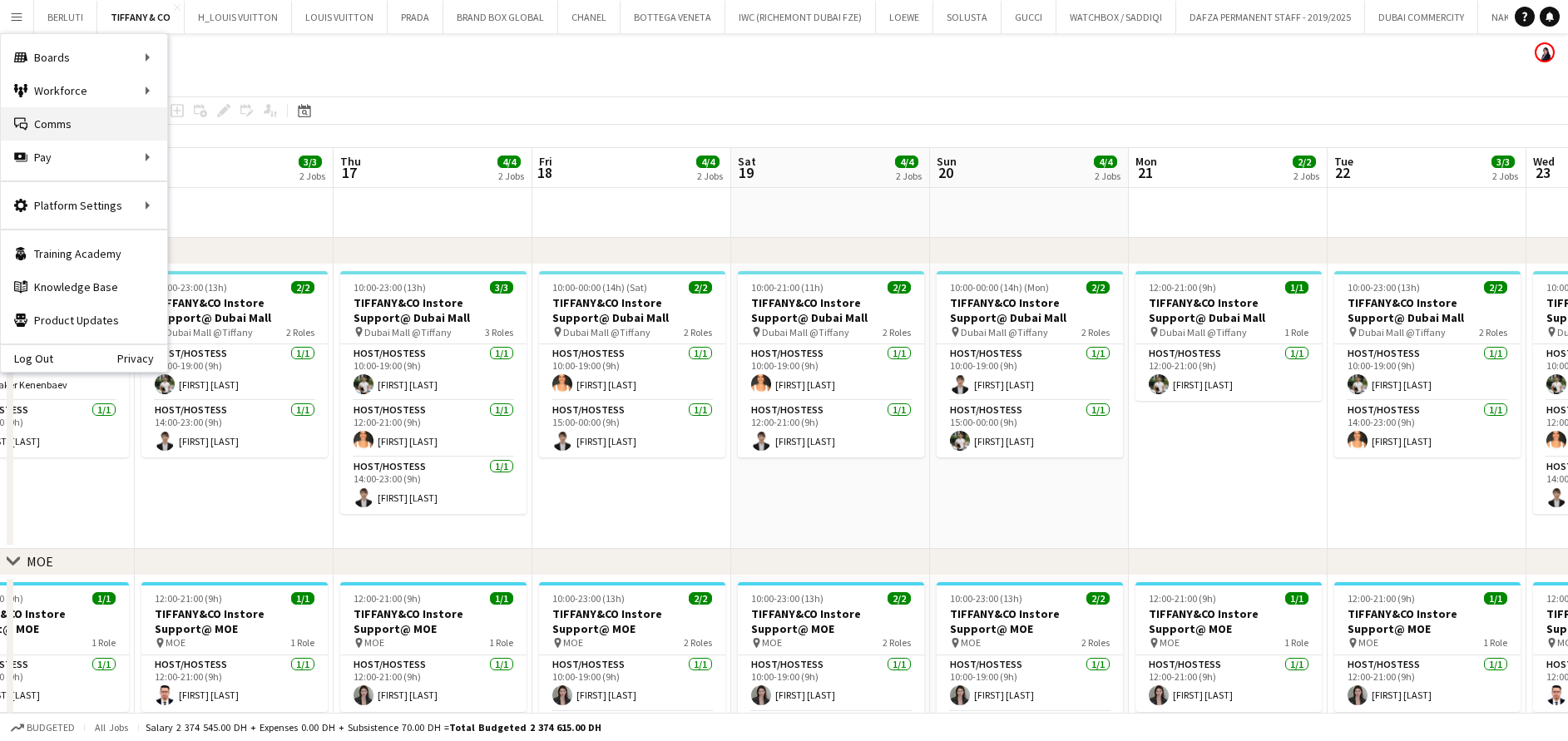 click on "Comms
Comms" at bounding box center (84, 124) 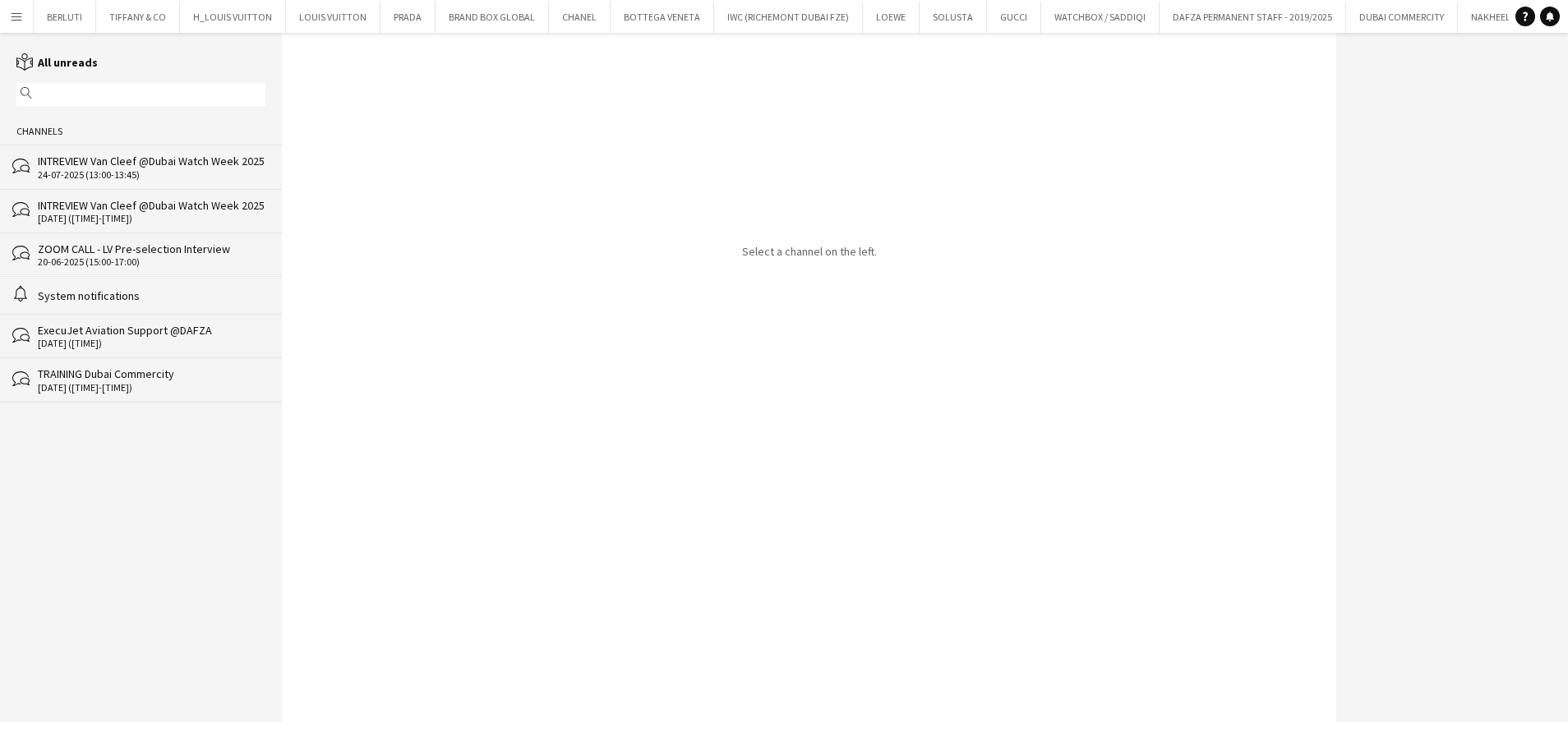 click on "24-07-2025 (13:00-13:45)" 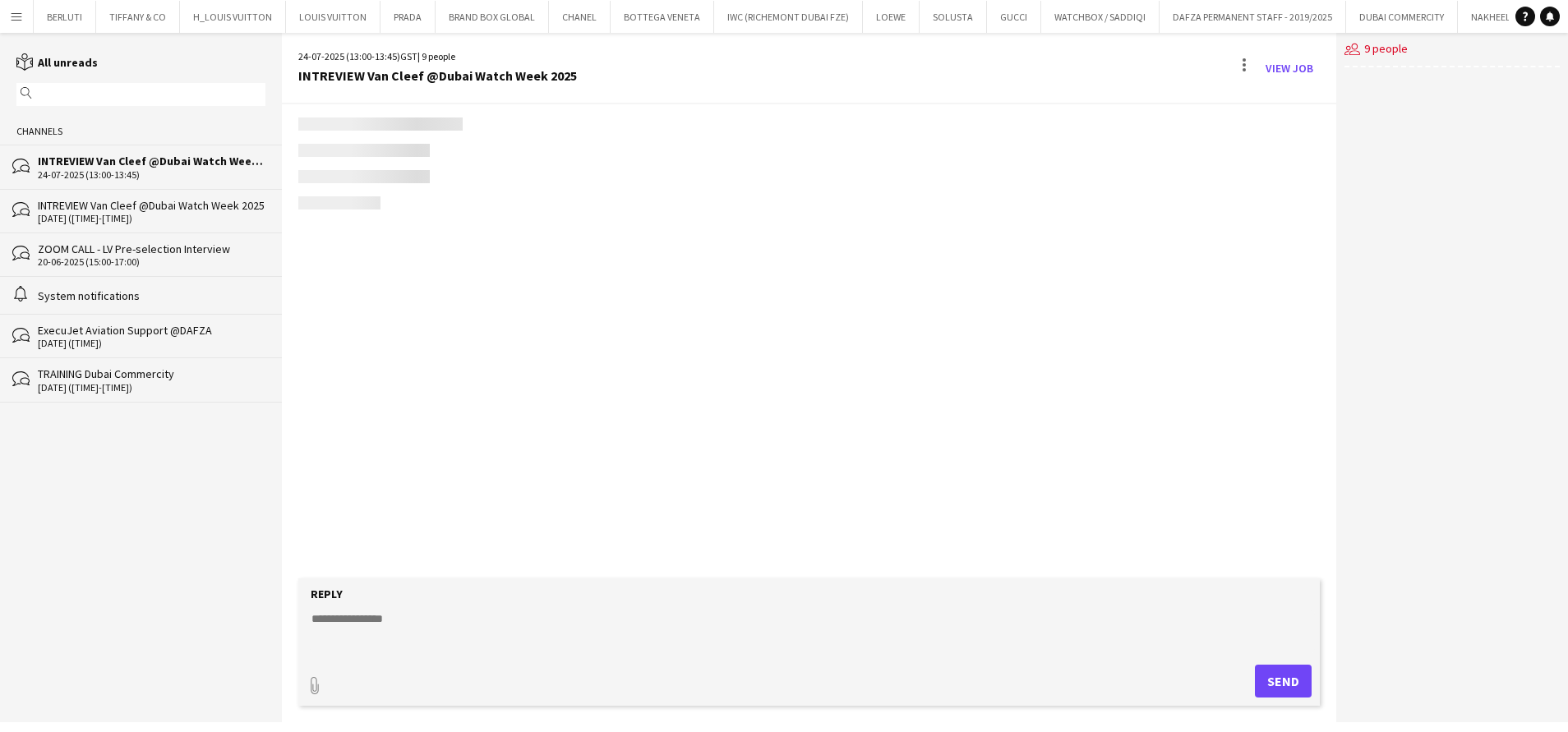 scroll, scrollTop: 1392, scrollLeft: 0, axis: vertical 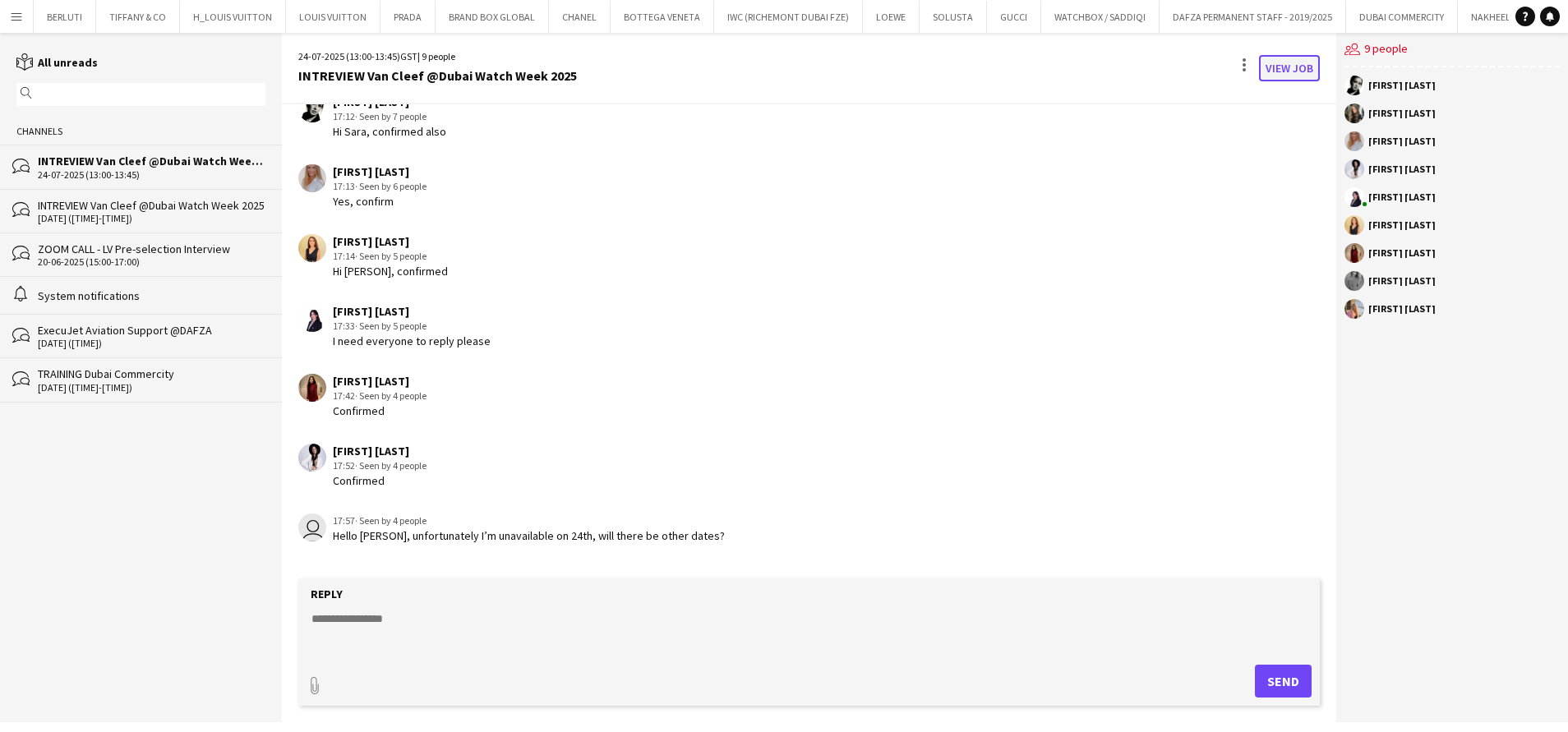 click on "View Job" 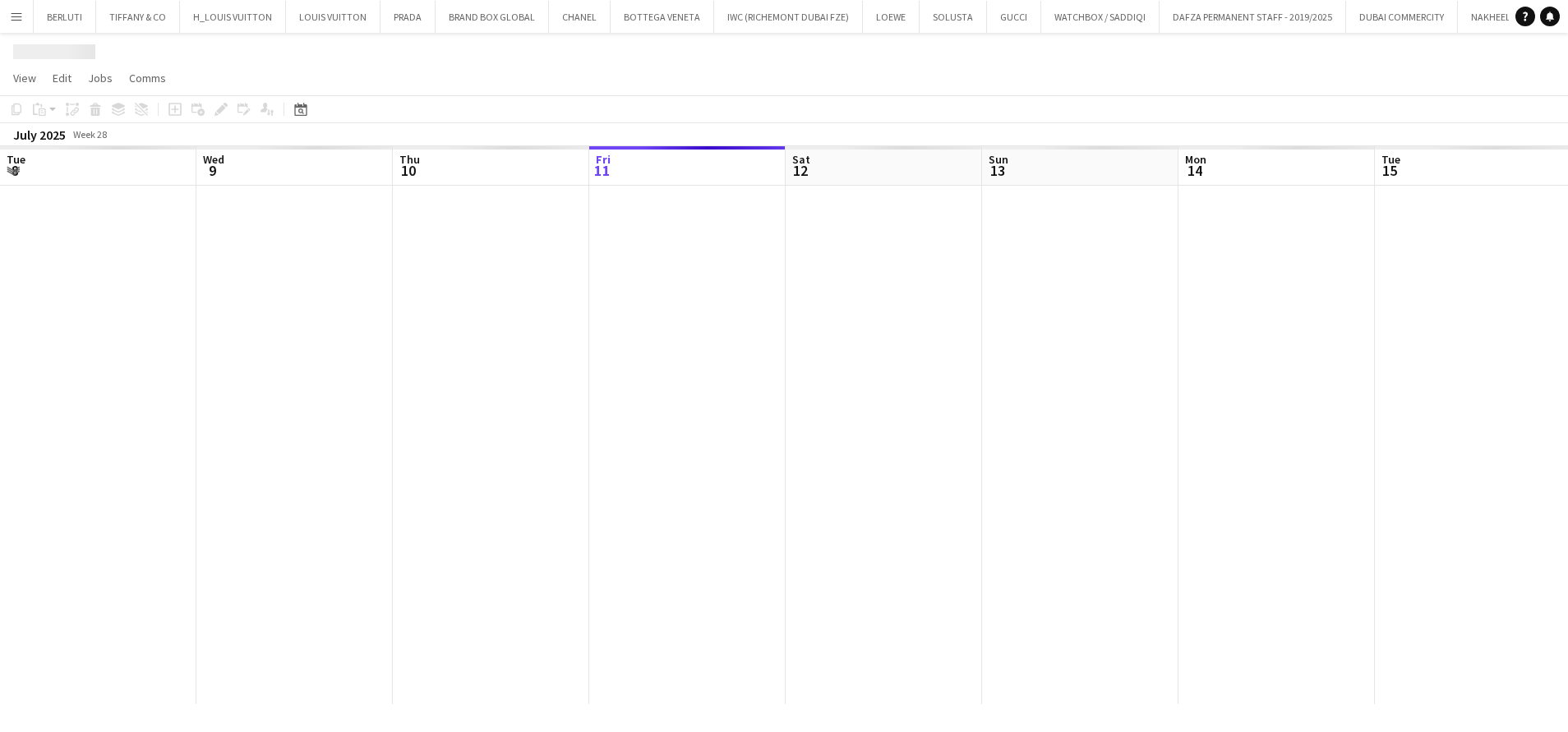 scroll, scrollTop: 0, scrollLeft: 393, axis: horizontal 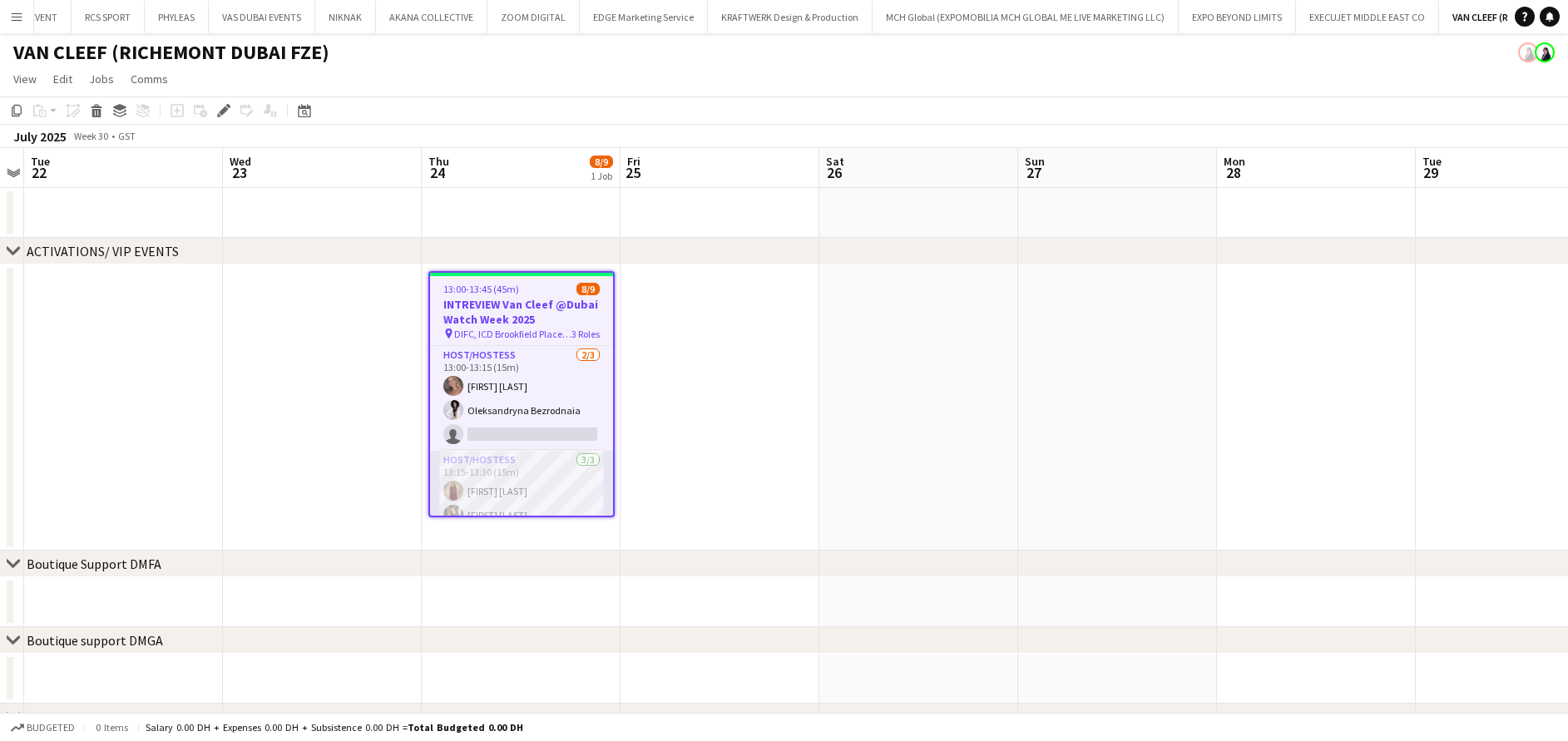 click on "Host/Hostess   2/3   13:00-13:15 (15m)
[FIRST] [LAST]  [FIRST] [LAST]
single-neutral-actions" at bounding box center [522, 398] 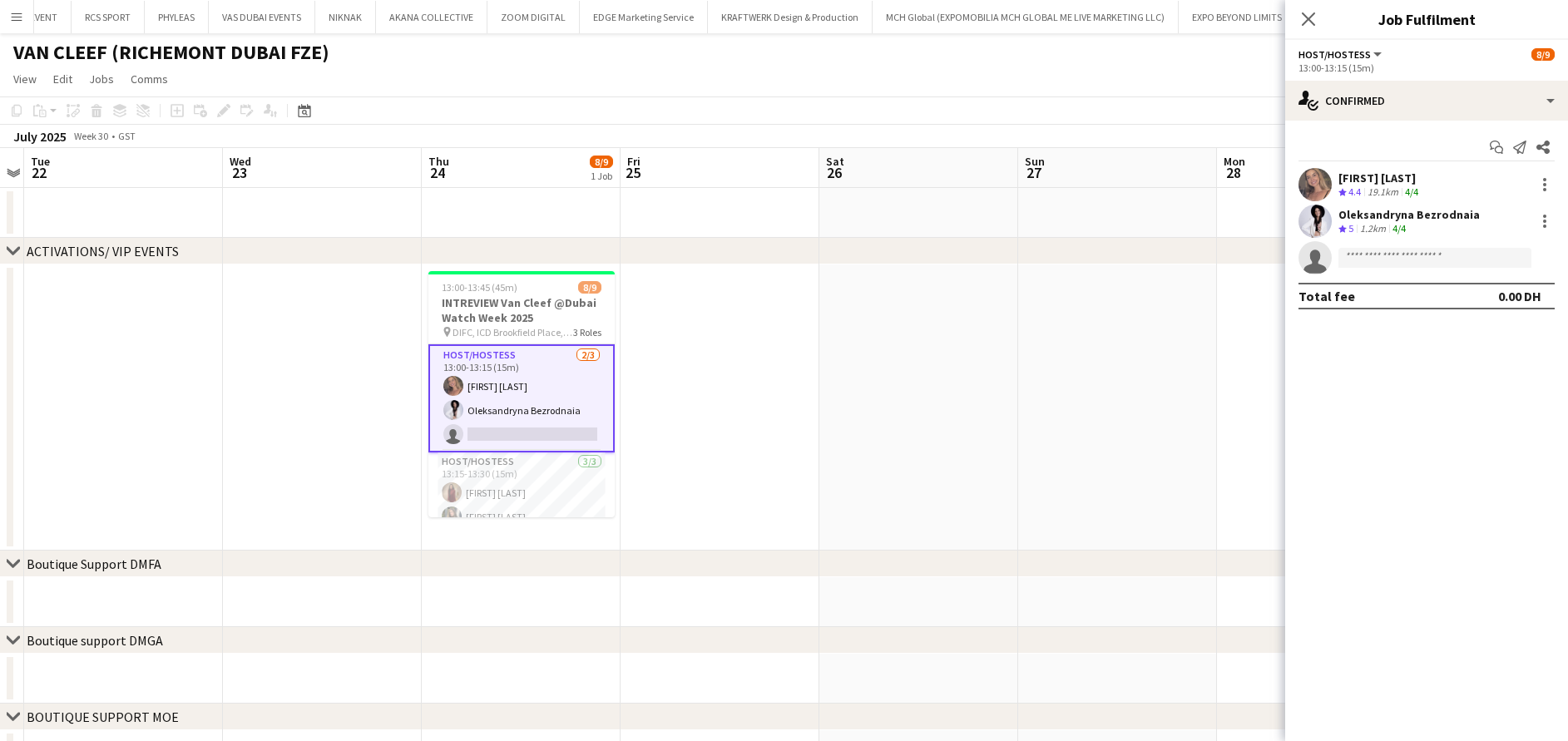 click on "single-neutral-actions" 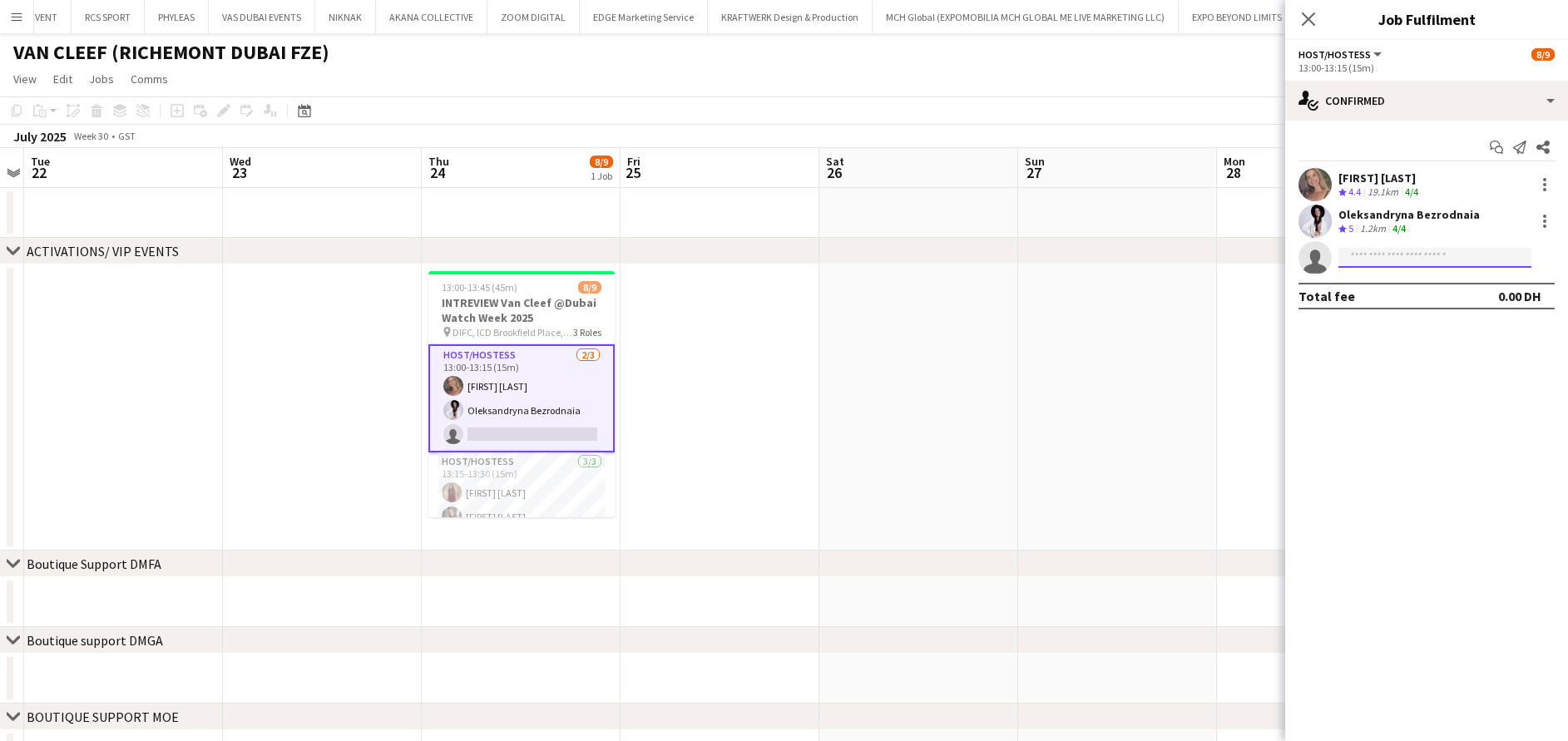 click 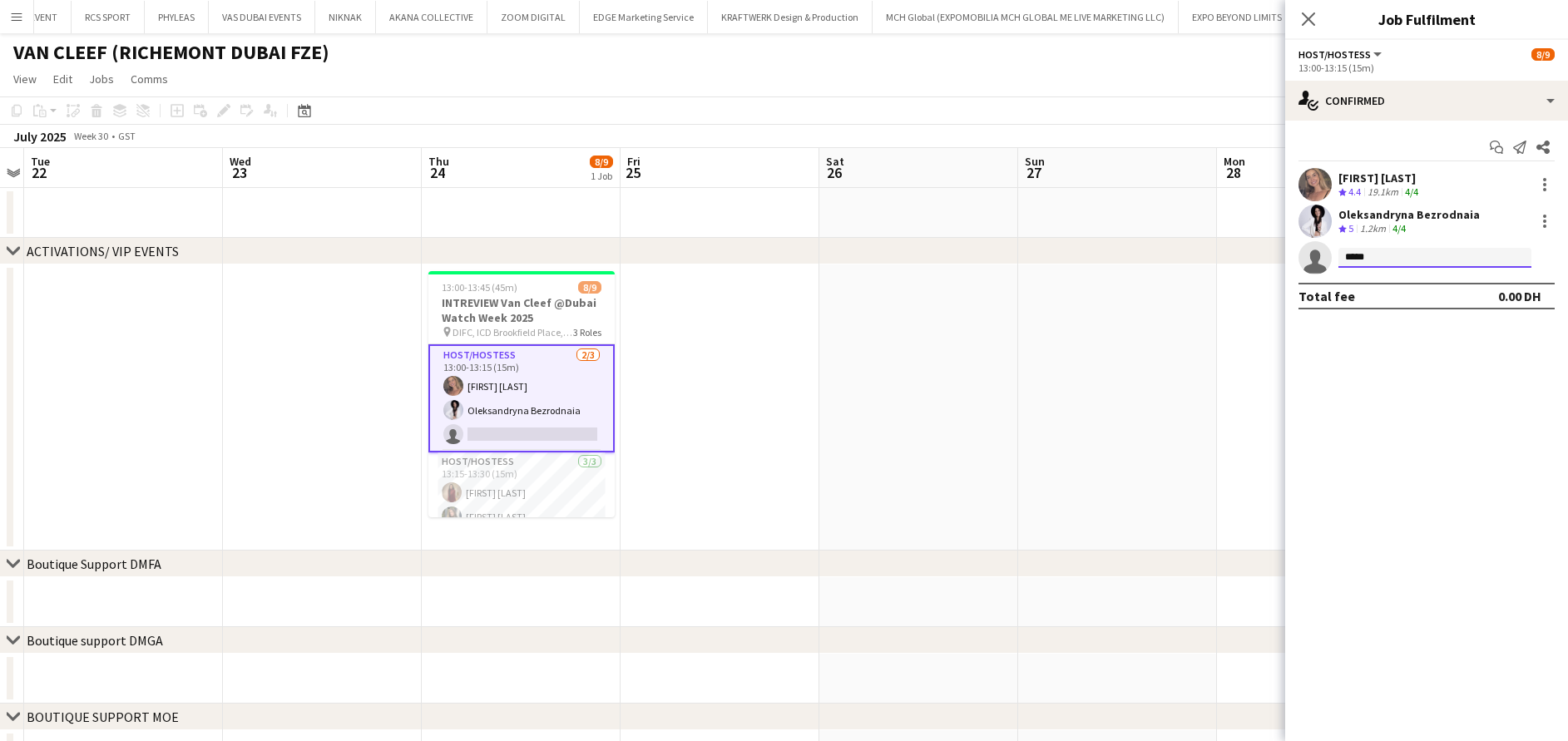 type on "******" 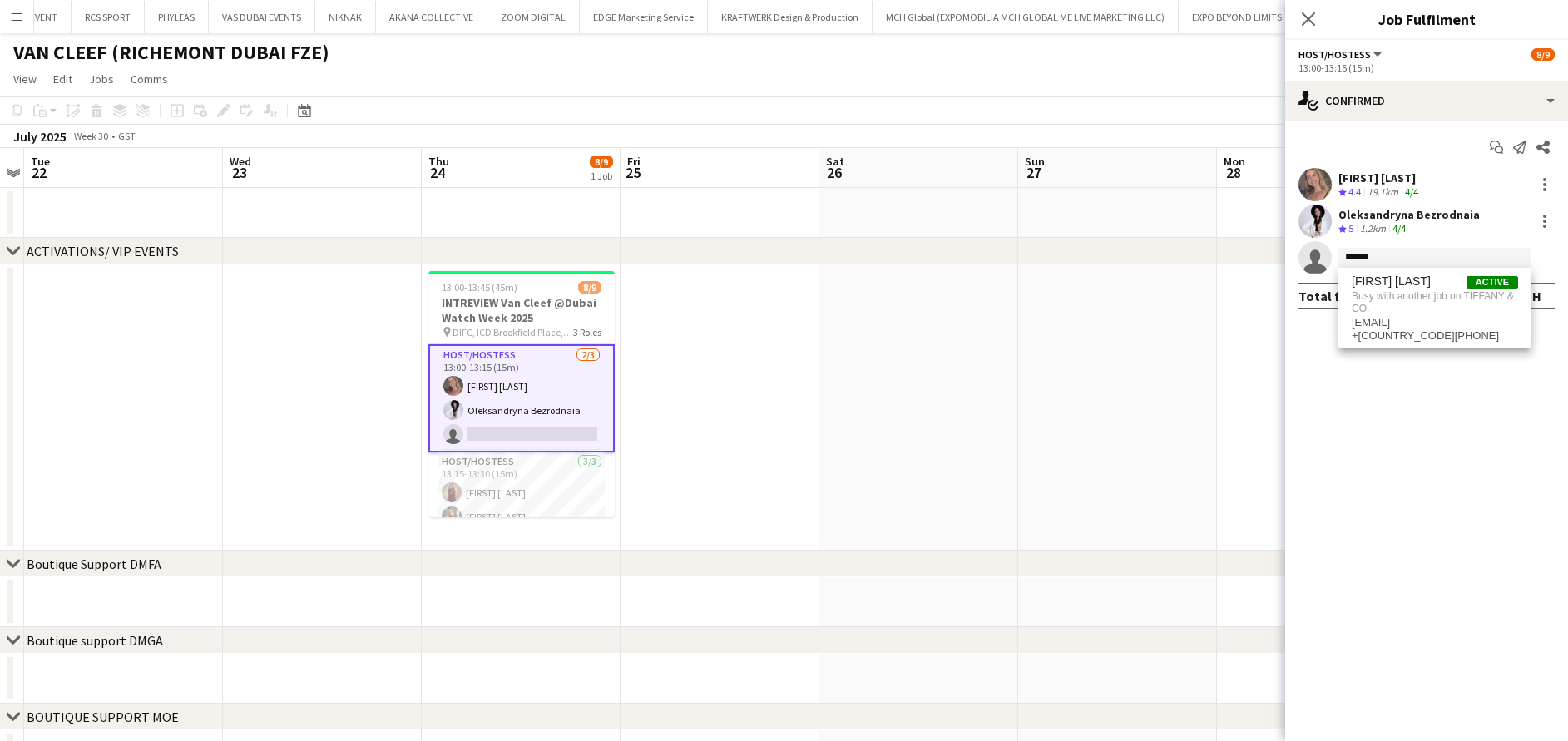 click at bounding box center [1117, 408] 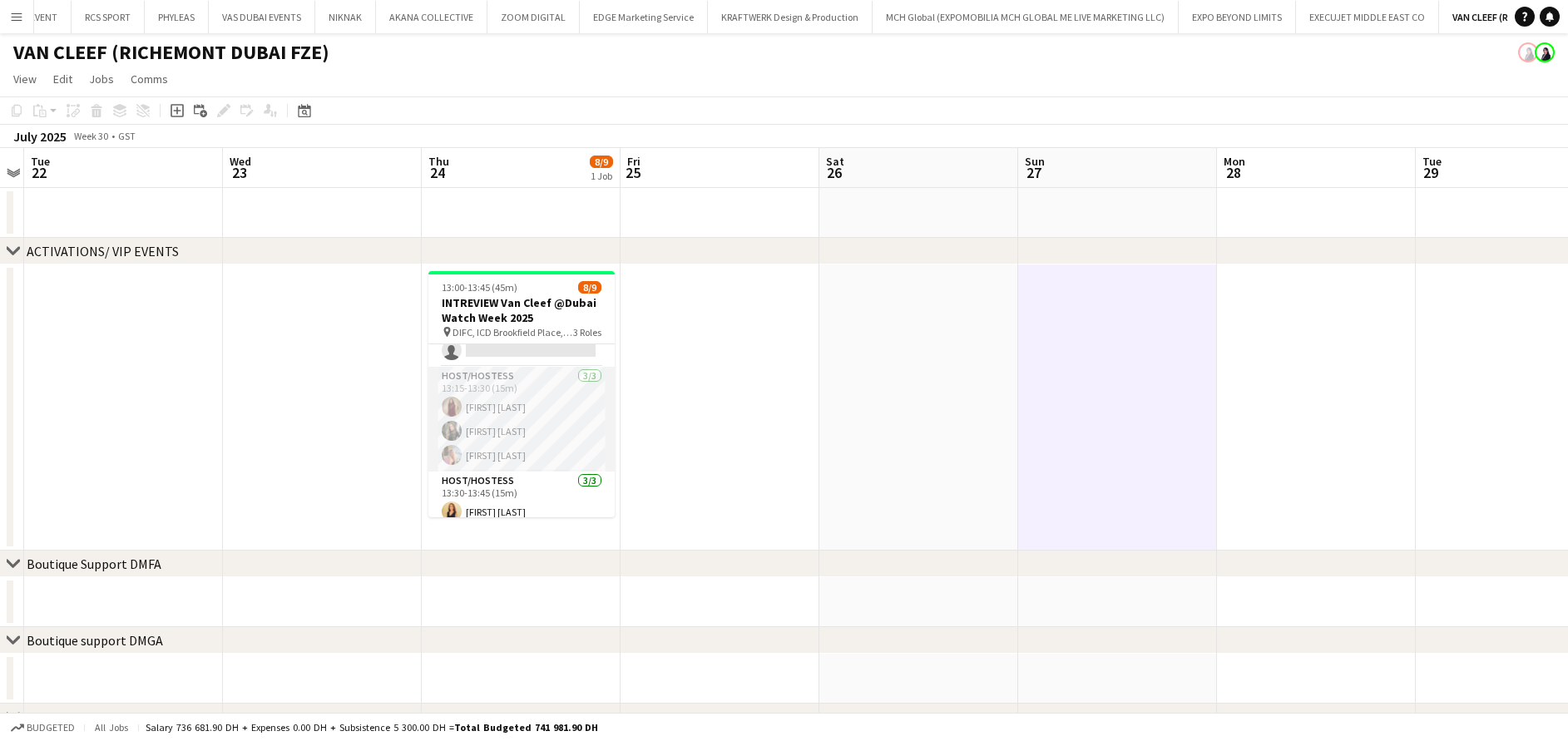 scroll, scrollTop: 141, scrollLeft: 0, axis: vertical 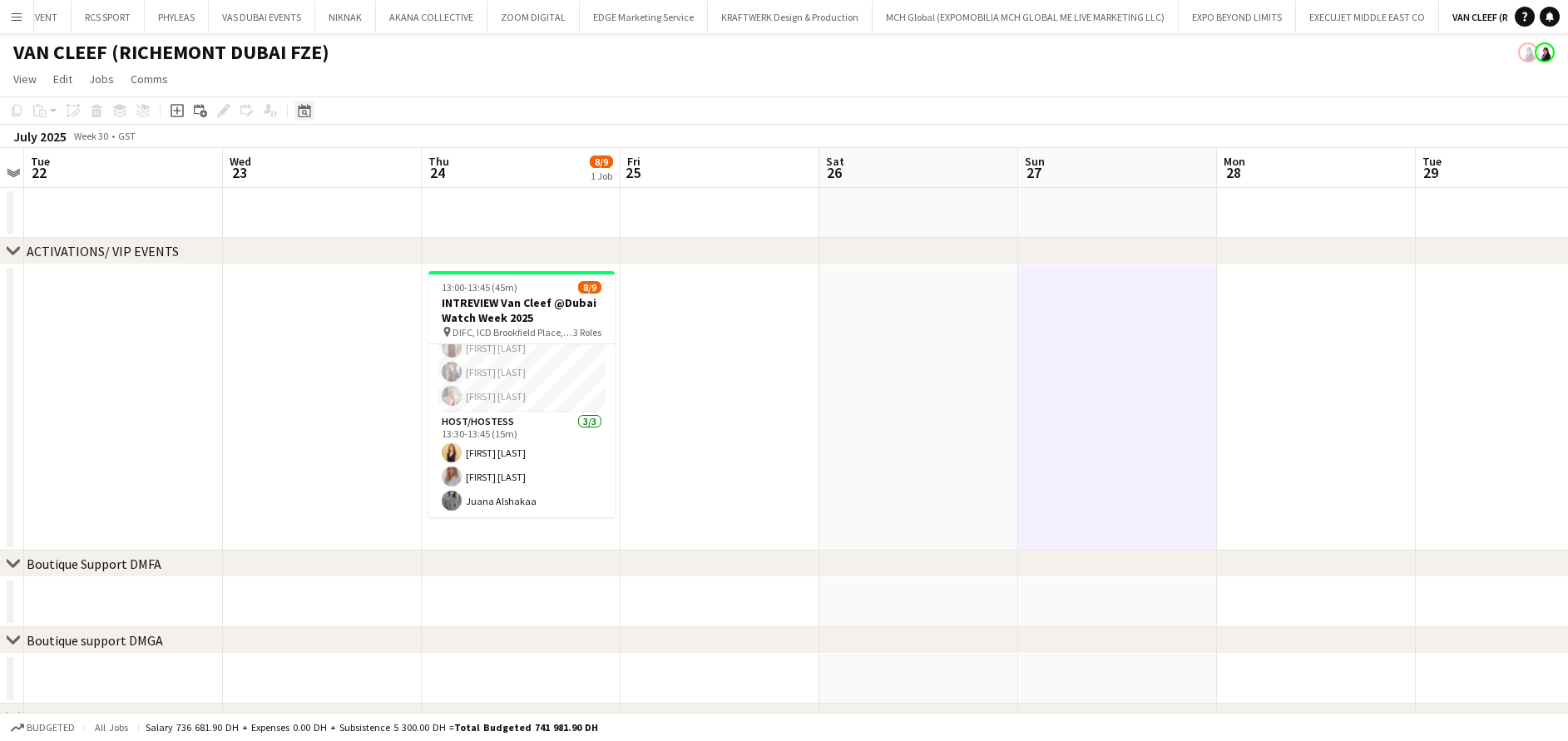 click on "Date picker" at bounding box center [304, 111] 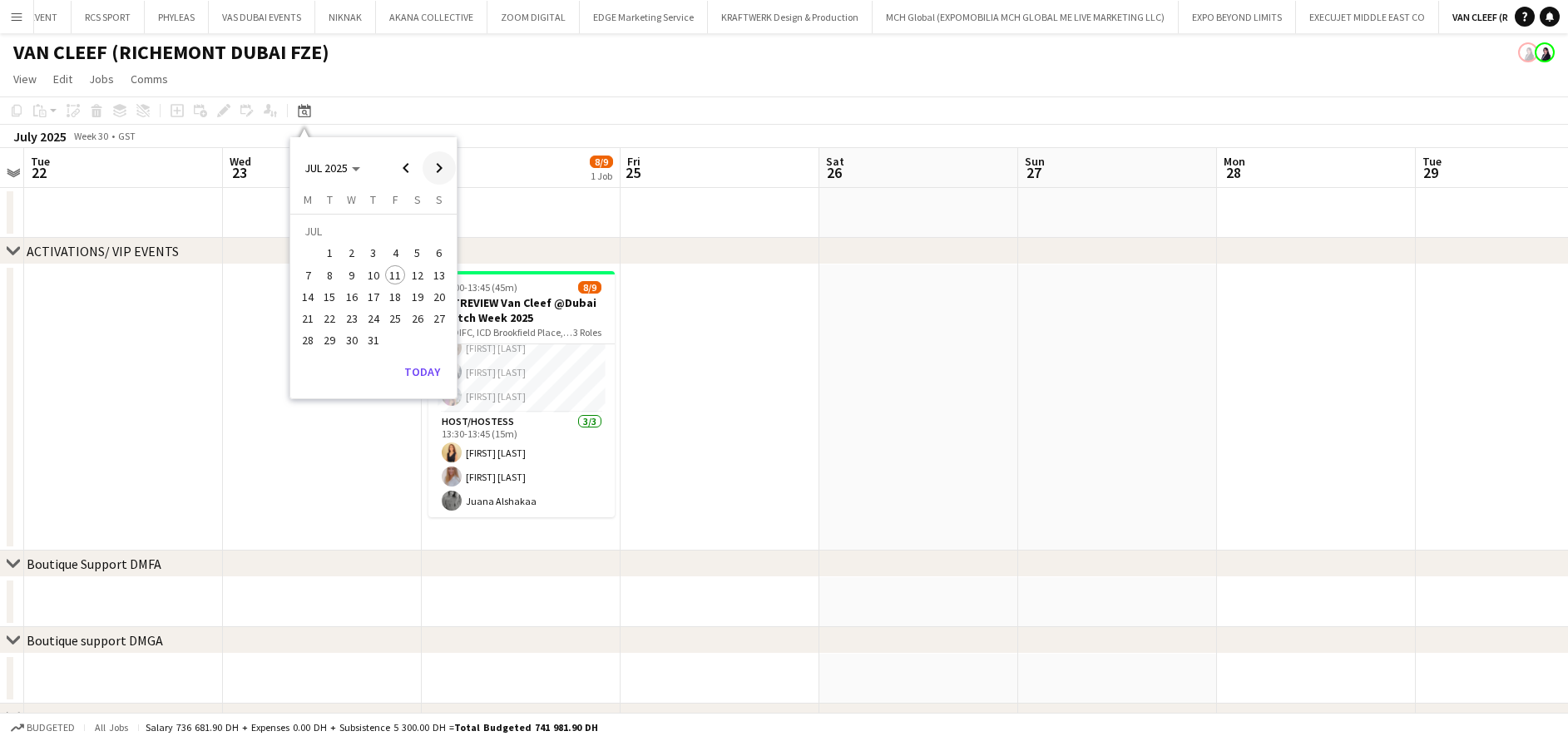 click at bounding box center (439, 168) 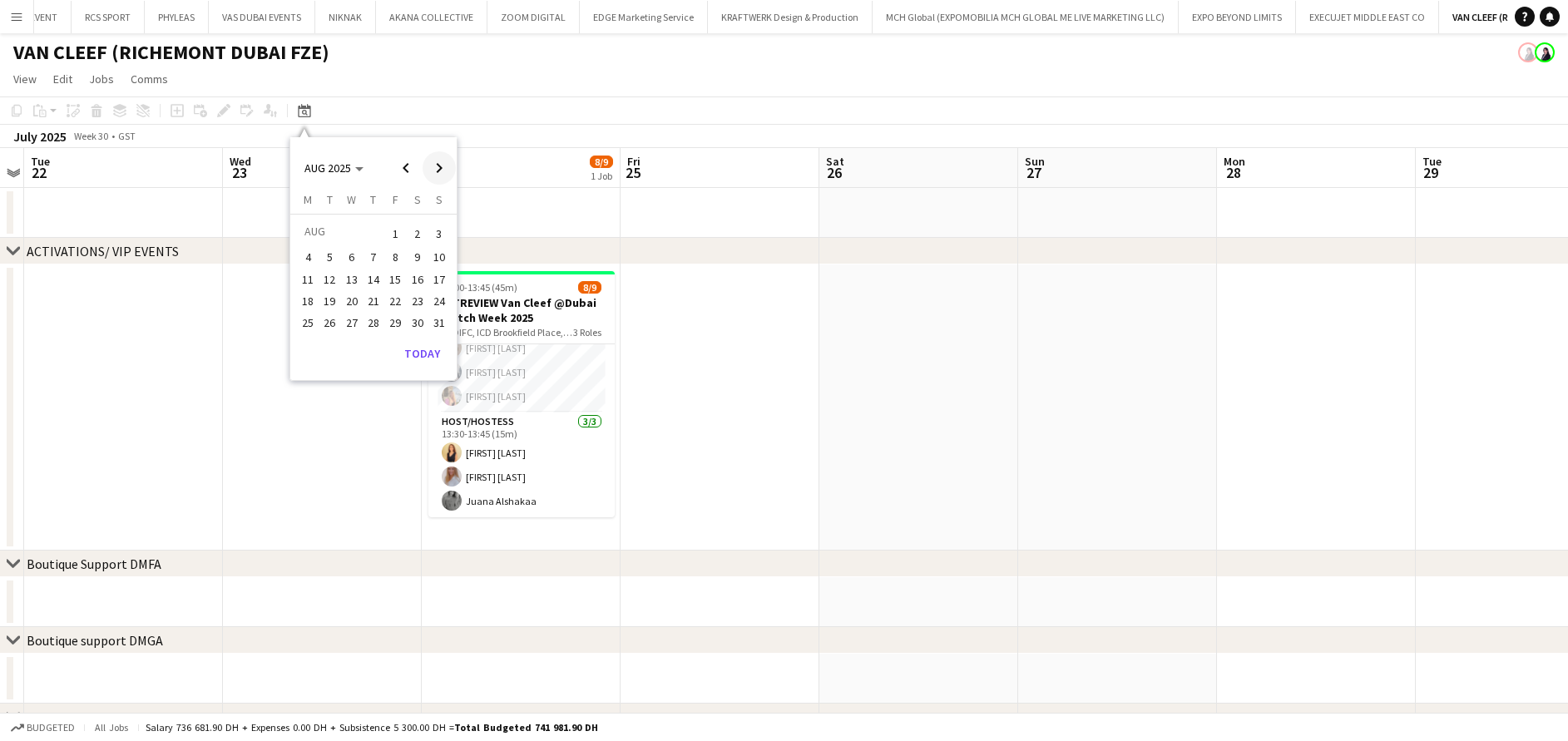 click at bounding box center [439, 168] 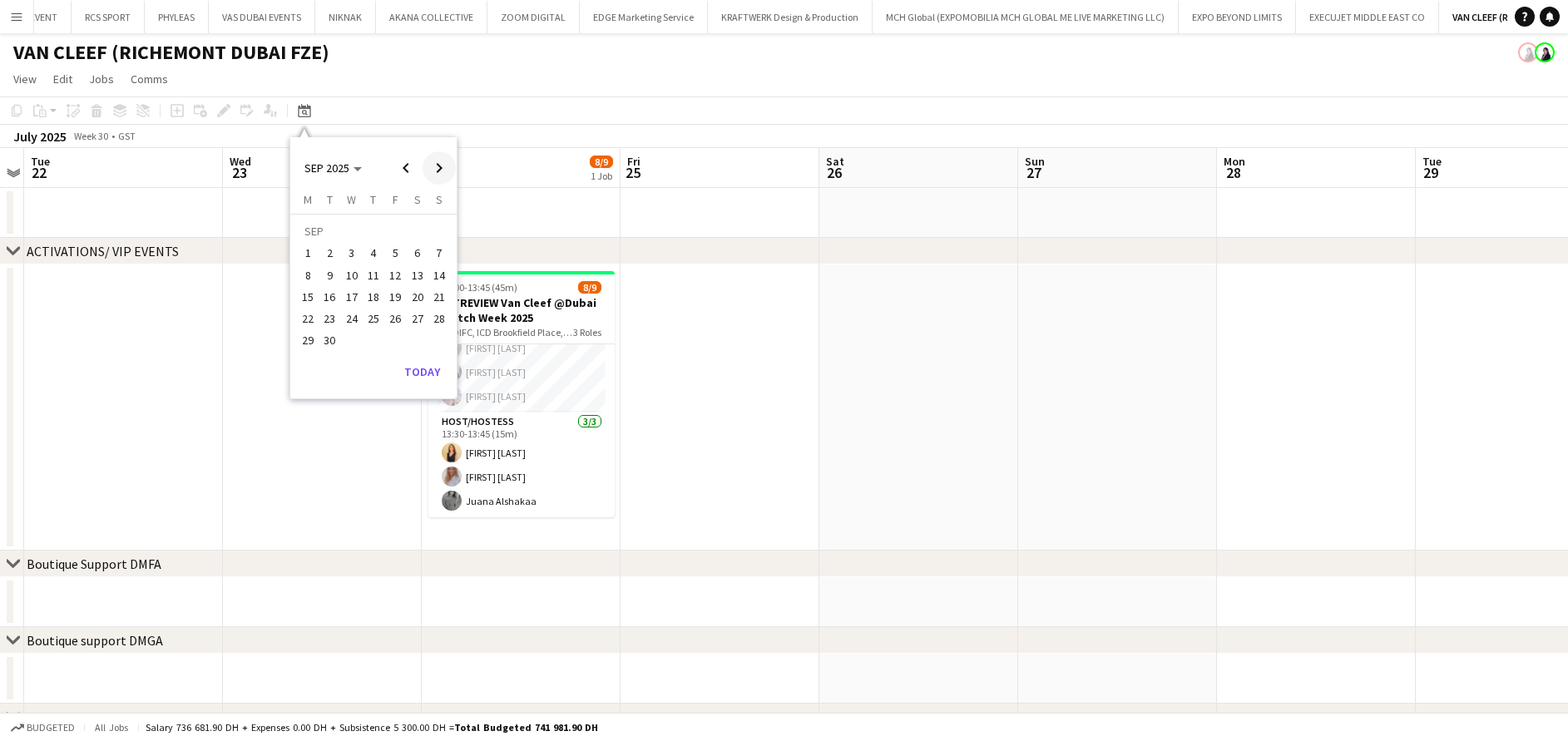 click at bounding box center [439, 168] 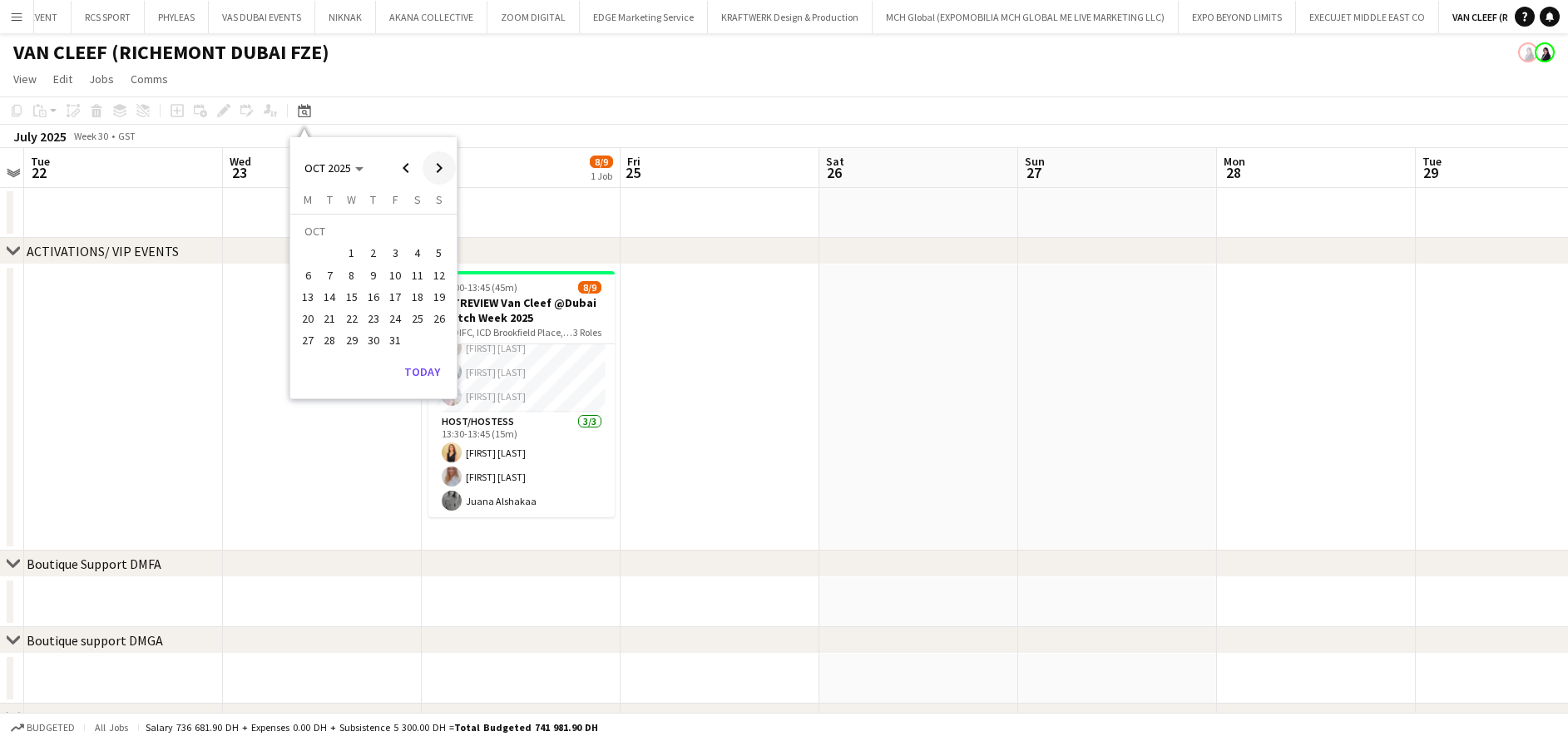 click at bounding box center (439, 168) 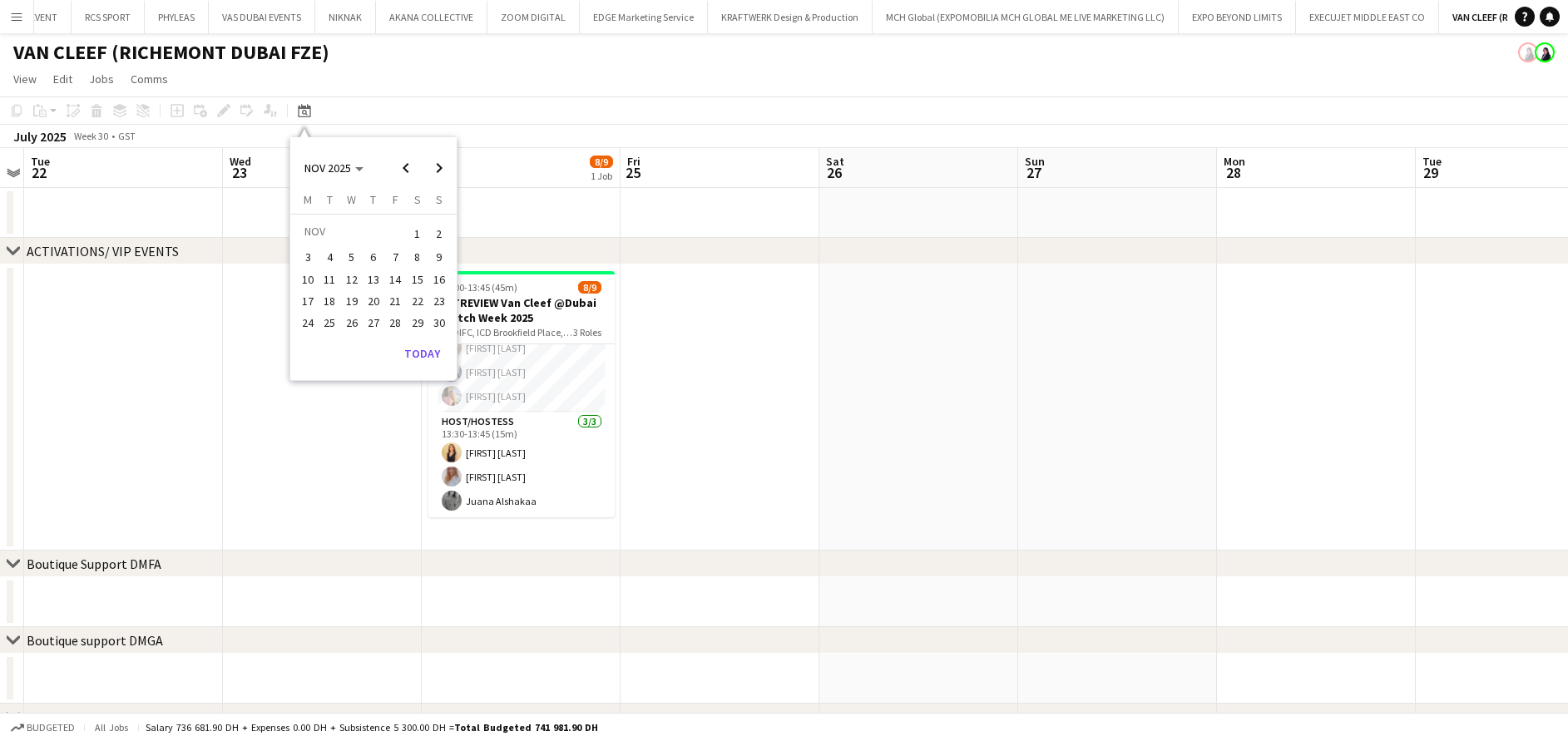click on "13" at bounding box center (373, 279) 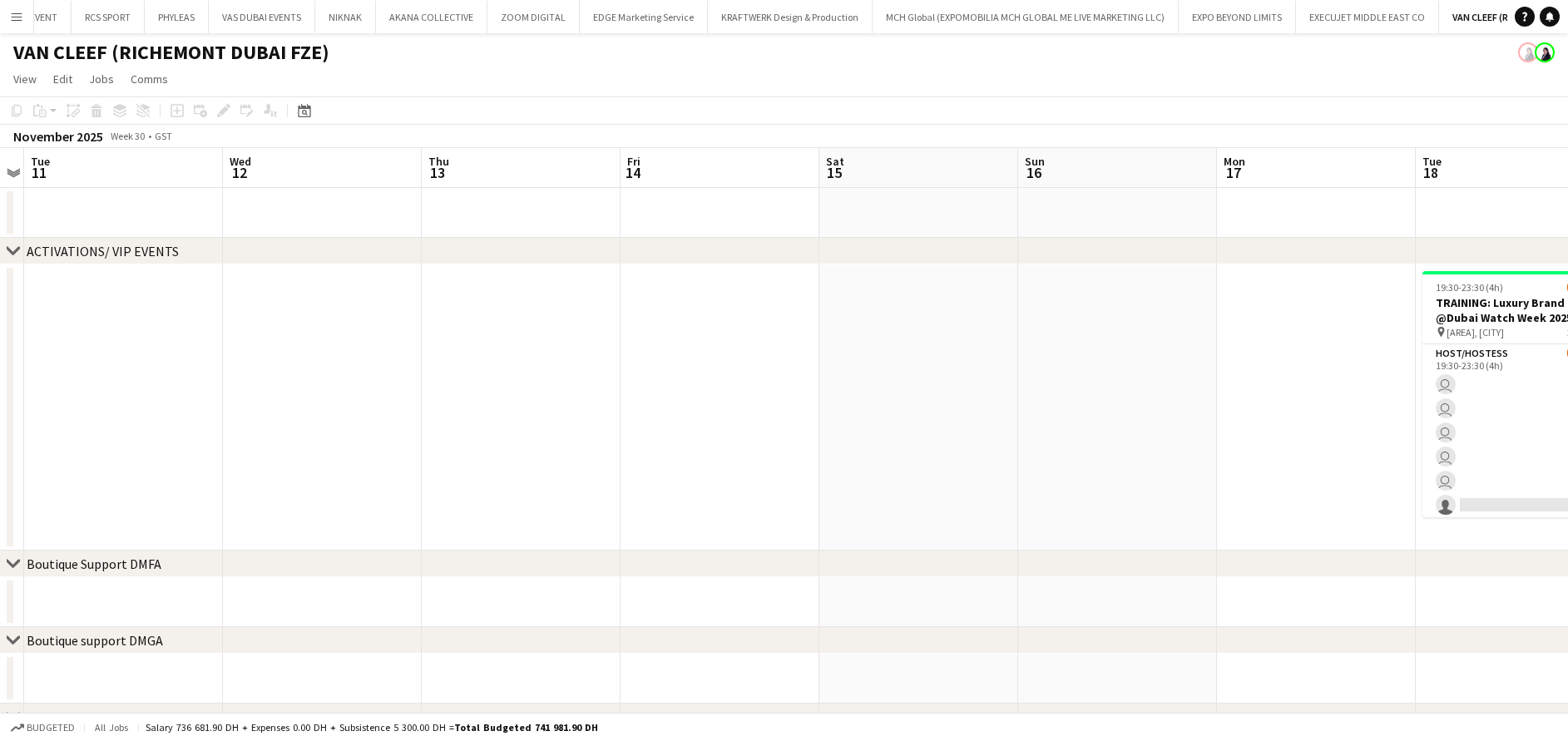 scroll, scrollTop: 0, scrollLeft: 584, axis: horizontal 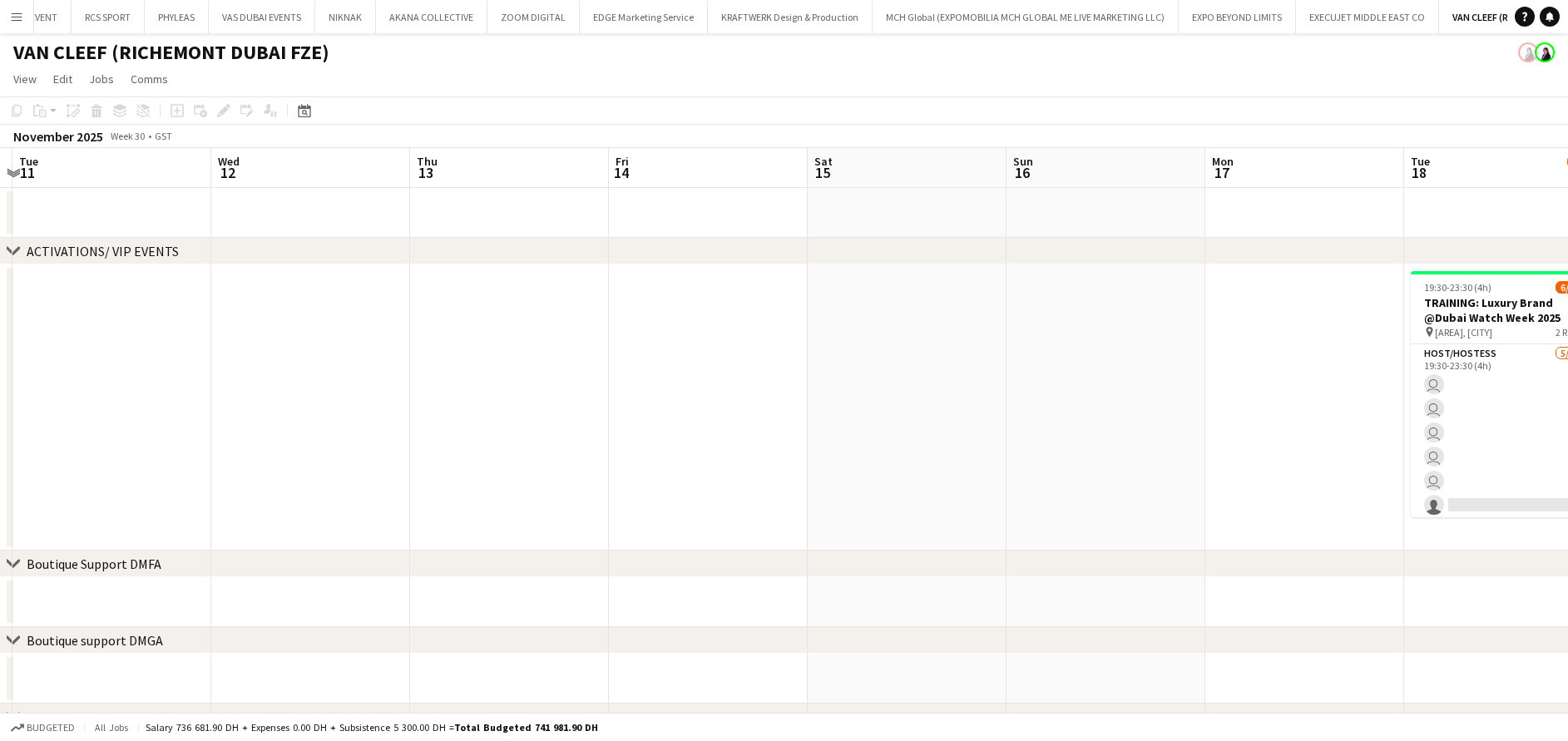 click on "Menu
Boards
Boards   Boards   All jobs   Status
Workforce
Workforce   My Workforce   Recruiting
Comms
Comms
Pay
Pay   Approvals
Platform Settings
Platform Settings   Your settings
Training Academy
Training Academy
Knowledge Base
Knowledge Base
Product Updates
Product Updates   Log Out   Privacy   BERLUTI
Close
TIFFANY & CO
Close
H_LOUIS VUITTON
Close
LOUIS VUITTON
Close
PRADA
Close
BRAND BOX GLOBAL
Close
CHANEL
Close
BOTTEGA VENETA
Close
IWC (RICHEMONT DUBAI FZE)
Close
LOEWE
Close
SOLUSTA
Close" at bounding box center [784, 481] 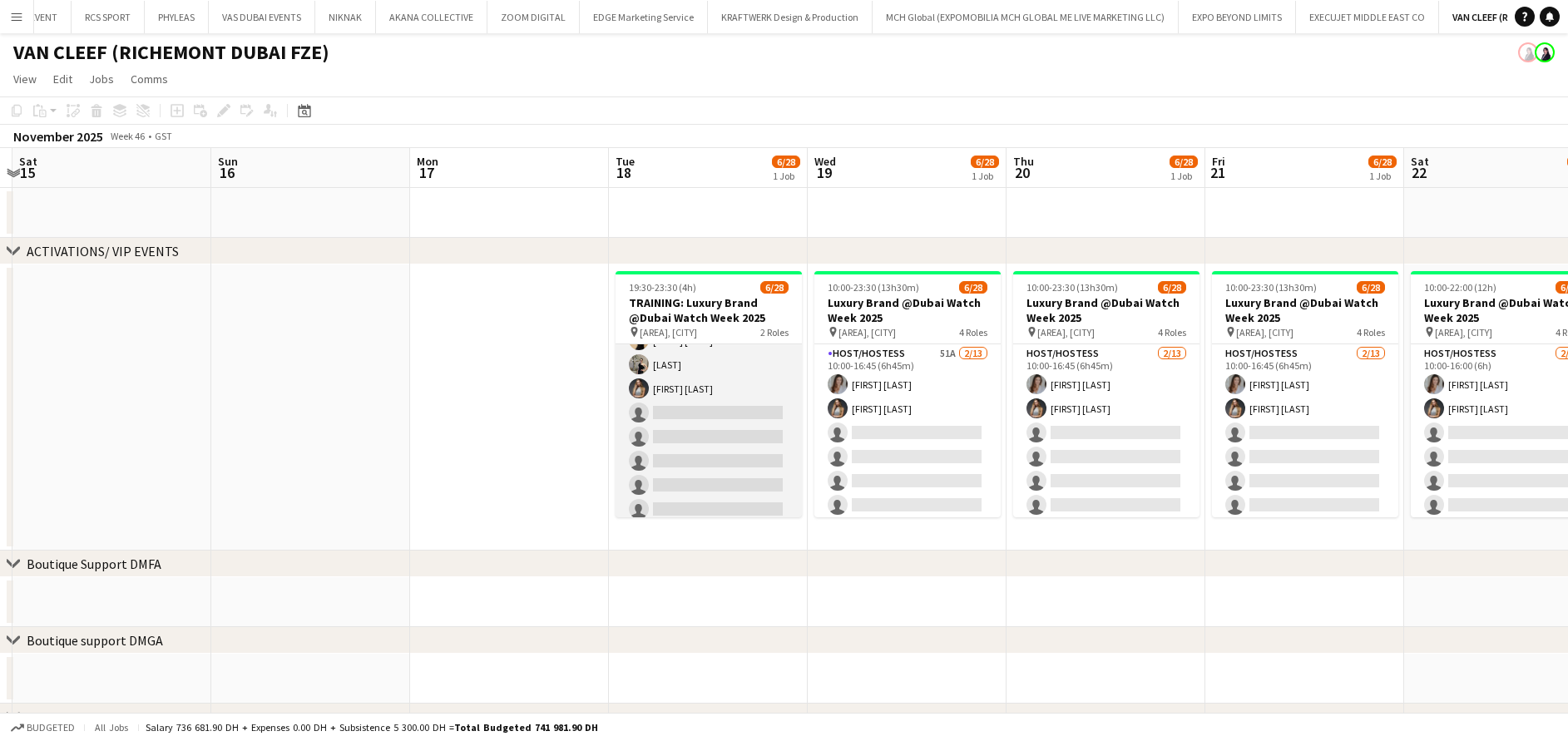scroll, scrollTop: 125, scrollLeft: 0, axis: vertical 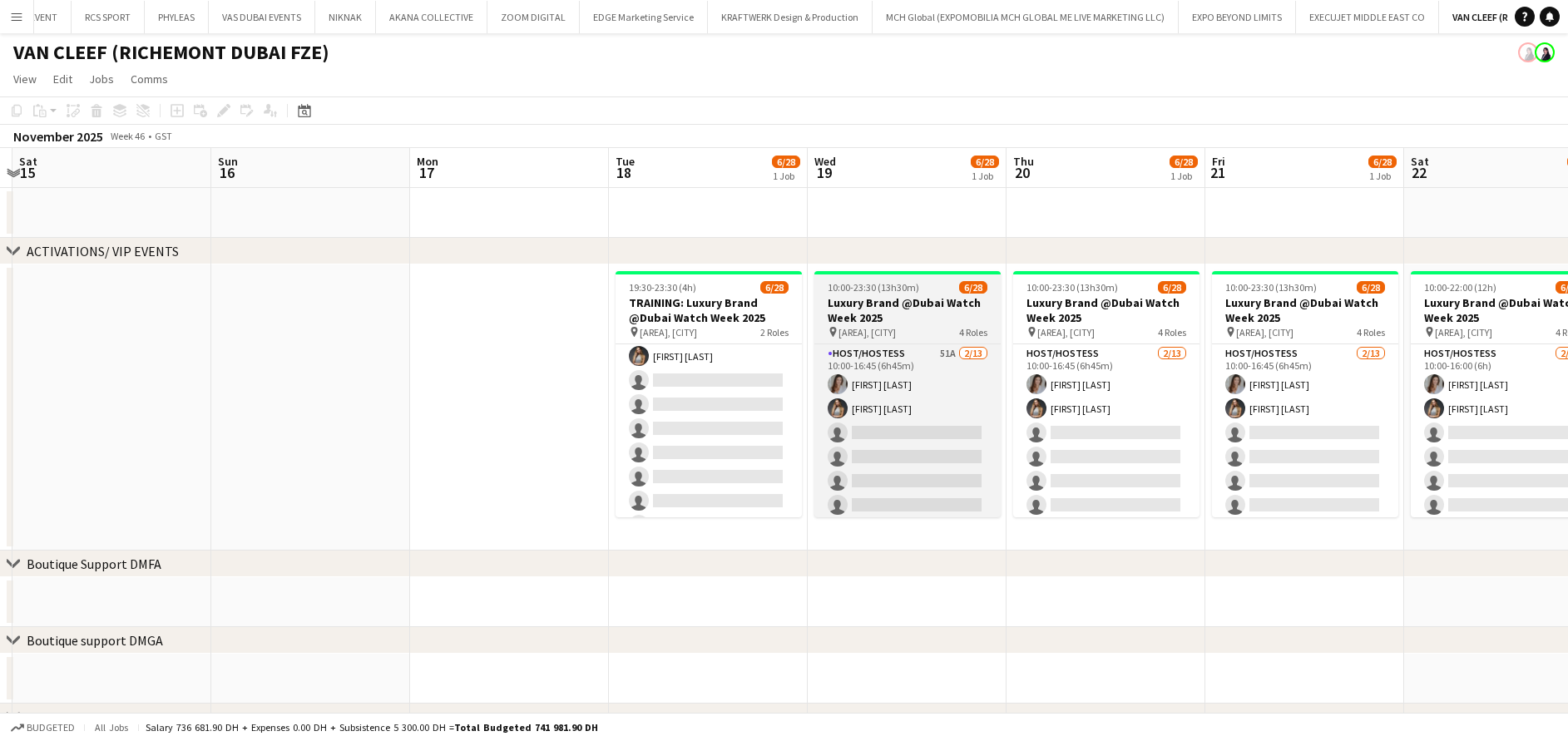 click on "Luxury Brand @Dubai Watch Week 2025" at bounding box center [908, 310] 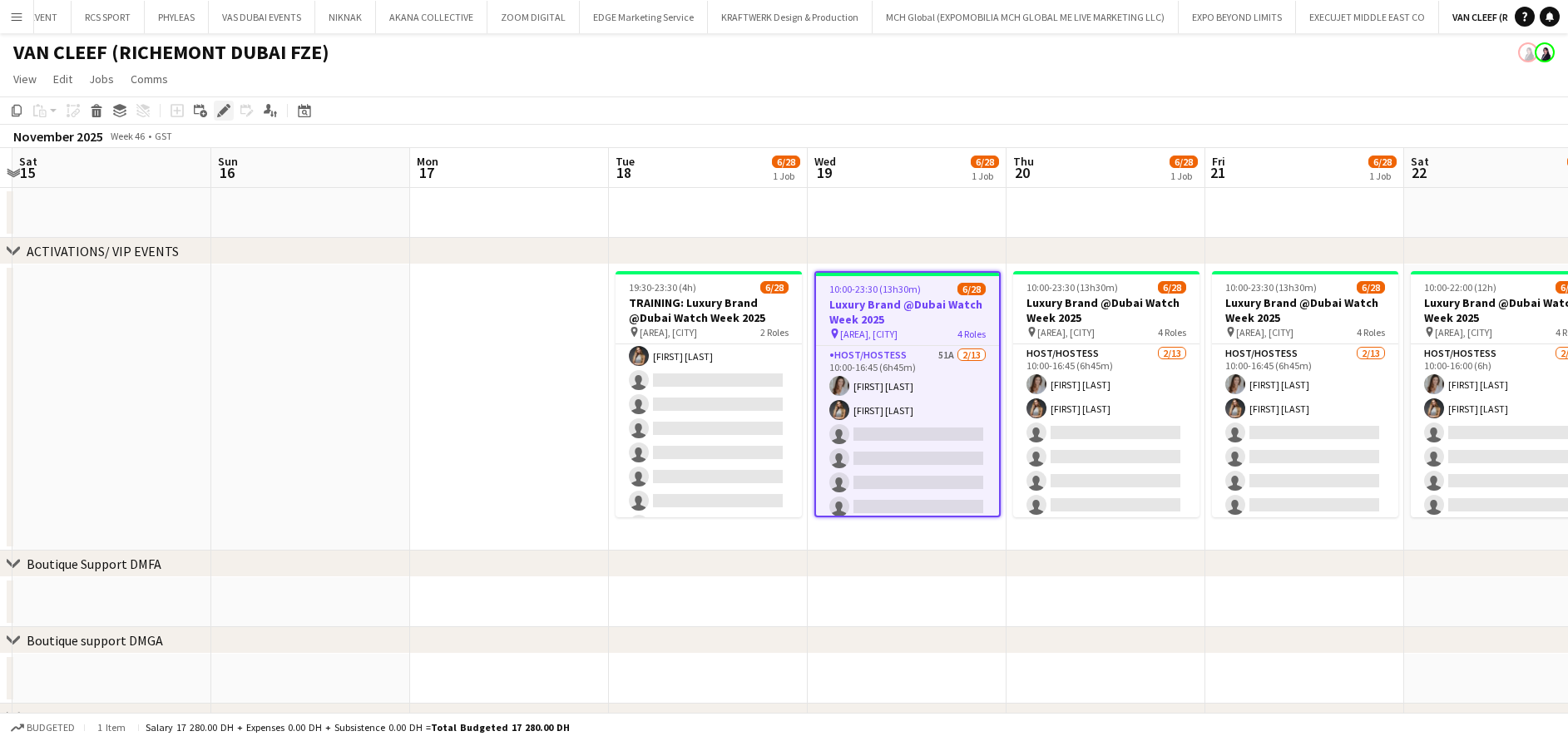 click on "Edit" 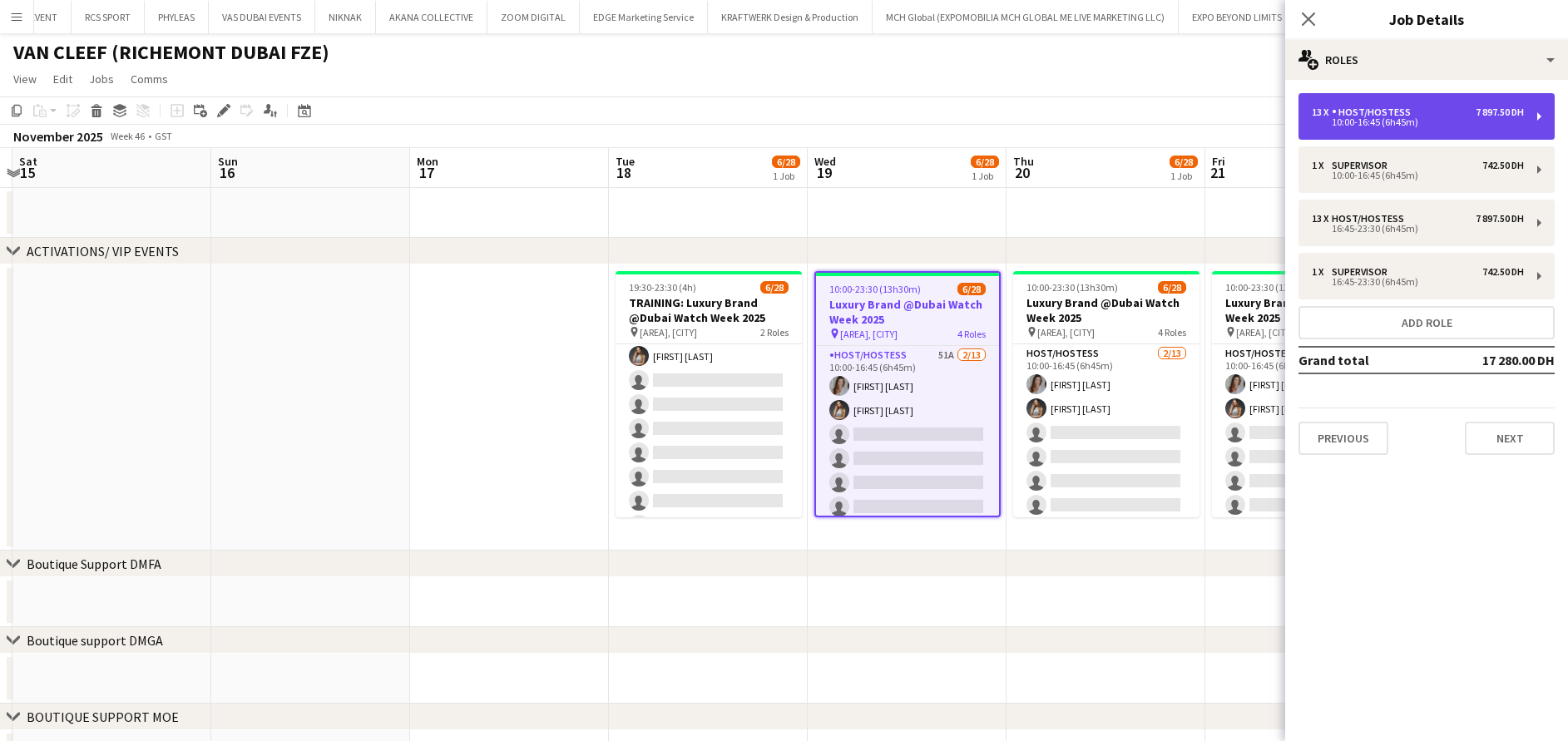 click on "13 x   Host/Hostess   7 897.50 DH   10:00-16:45 (6h45m)" at bounding box center [1427, 116] 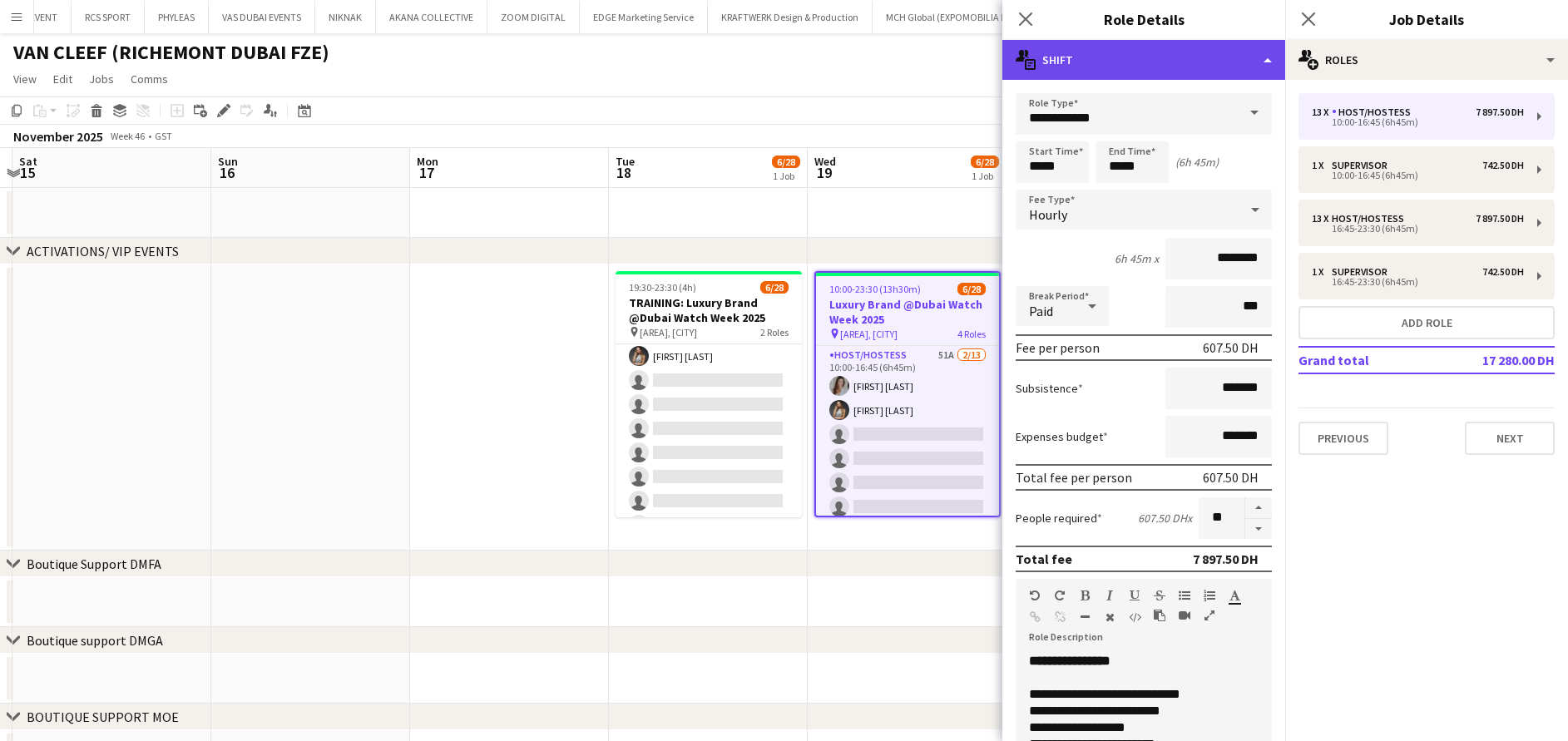 click on "multiple-actions-text
Shift" 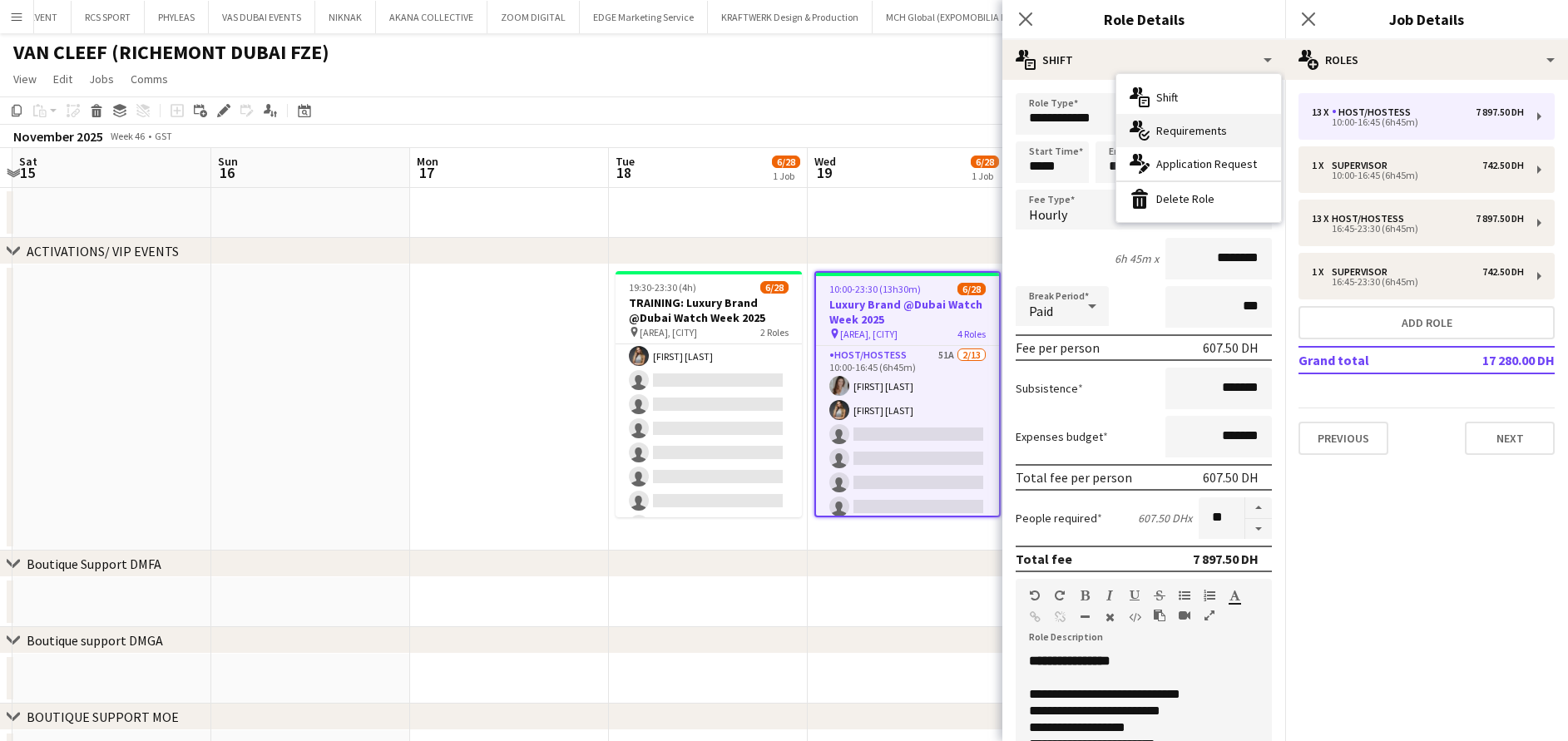 click on "multiple-actions-check-2
Requirements" at bounding box center (1199, 131) 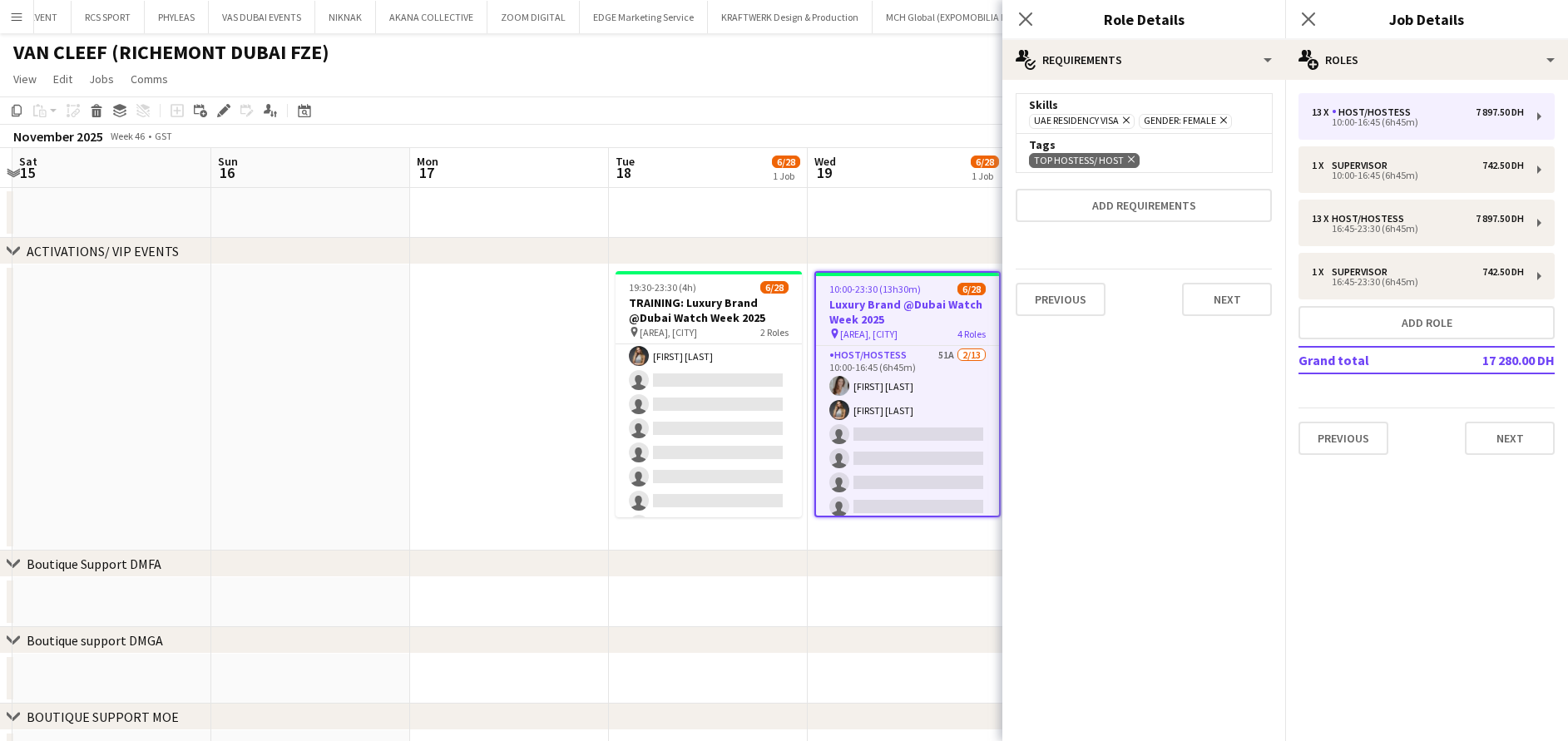 click at bounding box center [509, 408] 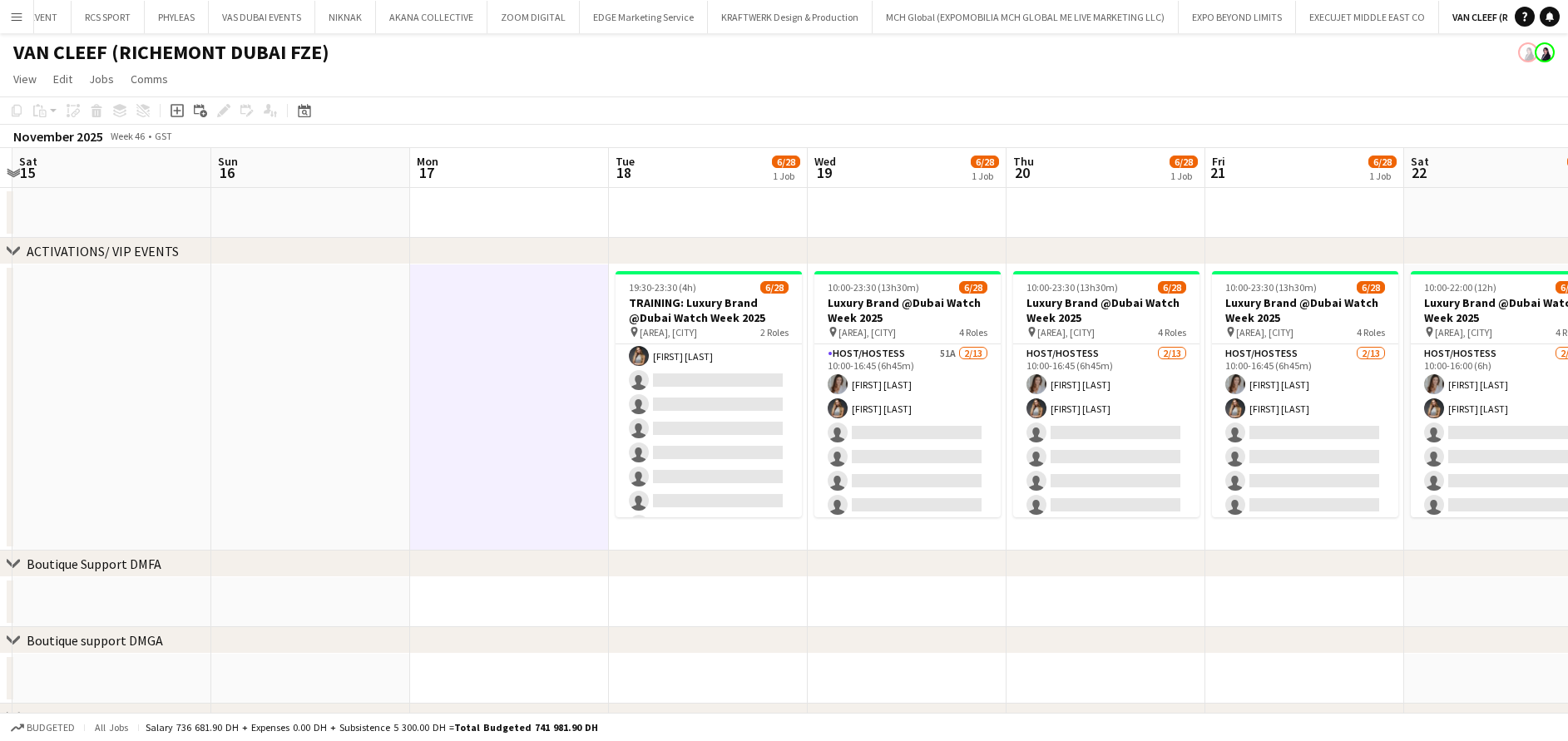 click on "Host/Hostess   51A   2/13   10:00-16:45 (6h45m)
Camila Rossato Kseniya Papova
single-neutral-actions
single-neutral-actions
single-neutral-actions
single-neutral-actions
single-neutral-actions
single-neutral-actions
single-neutral-actions
single-neutral-actions
single-neutral-actions
single-neutral-actions
single-neutral-actions" at bounding box center (908, 517) 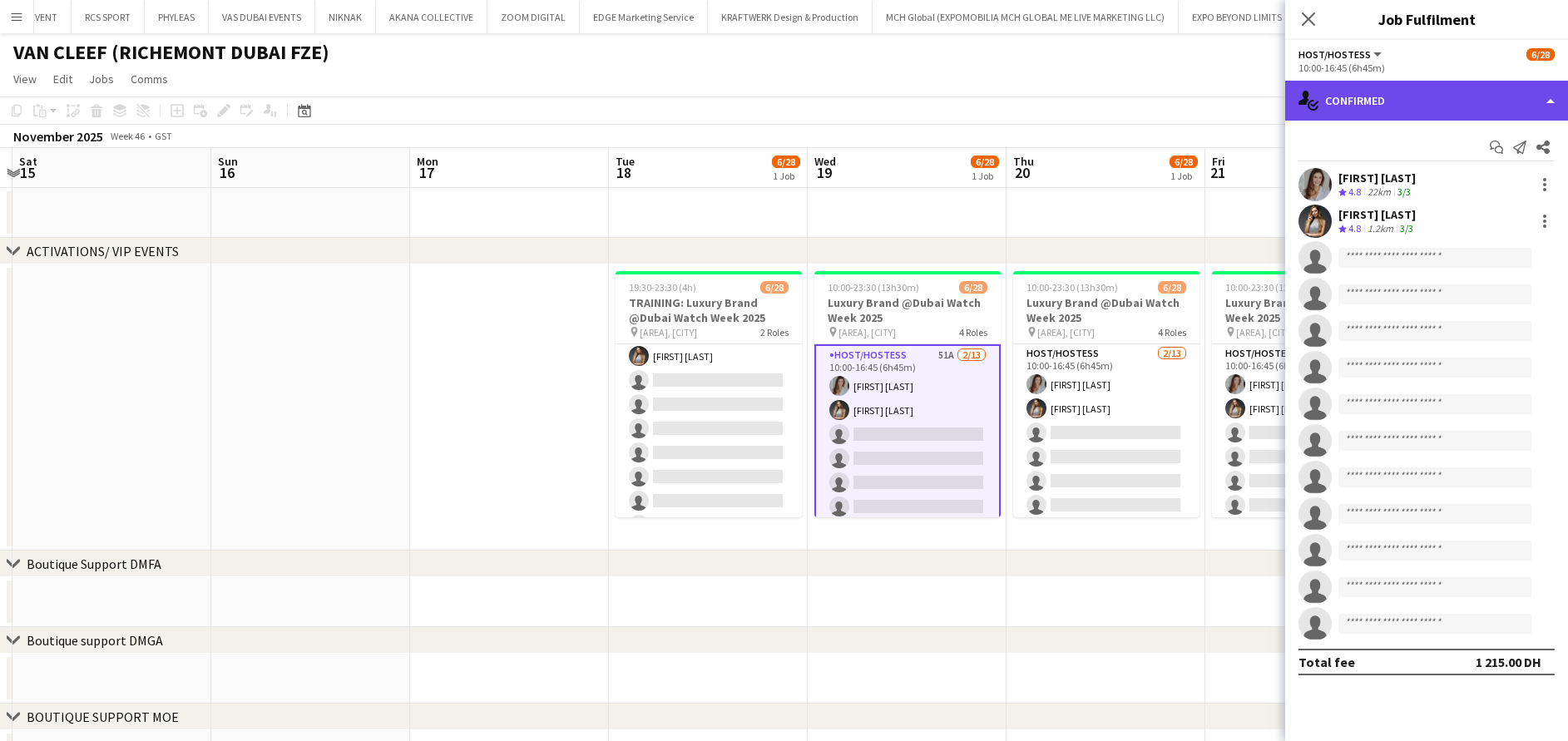 click on "single-neutral-actions-check-2
Confirmed" 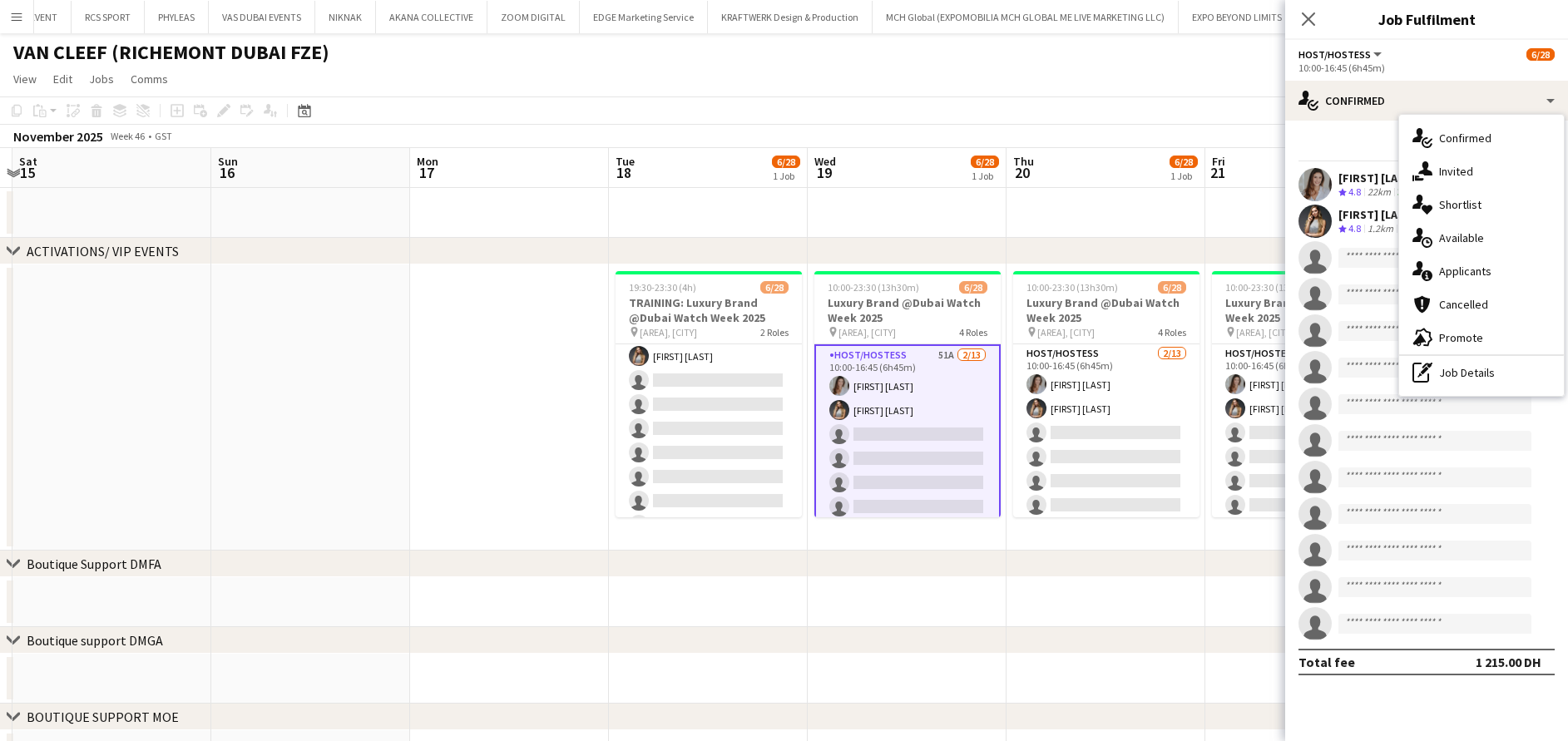 click 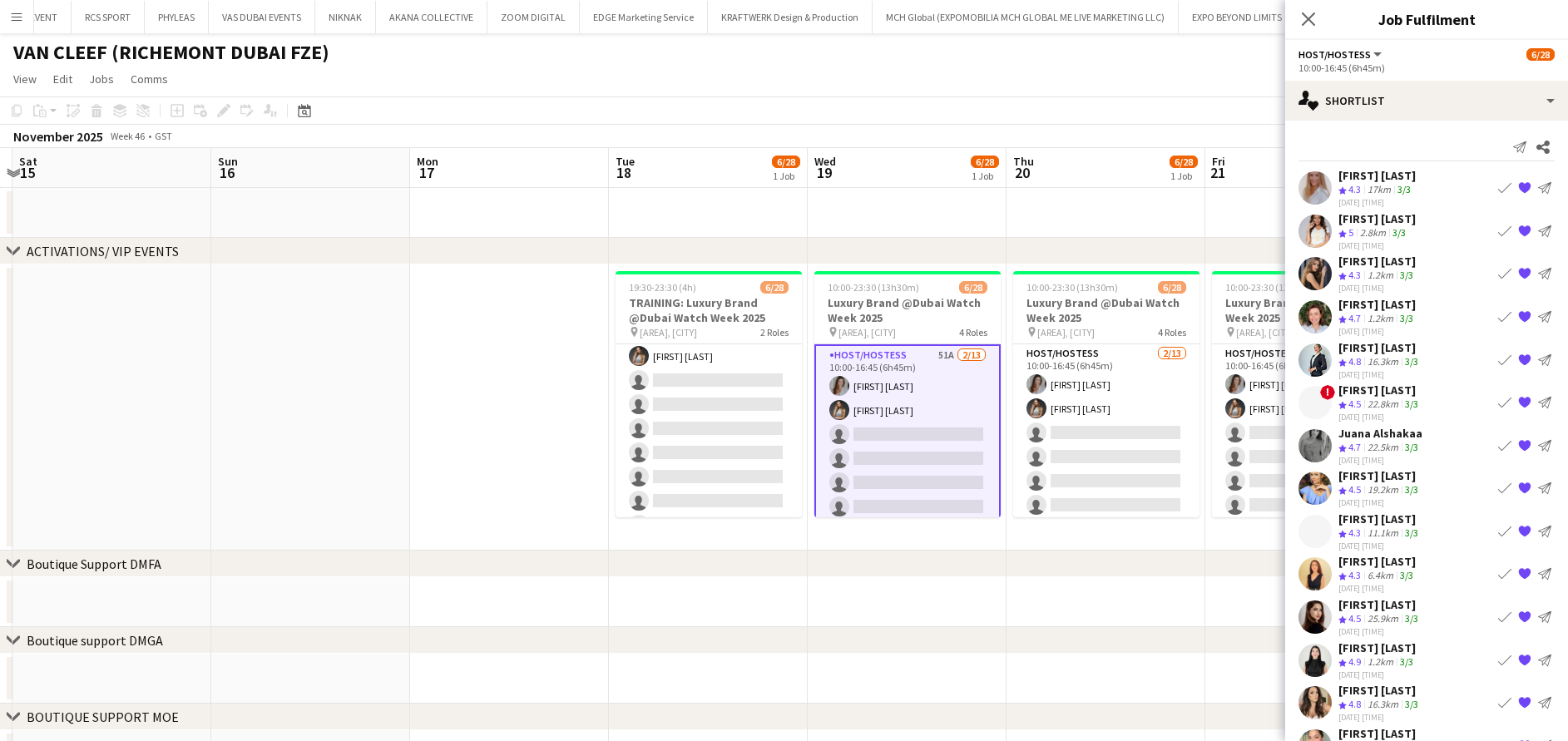 scroll, scrollTop: 45, scrollLeft: 0, axis: vertical 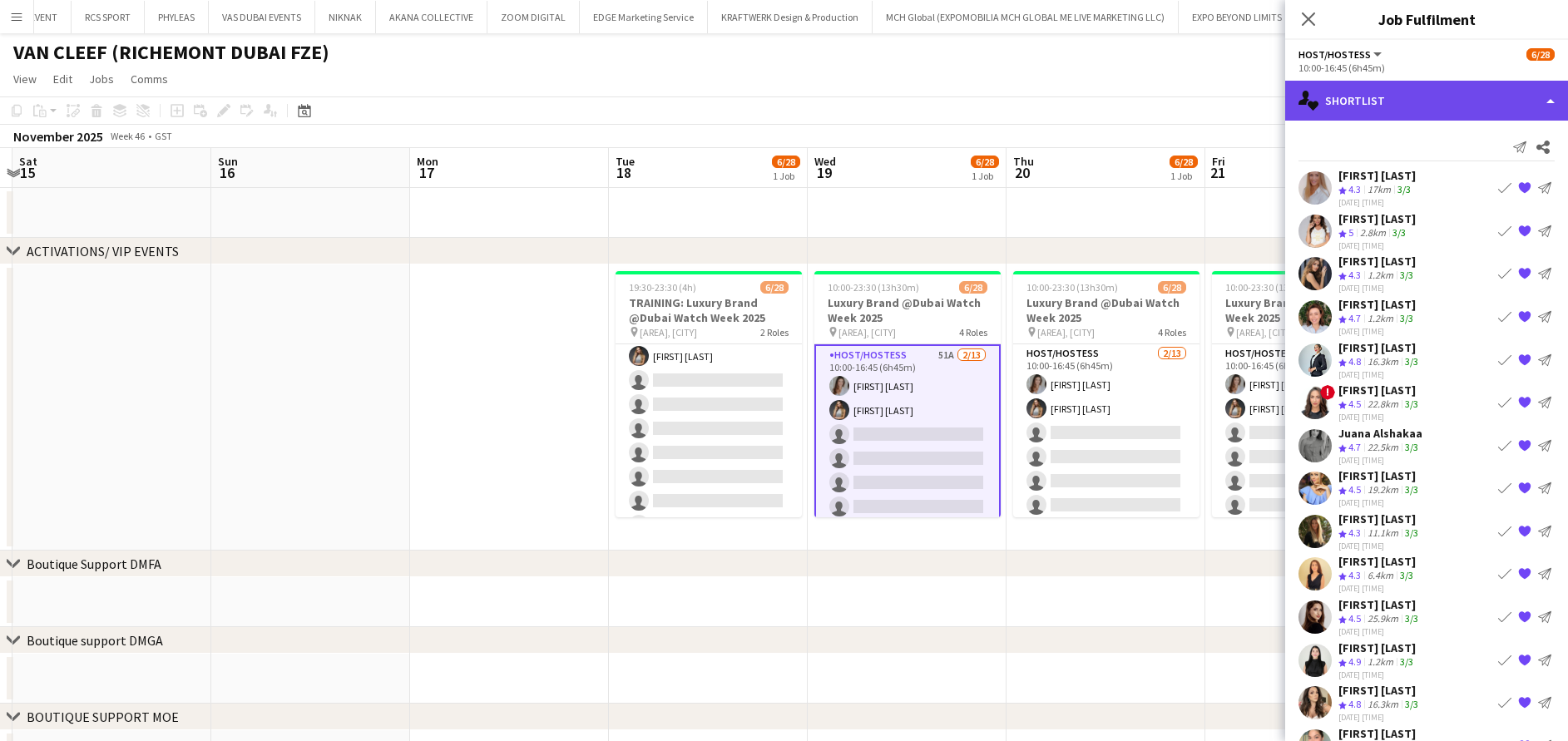 click on "single-neutral-actions-heart
Shortlist" 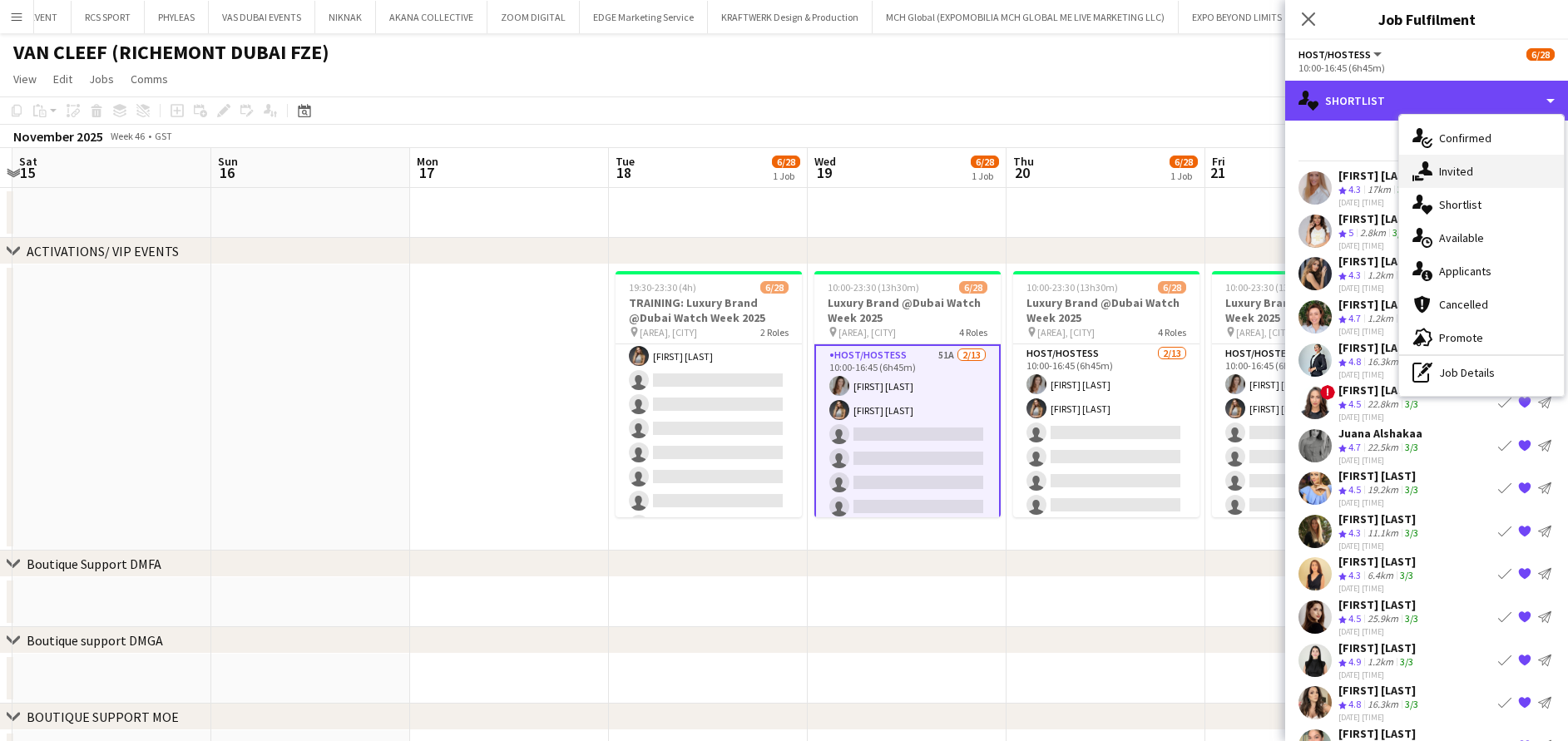 scroll, scrollTop: 0, scrollLeft: 0, axis: both 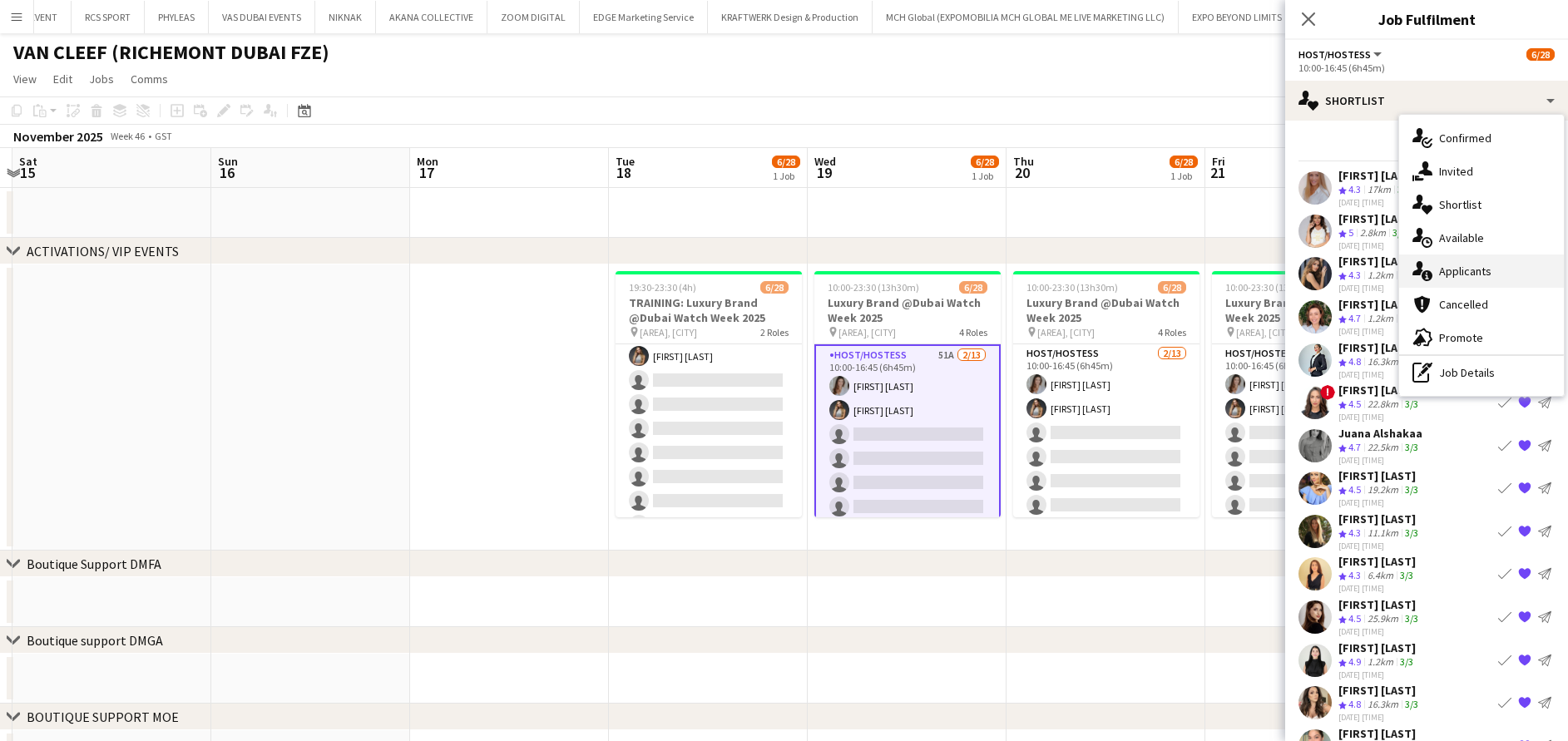 click on "single-neutral-actions-information
Applicants" at bounding box center [1481, 271] 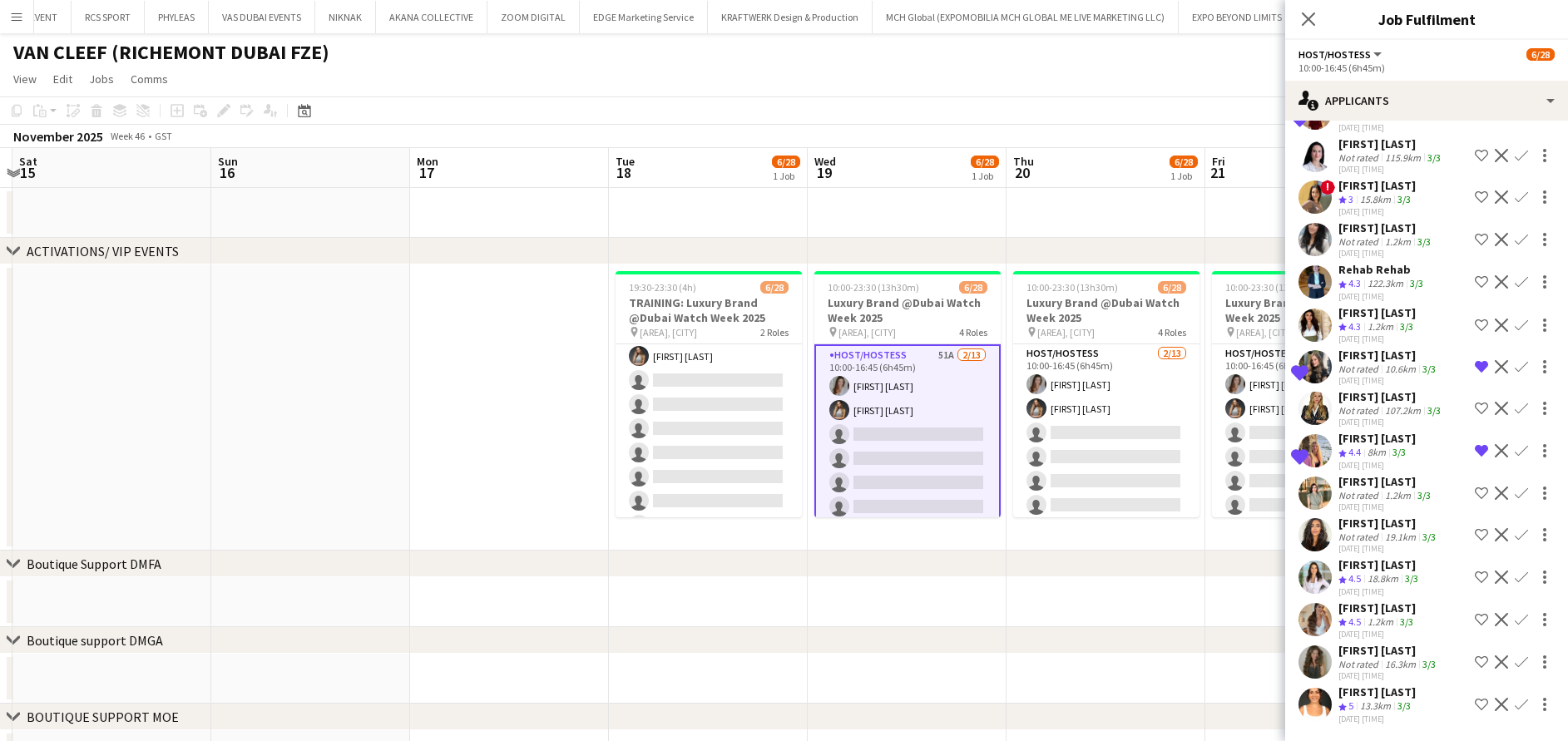 click on "Shortlist crew" 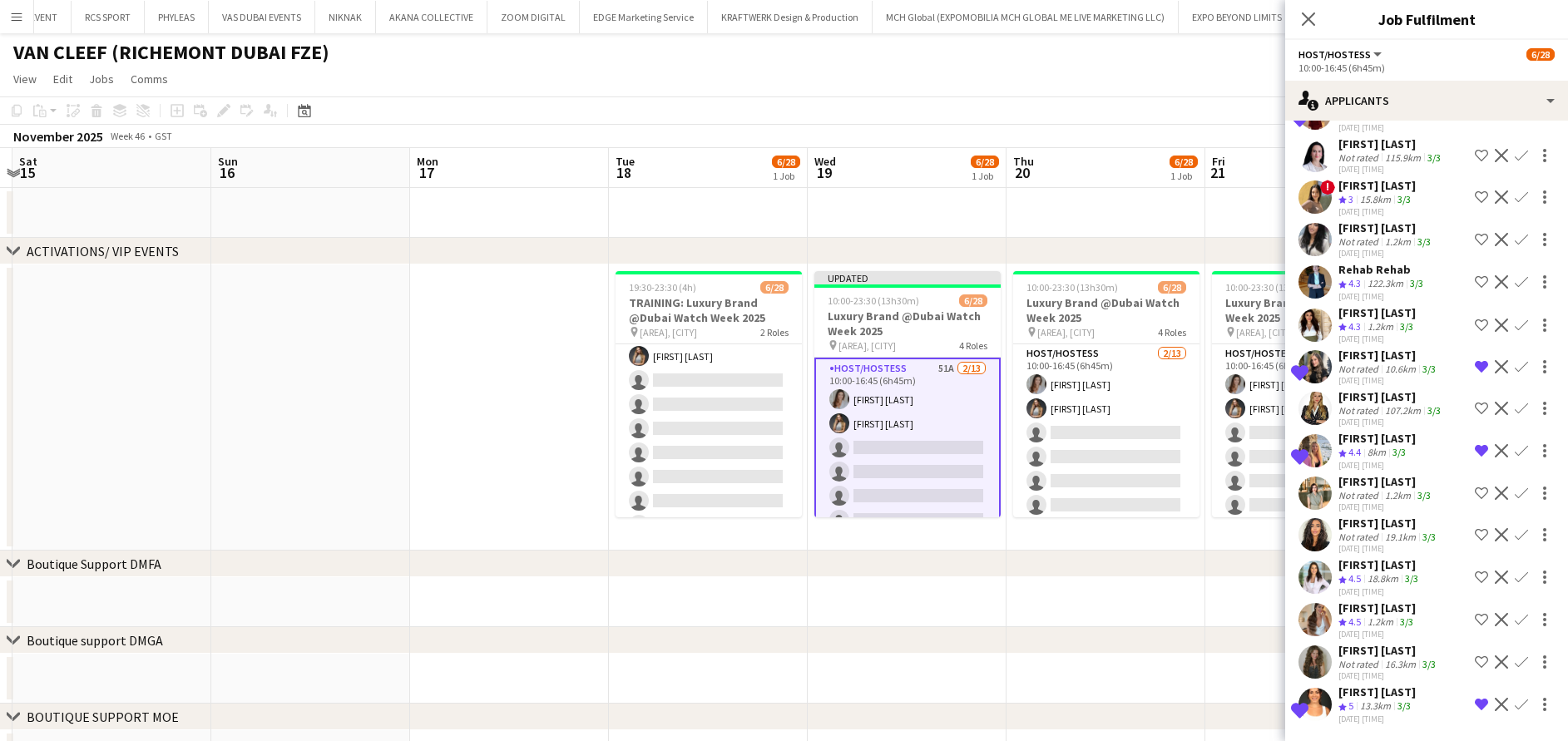 scroll, scrollTop: 1735, scrollLeft: 0, axis: vertical 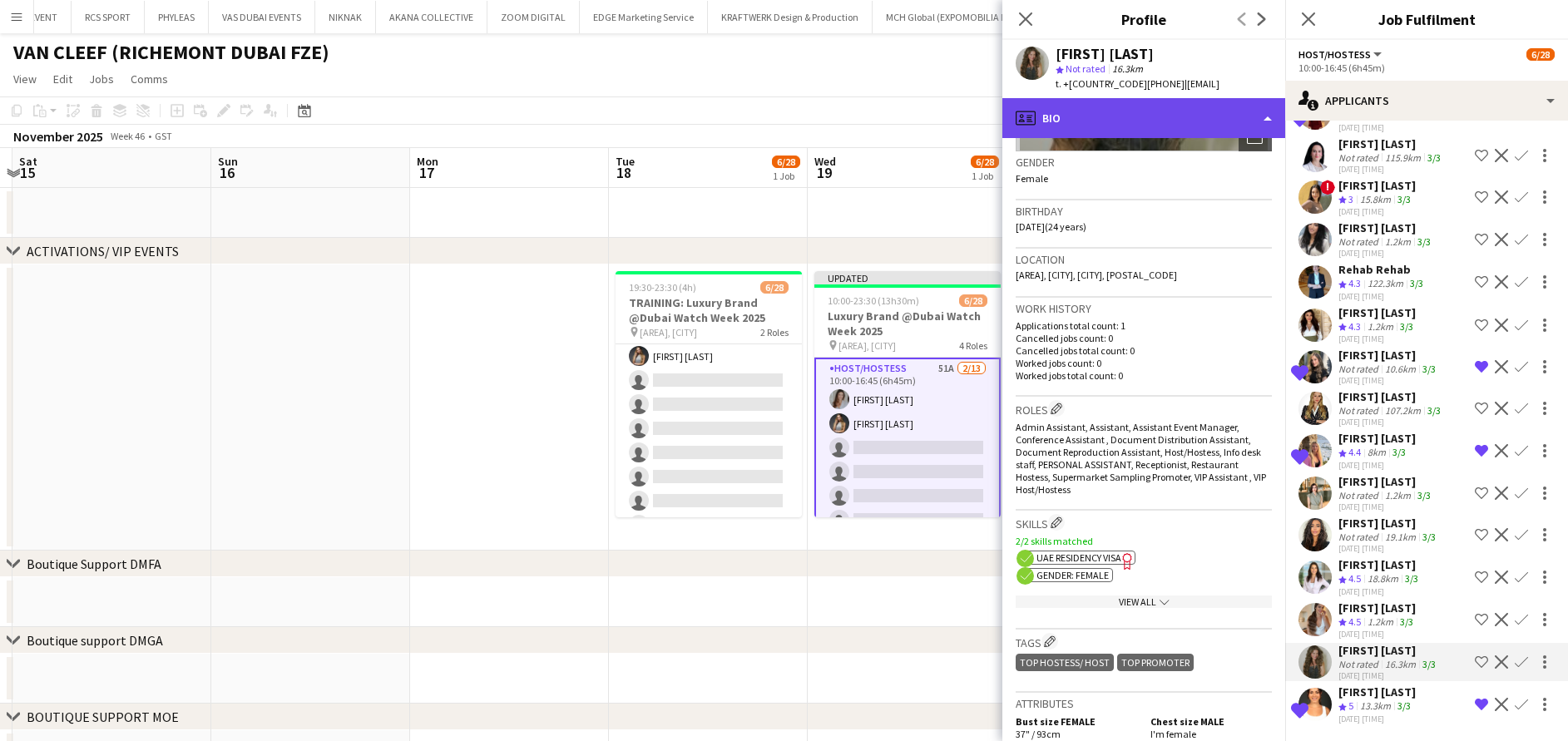drag, startPoint x: 1202, startPoint y: 113, endPoint x: 1198, endPoint y: 124, distance: 11.7047 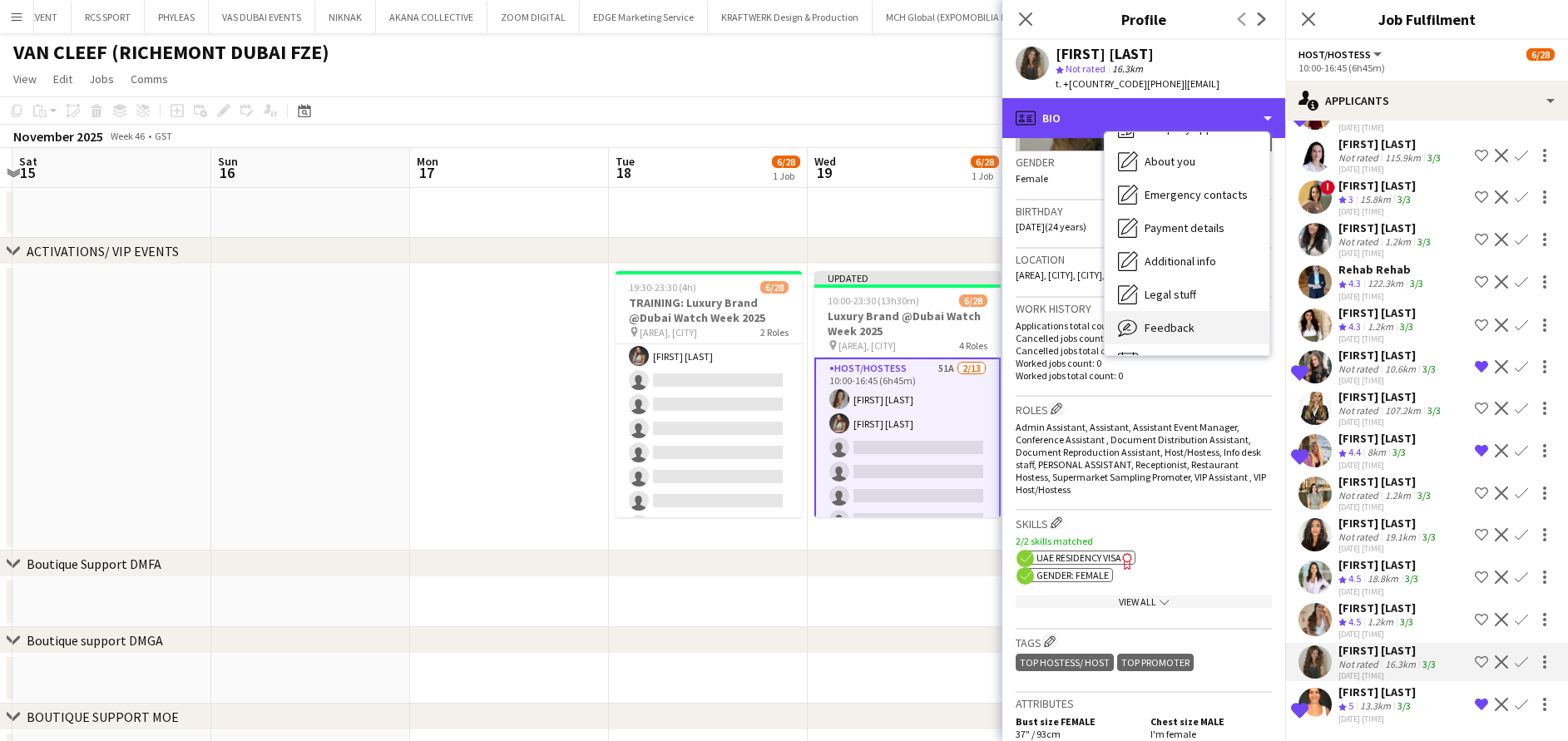 scroll, scrollTop: 123, scrollLeft: 0, axis: vertical 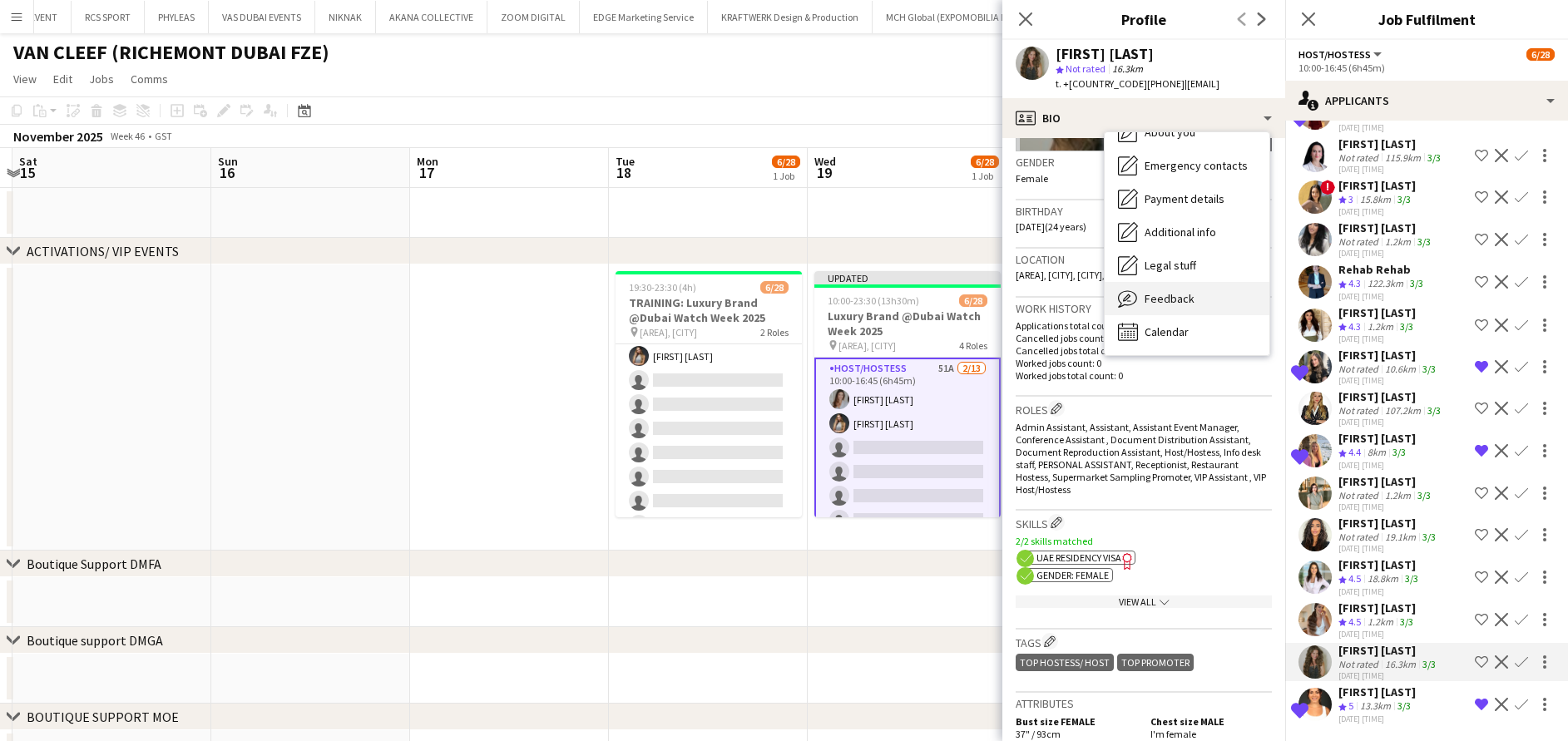 click on "Feedback" at bounding box center [1170, 299] 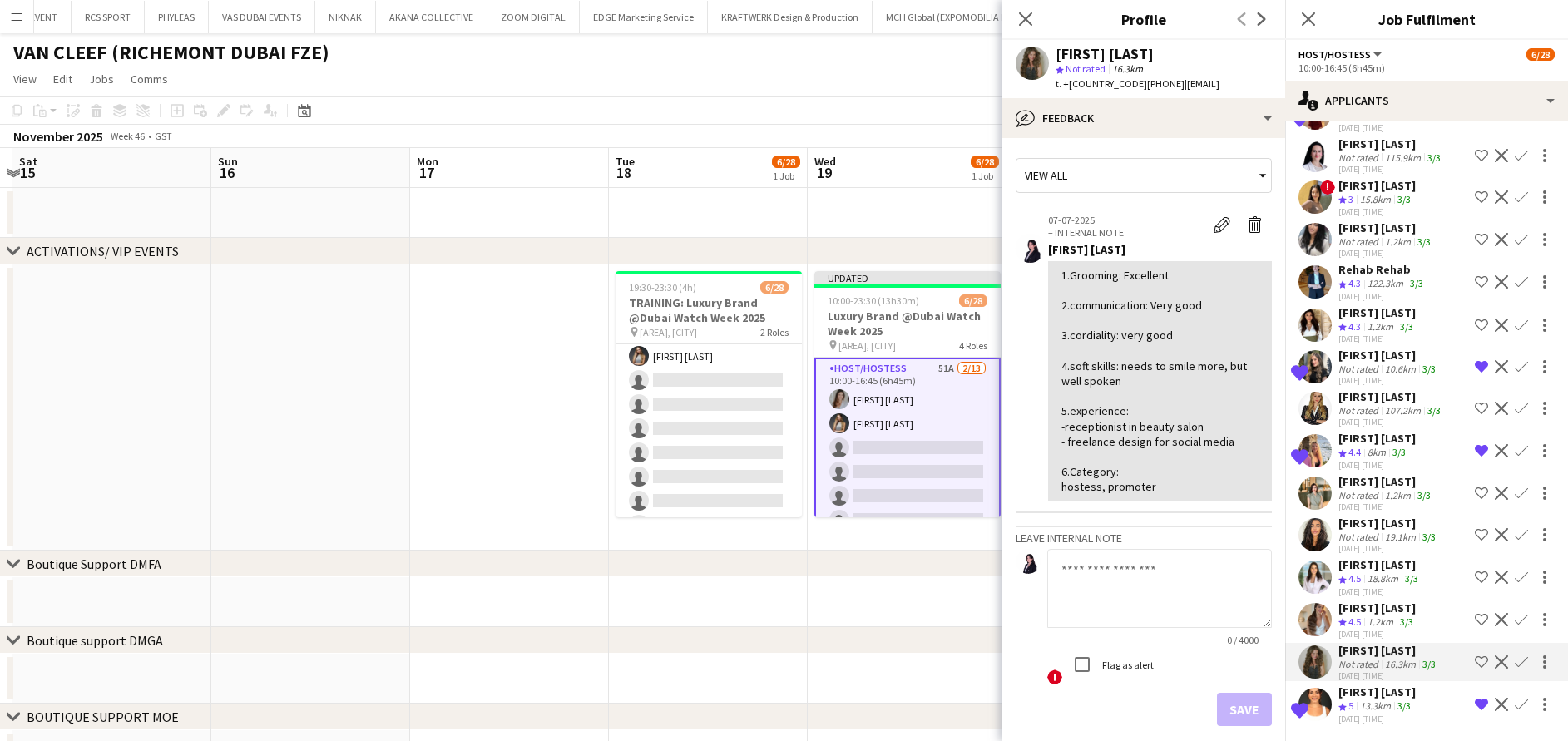 click at bounding box center (310, 408) 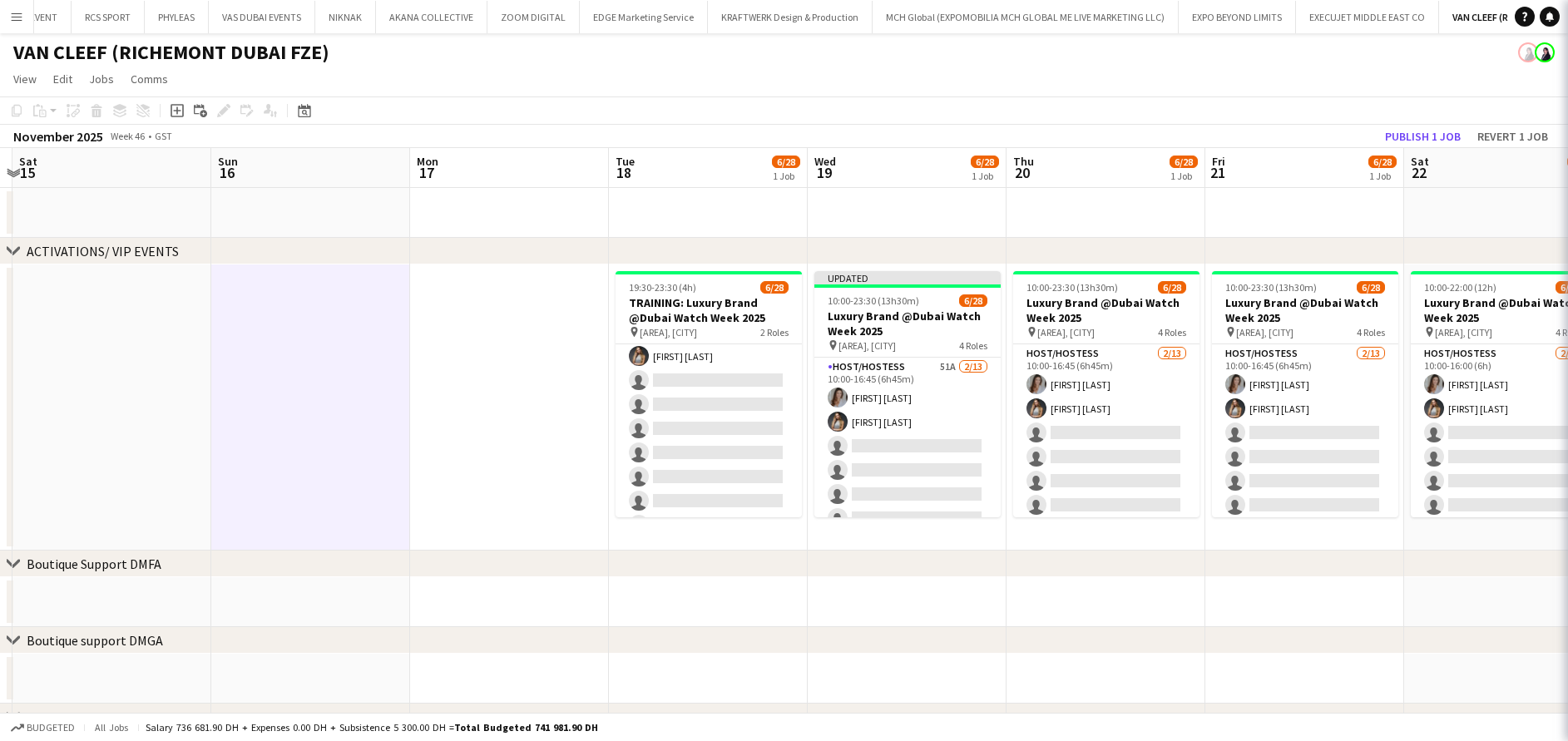 scroll, scrollTop: 0, scrollLeft: 0, axis: both 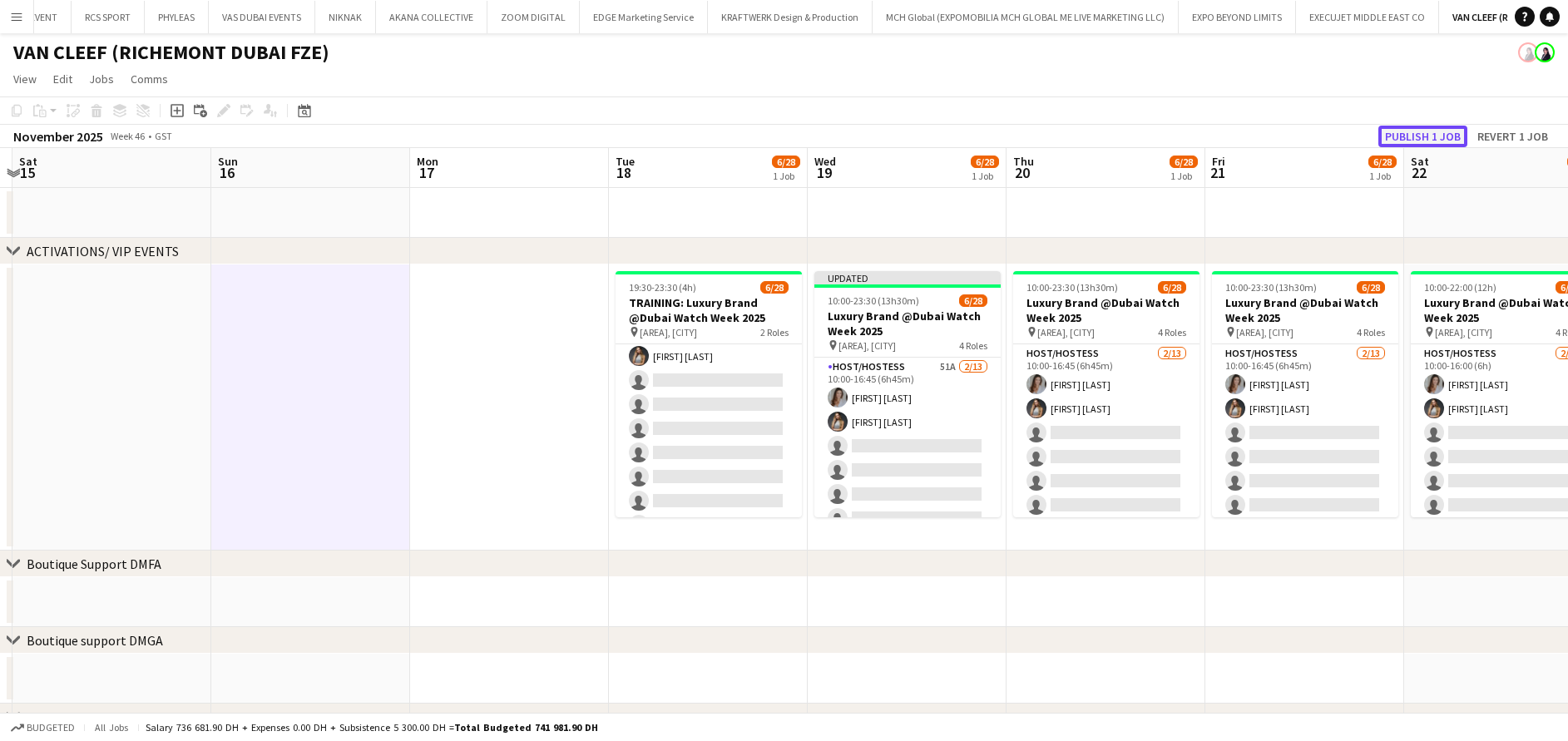 click on "Publish 1 job" 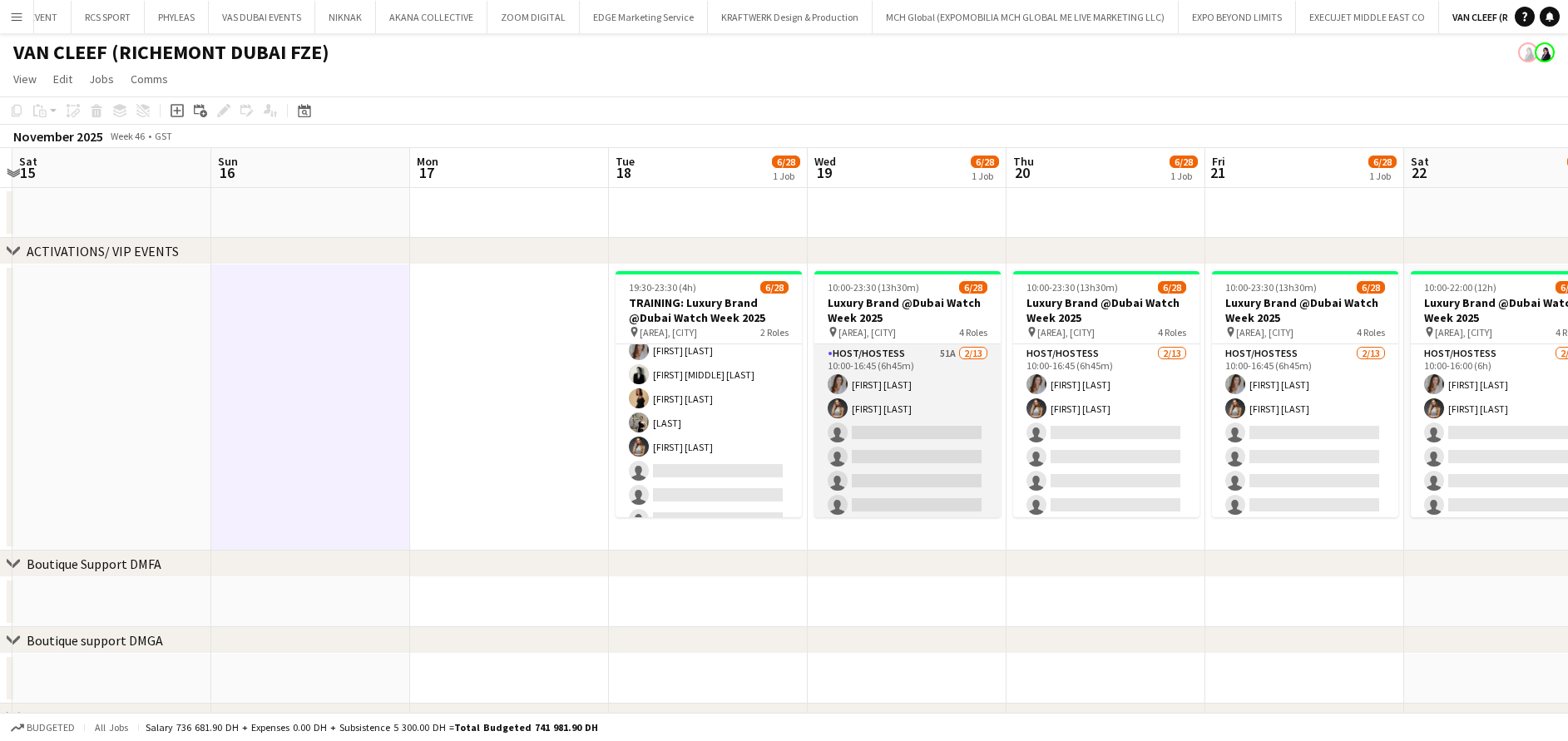scroll, scrollTop: 0, scrollLeft: 0, axis: both 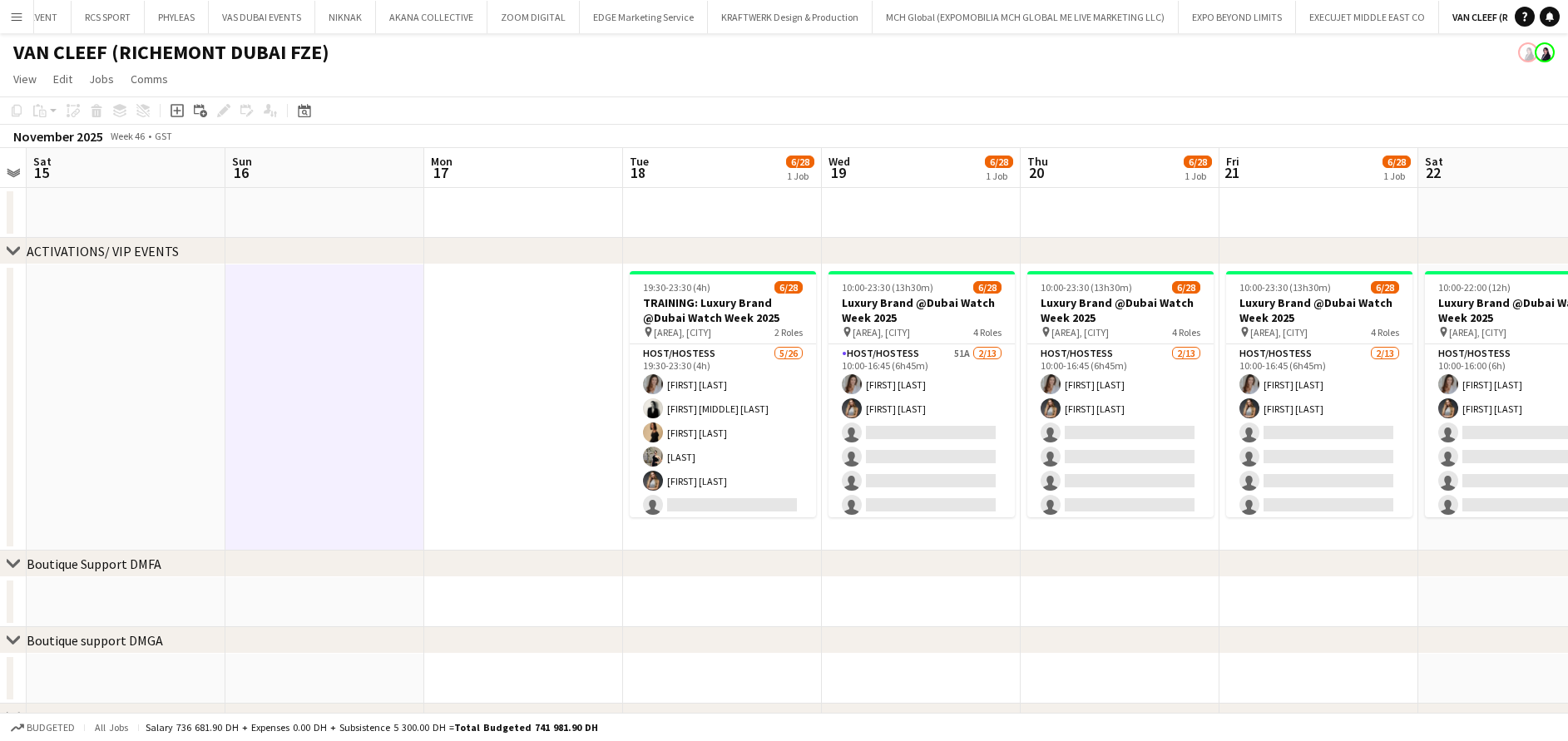 drag, startPoint x: 391, startPoint y: 427, endPoint x: 308, endPoint y: 427, distance: 83 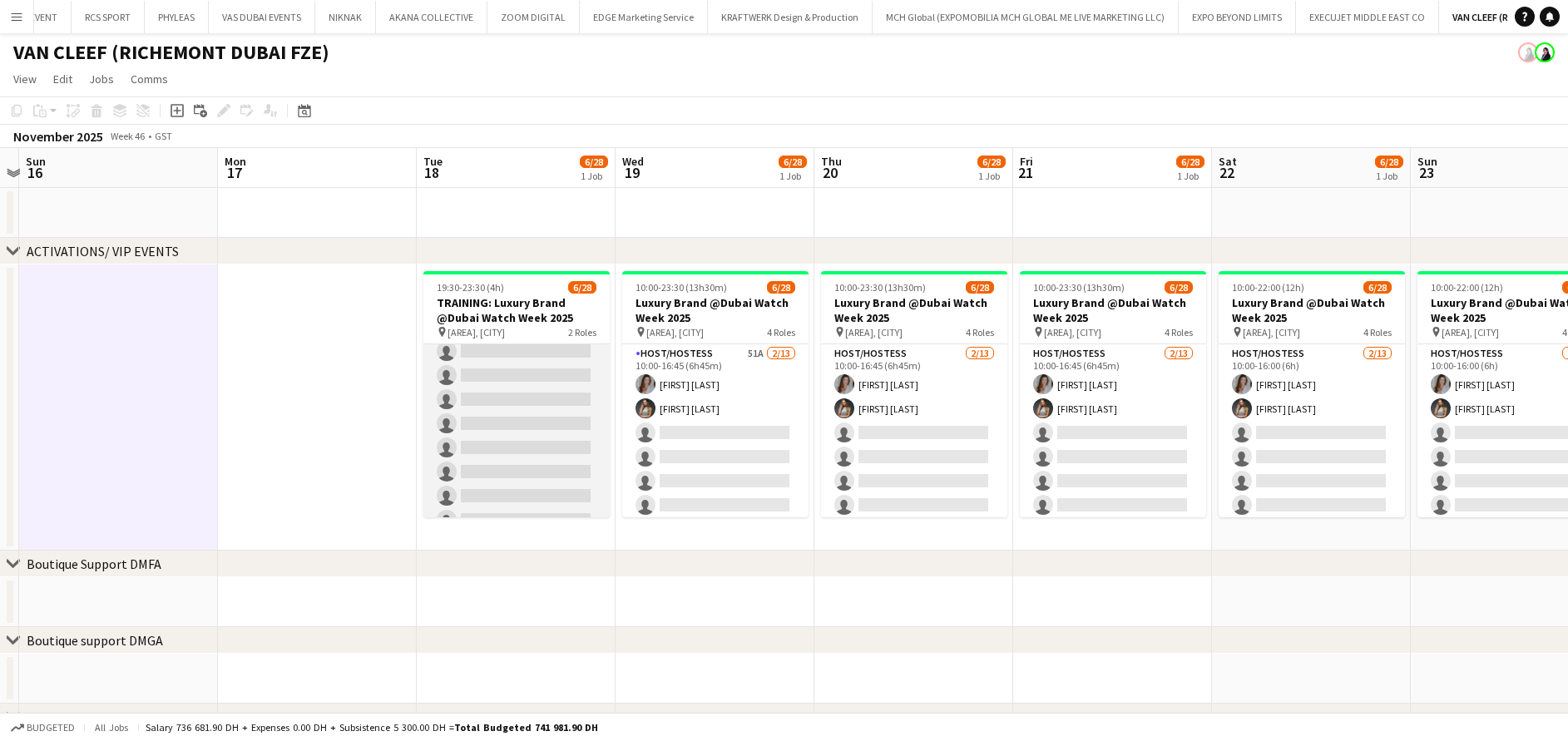 scroll, scrollTop: 499, scrollLeft: 0, axis: vertical 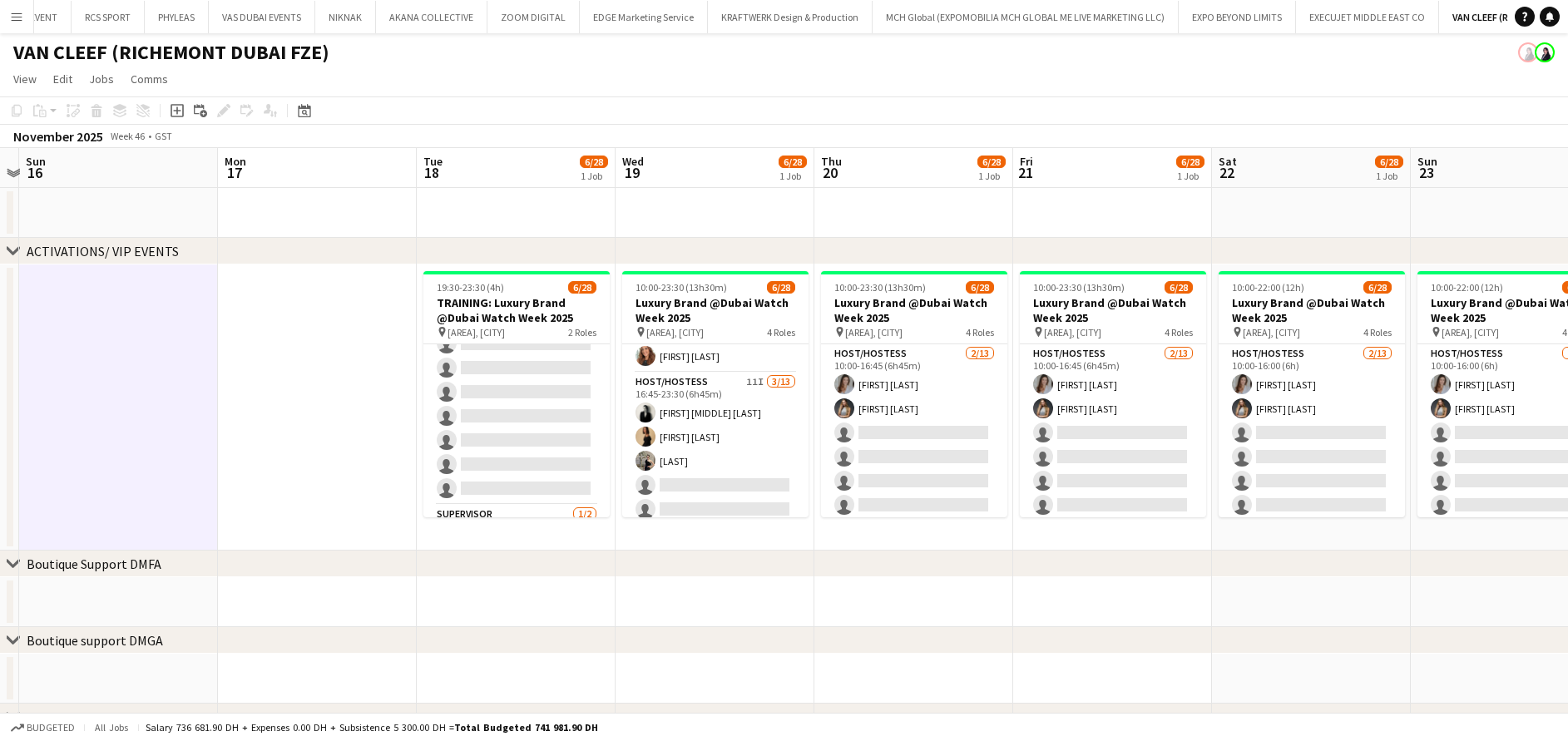 click at bounding box center [317, 408] 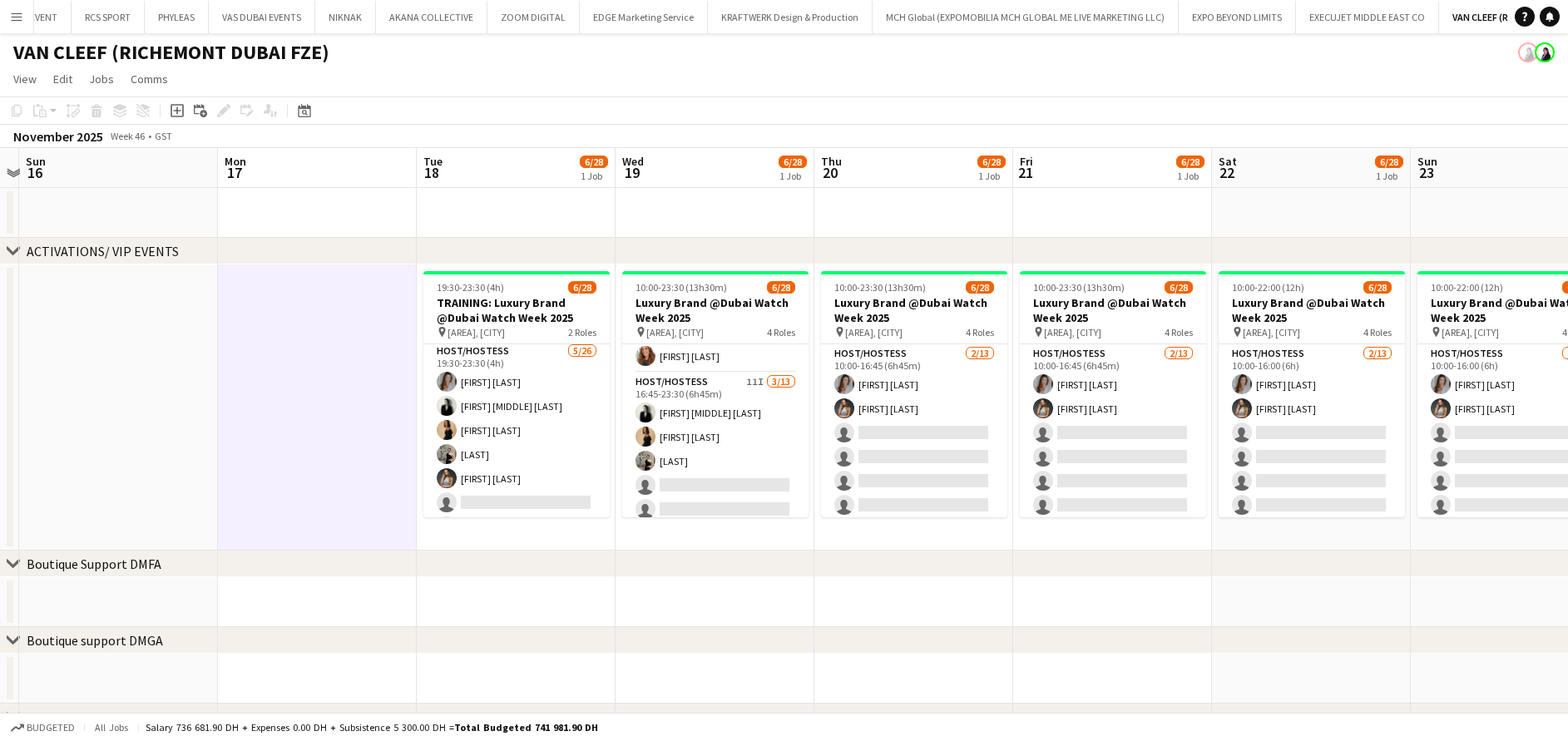 scroll, scrollTop: 0, scrollLeft: 0, axis: both 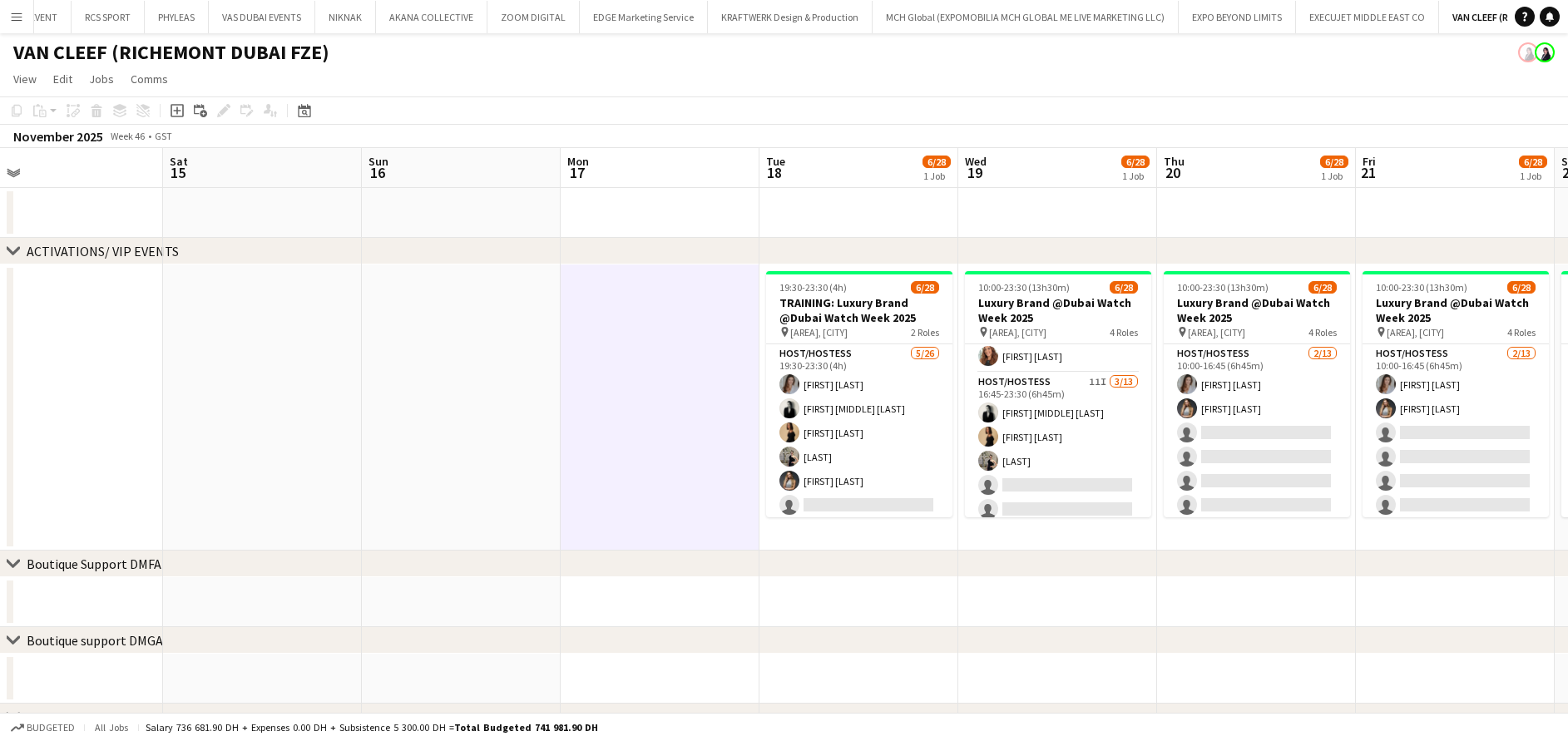 drag, startPoint x: 257, startPoint y: 408, endPoint x: 600, endPoint y: 423, distance: 343.32783 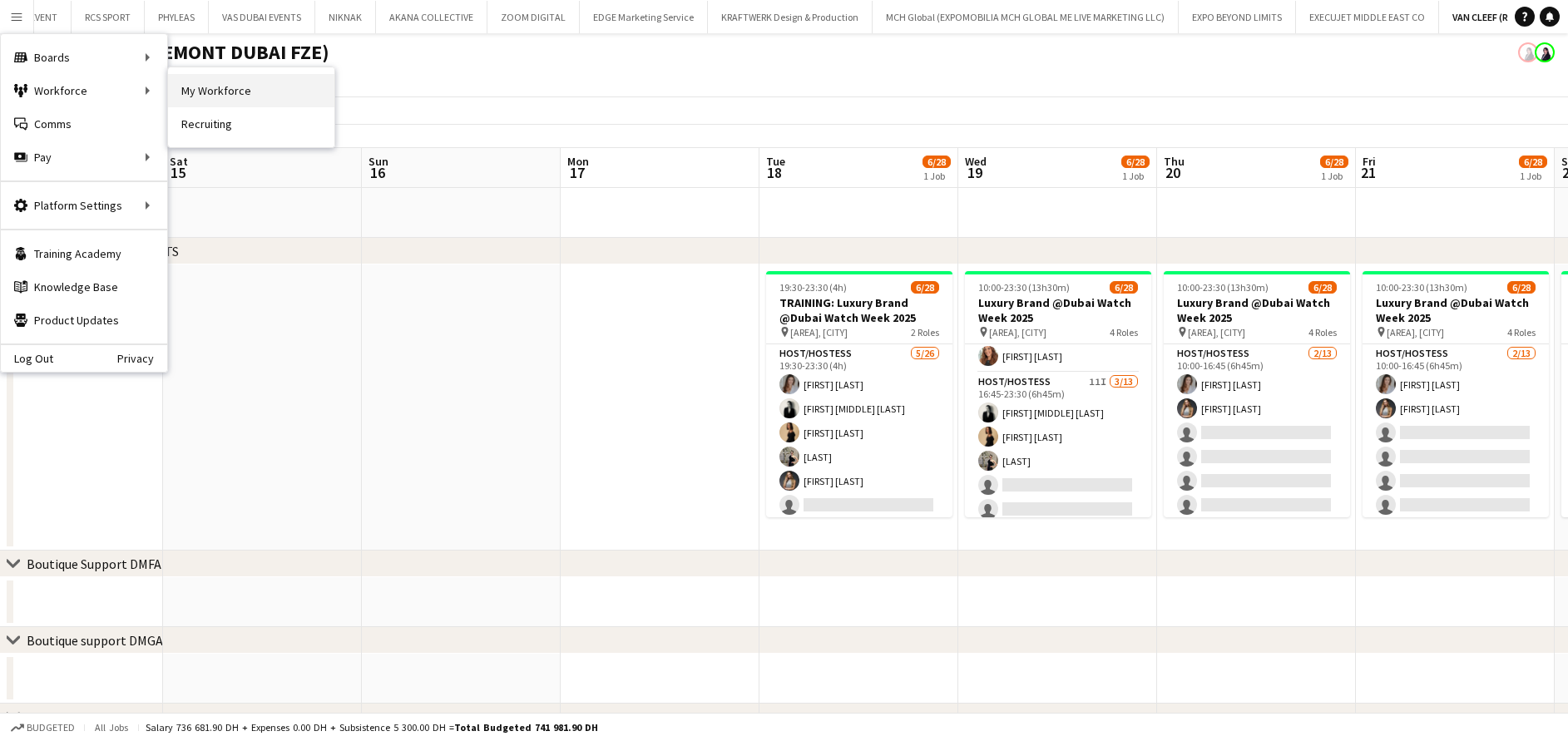 click on "My Workforce" at bounding box center (251, 91) 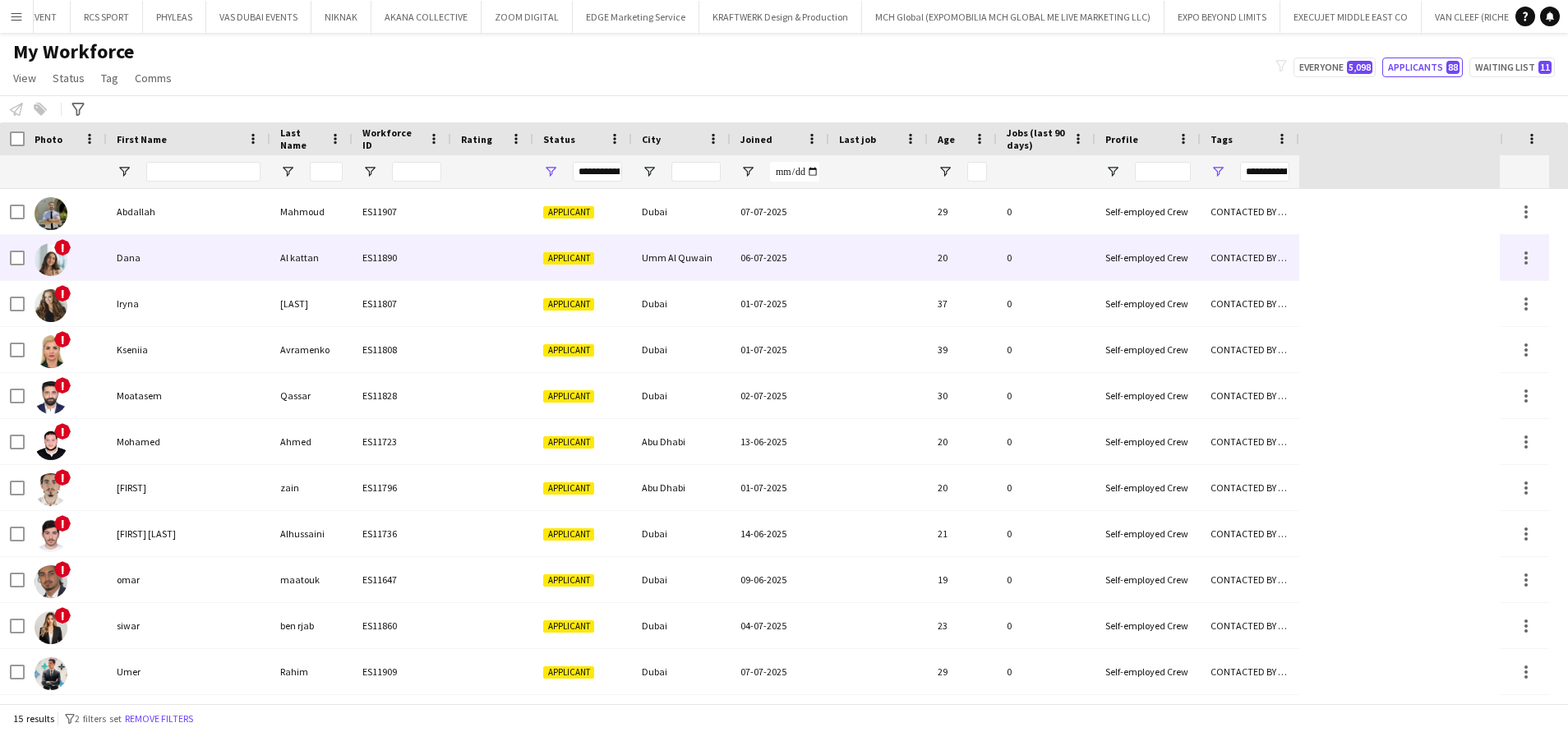 scroll, scrollTop: 102, scrollLeft: 0, axis: vertical 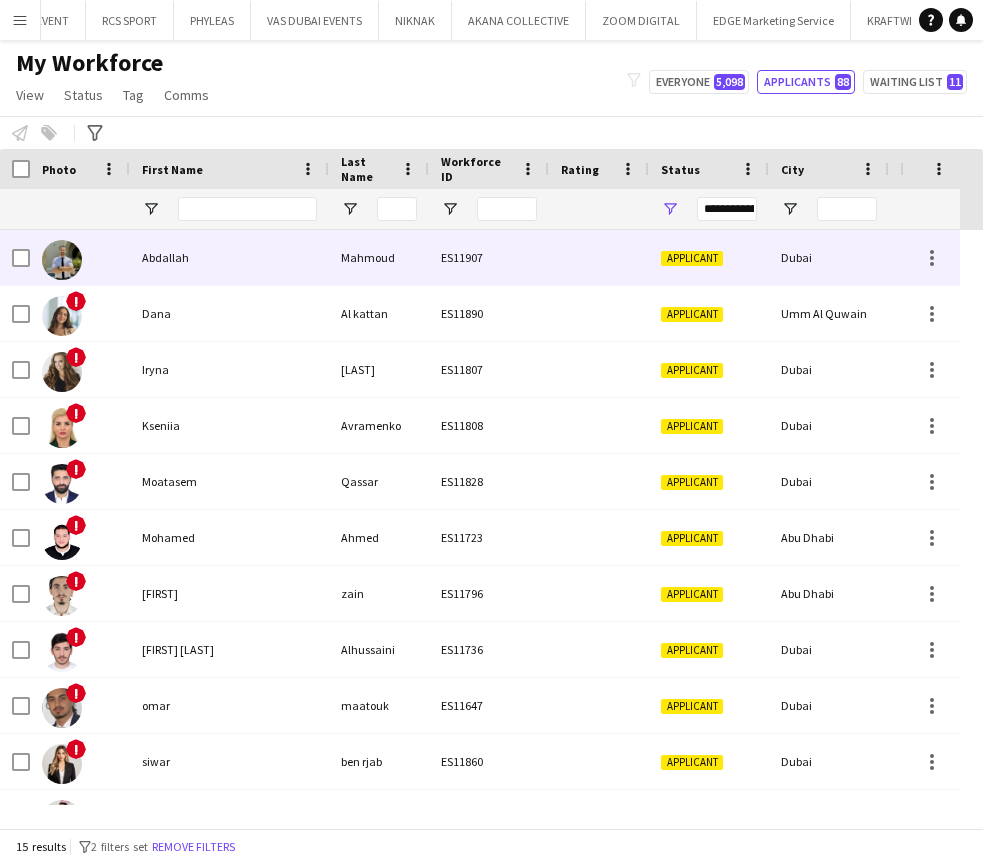 click on "Abdallah" at bounding box center [229, 257] 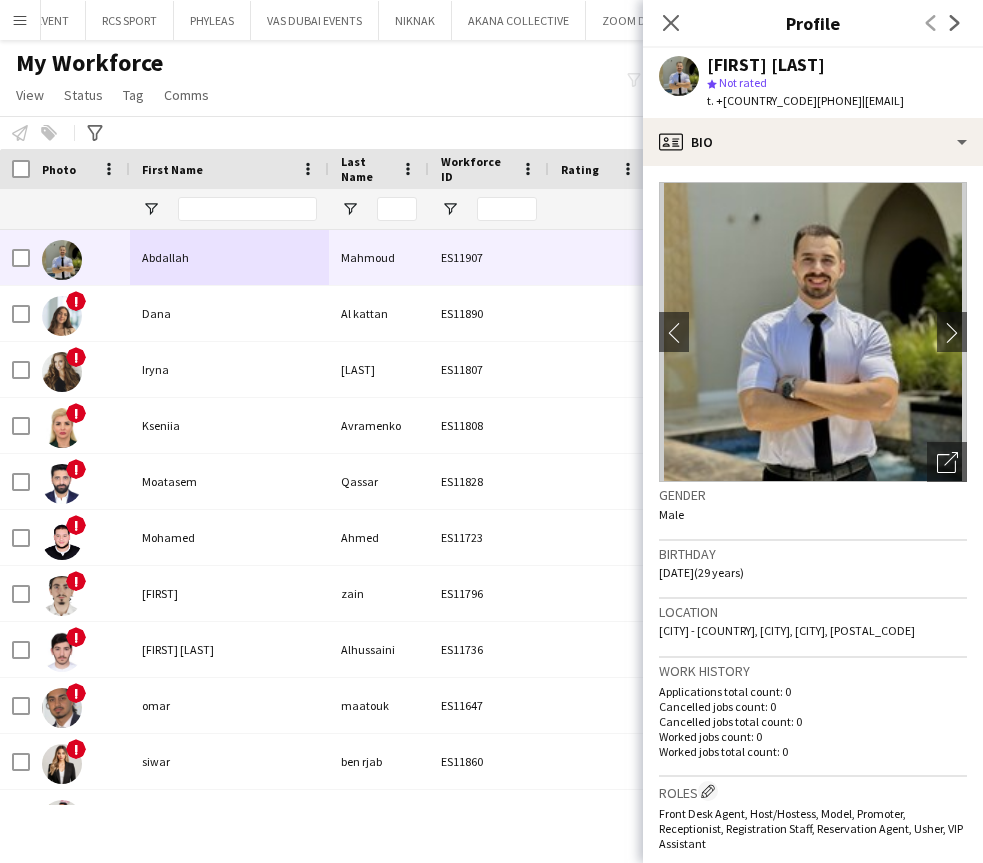 drag, startPoint x: 803, startPoint y: 102, endPoint x: 959, endPoint y: 112, distance: 156.32019 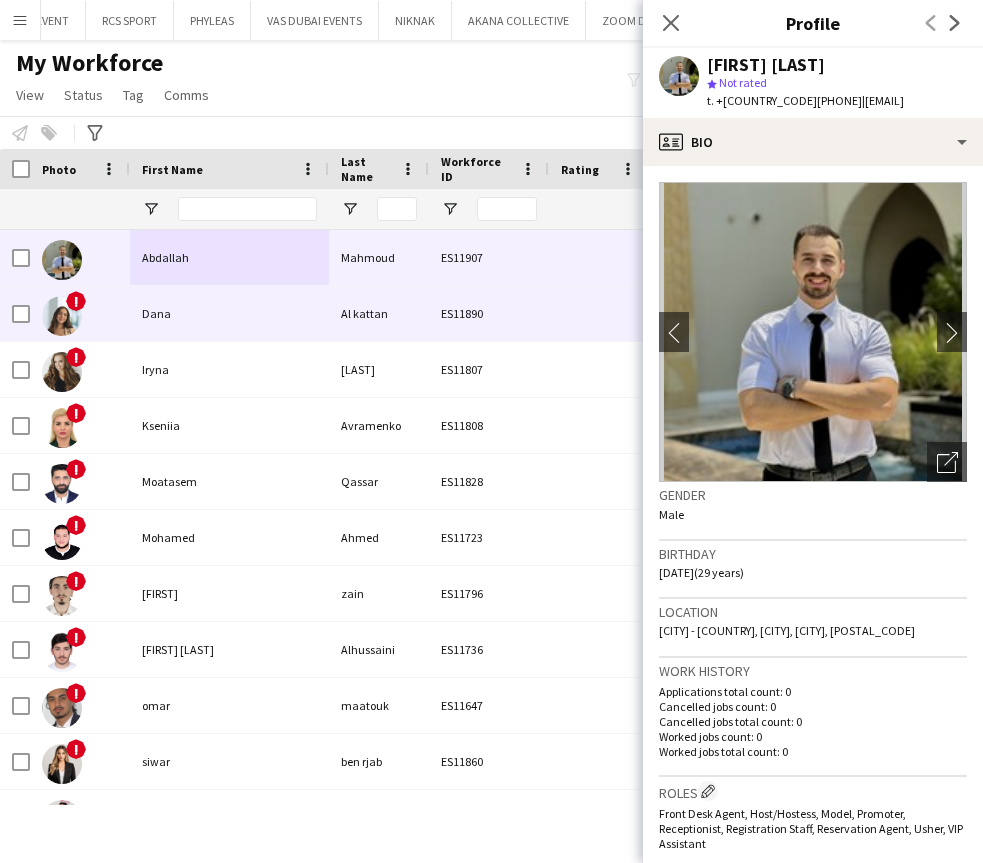 click on "Dana" at bounding box center [229, 313] 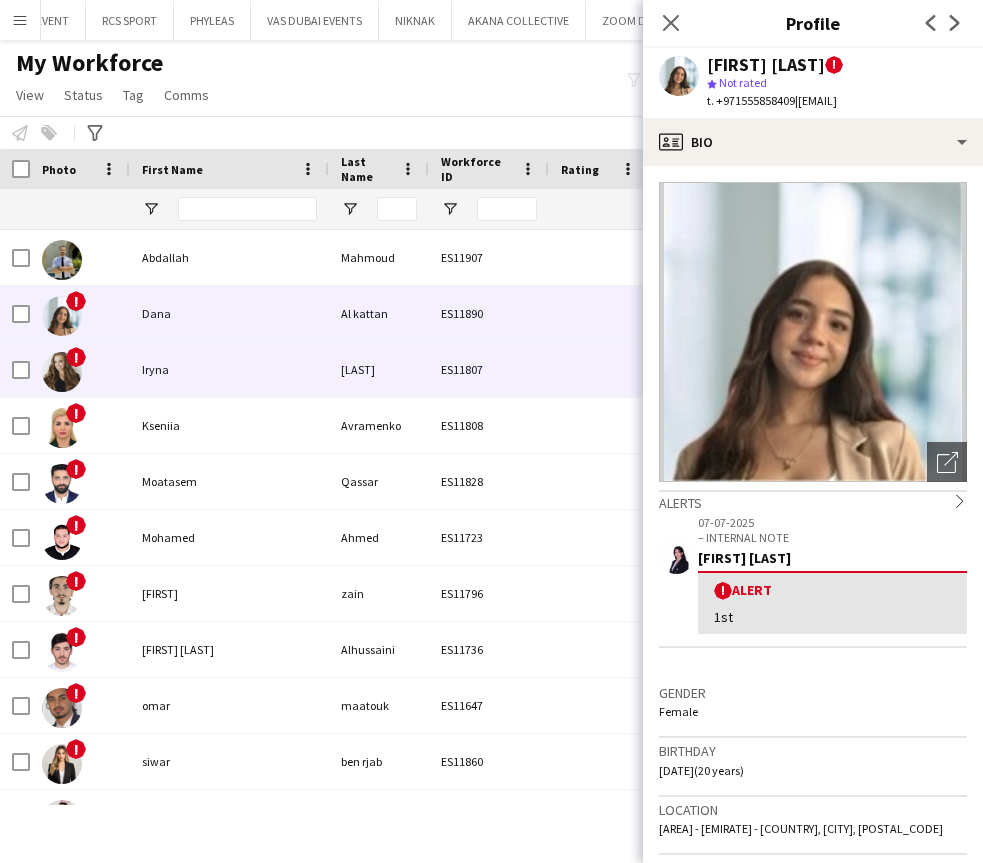 click on "Iryna" at bounding box center [229, 369] 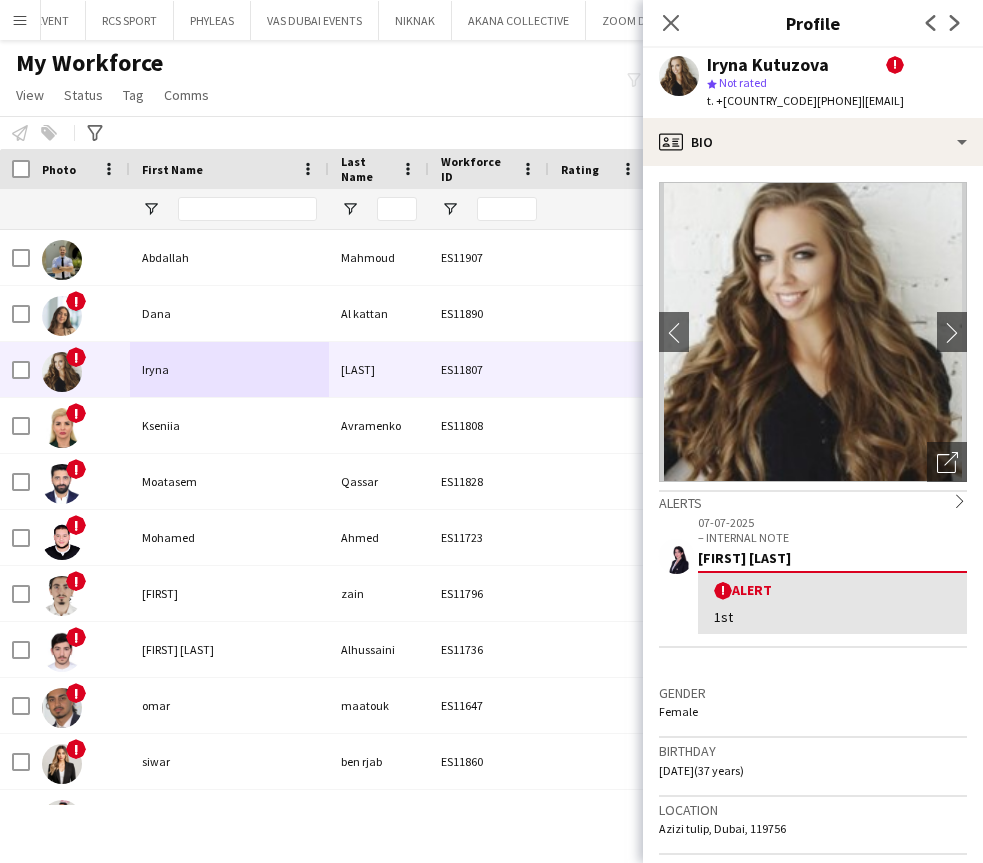 drag, startPoint x: 805, startPoint y: 105, endPoint x: 945, endPoint y: 96, distance: 140.28899 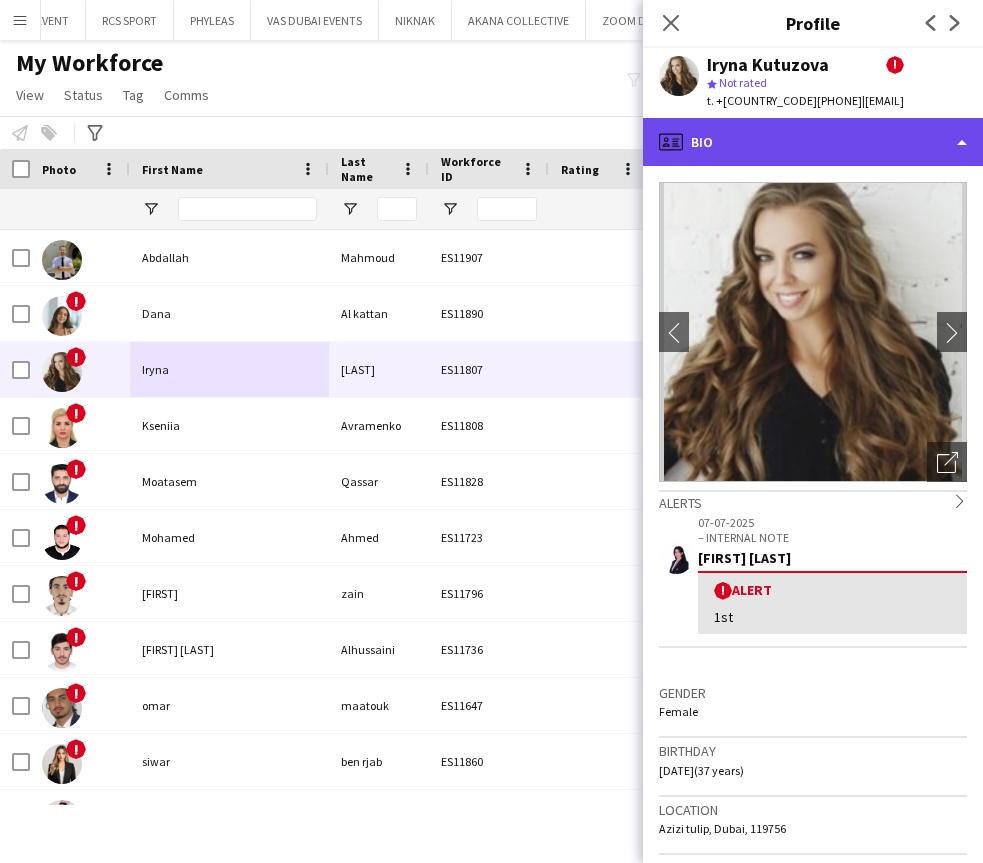 drag, startPoint x: 813, startPoint y: 134, endPoint x: 825, endPoint y: 198, distance: 65.11528 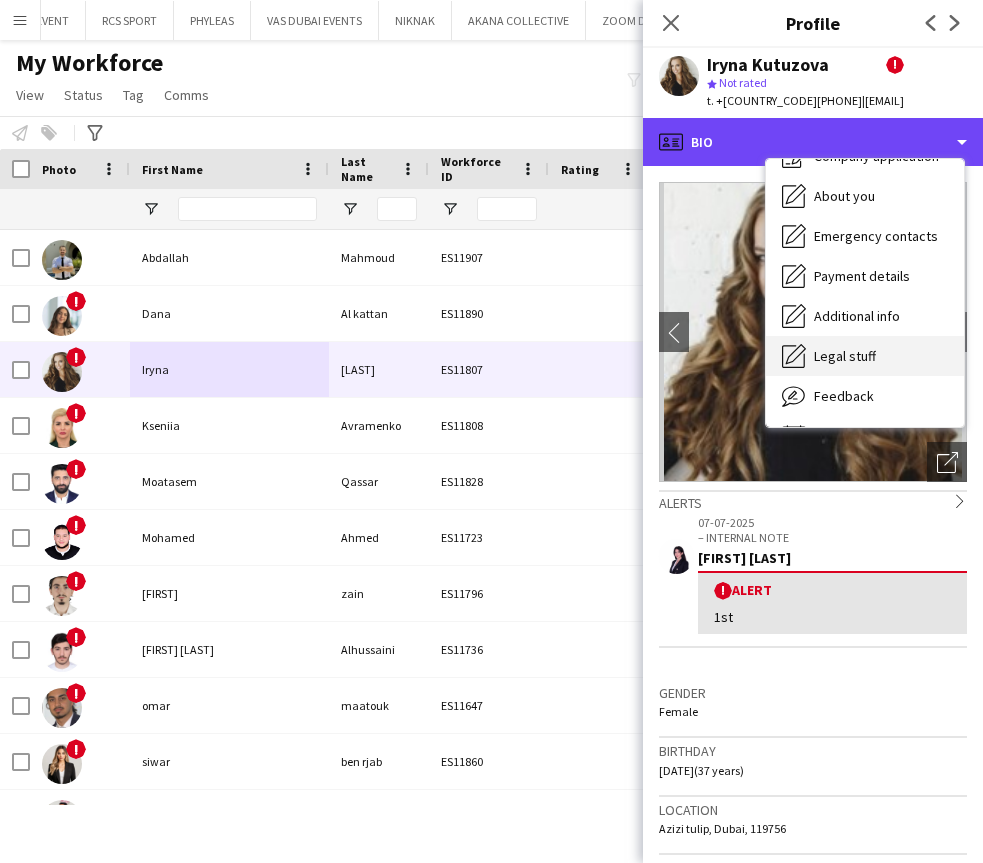 scroll, scrollTop: 108, scrollLeft: 0, axis: vertical 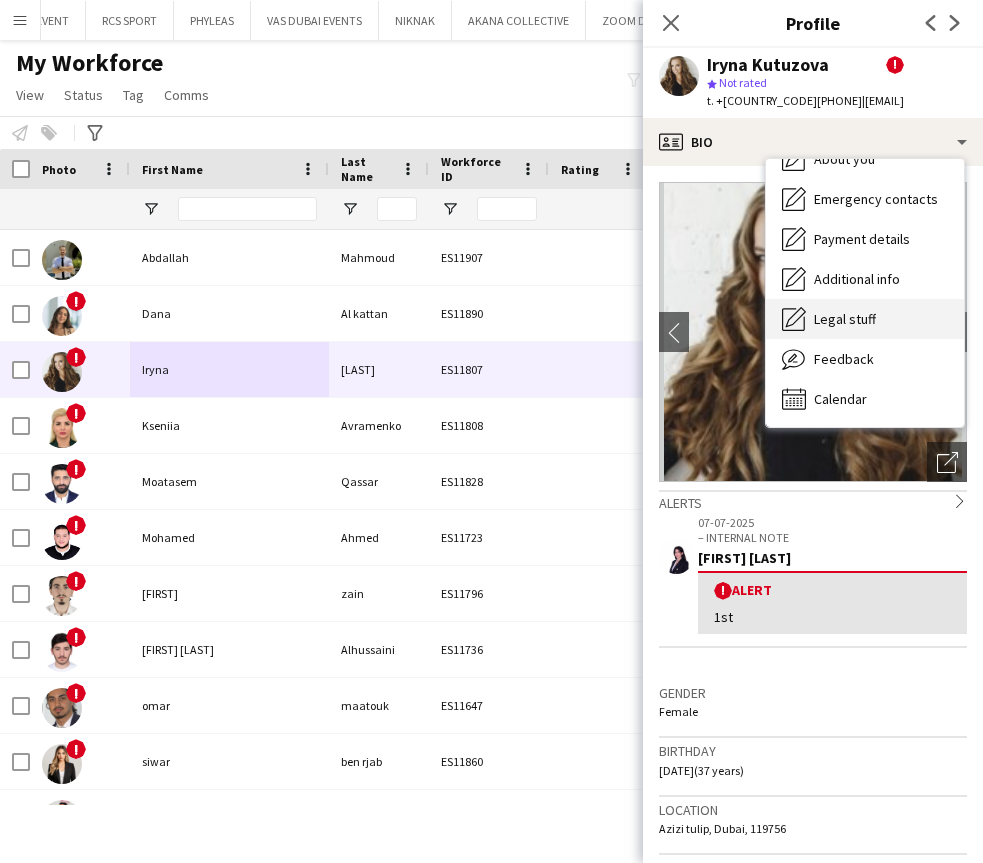 click on "Feedback" at bounding box center [844, 359] 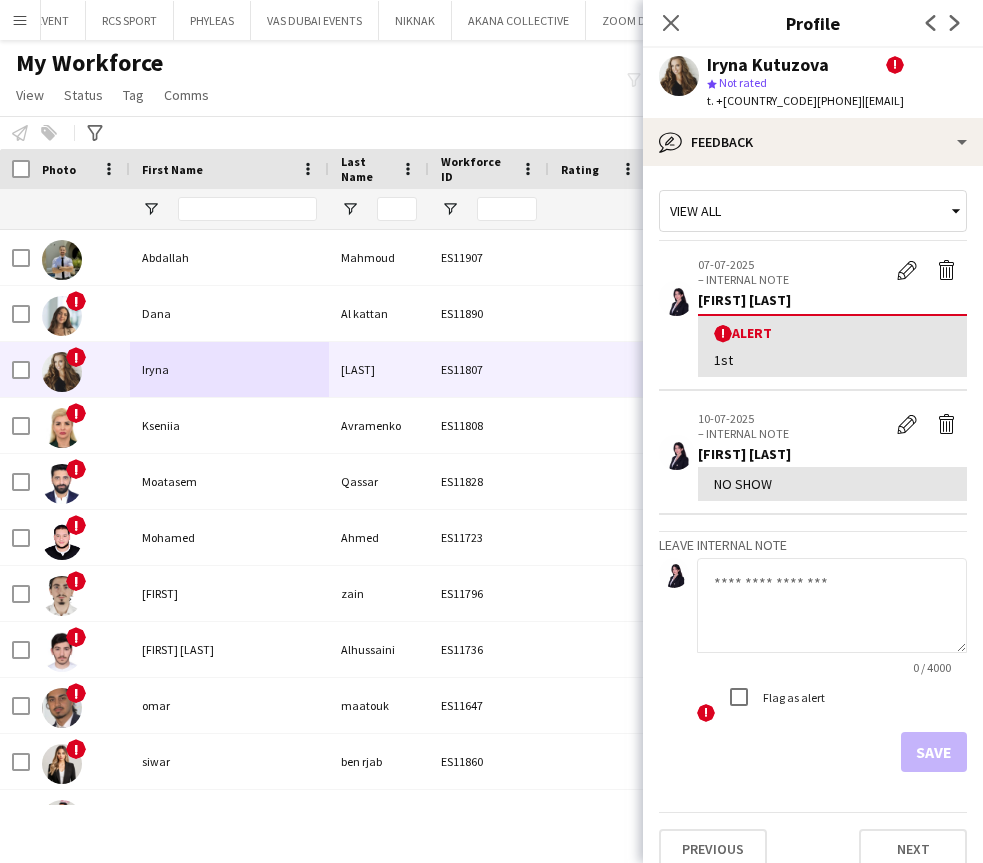 click 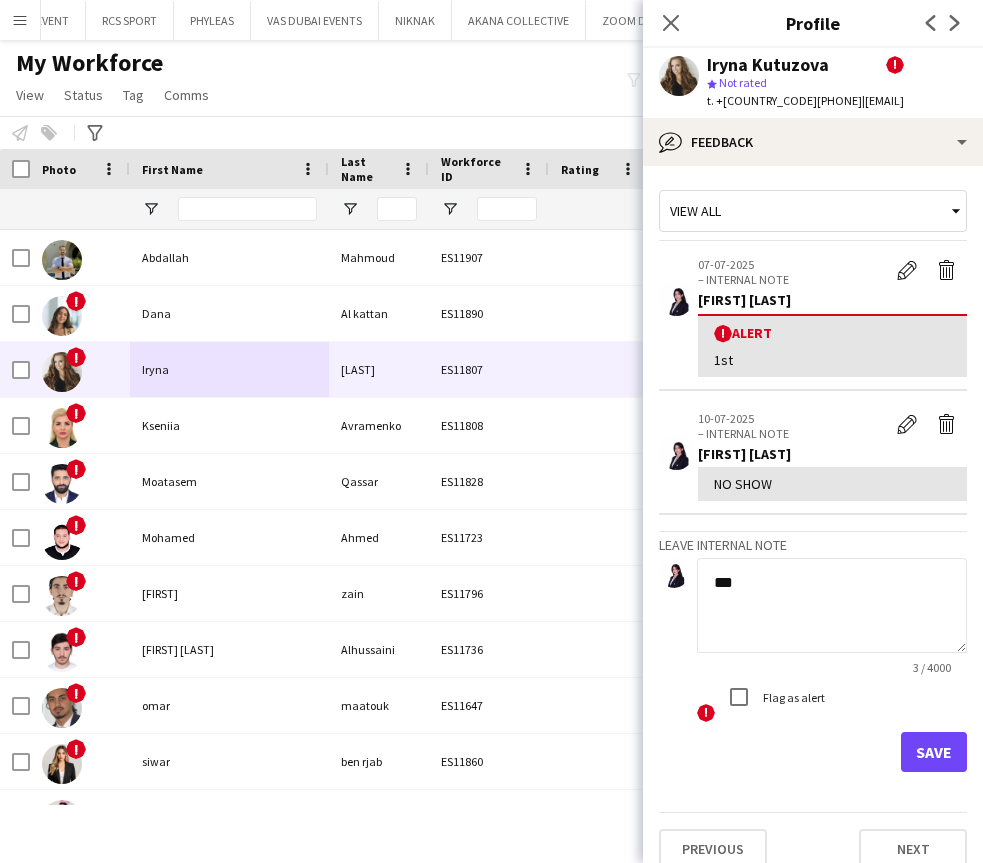 type on "***" 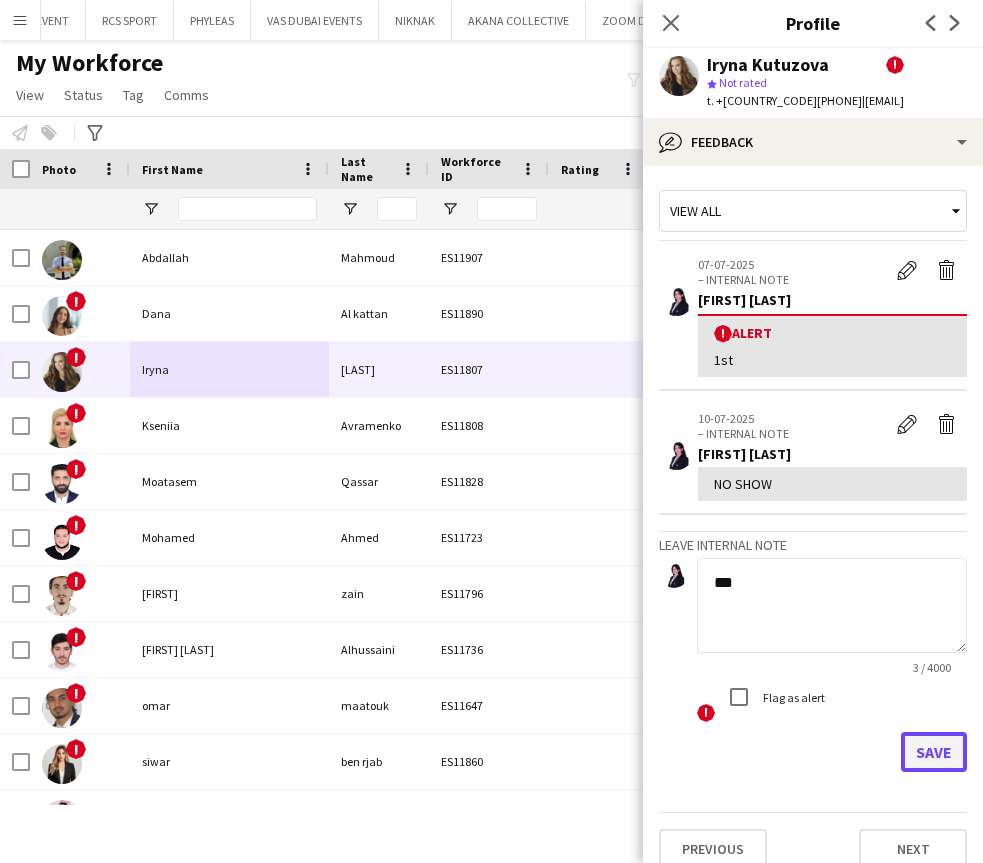 click on "Save" 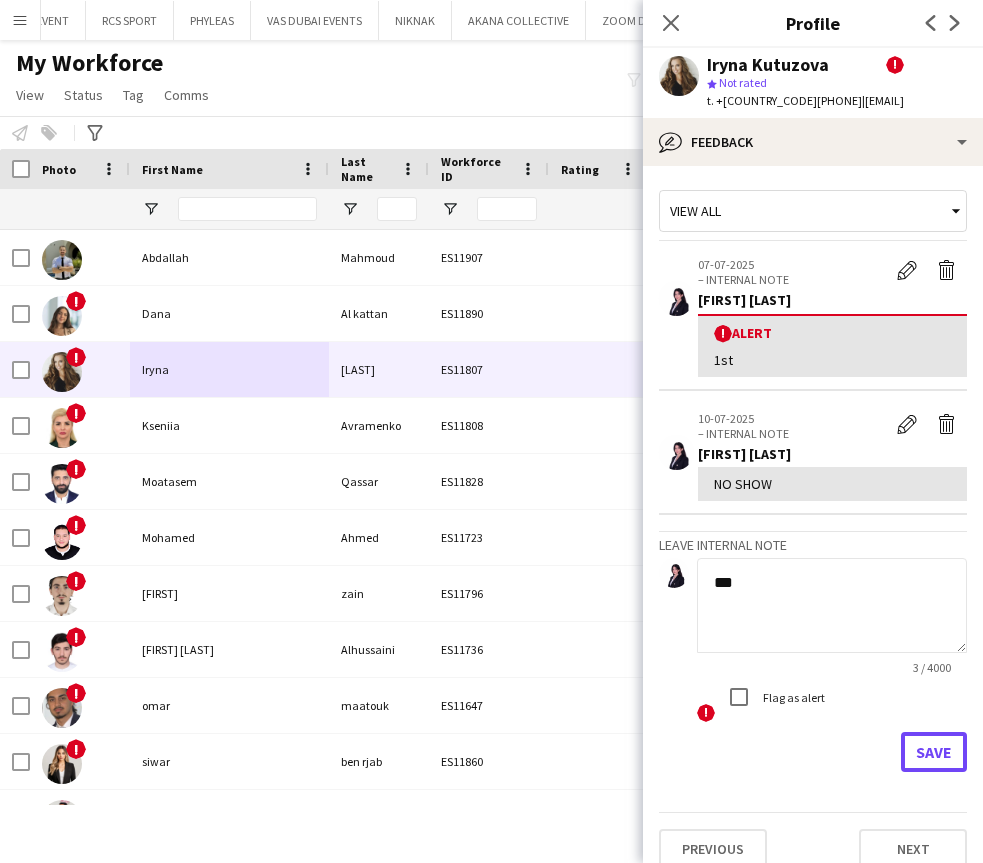 type 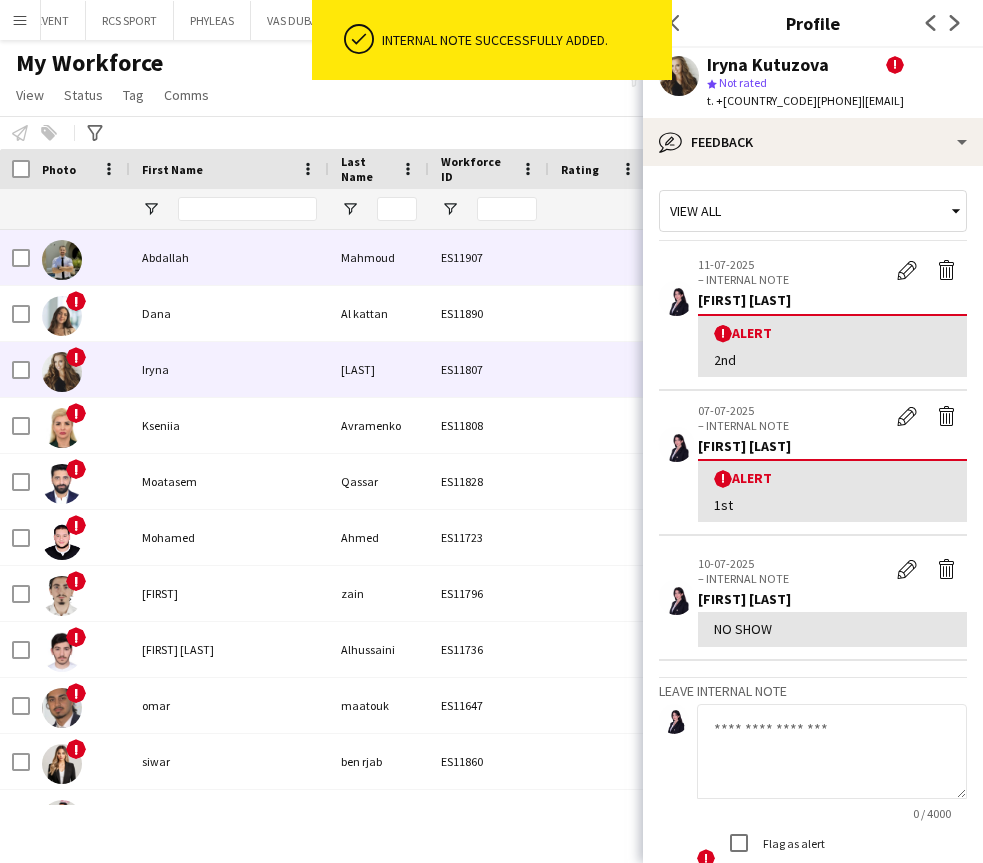 click on "Abdallah" at bounding box center (229, 257) 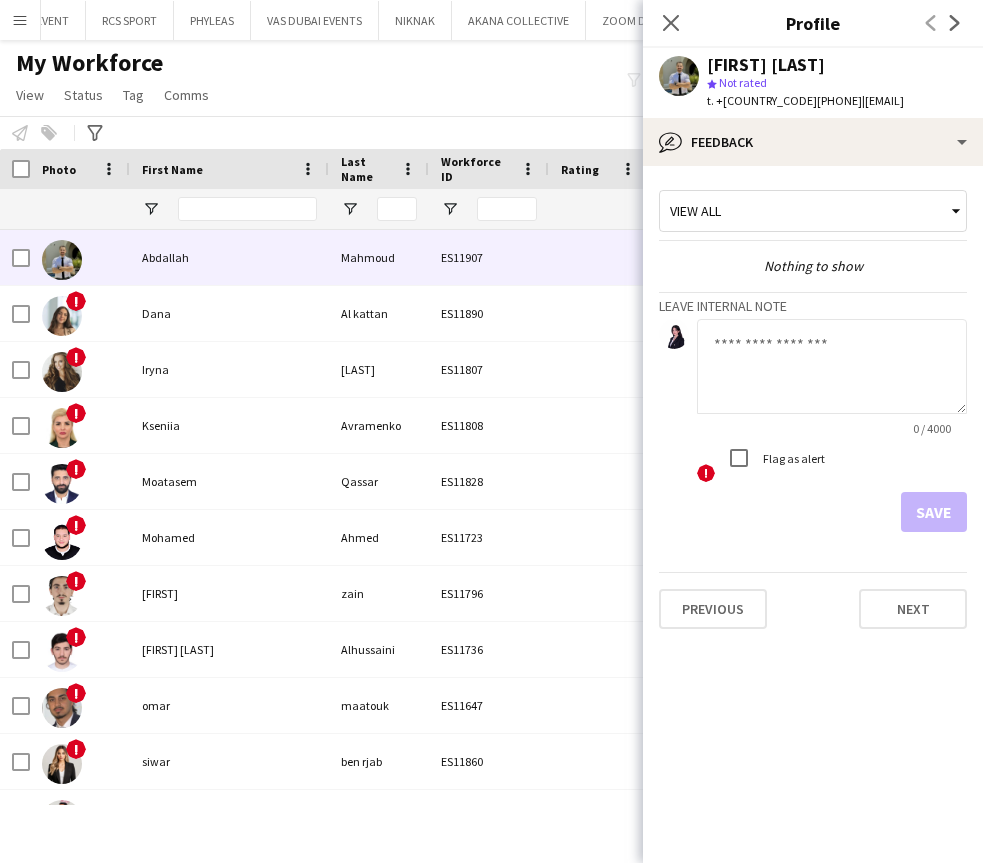 click 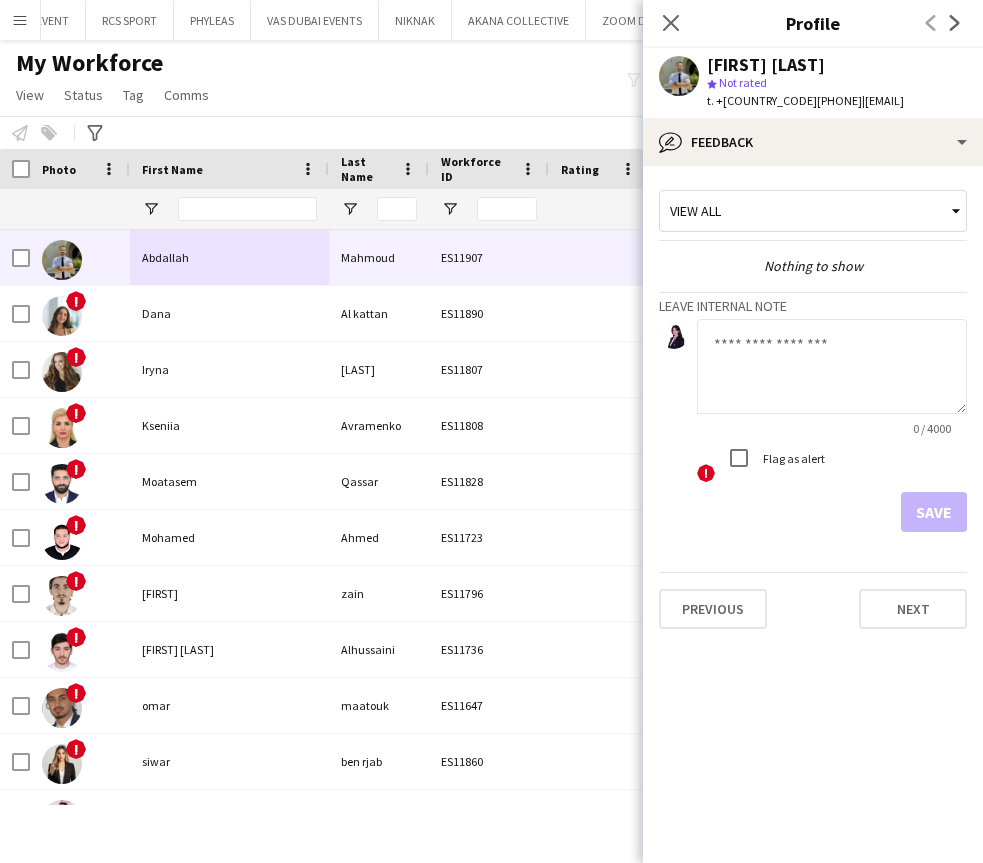 click 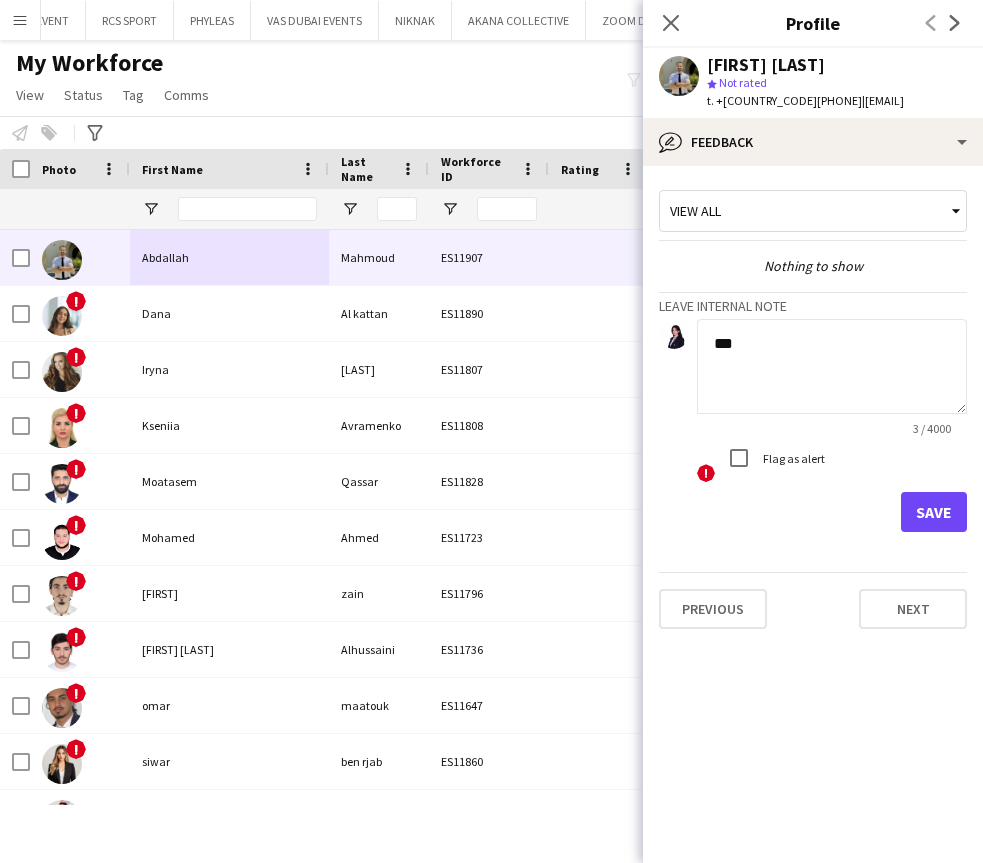 type on "***" 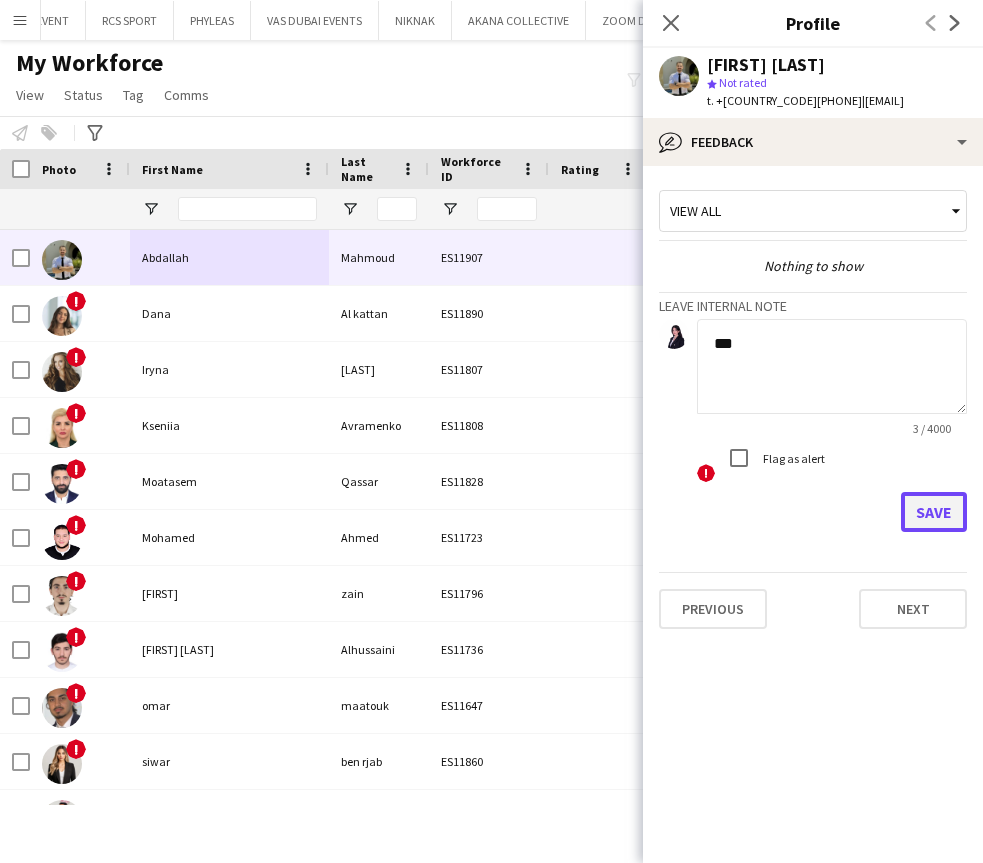 click on "Save" 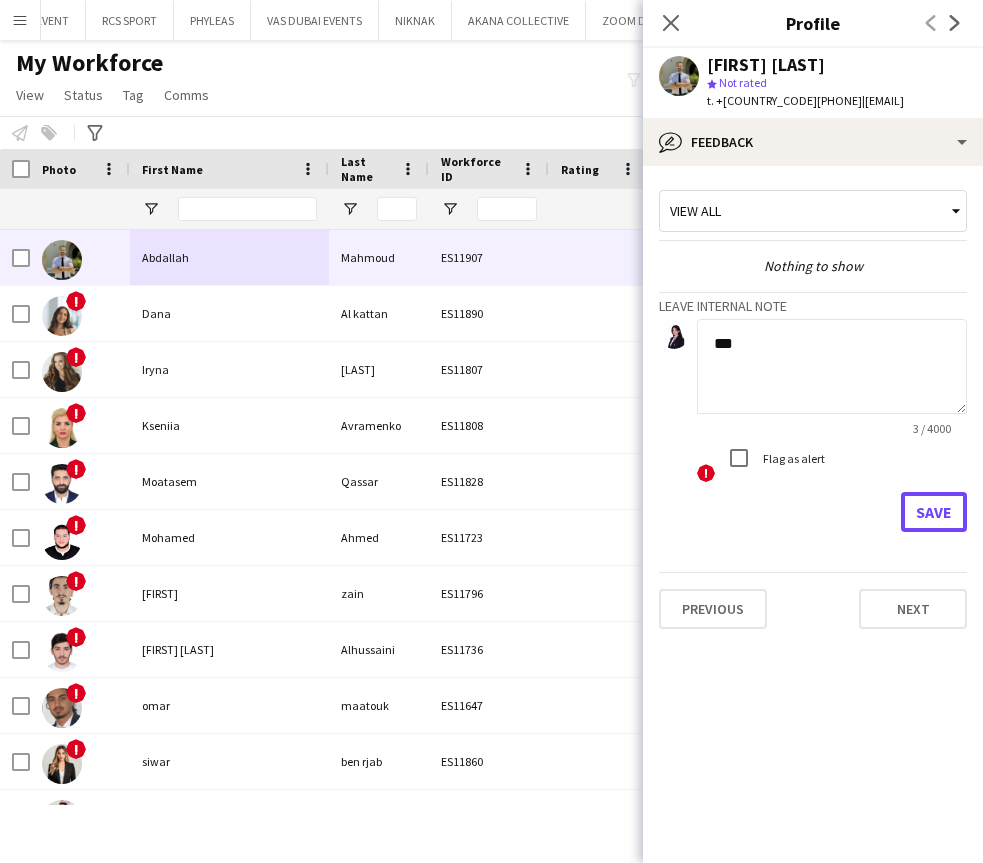 type 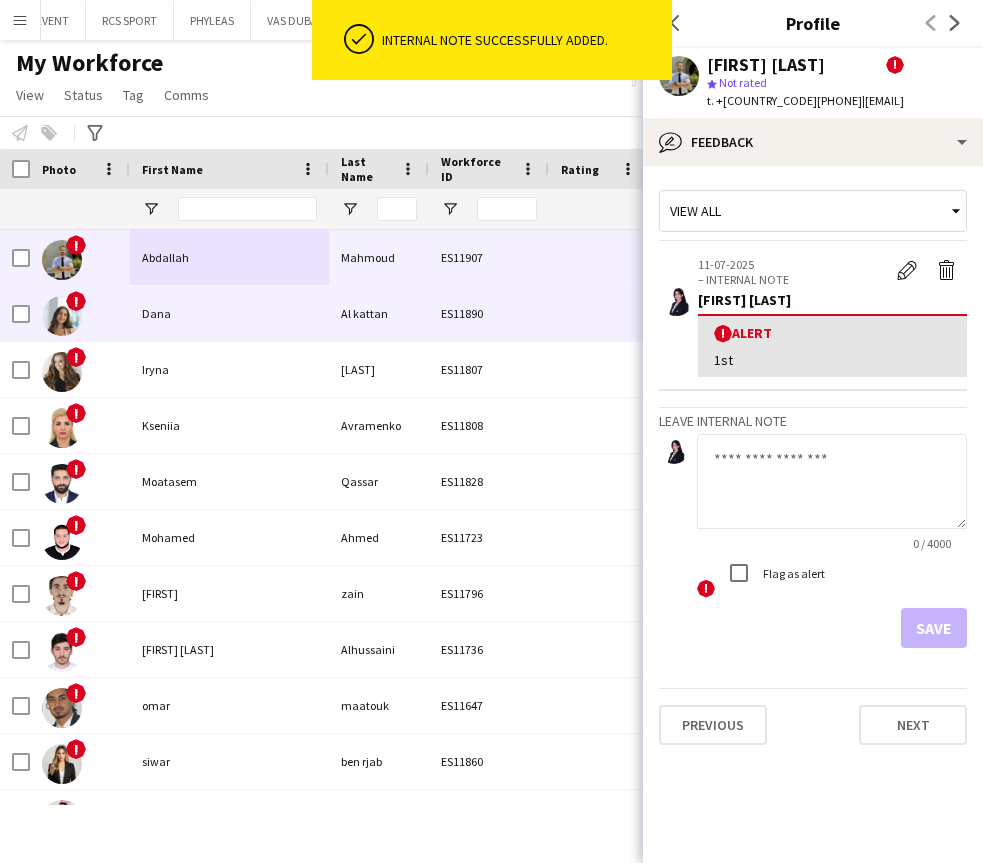 click on "Dana" at bounding box center (229, 313) 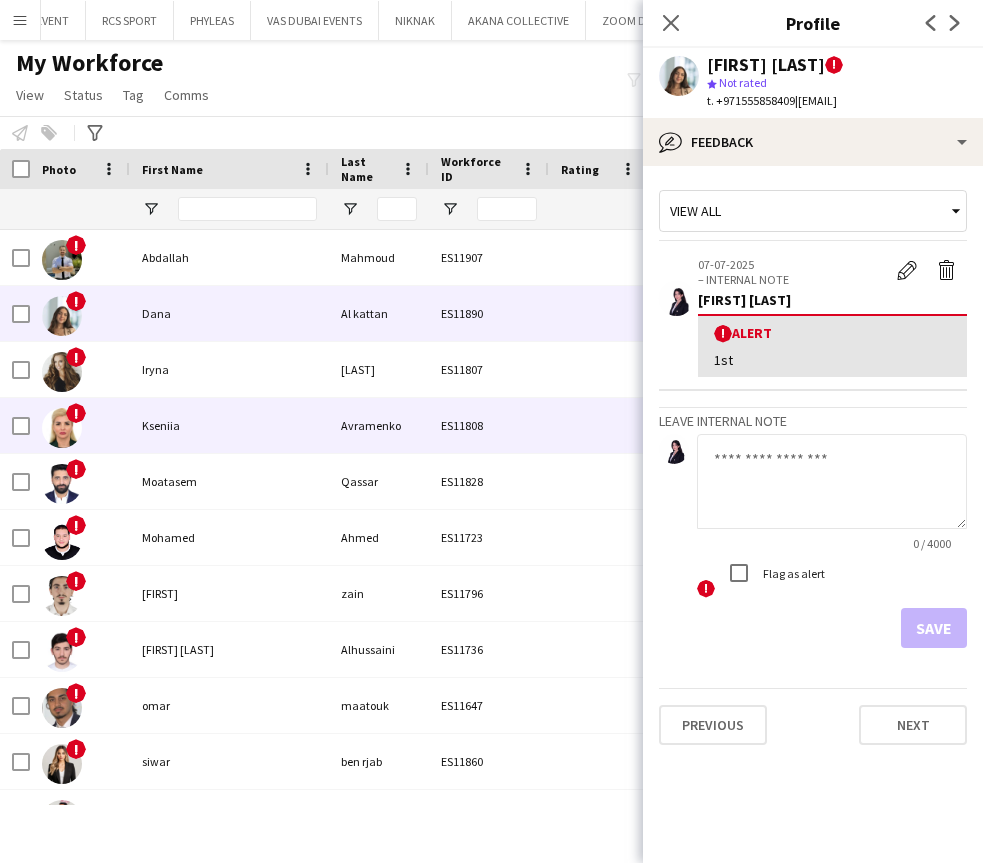 click on "Kseniia" at bounding box center [229, 425] 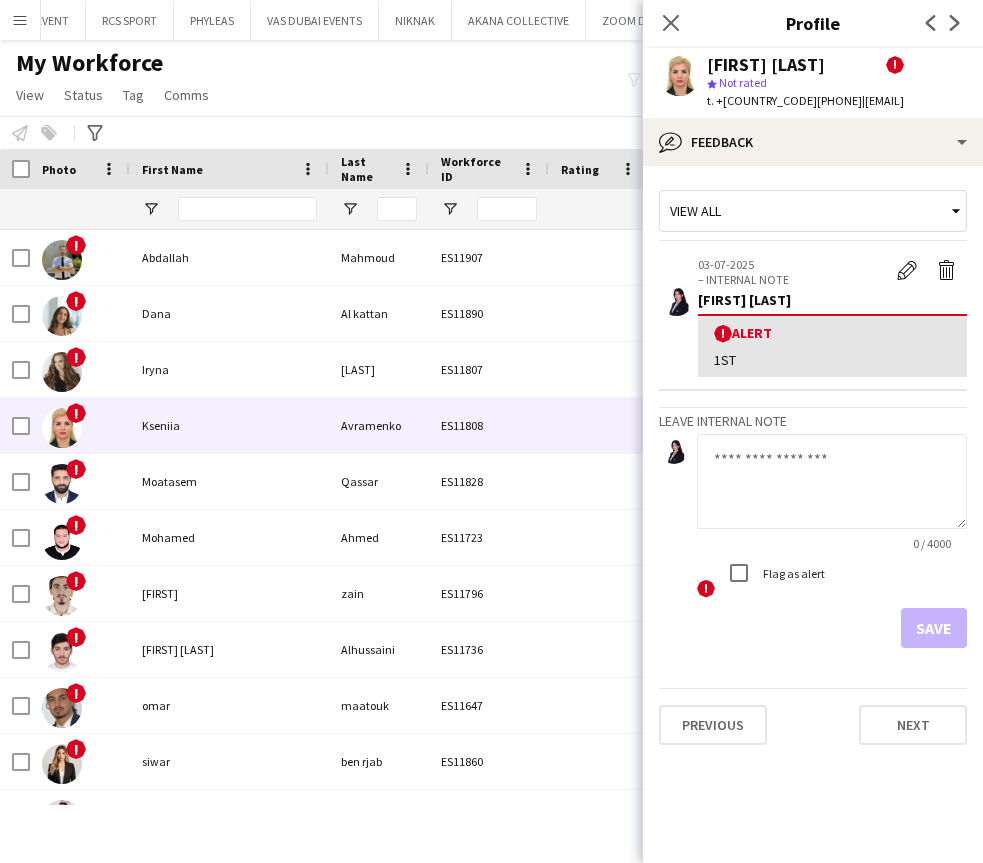 click 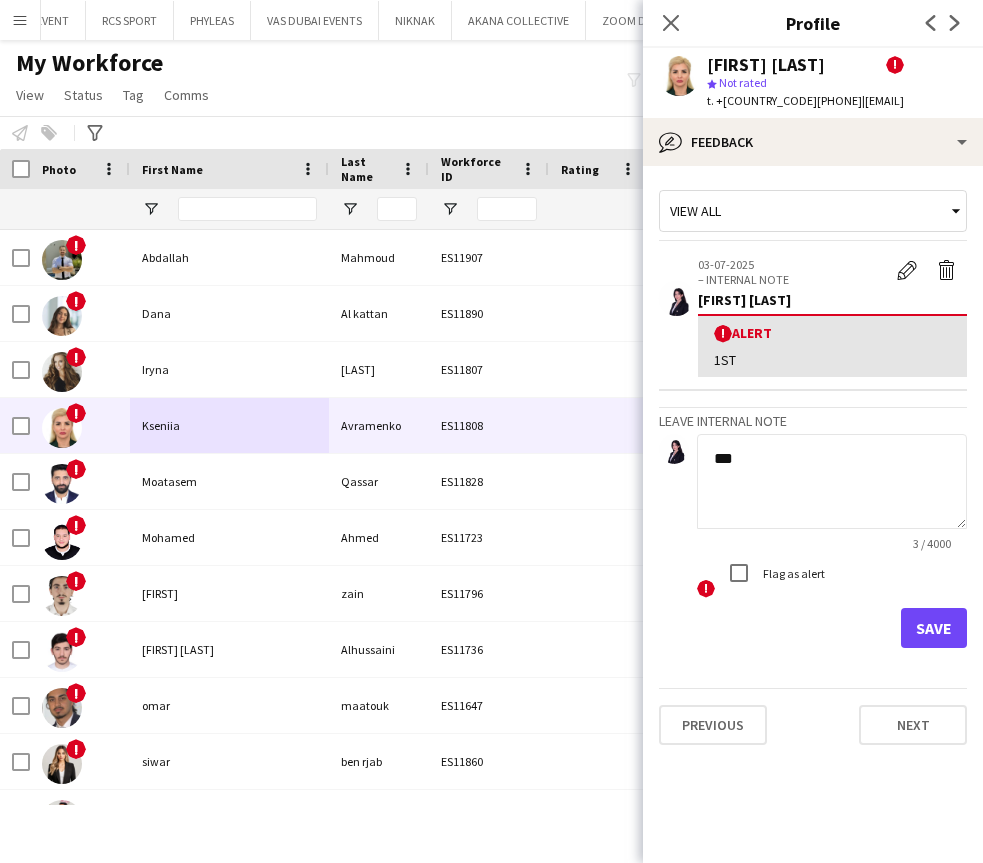 type on "***" 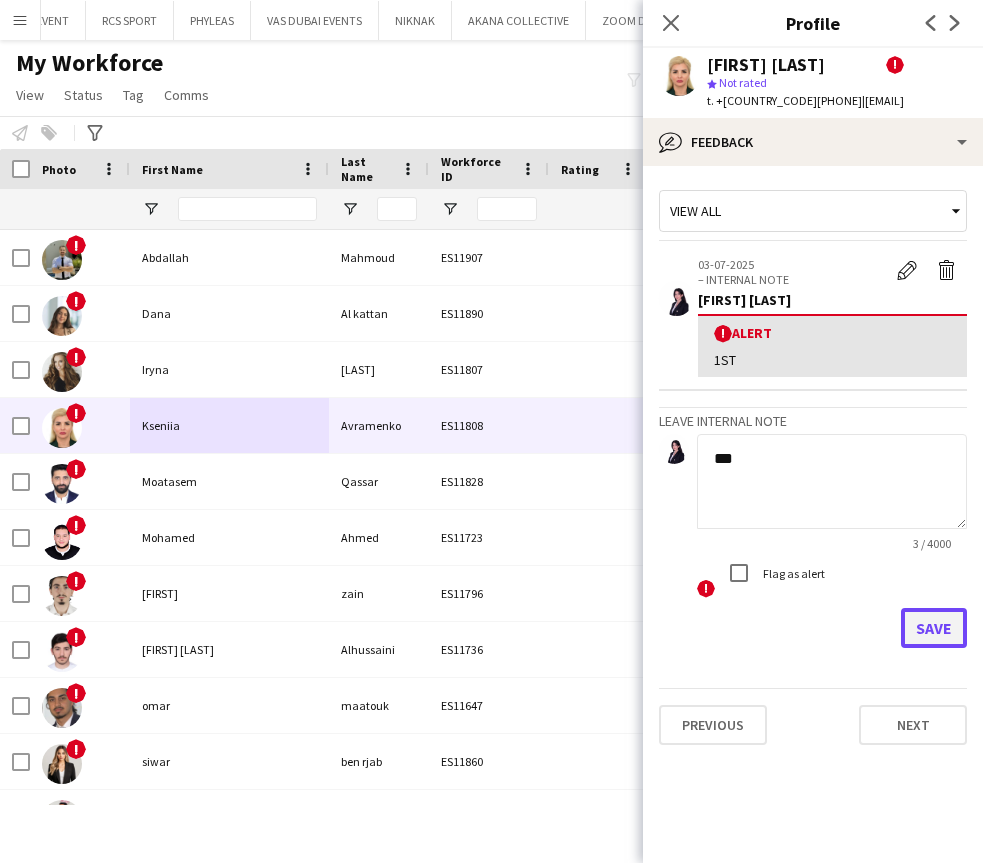 click on "Save" 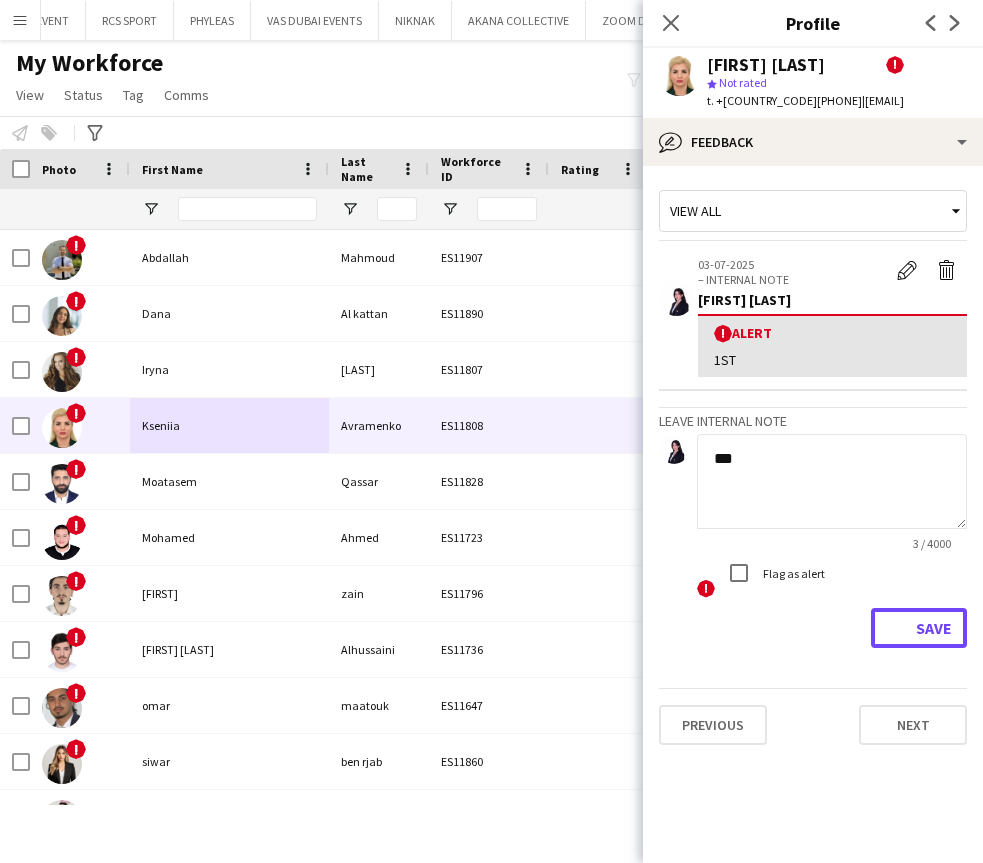 type 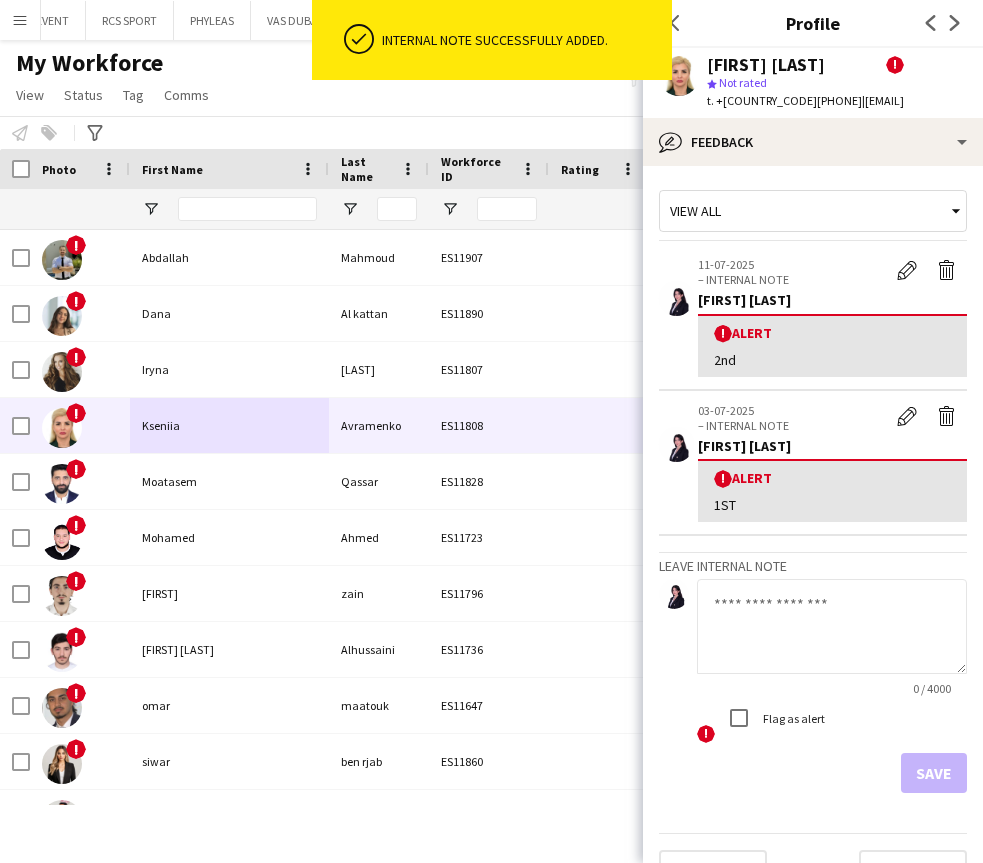 drag, startPoint x: 803, startPoint y: 103, endPoint x: 968, endPoint y: 107, distance: 165.04848 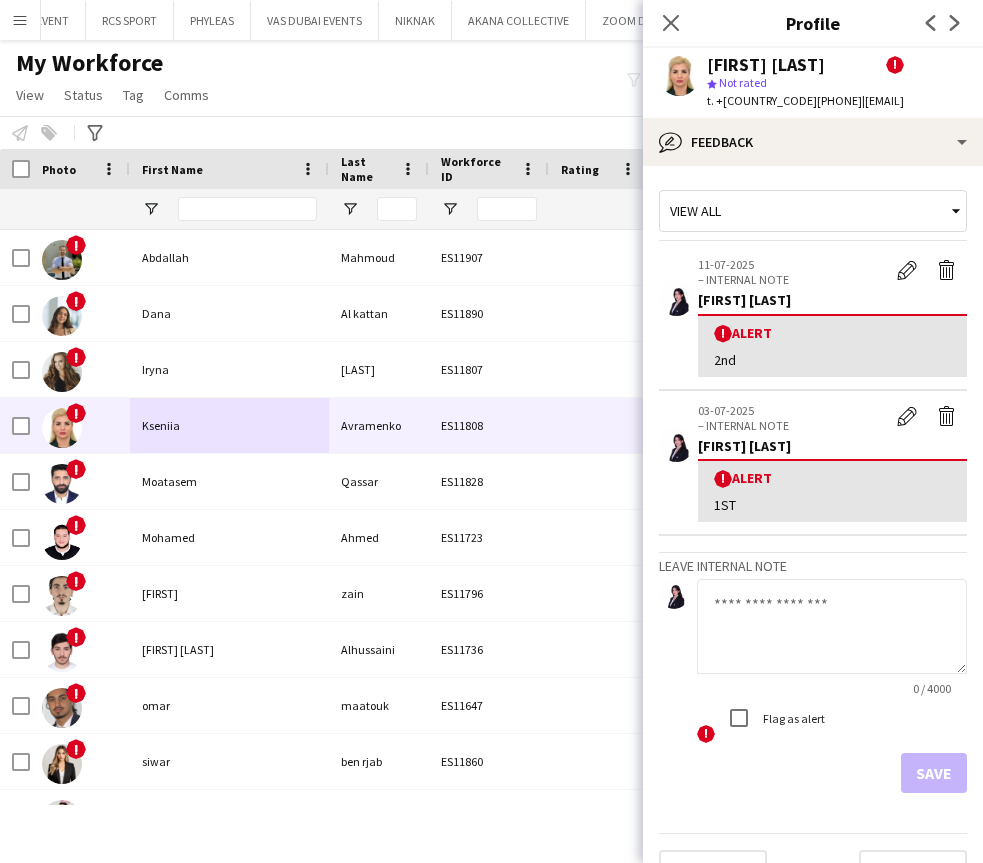 copy on "stroninakseniya@mail.ru" 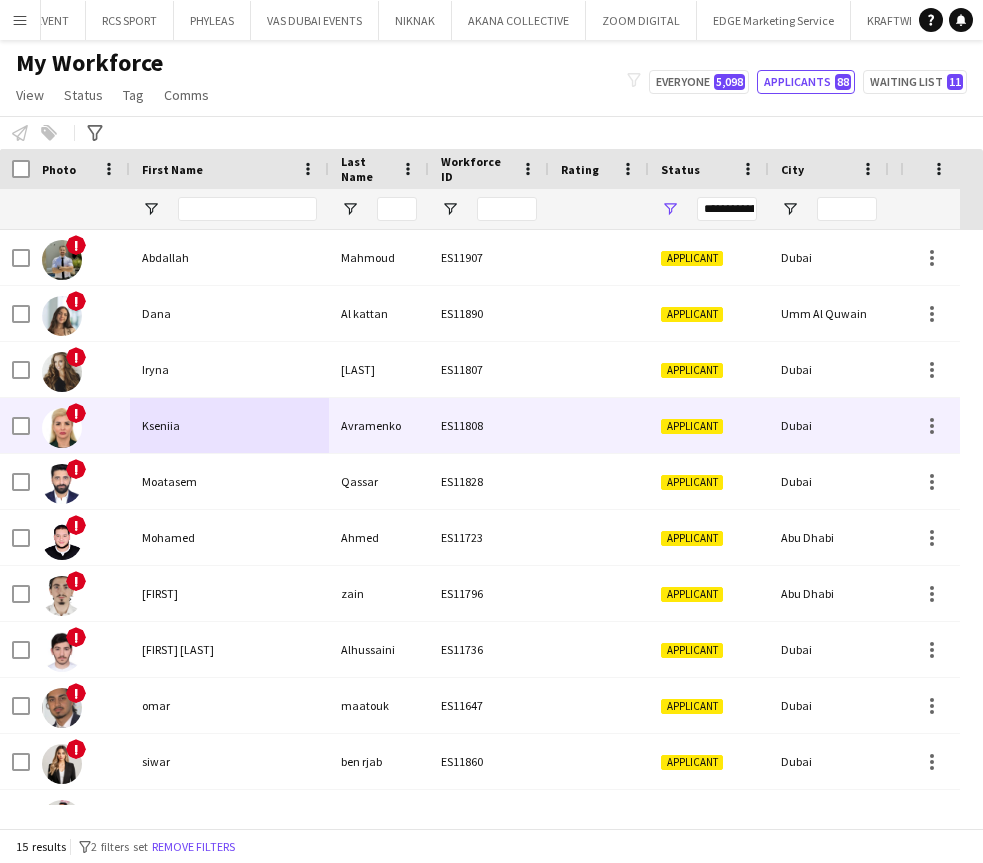 click on "Kseniia" at bounding box center (229, 425) 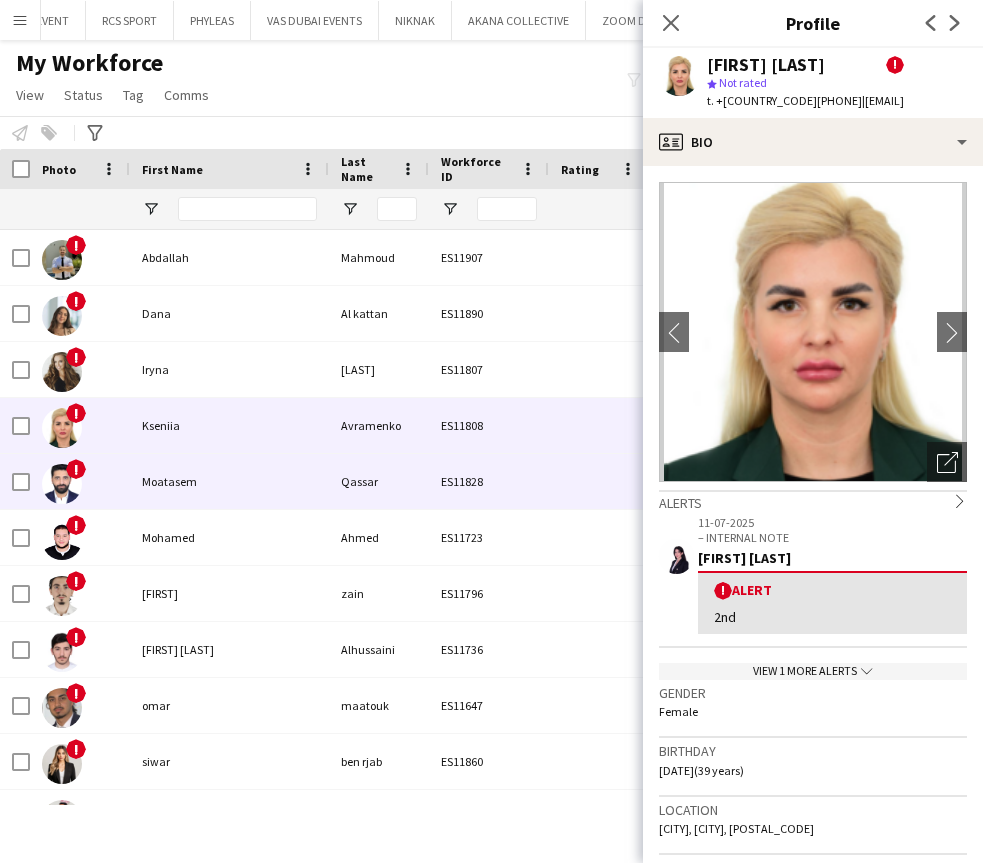 click on "Moatasem" at bounding box center (229, 481) 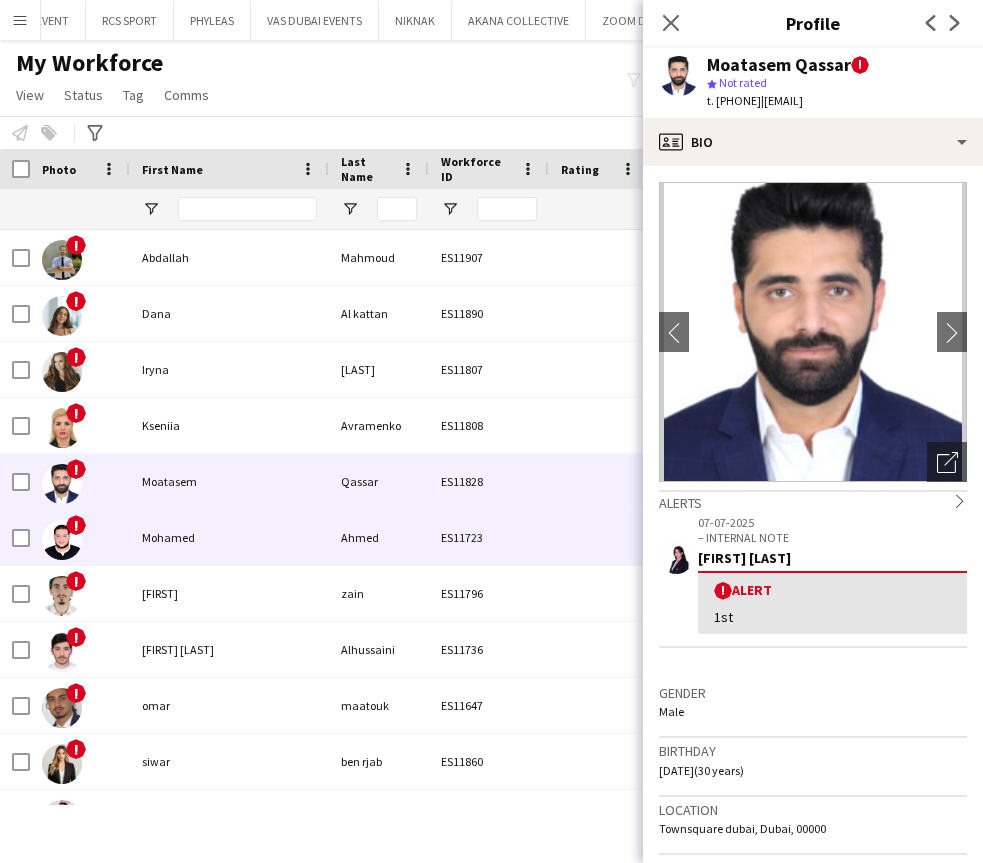 click on "Mohamed" at bounding box center (229, 537) 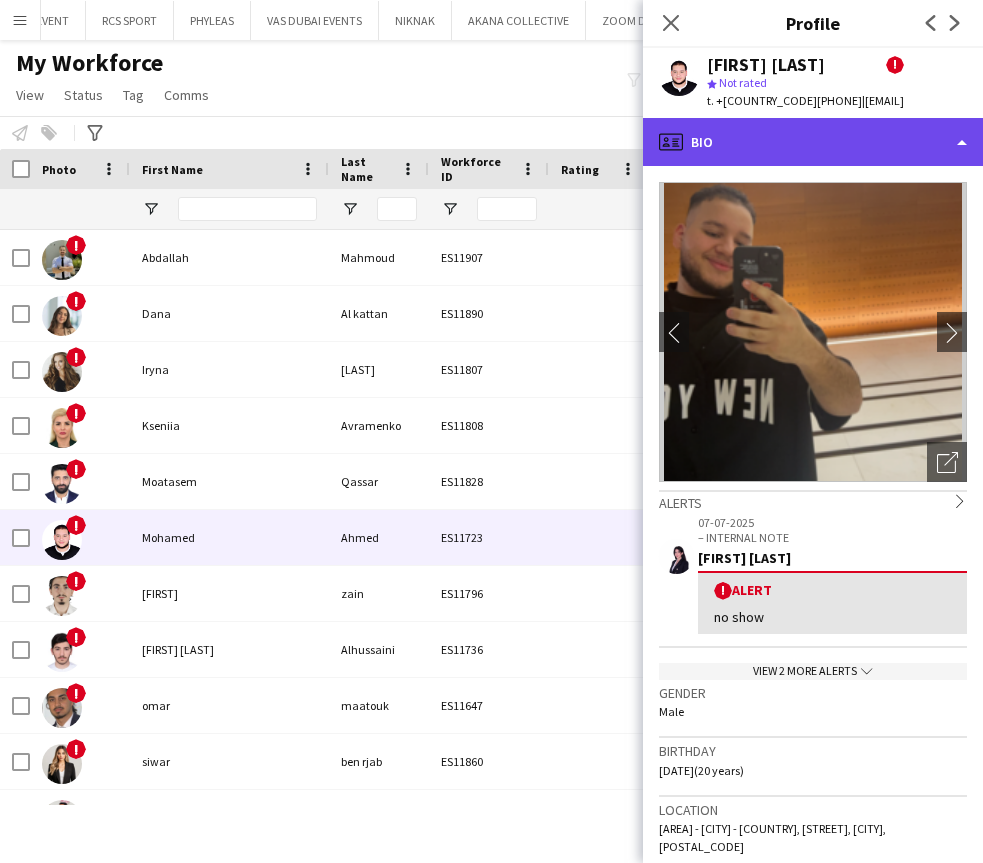 click on "profile
Bio" 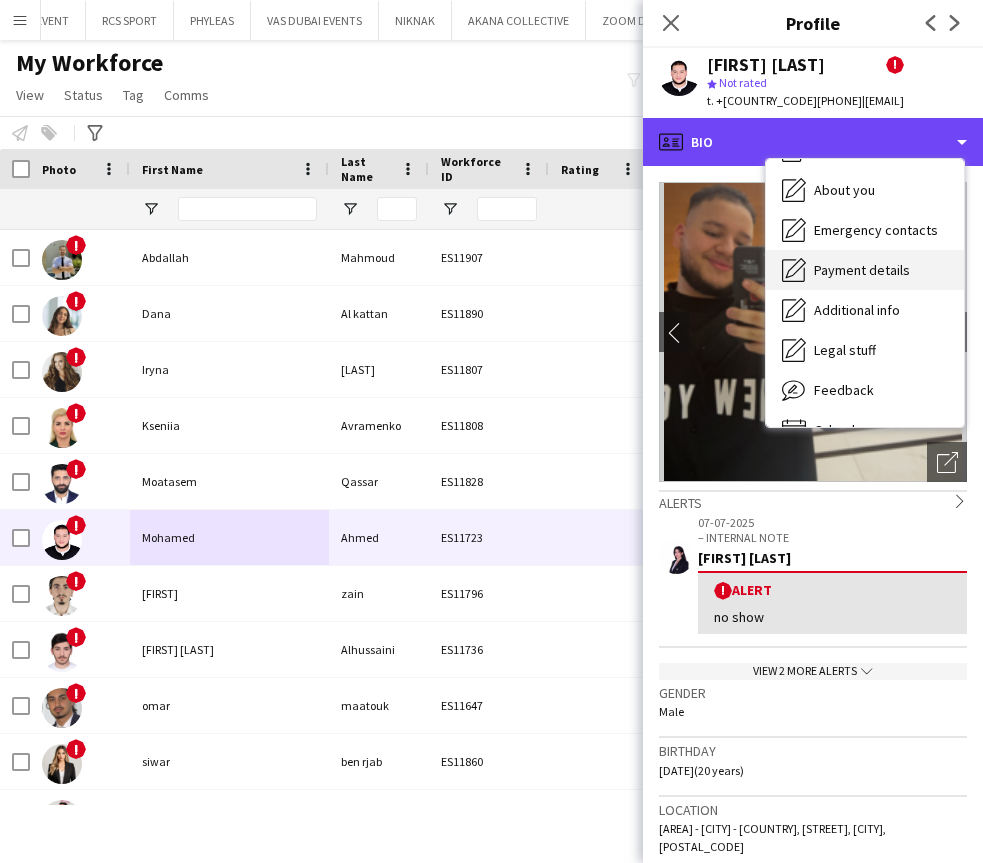scroll, scrollTop: 108, scrollLeft: 0, axis: vertical 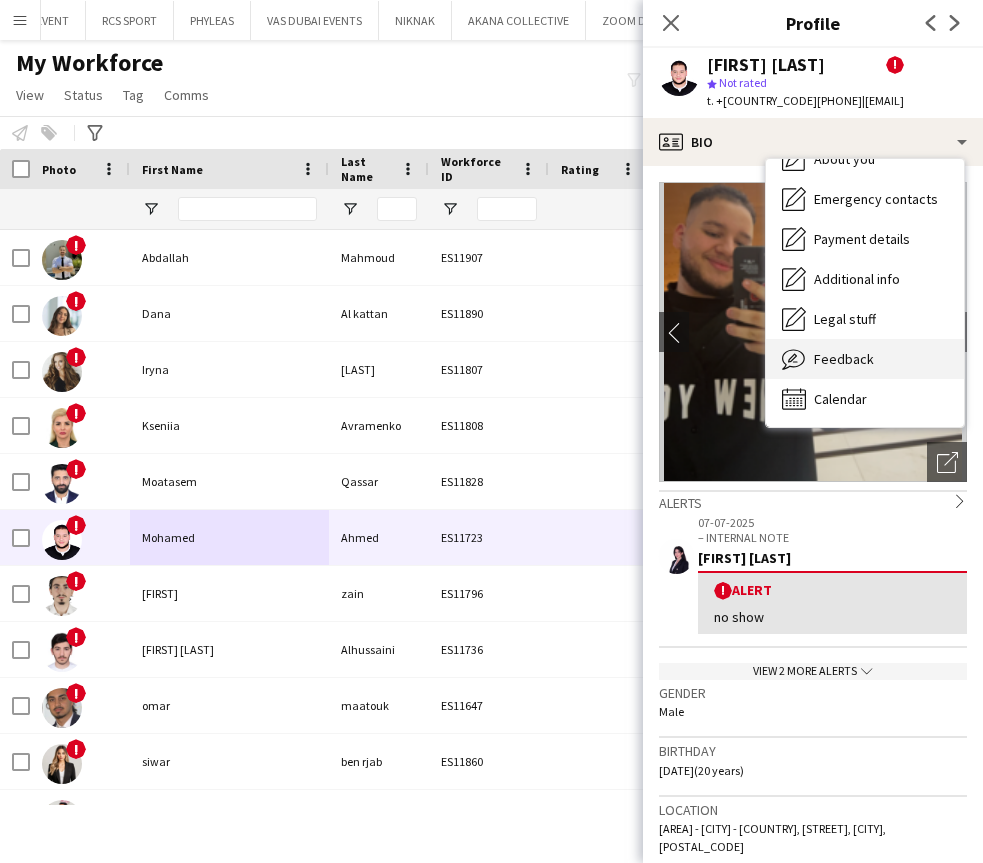 click on "Feedback" at bounding box center [844, 359] 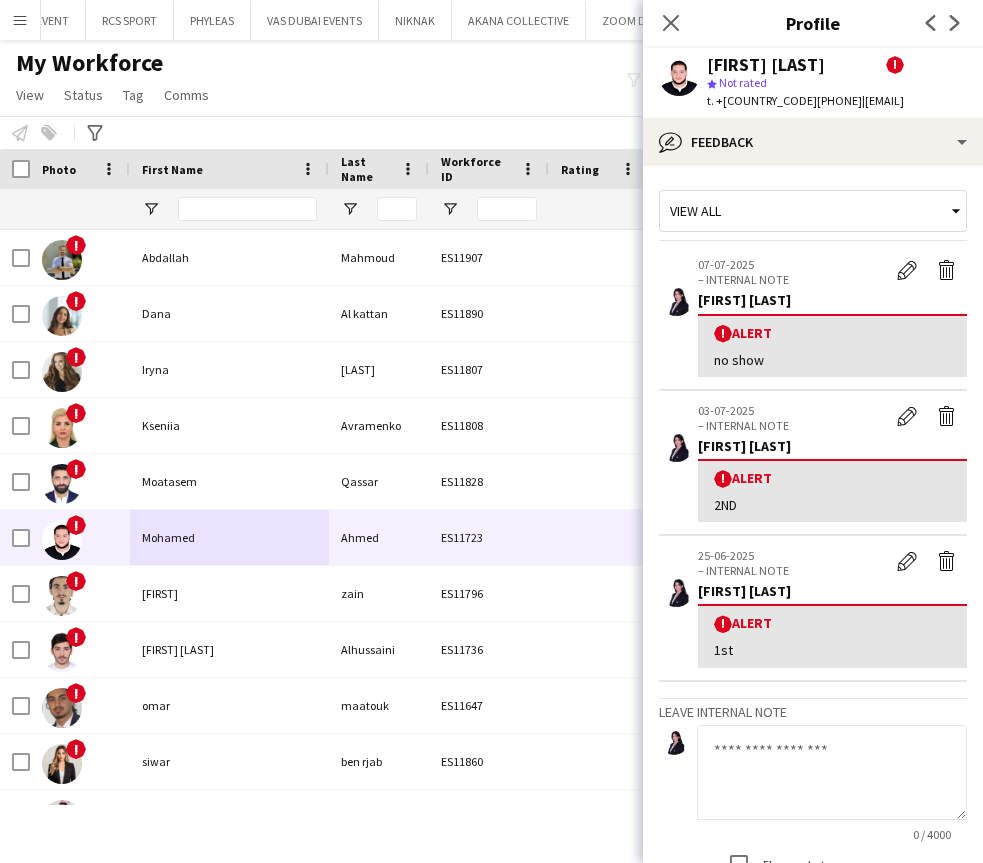 click 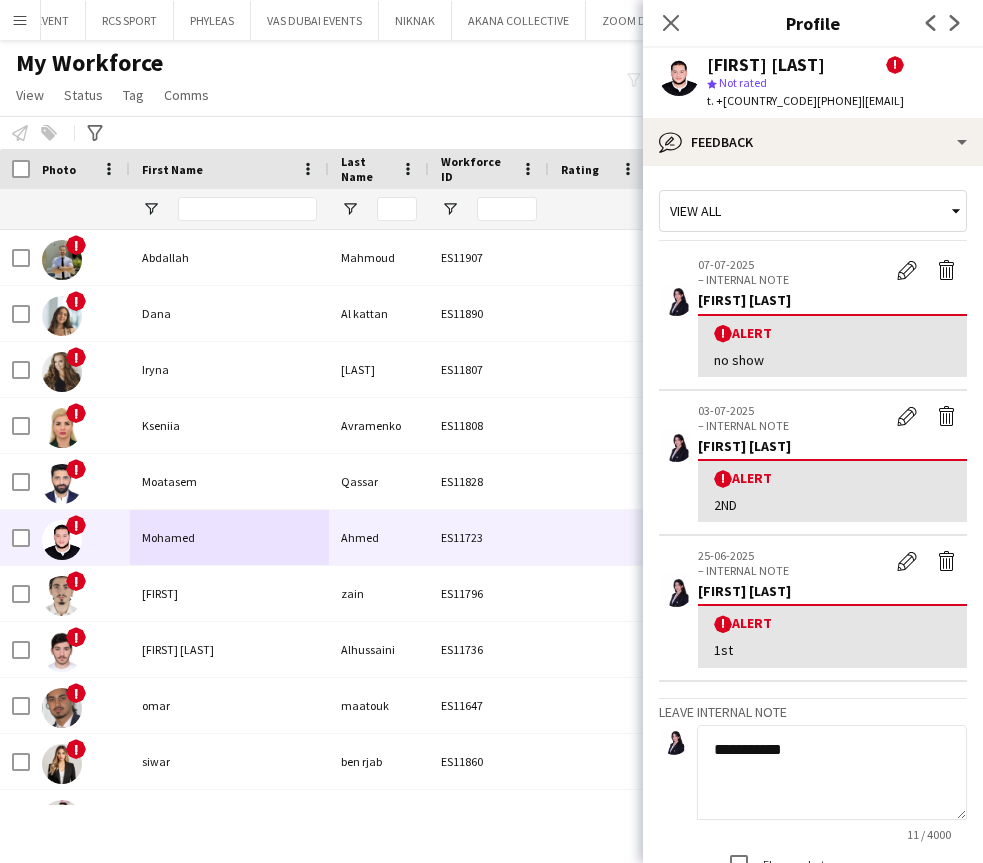 scroll, scrollTop: 207, scrollLeft: 0, axis: vertical 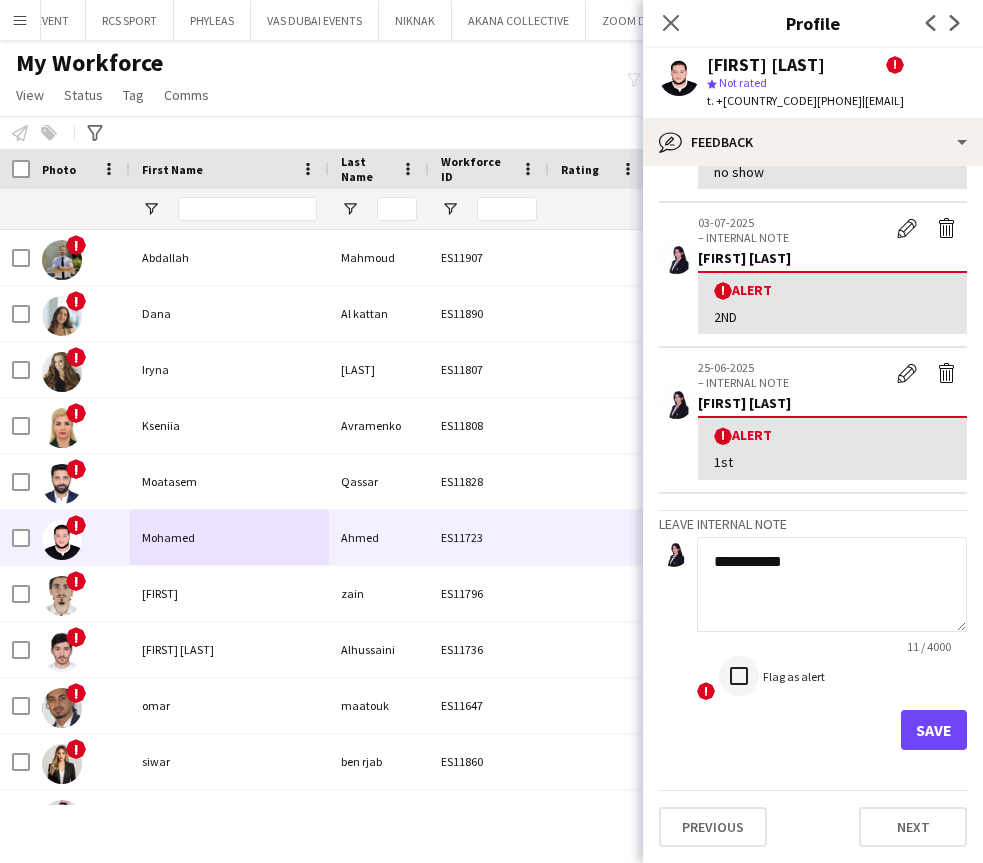 type on "**********" 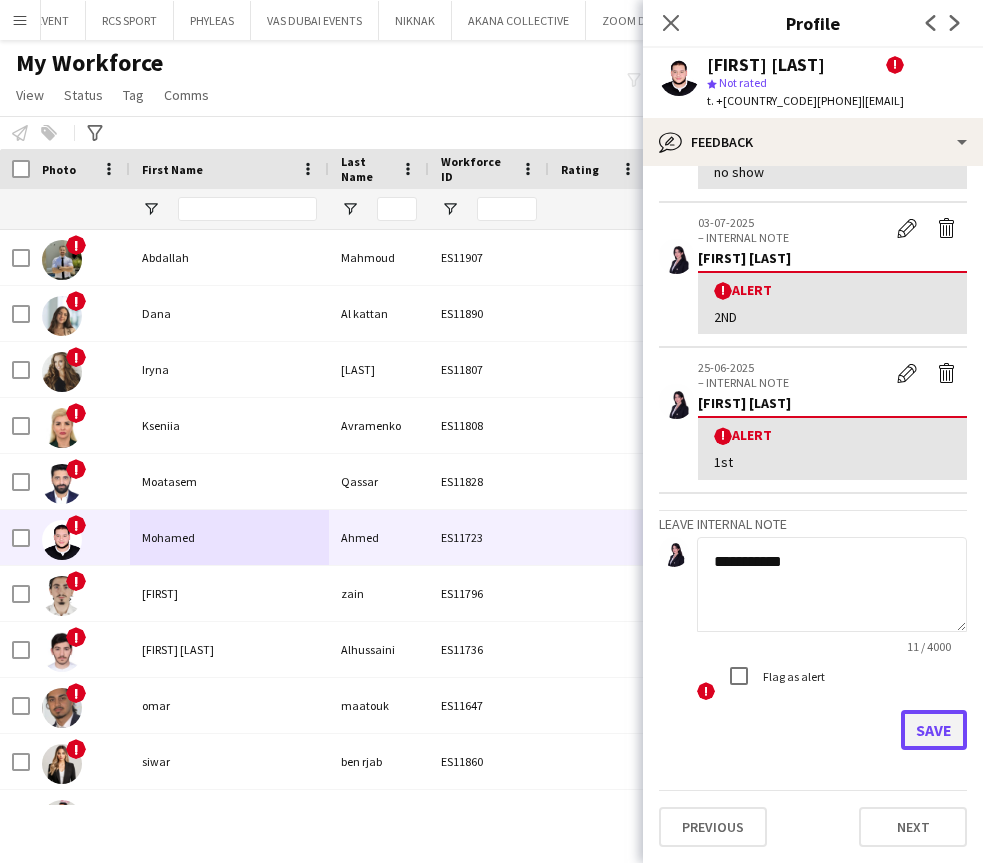click on "Save" 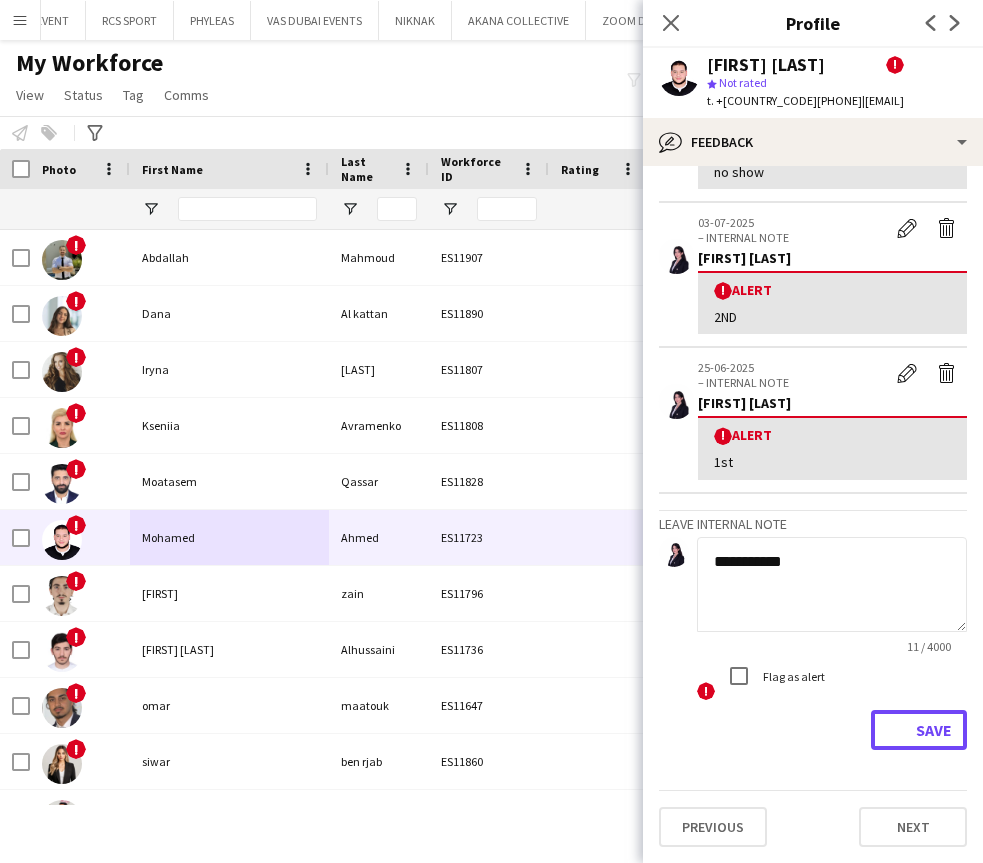 type 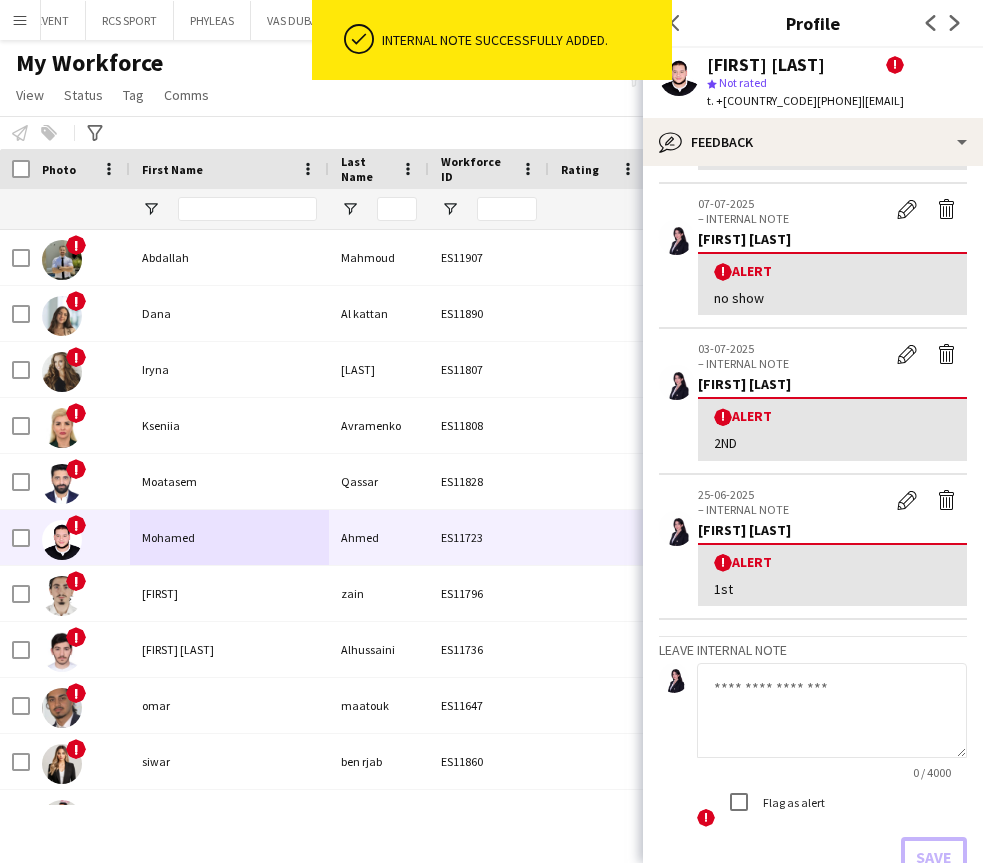 scroll, scrollTop: 352, scrollLeft: 0, axis: vertical 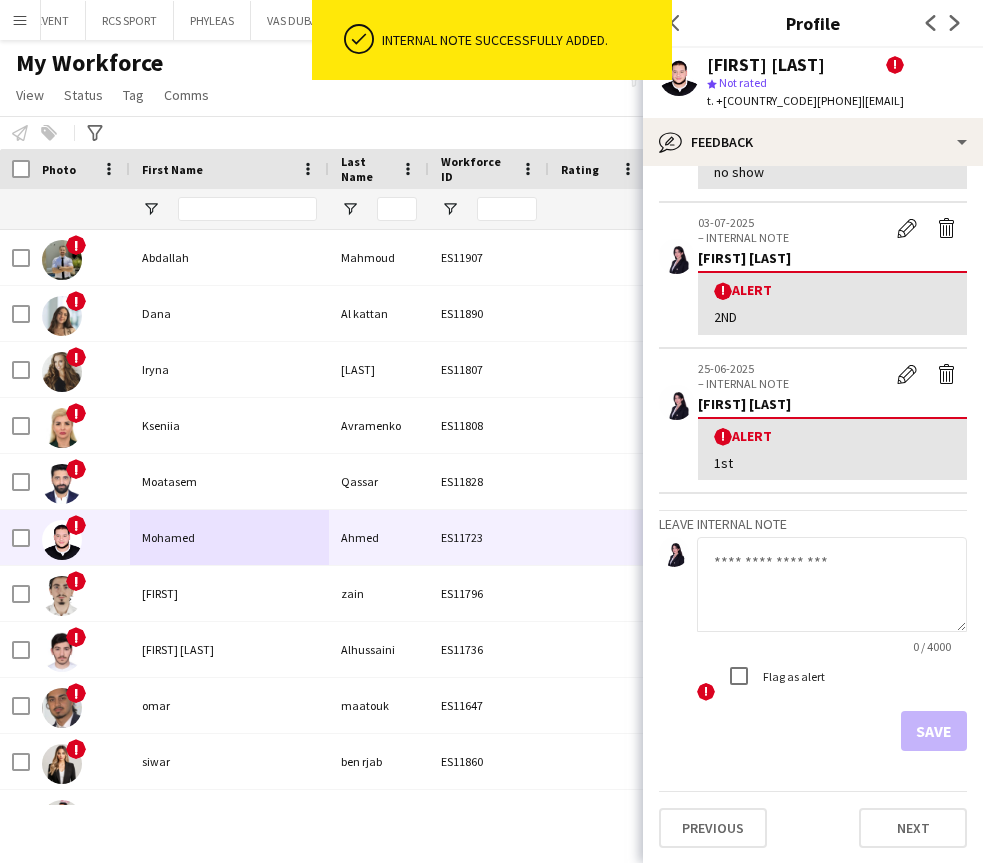 drag, startPoint x: 802, startPoint y: 100, endPoint x: 971, endPoint y: 121, distance: 170.29973 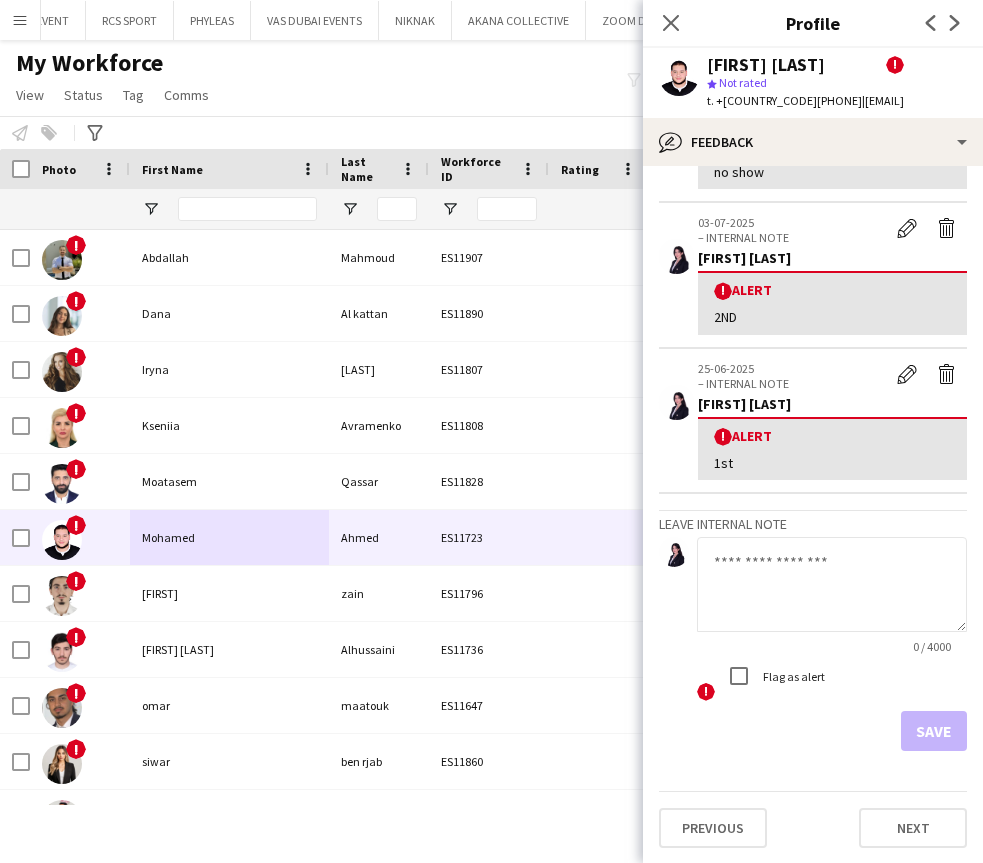 copy on "mohamed.ahmed251m@gmail.com" 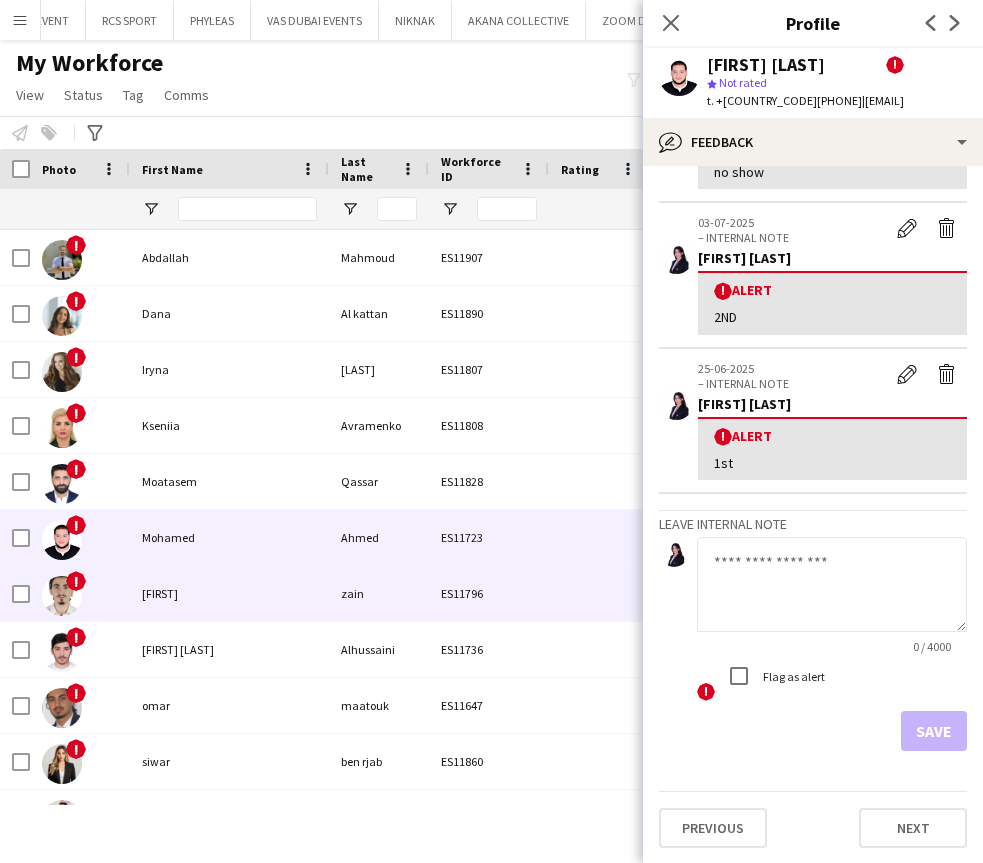 click on "!" at bounding box center (80, 593) 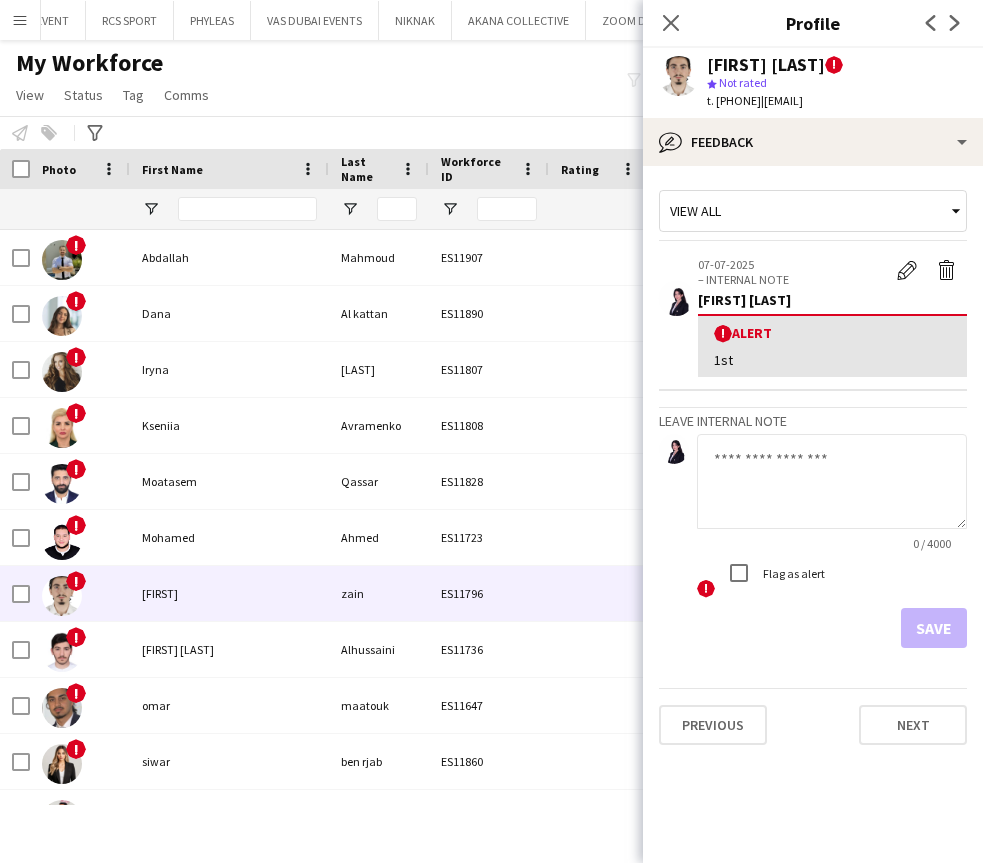 click 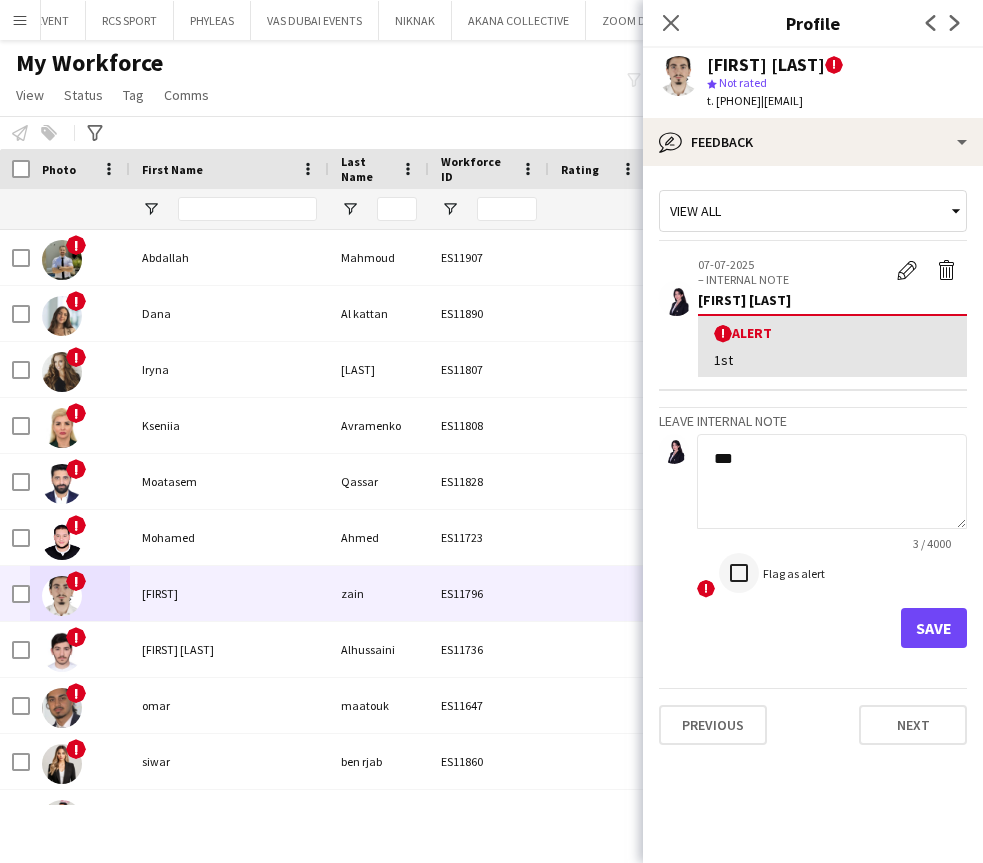 type on "***" 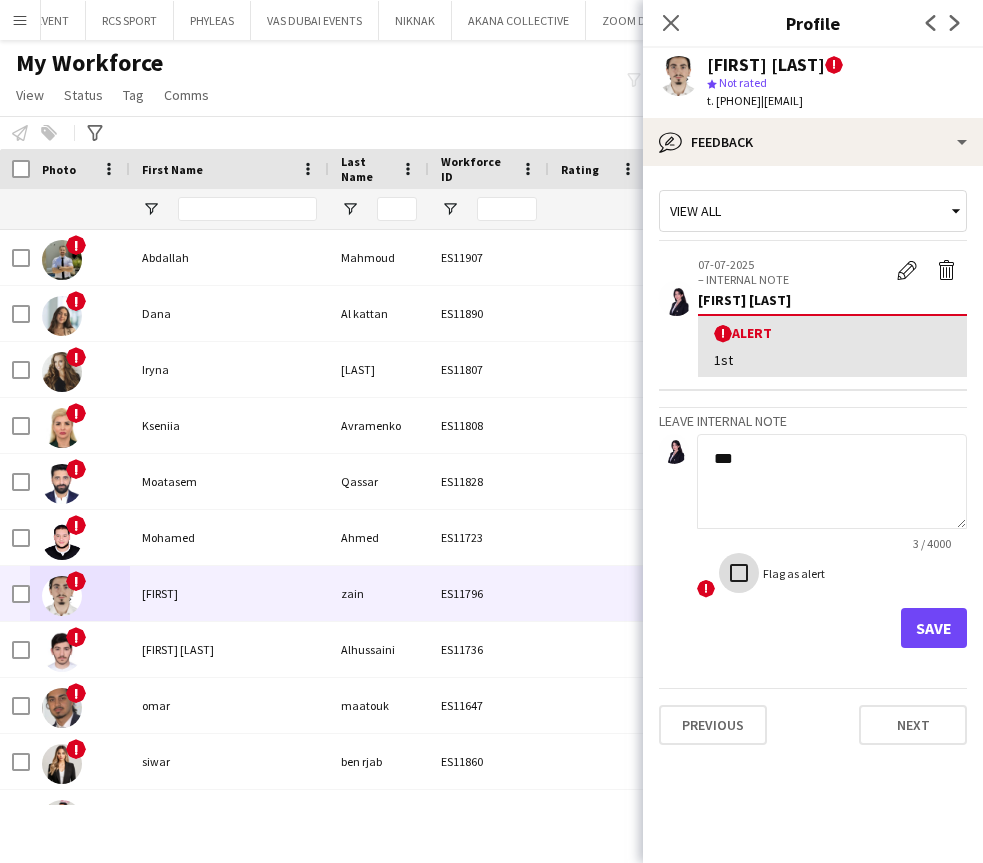 click at bounding box center (739, 573) 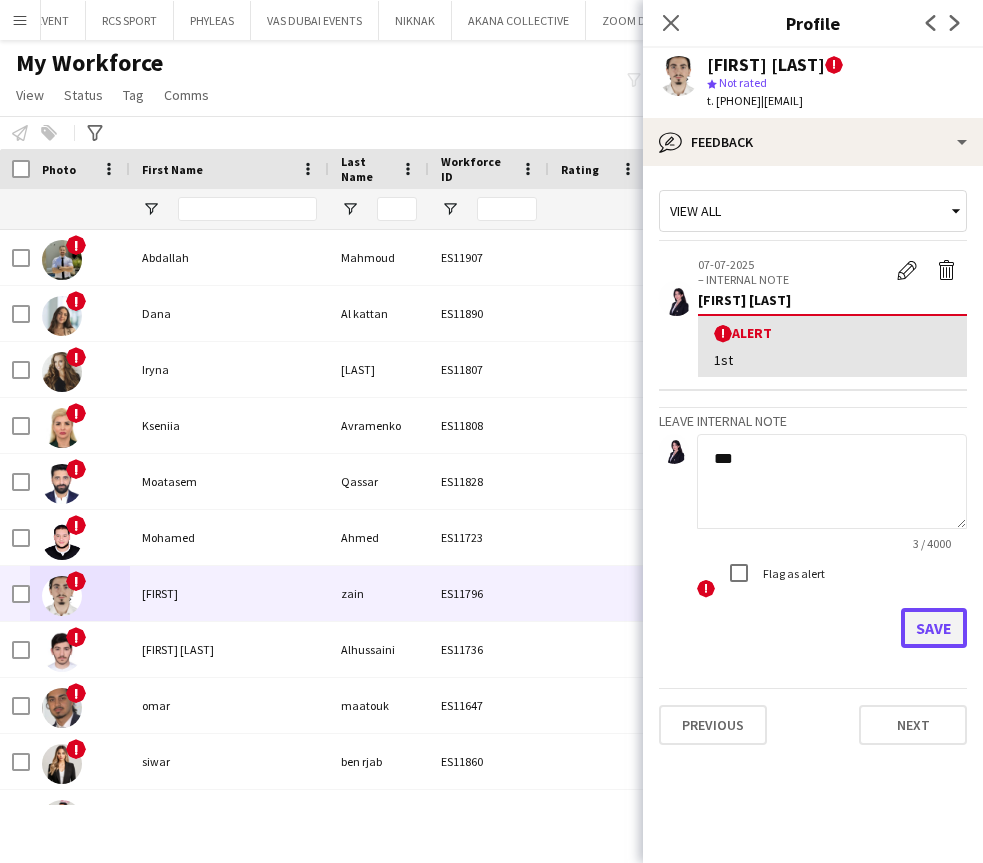 click on "Save" 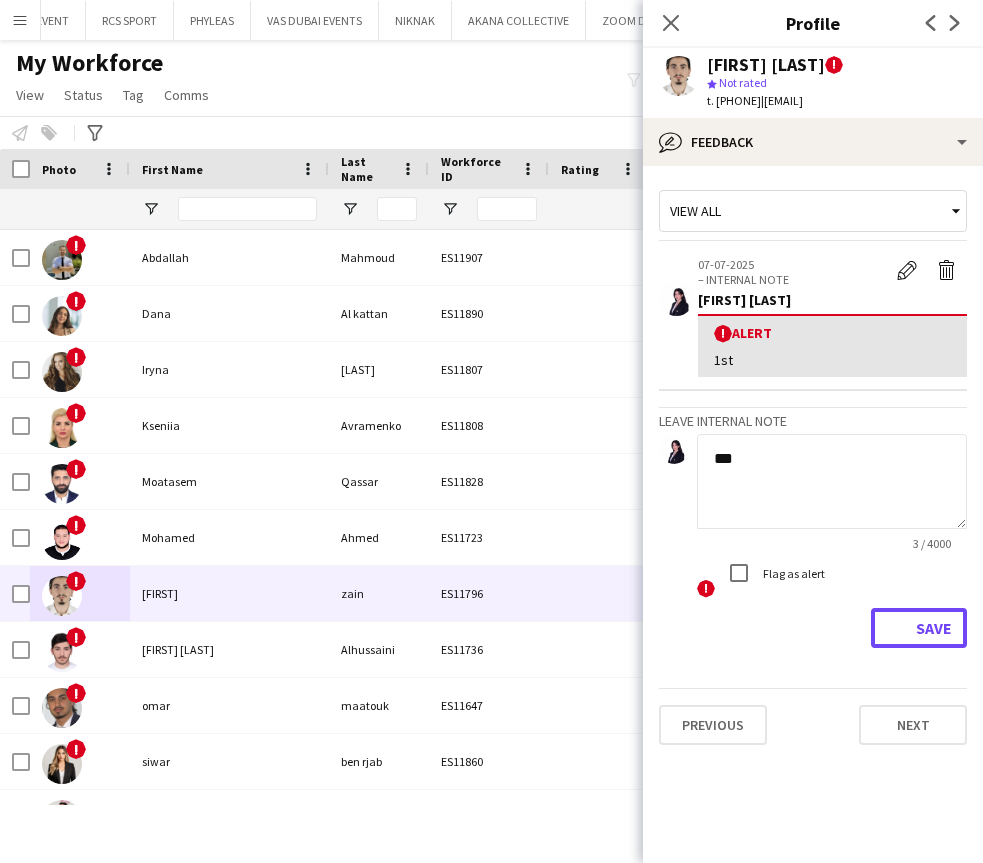 type 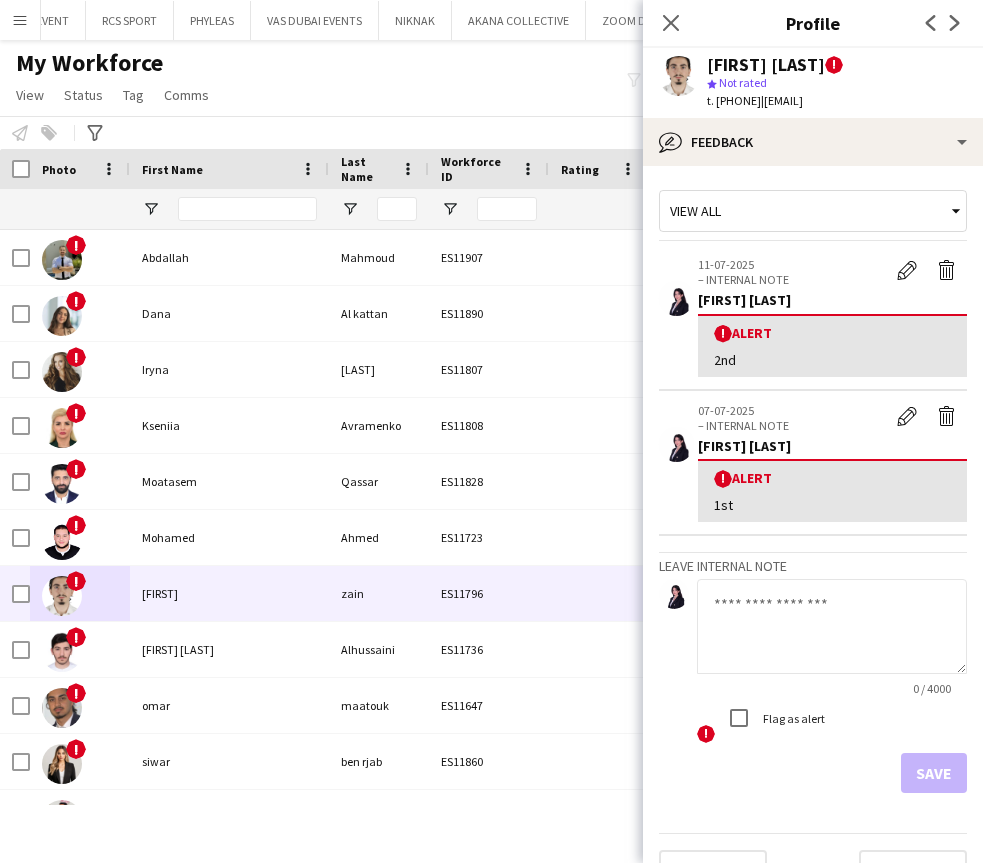 drag, startPoint x: 802, startPoint y: 101, endPoint x: 913, endPoint y: 109, distance: 111.28792 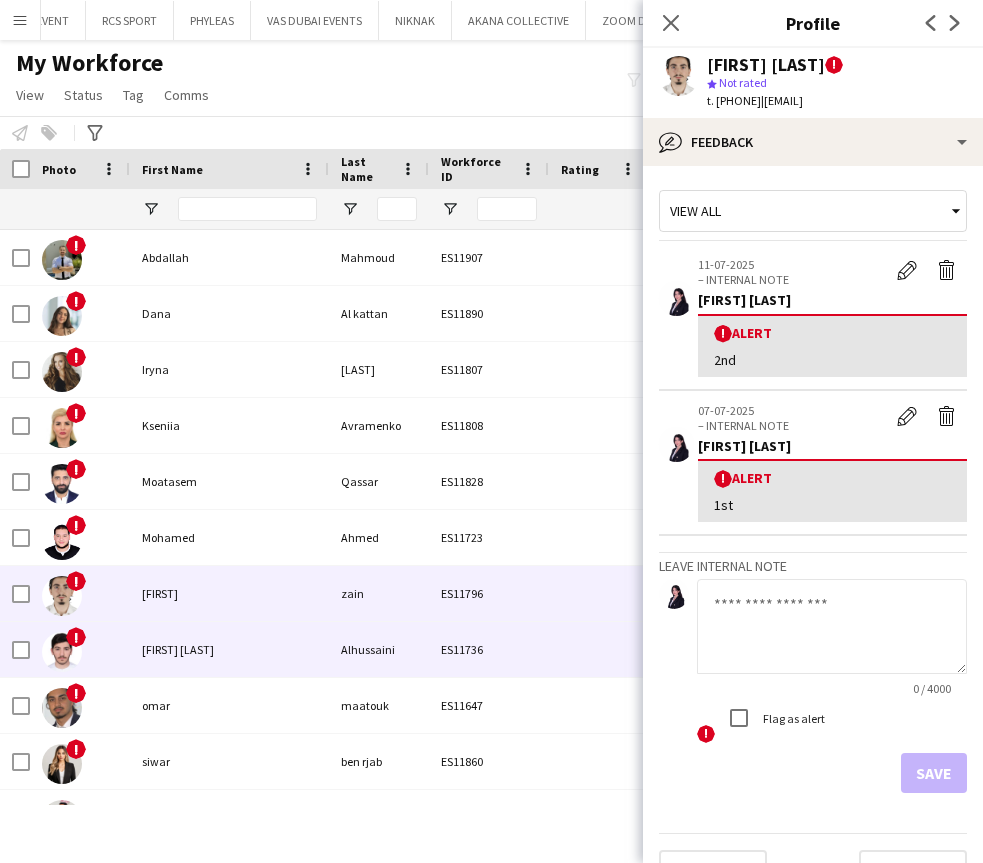 click on "Mohammed Eid" at bounding box center [229, 649] 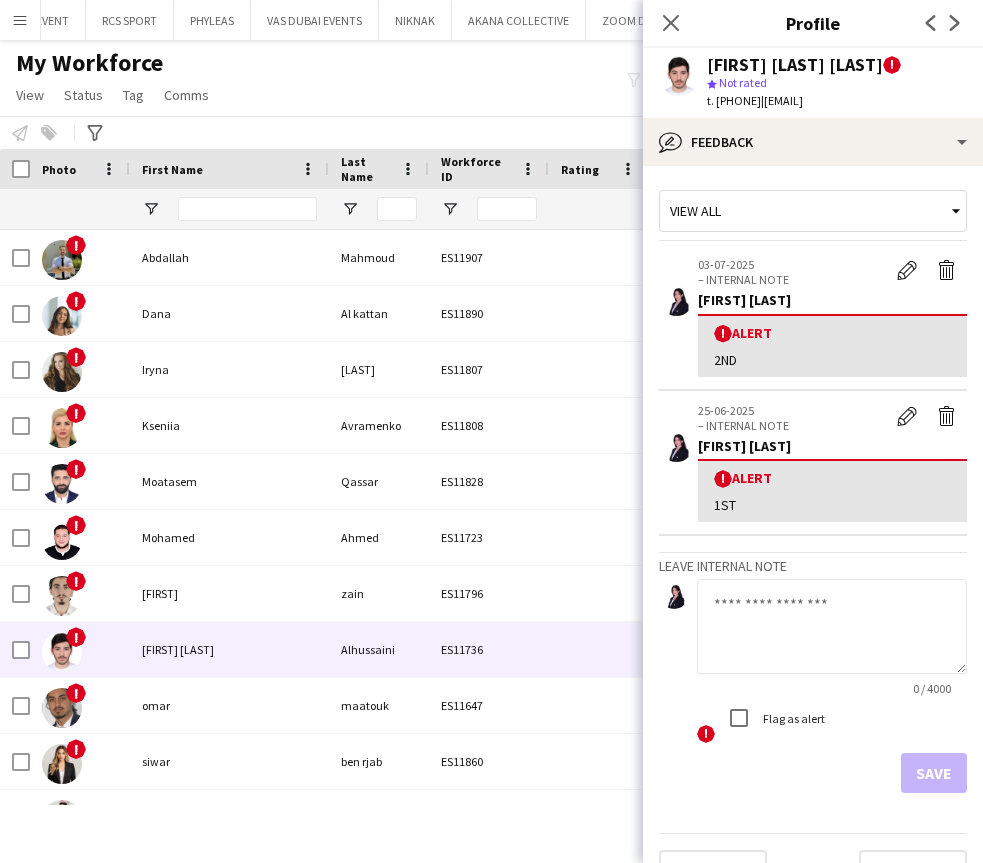 click 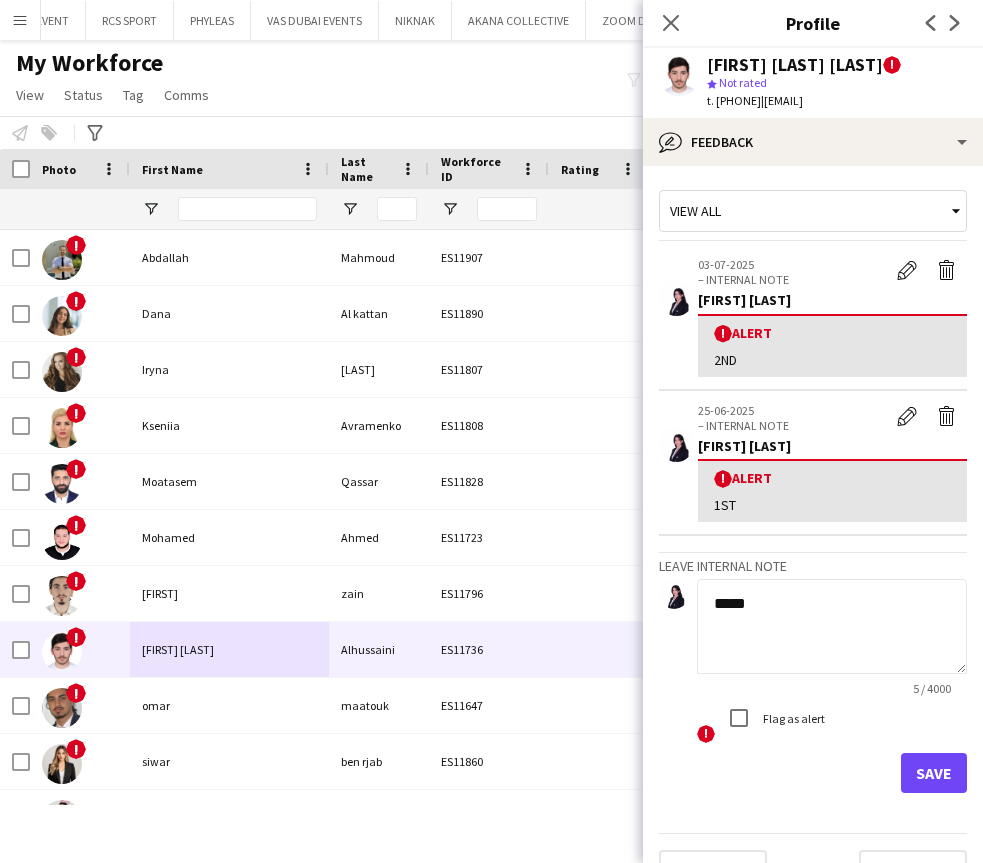 type on "****" 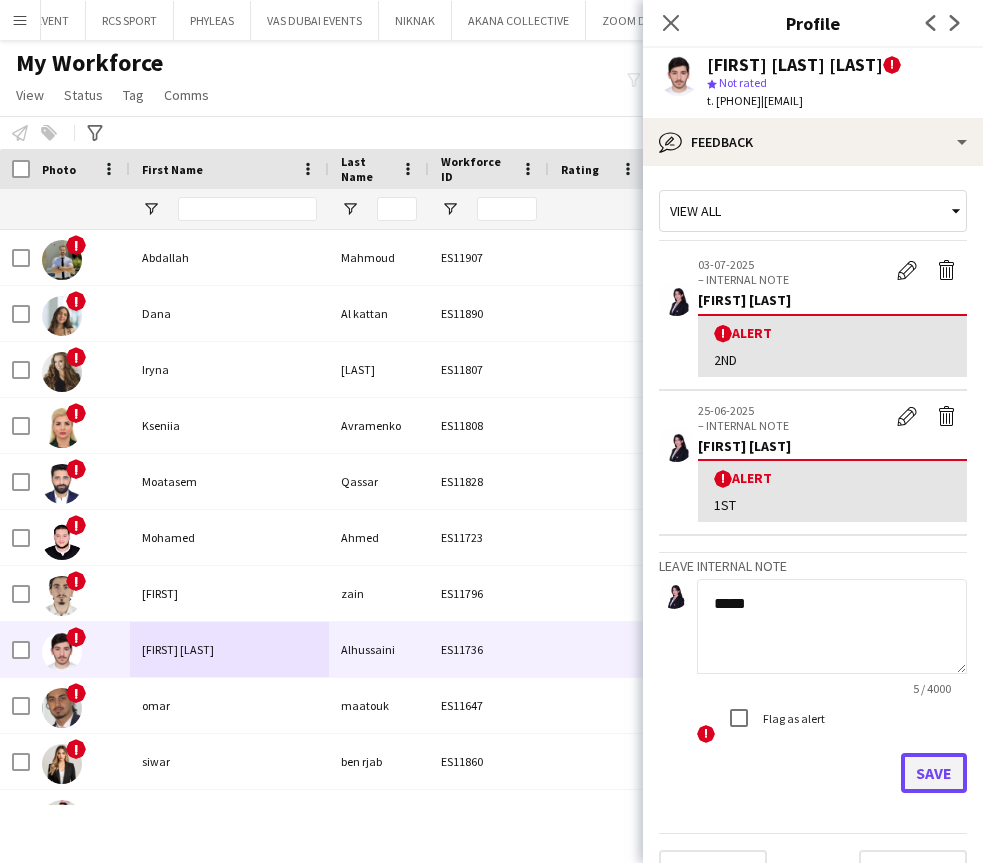click on "Save" 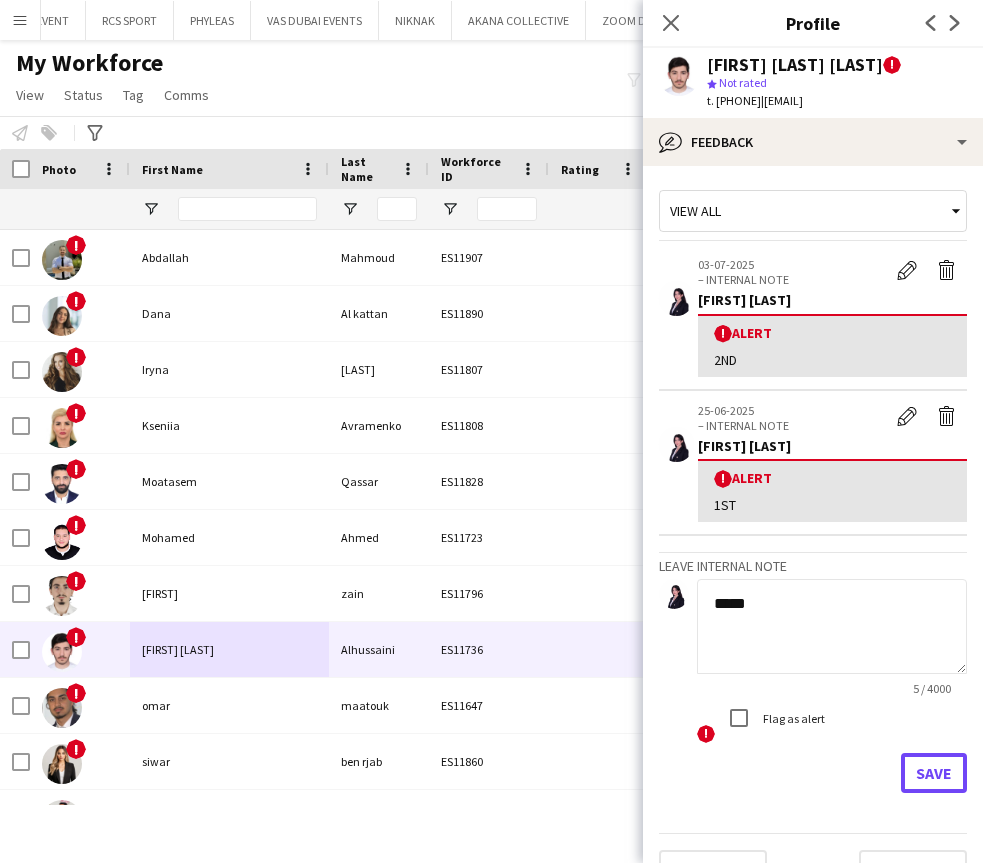 type 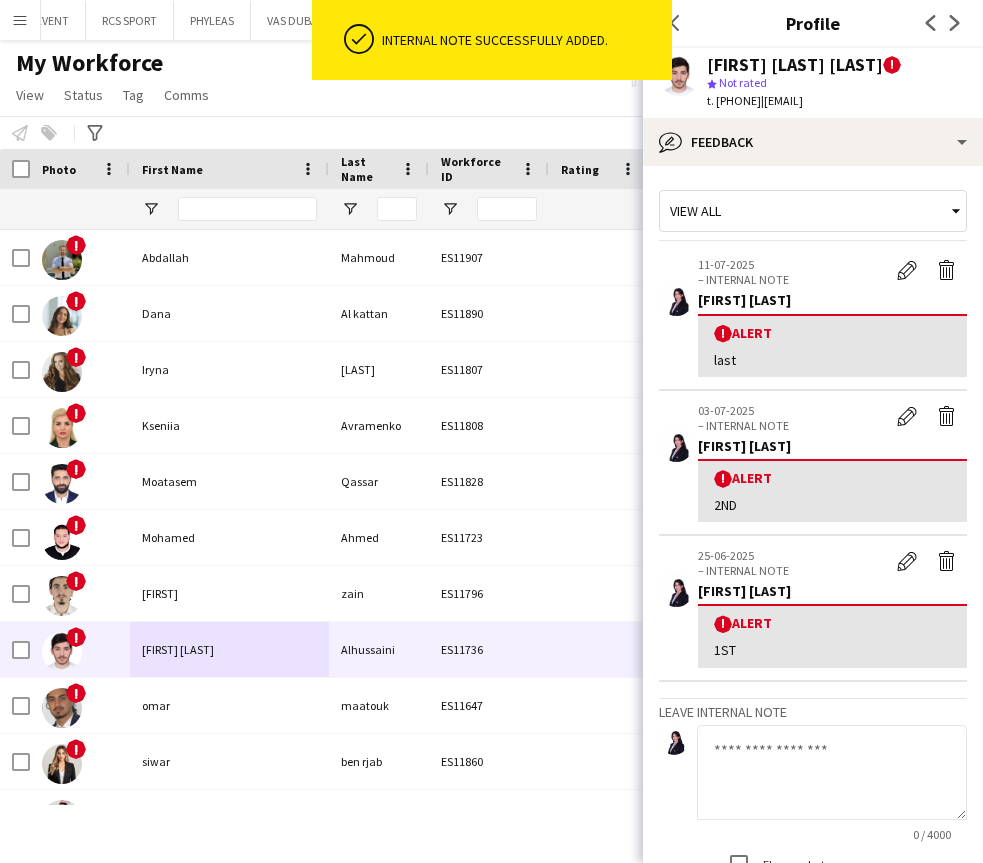 drag, startPoint x: 810, startPoint y: 106, endPoint x: 937, endPoint y: 114, distance: 127.25172 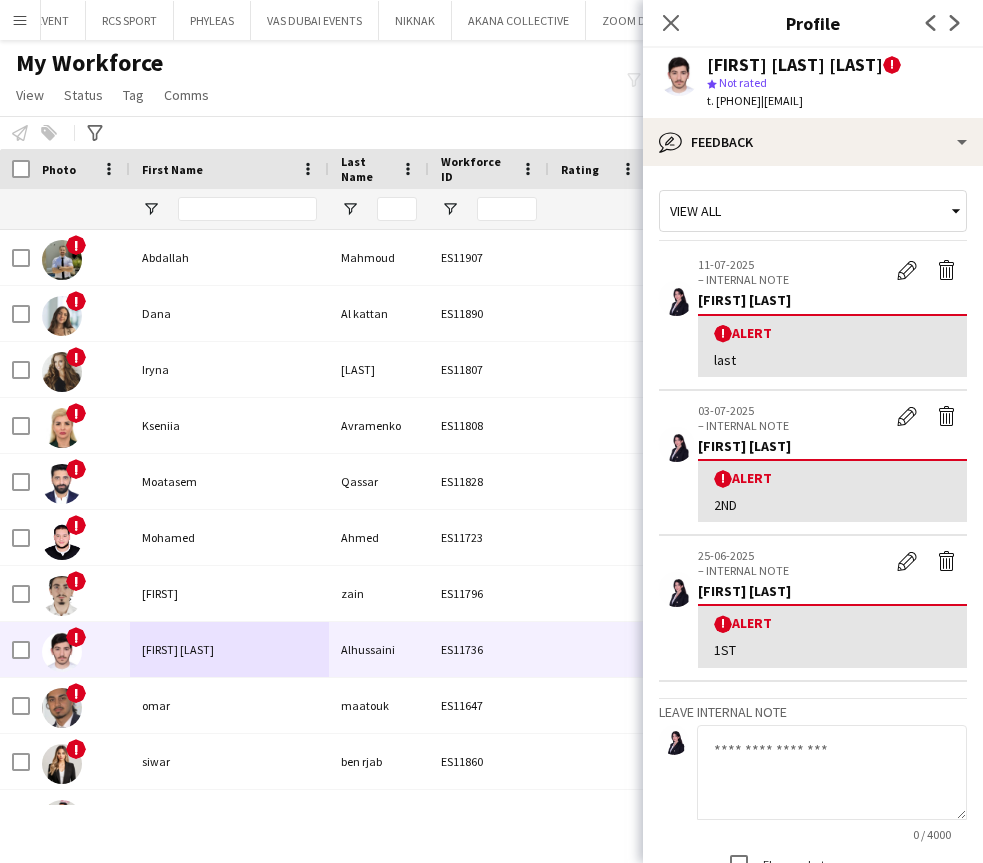 copy on "mohammedeidalhussaini@gmail.com" 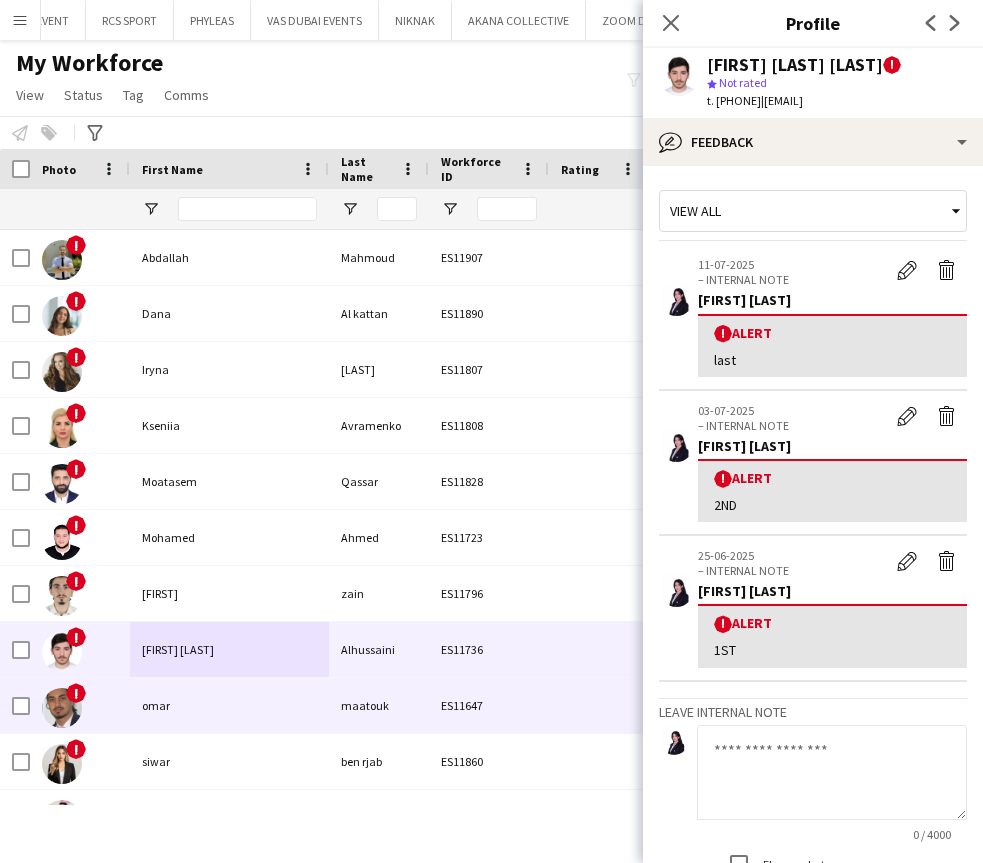 click on "omar" at bounding box center (229, 705) 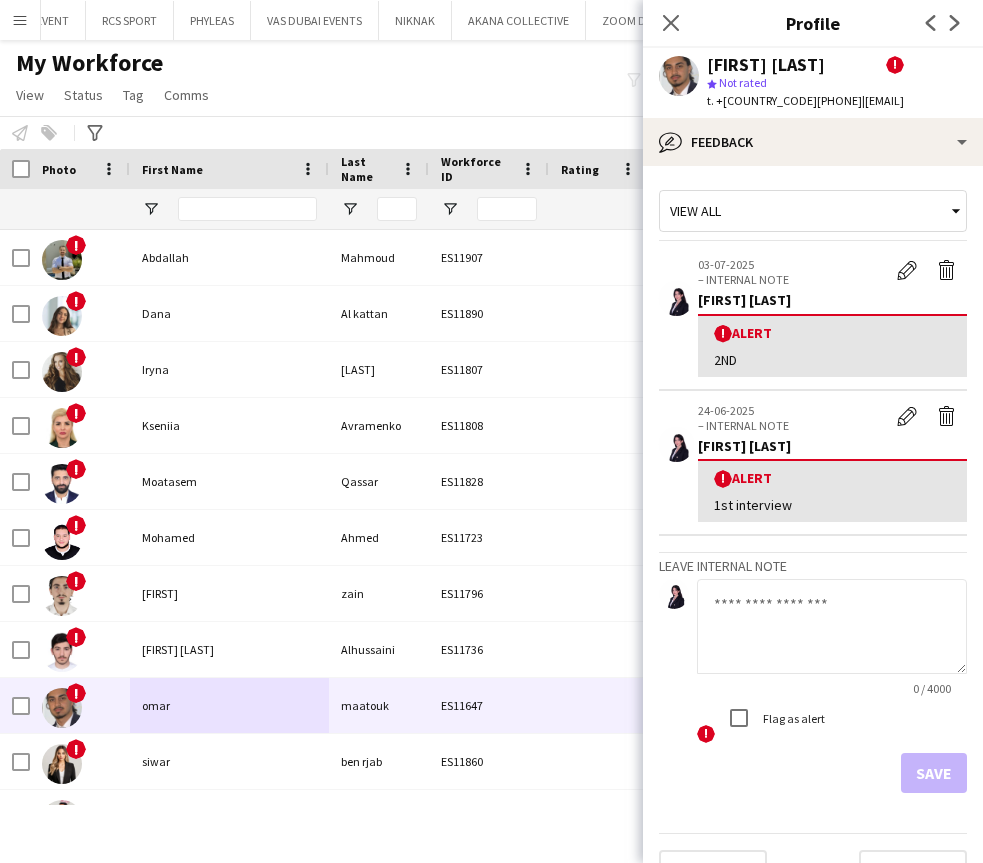 click 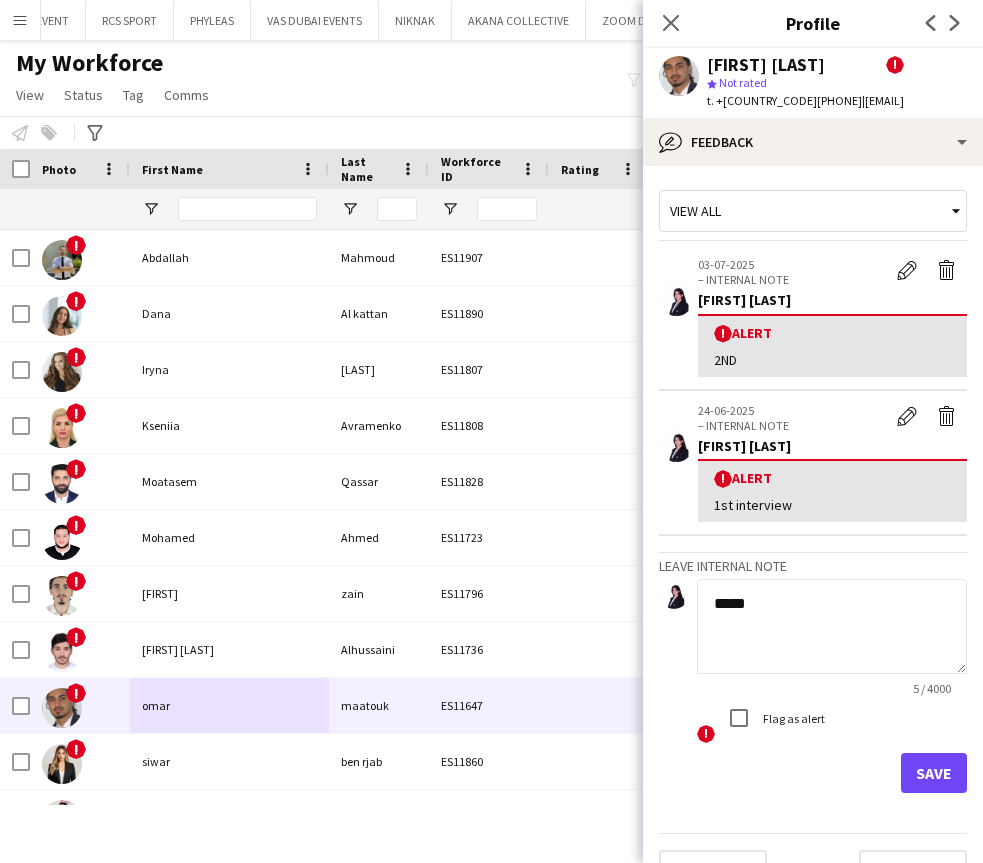 type on "****" 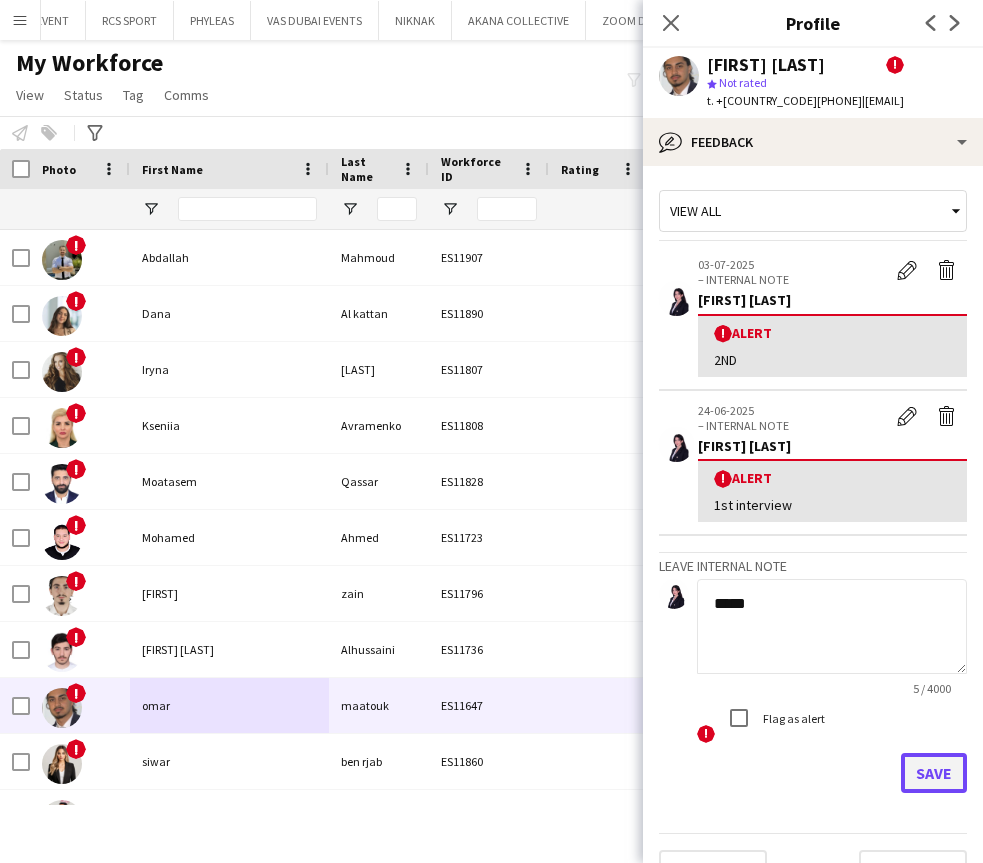 click on "Save" 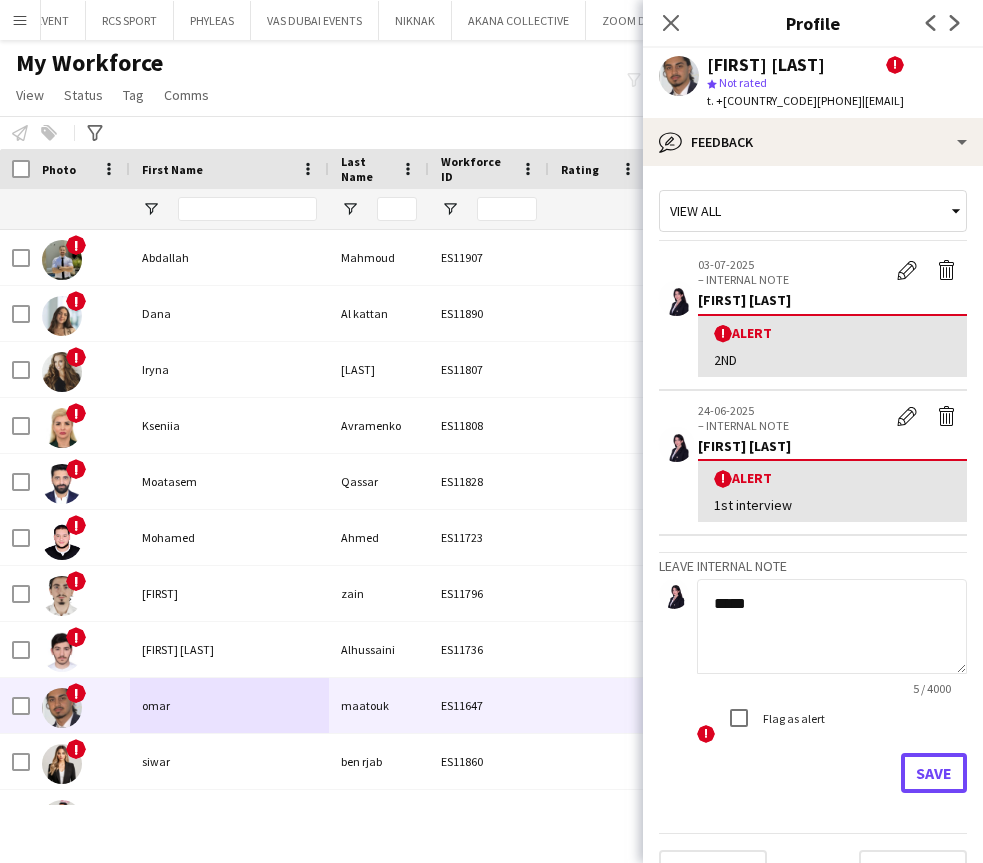 type 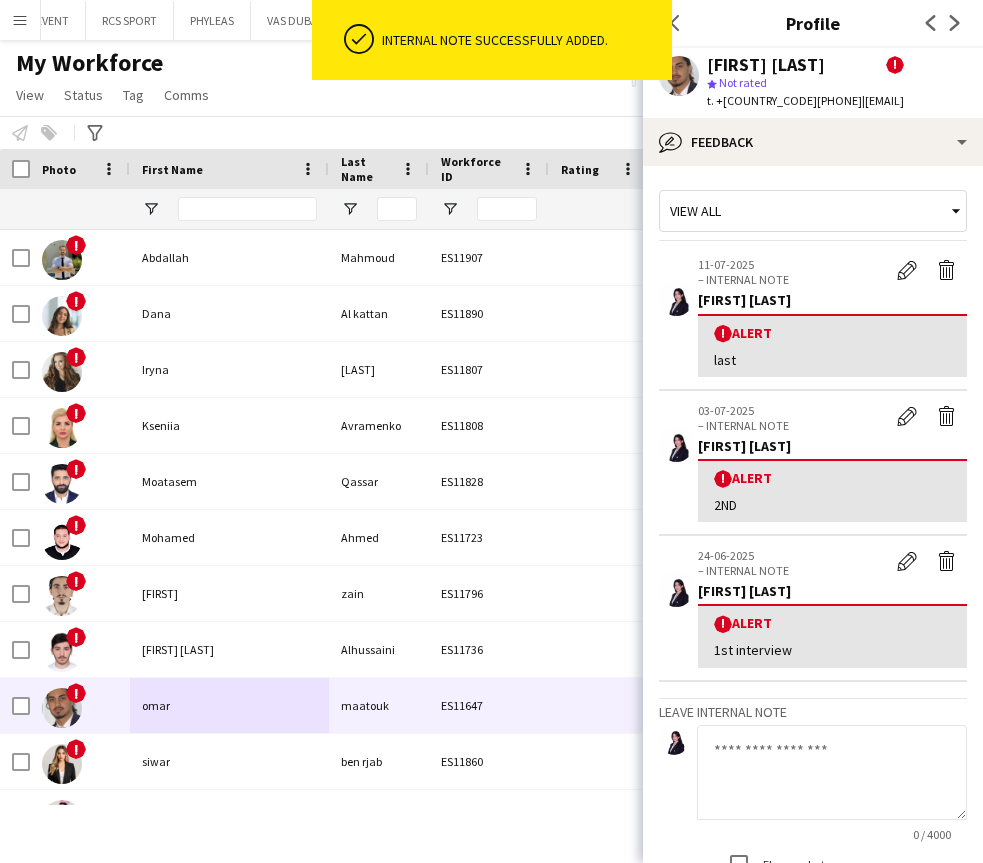 drag, startPoint x: 798, startPoint y: 103, endPoint x: 949, endPoint y: 103, distance: 151 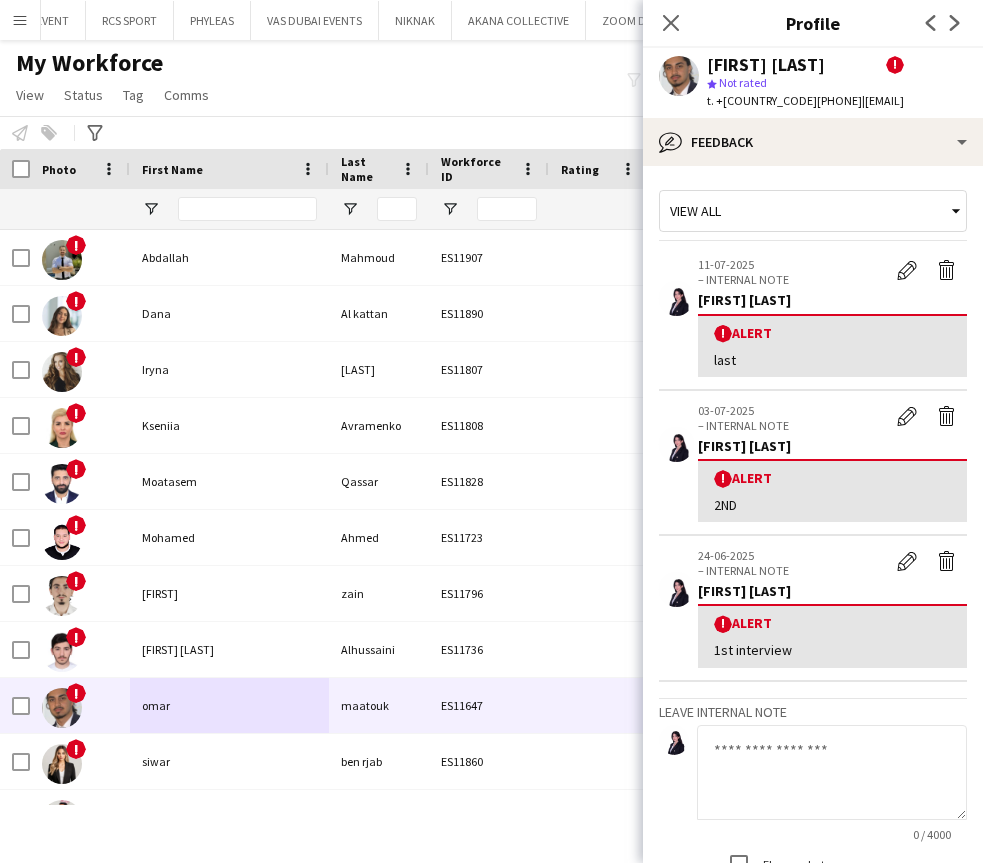 copy on "omarmaatouk01@gmail.com" 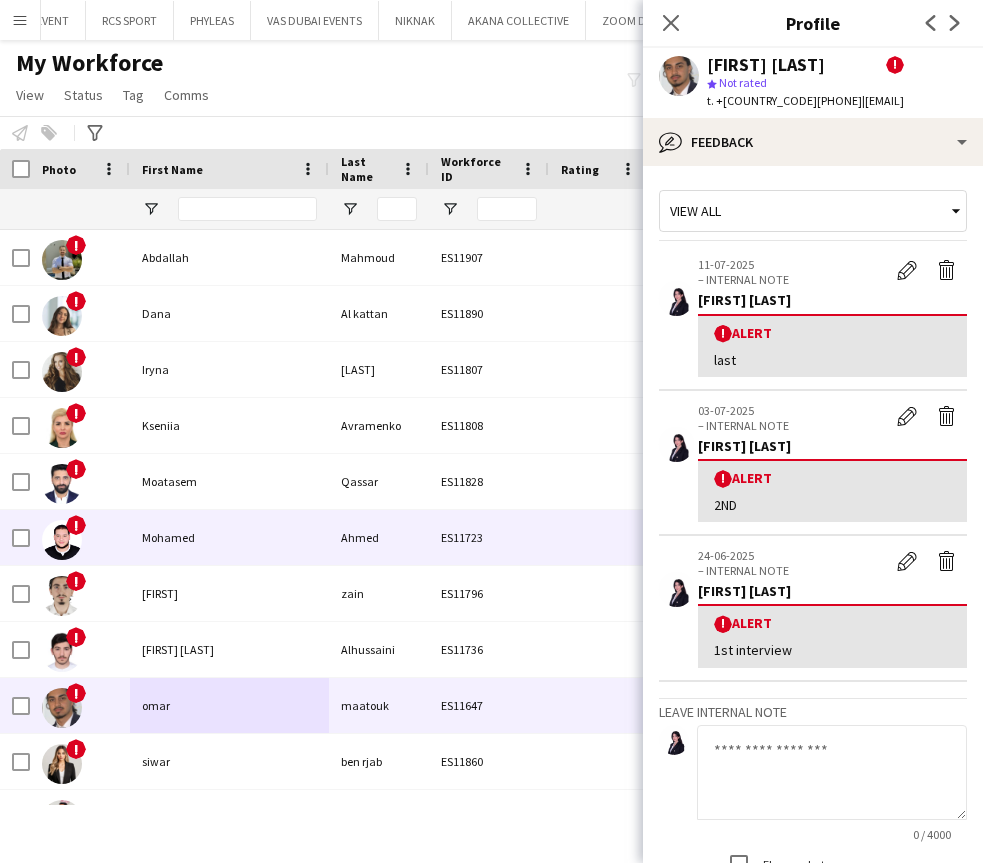 scroll, scrollTop: 188, scrollLeft: 0, axis: vertical 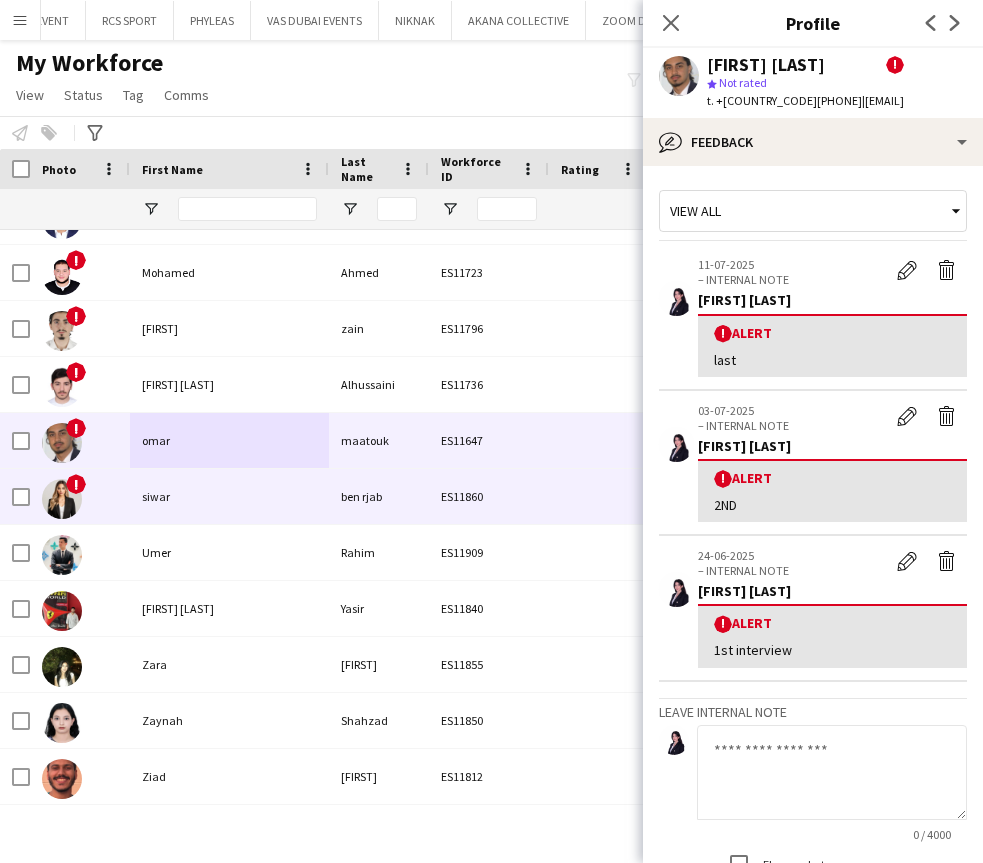 click on "!" at bounding box center (80, 496) 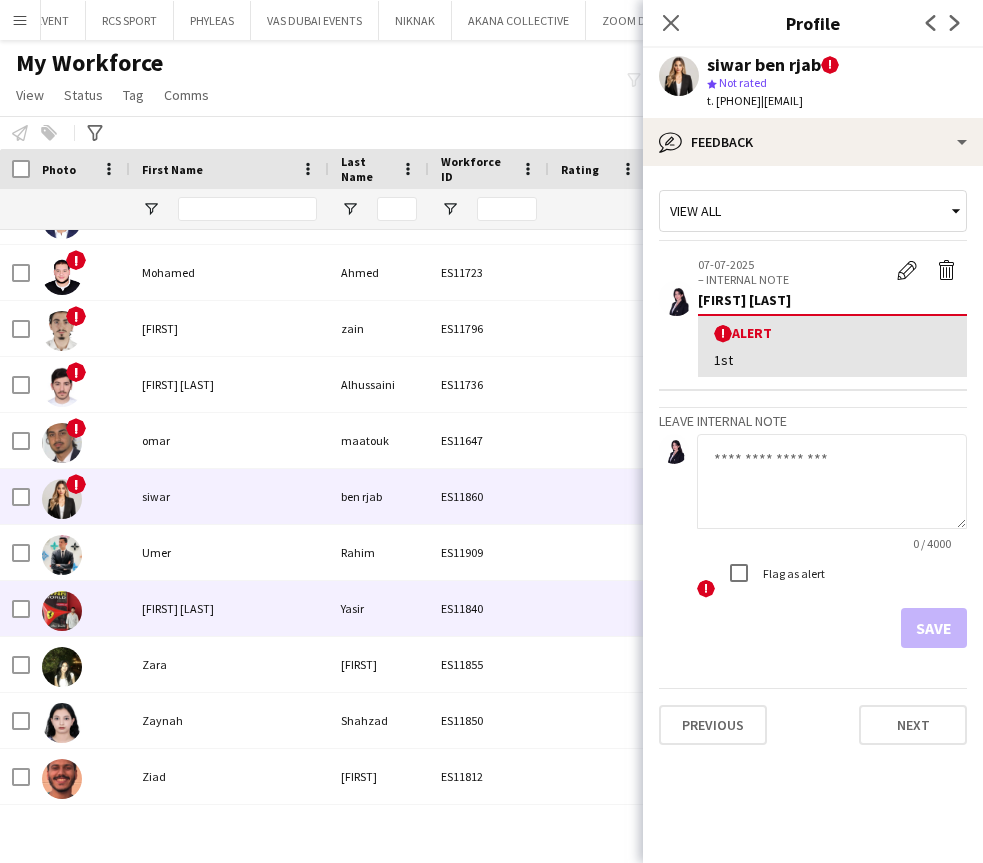 click on "Umer" at bounding box center [229, 552] 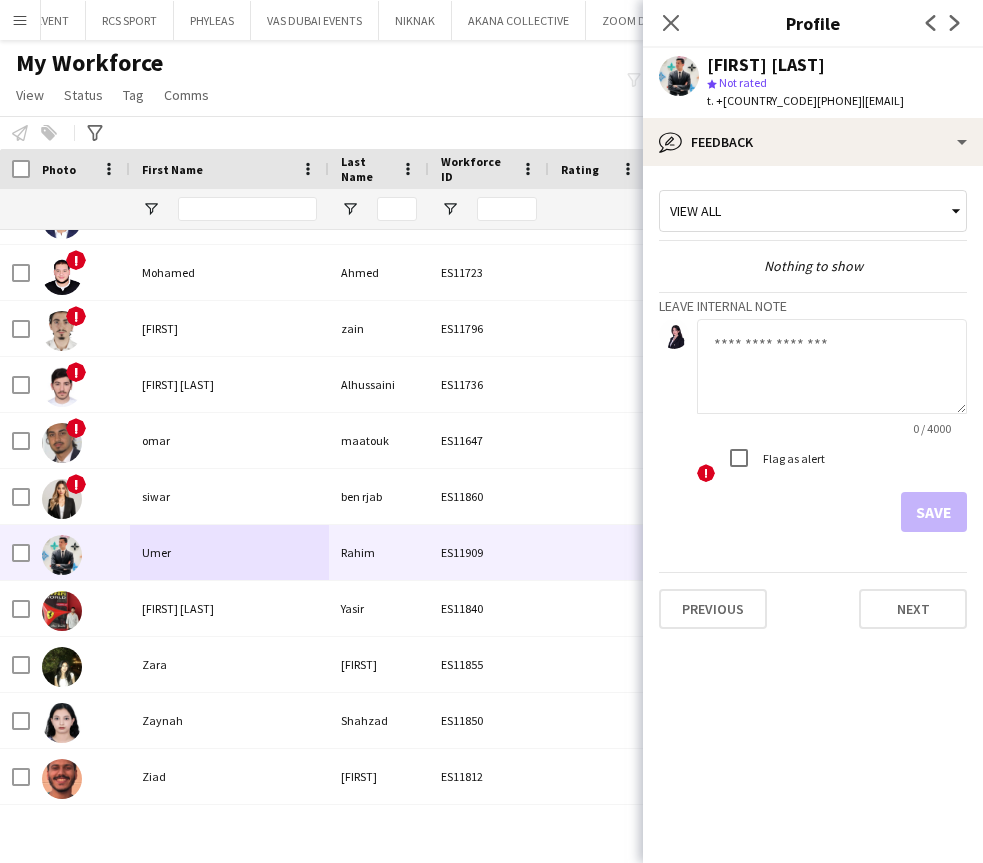 drag, startPoint x: 804, startPoint y: 101, endPoint x: 910, endPoint y: 97, distance: 106.07545 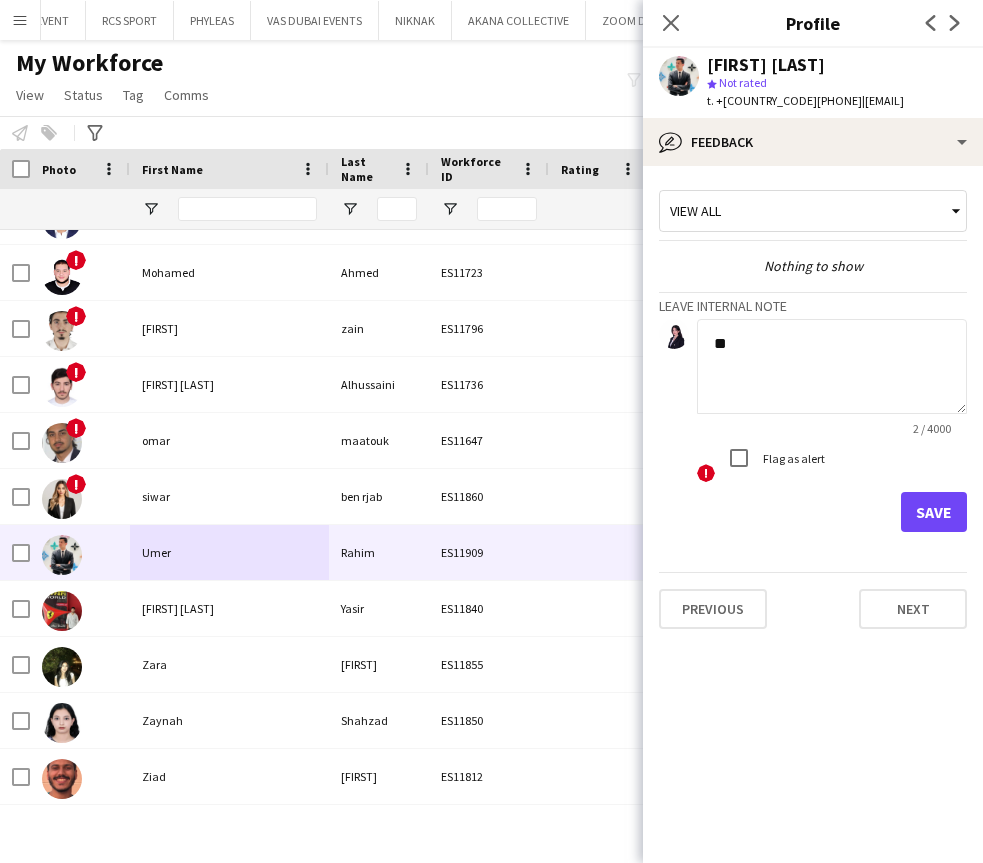 type on "*" 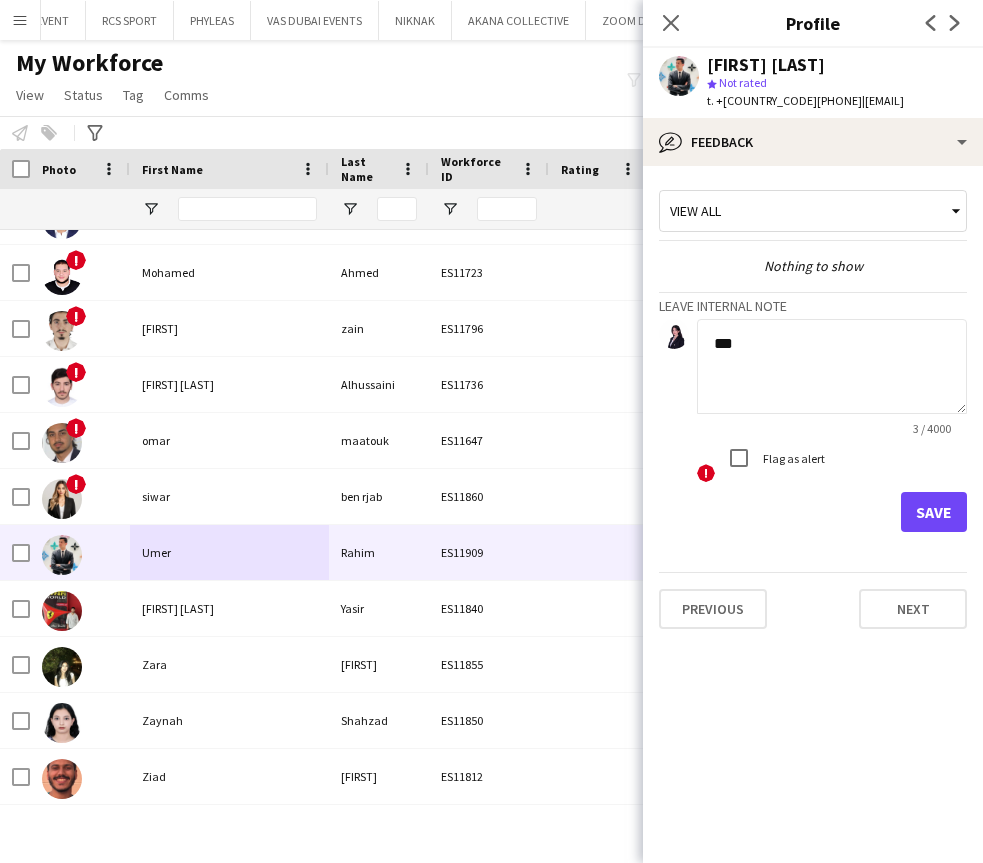 type on "***" 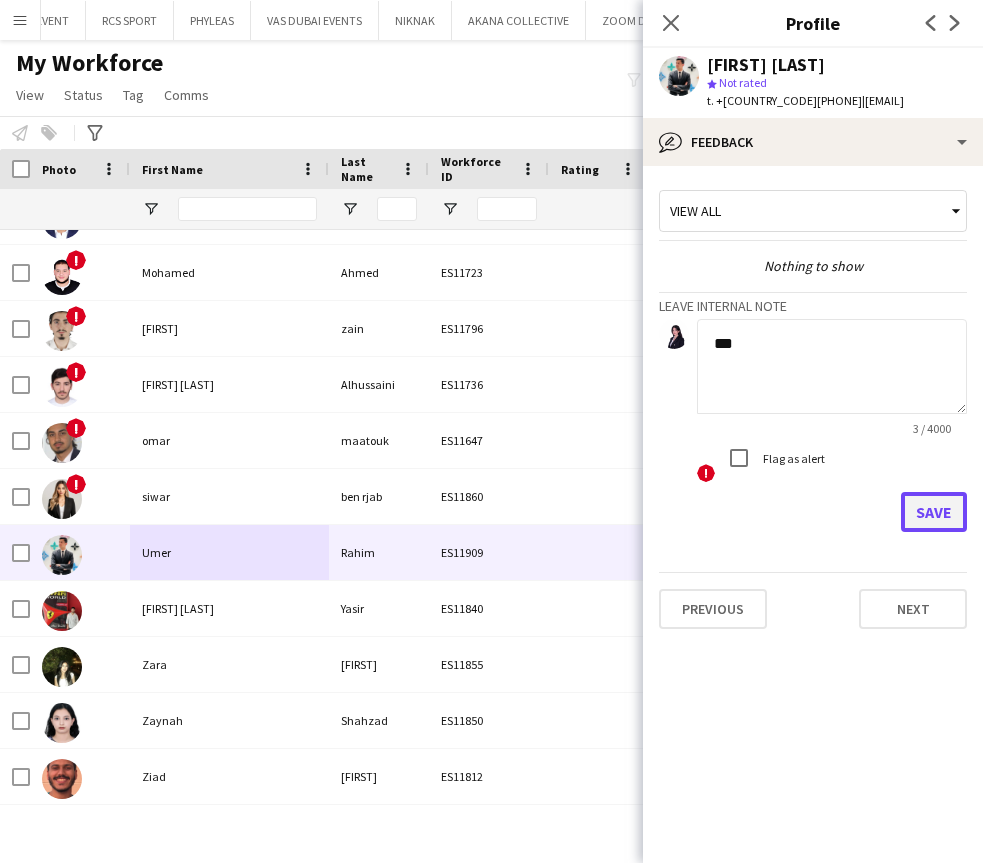 type 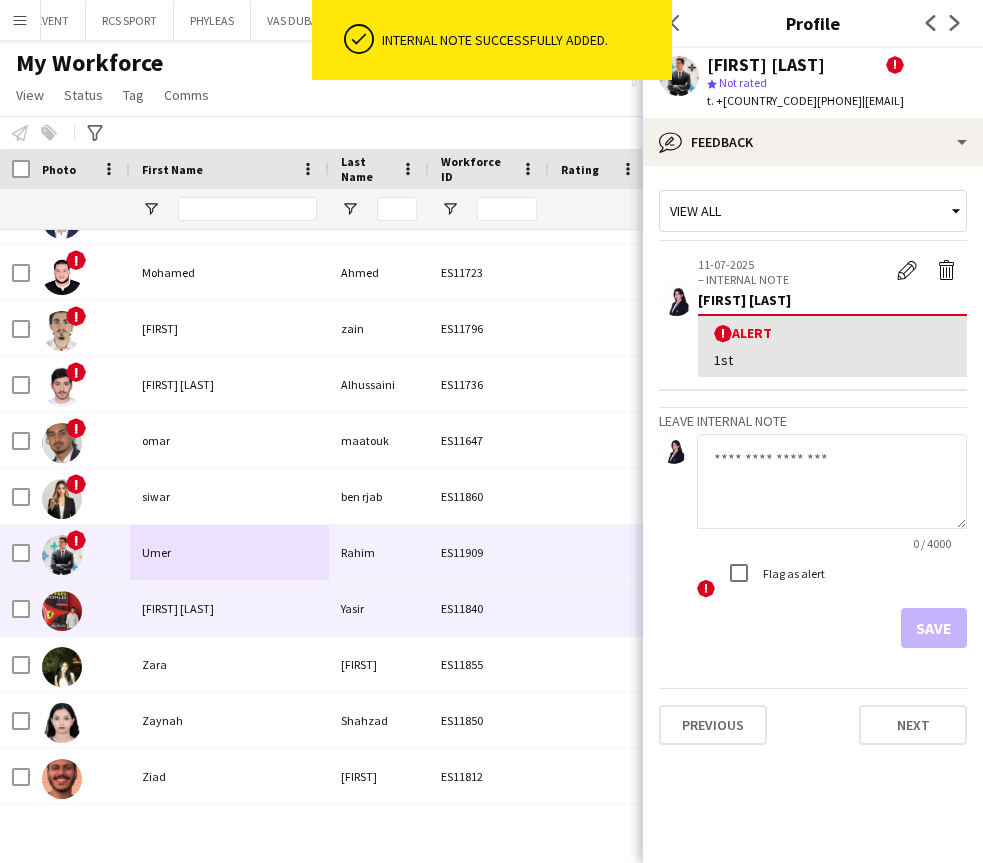 click at bounding box center (80, 608) 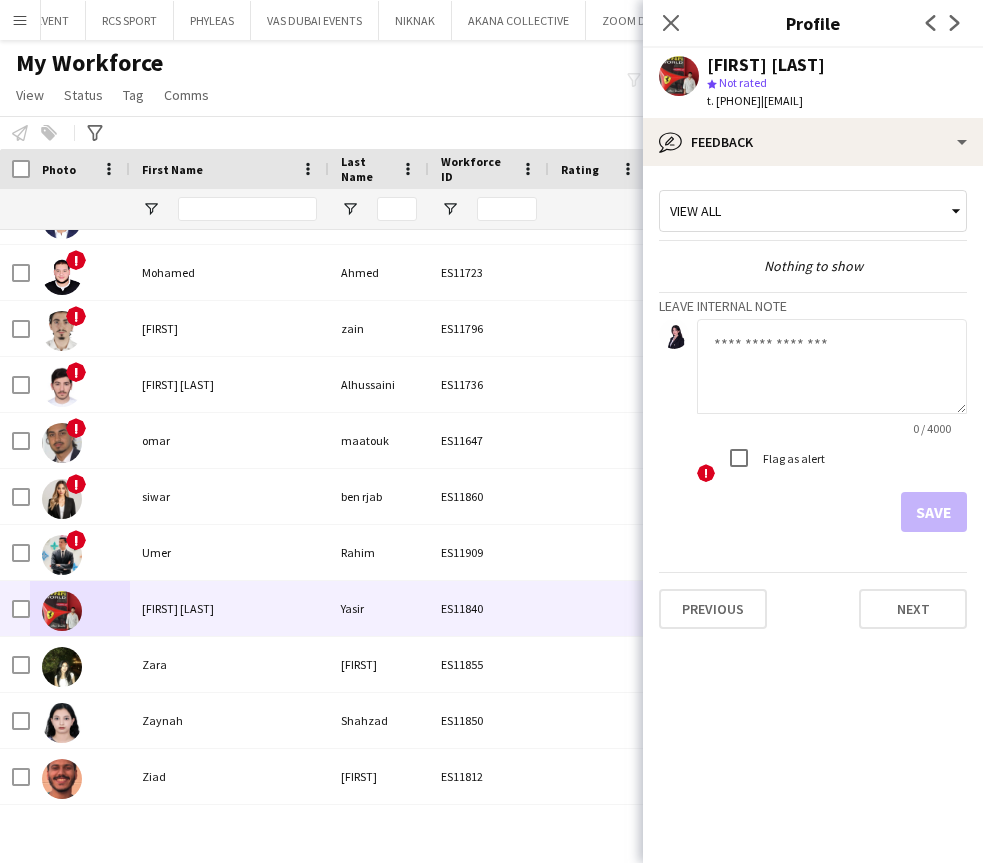 drag, startPoint x: 800, startPoint y: 102, endPoint x: 944, endPoint y: 108, distance: 144.12494 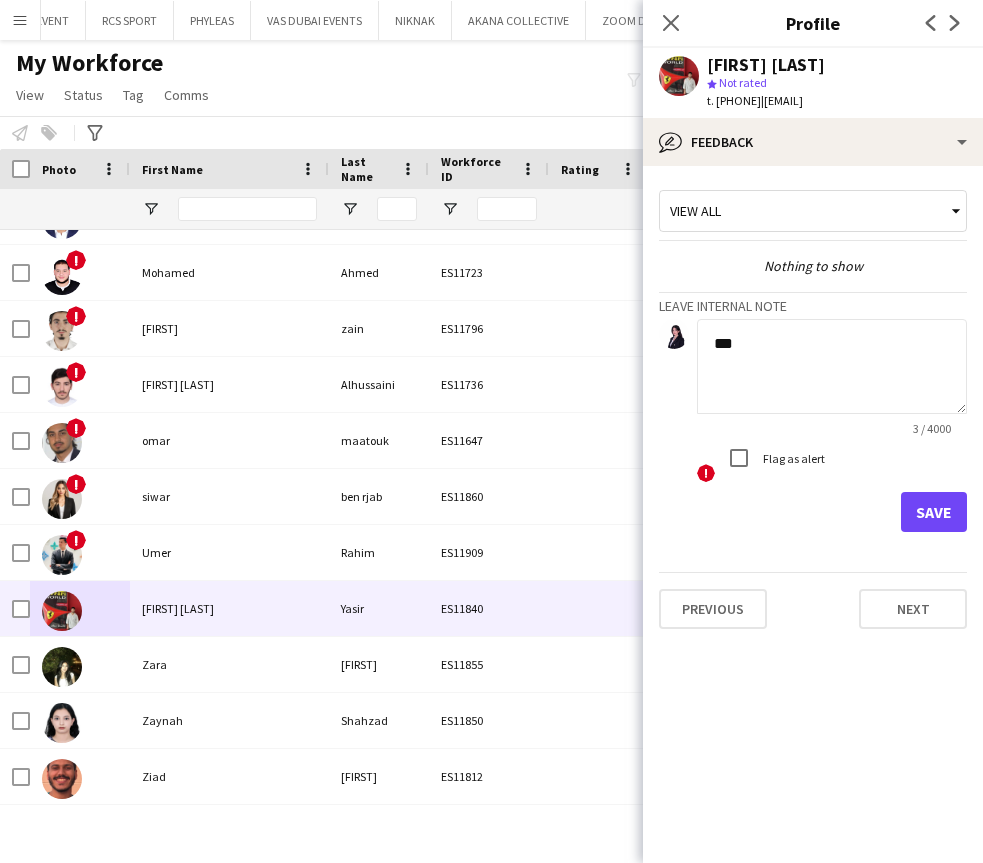 type on "***" 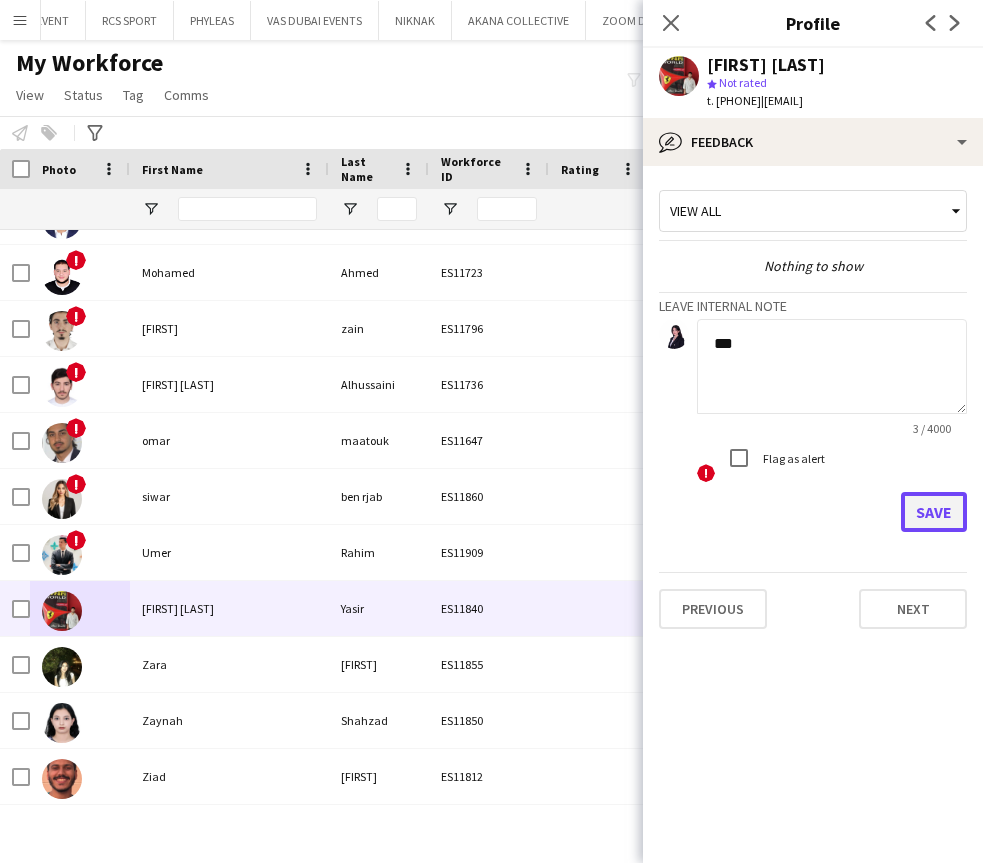 click on "Save" 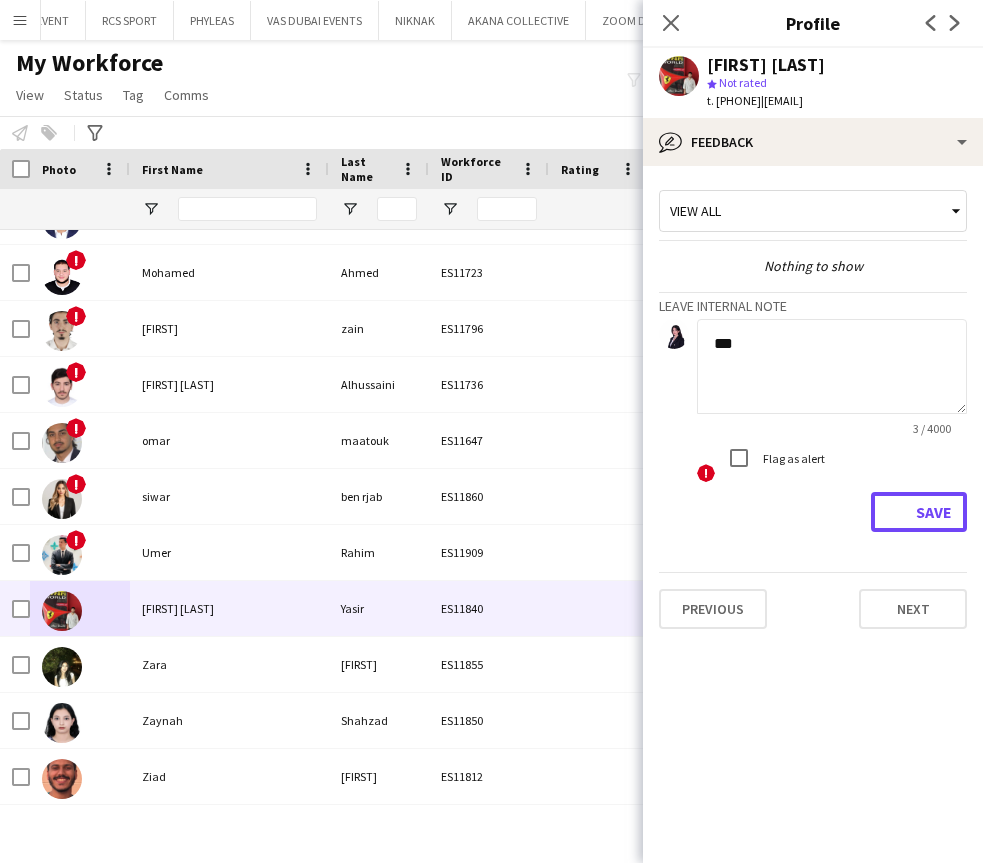 type 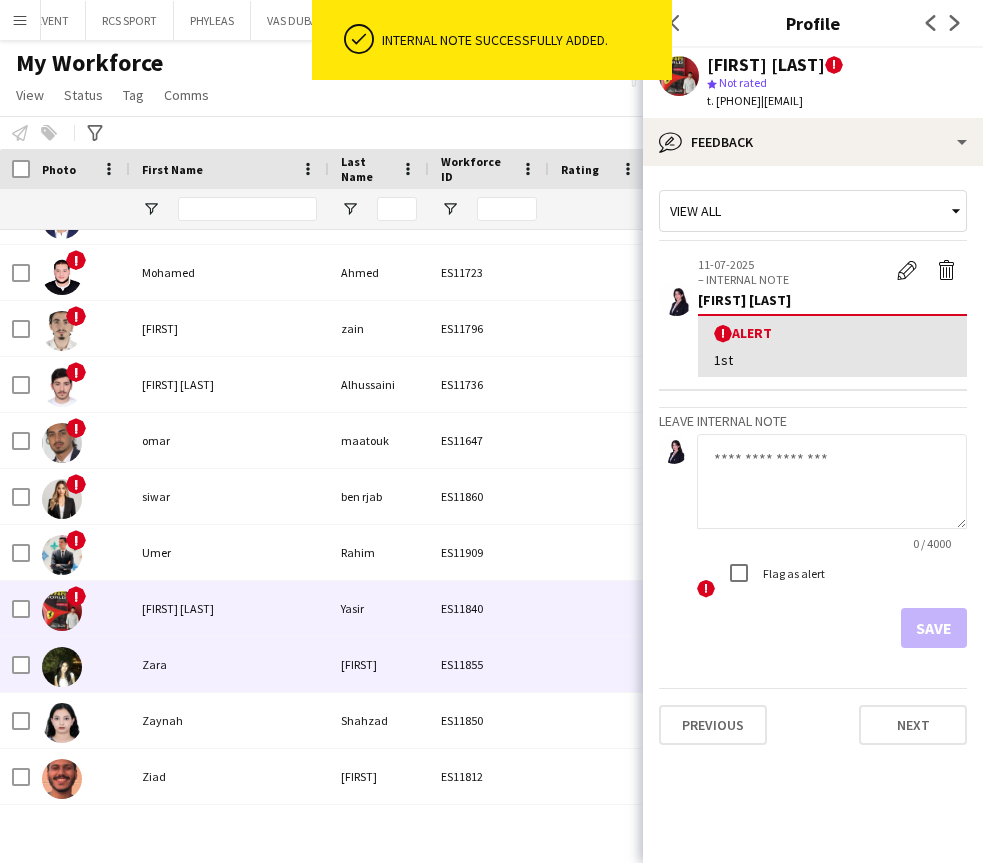 click on "[FIRST]" at bounding box center [379, 664] 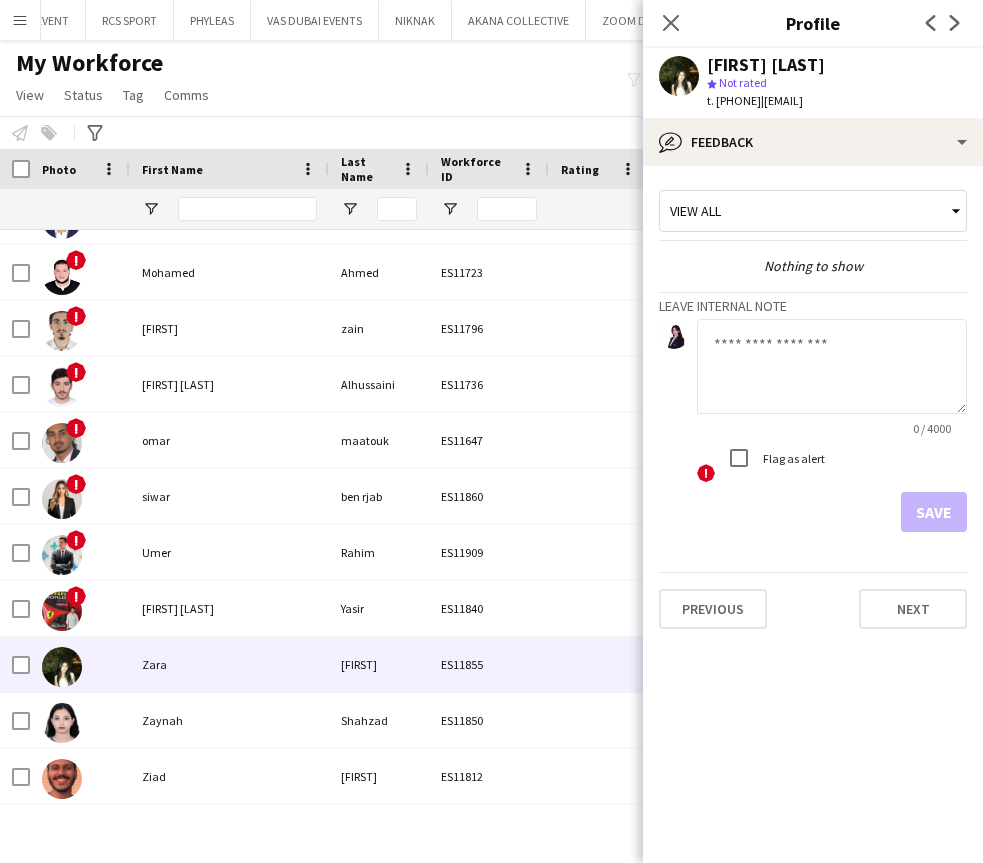 click on "t. +971581273848   |   izaraaaii@gmail.com" 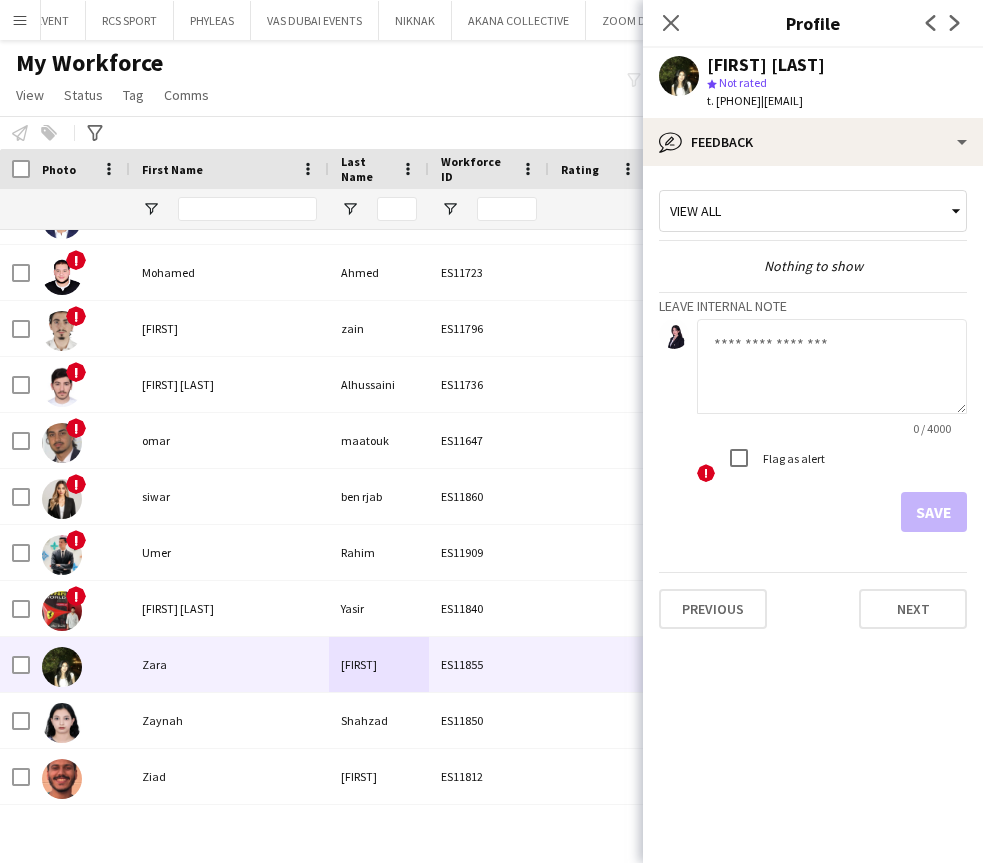 drag, startPoint x: 804, startPoint y: 97, endPoint x: 850, endPoint y: 92, distance: 46.270943 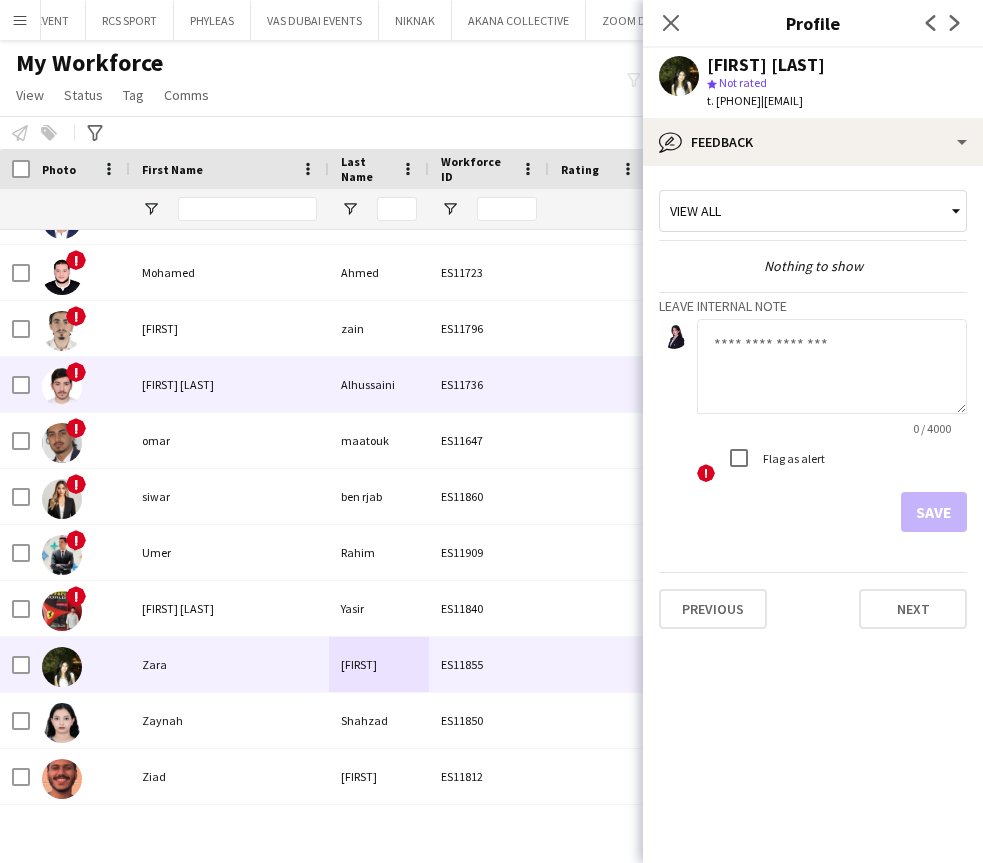 click 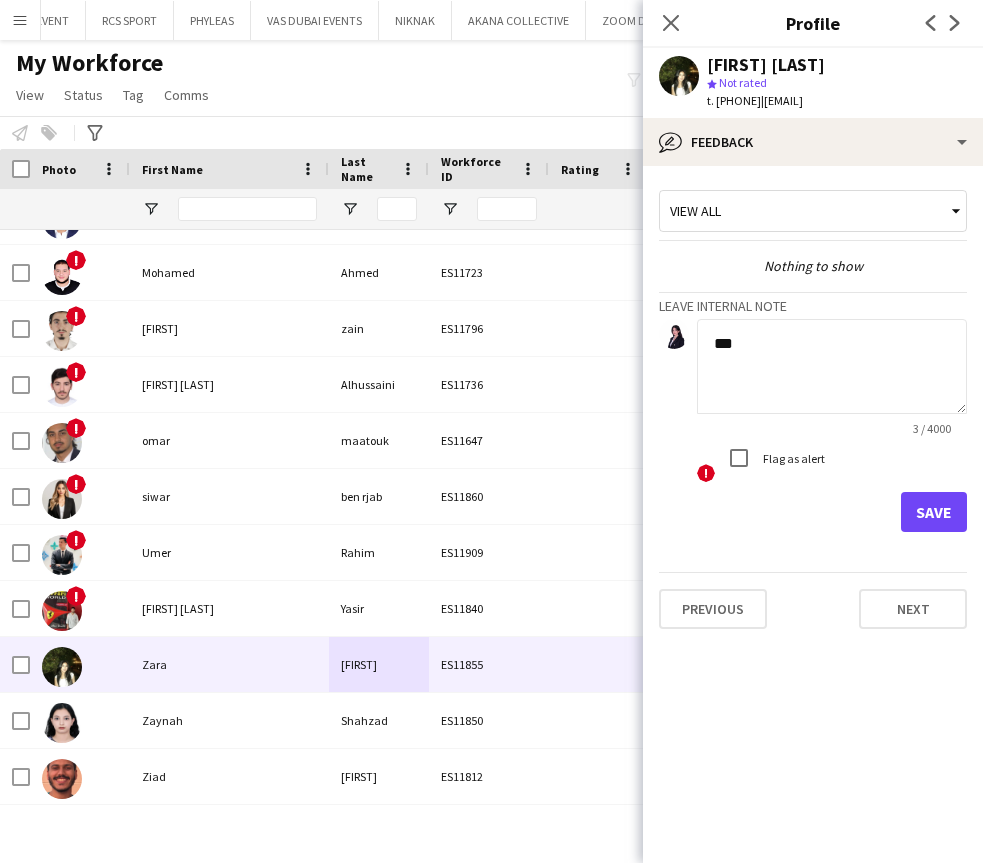 type on "***" 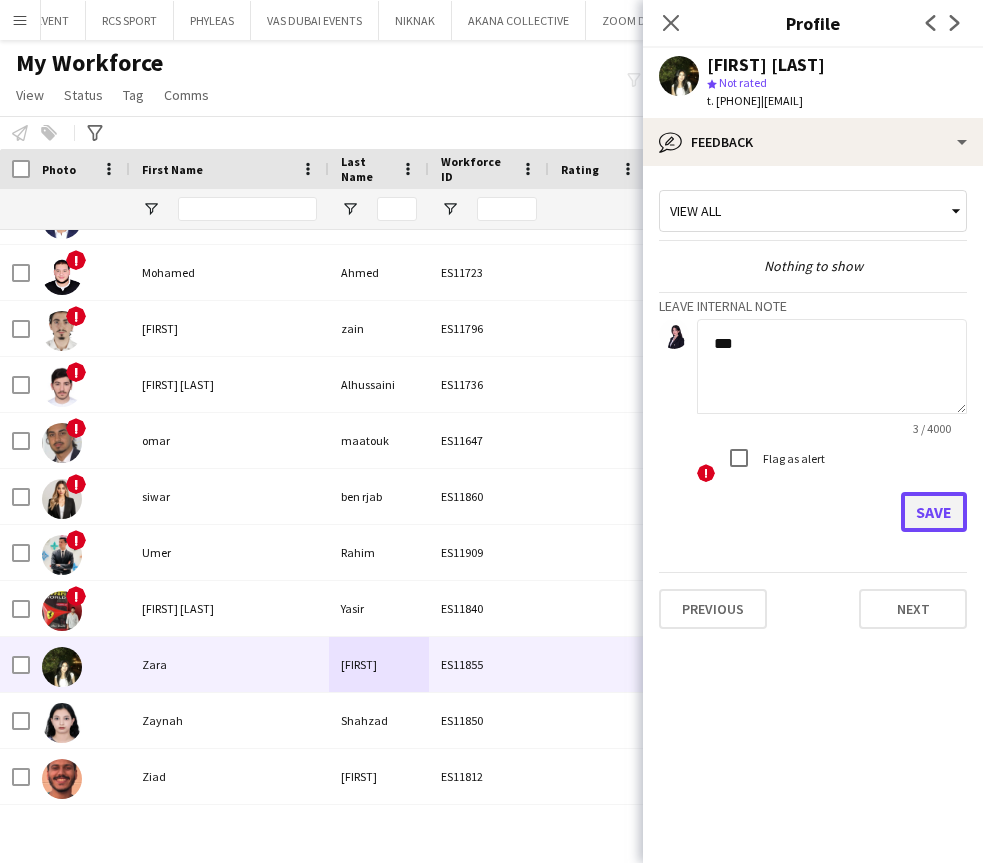 click on "Save" 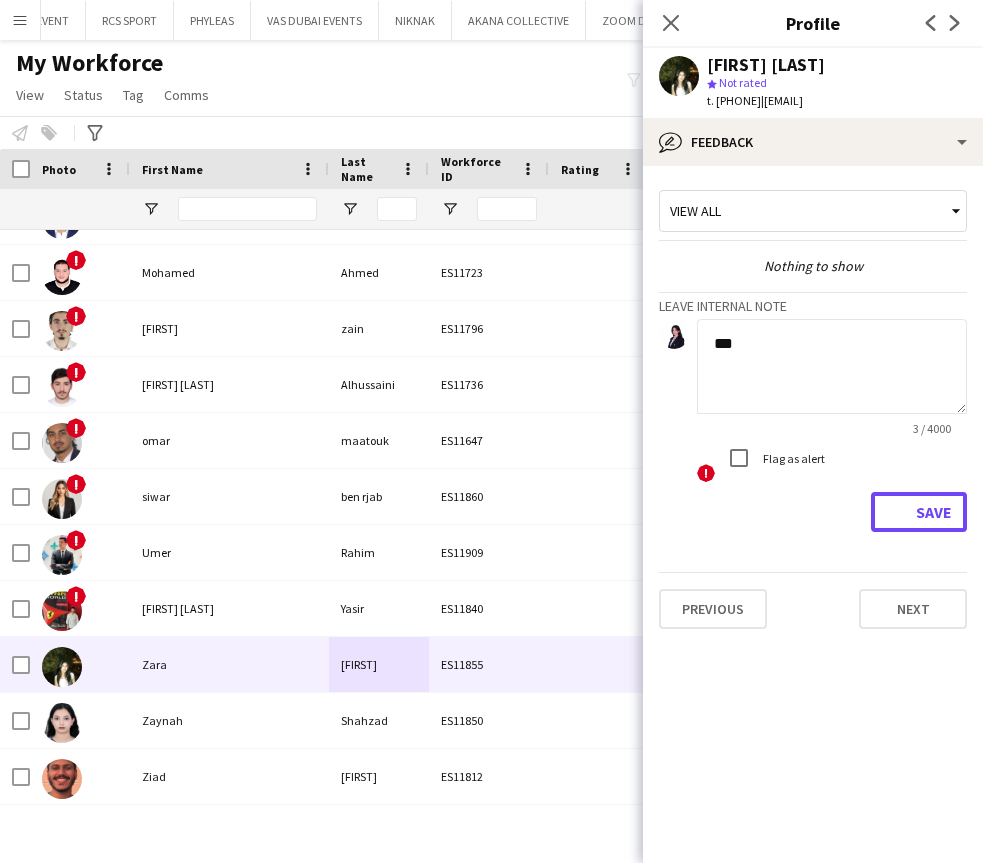 type 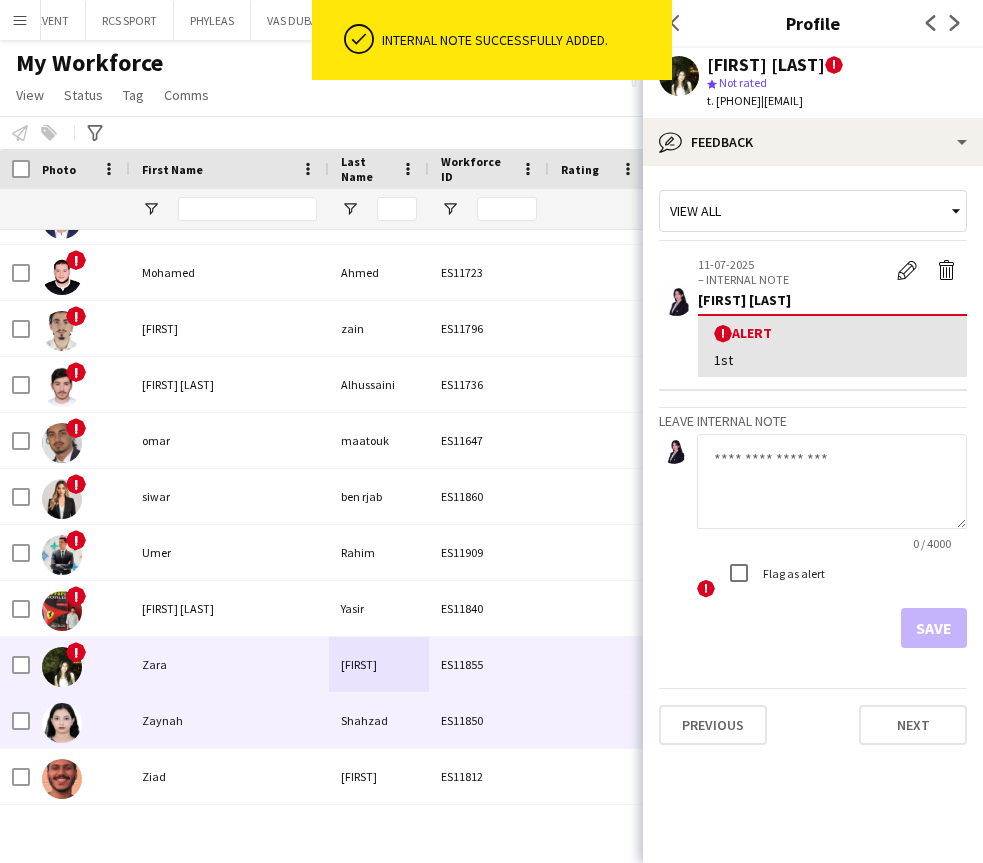 click on "Zaynah" at bounding box center [229, 720] 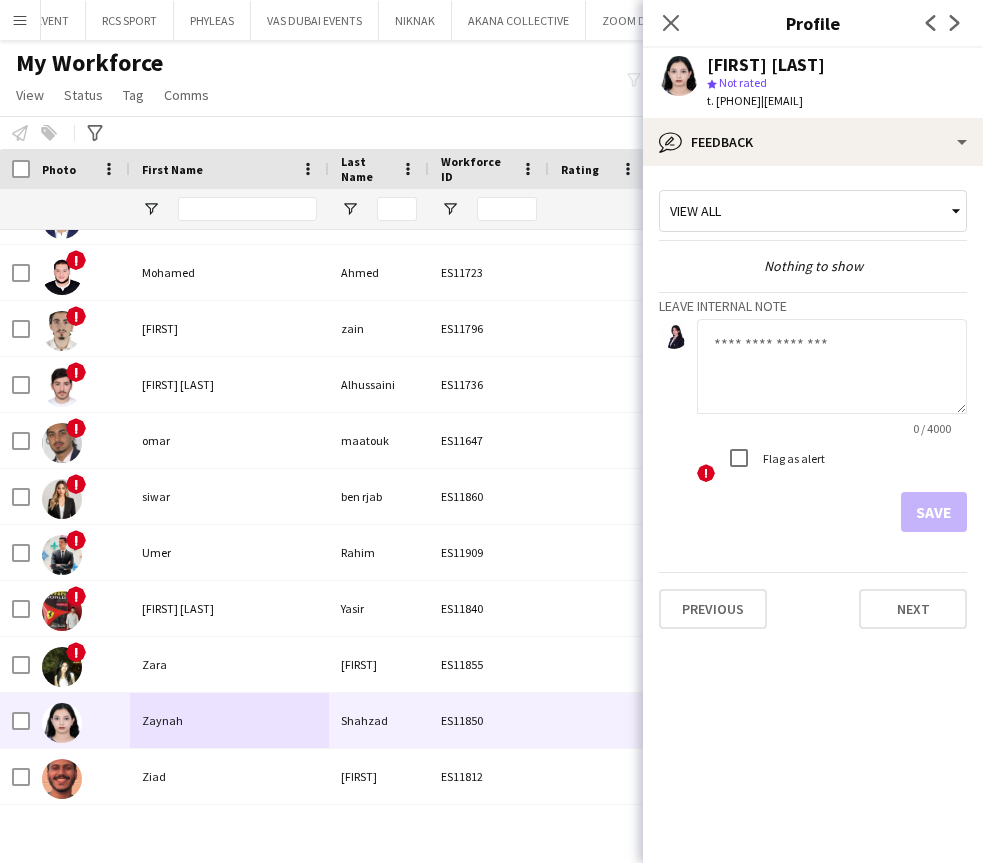 drag, startPoint x: 802, startPoint y: 105, endPoint x: 956, endPoint y: 104, distance: 154.00325 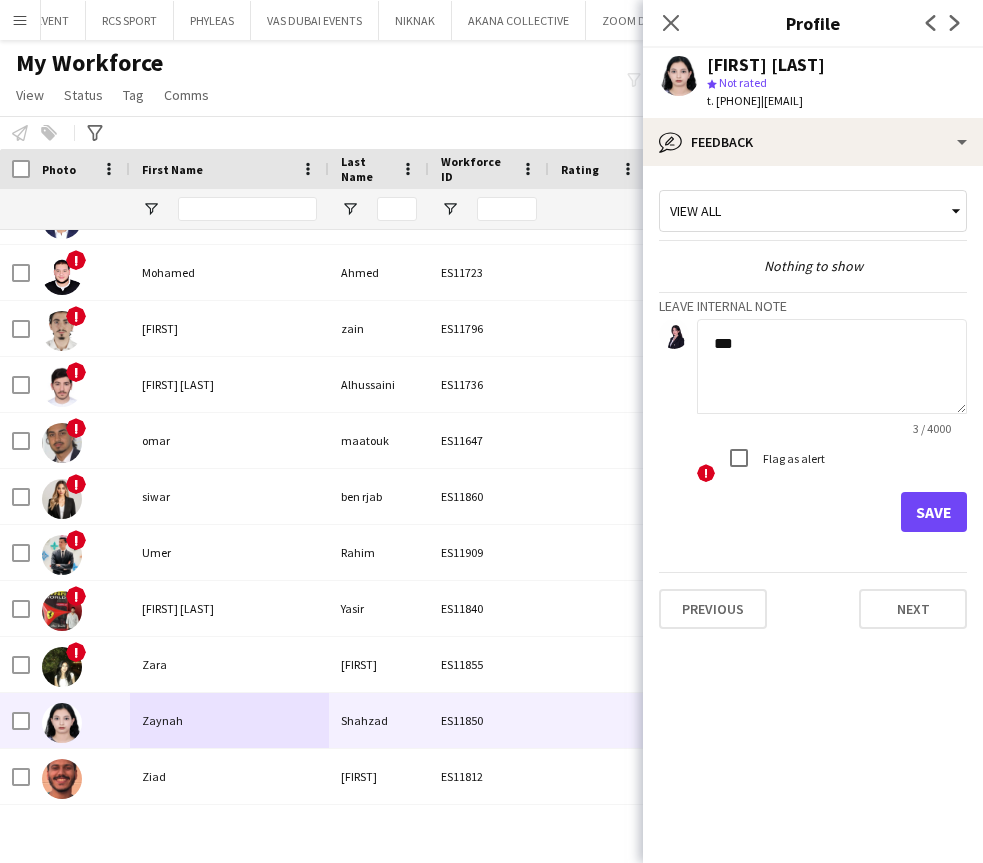 type on "***" 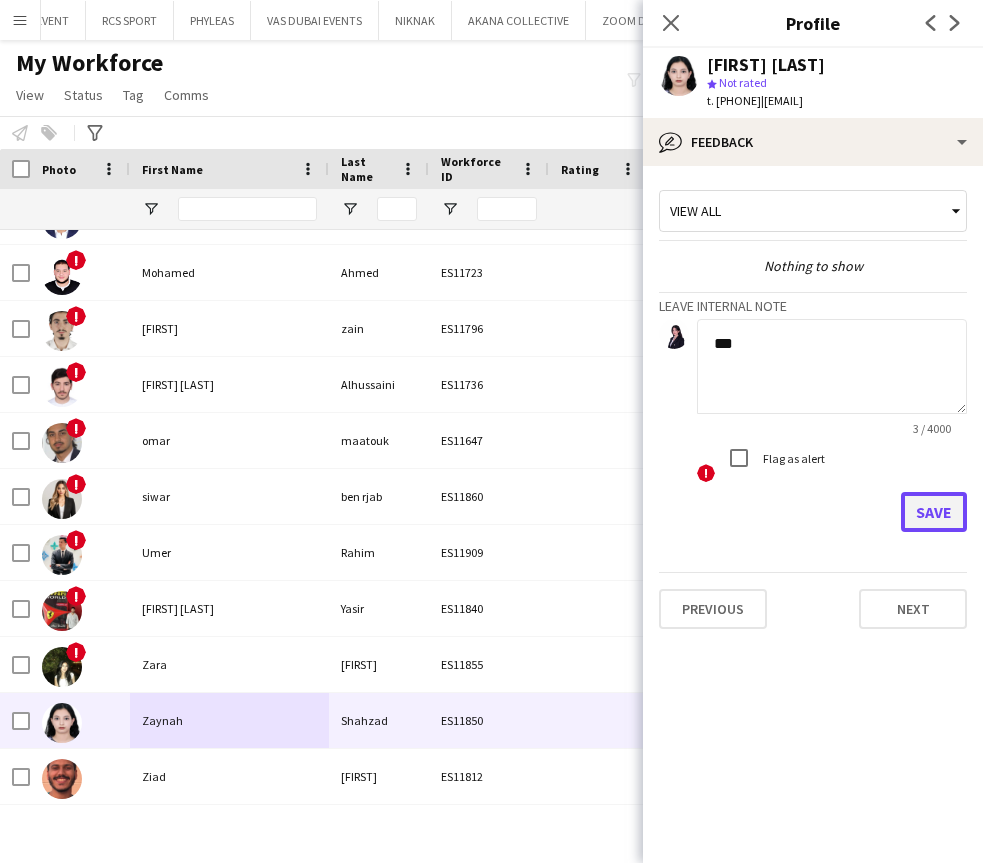 click on "Save" 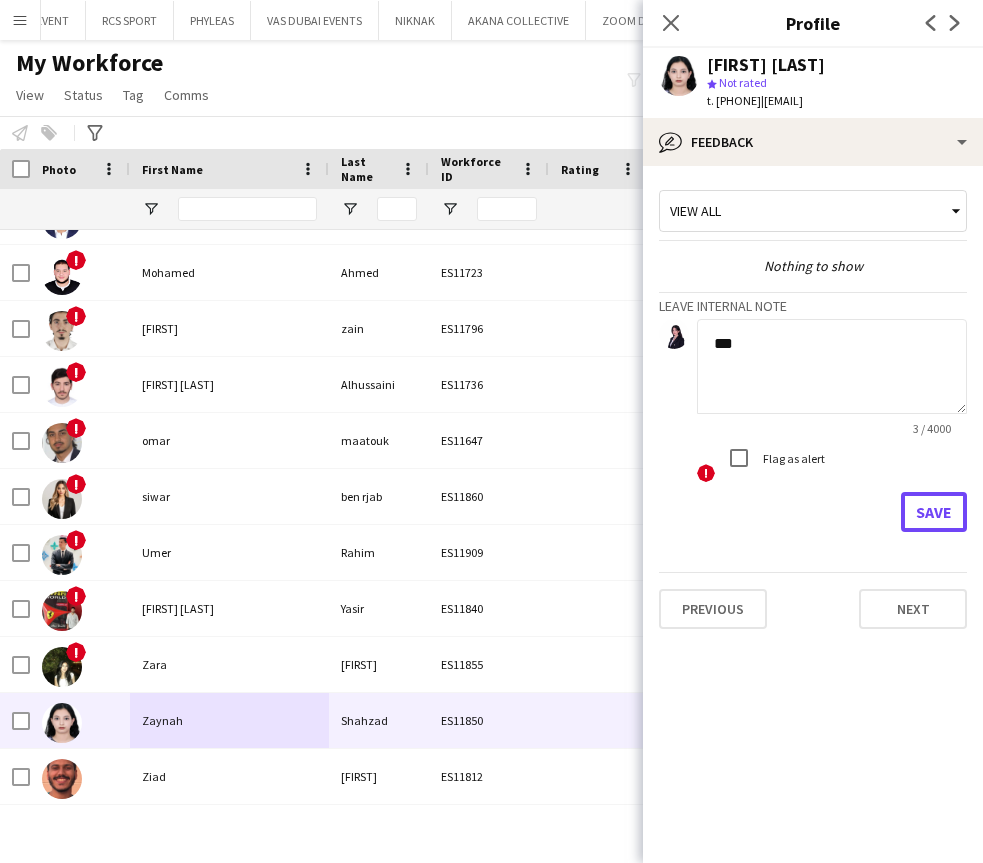 type 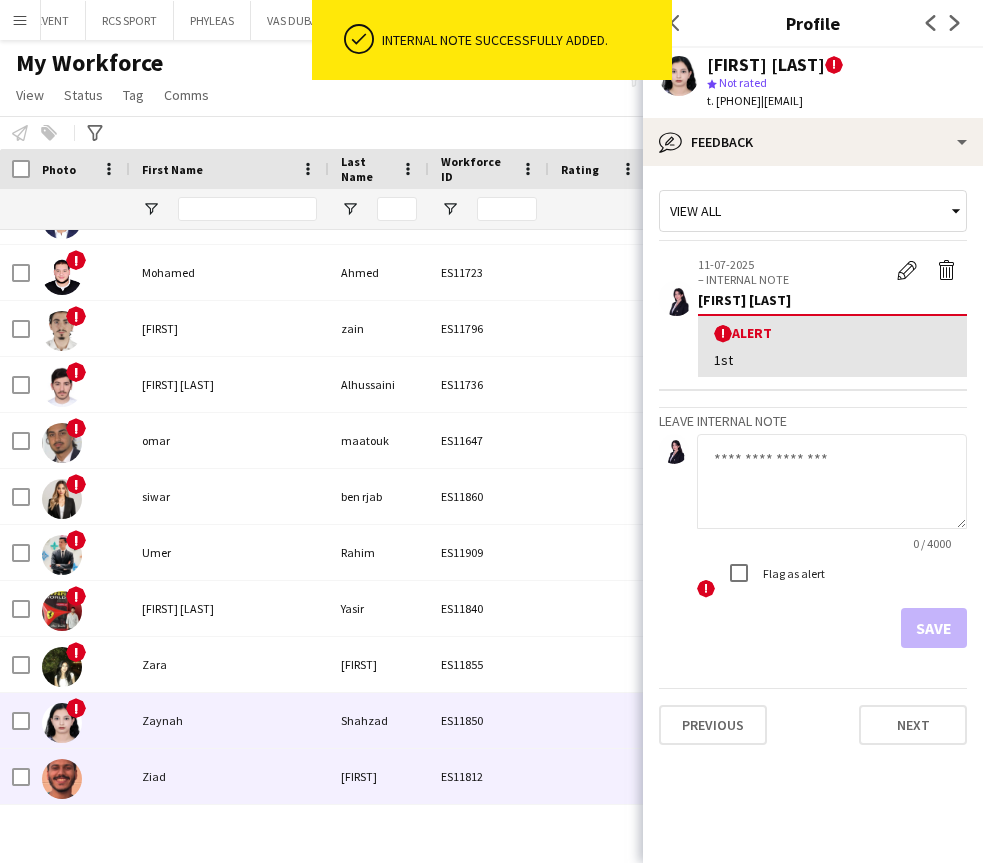 click on "Ziad" at bounding box center [229, 776] 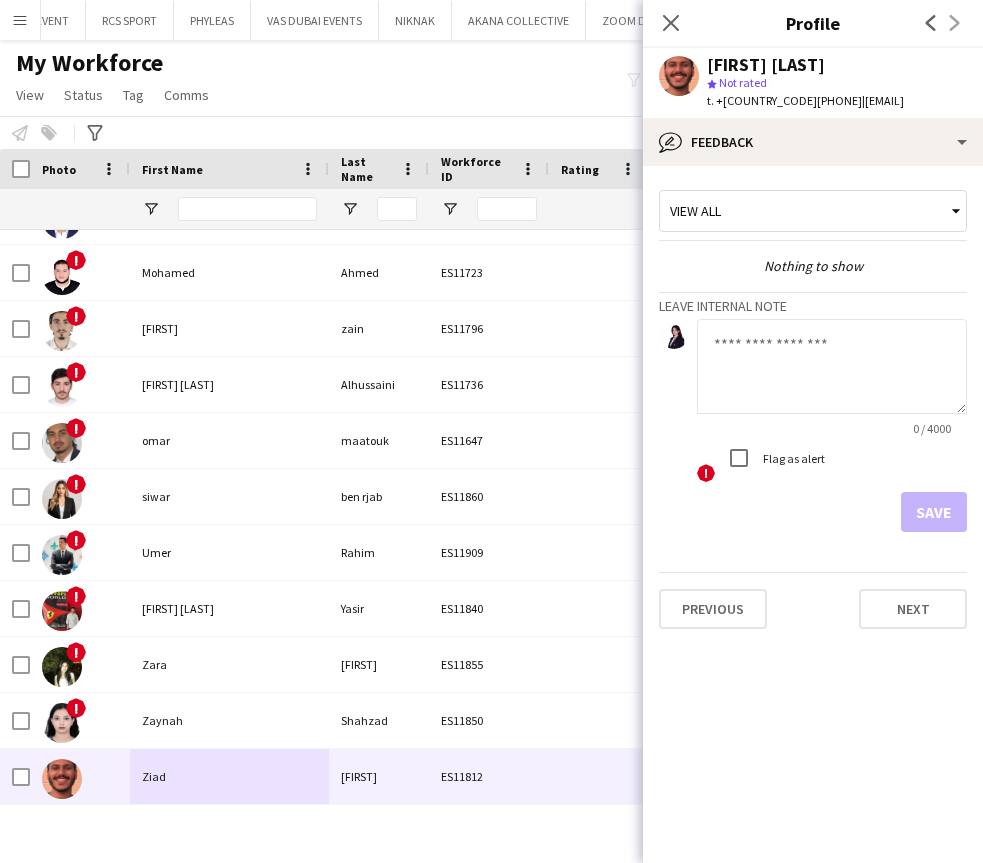 drag, startPoint x: 803, startPoint y: 102, endPoint x: 970, endPoint y: 103, distance: 167.00299 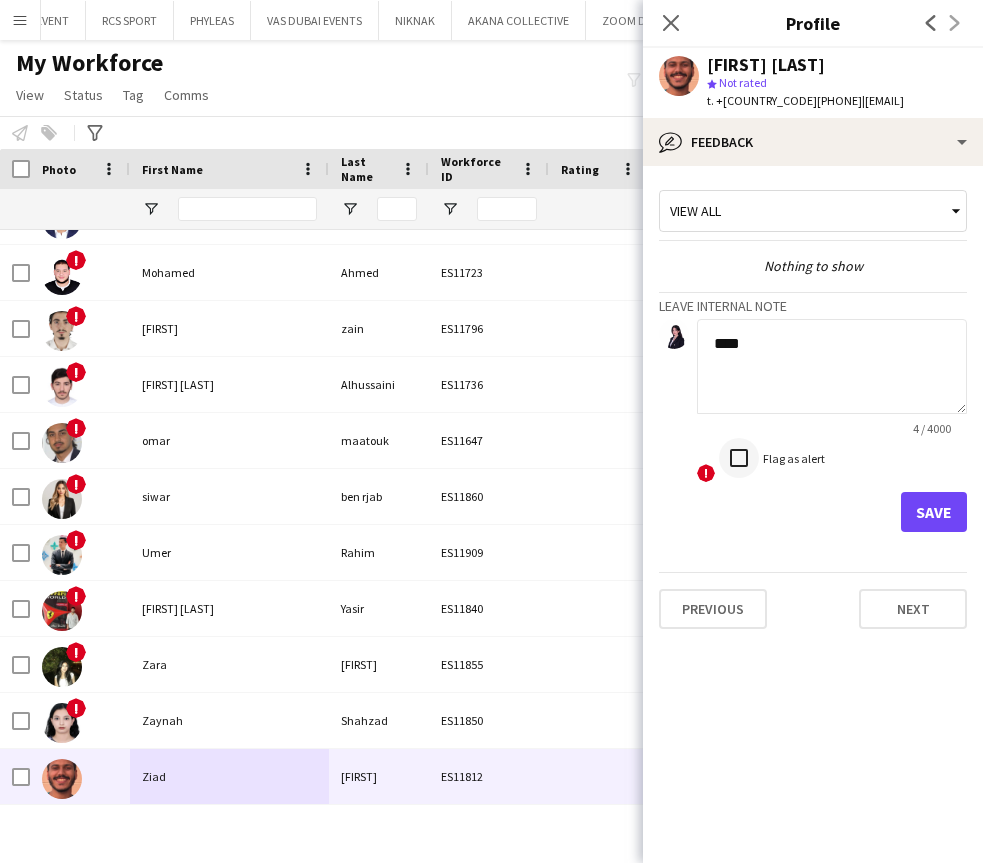 type on "***" 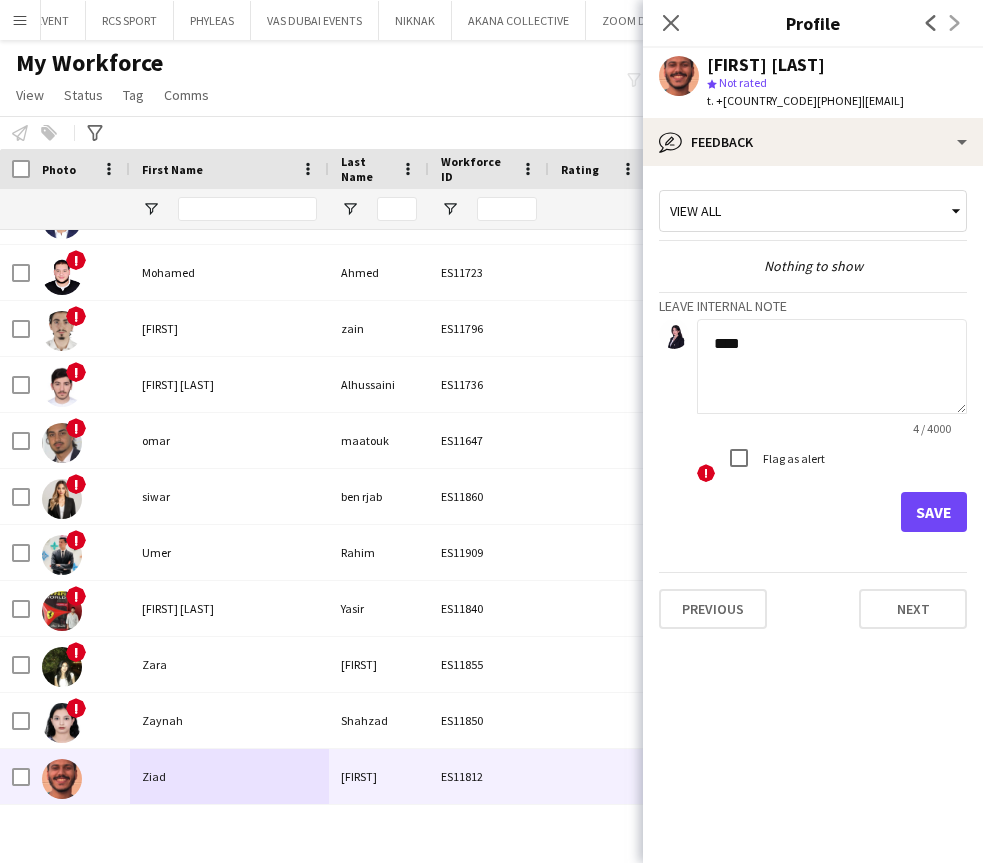 click on "Save" 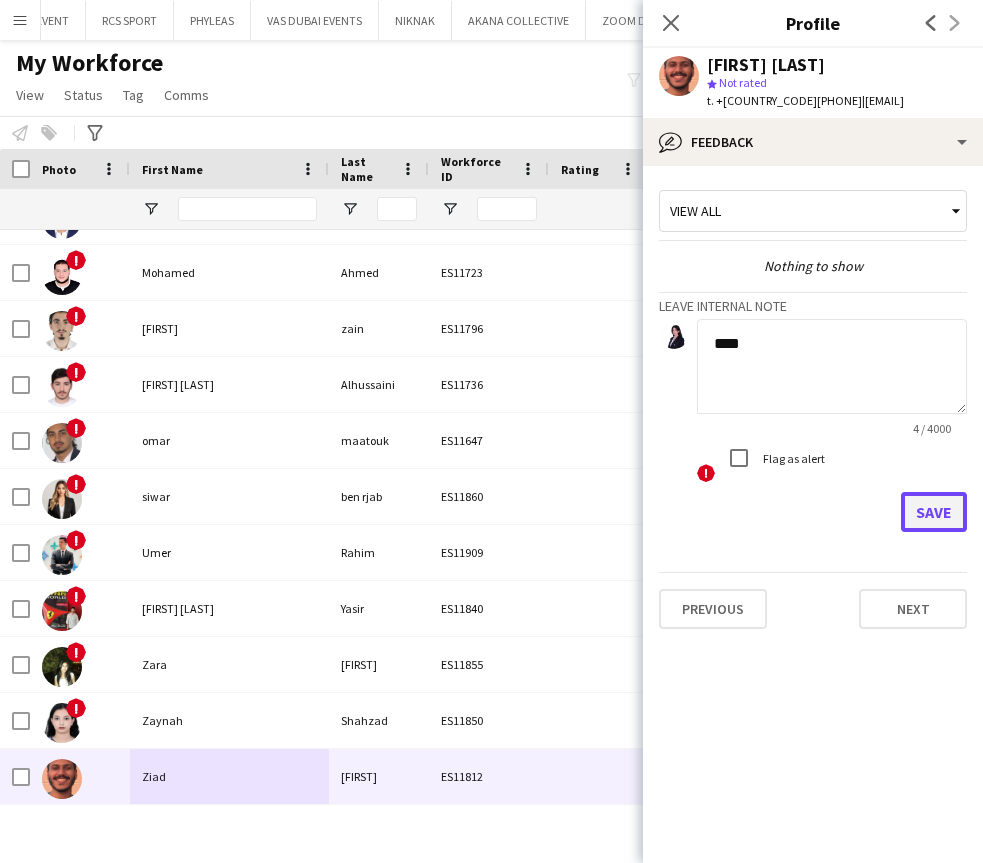 click on "Save" 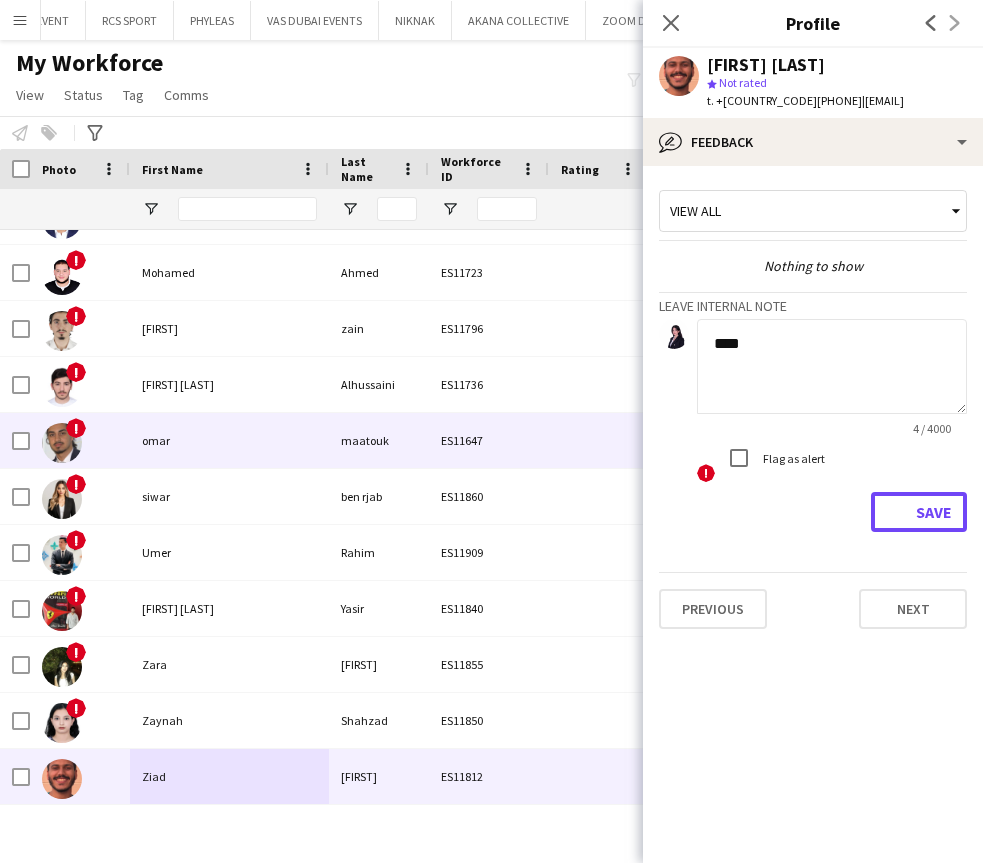 type 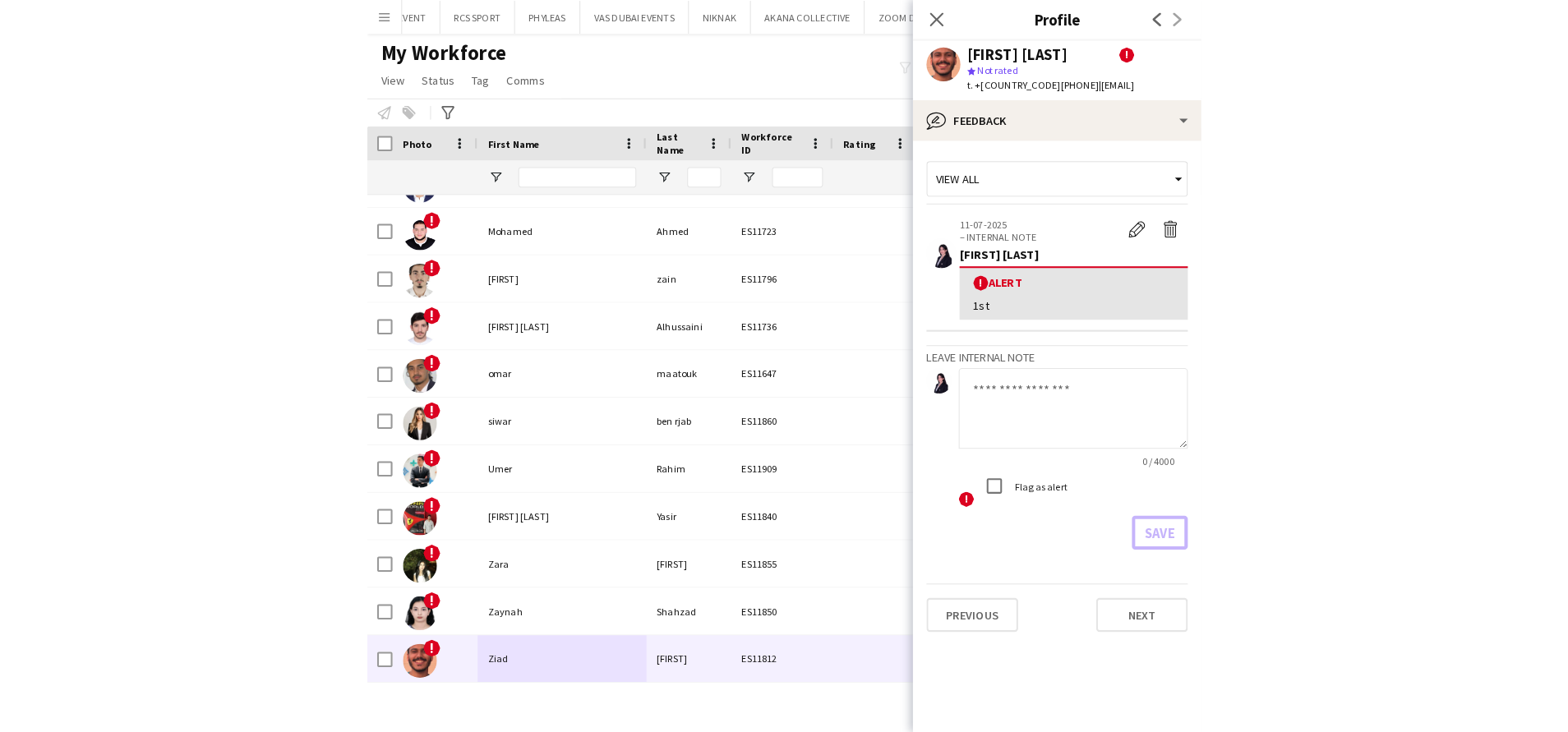 scroll, scrollTop: 176, scrollLeft: 0, axis: vertical 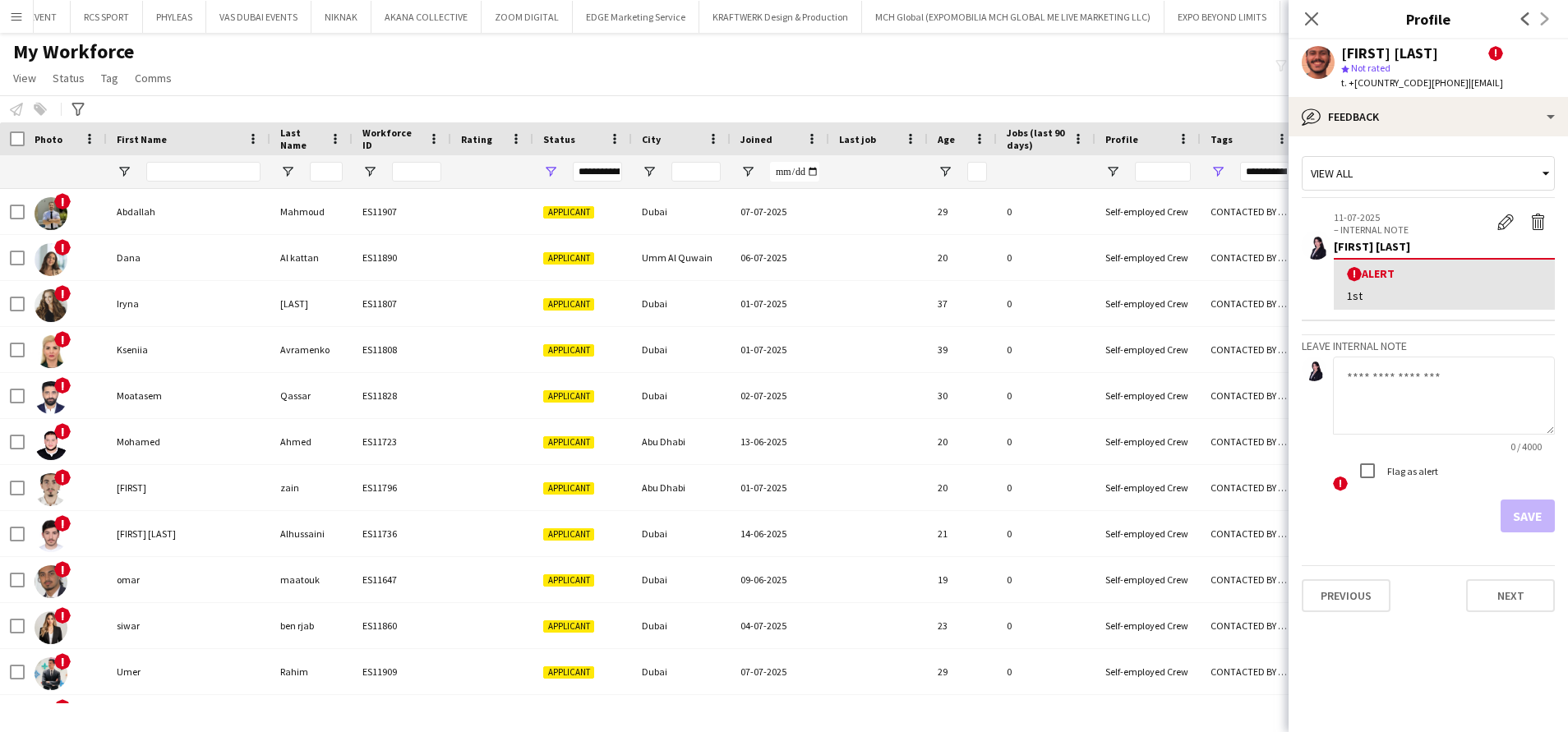 click on "My Workforce   View   Views  Default view New view Update view Delete view Edit name Customise view Customise filters Reset Filters Reset View Reset All  Status  Edit  Tag  New tag  Edit tag  ARABIC SPEAKER (2101) CABIN CREW (383) CHINESE SPEAKER (39) CONTACTED BY ANASTASIIA (7) CONTACTED BY MARIA (1) CONTACTED BY SARAH W (17) CONTACTED BY VIVIANE  (96) DRESSER (7) FOH EXPO (31) FOLLOW UP  (41) FRENCH SPEAKER (526) Generic Portfolio - Arabic Speaker  (7) Generic Portfolio - Jewerlly  Model (5) Generic Portfolio - Luxury  (23) Generic Portfolio - Models (14) Generic Portfolio - Promoters (20) Generic Portfolio - Supervisors (11) Generic Portfolio - Tall Hostess (21) Generic Portfolio - Ushers (16) Generic portfolio -VIP Hostess (25) ITALIAN SPEAKER (67) JAPANESE SPEAKER (8) KOREAN SPEAKER (5) LUXURY RETAIL (456) MANAGER LEVEL (119) MC (21) MUA (17) OPERATION (30) PRODUCTION (8) PROJECT MANAGER  (52) SPANISH SPEAKER (206) STAGE MANAGER (81) SUPERVISOR (194) THA HOSPITALITY (910) TOP BARISTA (69)  Add to tag" 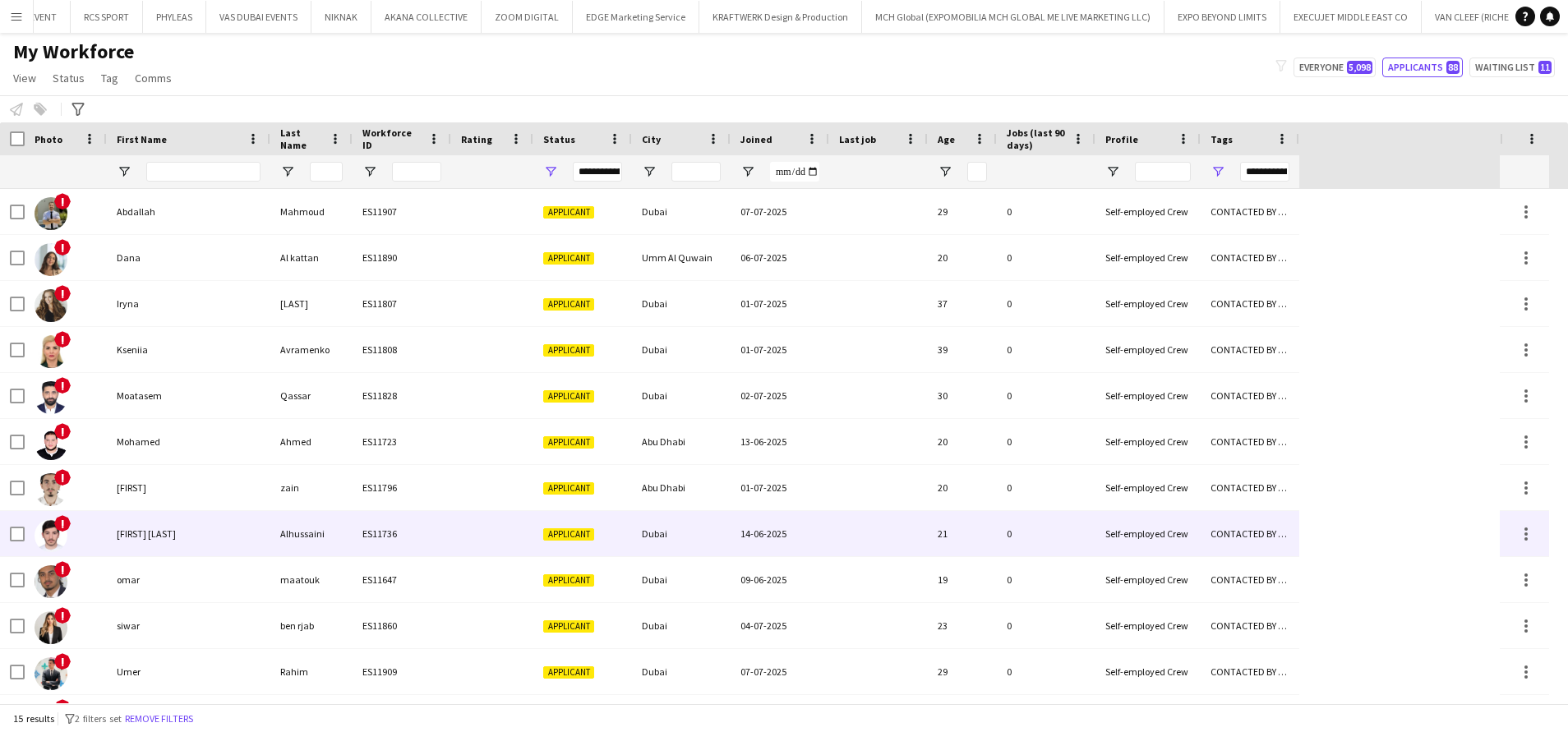 scroll, scrollTop: 90, scrollLeft: 0, axis: vertical 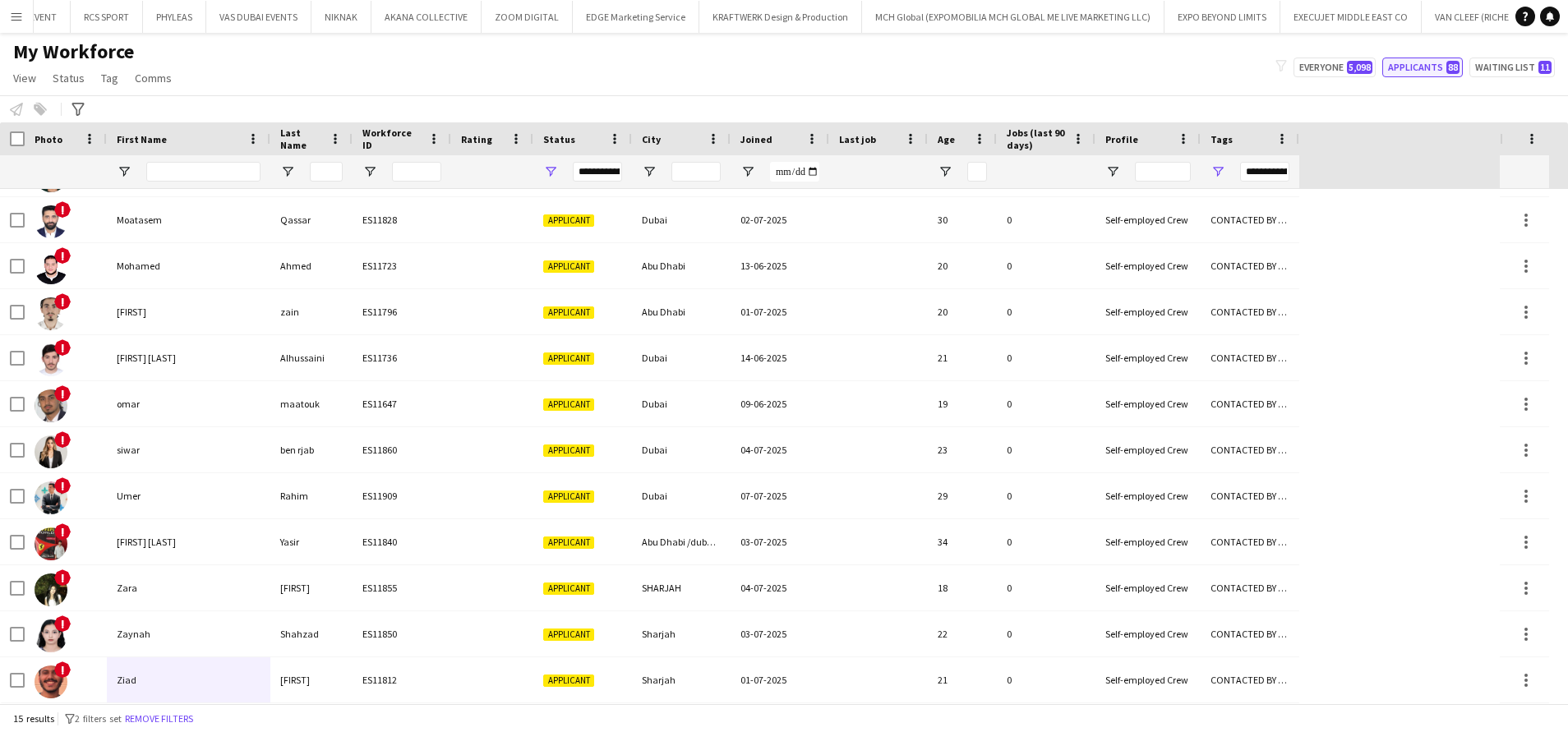 click on "Applicants   88" 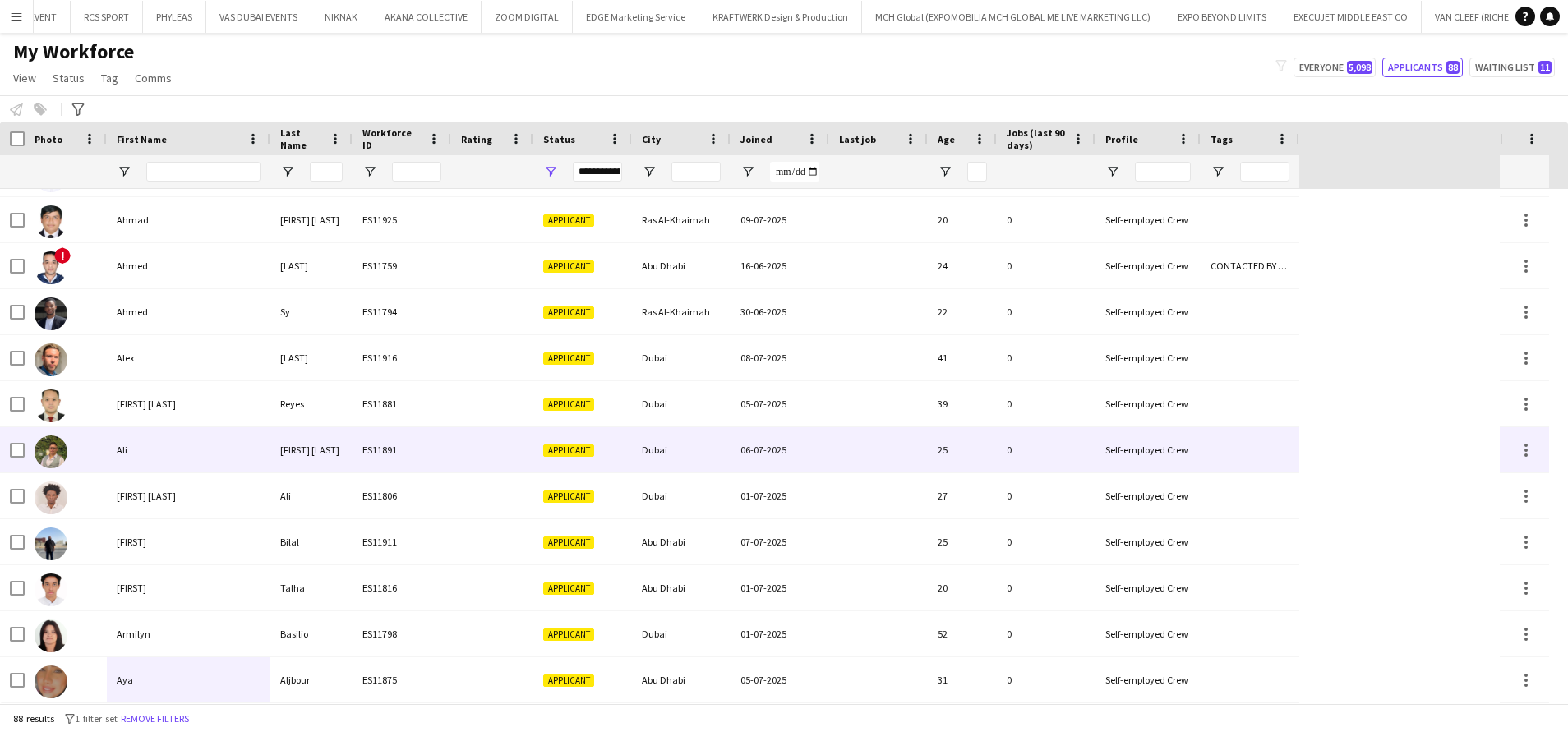 scroll, scrollTop: 669, scrollLeft: 0, axis: vertical 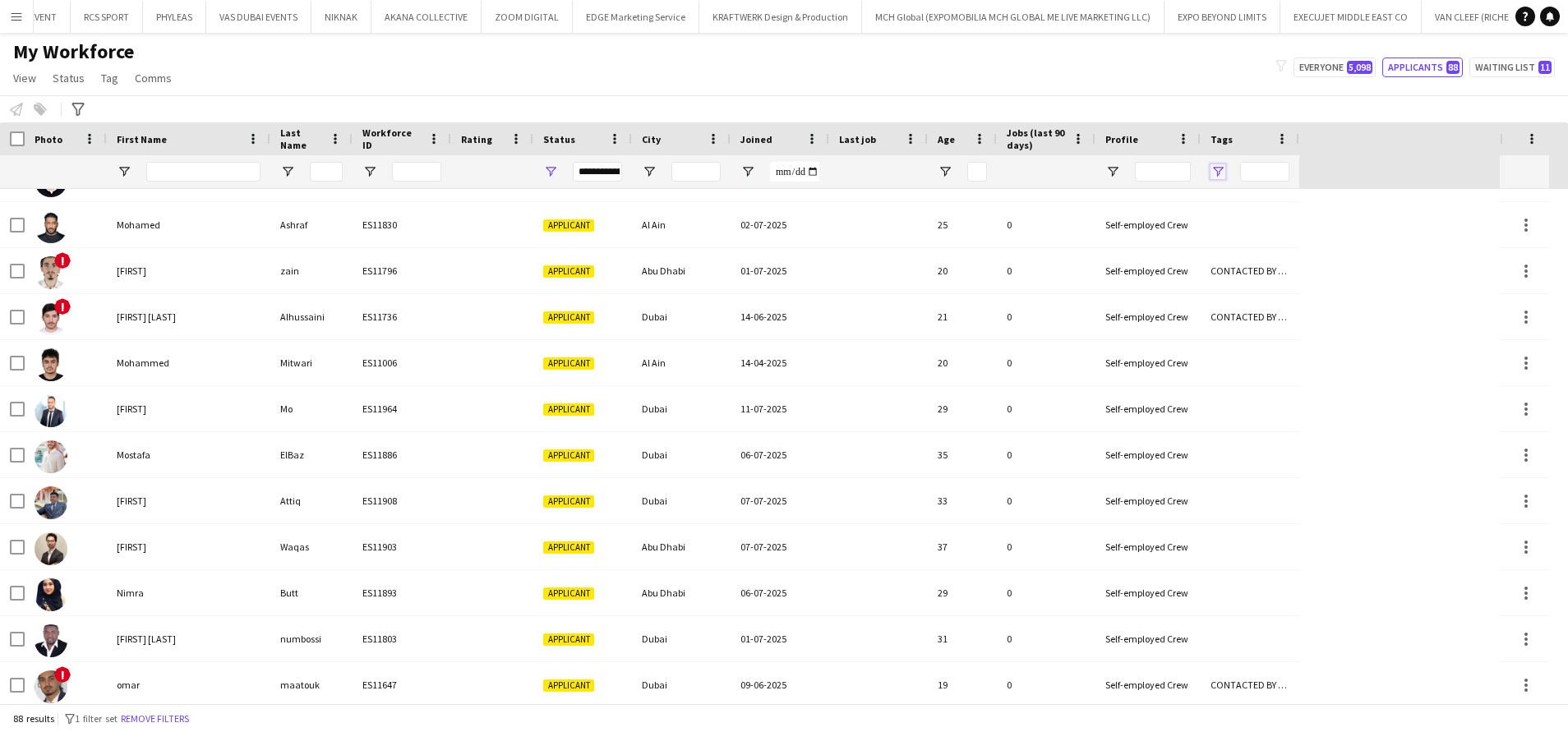 click at bounding box center (1218, 172) 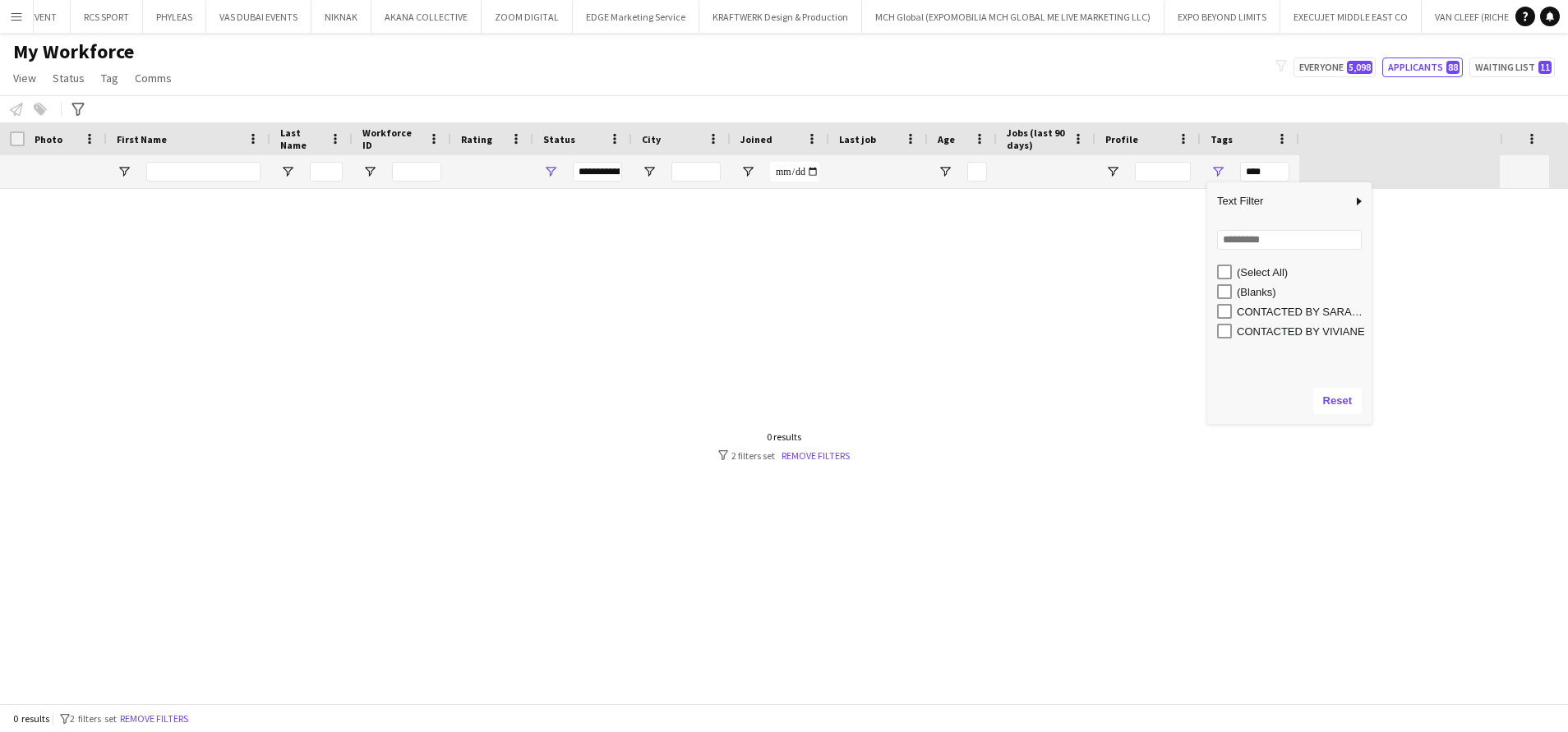scroll, scrollTop: 0, scrollLeft: 0, axis: both 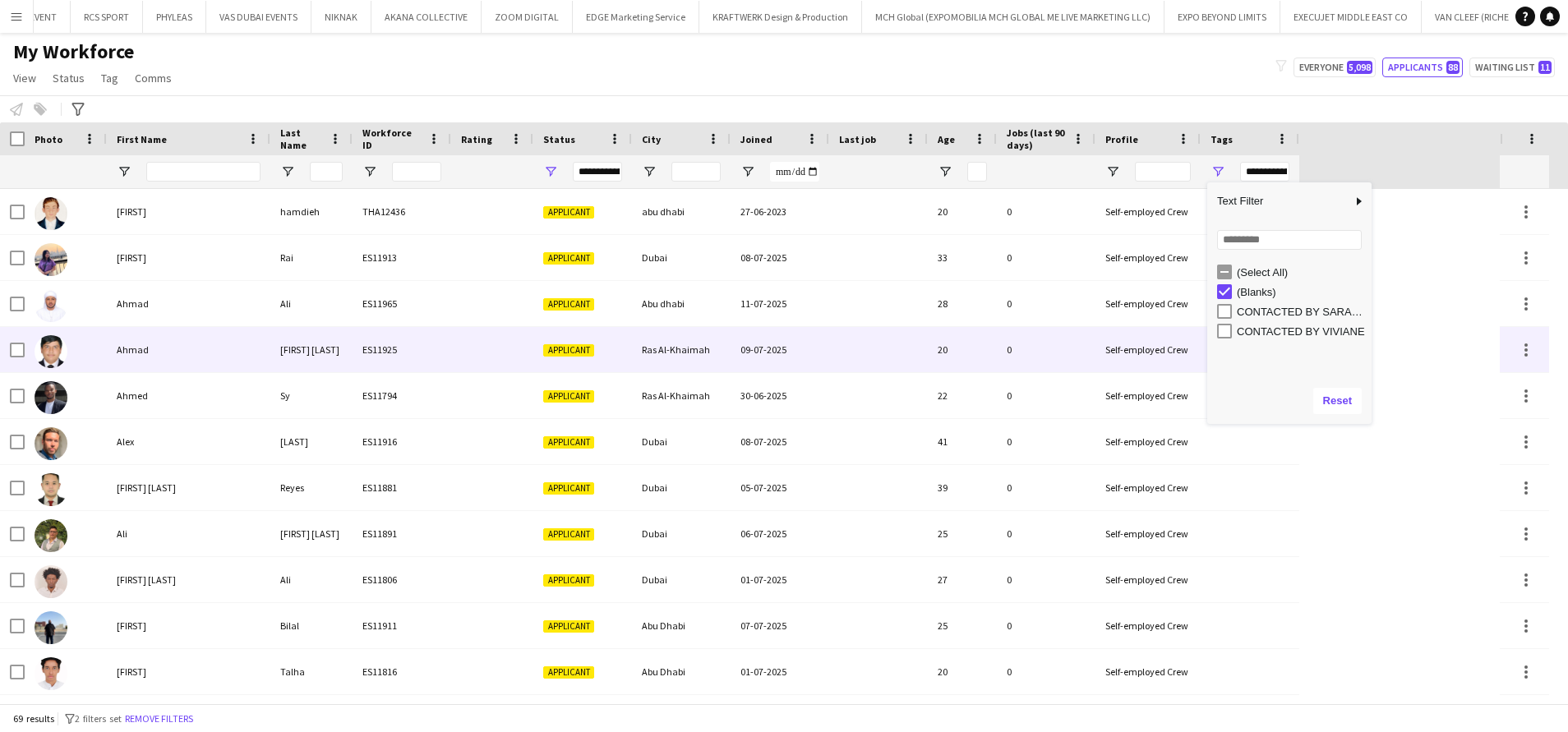 click on "Ahmad" at bounding box center (188, 349) 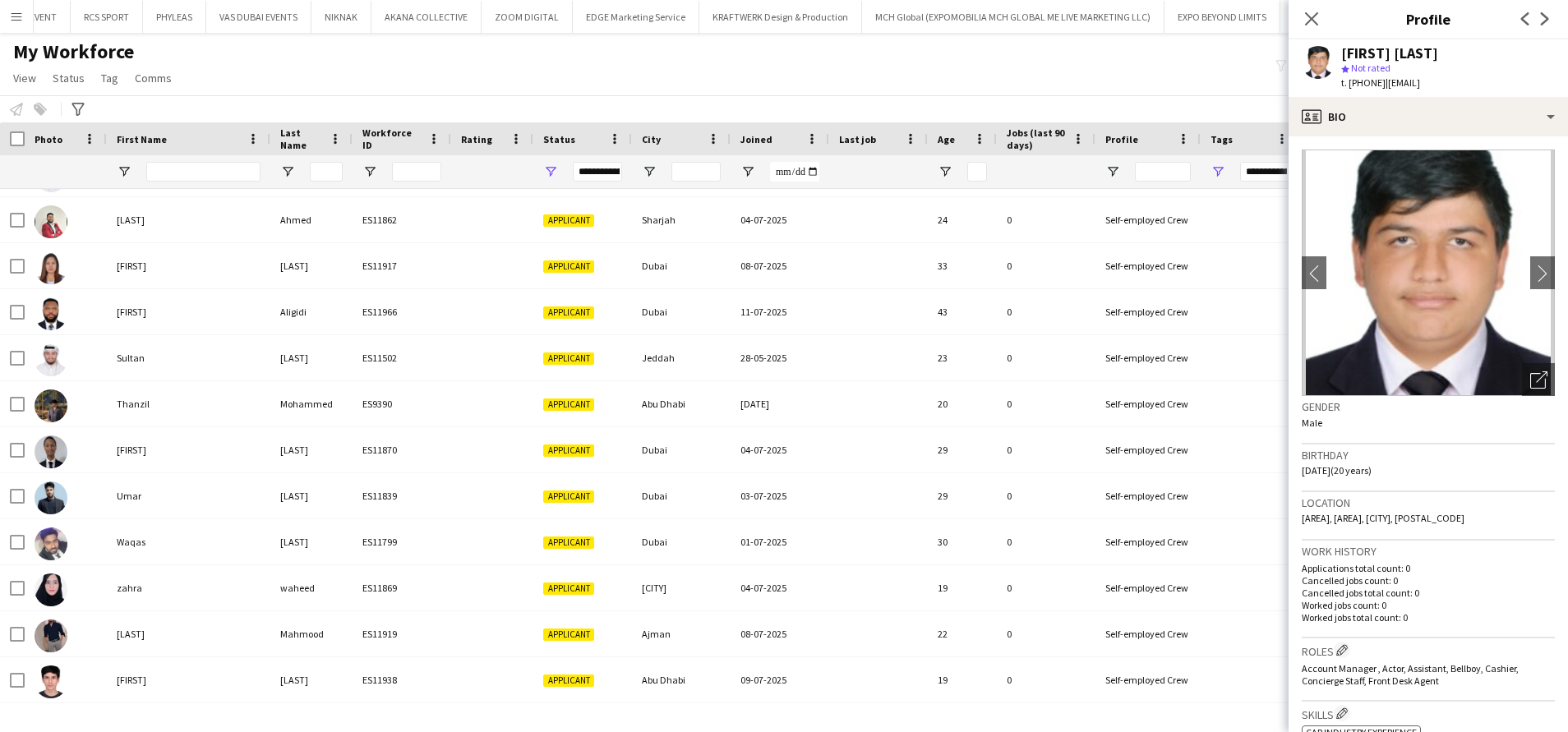 click on "My Workforce   View   Views  Default view New view Update view Delete view Edit name Customise view Customise filters Reset Filters Reset View Reset All  Status  Edit  Tag  New tag  Edit tag  ARABIC SPEAKER (2101) CABIN CREW (383) CHINESE SPEAKER (39) CONTACTED BY ANASTASIIA (7) CONTACTED BY MARIA (1) CONTACTED BY SARAH W (17) CONTACTED BY VIVIANE  (96) DRESSER (7) FOH EXPO (31) FOLLOW UP  (41) FRENCH SPEAKER (526) Generic Portfolio - Arabic Speaker  (7) Generic Portfolio - Jewerlly  Model (5) Generic Portfolio - Luxury  (23) Generic Portfolio - Models (14) Generic Portfolio - Promoters (20) Generic Portfolio - Supervisors (11) Generic Portfolio - Tall Hostess (21) Generic Portfolio - Ushers (16) Generic portfolio -VIP Hostess (25) ITALIAN SPEAKER (67) JAPANESE SPEAKER (8) KOREAN SPEAKER (5) LUXURY RETAIL (456) MANAGER LEVEL (119) MC (21) MUA (17) OPERATION (30) PRODUCTION (8) PROJECT MANAGER  (52) SPANISH SPEAKER (206) STAGE MANAGER (81) SUPERVISOR (194) THA HOSPITALITY (910) TOP BARISTA (69)  Add to tag" 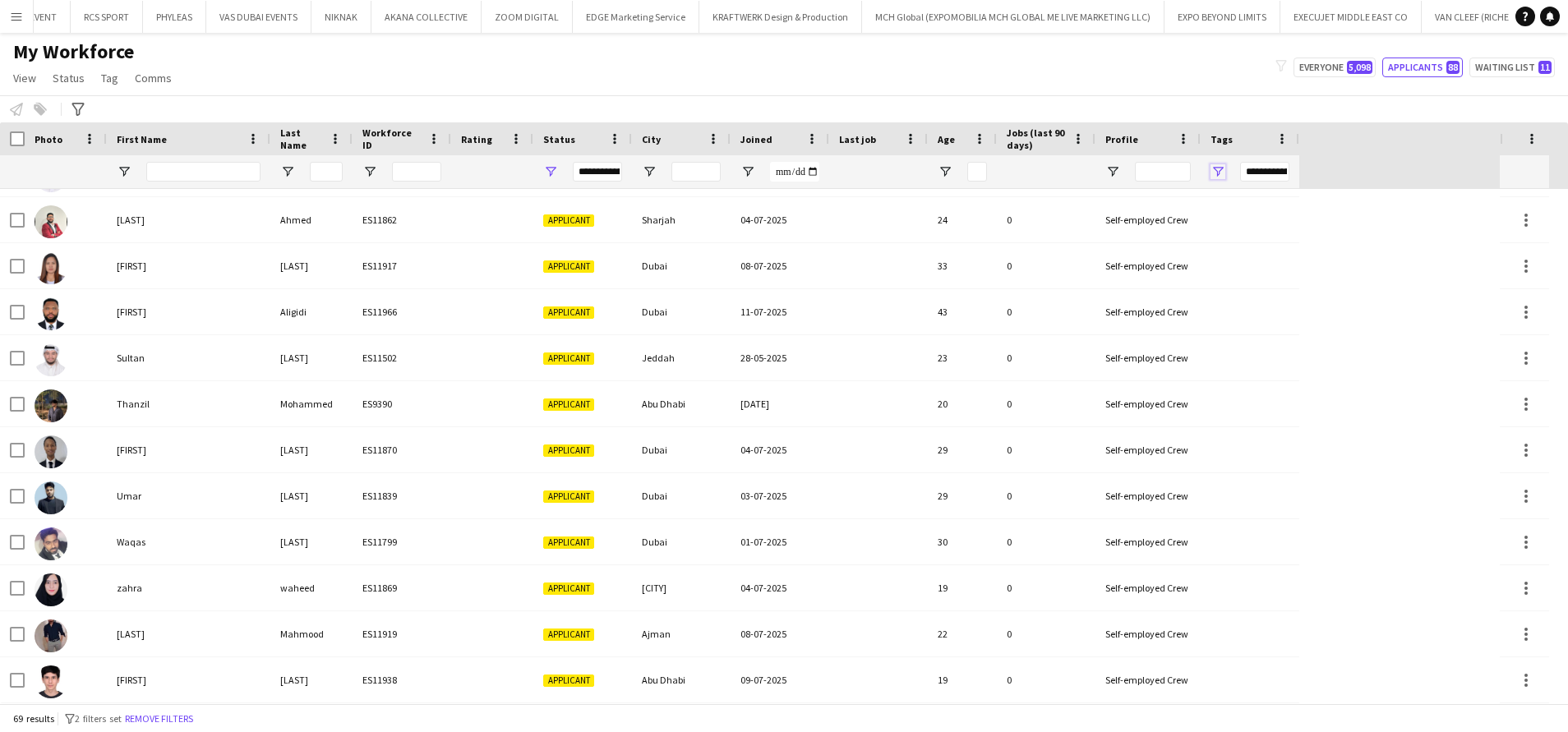 click at bounding box center (1218, 172) 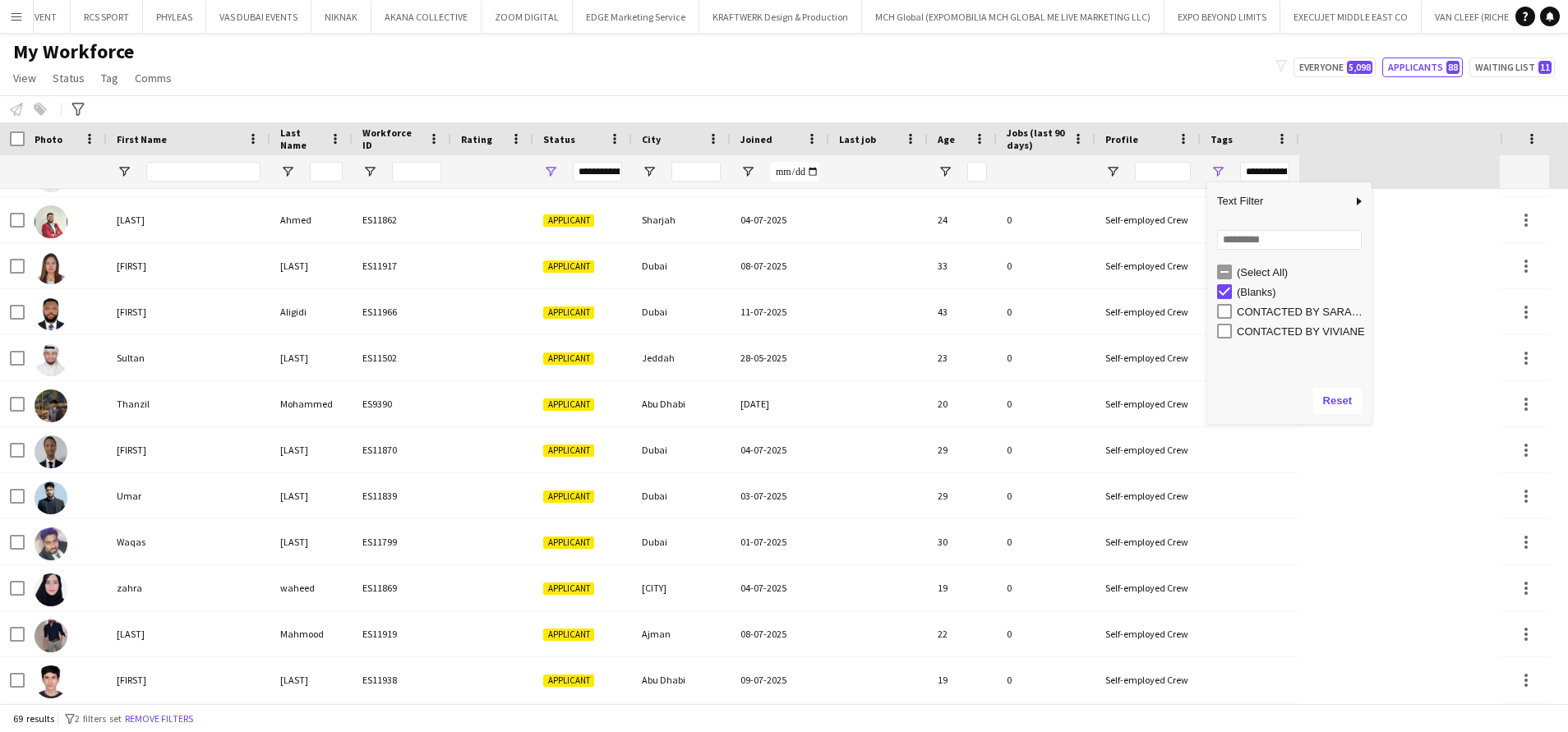 click on "CONTACTED BY SARAH W" at bounding box center (1294, 311) 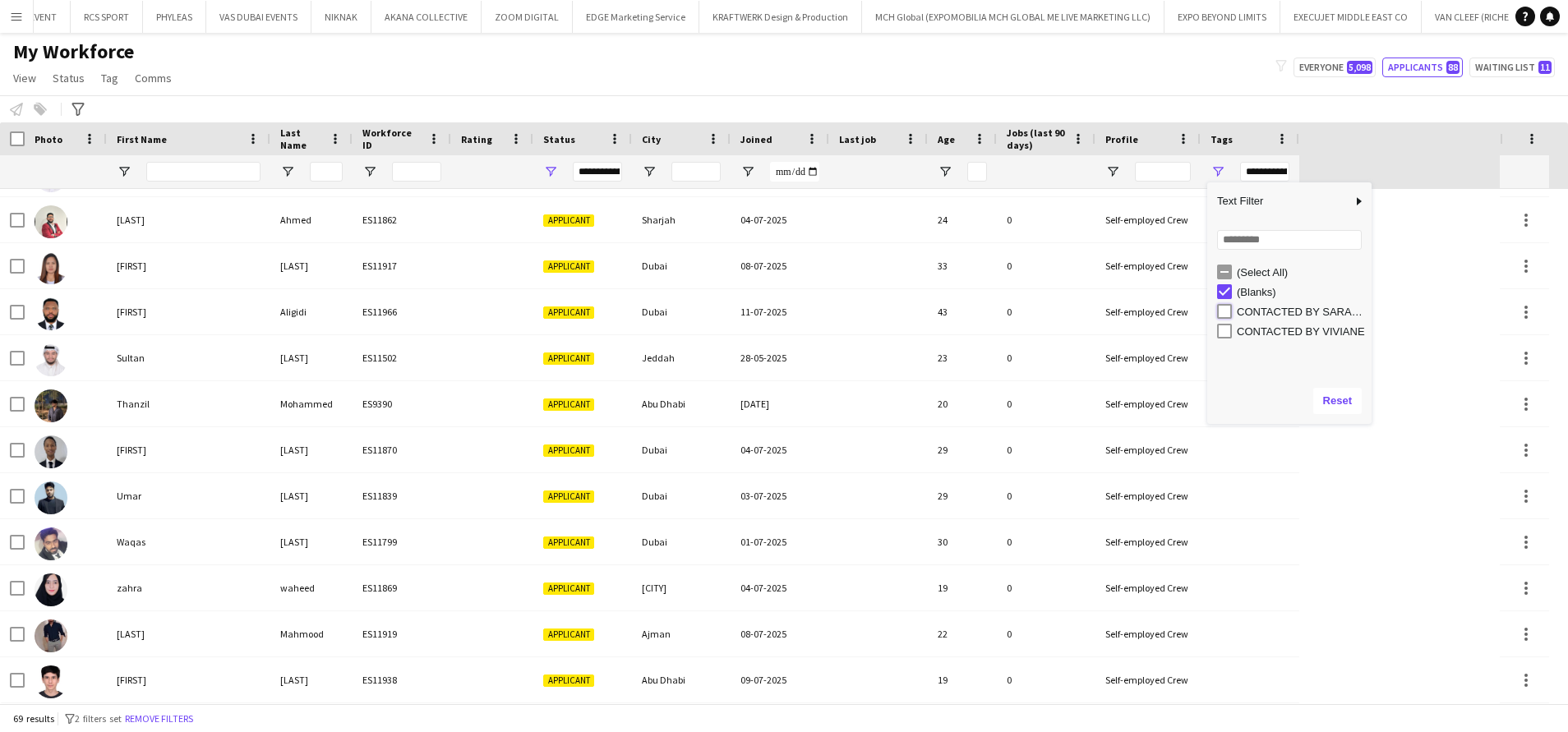 type on "**********" 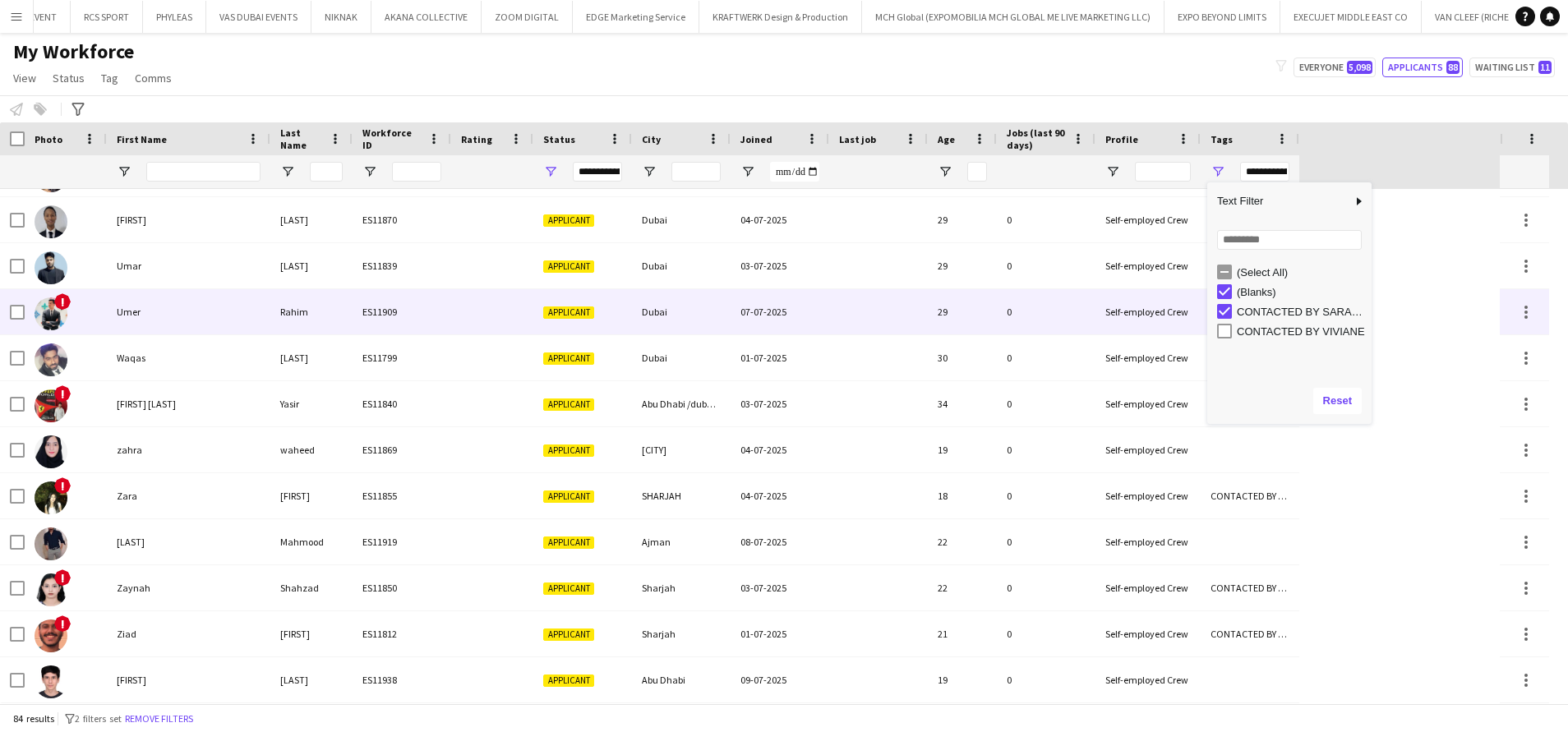 click on "Umer" at bounding box center [188, 311] 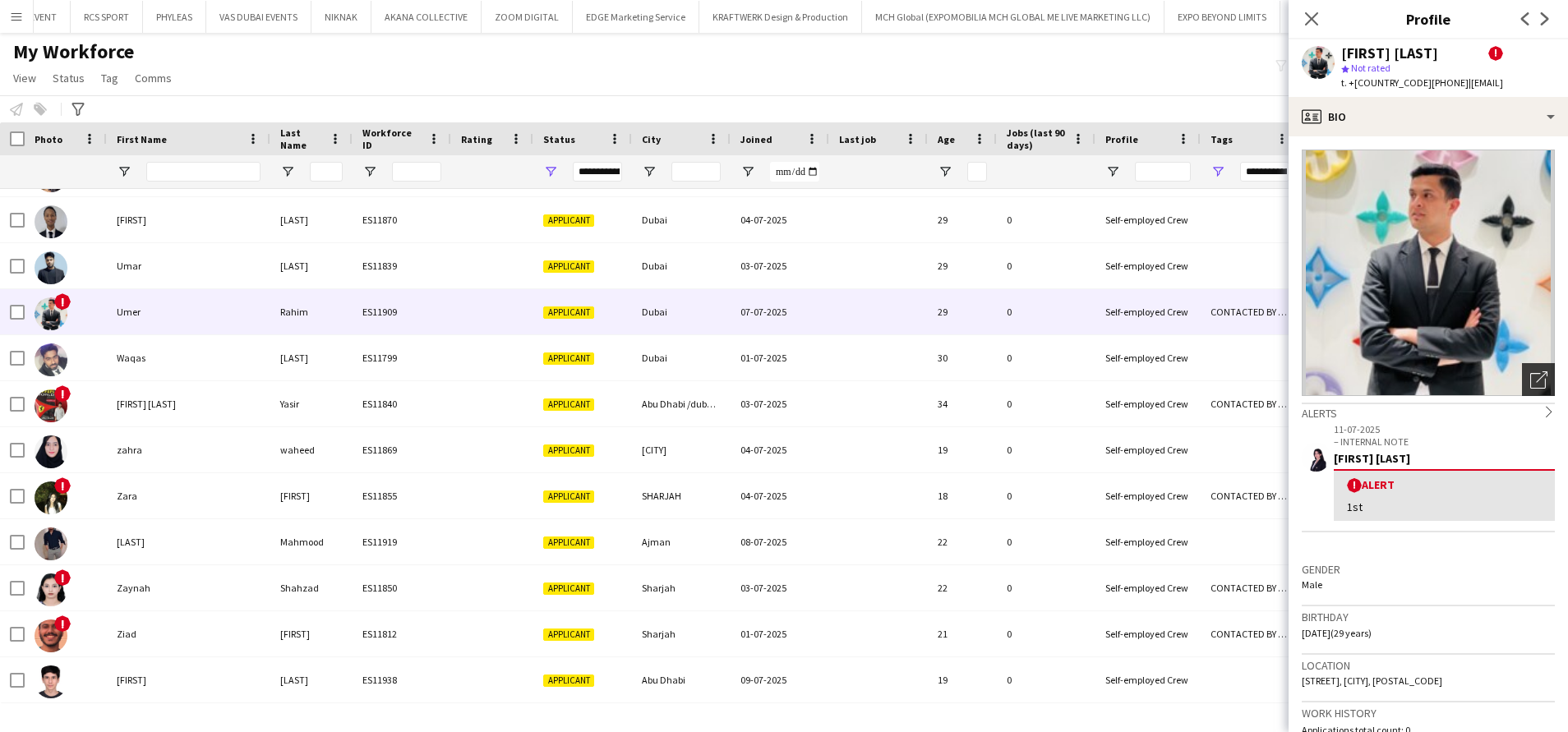 click on "Open photos pop-in" 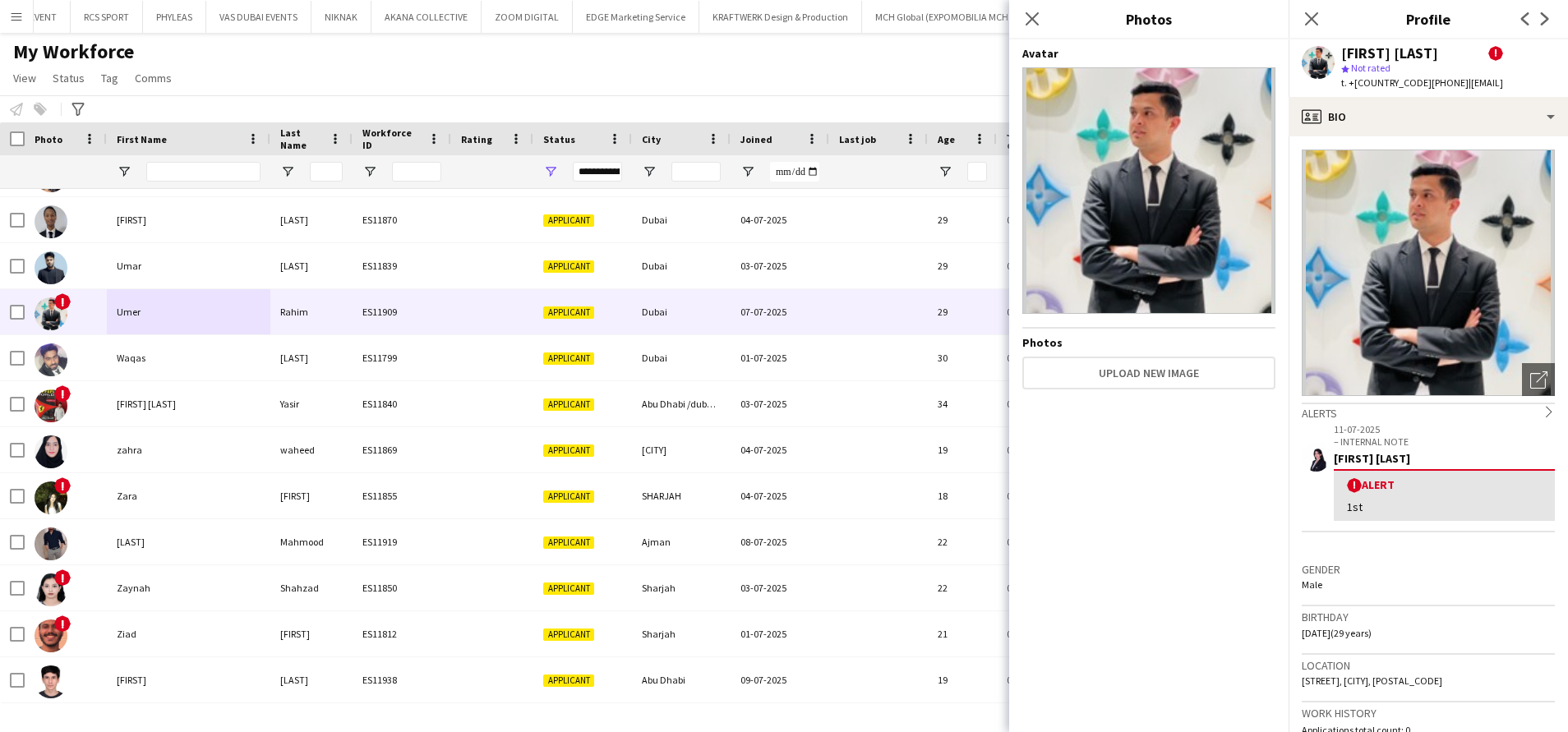 click on "My Workforce   View   Views  Default view New view Update view Delete view Edit name Customise view Customise filters Reset Filters Reset View Reset All  Status  Edit  Tag  New tag  Edit tag  ARABIC SPEAKER (2101) CABIN CREW (383) CHINESE SPEAKER (39) CONTACTED BY ANASTASIIA (7) CONTACTED BY MARIA (1) CONTACTED BY SARAH W (17) CONTACTED BY VIVIANE  (96) DRESSER (7) FOH EXPO (31) FOLLOW UP  (41) FRENCH SPEAKER (526) Generic Portfolio - Arabic Speaker  (7) Generic Portfolio - Jewerlly  Model (5) Generic Portfolio - Luxury  (23) Generic Portfolio - Models (14) Generic Portfolio - Promoters (20) Generic Portfolio - Supervisors (11) Generic Portfolio - Tall Hostess (21) Generic Portfolio - Ushers (16) Generic portfolio -VIP Hostess (25) ITALIAN SPEAKER (67) JAPANESE SPEAKER (8) KOREAN SPEAKER (5) LUXURY RETAIL (456) MANAGER LEVEL (119) MC (21) MUA (17) OPERATION (30) PRODUCTION (8) PROJECT MANAGER  (52) SPANISH SPEAKER (206) STAGE MANAGER (81) SUPERVISOR (194) THA HOSPITALITY (910) TOP BARISTA (69)  Add to tag" 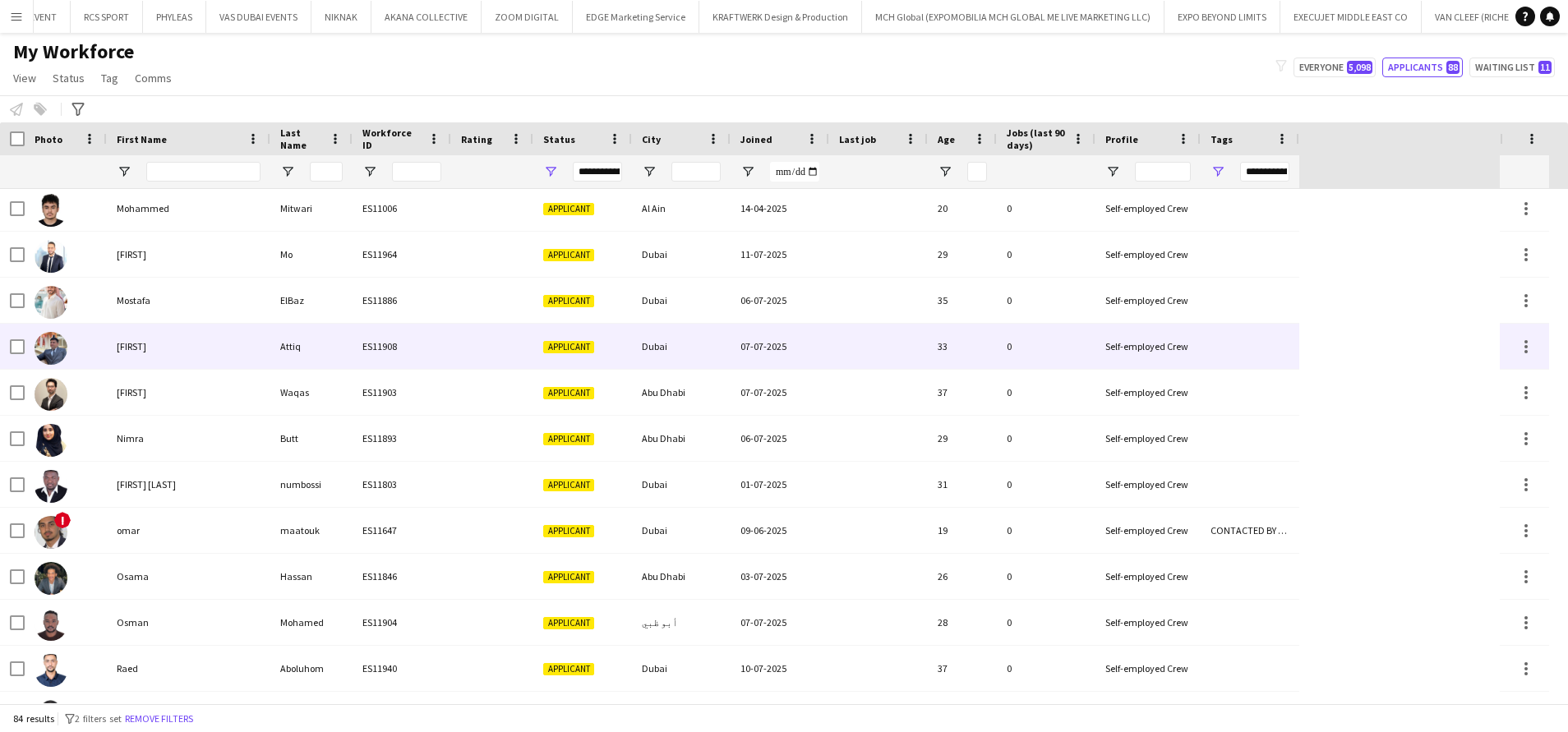 click on "[FIRST]" at bounding box center (188, 346) 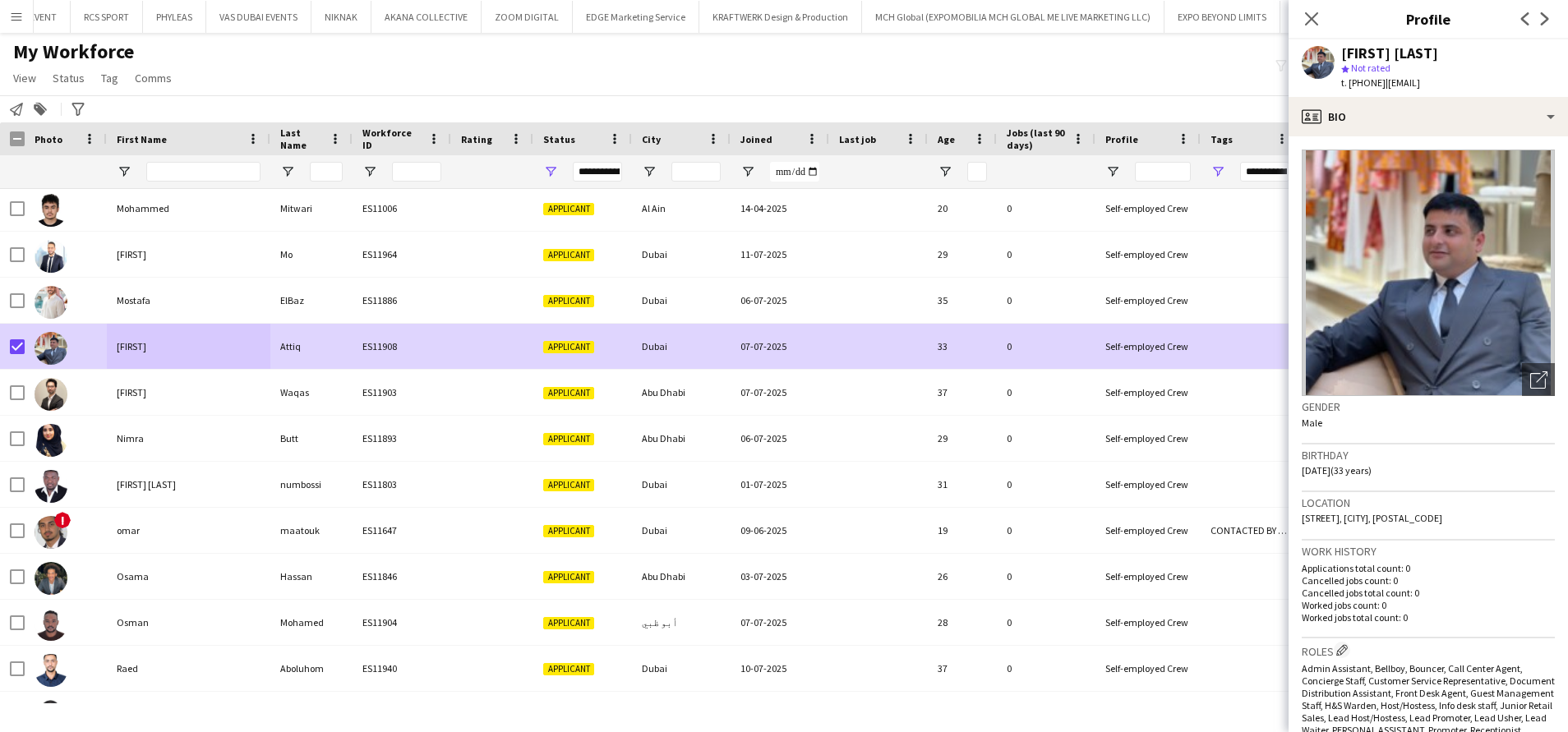 click on "Notify workforce
Add to tag
Search tags
magnifier
Add tag
Advanced filters
Advanced filters   Availability   Start Time   End Time   Skills   Role types   Worked with these clients...   Address
Address
Distance from address (km)   Clear   View results" 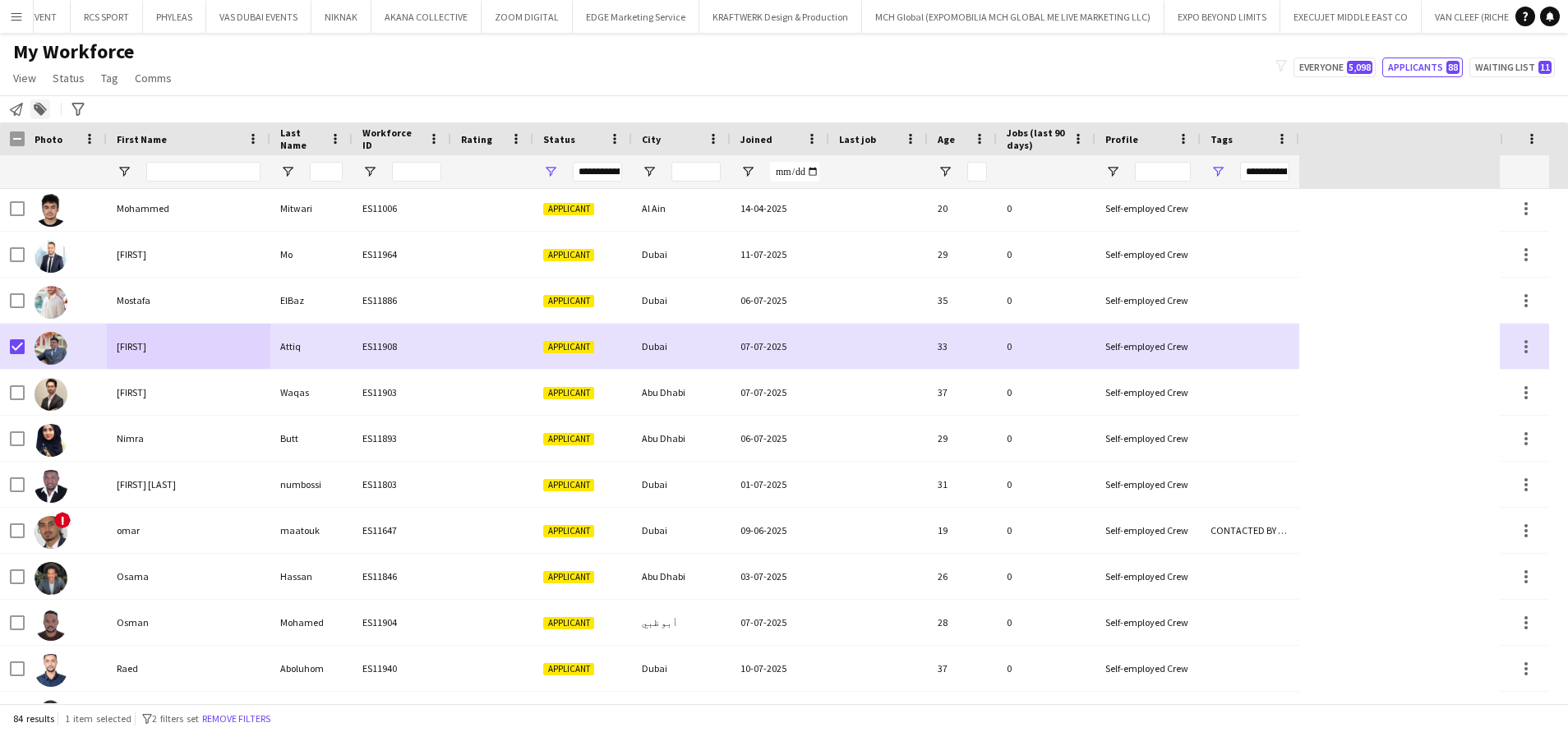 click 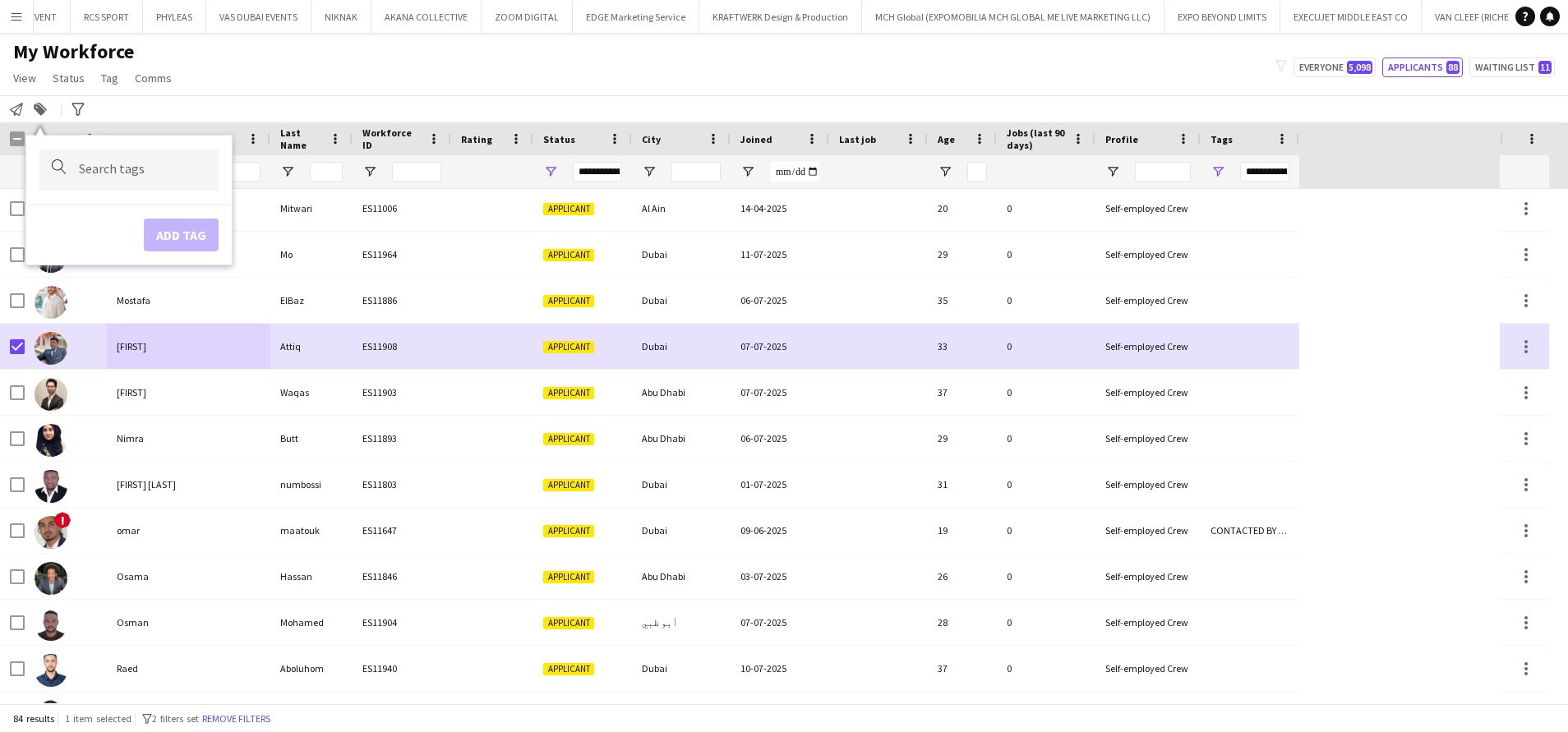 click at bounding box center (129, 169) 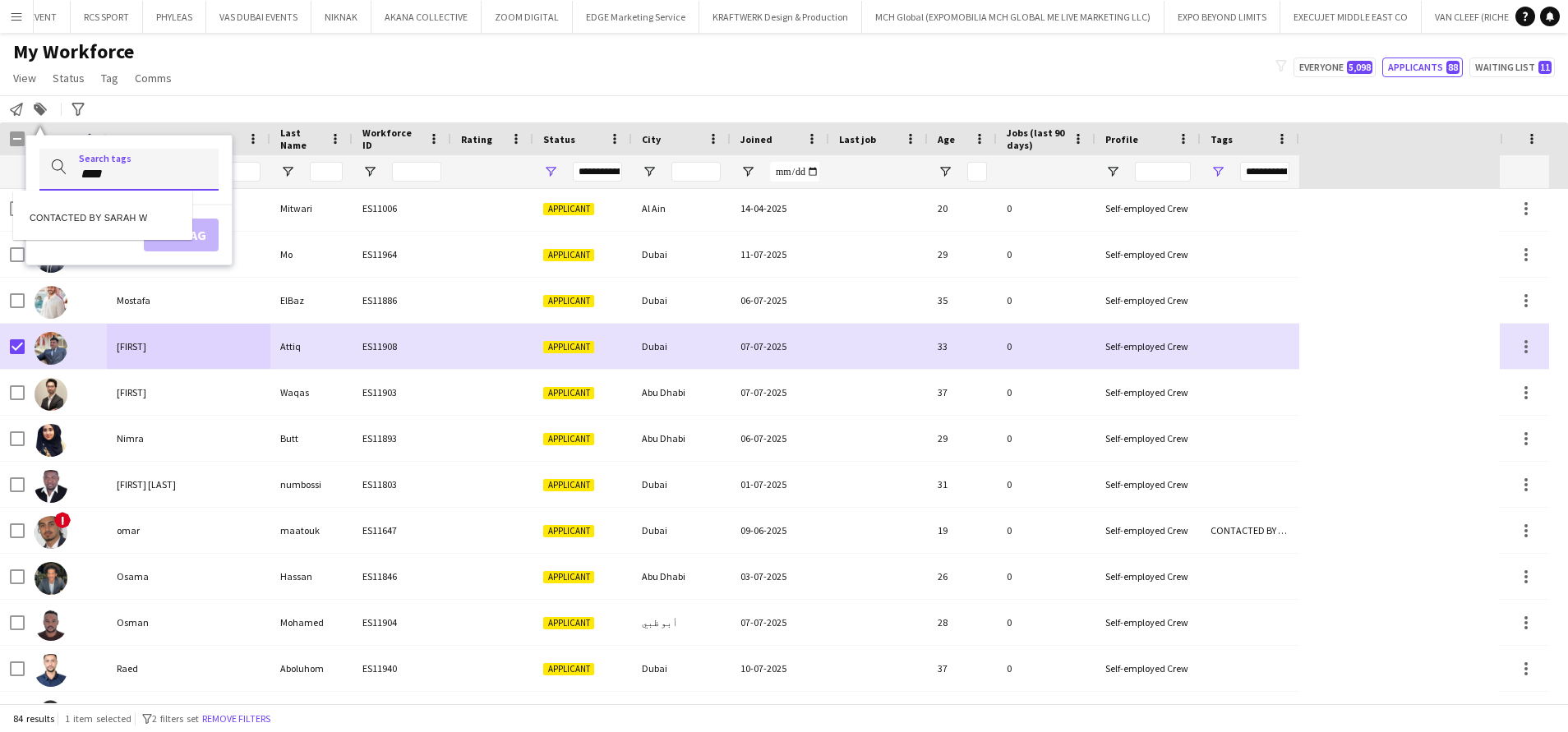type on "****" 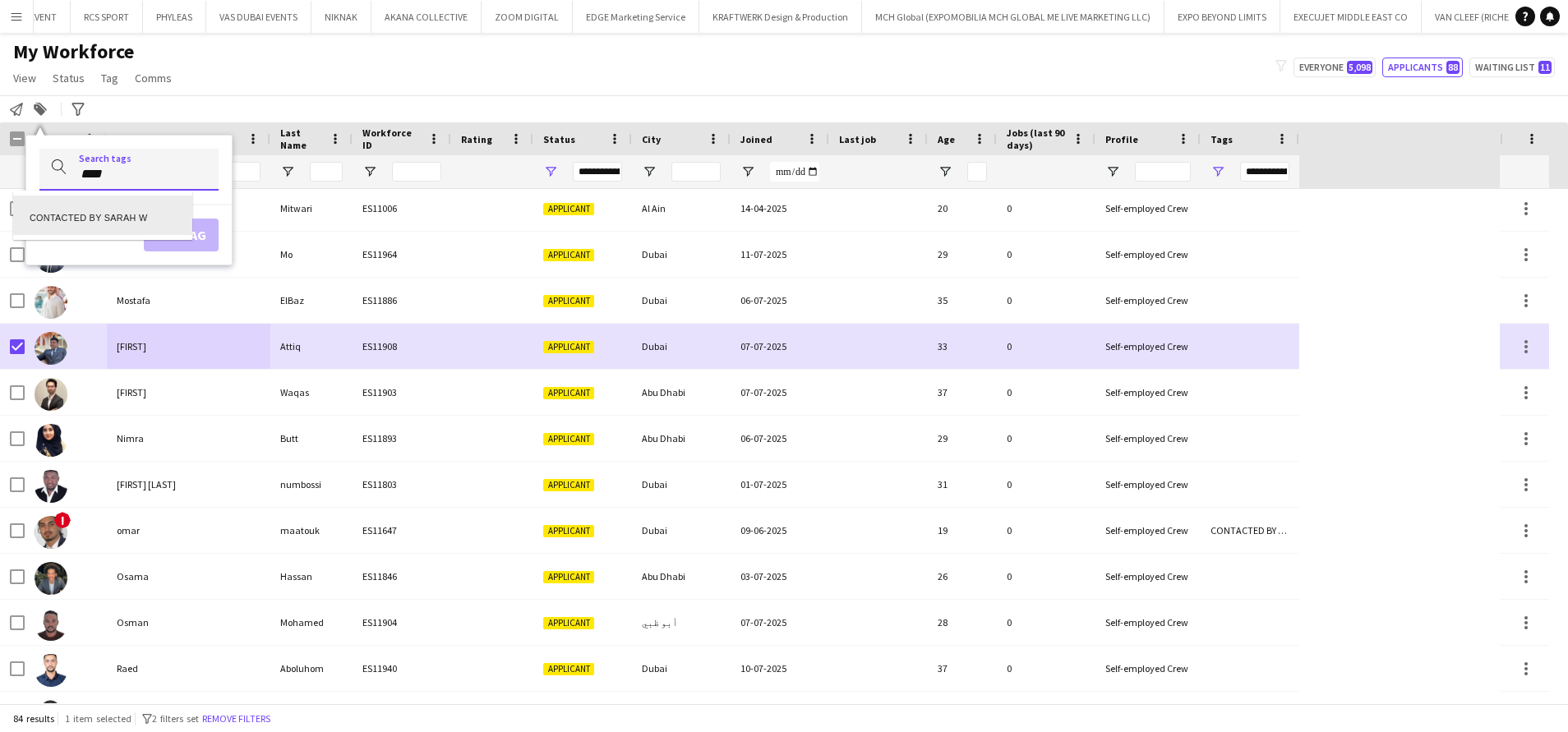 click on "CONTACTED BY SARAH W" at bounding box center (103, 215) 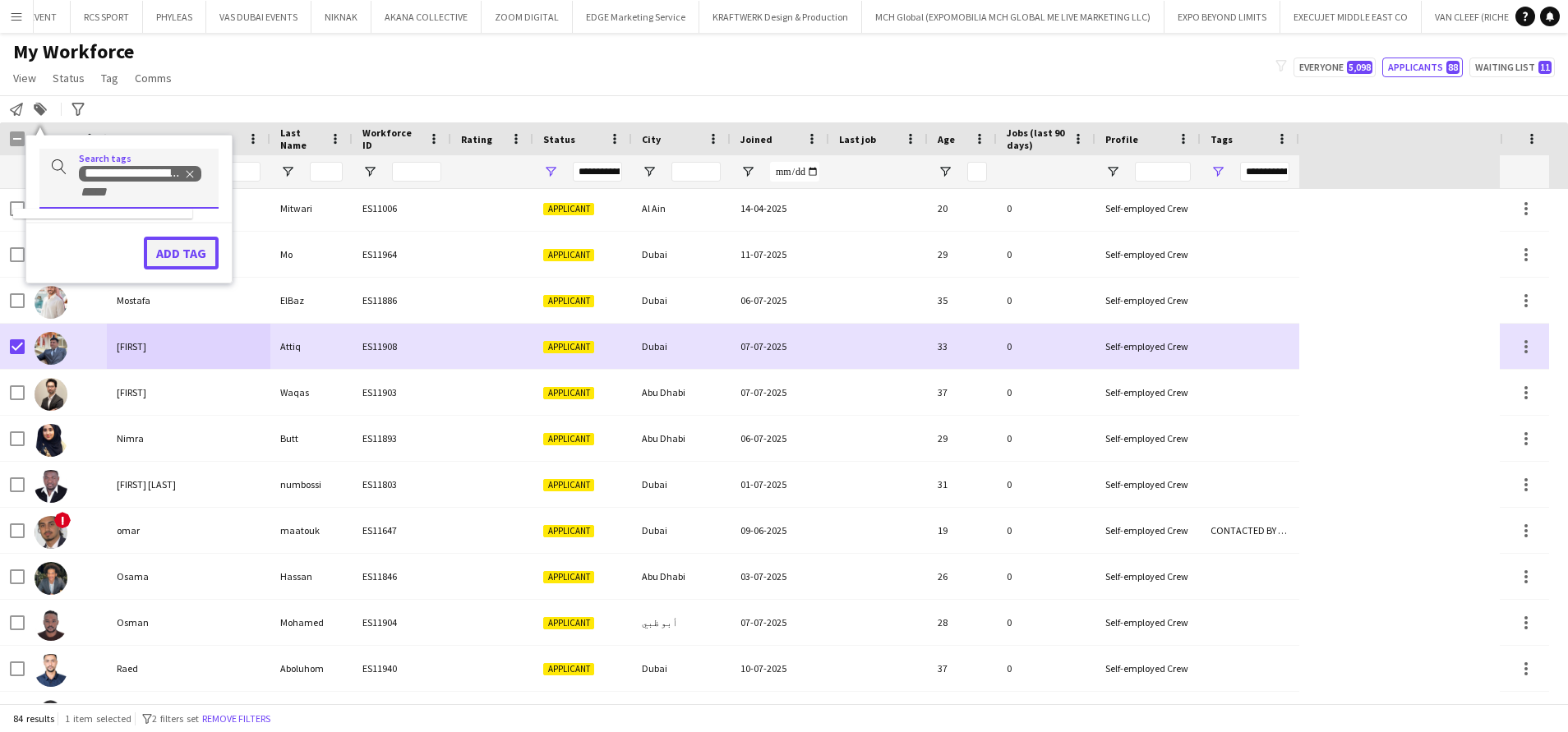 click on "Add tag" at bounding box center (181, 253) 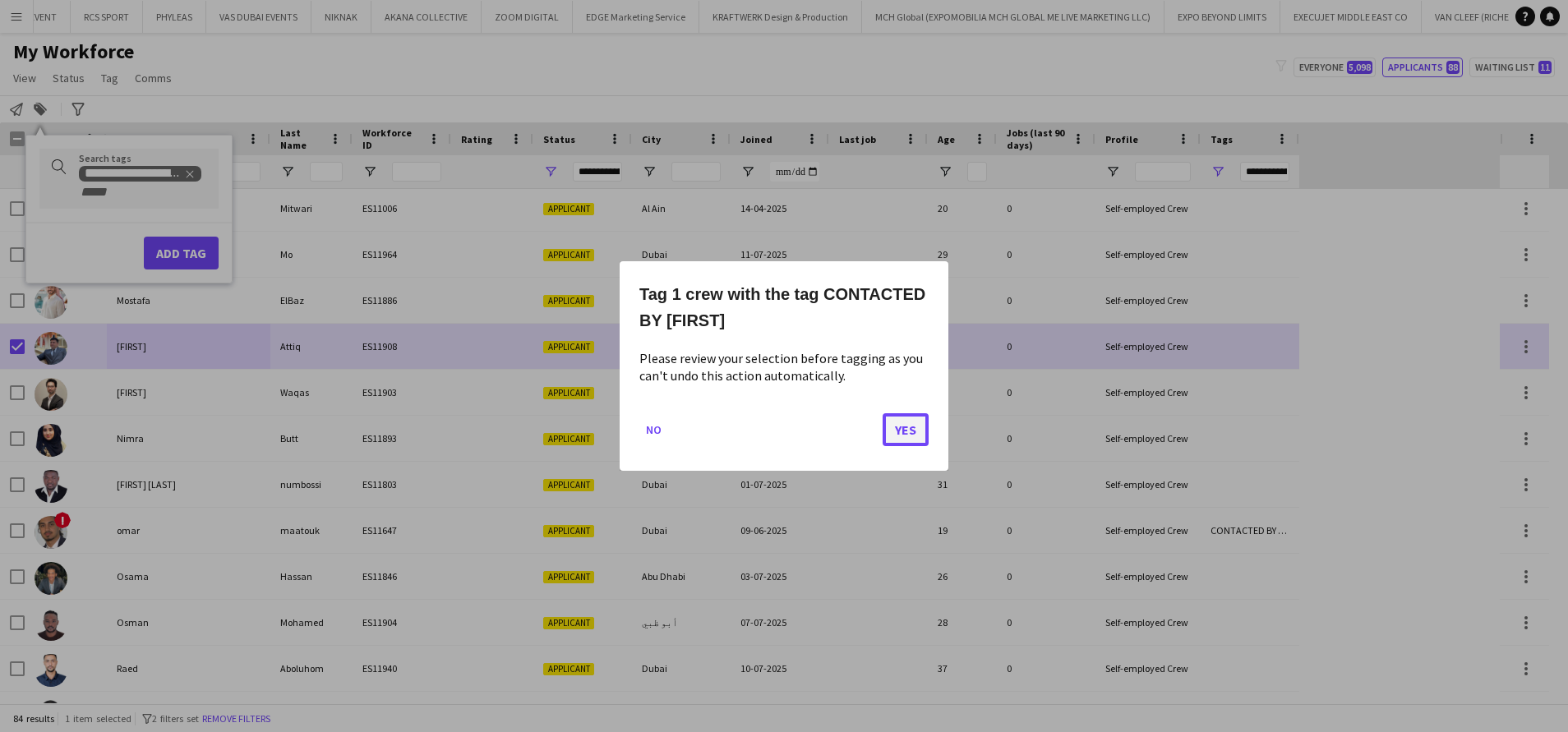 click on "Yes" 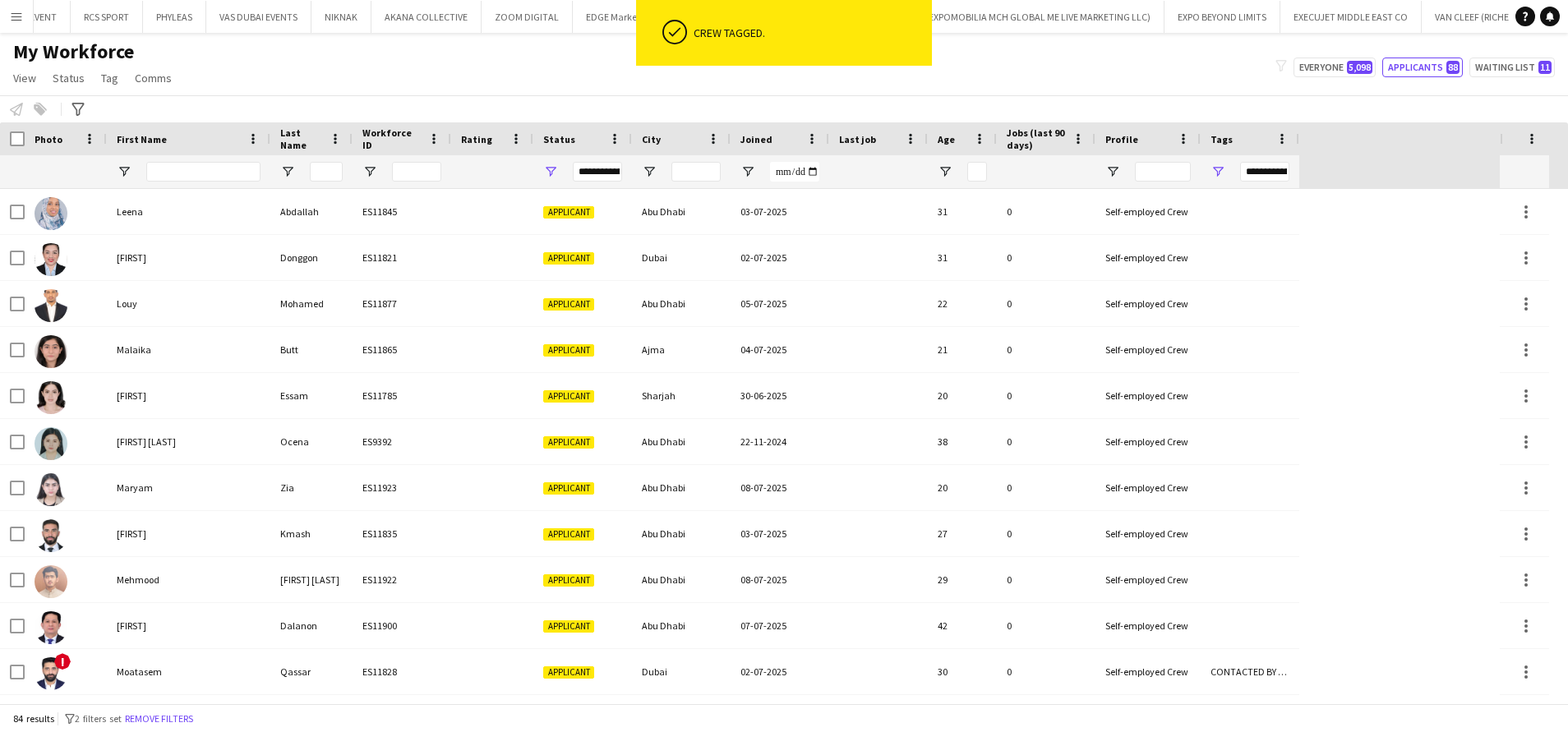 click on "**********" at bounding box center (1250, 172) 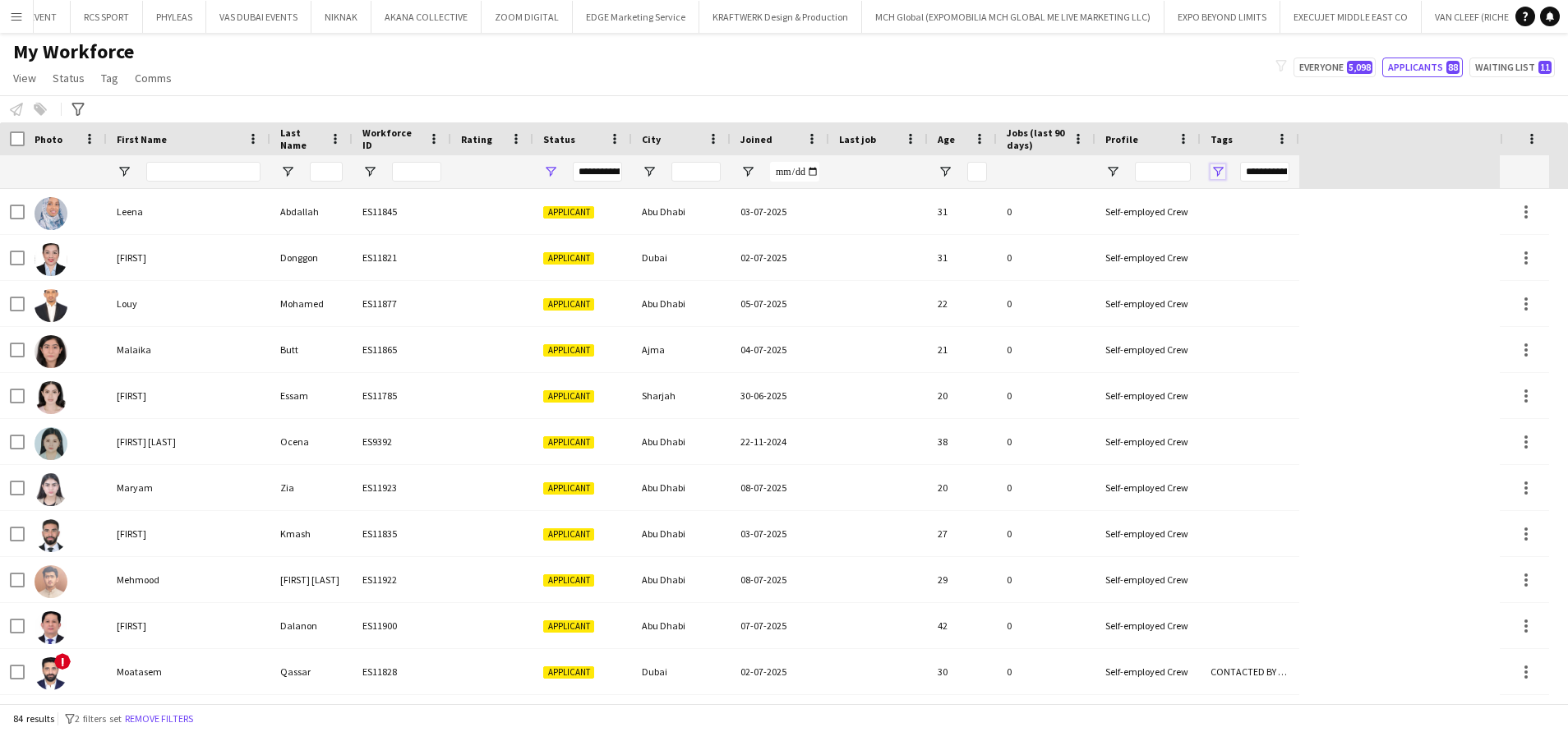 click at bounding box center [1218, 172] 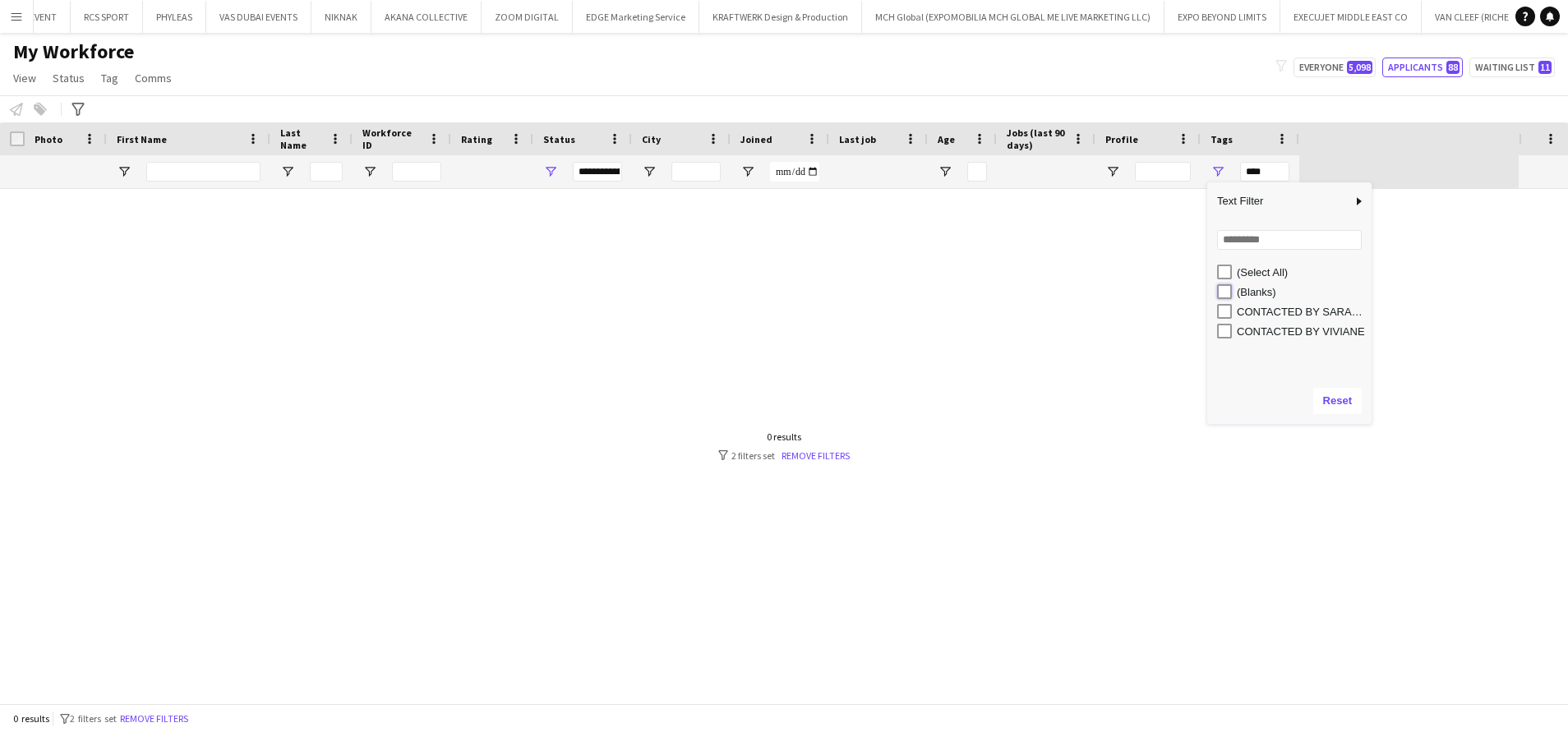 type on "**********" 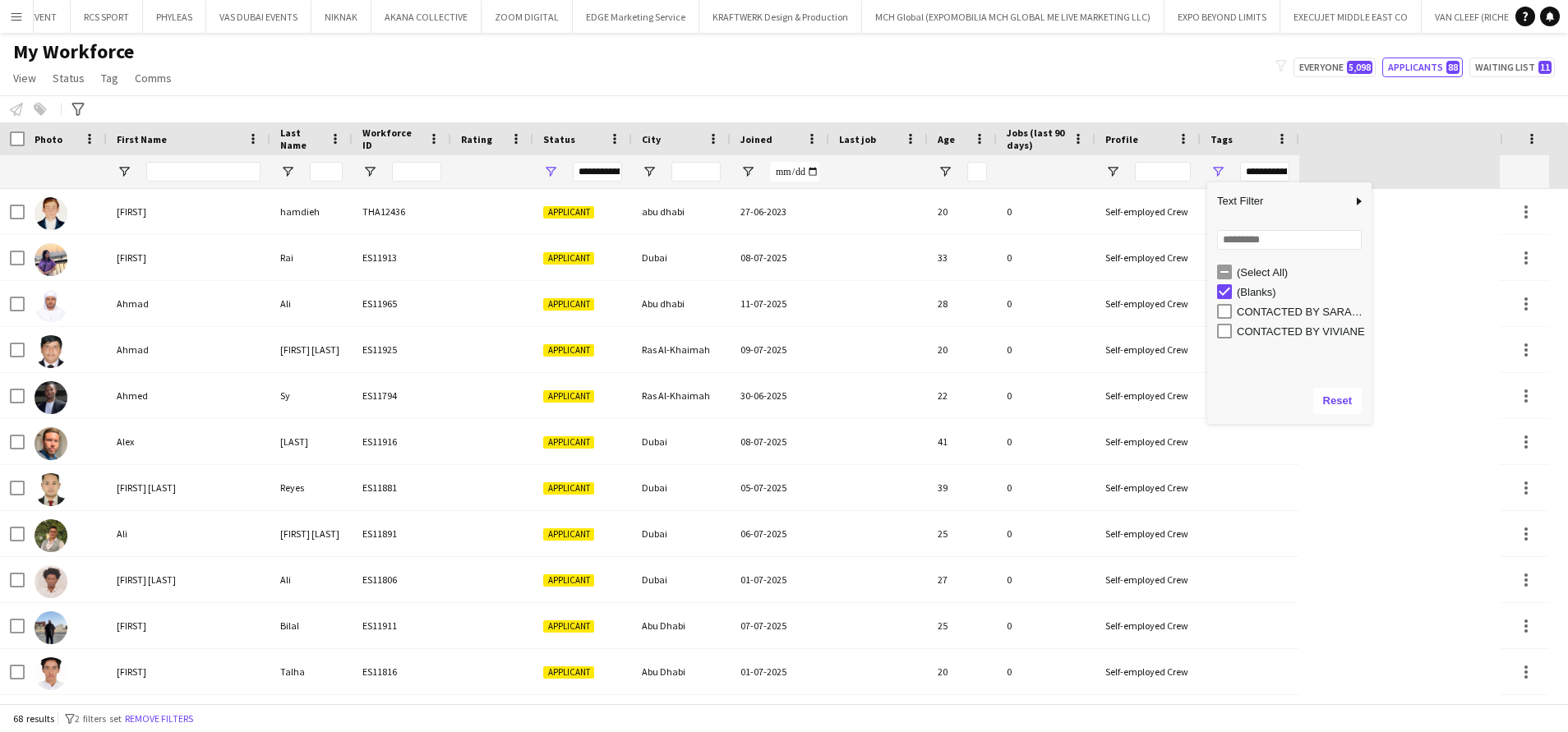 click on "My Workforce   View   Views  Default view New view Update view Delete view Edit name Customise view Customise filters Reset Filters Reset View Reset All  Status  Edit  Tag  New tag  Edit tag  ARABIC SPEAKER (2101) CABIN CREW (383) CHINESE SPEAKER (39) CONTACTED BY ANASTASIIA (7) CONTACTED BY MARIA (1) CONTACTED BY SARAH W (18) CONTACTED BY VIVIANE  (96) DRESSER (7) FOH EXPO (31) FOLLOW UP  (41) FRENCH SPEAKER (526) Generic Portfolio - Arabic Speaker  (7) Generic Portfolio - Jewerlly  Model (5) Generic Portfolio - Luxury  (23) Generic Portfolio - Models (14) Generic Portfolio - Promoters (20) Generic Portfolio - Supervisors (11) Generic Portfolio - Tall Hostess (21) Generic Portfolio - Ushers (16) Generic portfolio -VIP Hostess (25) ITALIAN SPEAKER (67) JAPANESE SPEAKER (8) KOREAN SPEAKER (5) LUXURY RETAIL (456) MANAGER LEVEL (119) MC (21) MUA (17) OPERATION (30) PRODUCTION (8) PROJECT MANAGER  (52) SPANISH SPEAKER (206) STAGE MANAGER (81) SUPERVISOR (194) THA HOSPITALITY (910) TOP BARISTA (69)  Add to tag" 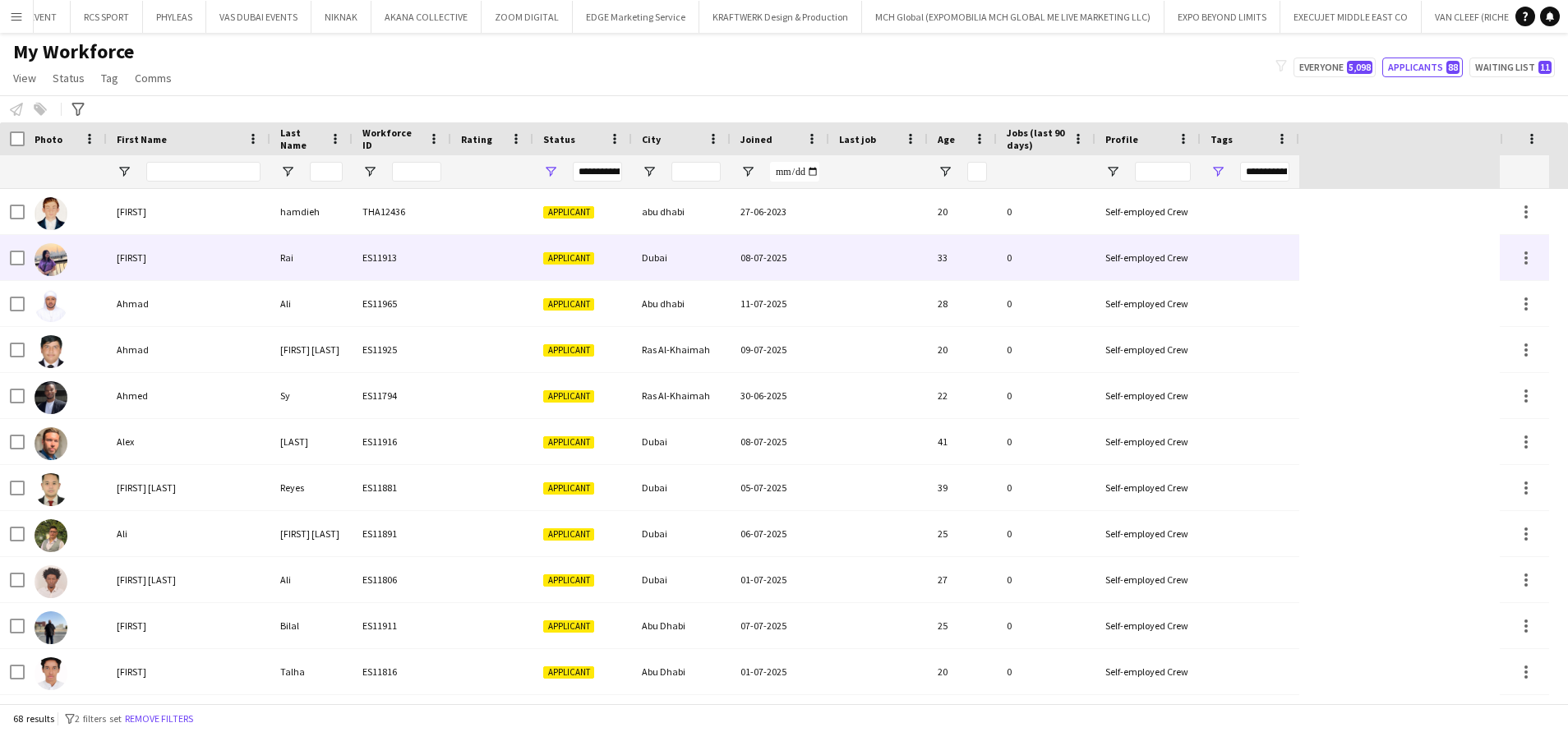 click on "Rai" at bounding box center [311, 257] 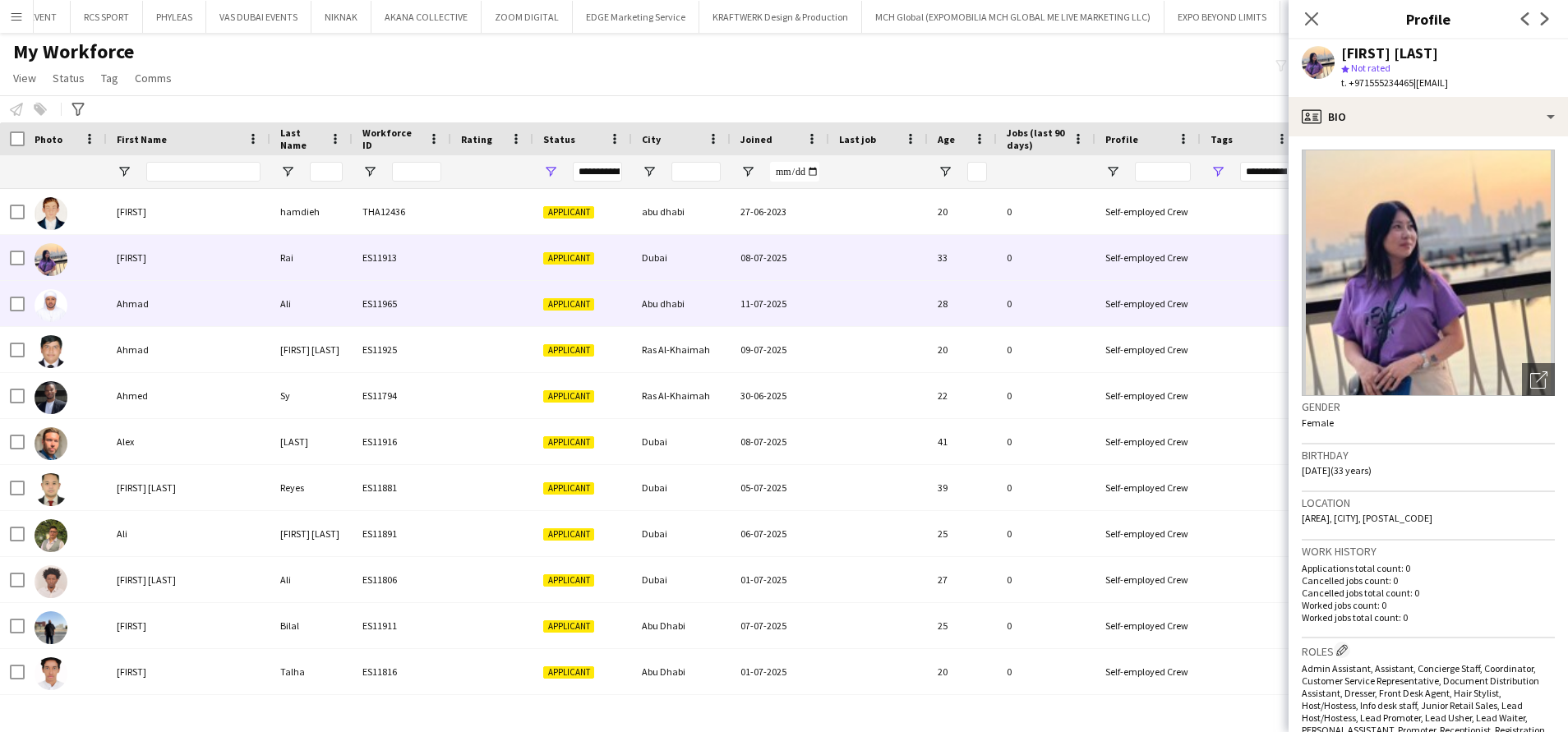 click on "Ahmad" at bounding box center [188, 303] 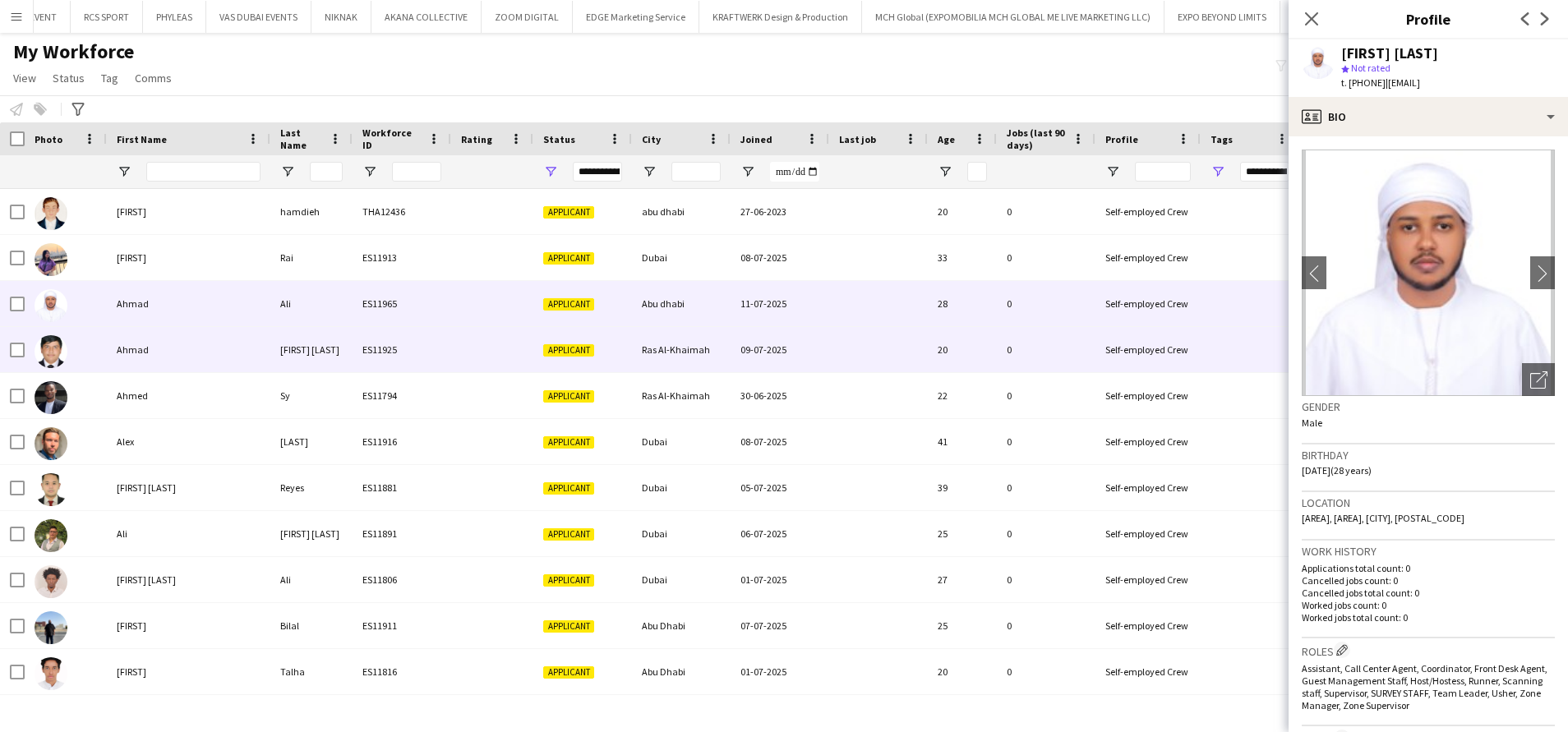 click on "Ahmad" at bounding box center (188, 349) 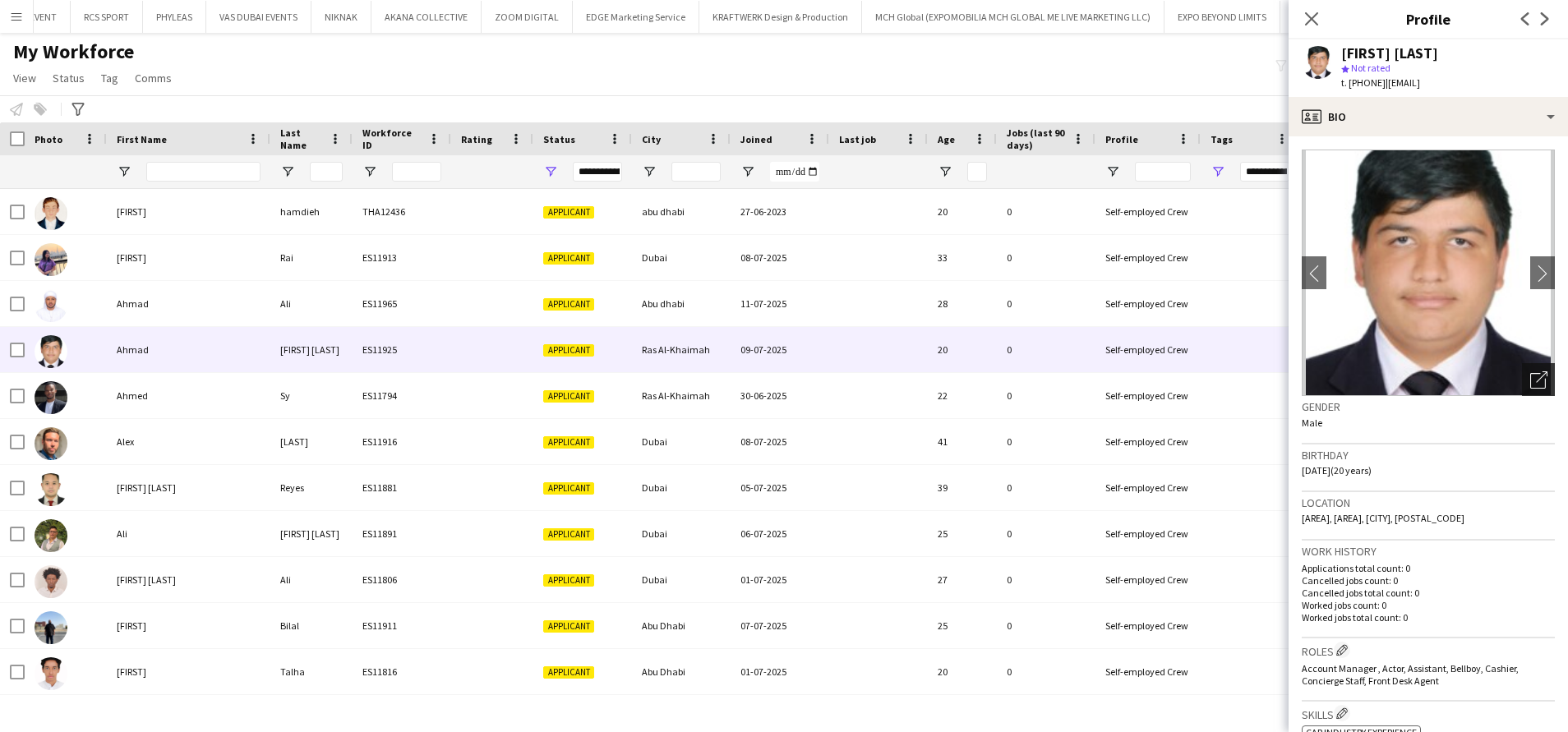 click on "Open photos pop-in" 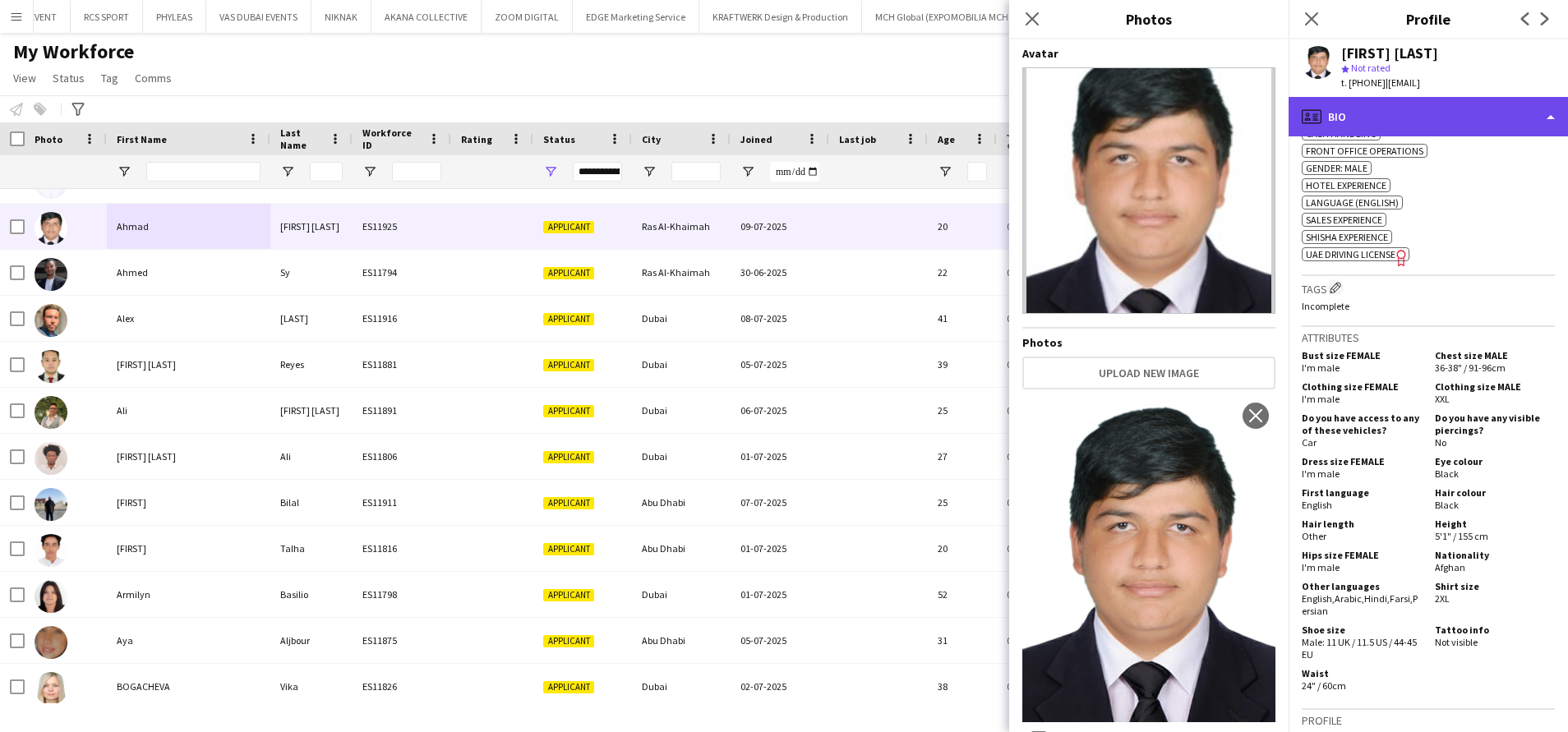 click on "profile
Bio" 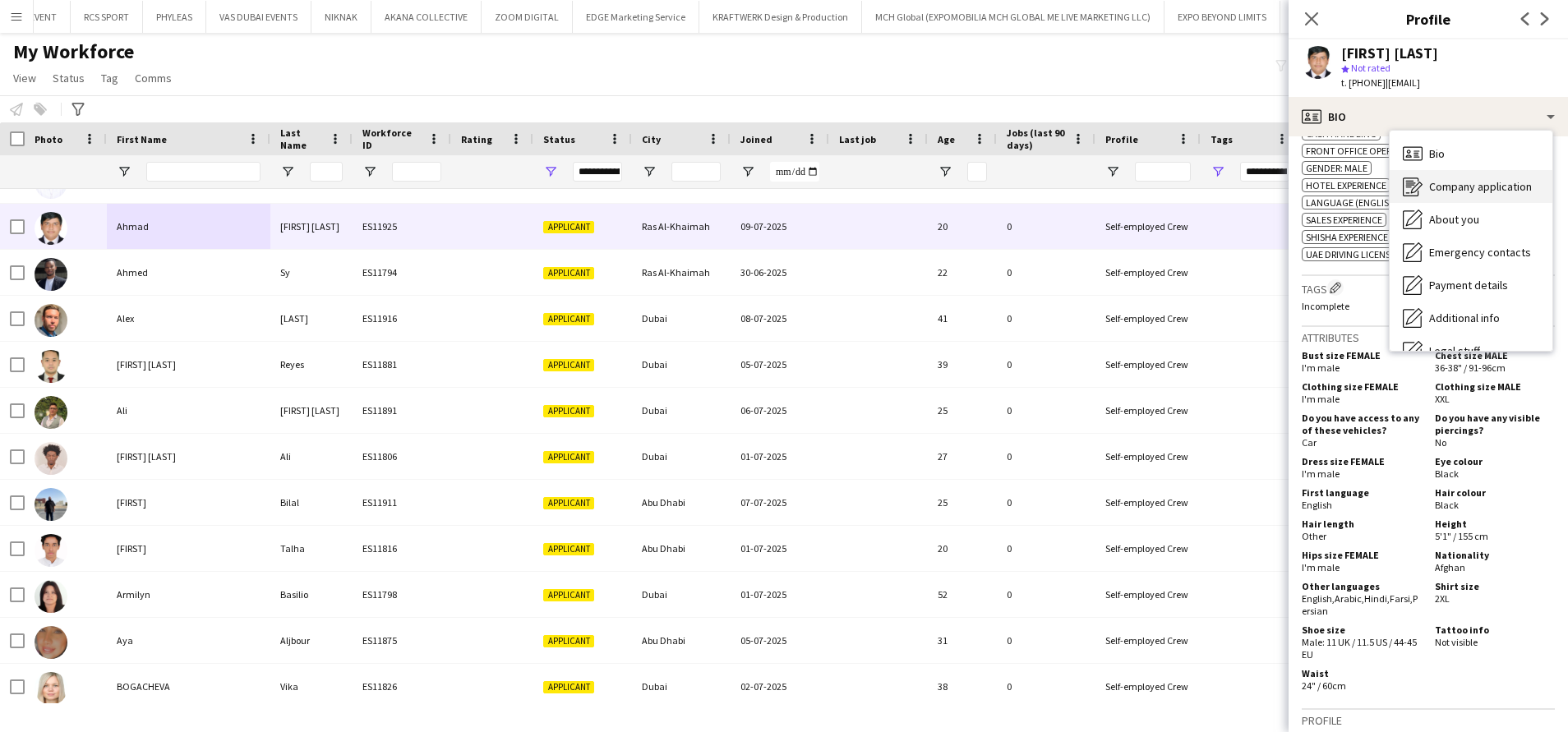 click on "Company application
Company application" at bounding box center (1471, 186) 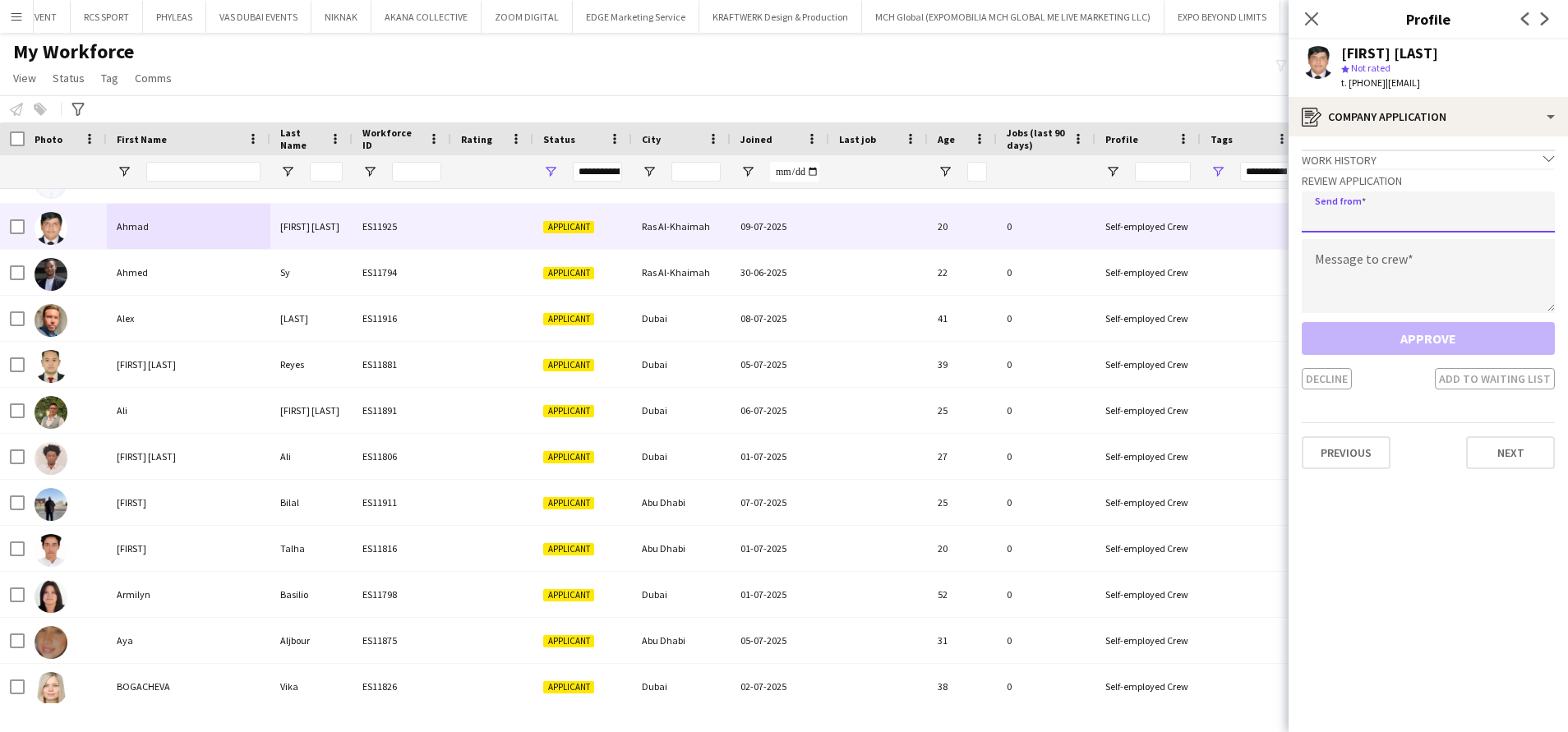 click 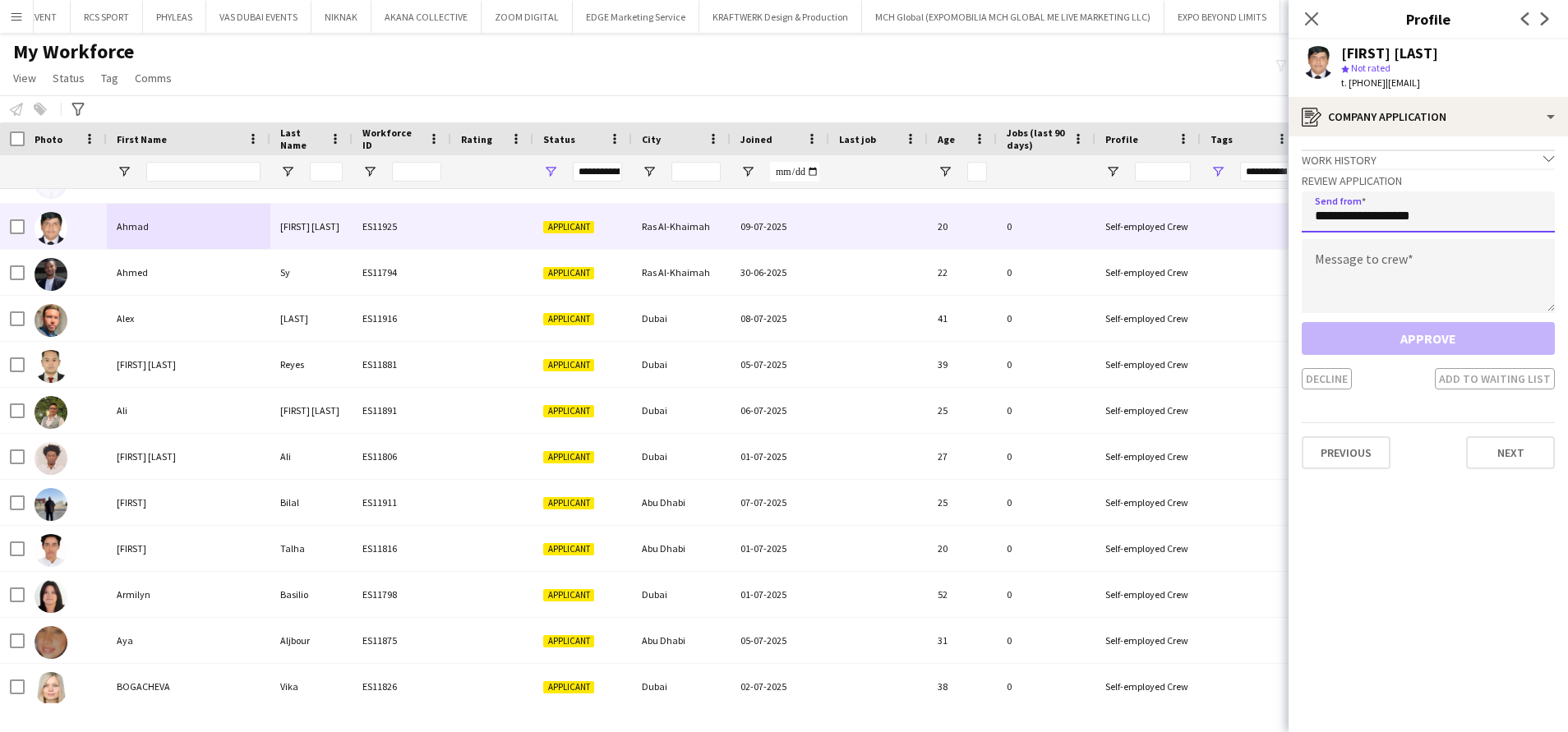 type on "**********" 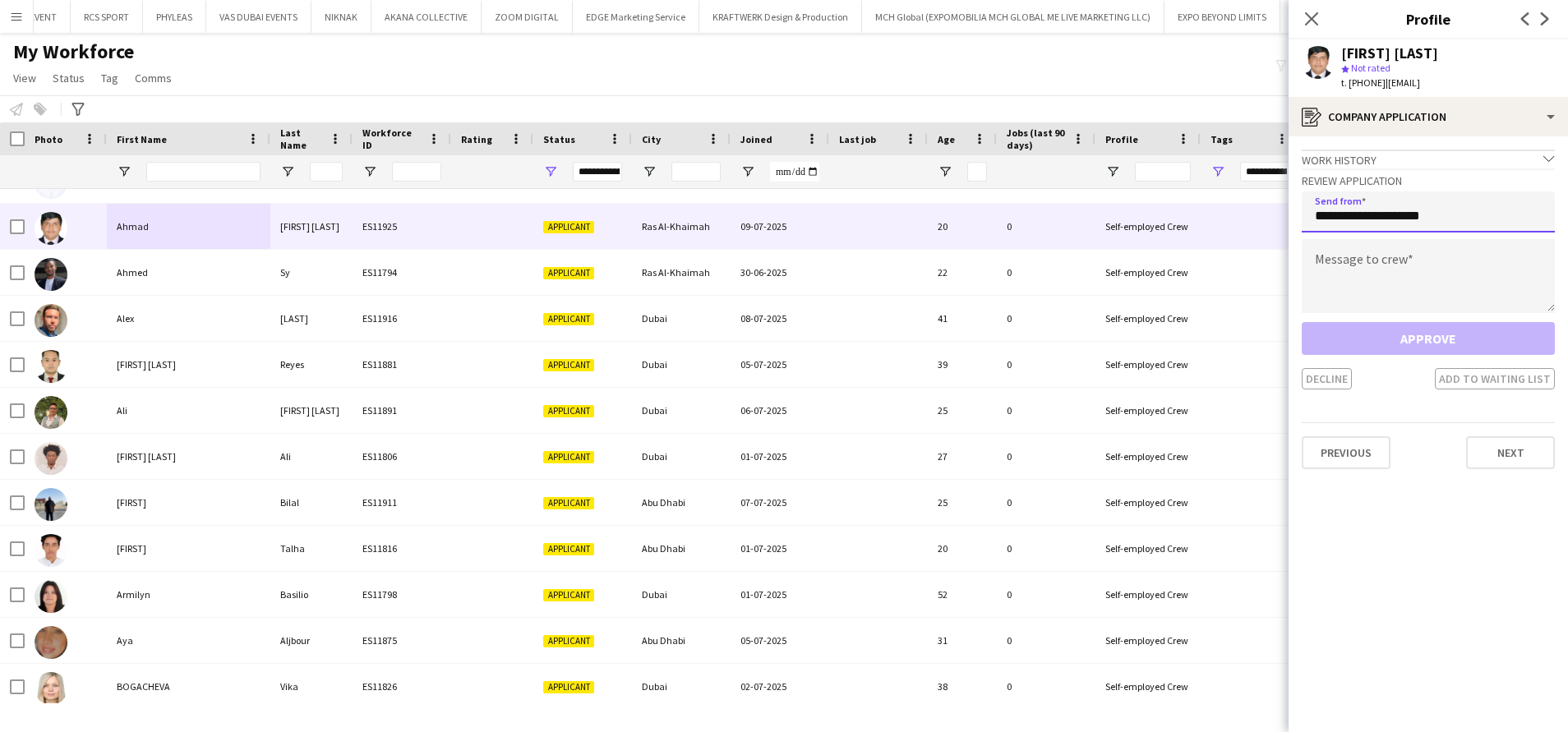 click on "**********" 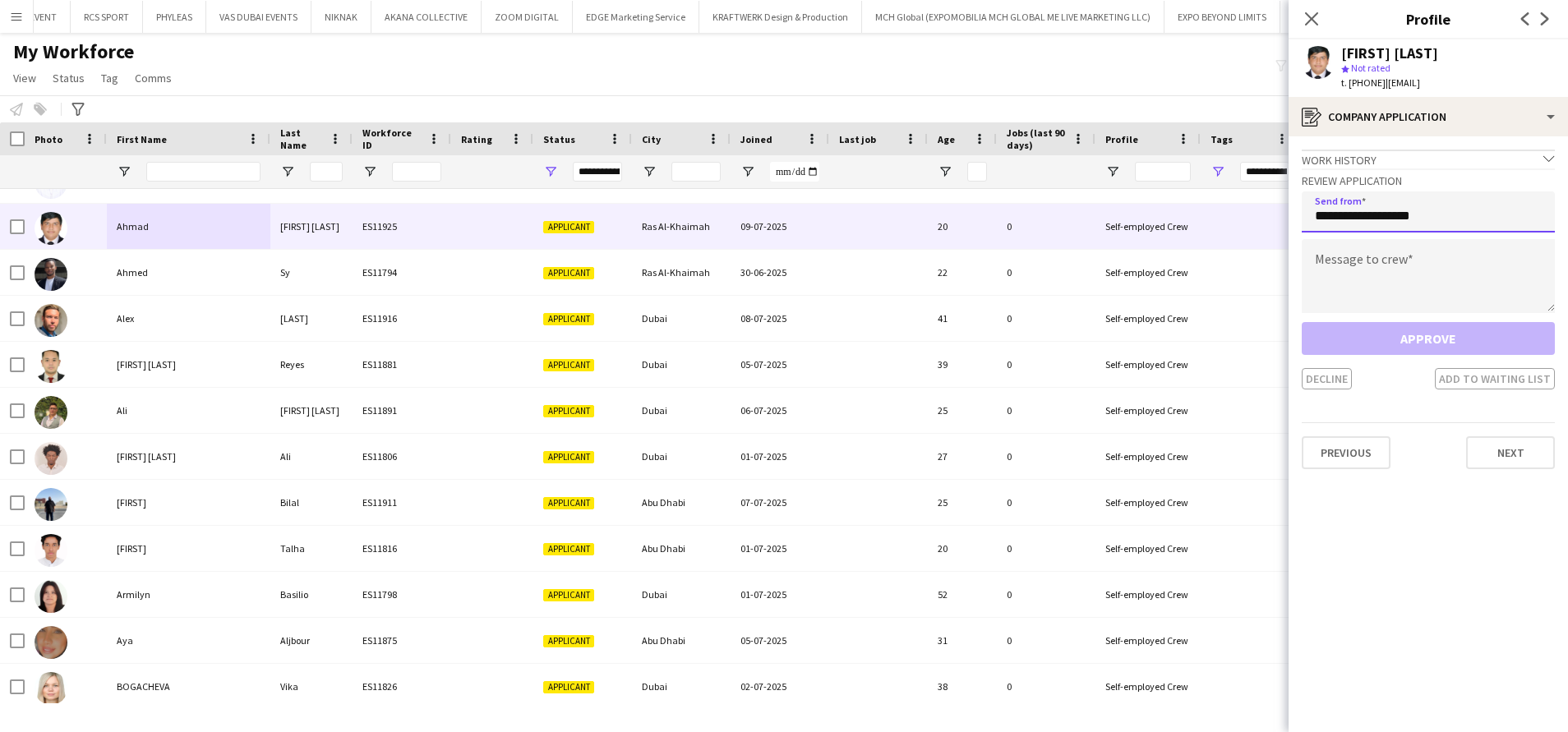 type on "**********" 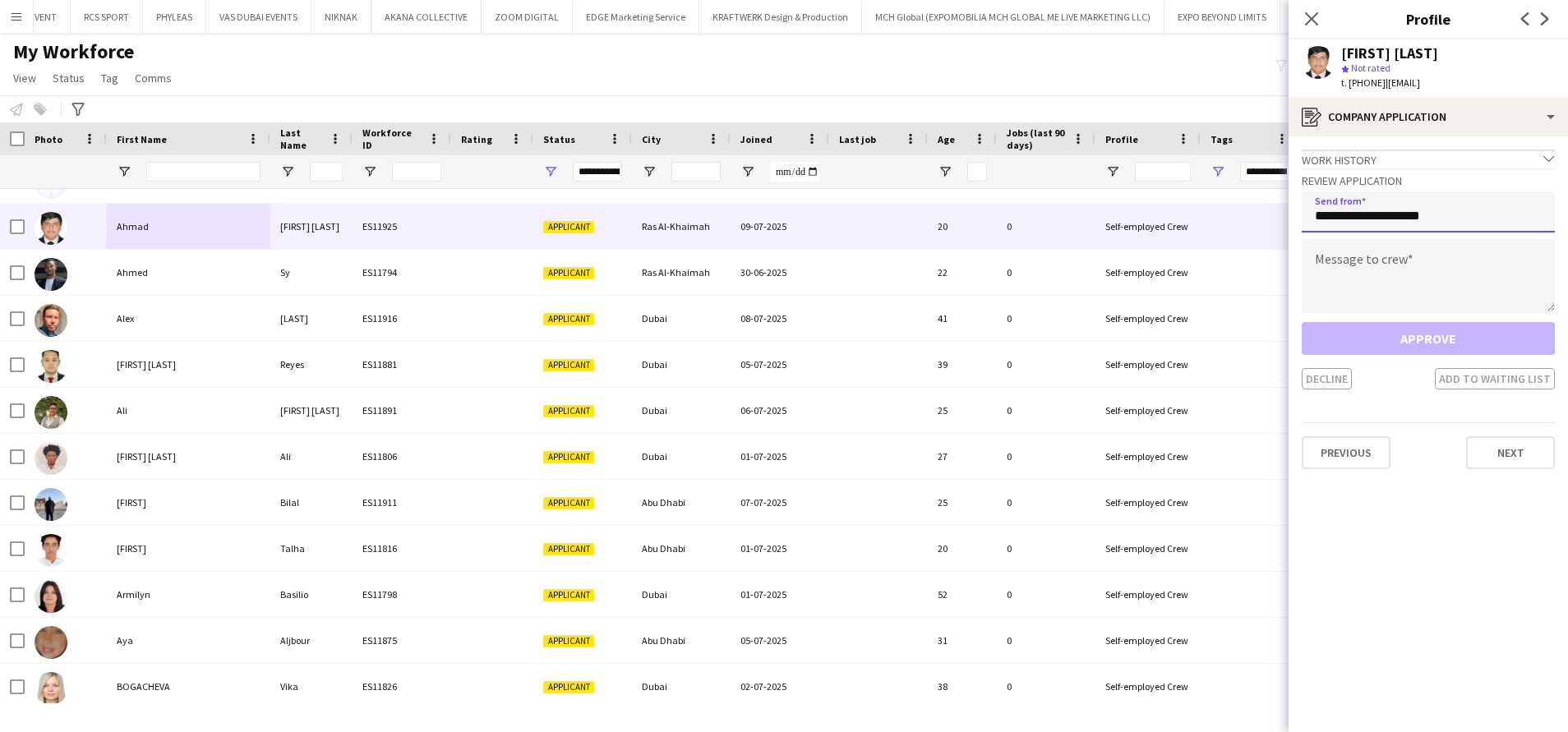 drag, startPoint x: 1457, startPoint y: 214, endPoint x: 1158, endPoint y: 214, distance: 299 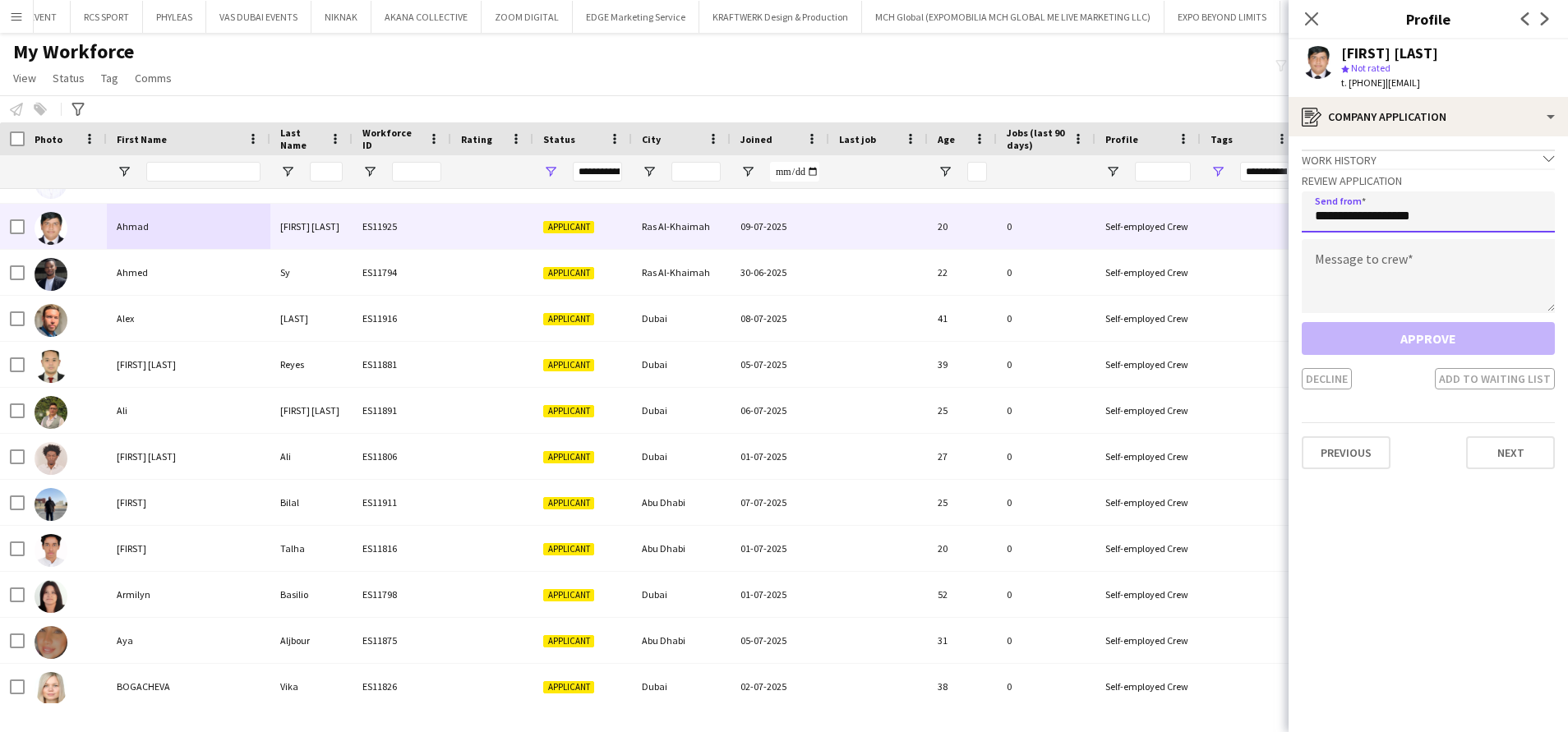 type on "**********" 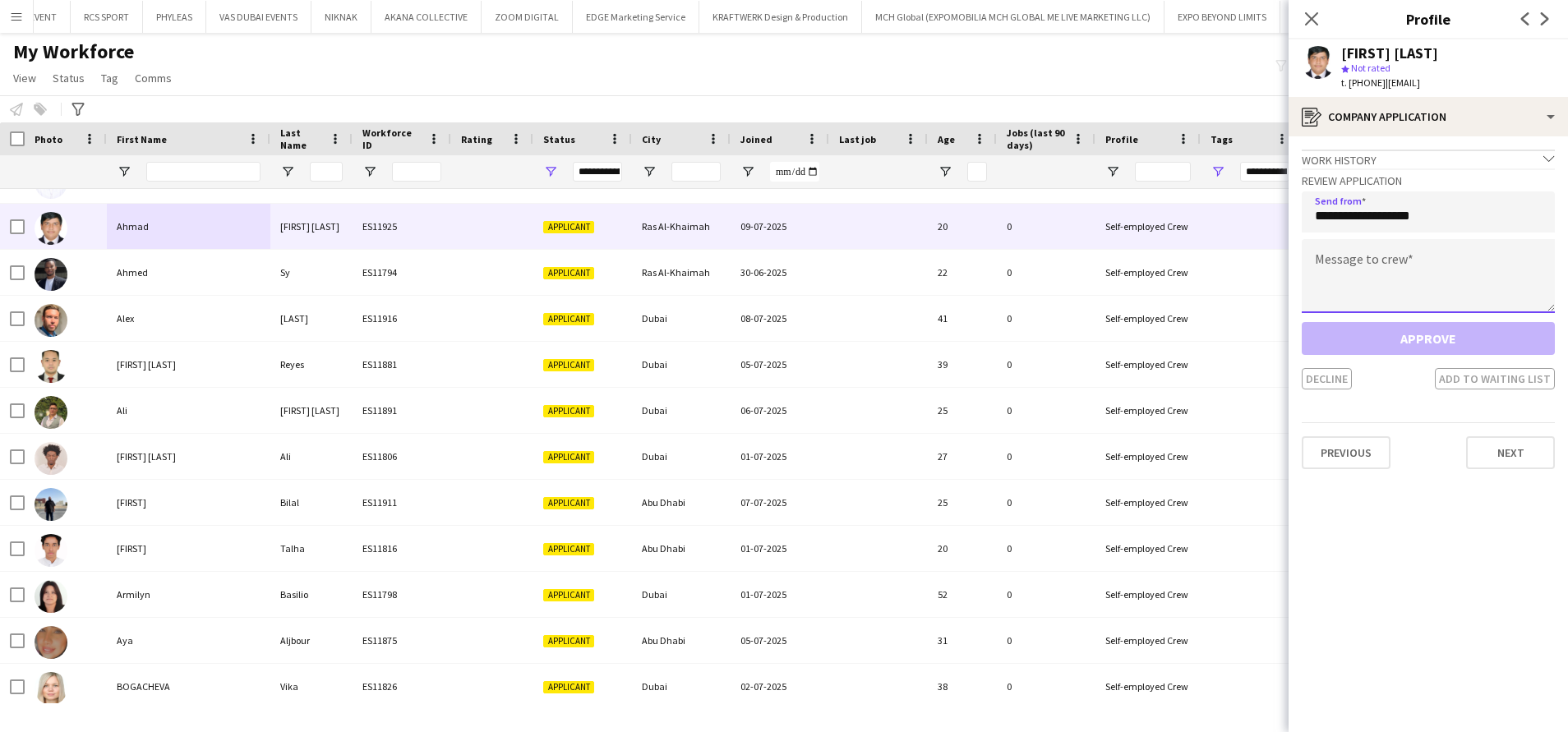 click 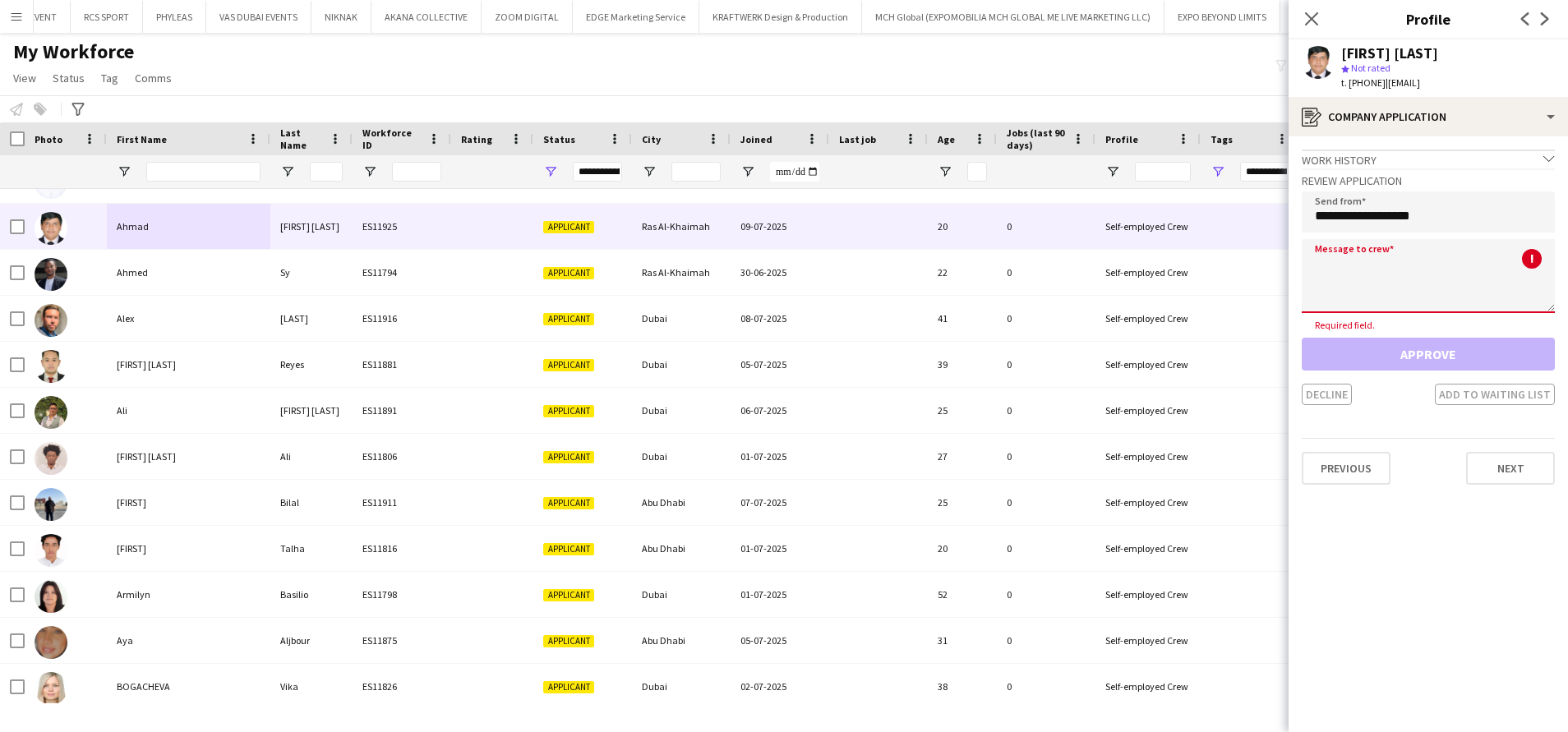drag, startPoint x: 1438, startPoint y: 257, endPoint x: 1406, endPoint y: 251, distance: 32.557641 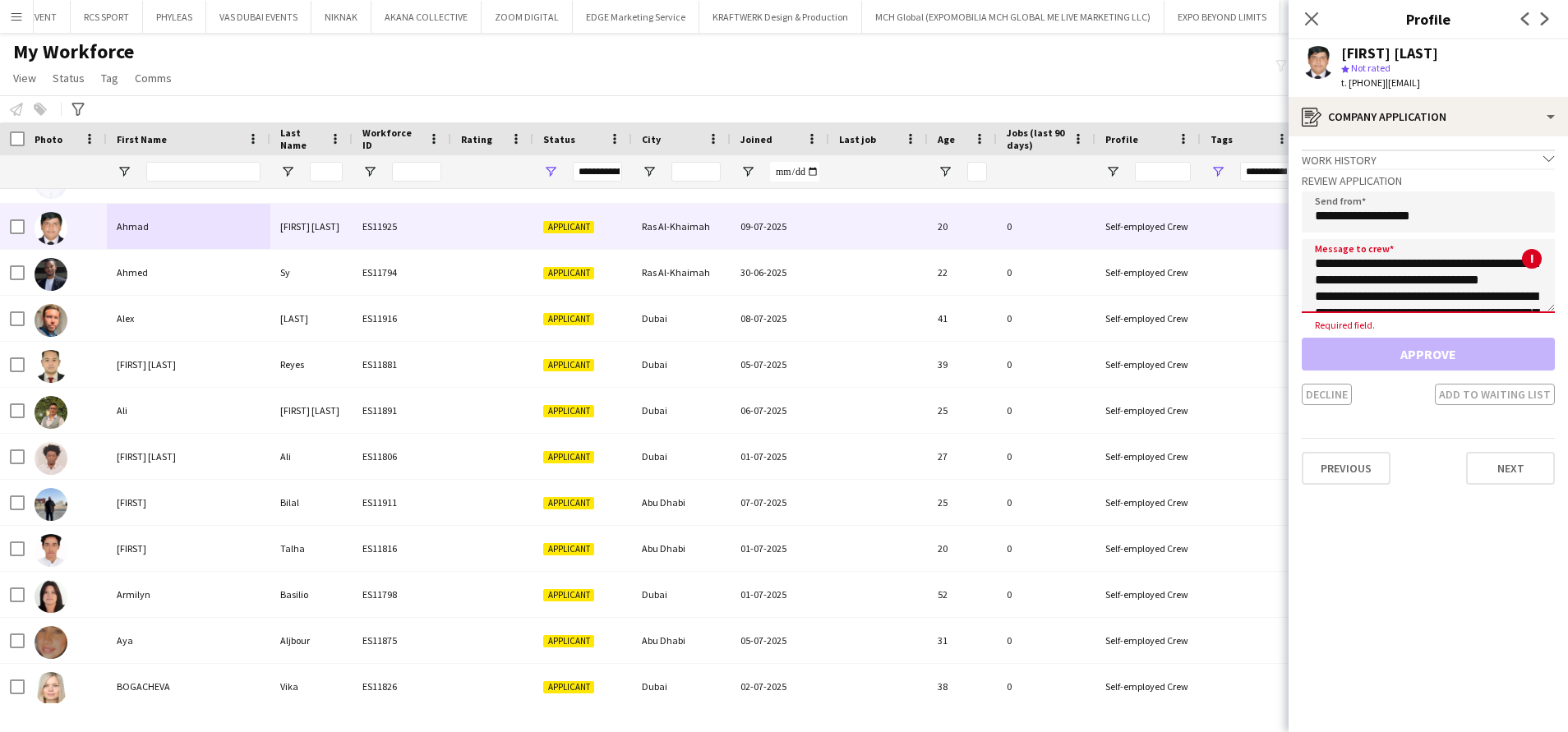scroll, scrollTop: 108, scrollLeft: 0, axis: vertical 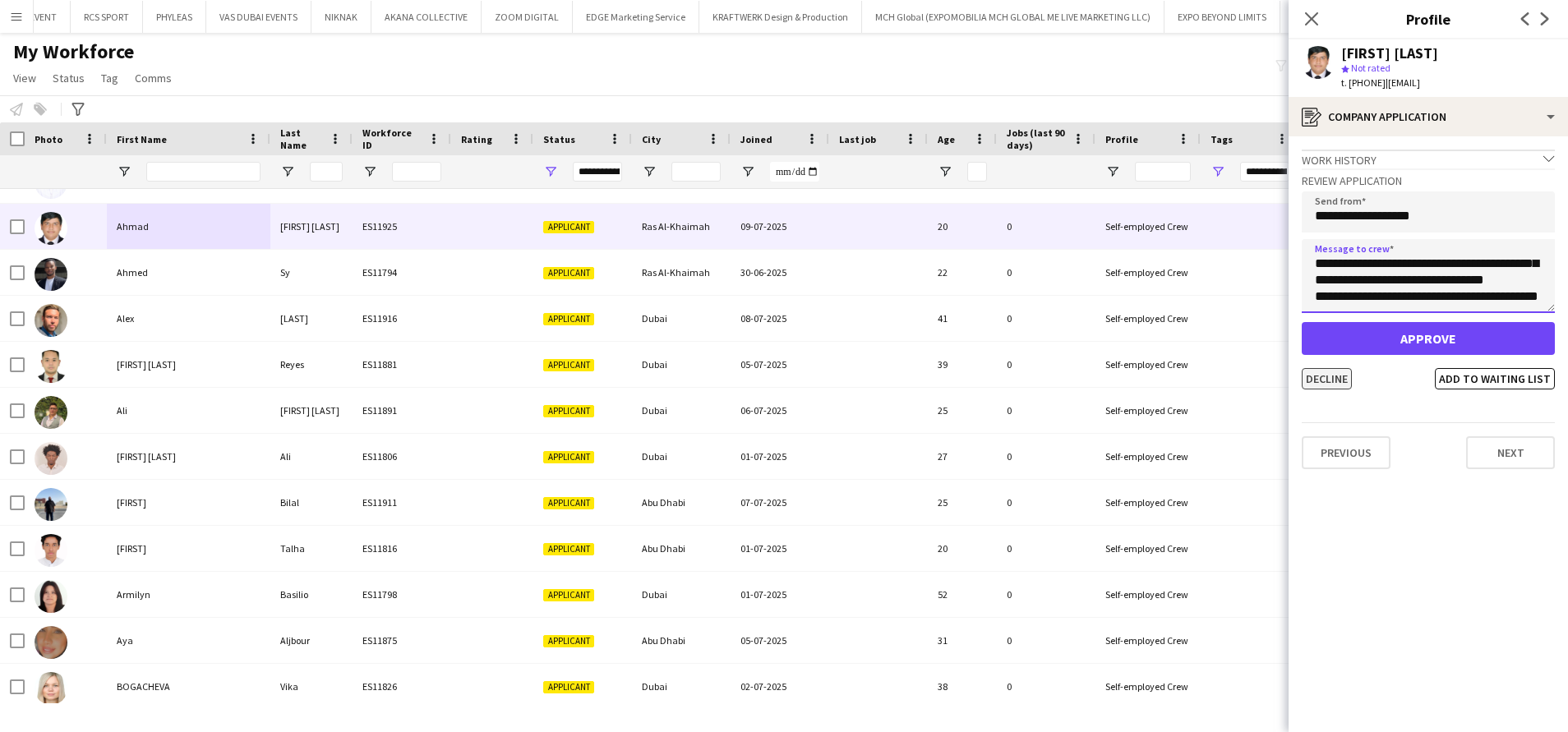 type on "**********" 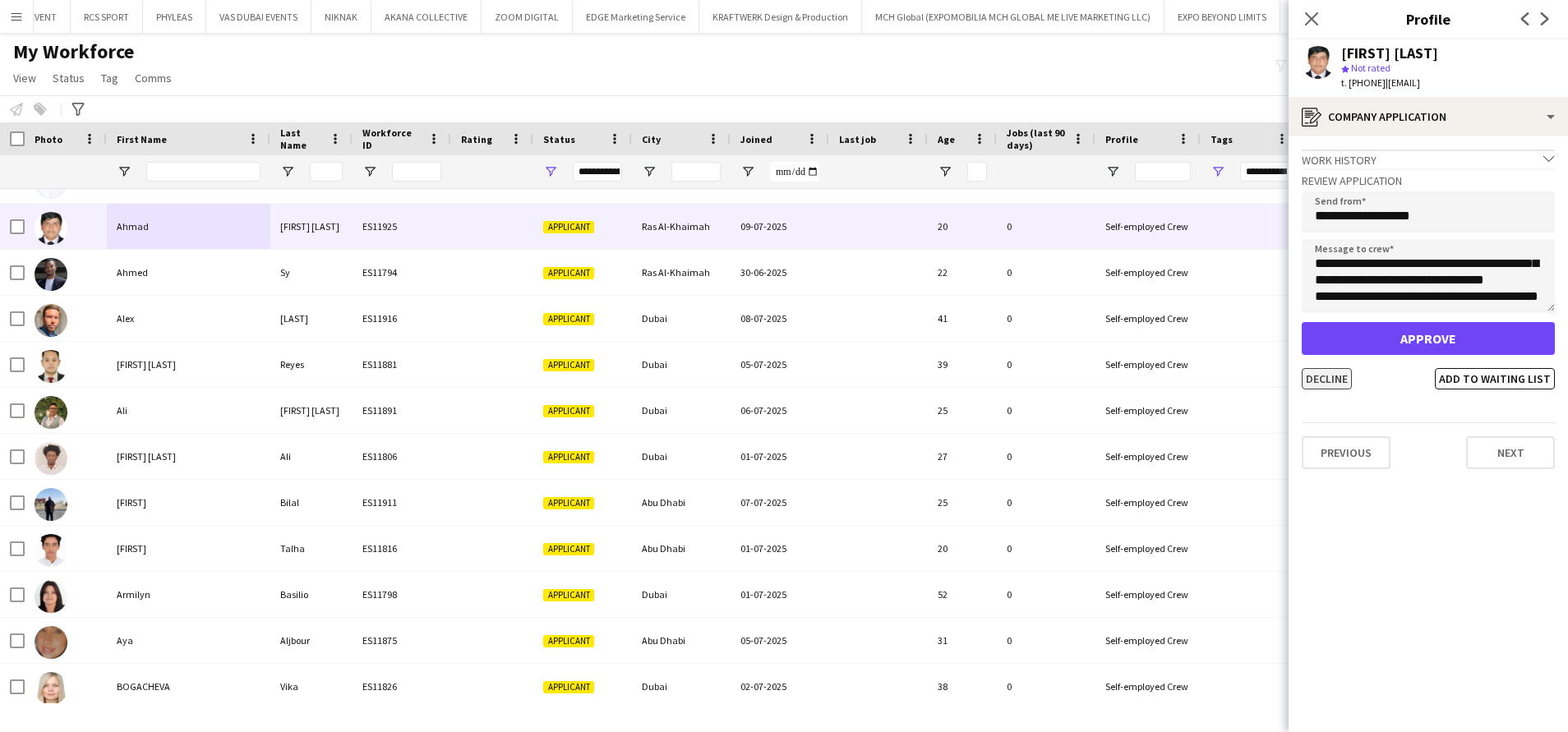 click on "Decline" 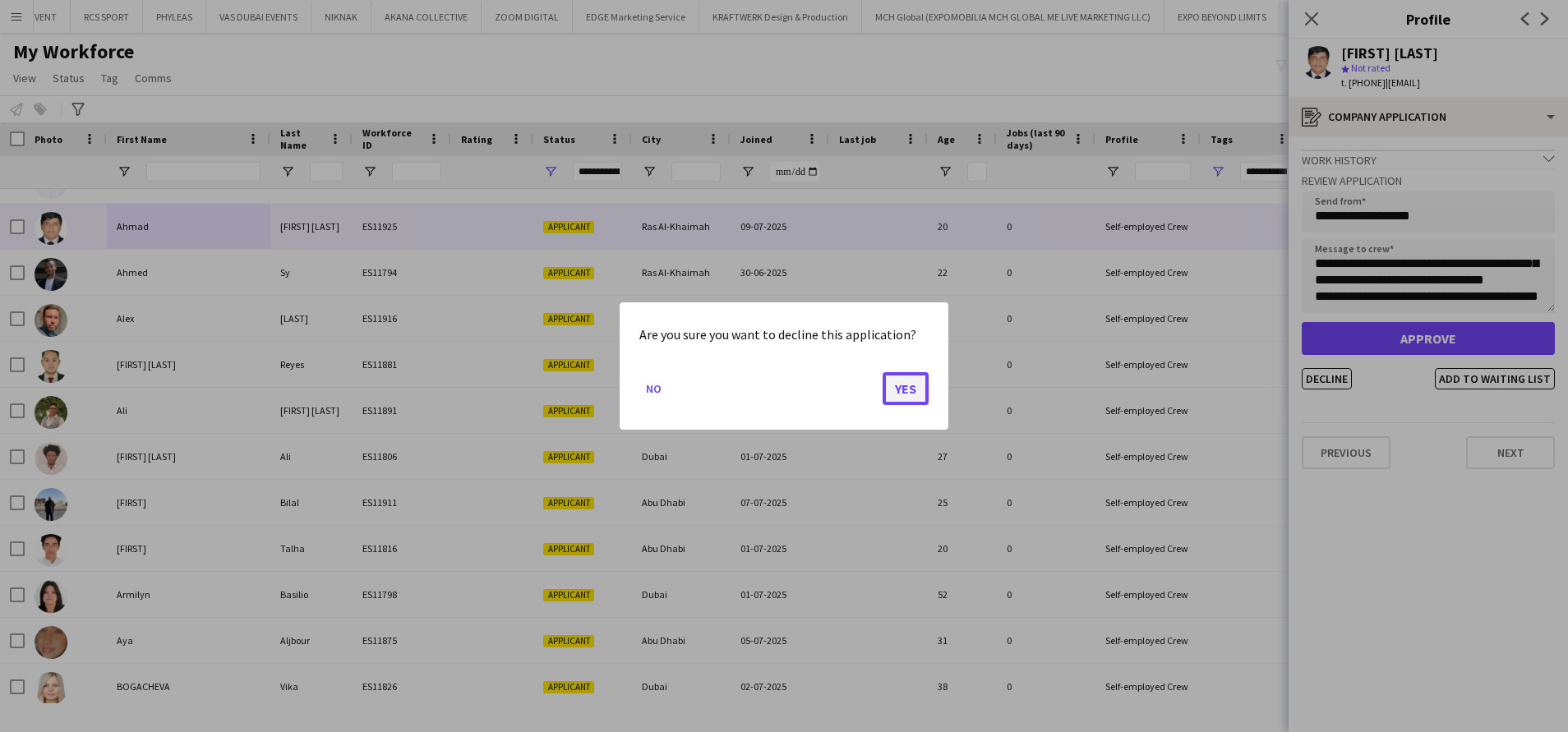 click on "Yes" 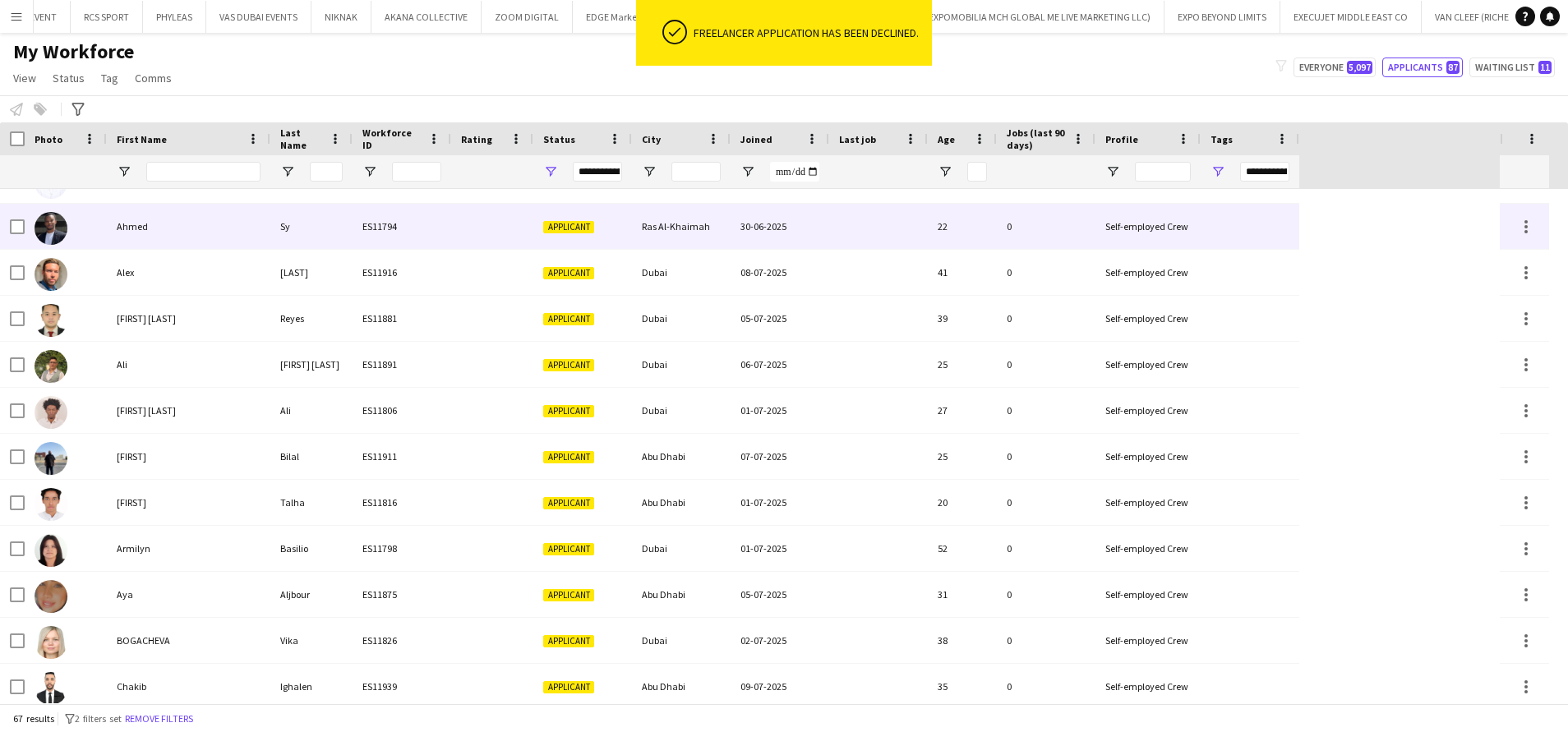 click on "Sy" at bounding box center [311, 226] 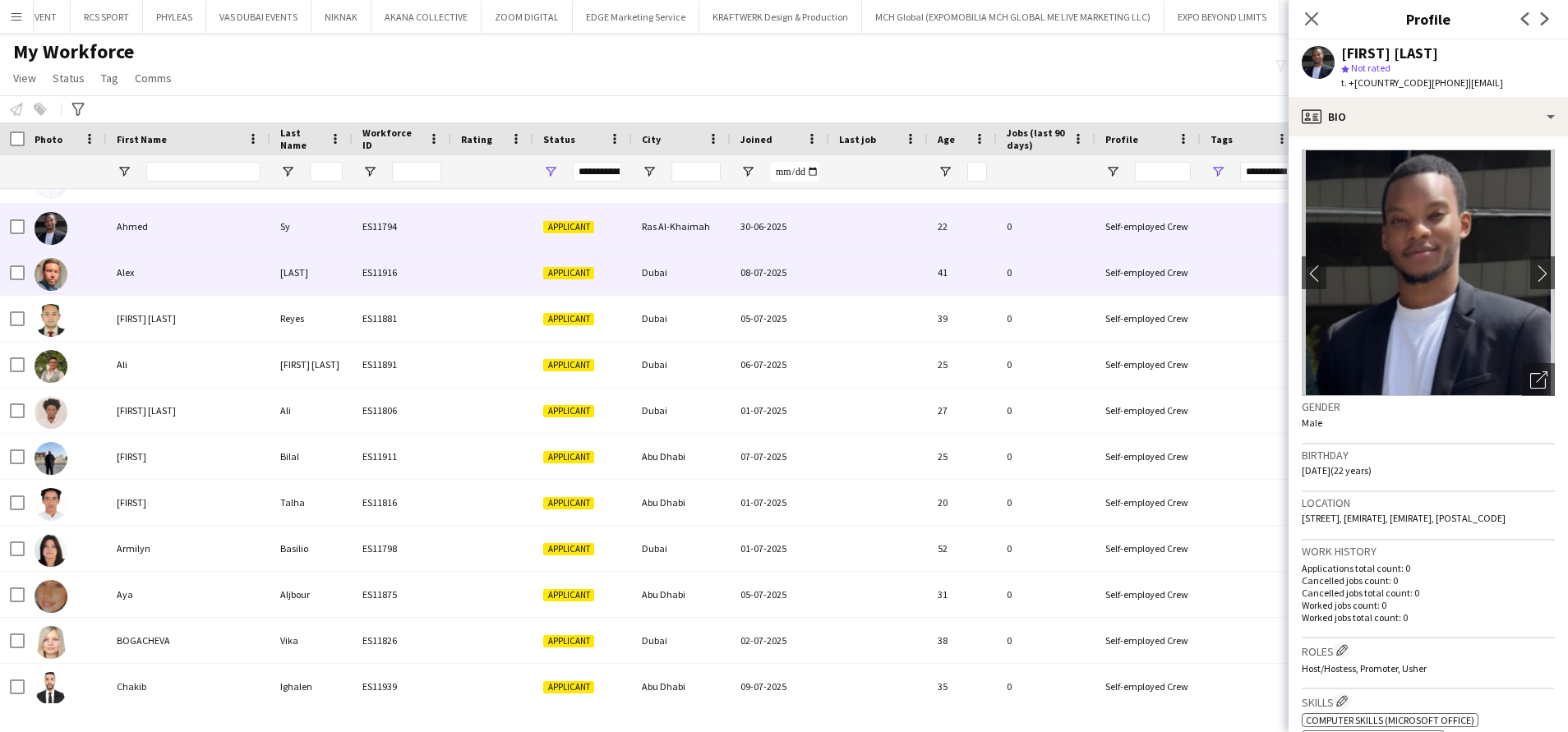 click on "[LAST]" at bounding box center (311, 272) 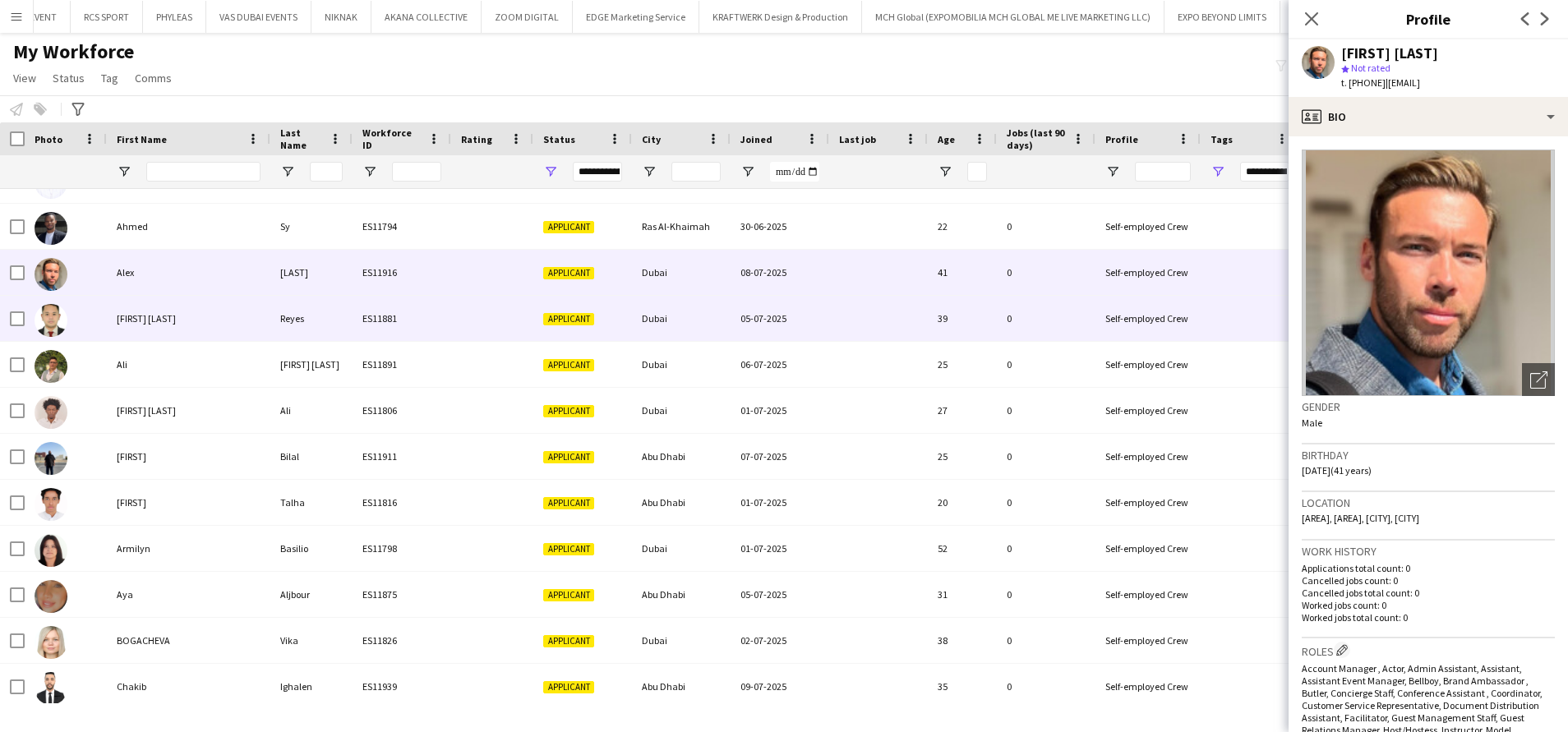 click on "[FIRST] [LAST]" at bounding box center [188, 318] 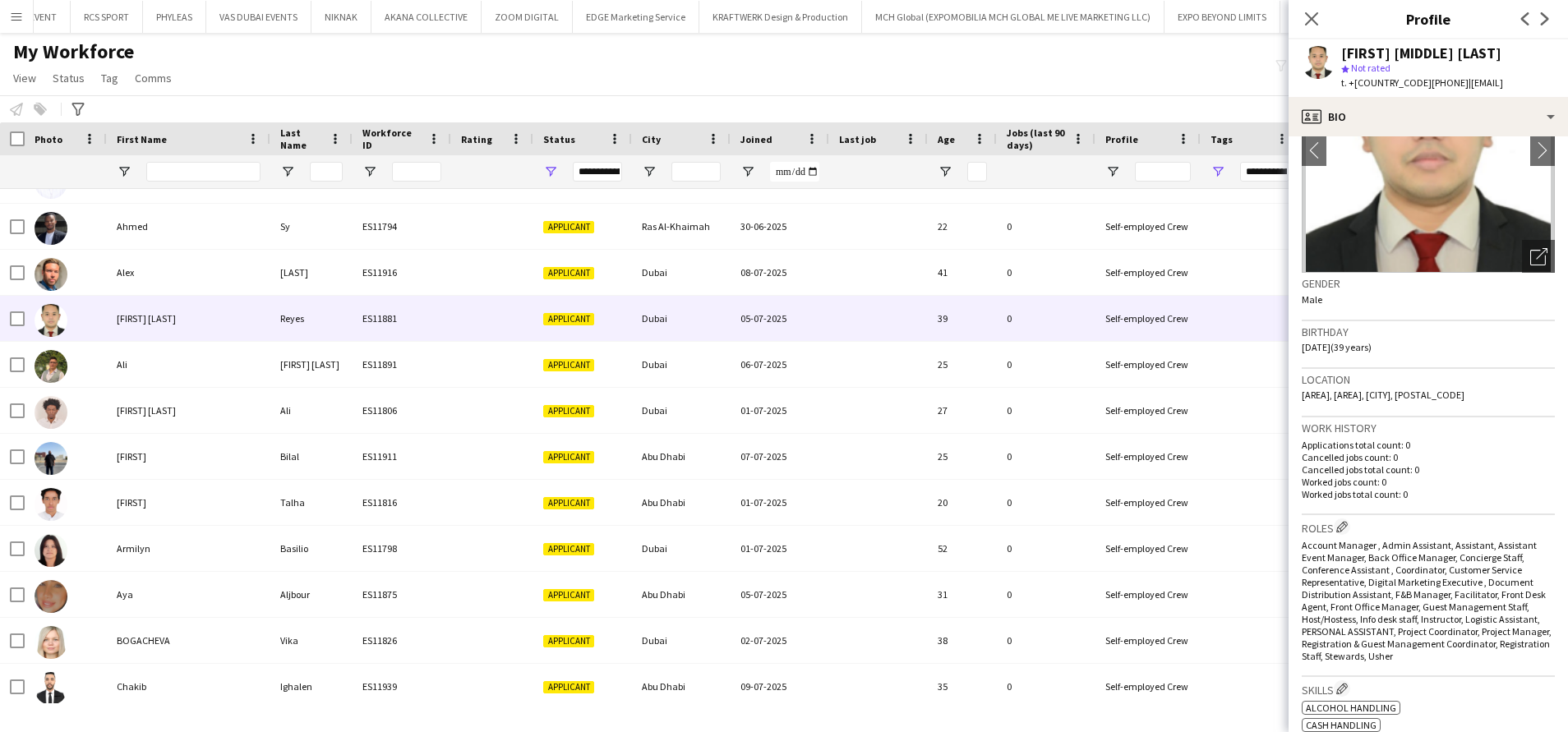 scroll, scrollTop: 0, scrollLeft: 0, axis: both 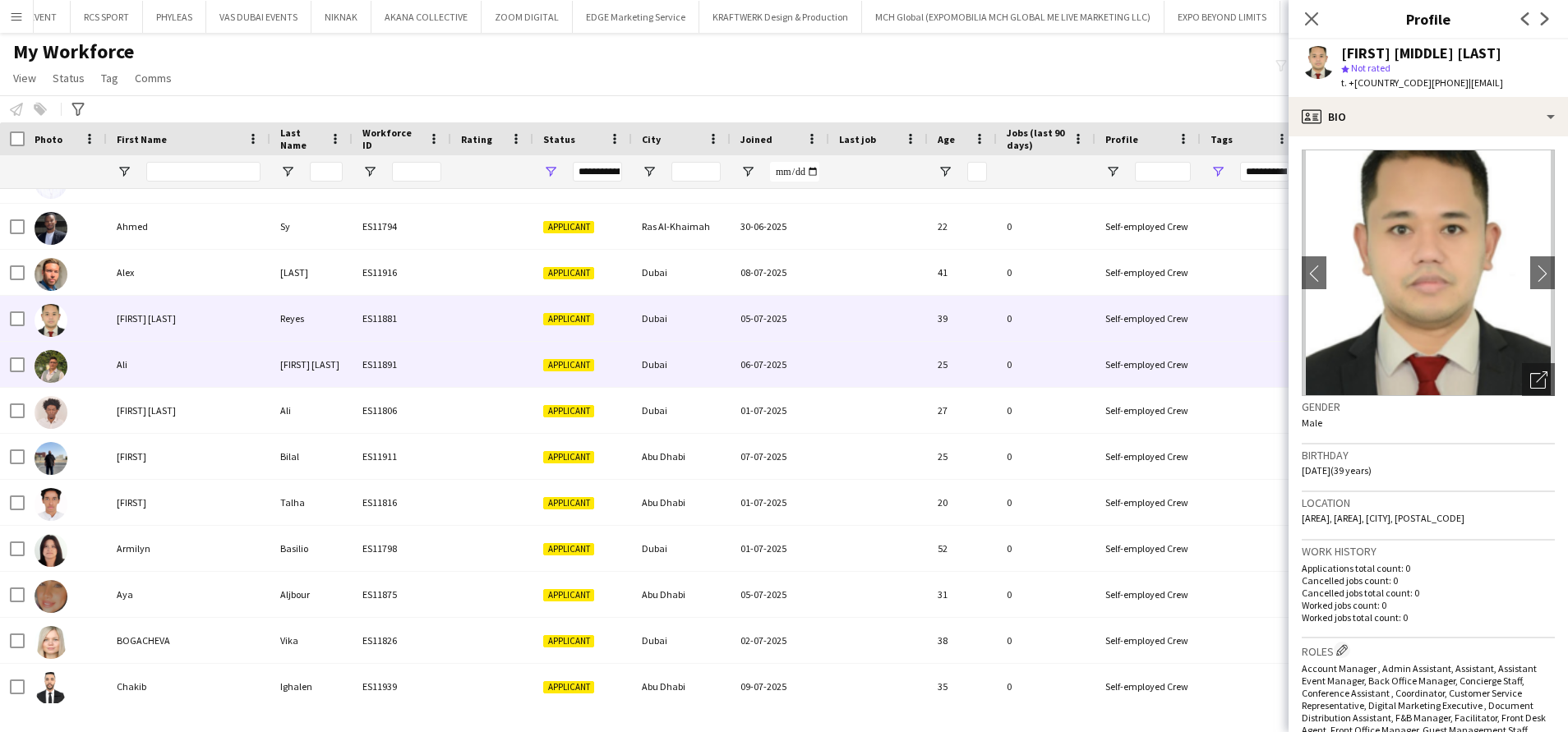 click on "Ali" at bounding box center (188, 364) 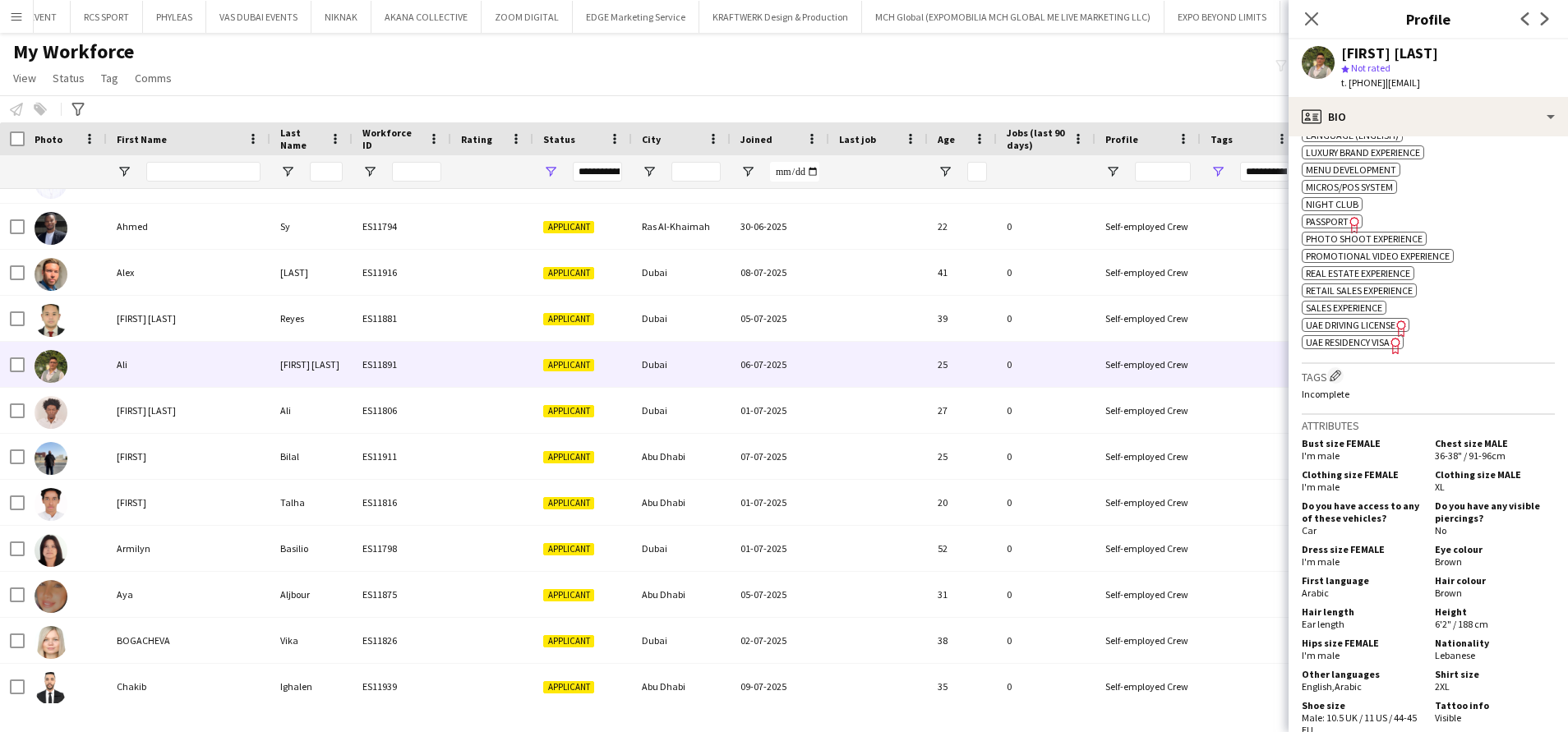 scroll, scrollTop: 986, scrollLeft: 0, axis: vertical 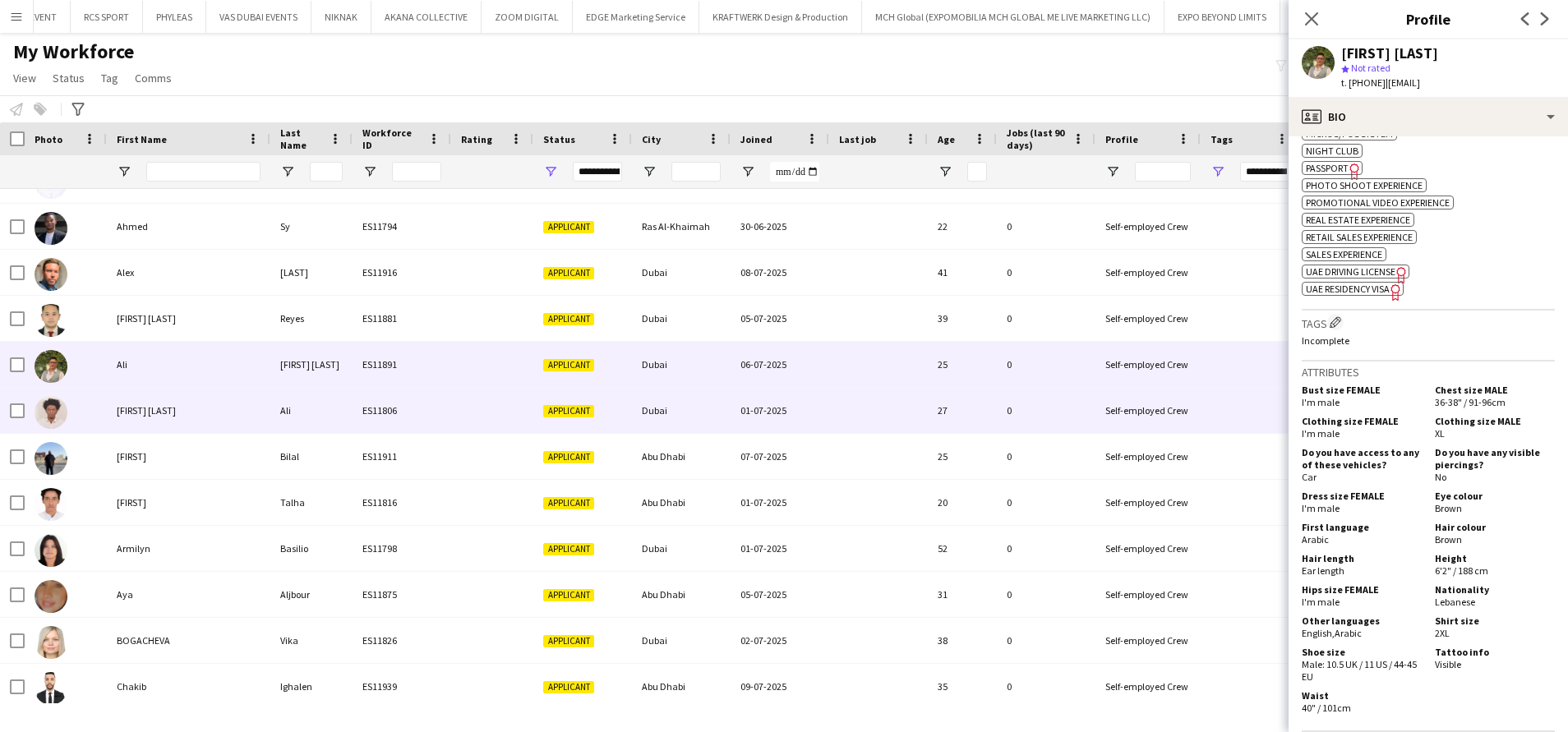 click on "[FIRST] [LAST]" at bounding box center (188, 410) 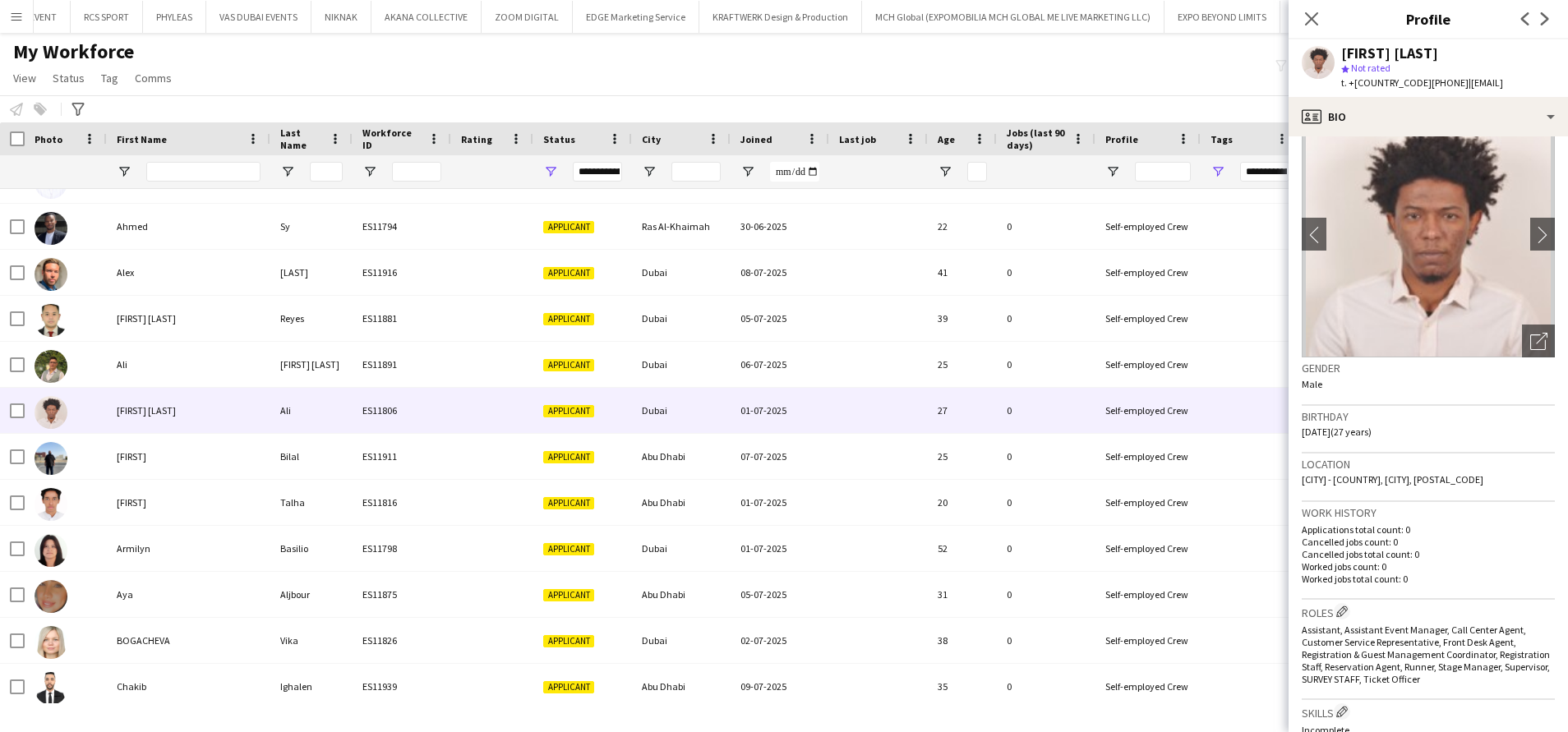 scroll, scrollTop: 0, scrollLeft: 0, axis: both 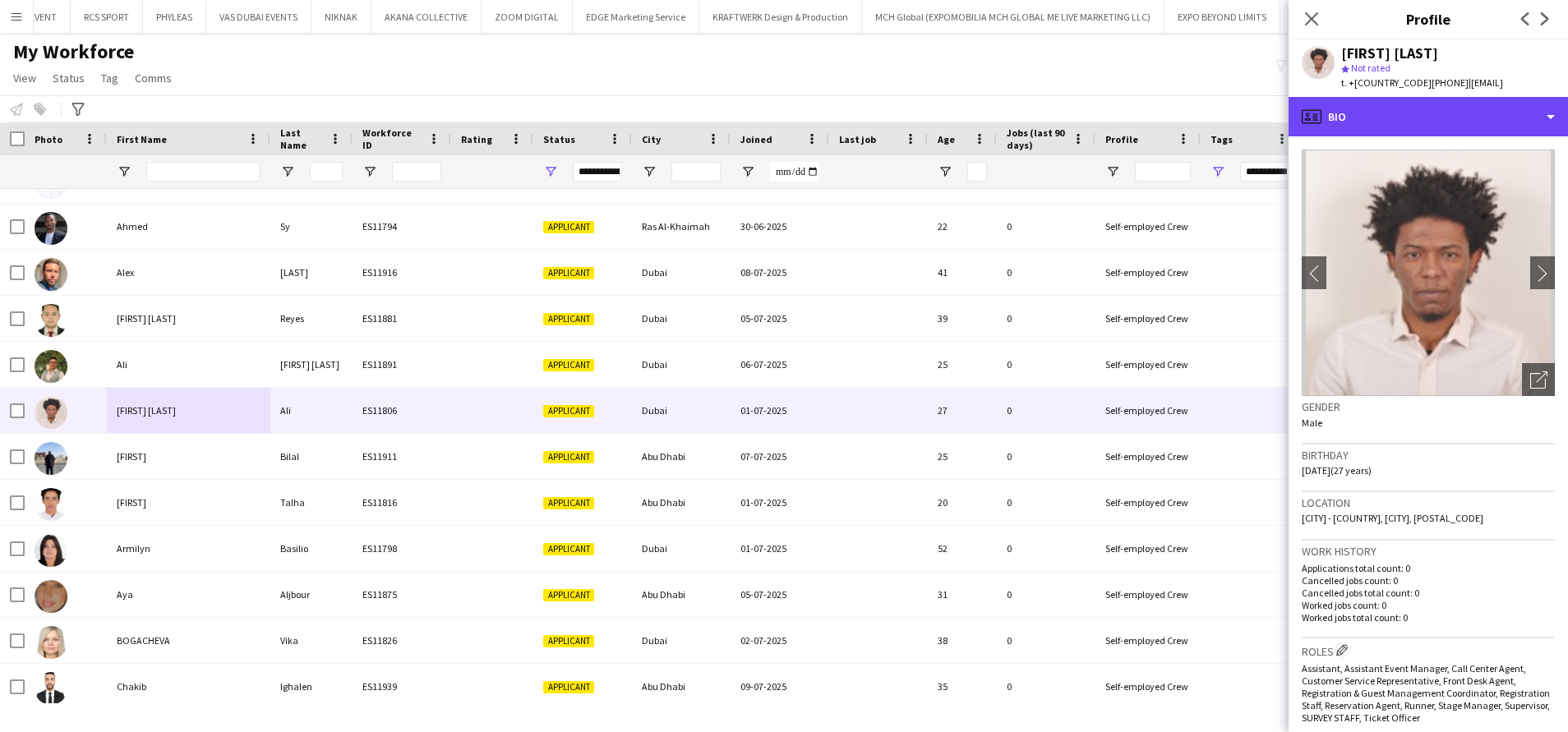 drag, startPoint x: 1501, startPoint y: 121, endPoint x: 1493, endPoint y: 153, distance: 32.984845 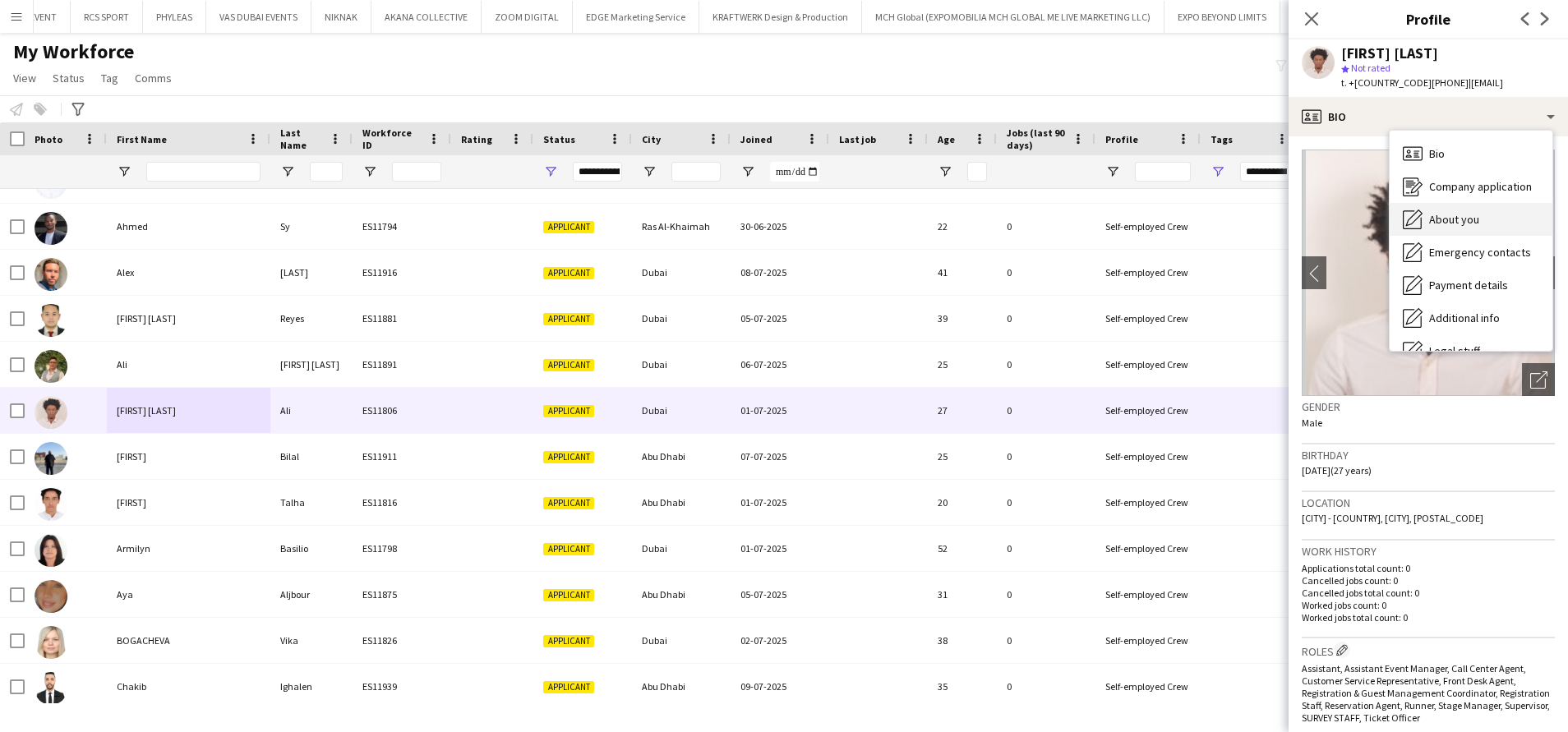 click on "About you
About you" at bounding box center (1471, 219) 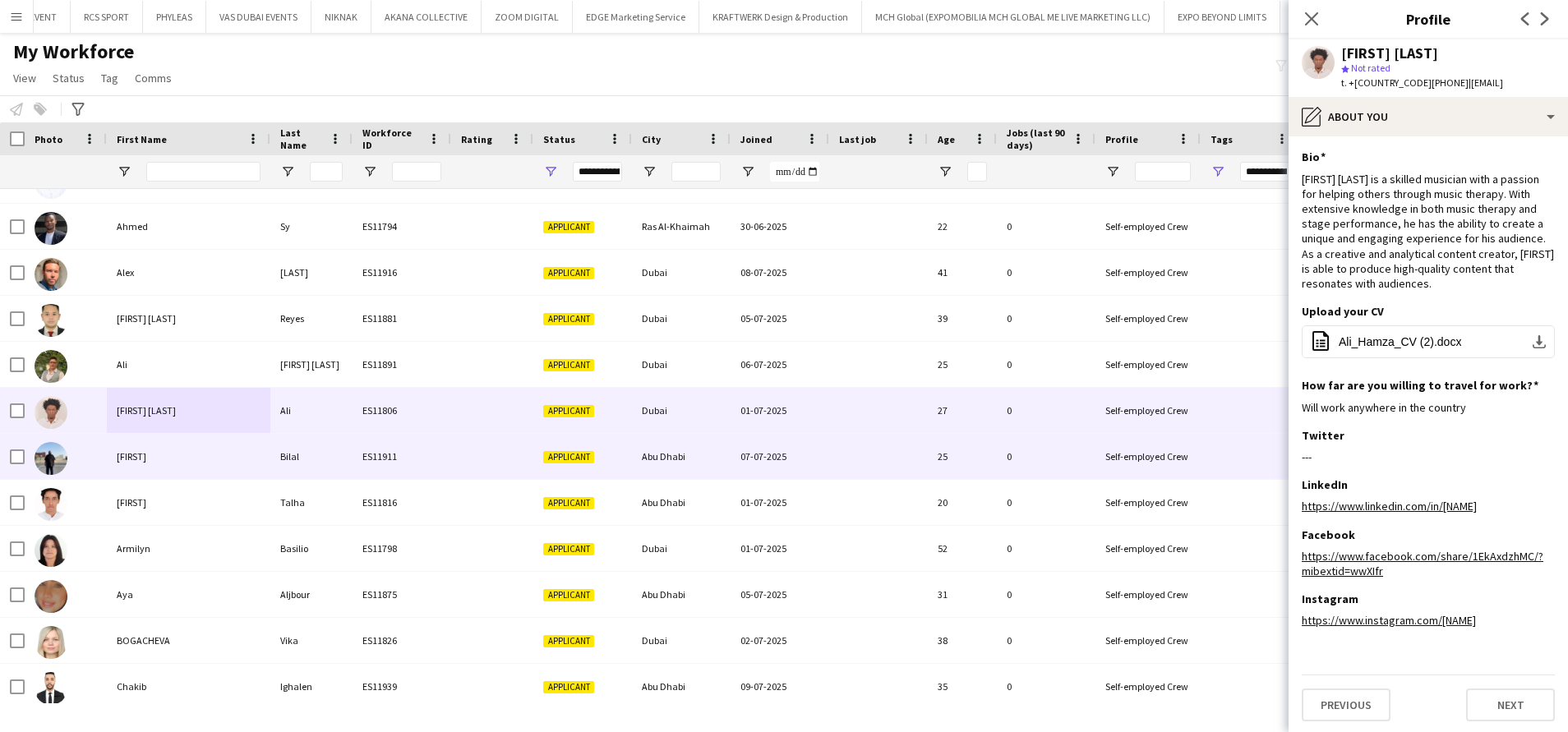 drag, startPoint x: 71, startPoint y: 474, endPoint x: 72, endPoint y: 465, distance: 9.055385 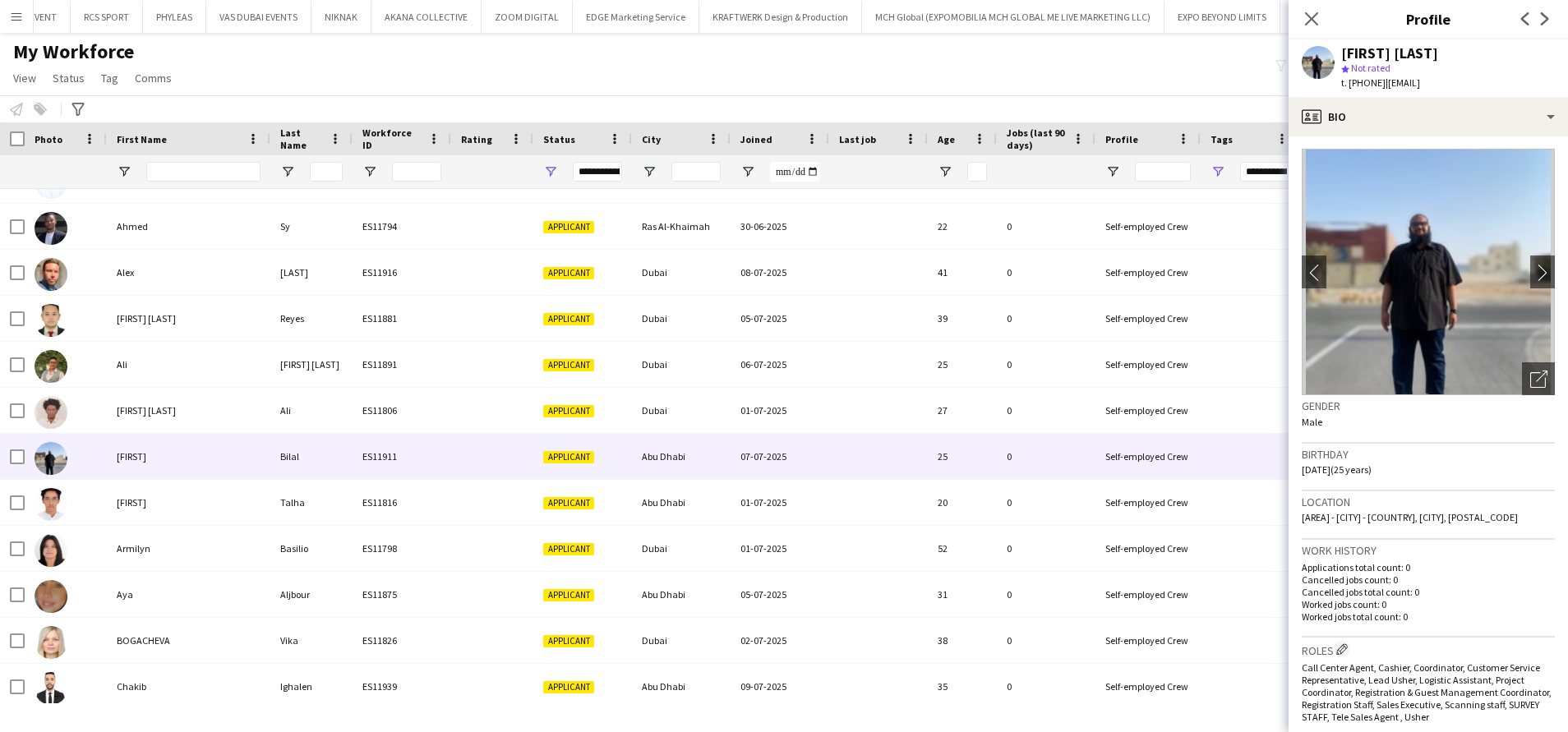 scroll, scrollTop: 0, scrollLeft: 0, axis: both 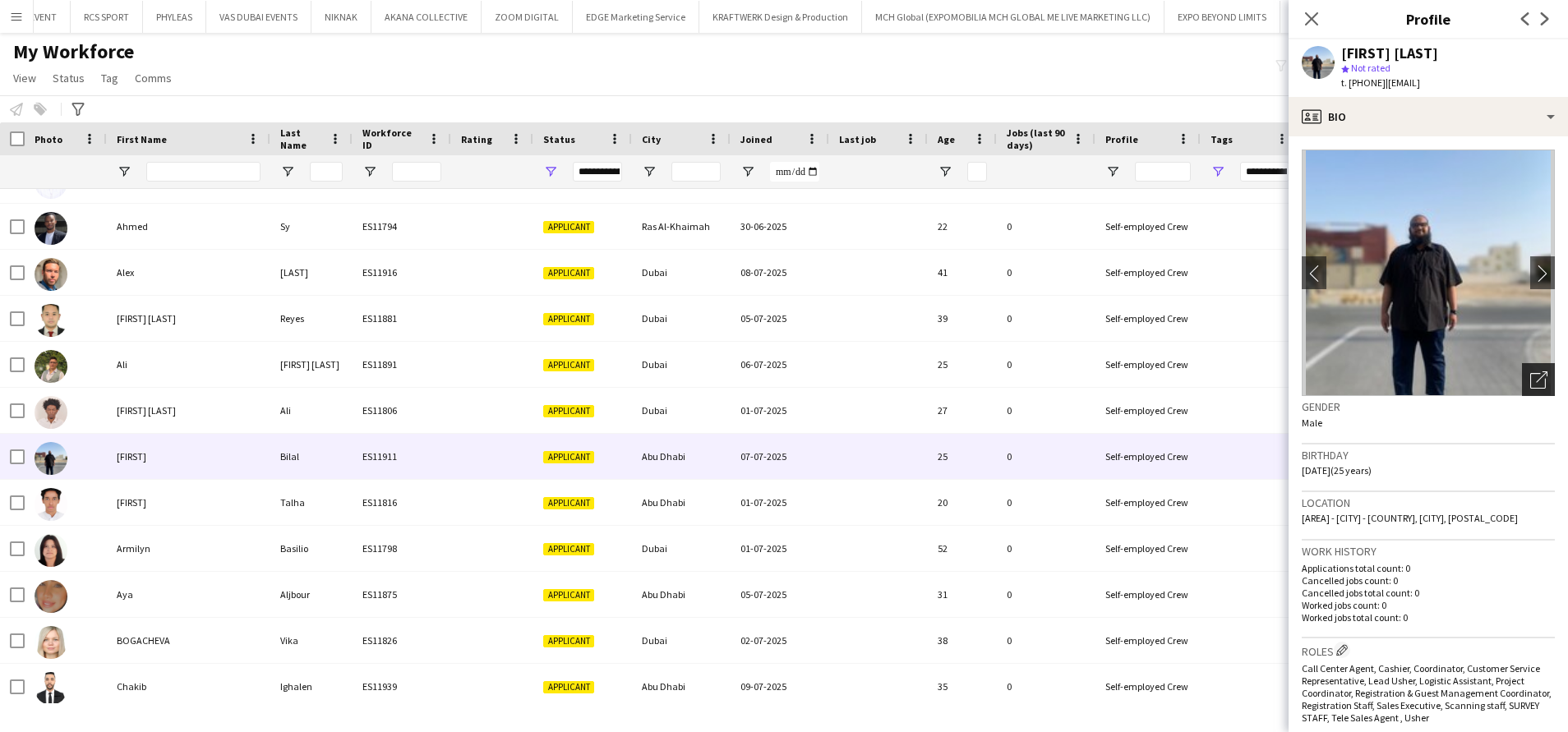 click on "Open photos pop-in" 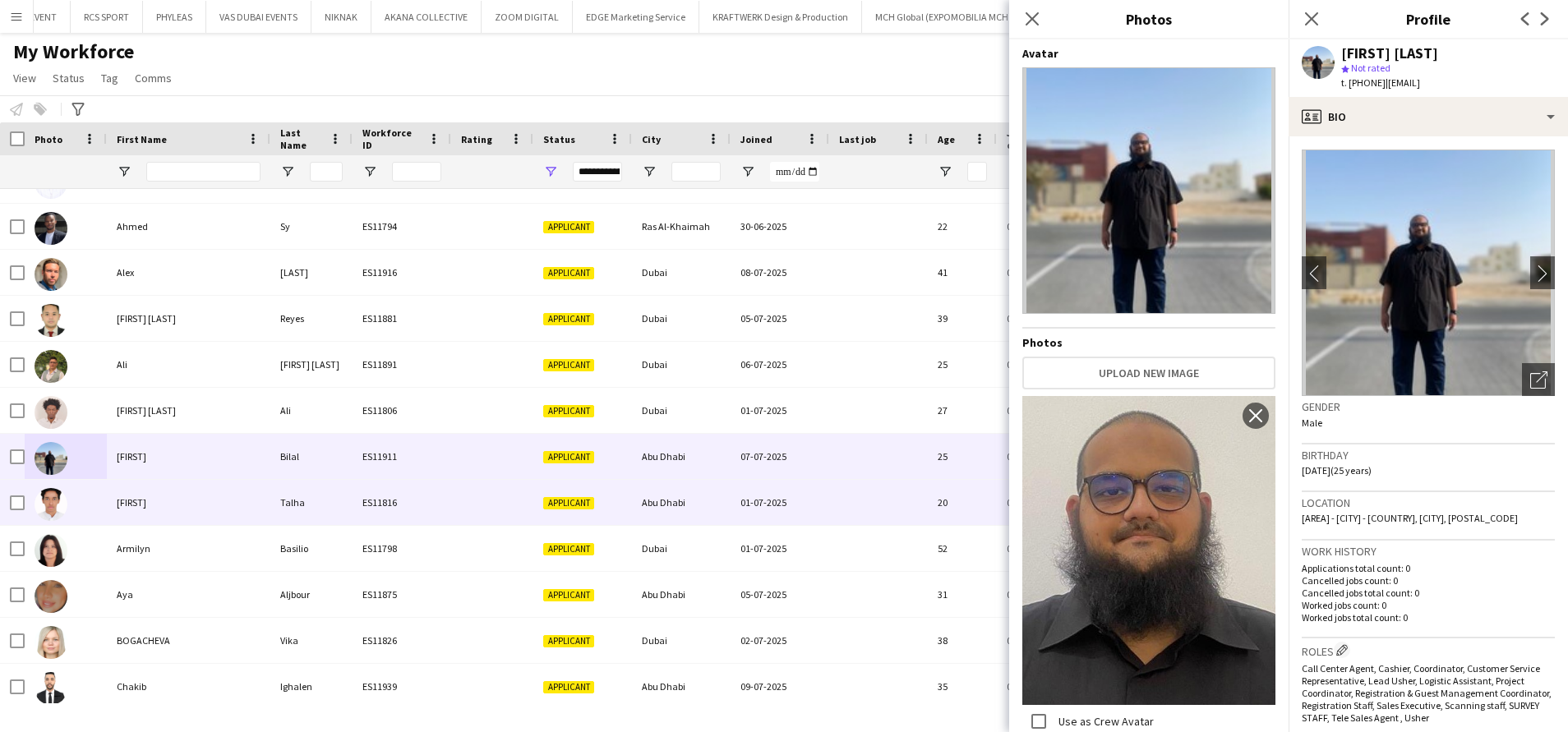 click on "Talha" at bounding box center [311, 502] 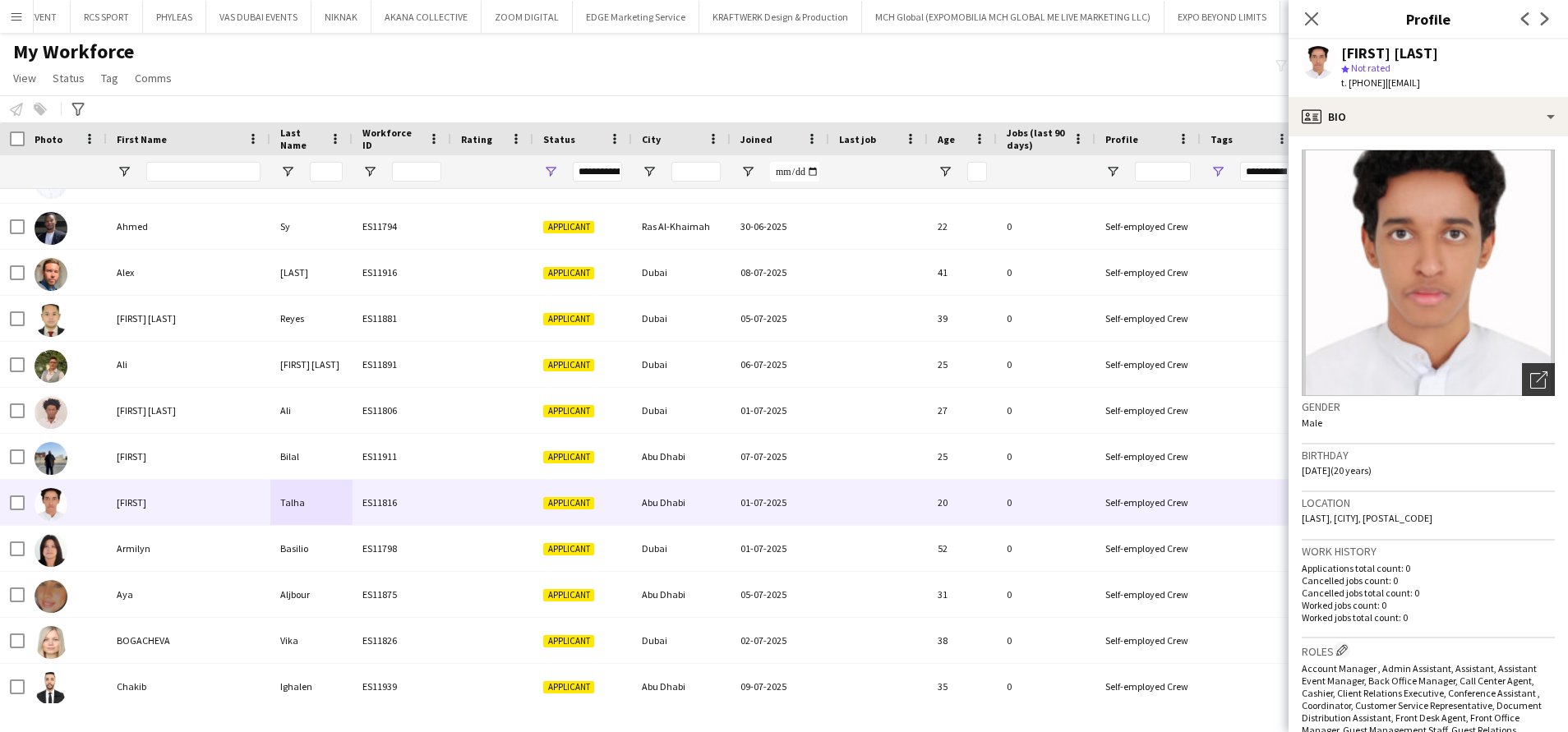 click 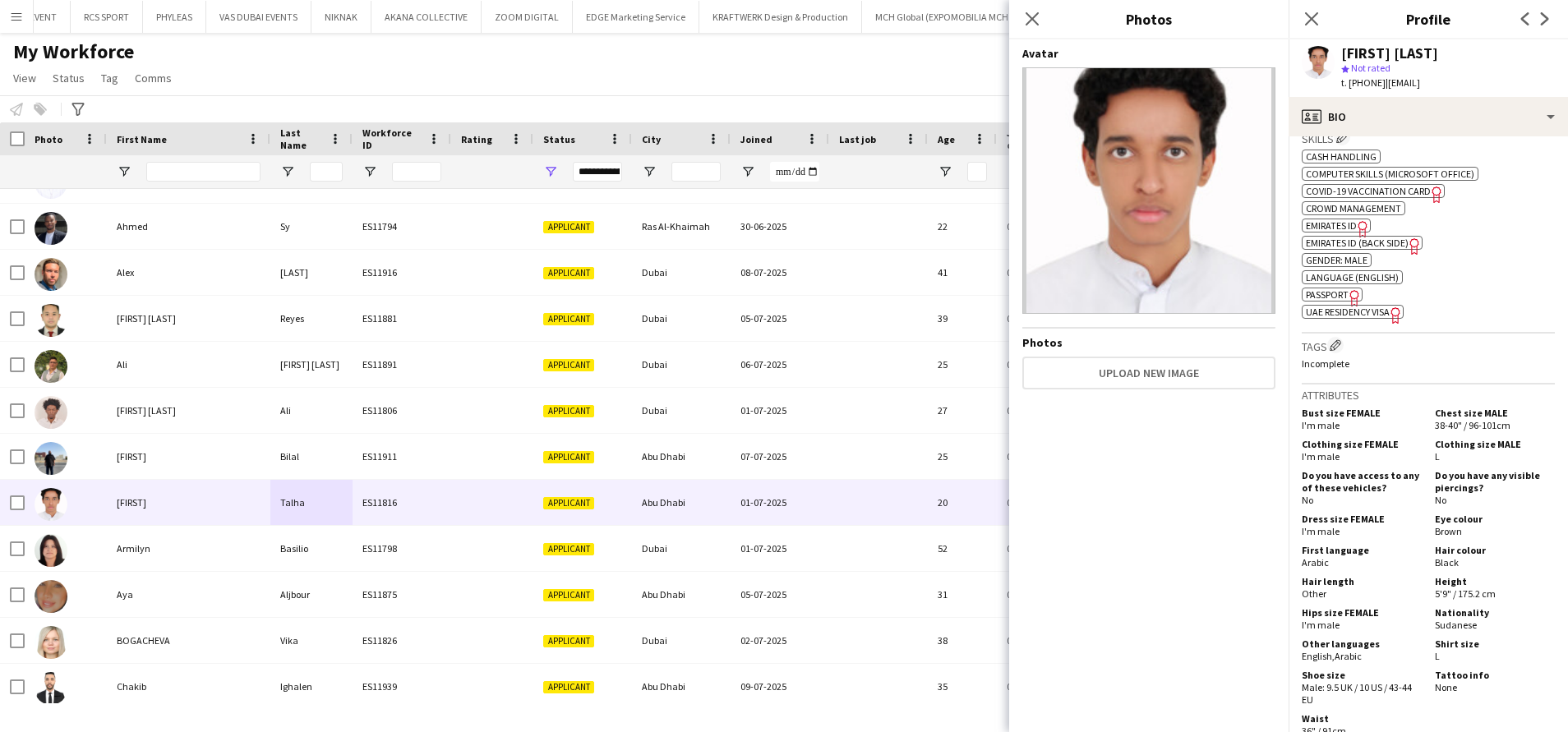 scroll, scrollTop: 739, scrollLeft: 0, axis: vertical 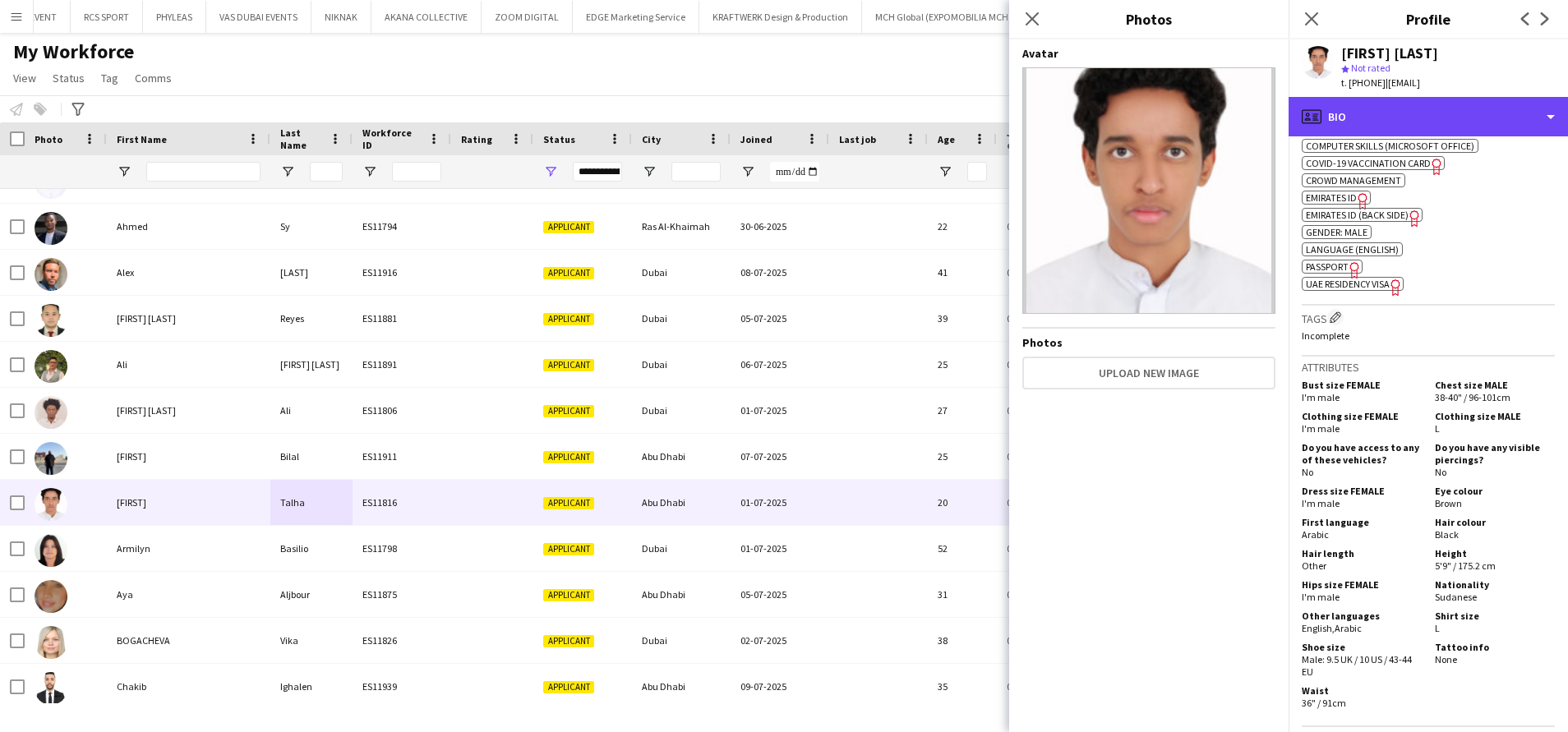 click on "profile
Bio" 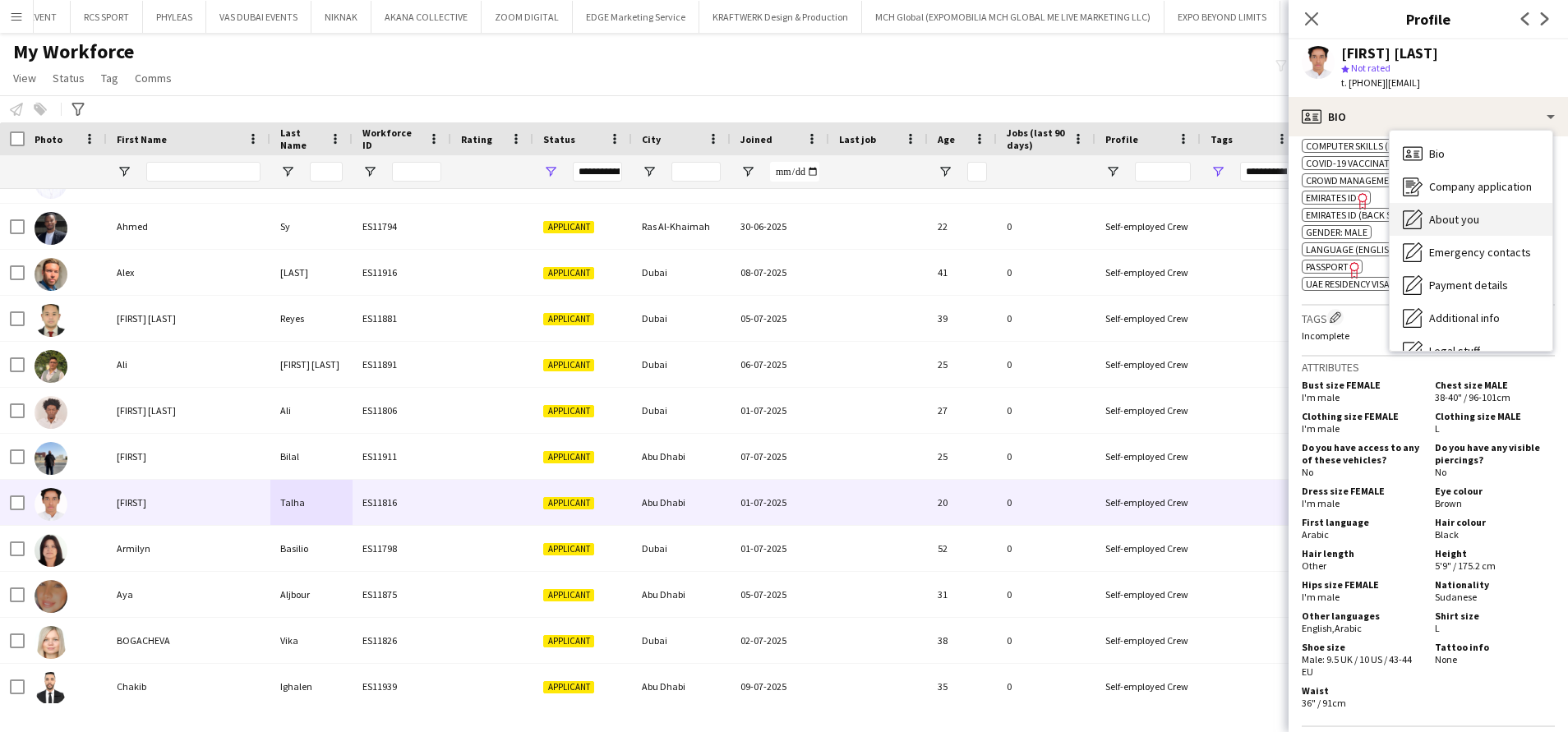 click on "About you
About you" at bounding box center (1471, 219) 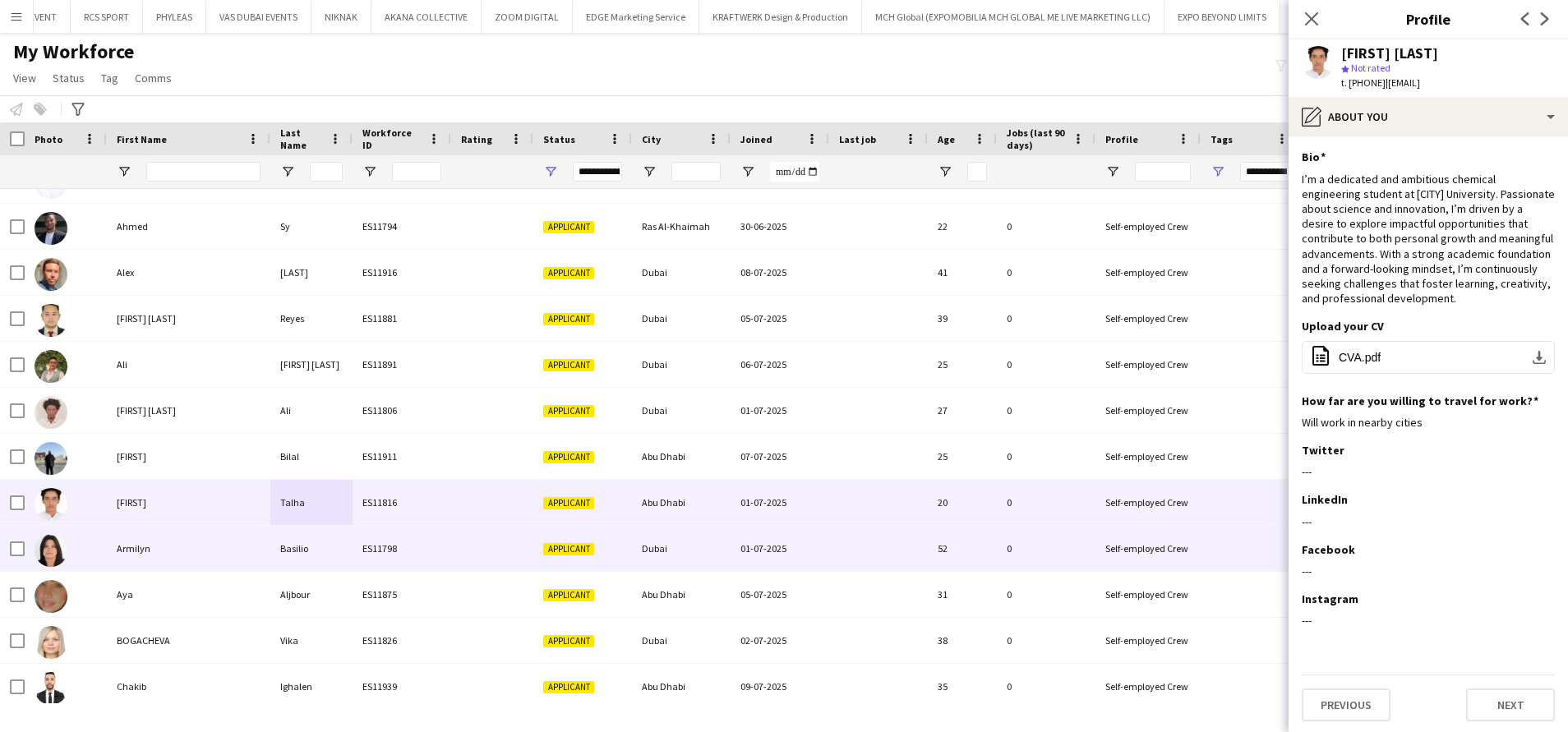 click on "Applicant" at bounding box center [583, 548] 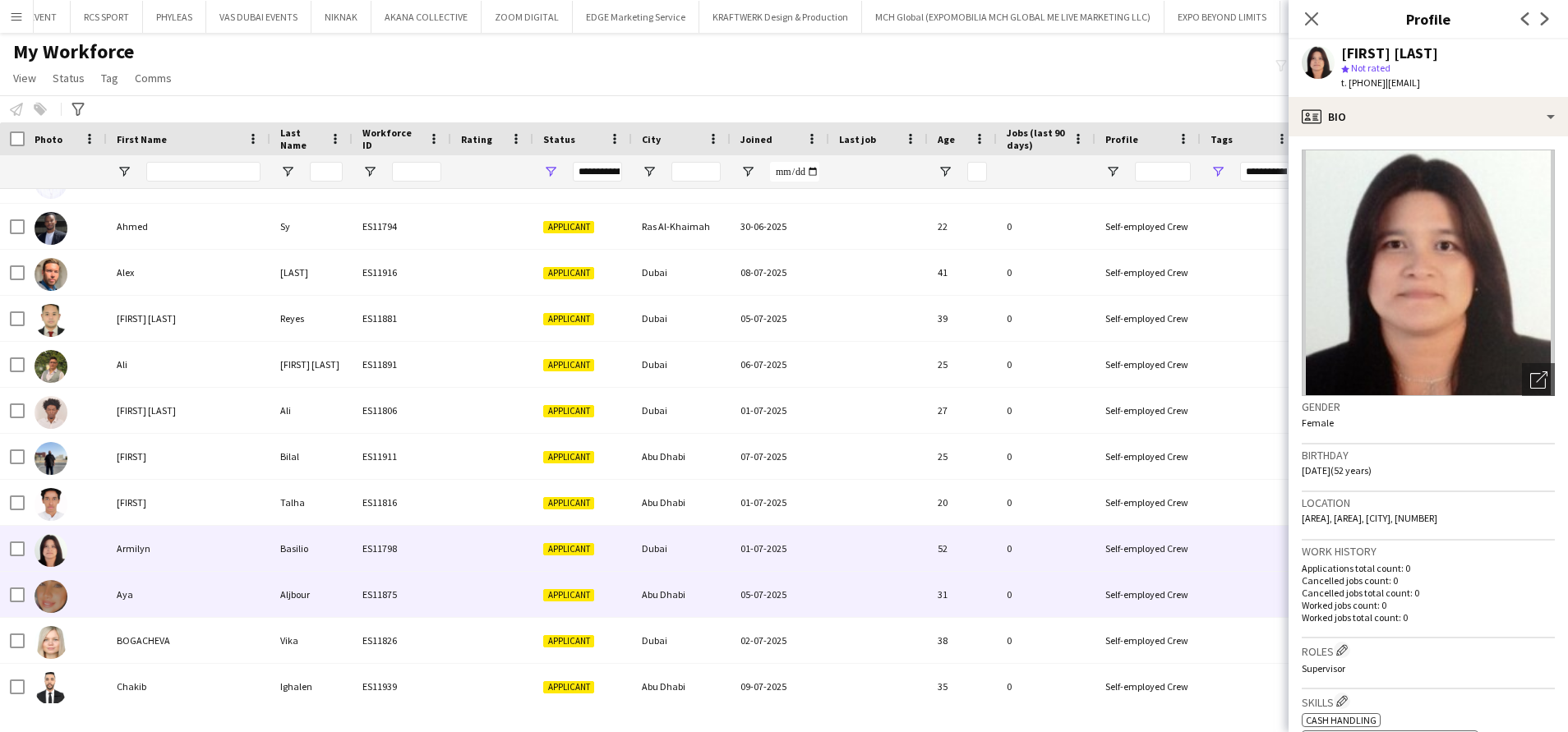 click at bounding box center (492, 594) 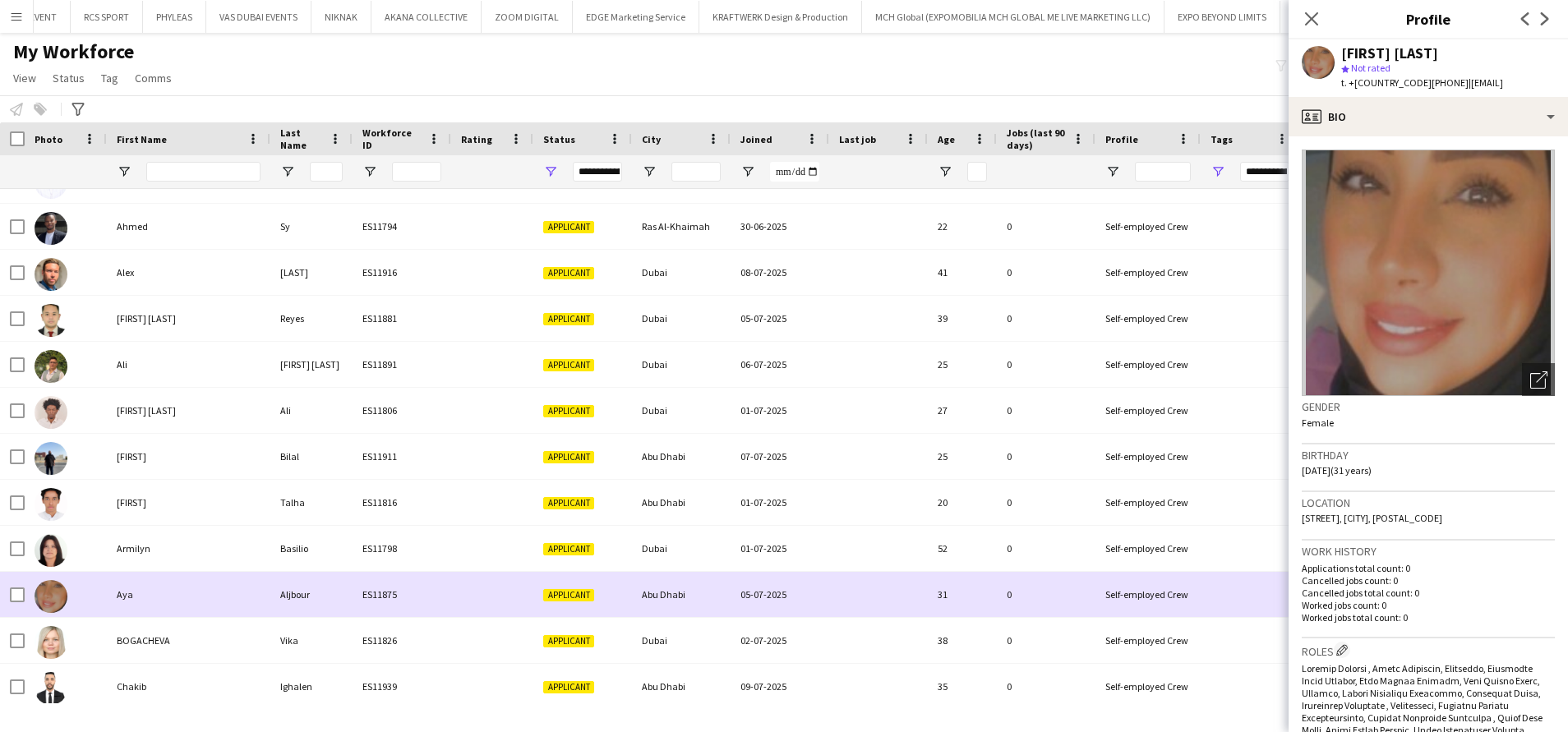 scroll, scrollTop: 370, scrollLeft: 0, axis: vertical 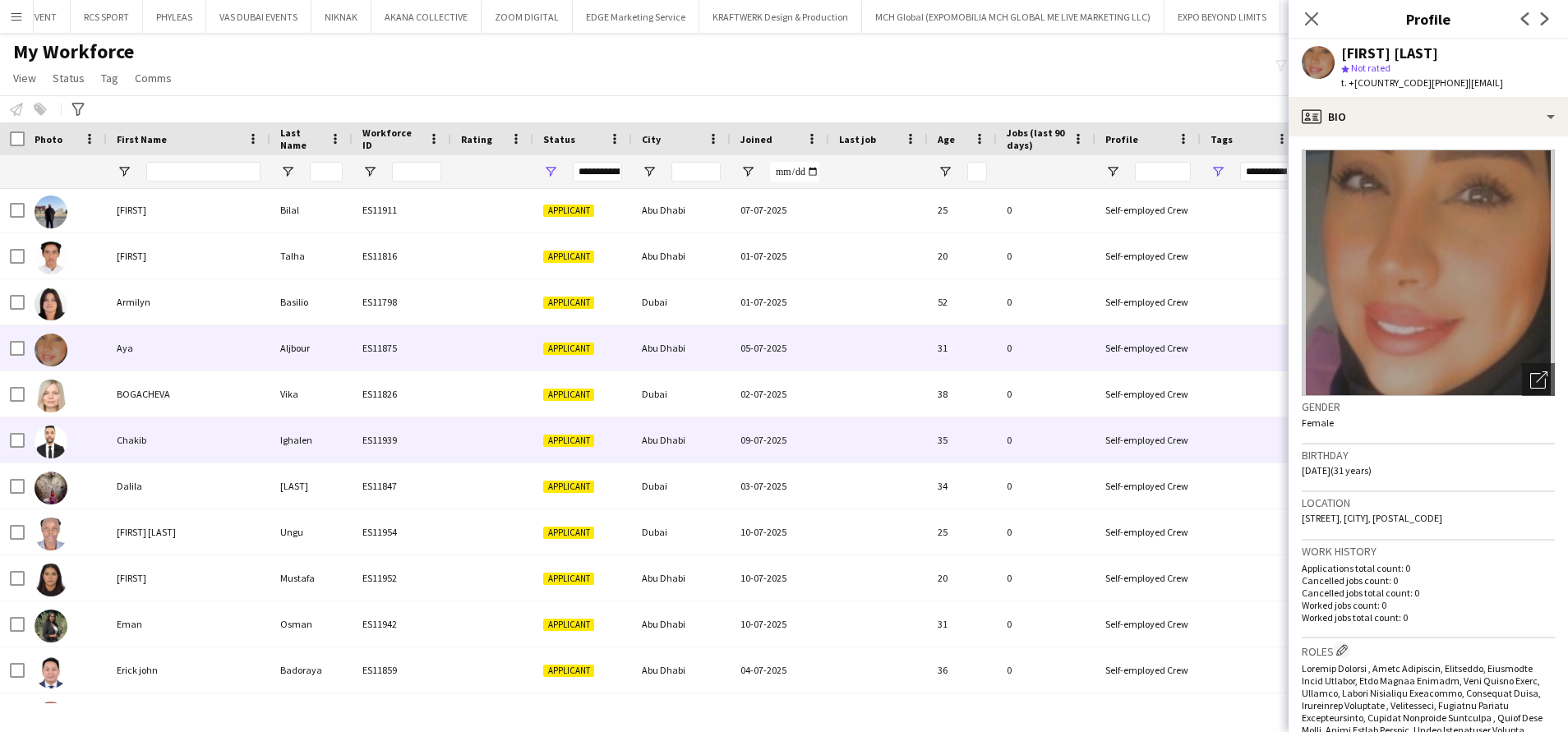 click on "Applicant" at bounding box center (569, 440) 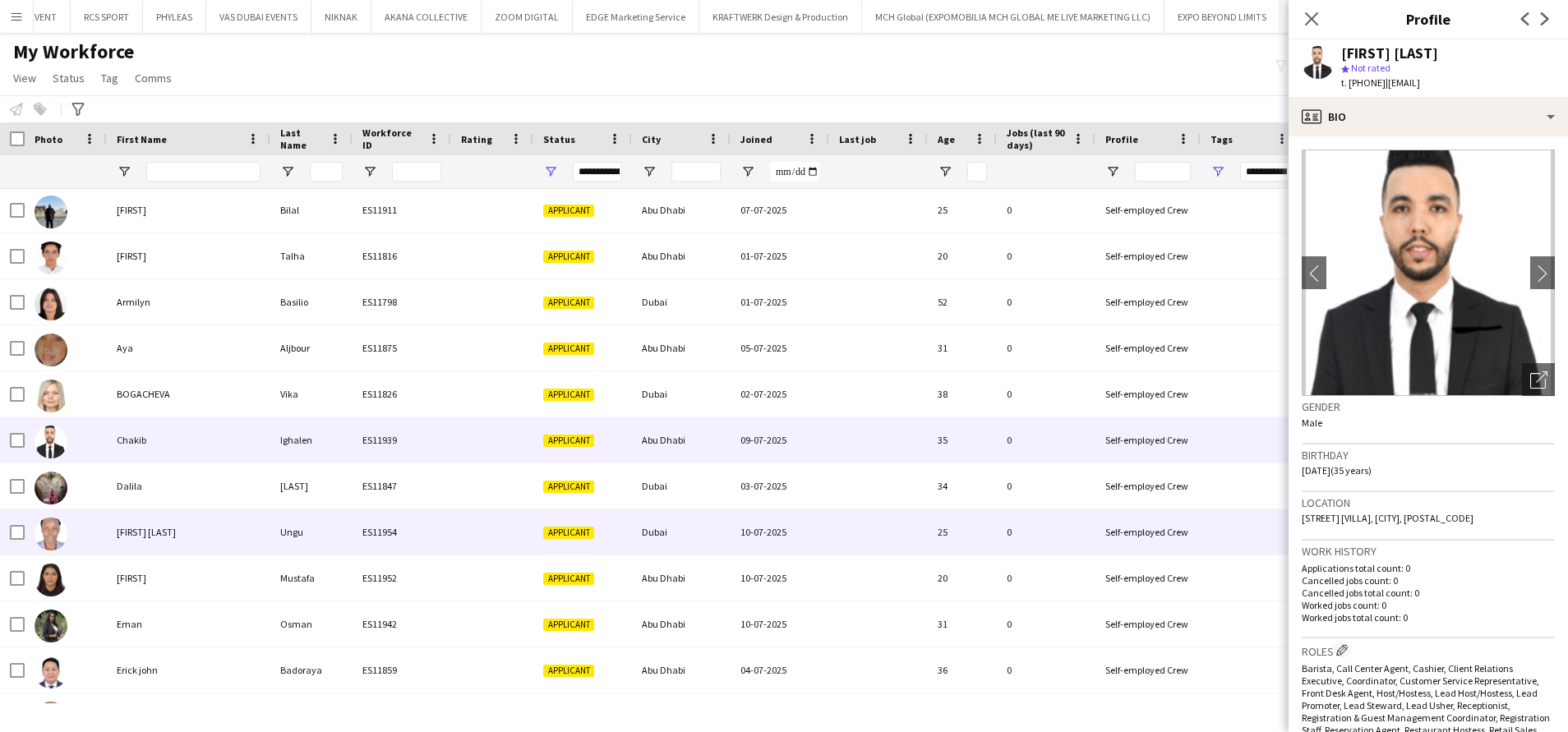 click on "Dubai" at bounding box center [681, 532] 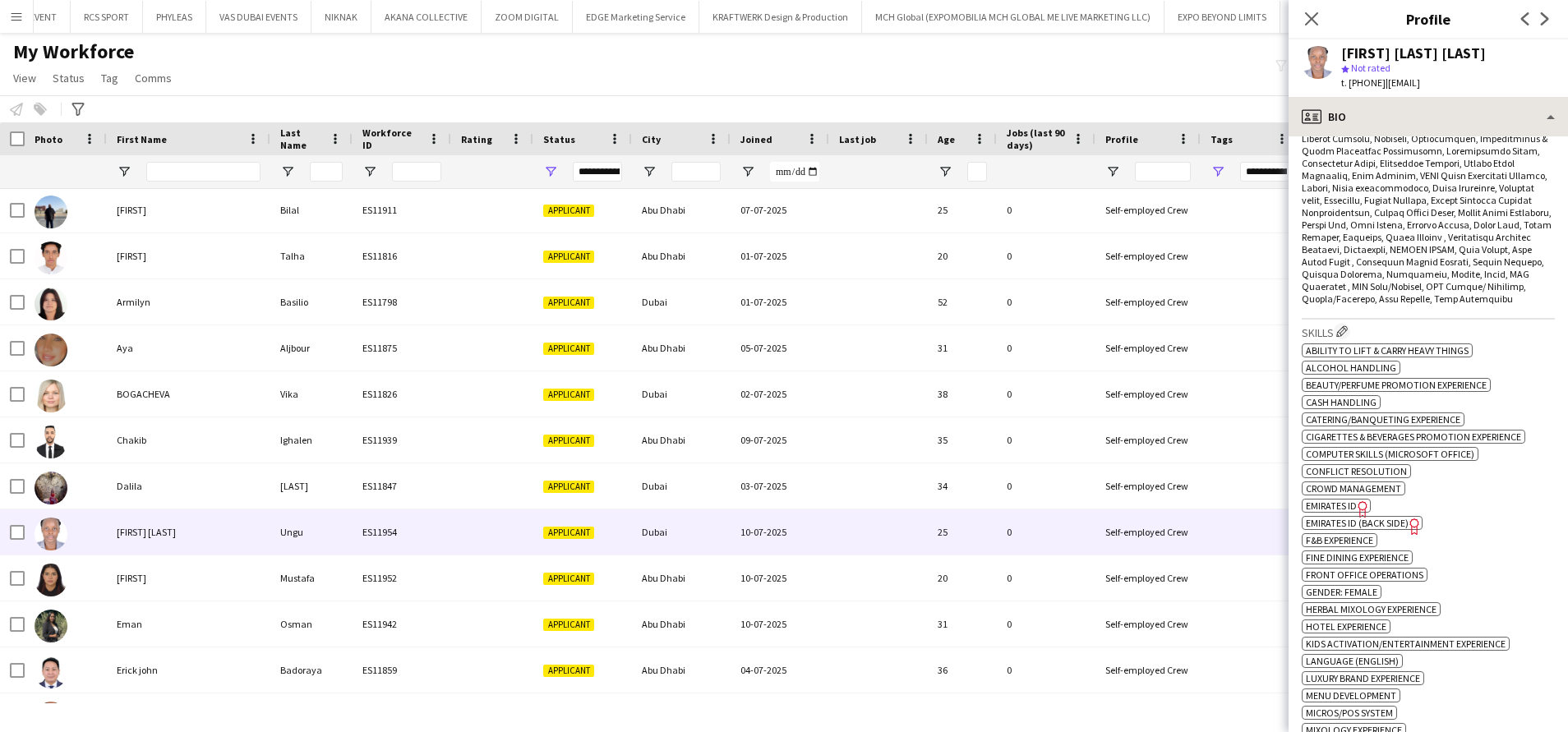 scroll, scrollTop: 246, scrollLeft: 0, axis: vertical 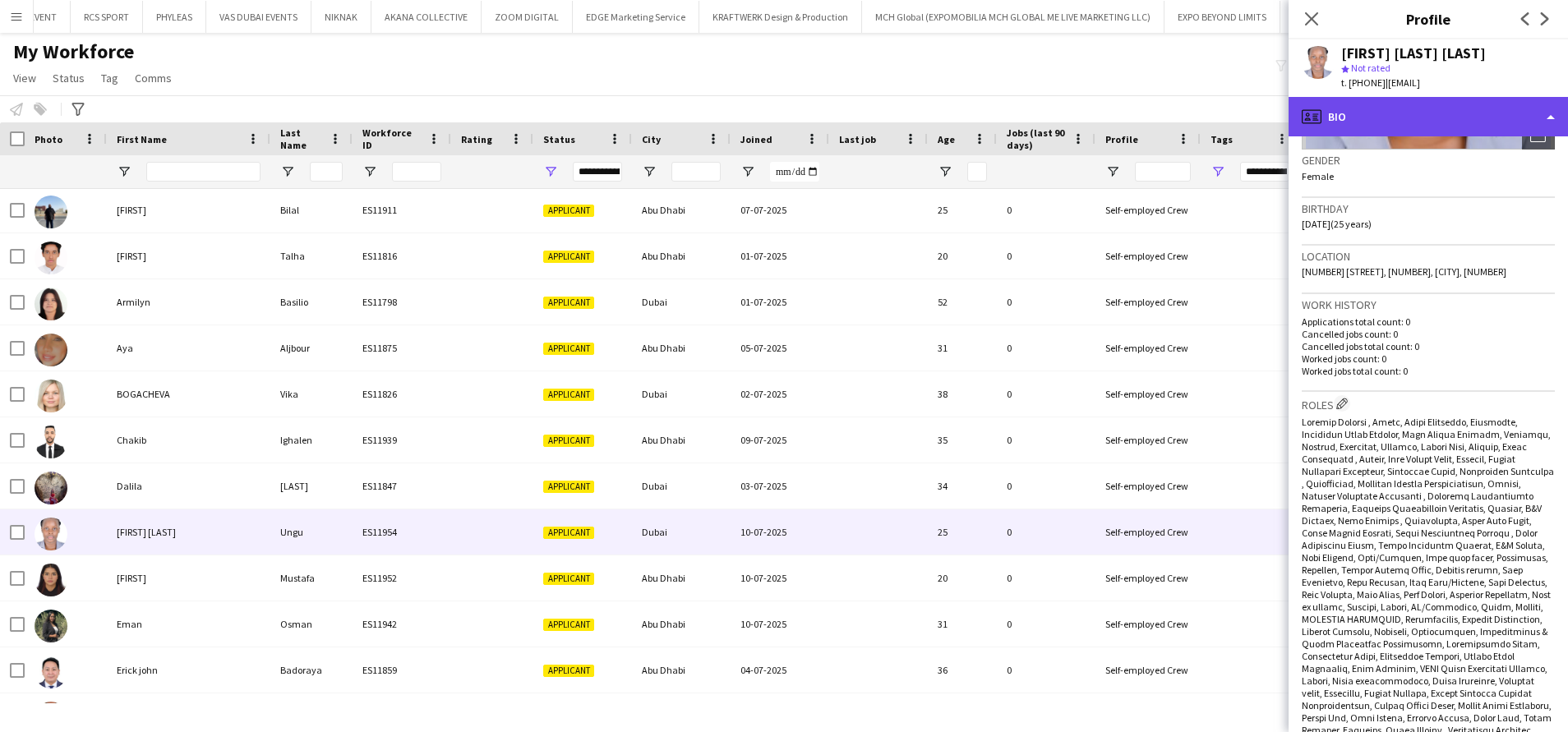 click on "profile
Bio" 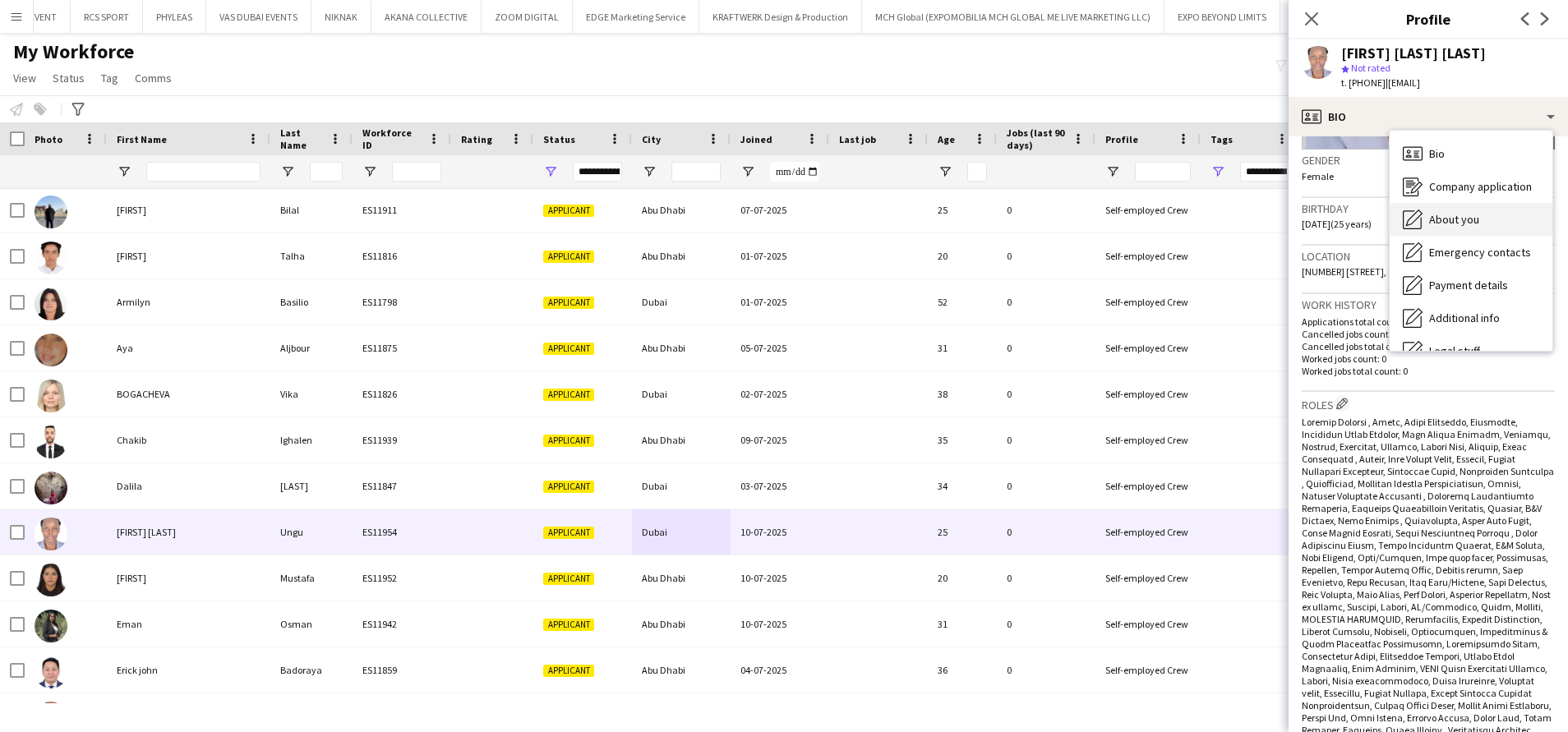 click on "About you" at bounding box center [1454, 219] 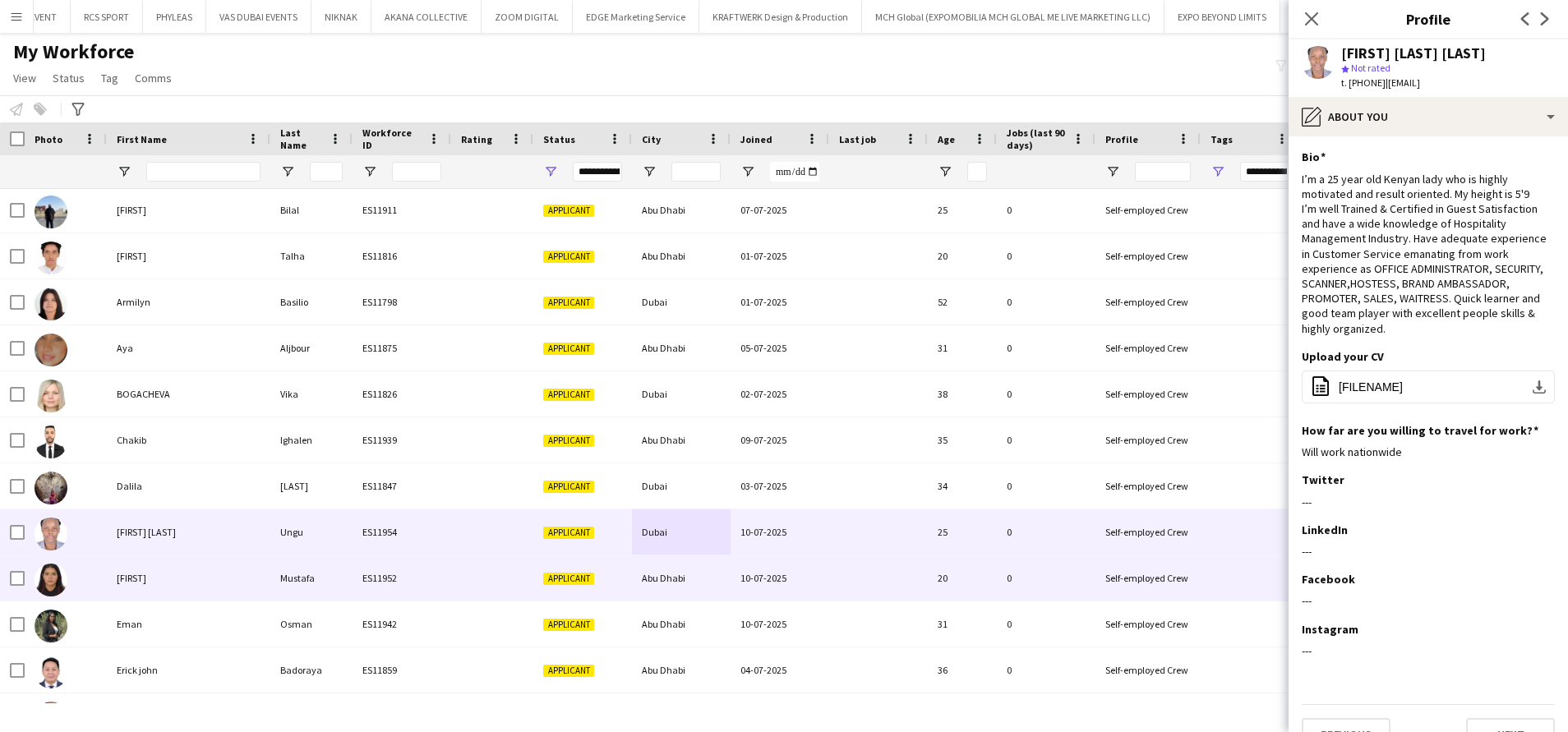 click on "[FIRST]" at bounding box center (188, 578) 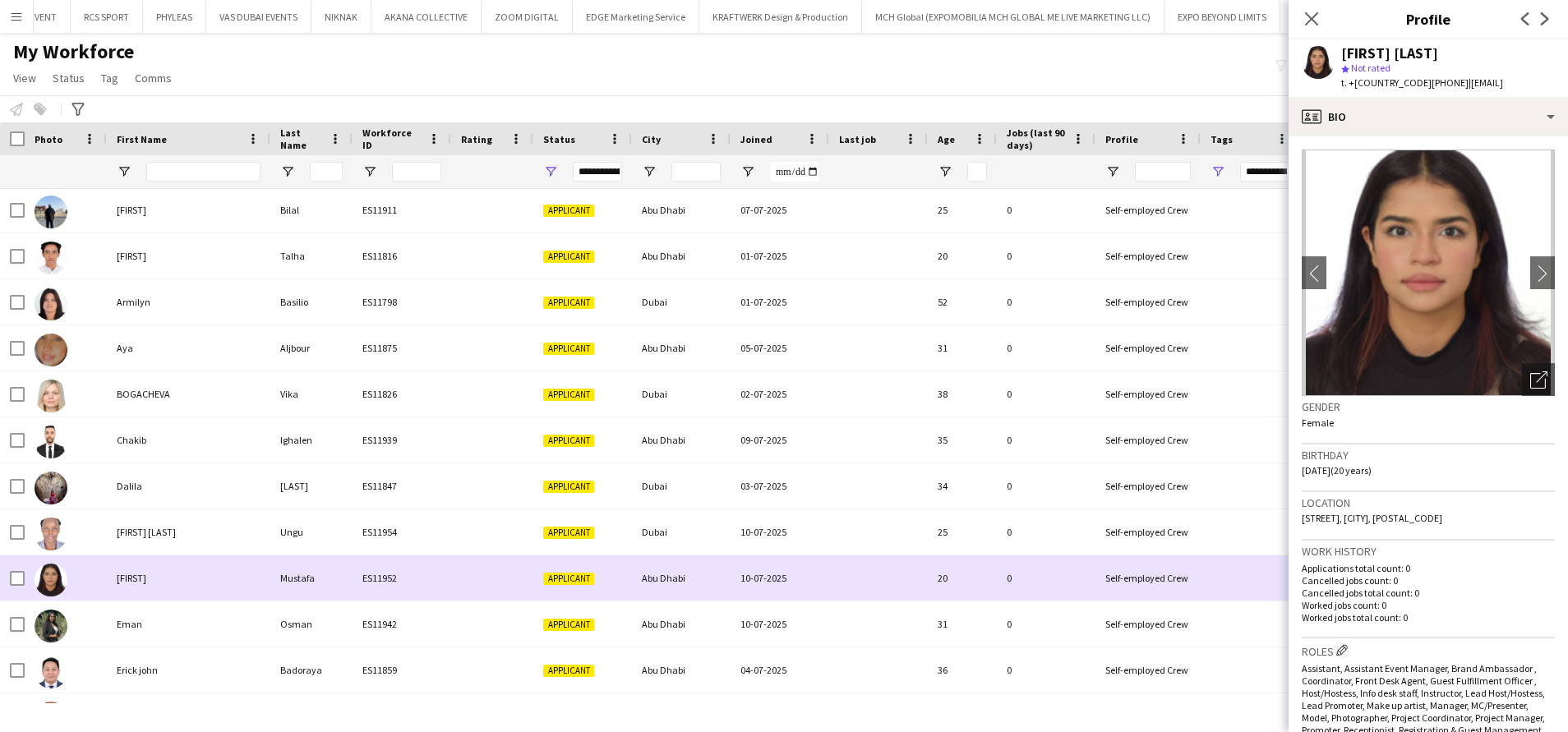 scroll, scrollTop: 439, scrollLeft: 0, axis: vertical 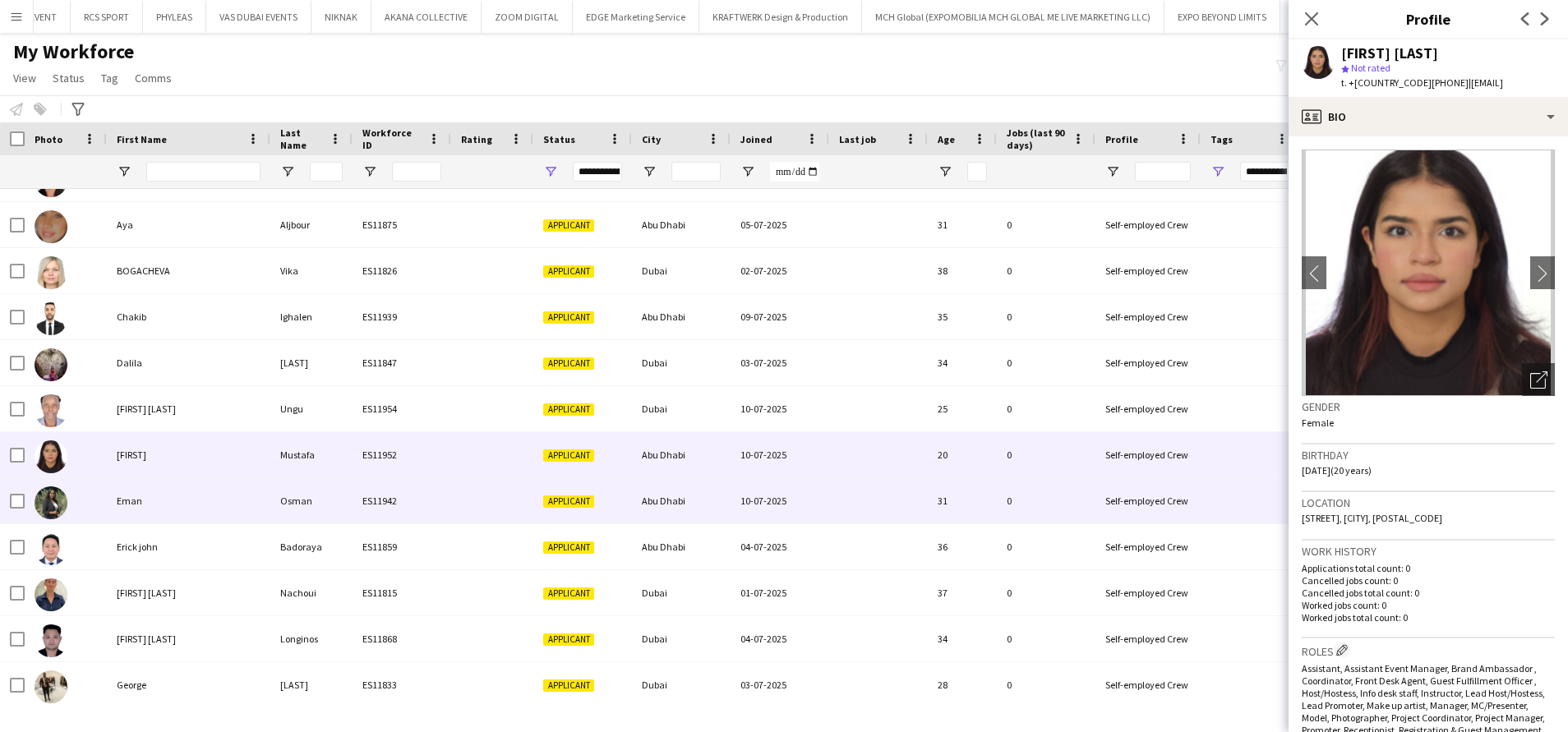 click on "Eman" at bounding box center (188, 500) 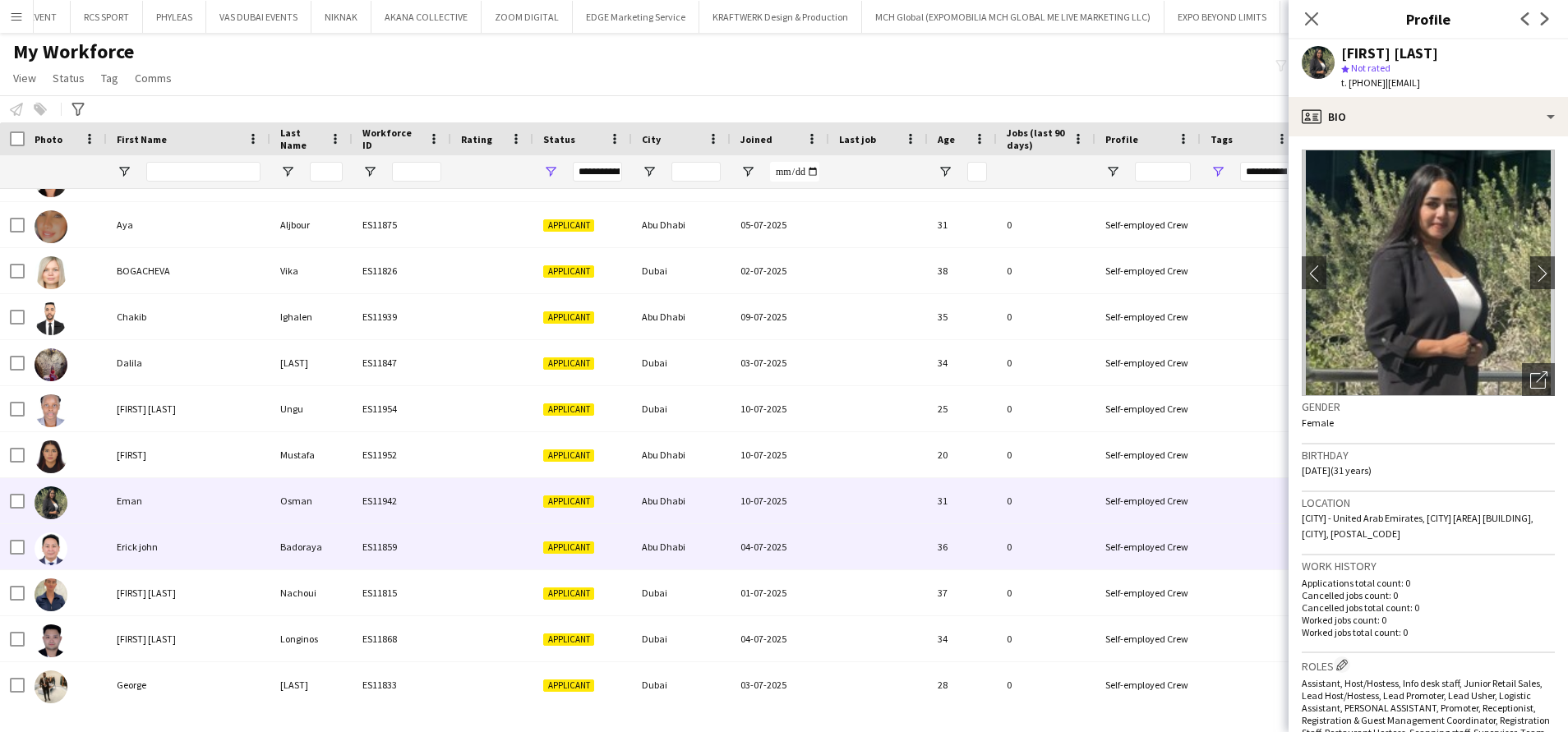drag, startPoint x: 273, startPoint y: 554, endPoint x: 267, endPoint y: 562, distance: 10 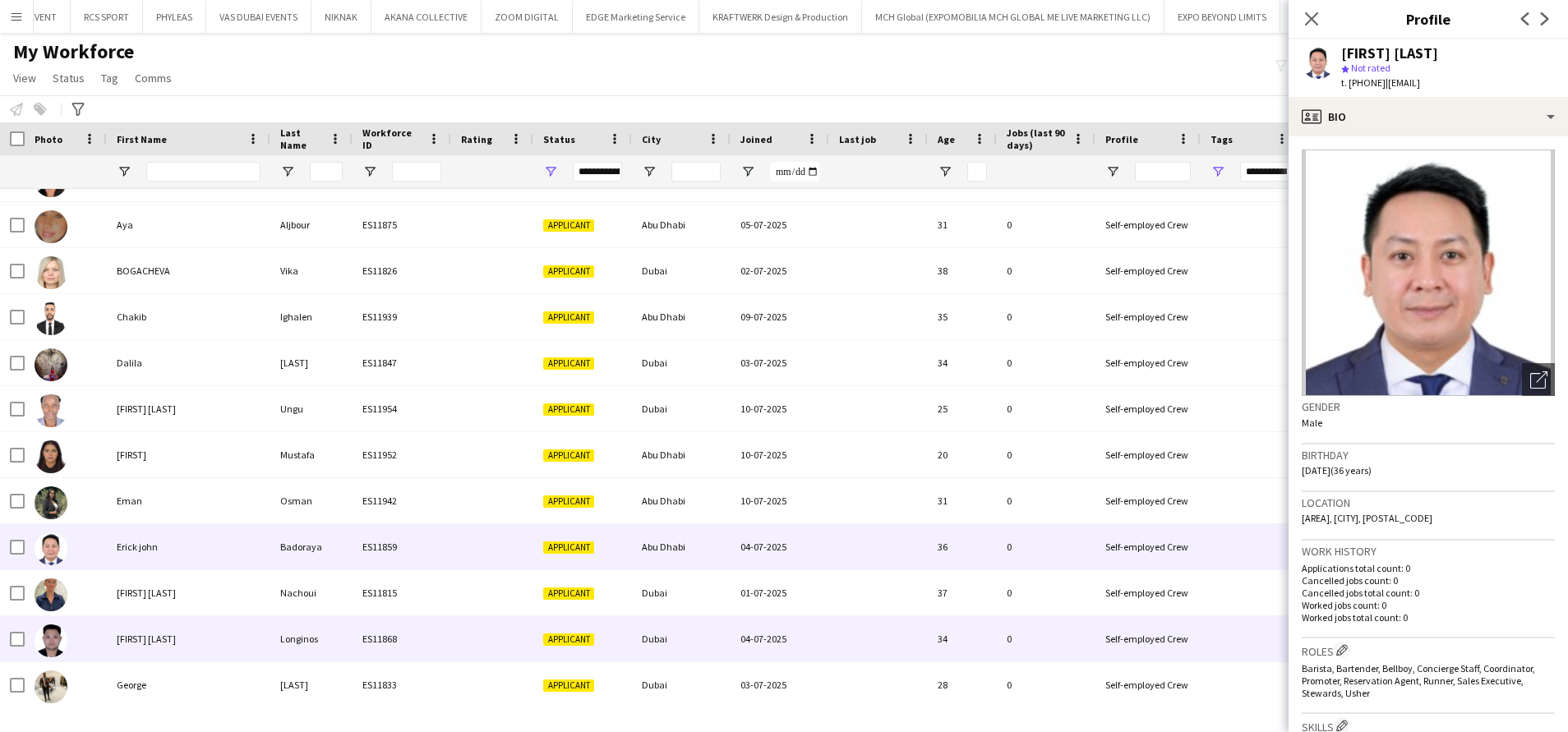scroll, scrollTop: 616, scrollLeft: 0, axis: vertical 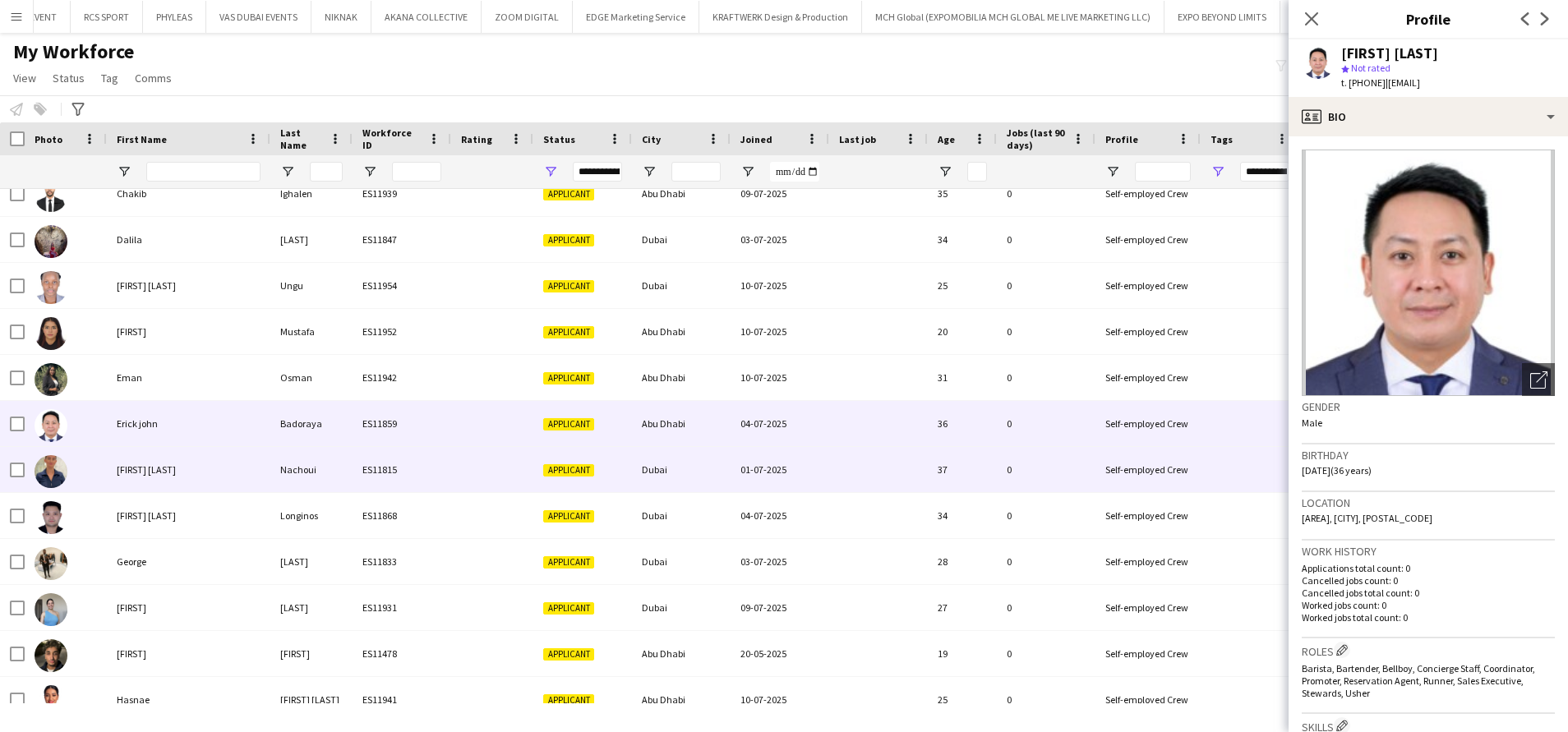 click on "[FIRST] [LAST]" at bounding box center [188, 469] 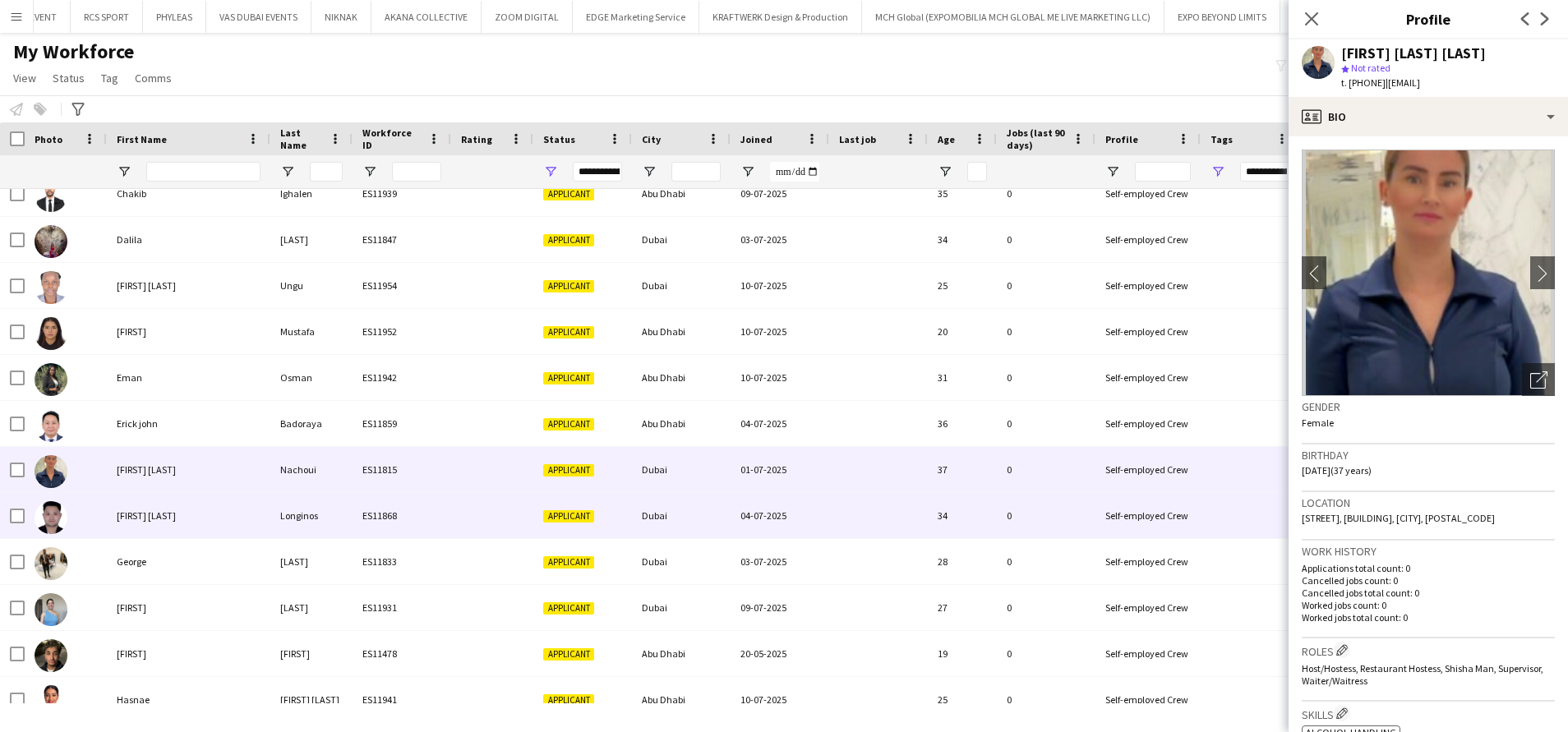 click on "[FIRST] [LAST]" at bounding box center (188, 515) 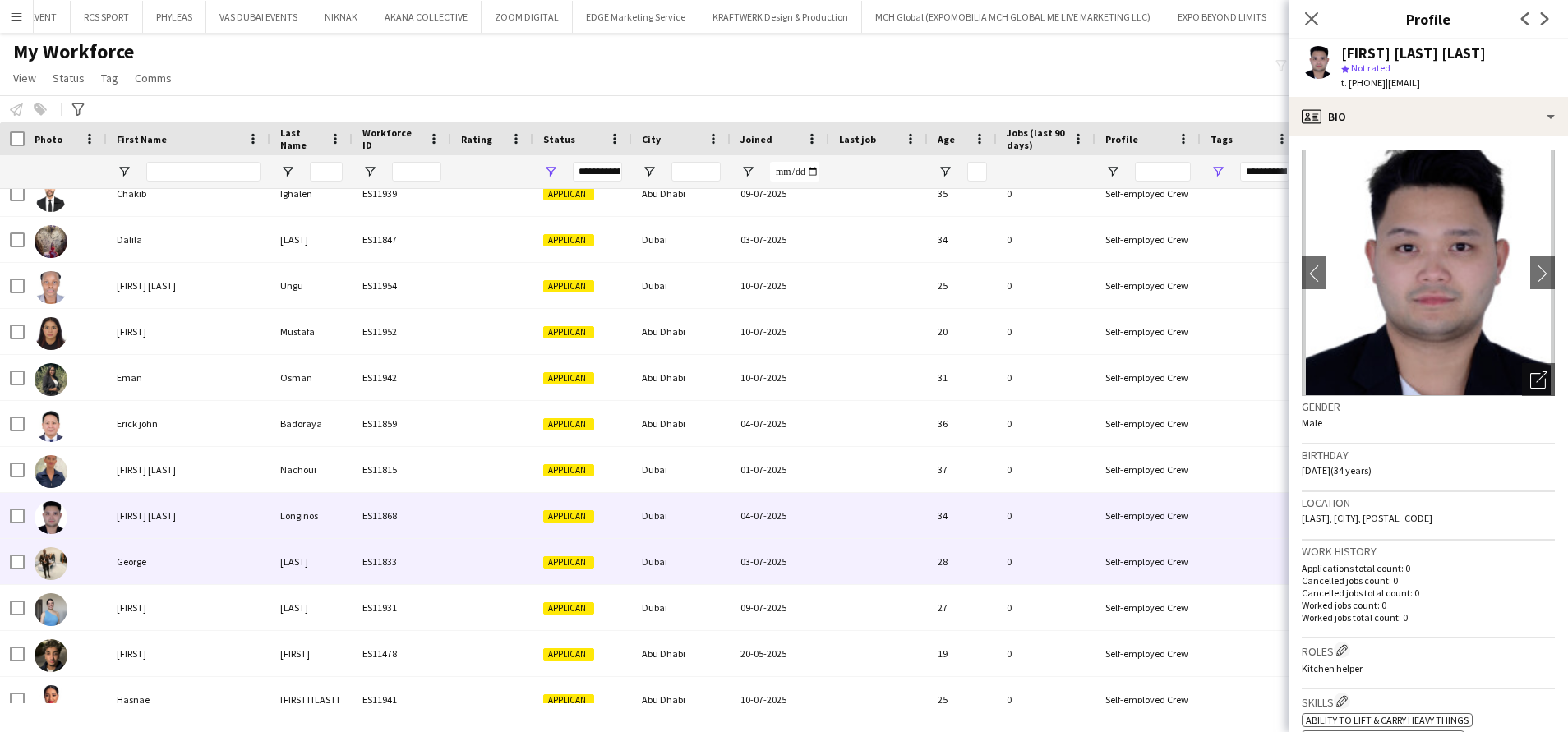 click on "George" at bounding box center (188, 561) 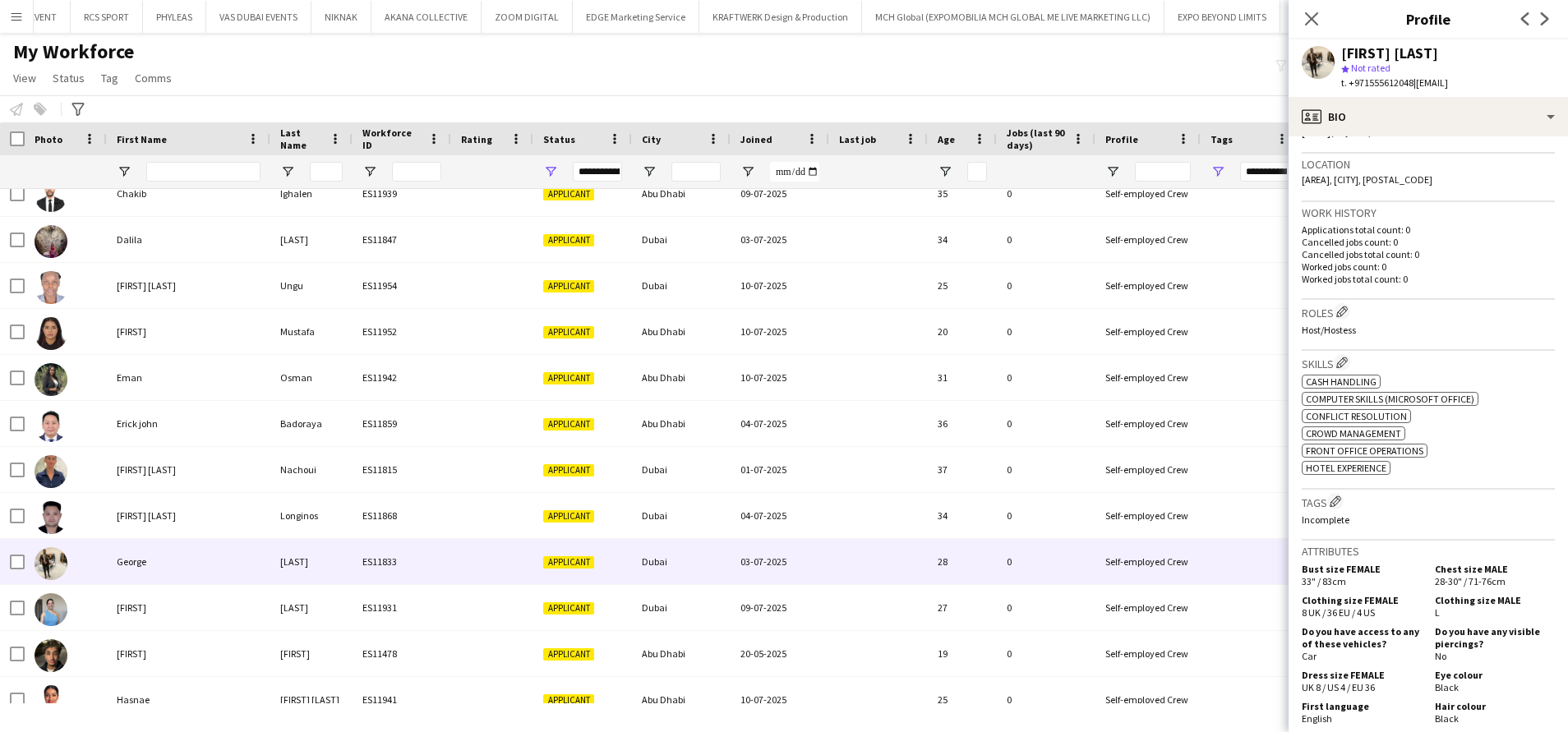 scroll, scrollTop: 493, scrollLeft: 0, axis: vertical 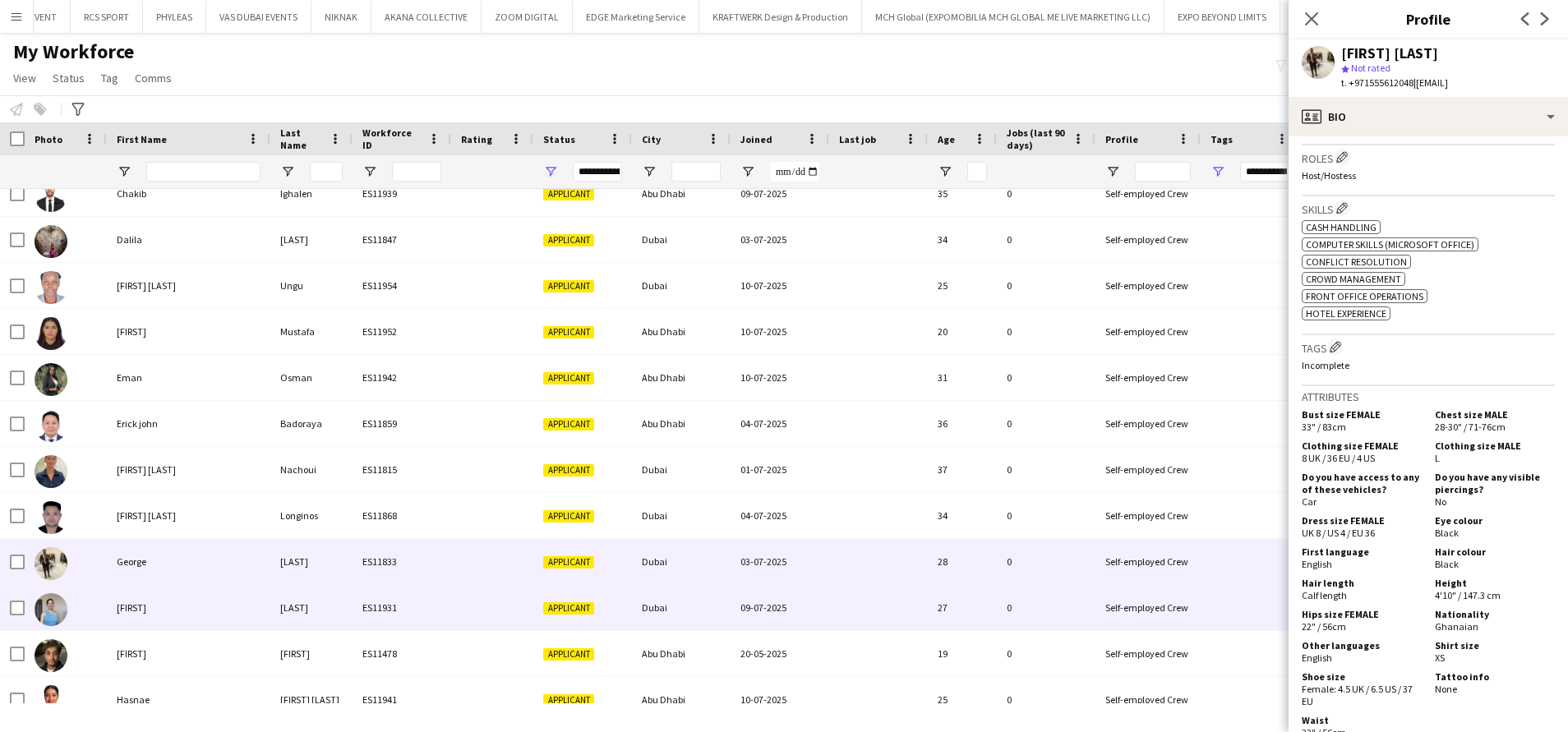 click on "Gladys" at bounding box center [188, 607] 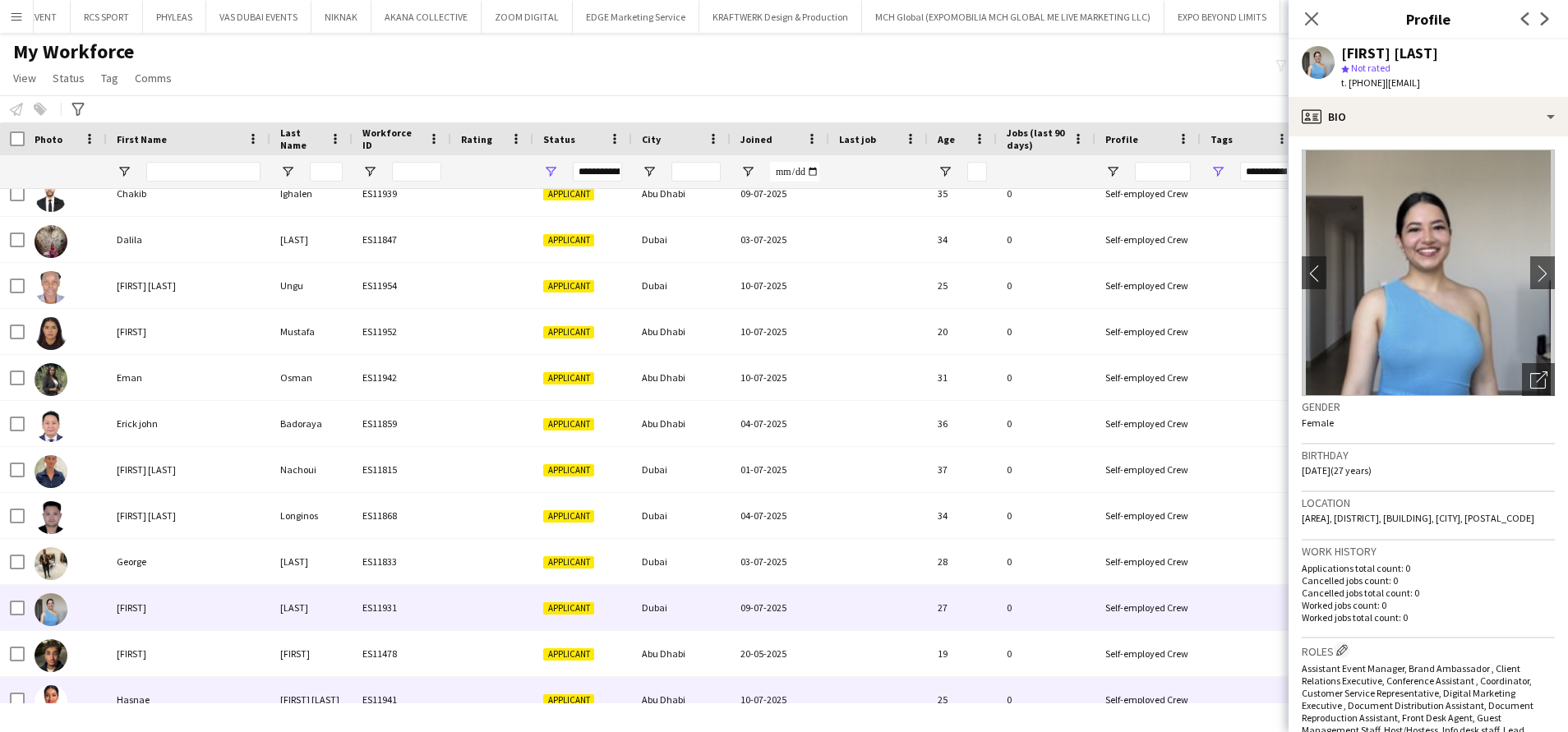 scroll, scrollTop: 739, scrollLeft: 0, axis: vertical 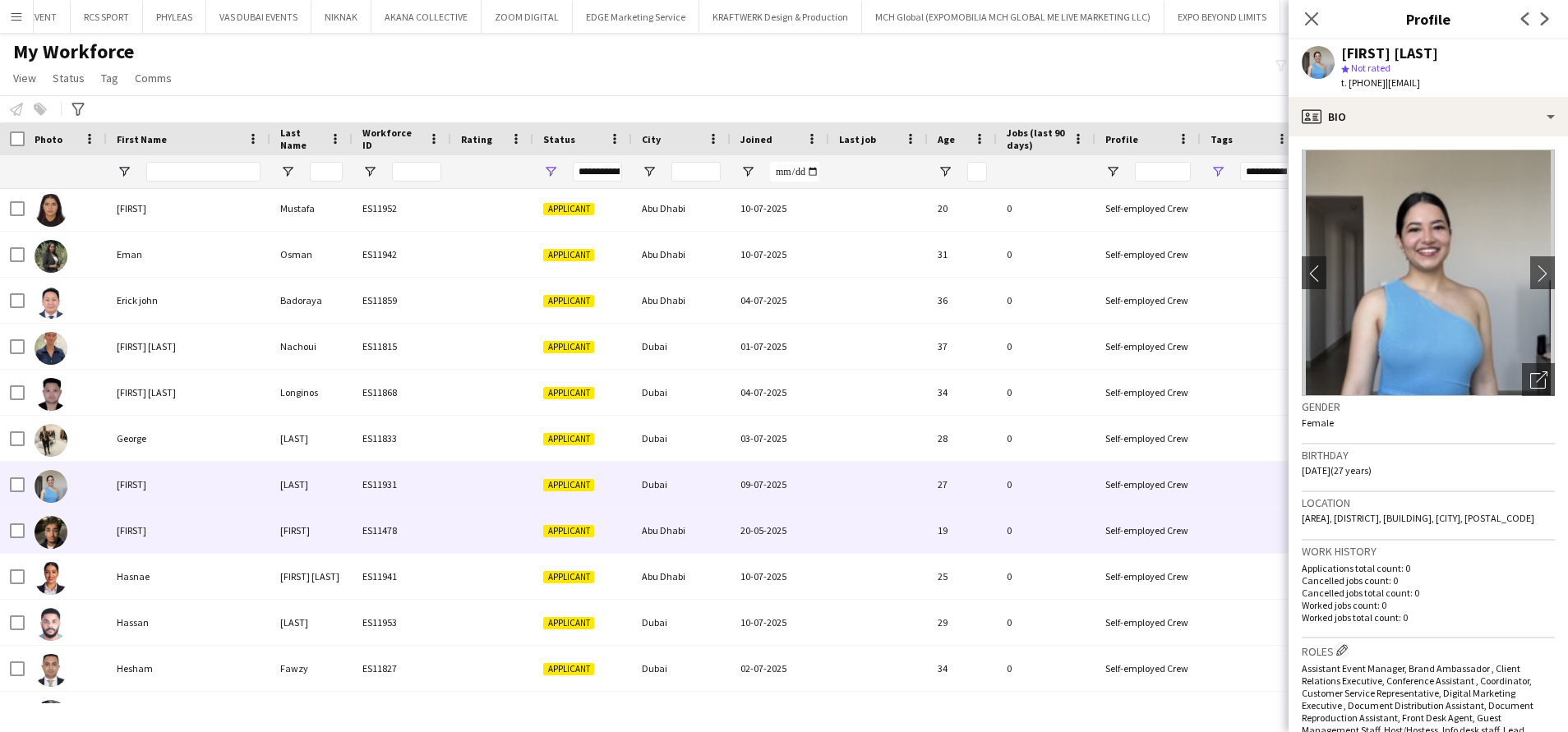 click on "Haitham" at bounding box center [188, 530] 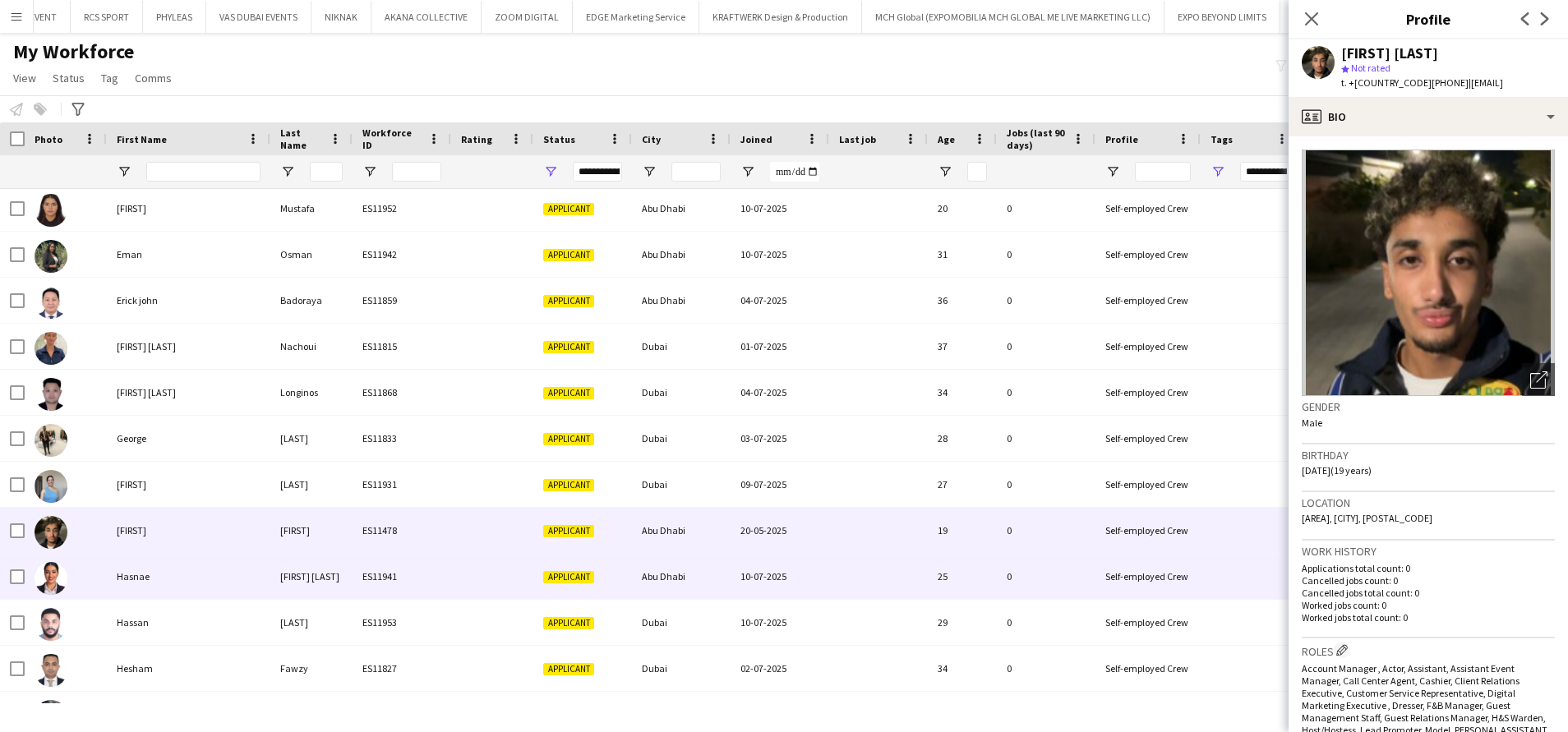 click on "Hasnae" at bounding box center [188, 576] 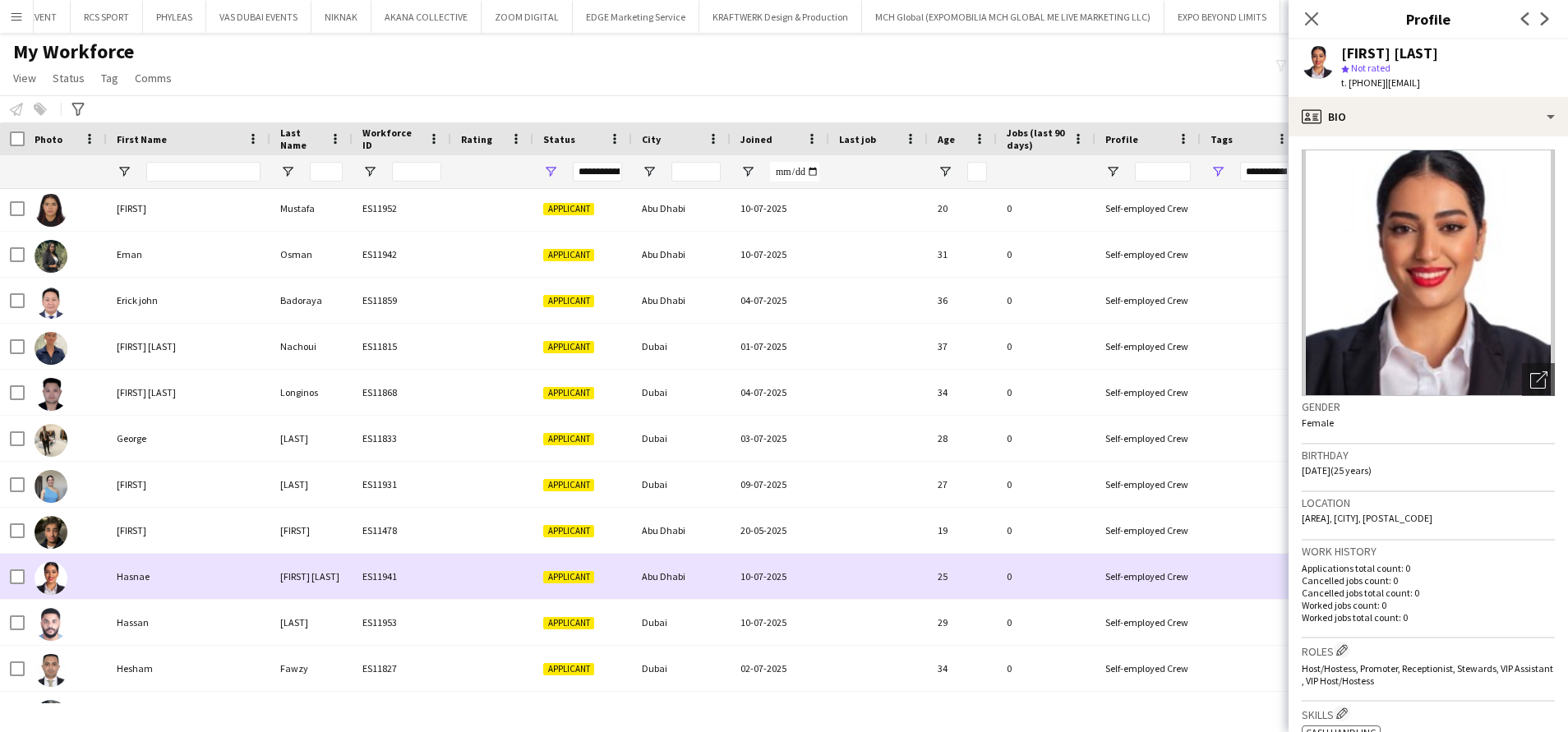 scroll, scrollTop: 871, scrollLeft: 0, axis: vertical 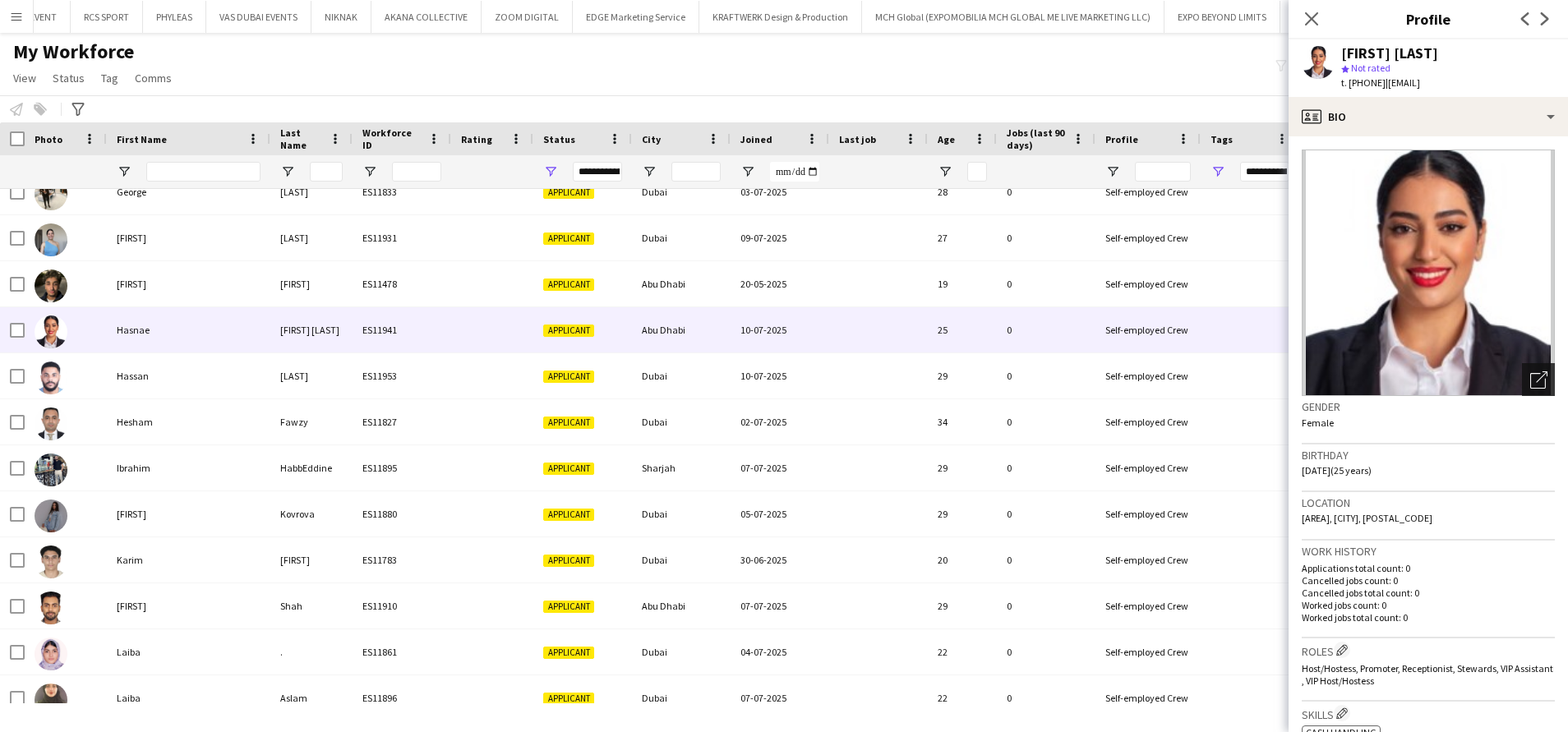 click on "Open photos pop-in" 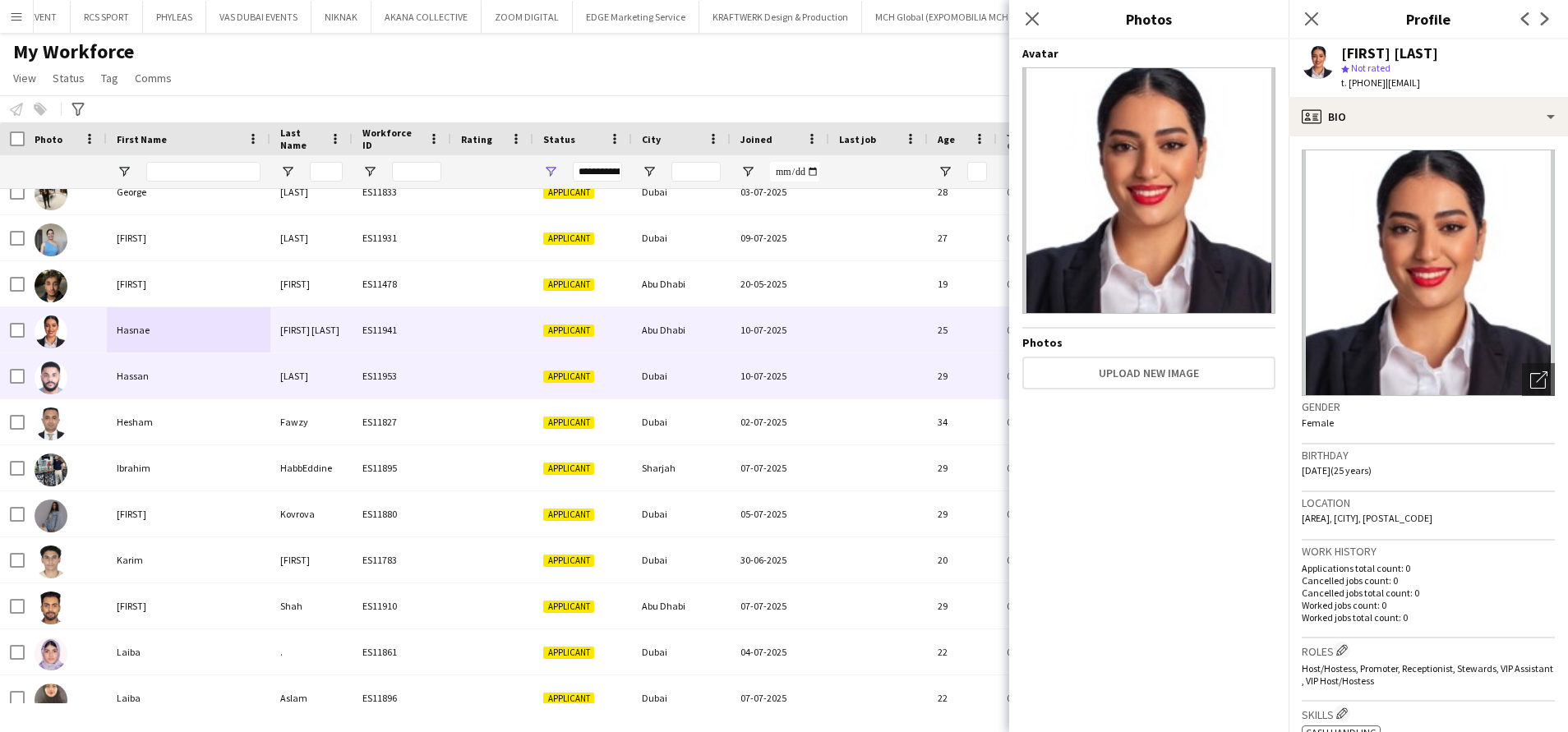 click on "Hassan" at bounding box center [188, 375] 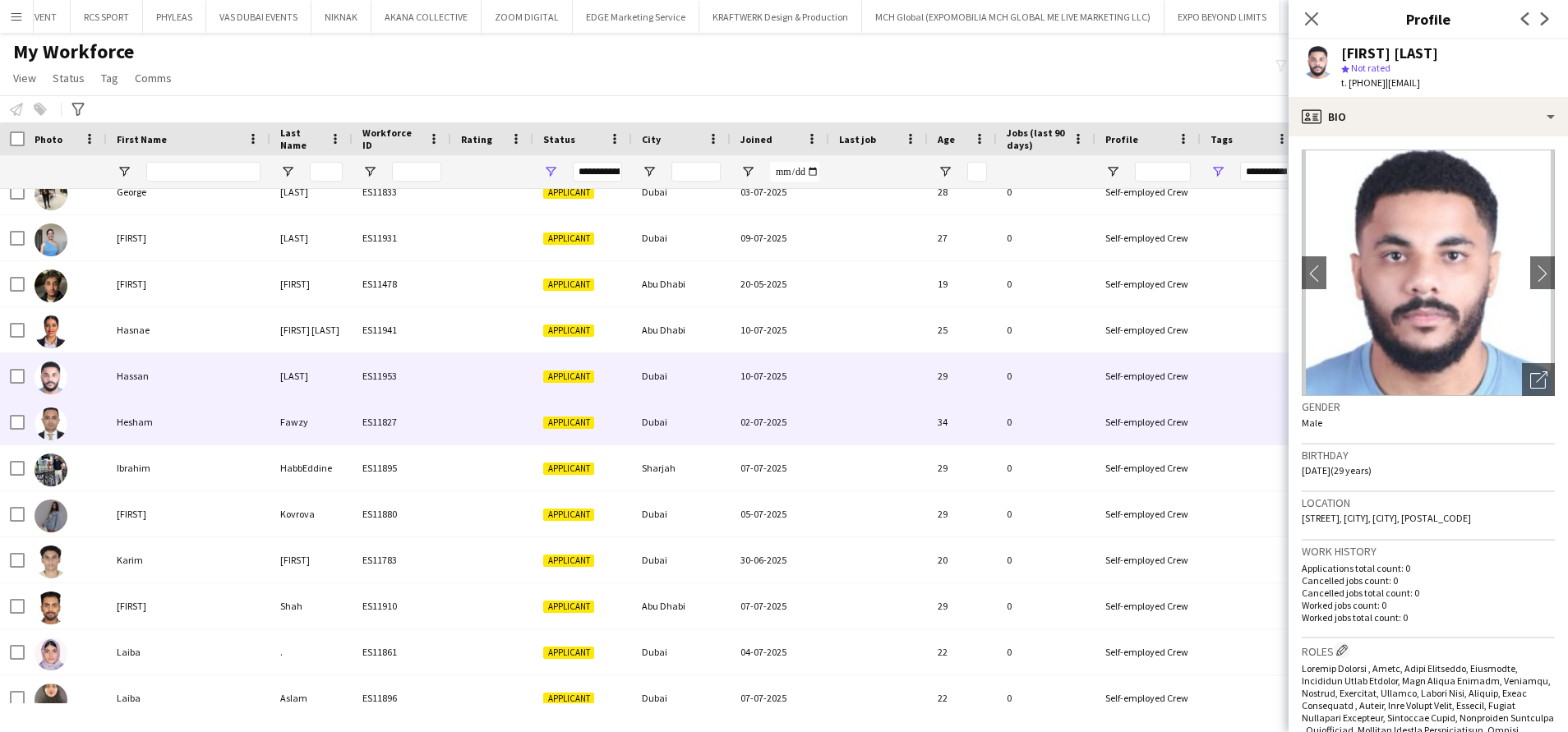 click on "Hesham" at bounding box center [188, 421] 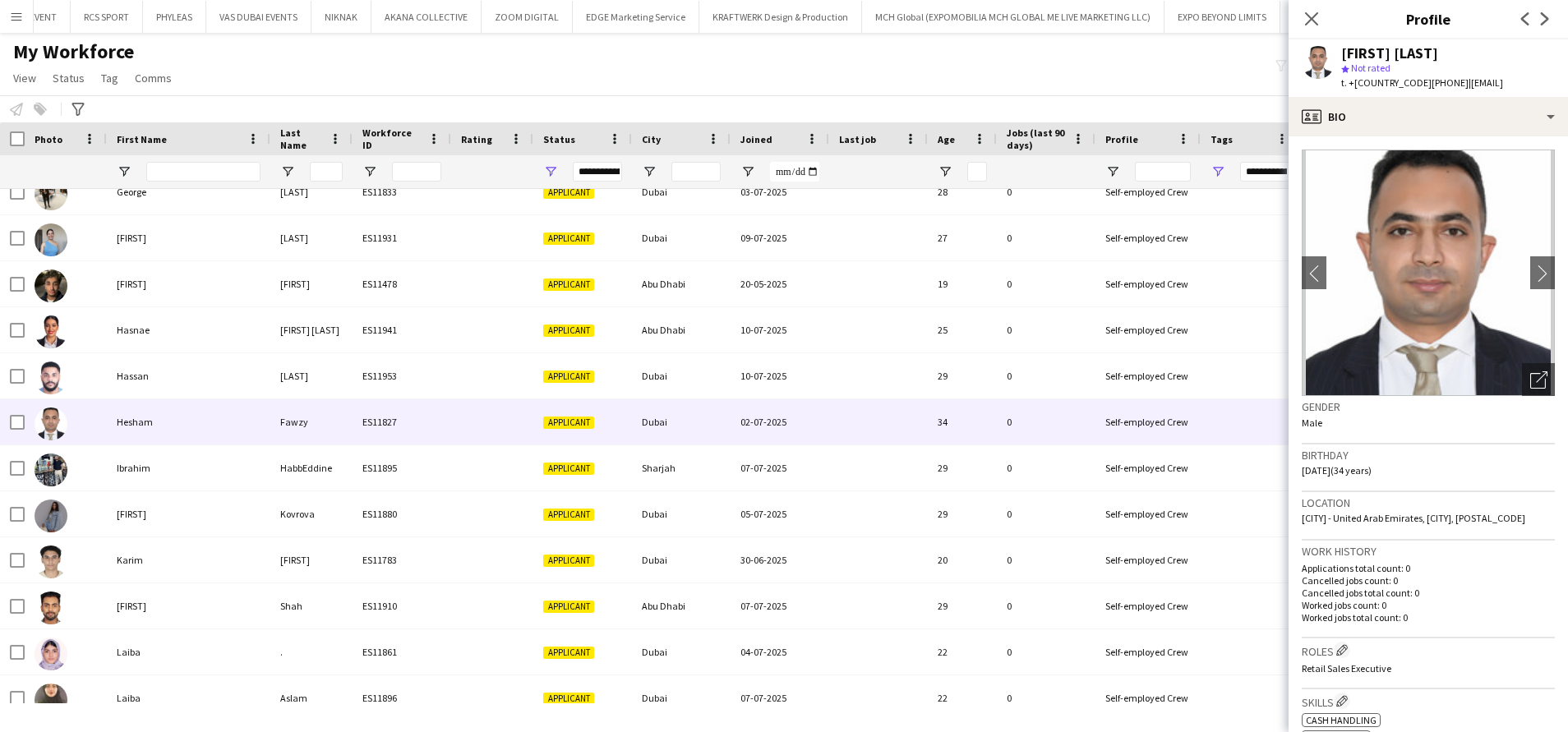 scroll, scrollTop: 616, scrollLeft: 0, axis: vertical 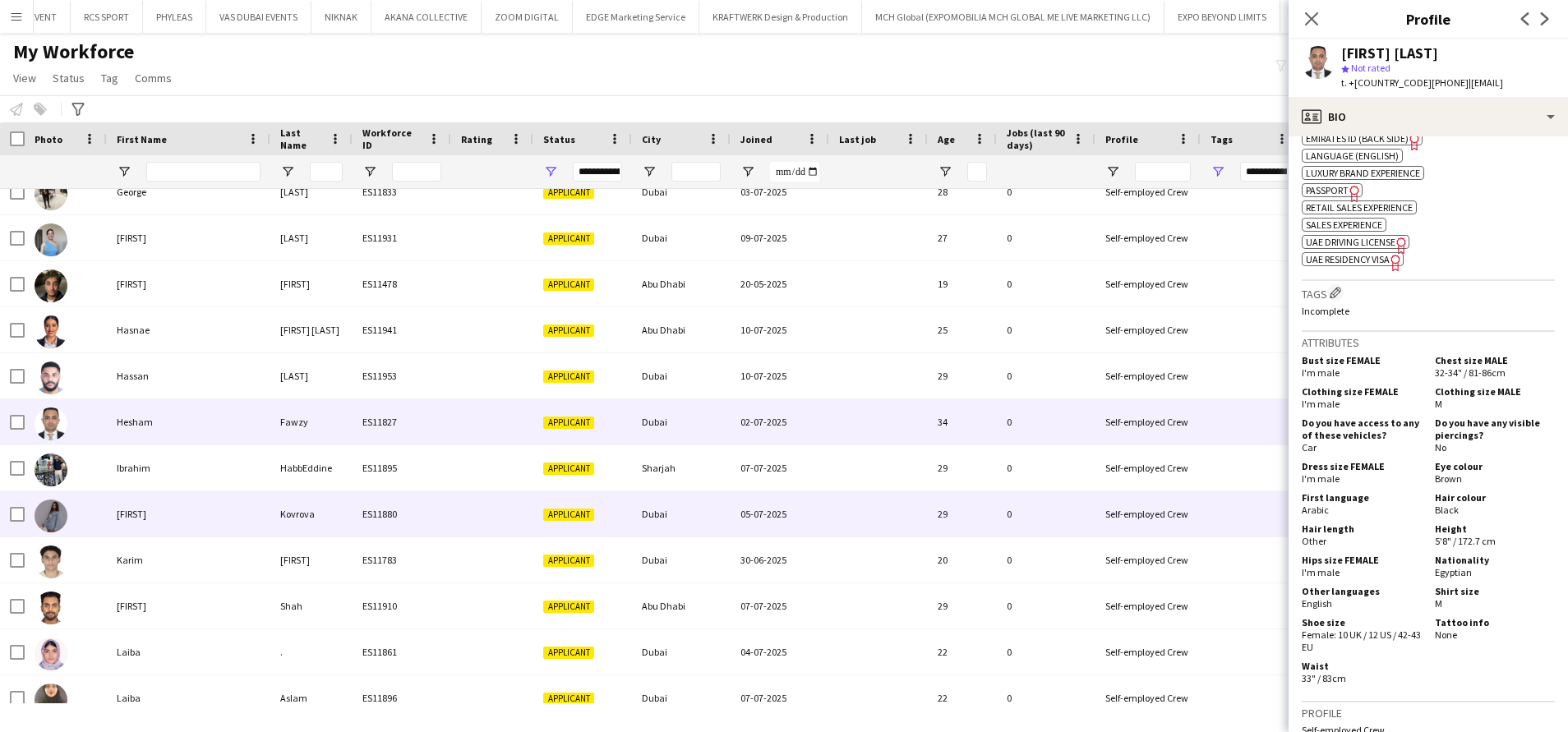 click on "Irina" at bounding box center [188, 513] 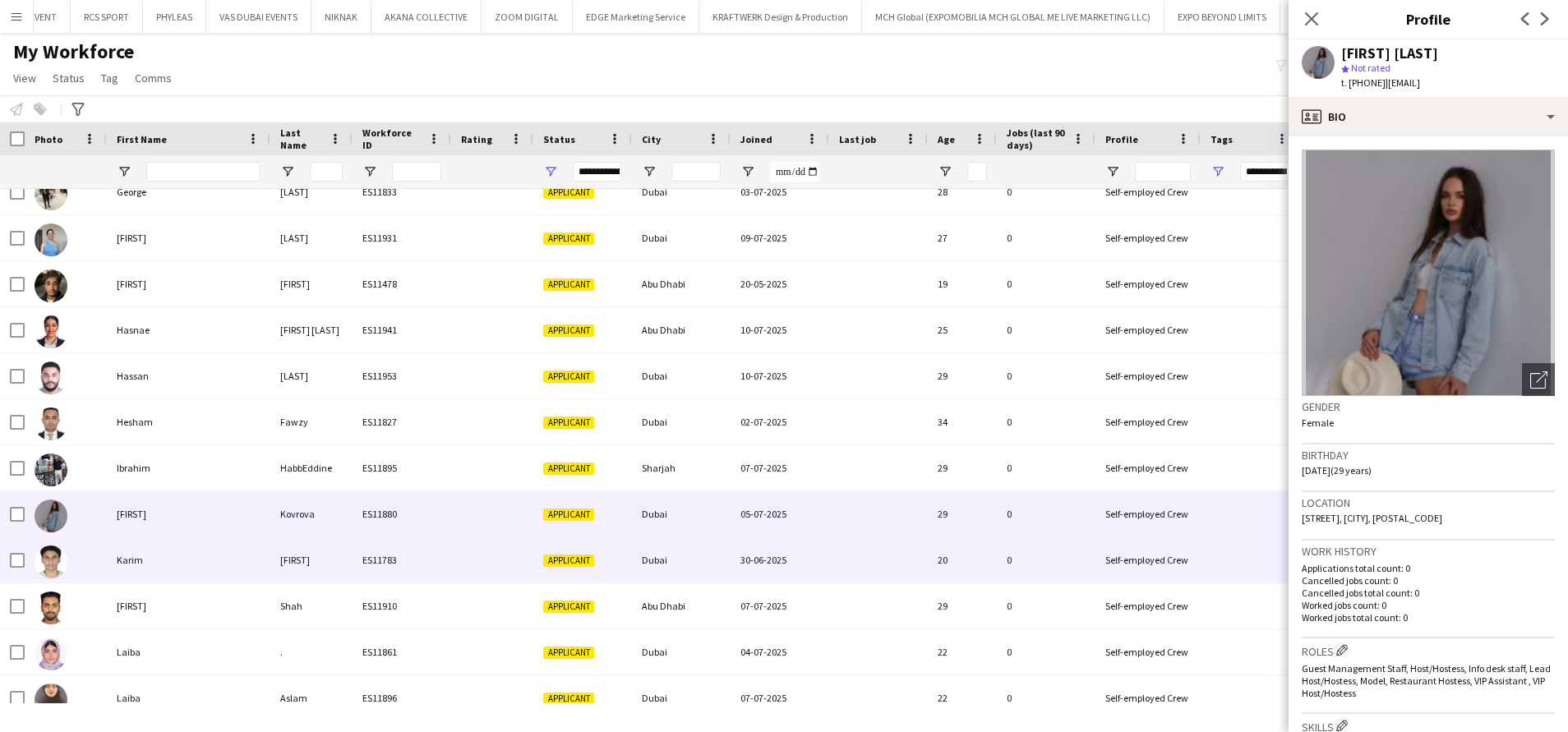 click on "Karim" at bounding box center [188, 559] 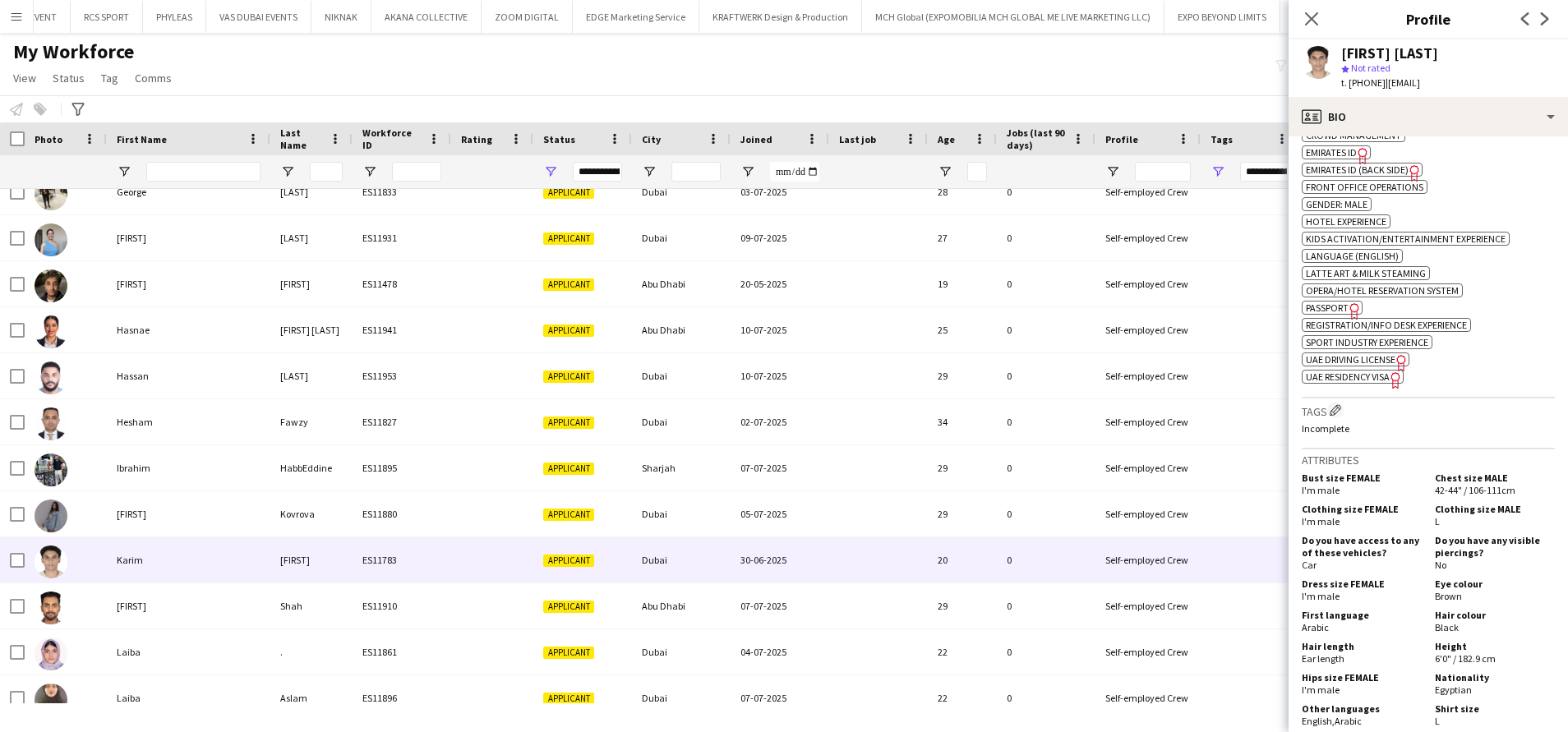 scroll, scrollTop: 986, scrollLeft: 0, axis: vertical 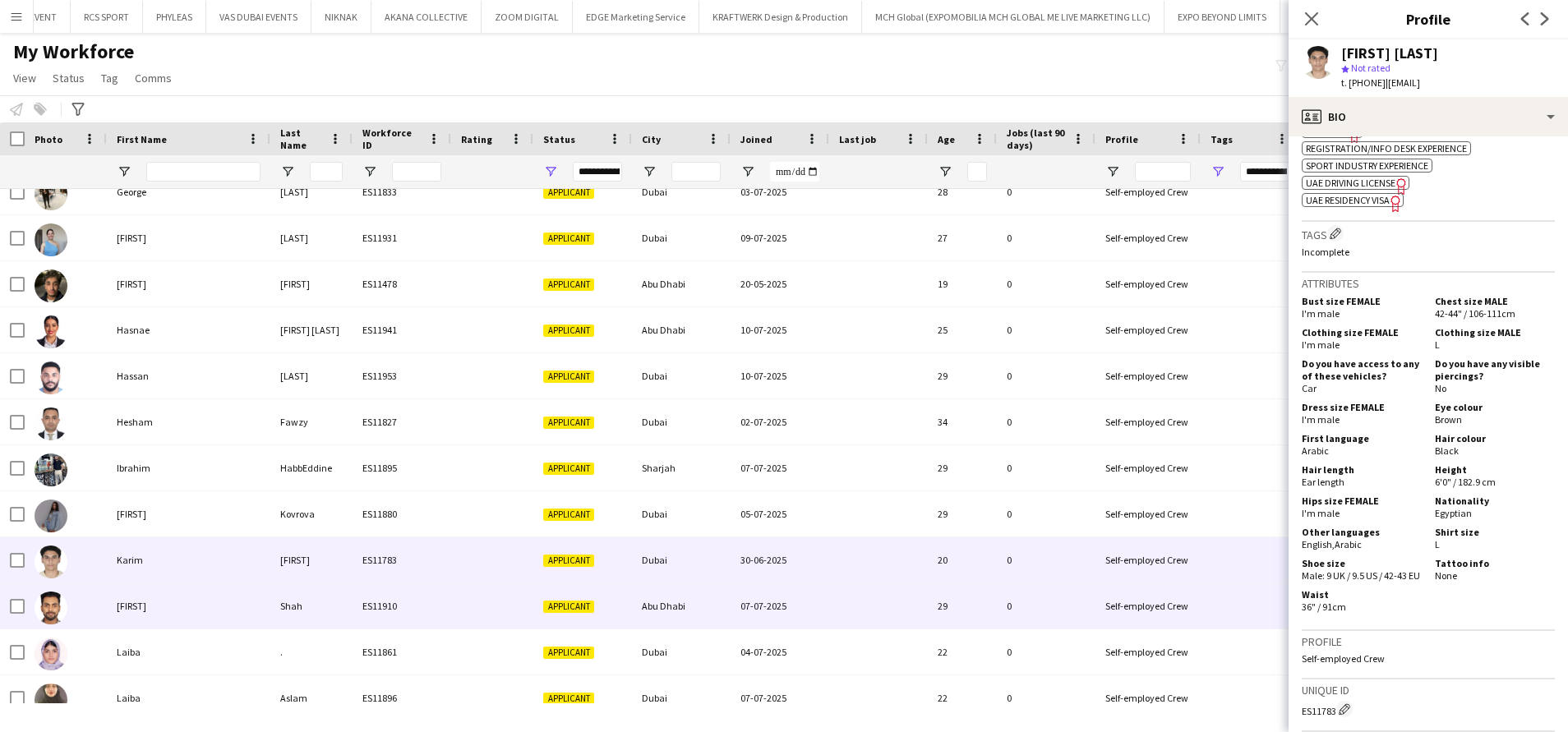 click on "Keshav" at bounding box center (188, 605) 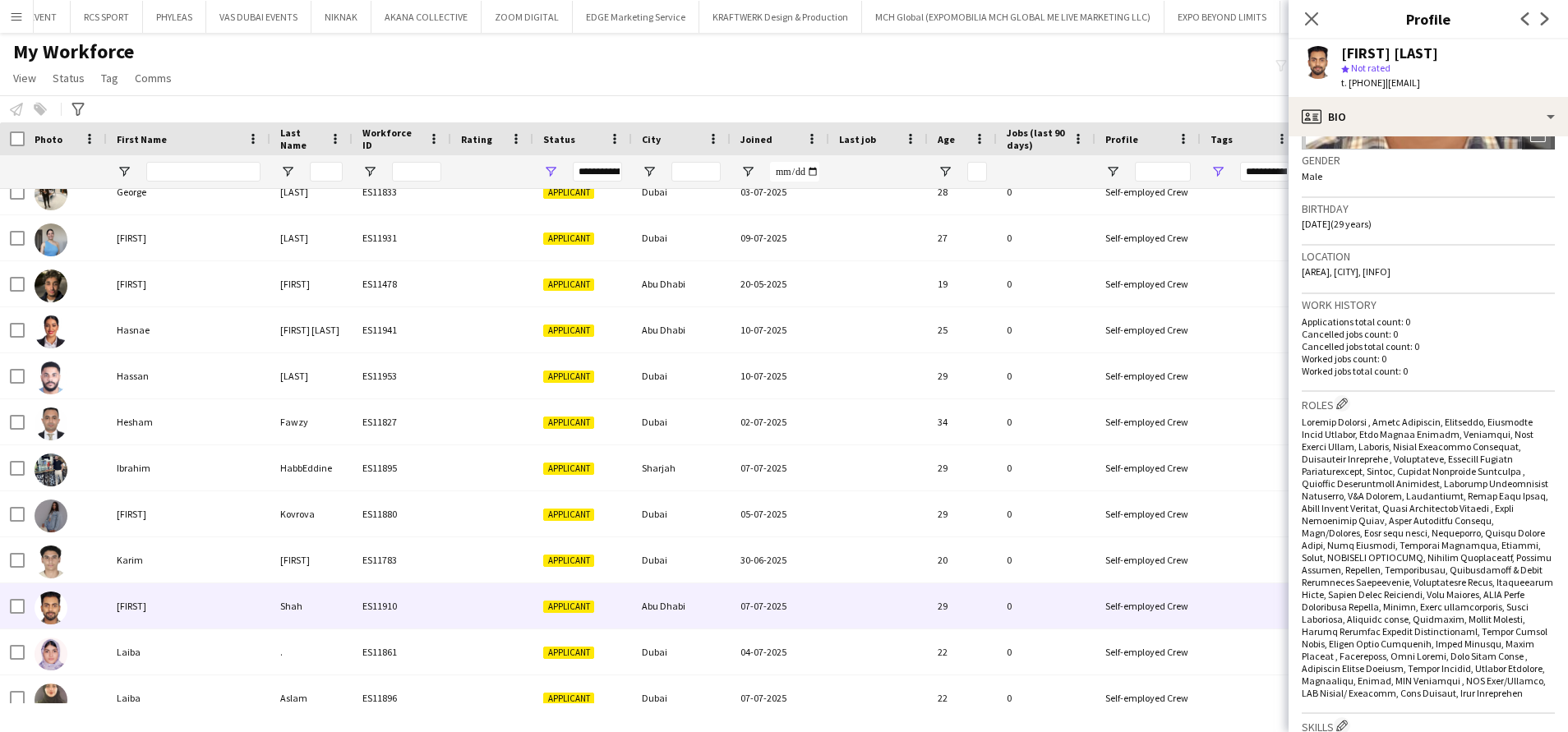 scroll, scrollTop: 0, scrollLeft: 0, axis: both 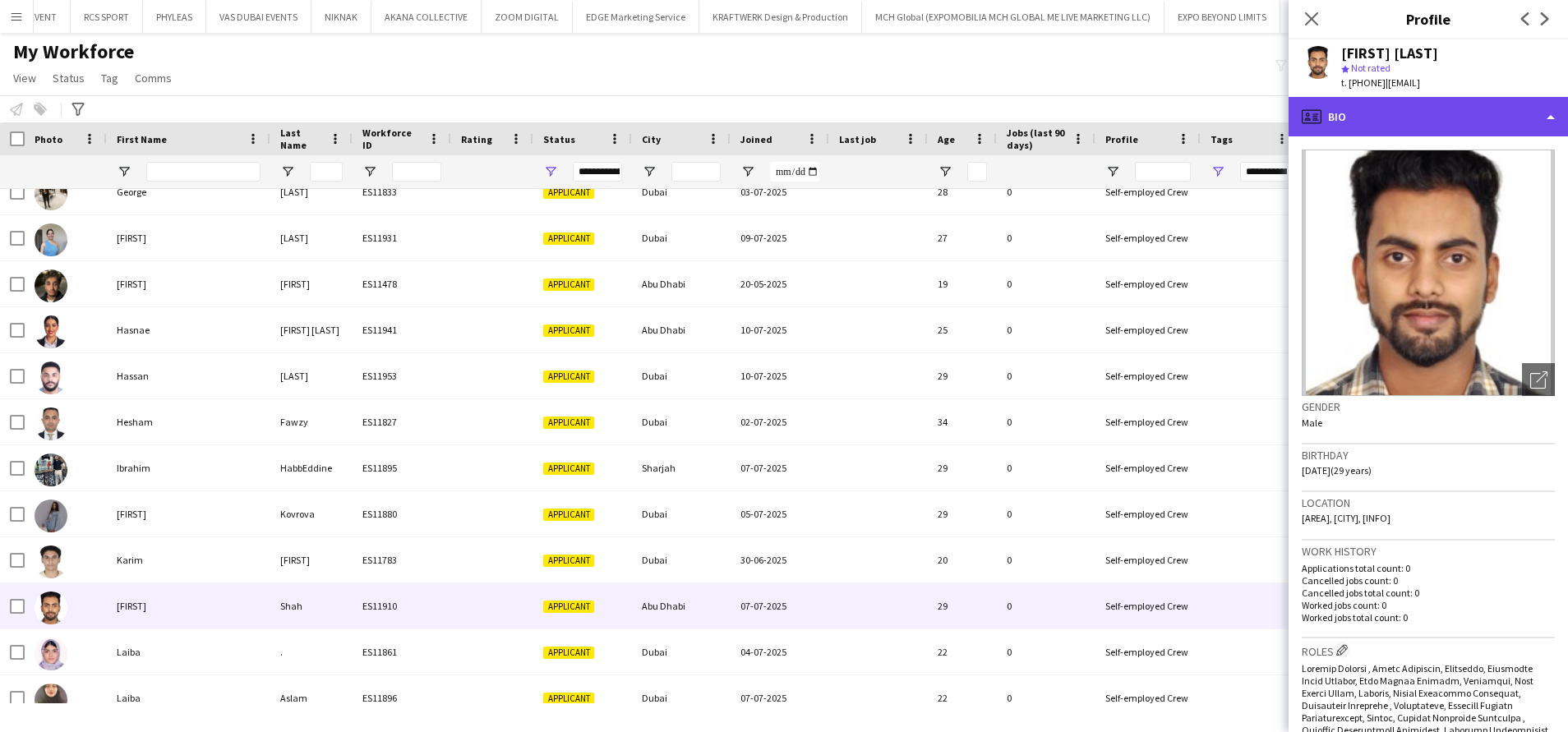 click on "profile
Bio" 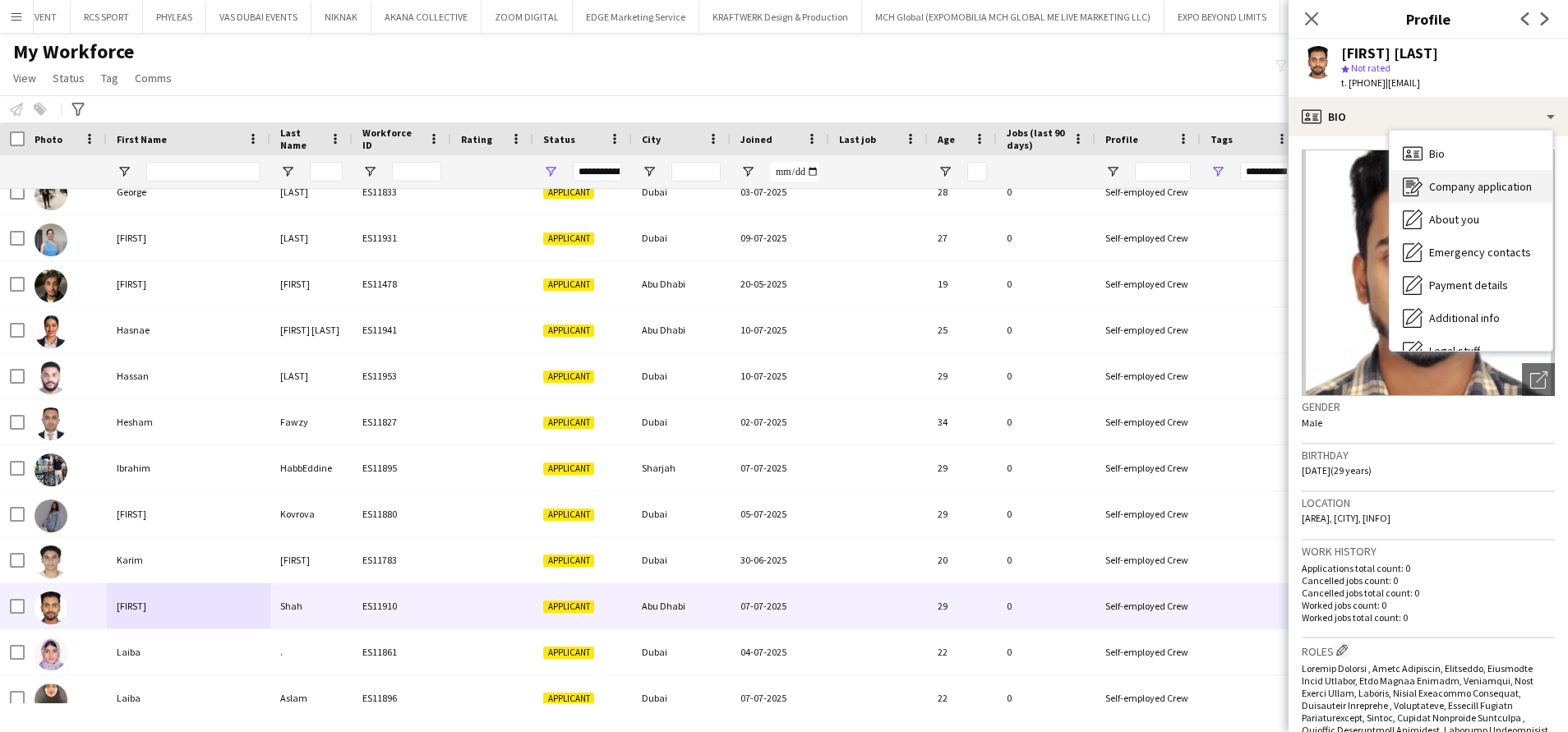 click on "Company application
Company application" at bounding box center [1471, 186] 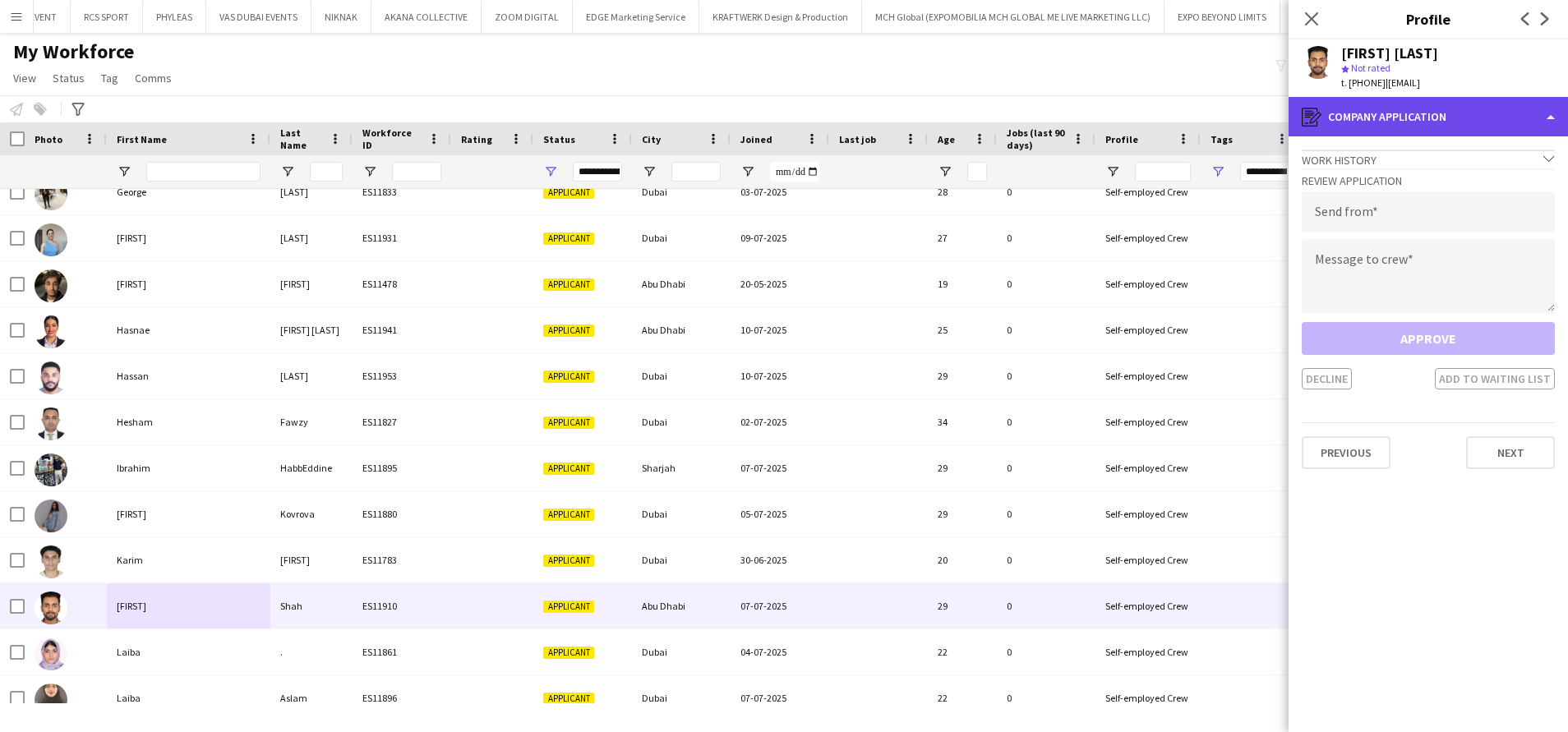 click on "register
Company application" 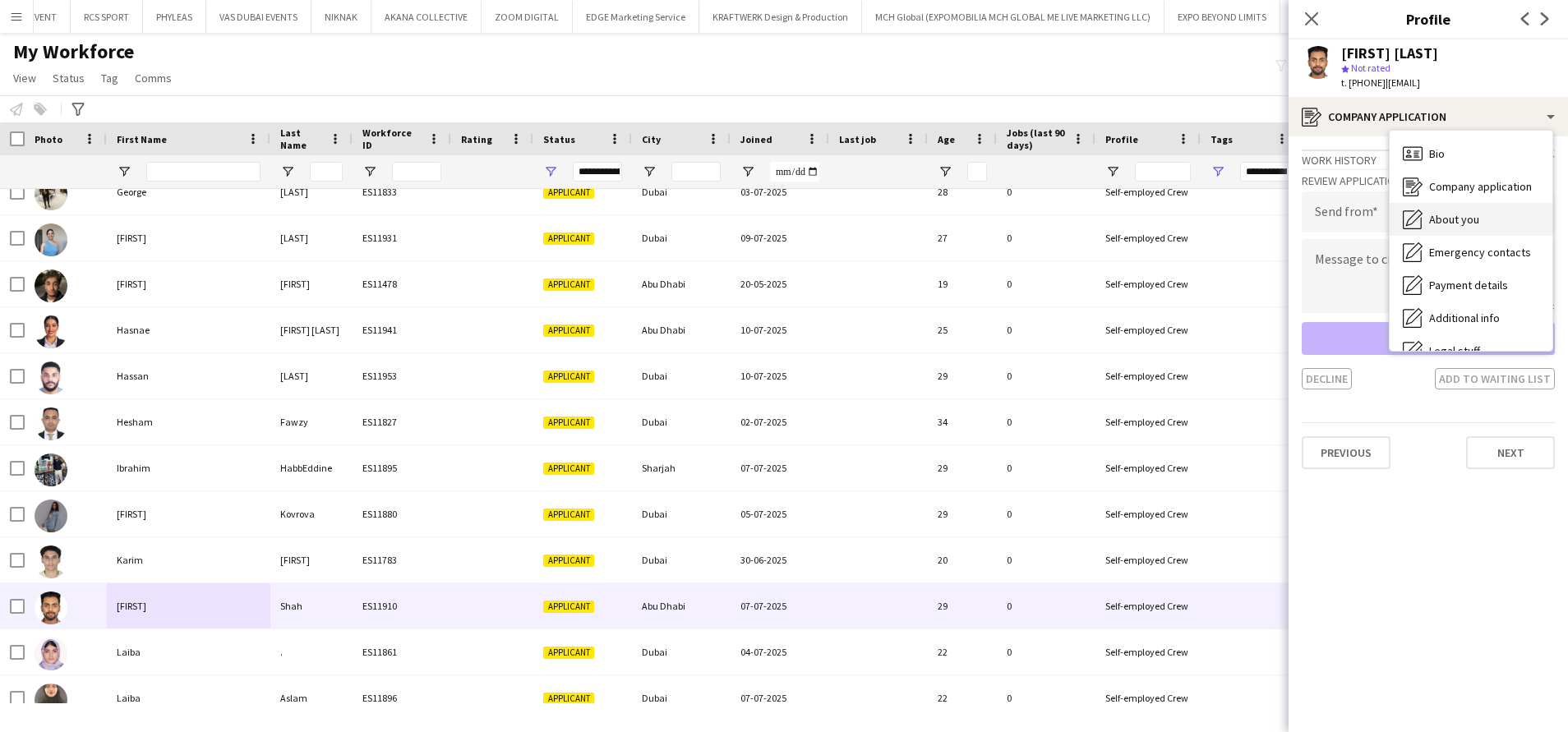 click on "About you" at bounding box center (1454, 219) 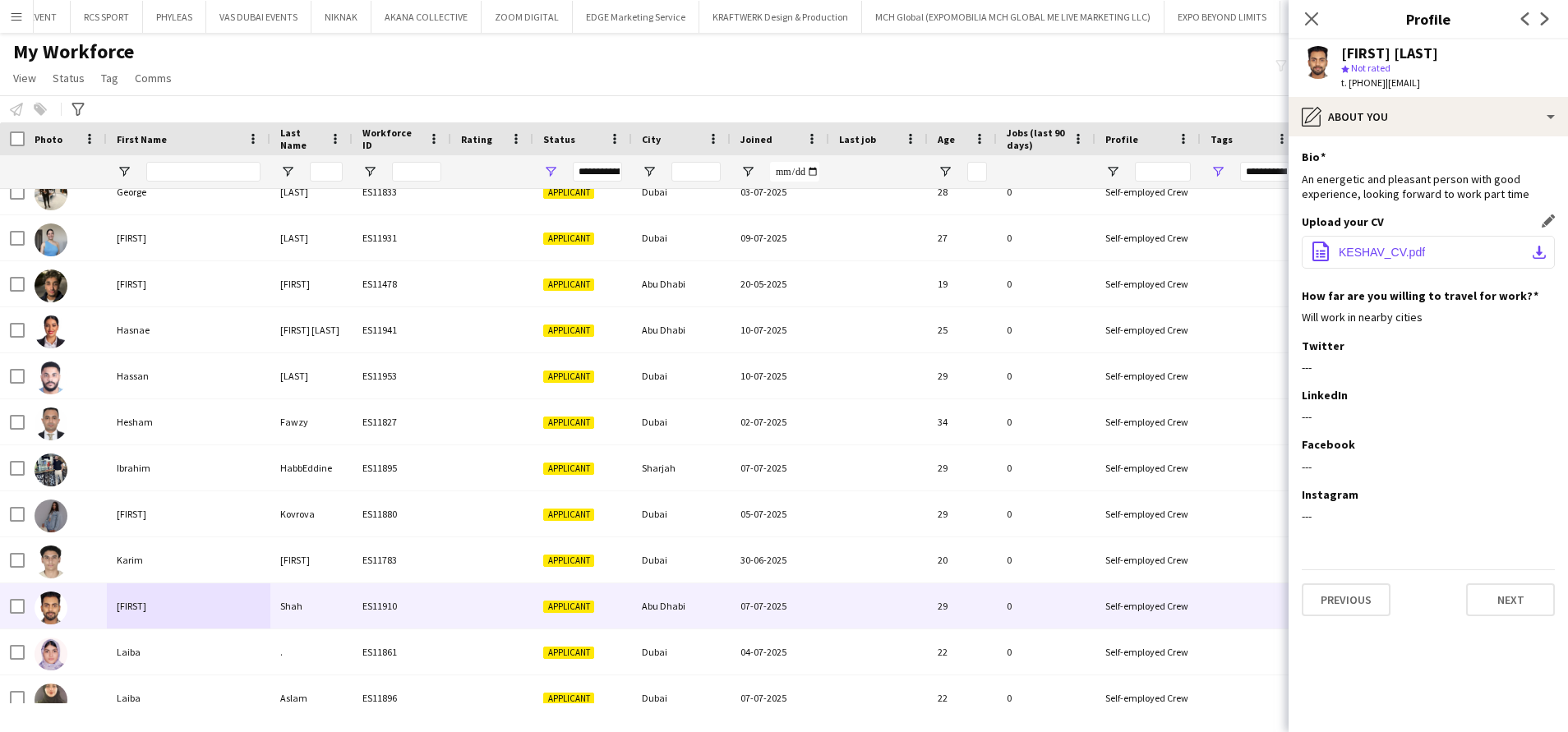 click on "office-file-sheet
KESHAV_CV.pdf
download-bottom" 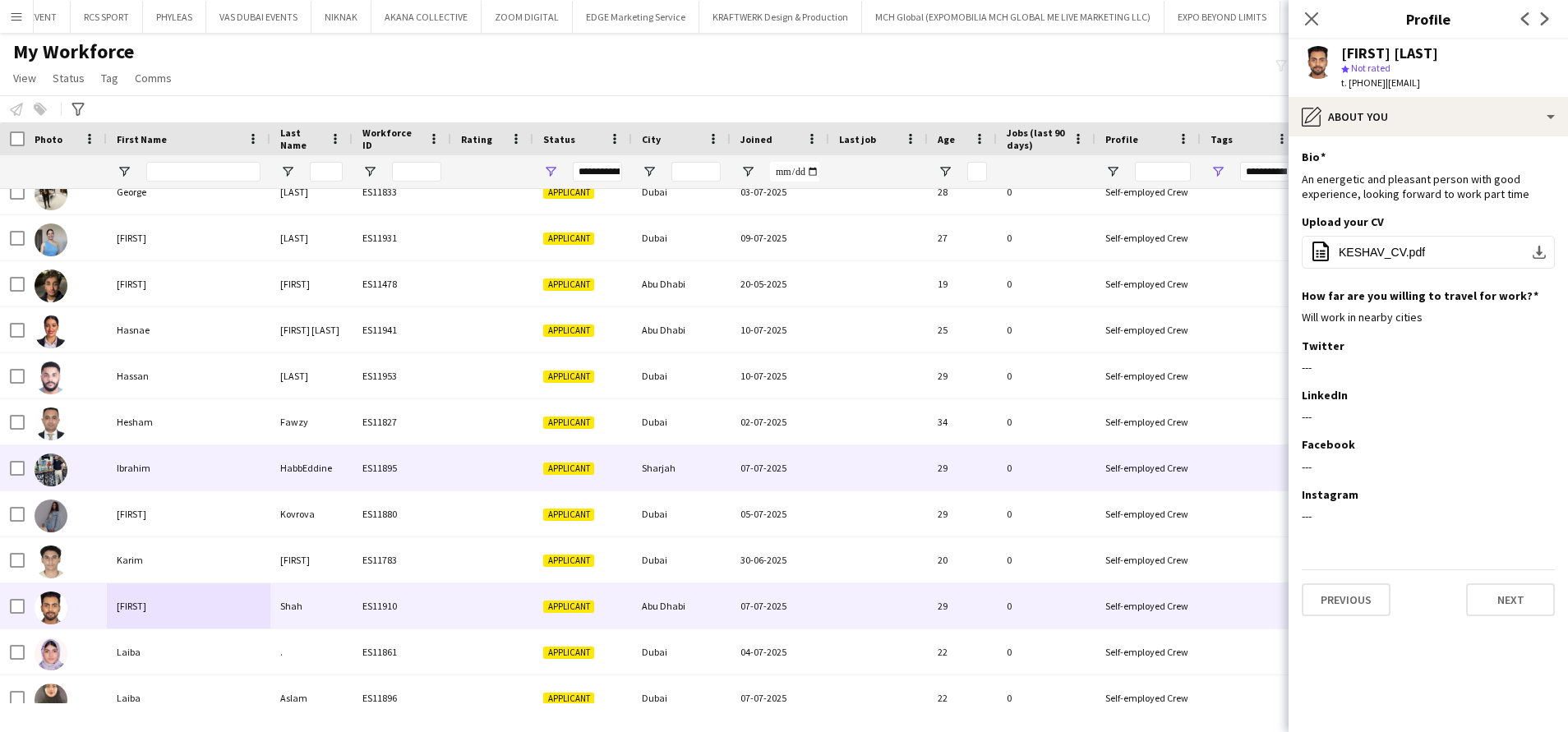 scroll, scrollTop: 1128, scrollLeft: 0, axis: vertical 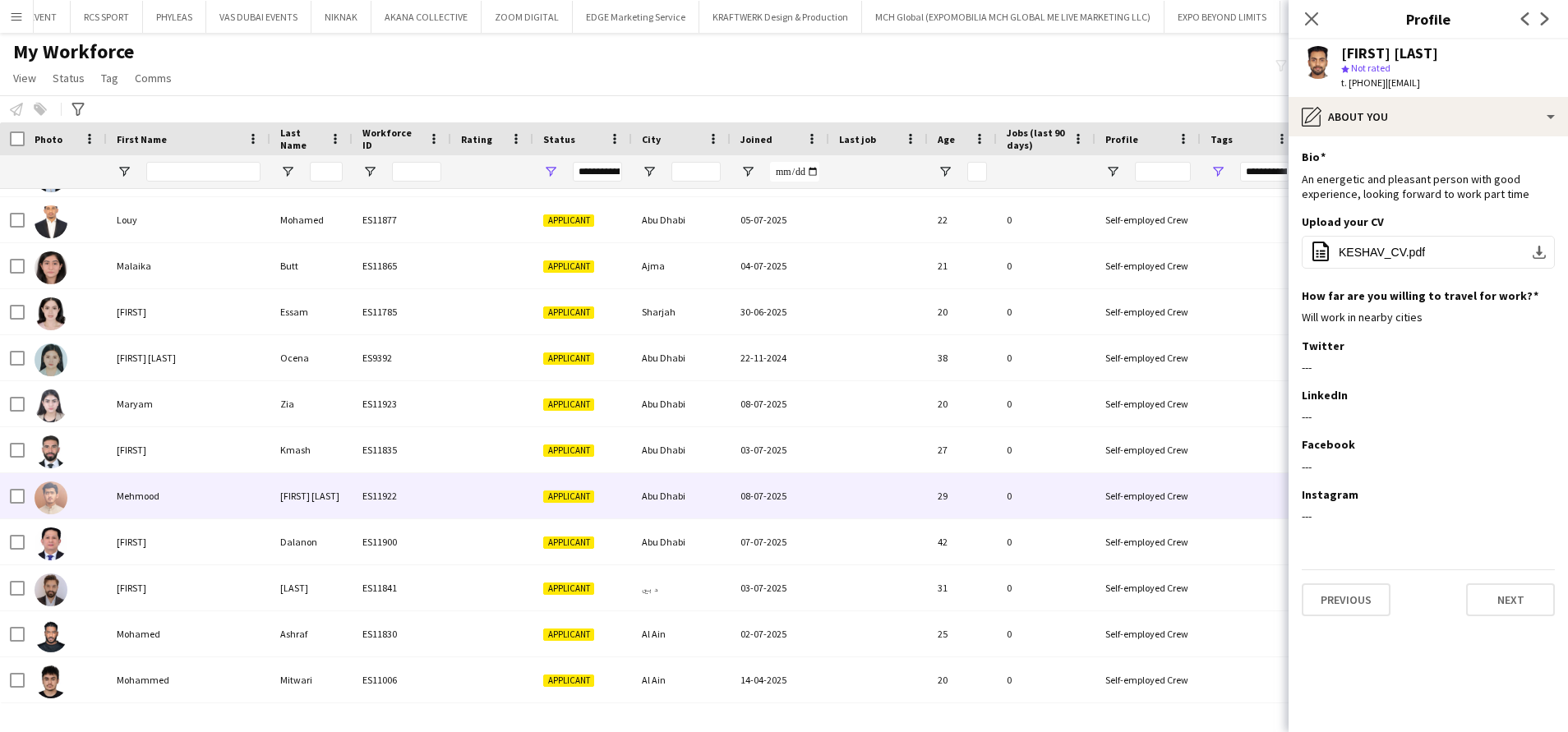 click on "Mehmood" at bounding box center [188, 495] 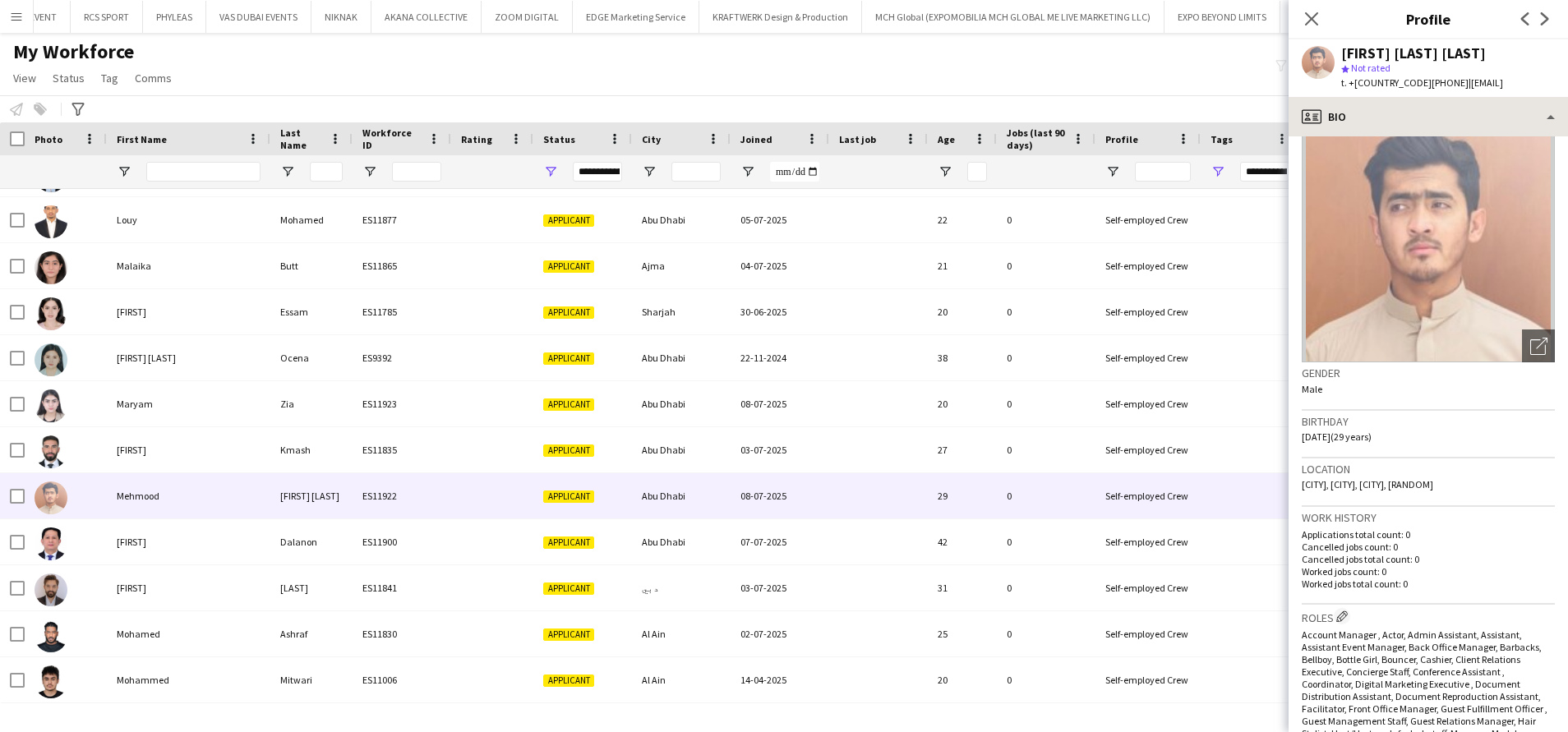 scroll, scrollTop: 0, scrollLeft: 0, axis: both 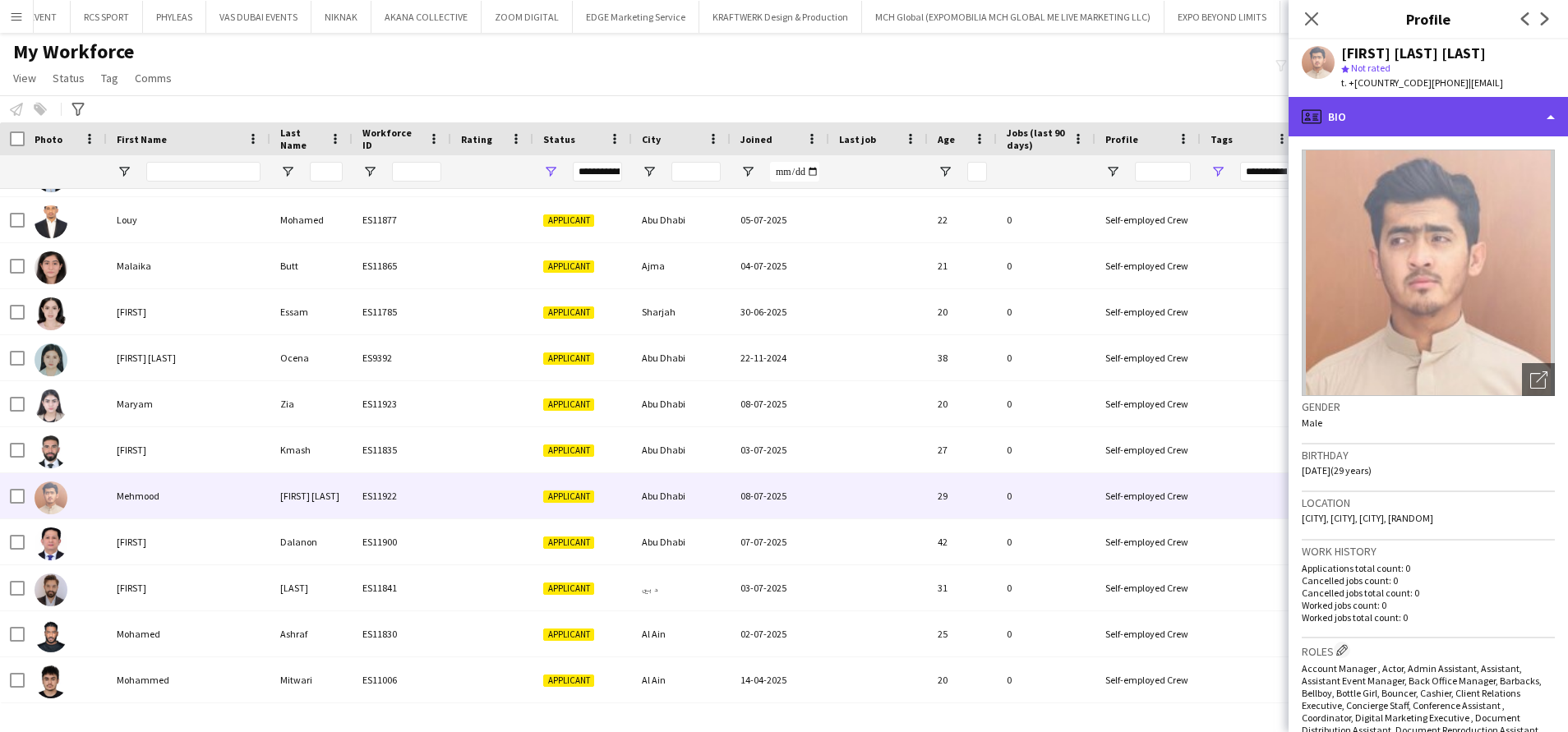 click on "profile
Bio" 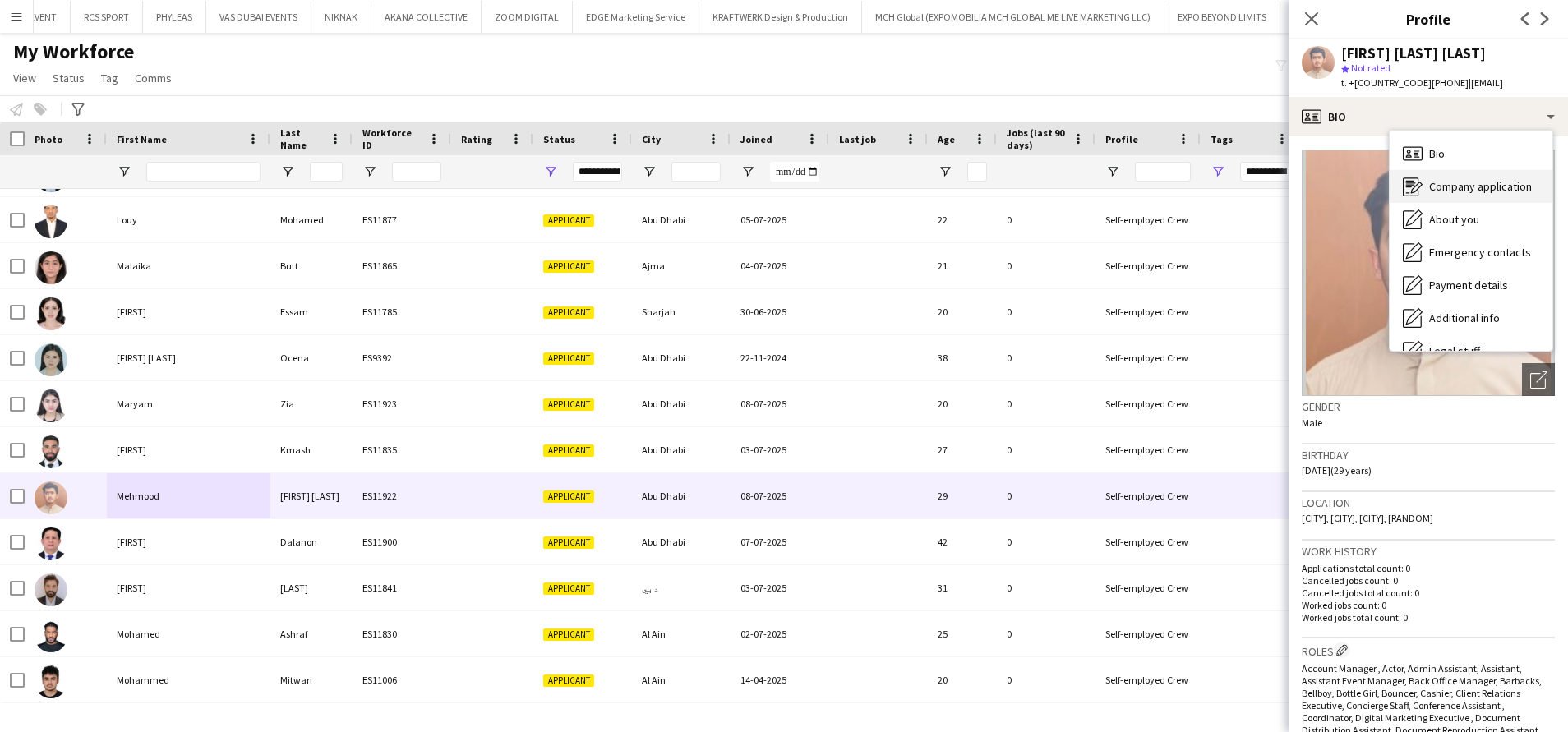 click on "Company application
Company application" at bounding box center [1471, 186] 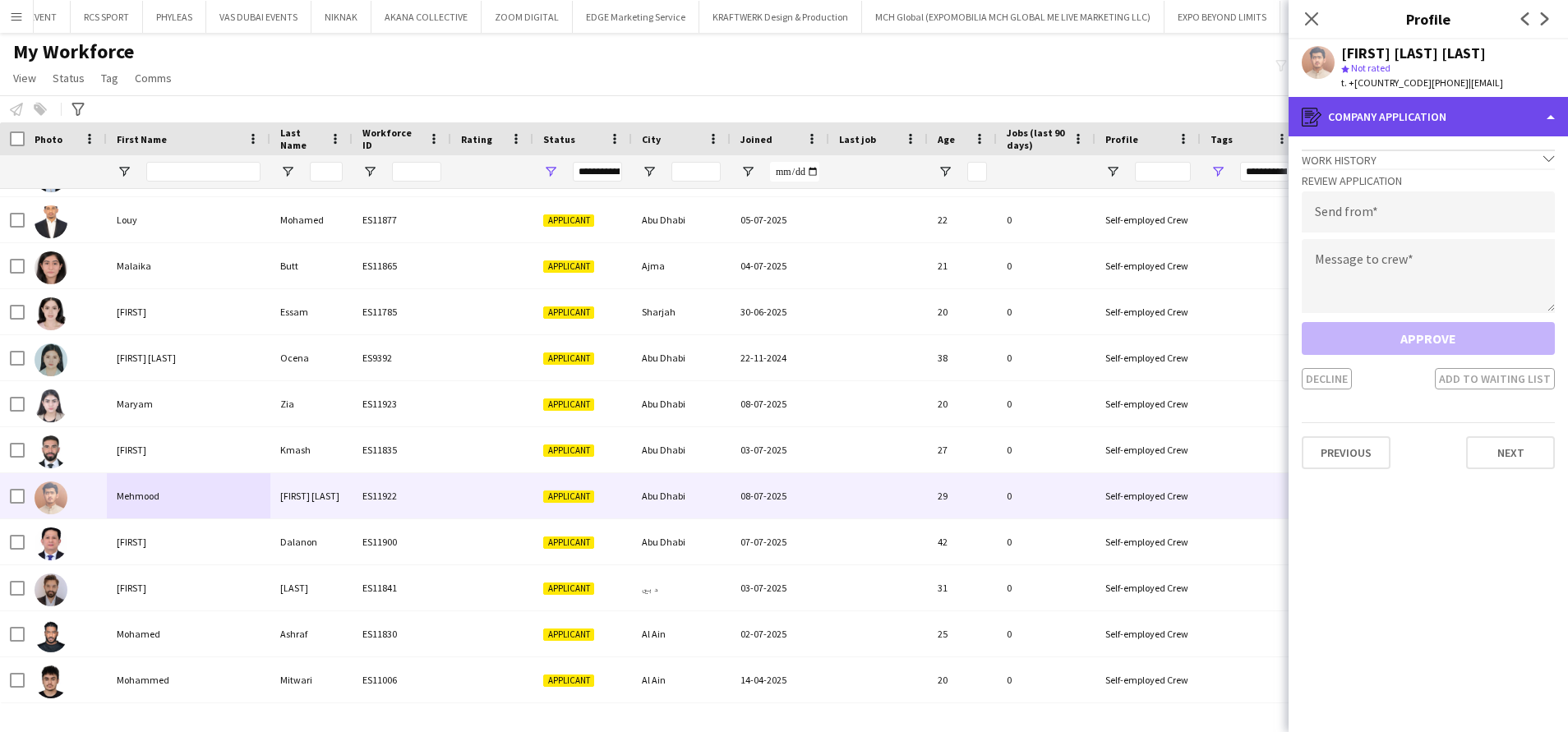 click on "register
Company application" 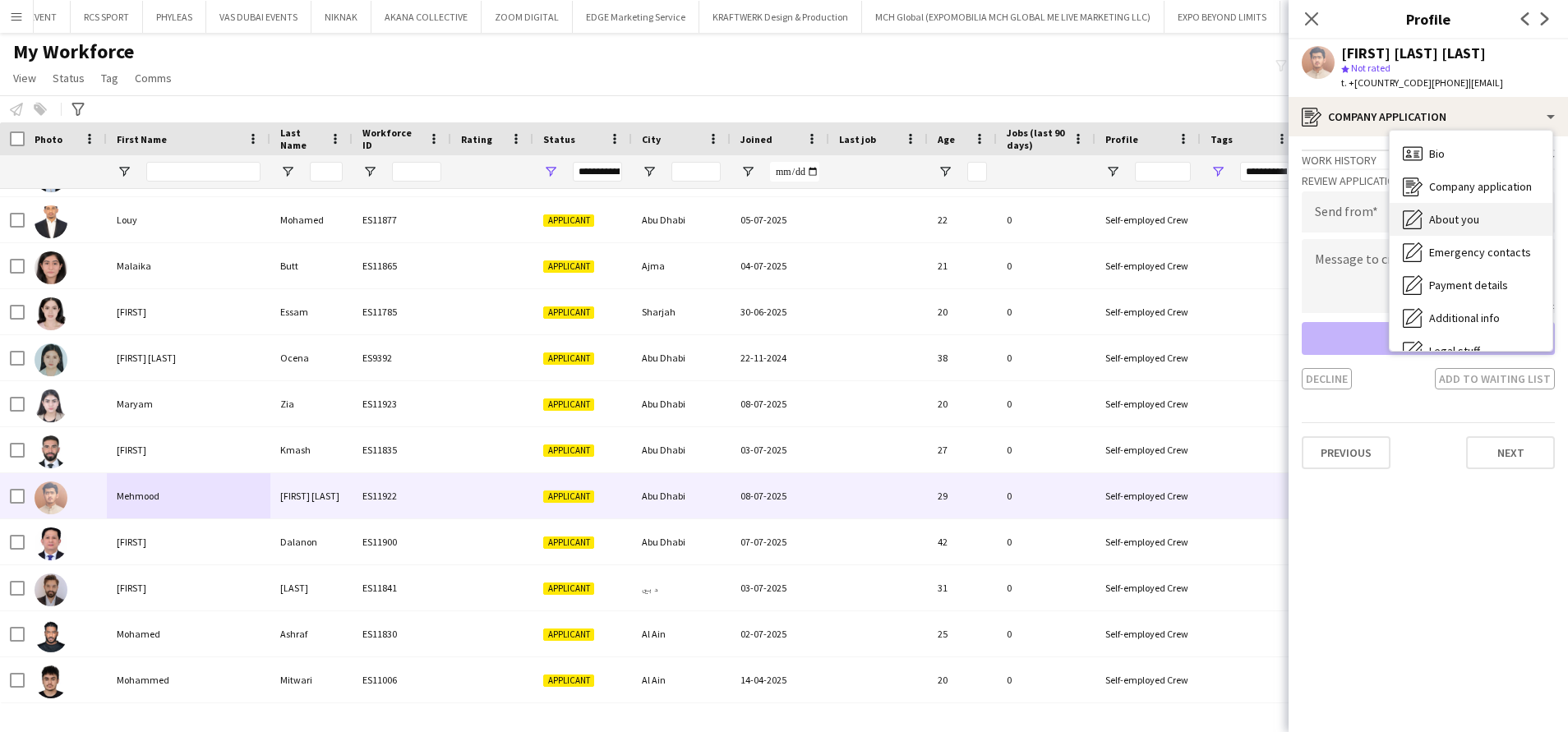 click on "About you" at bounding box center (1454, 219) 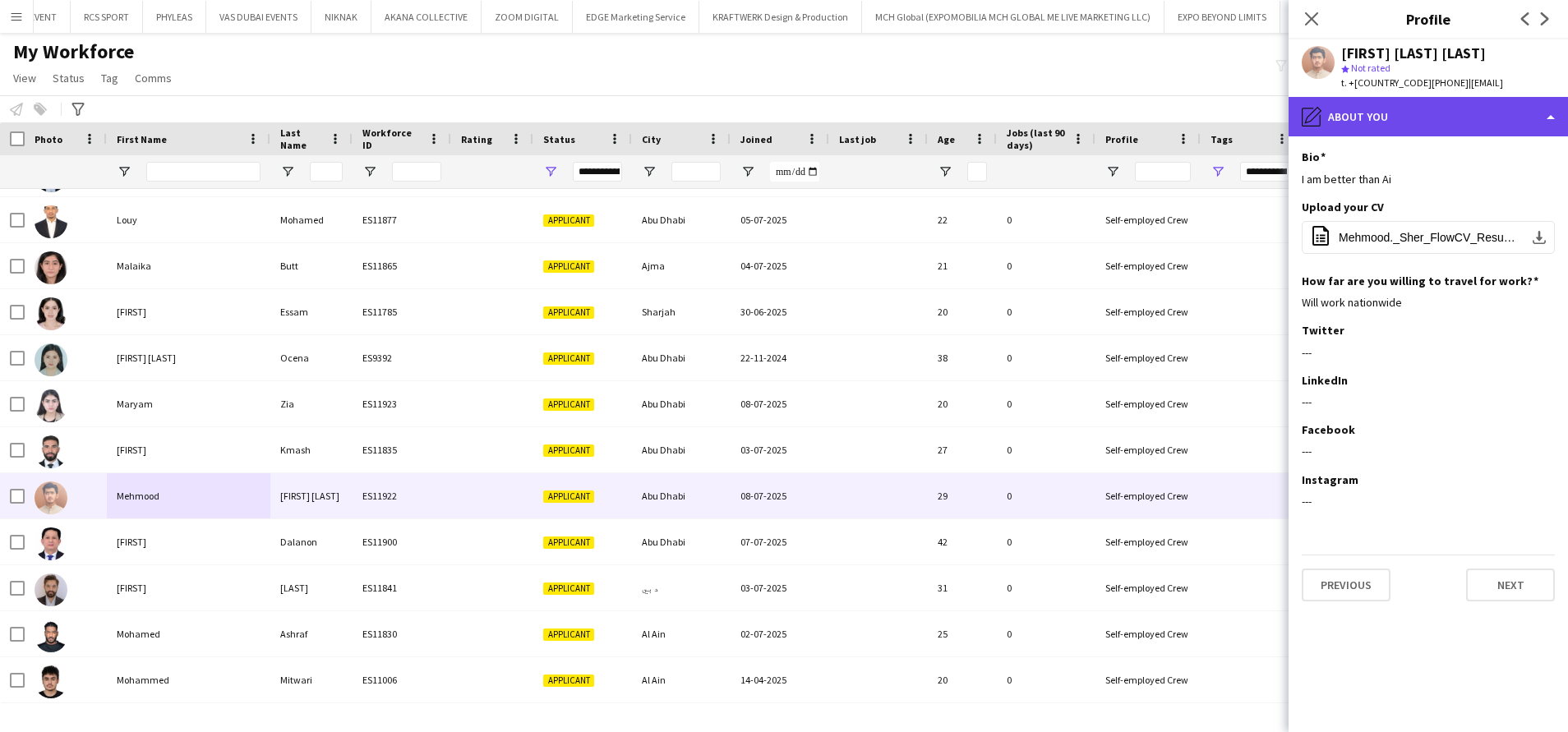 click on "pencil4
About you" 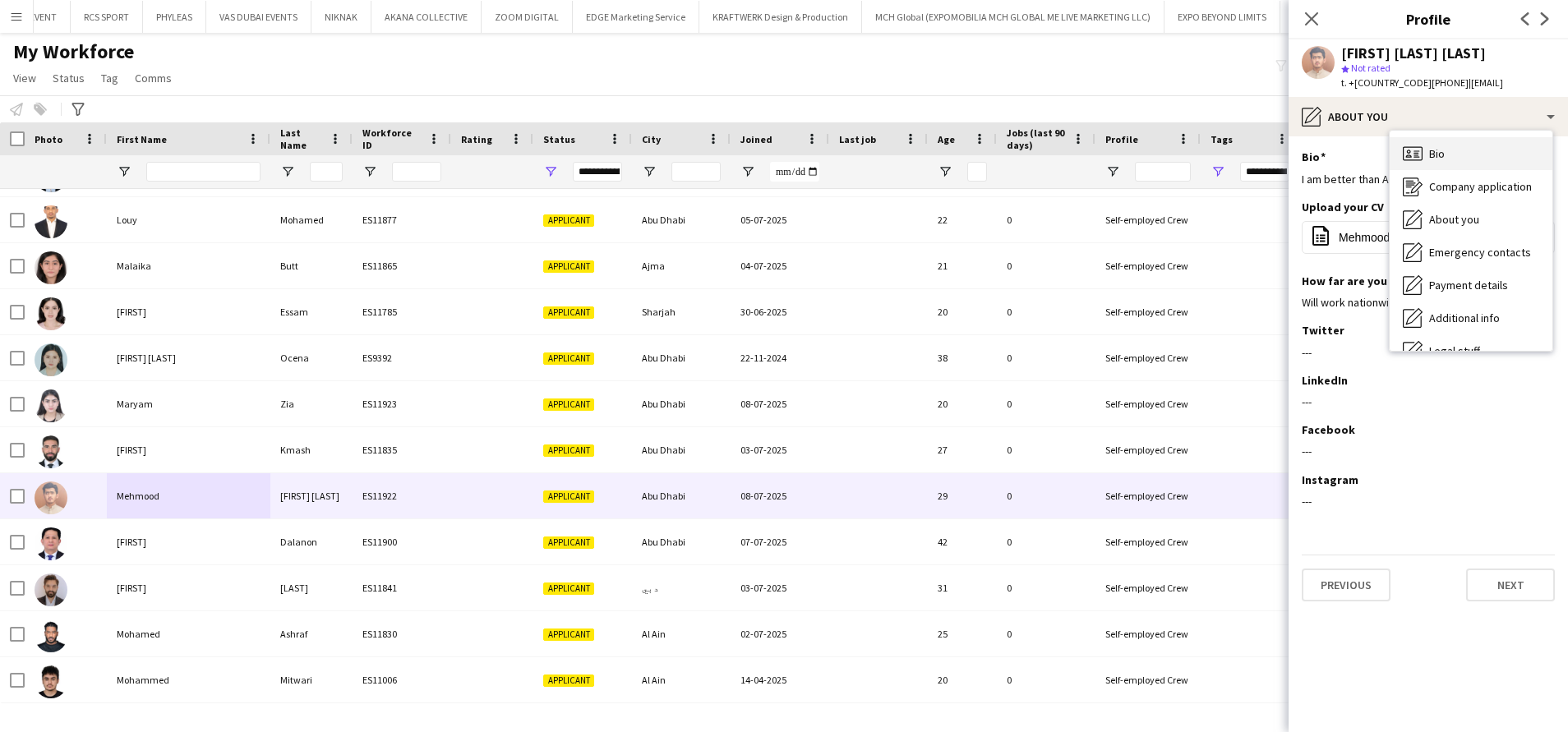 click on "Bio
Bio" at bounding box center [1471, 154] 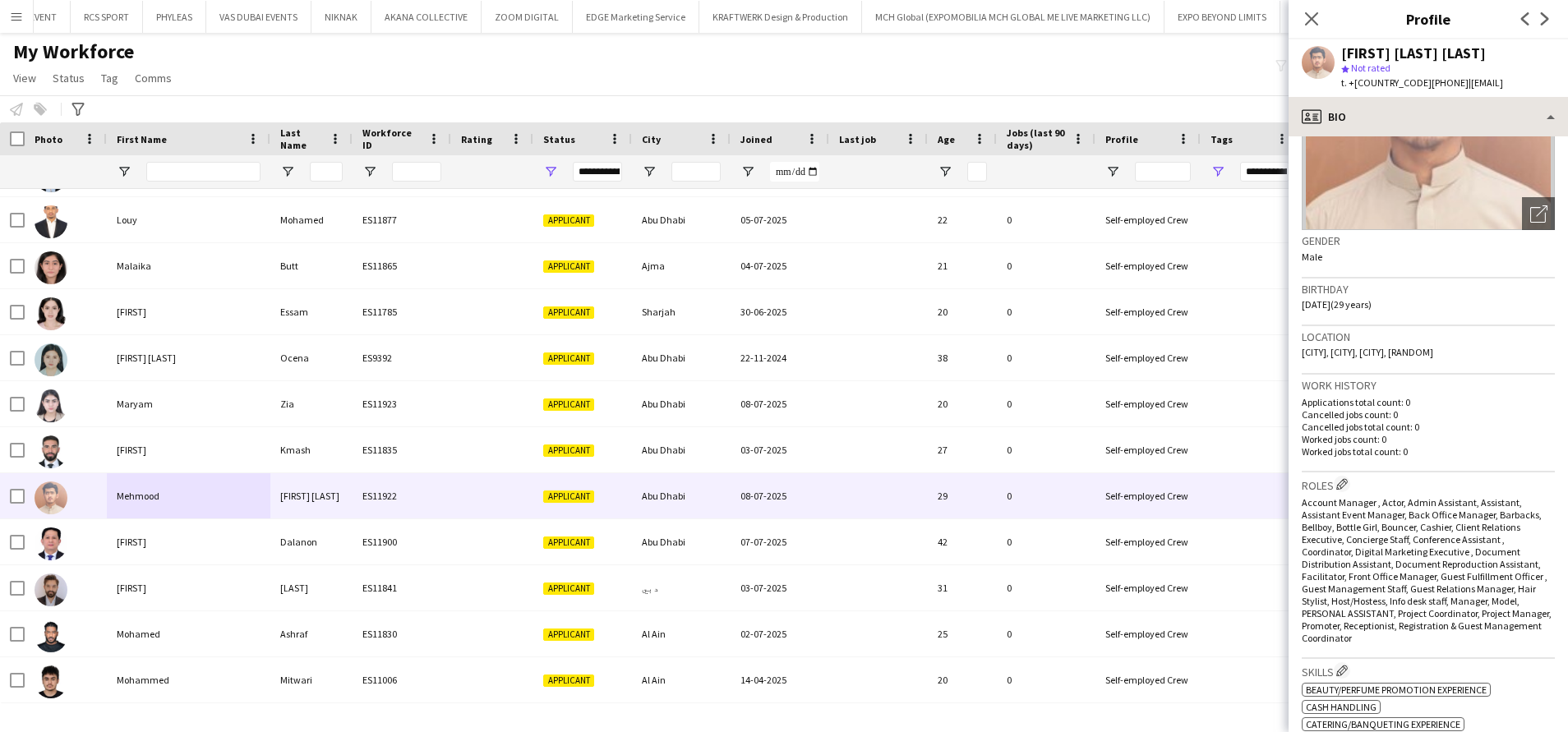 scroll, scrollTop: 123, scrollLeft: 0, axis: vertical 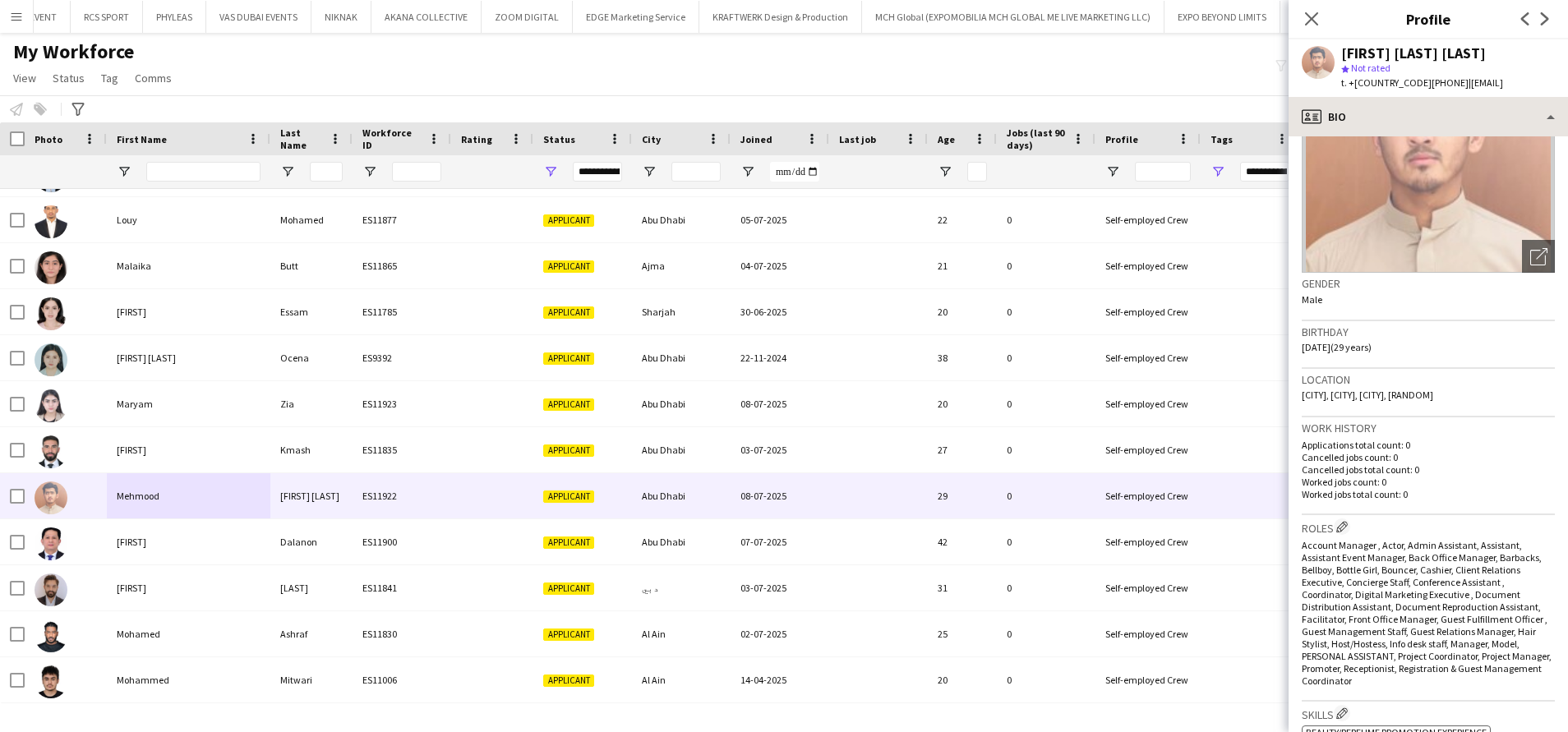 drag, startPoint x: 1528, startPoint y: 92, endPoint x: 1515, endPoint y: 124, distance: 34.539832 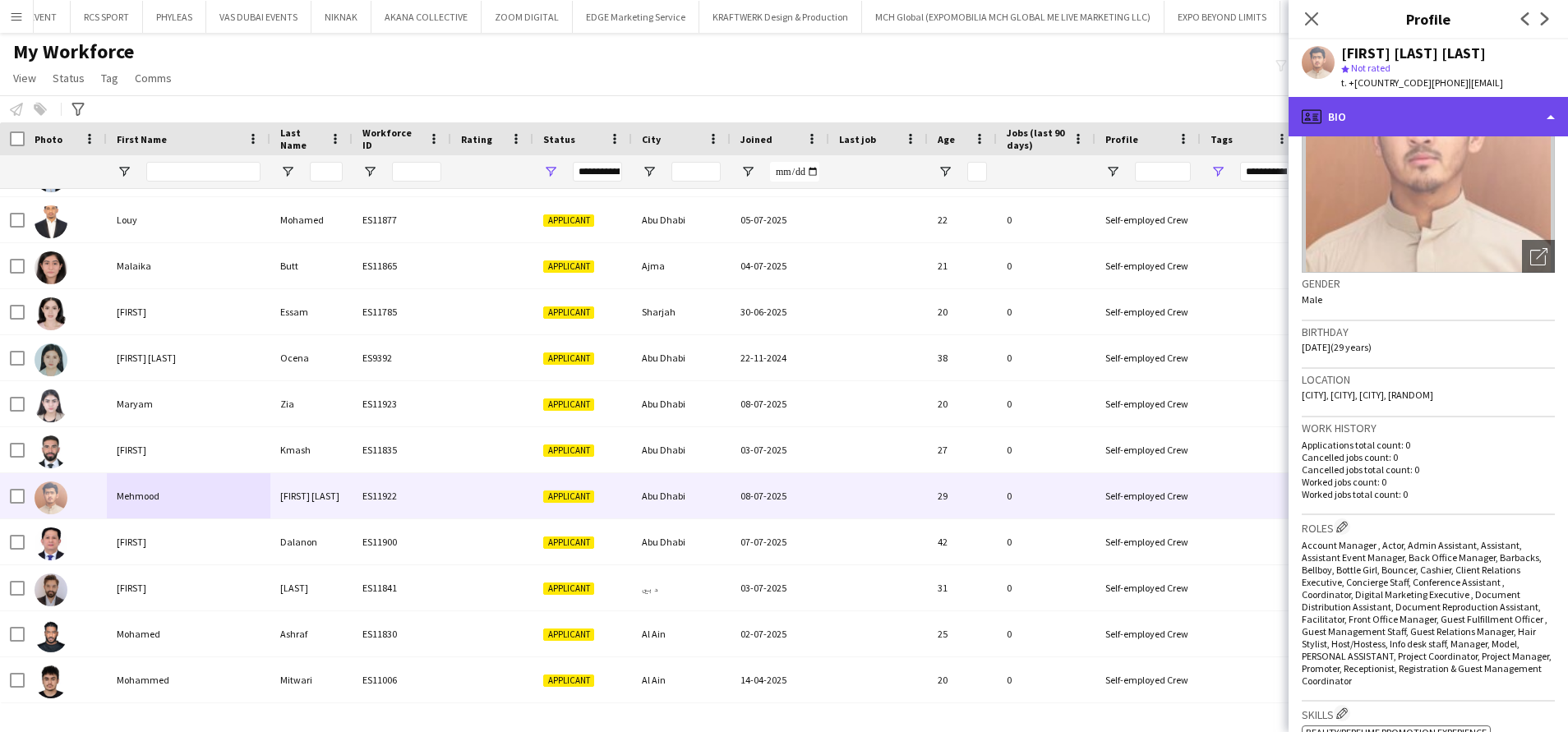 click on "profile
Bio" 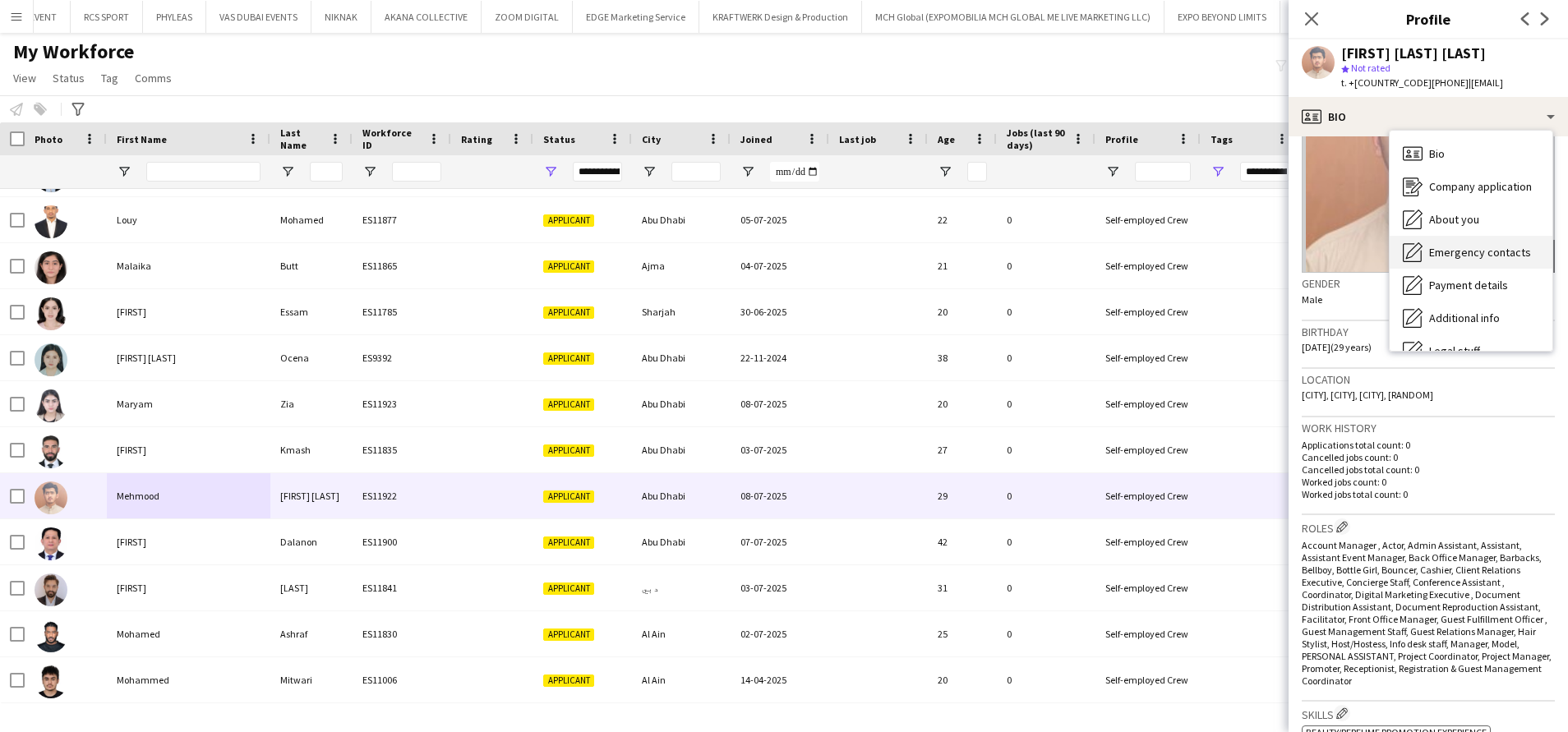 click on "Emergency contacts
Emergency contacts" at bounding box center (1471, 252) 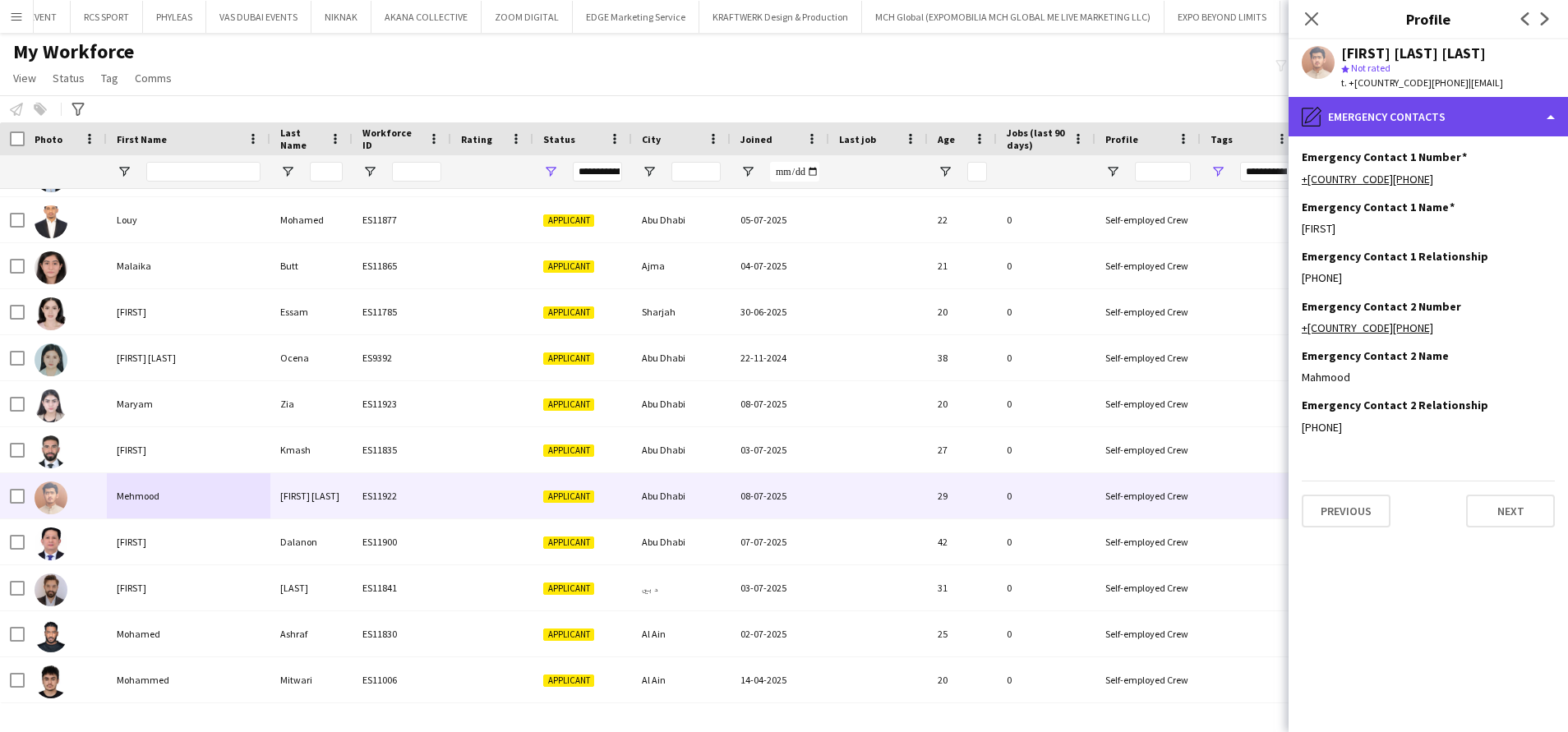 click on "pencil4
Emergency contacts" 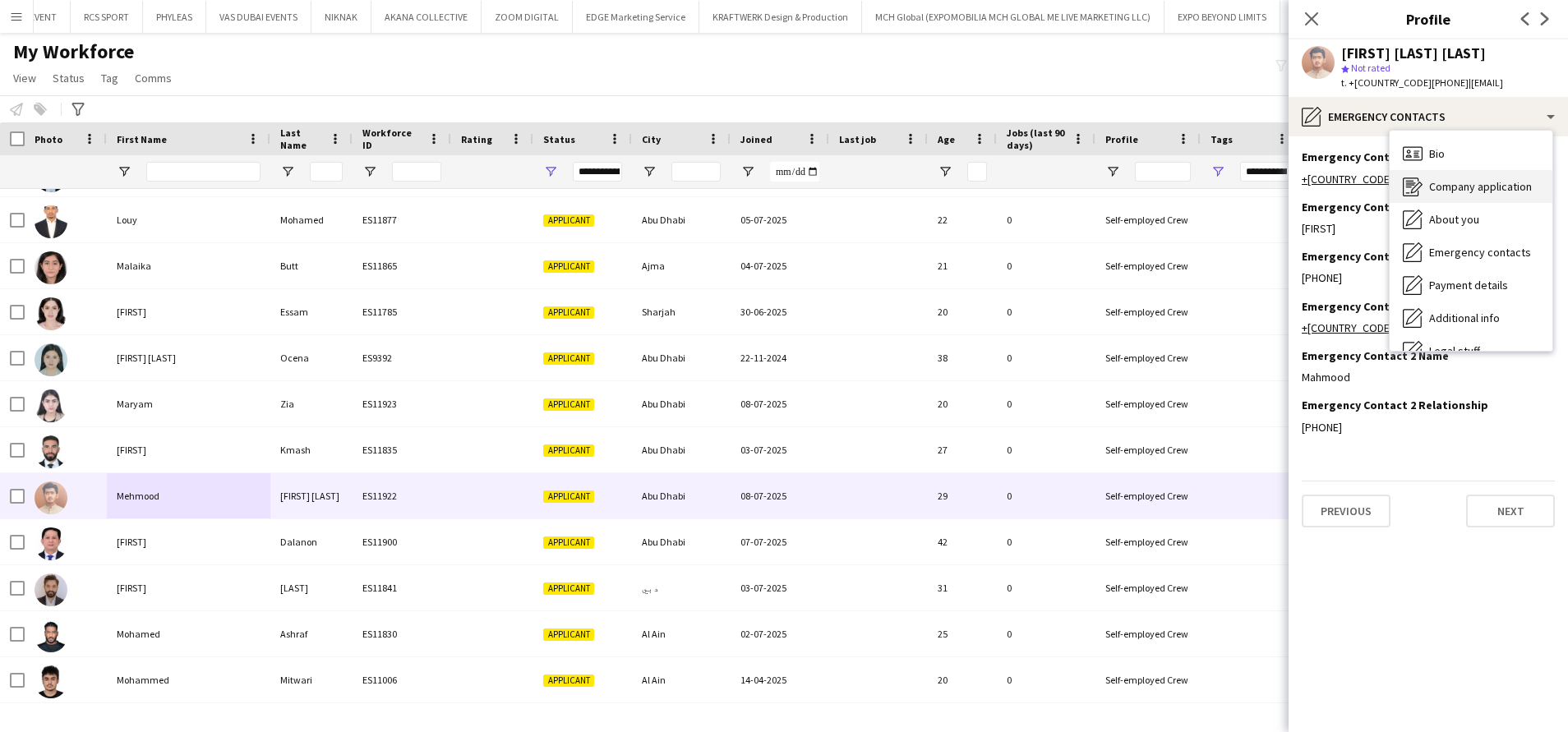 click on "Company application
Company application" at bounding box center [1471, 186] 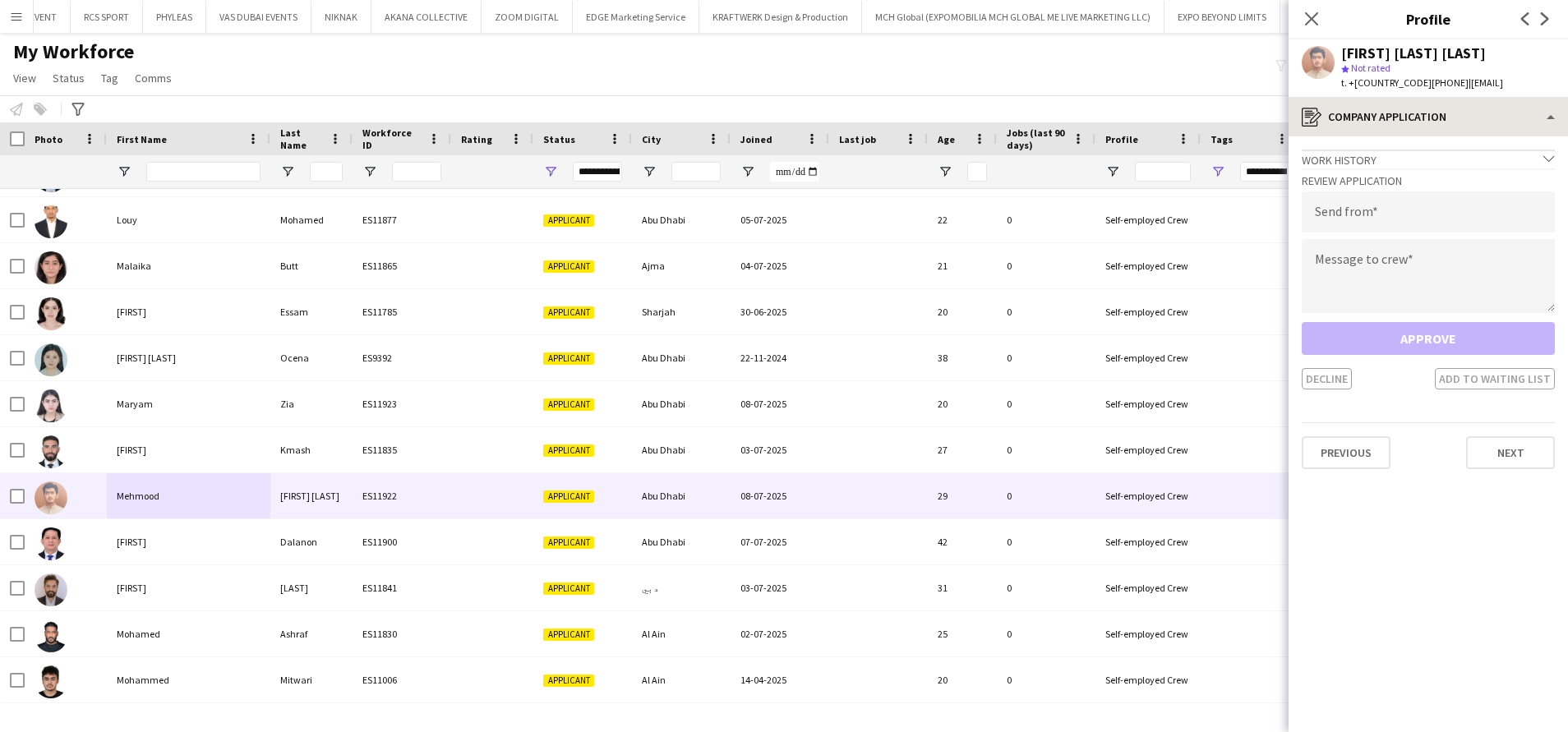 drag, startPoint x: 1450, startPoint y: 85, endPoint x: 1449, endPoint y: 104, distance: 19.026298 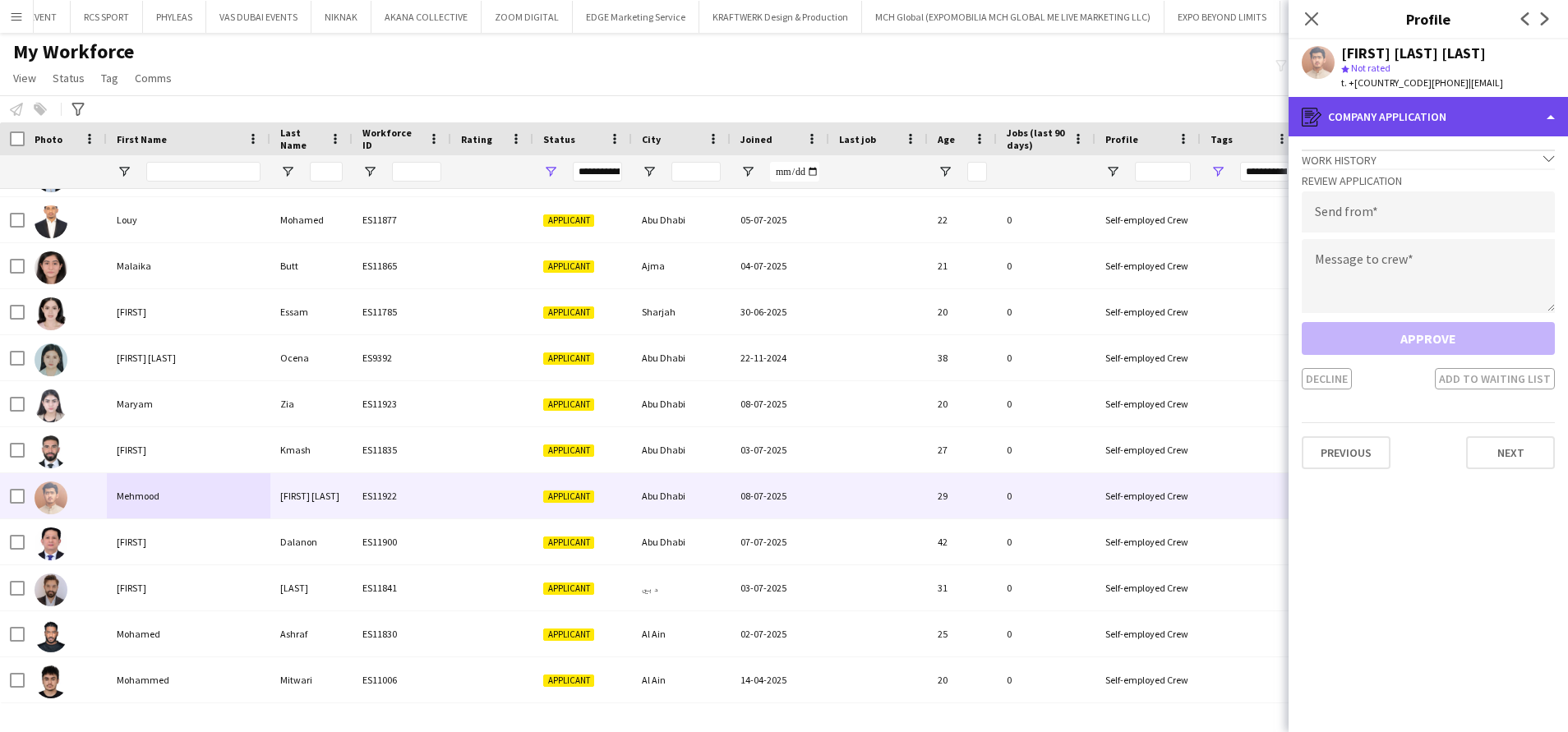 click on "register
Company application" 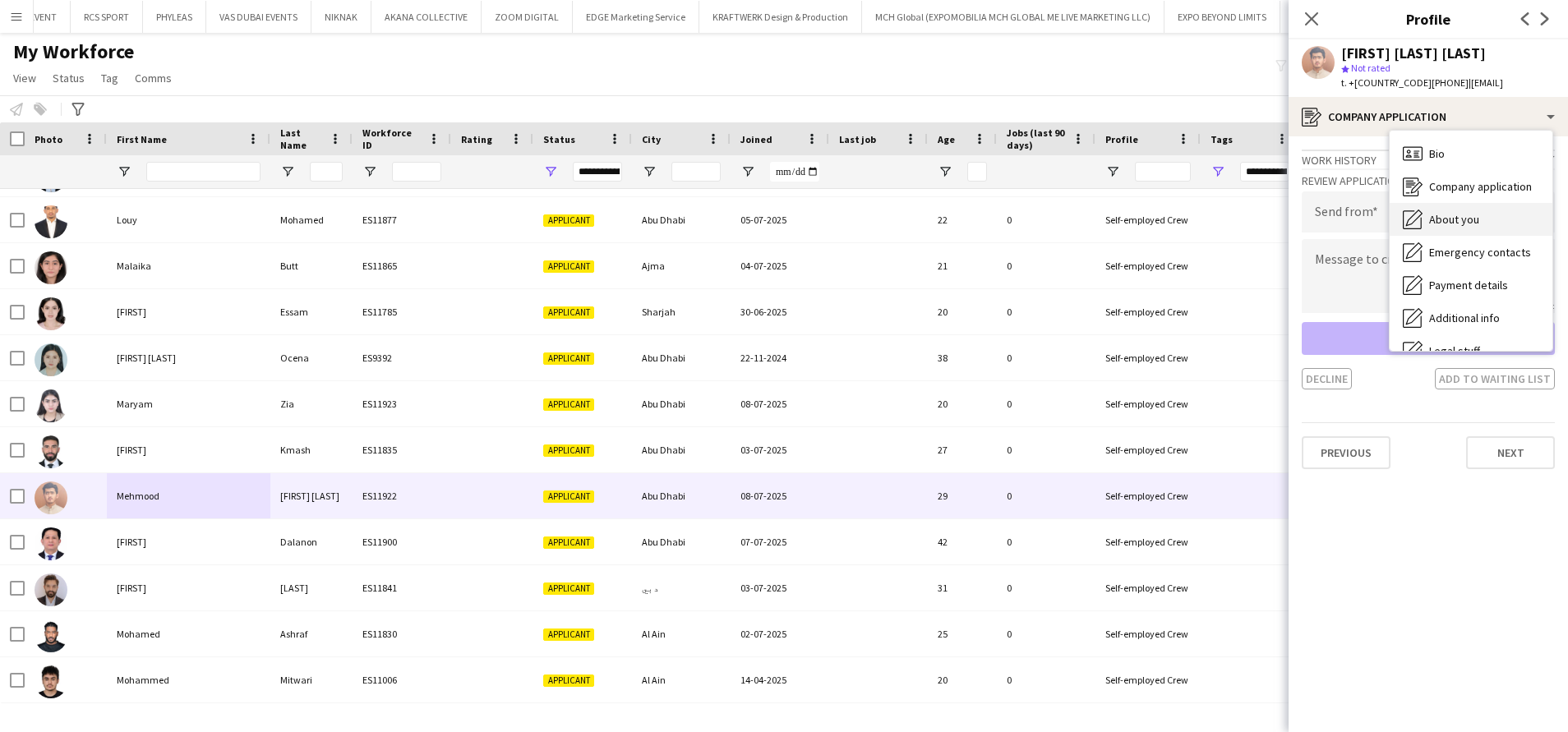 click on "About you" at bounding box center (1454, 219) 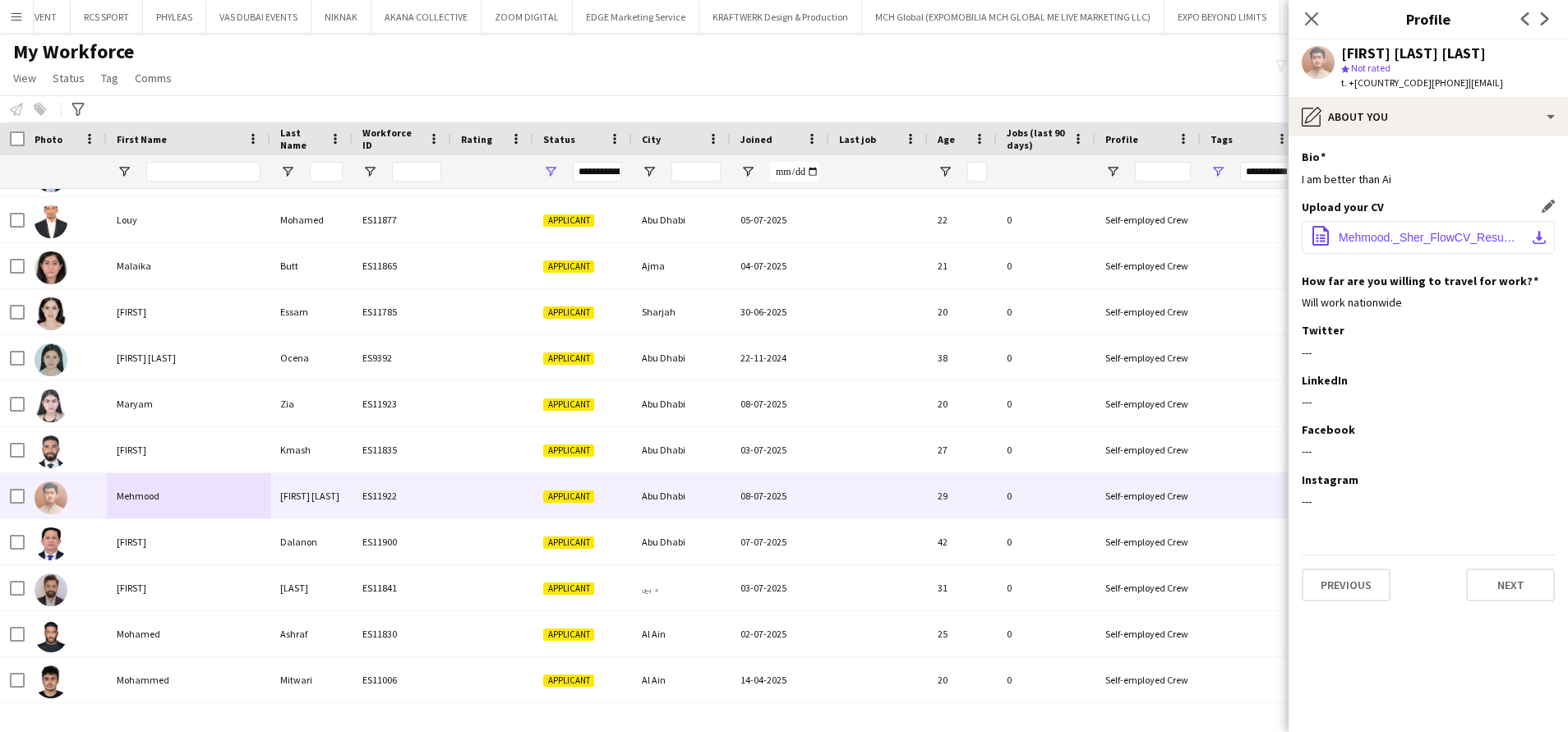 click on "Mehmood._Sher_FlowCV_Resume_20241026 (1).pdf" 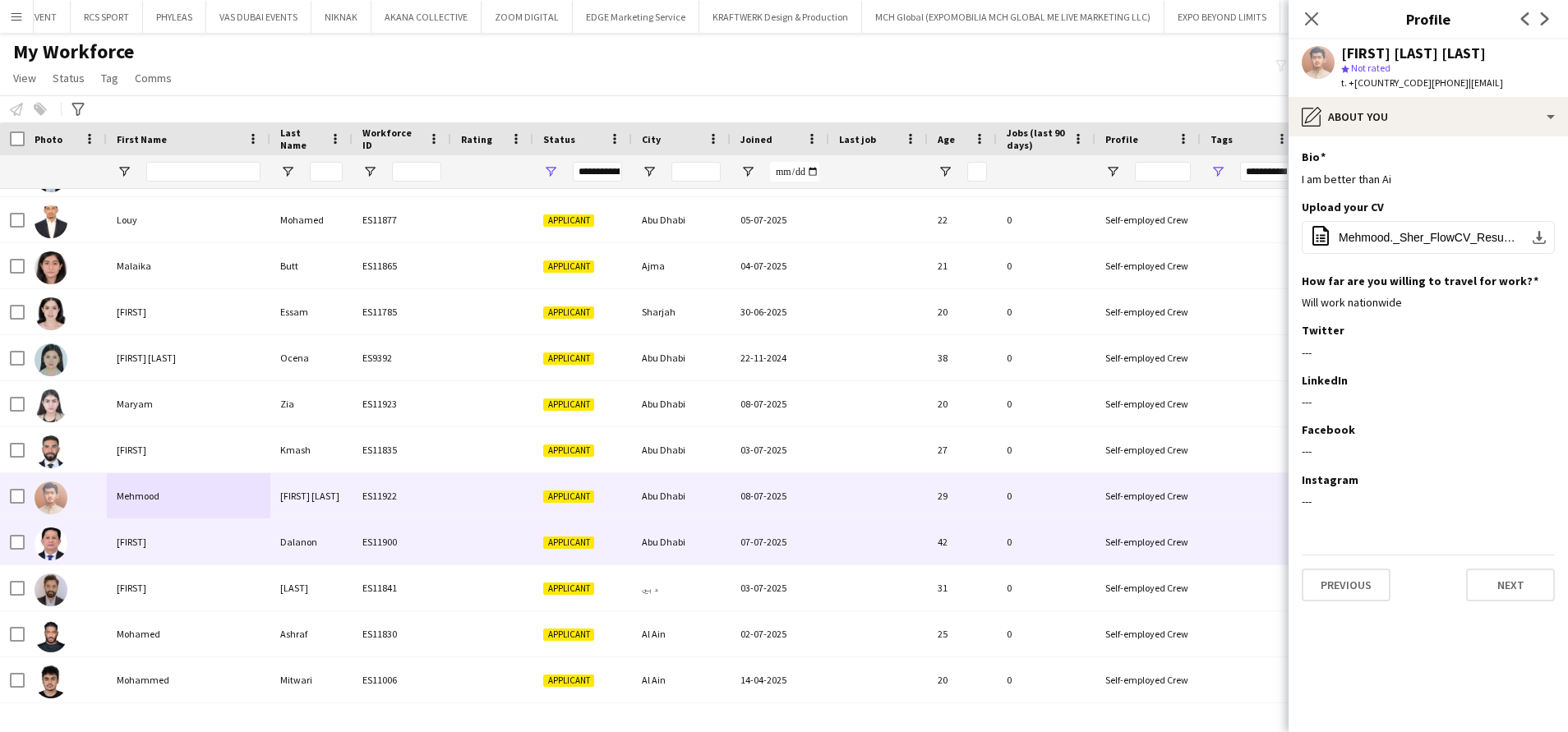 click on "Michael" at bounding box center [188, 541] 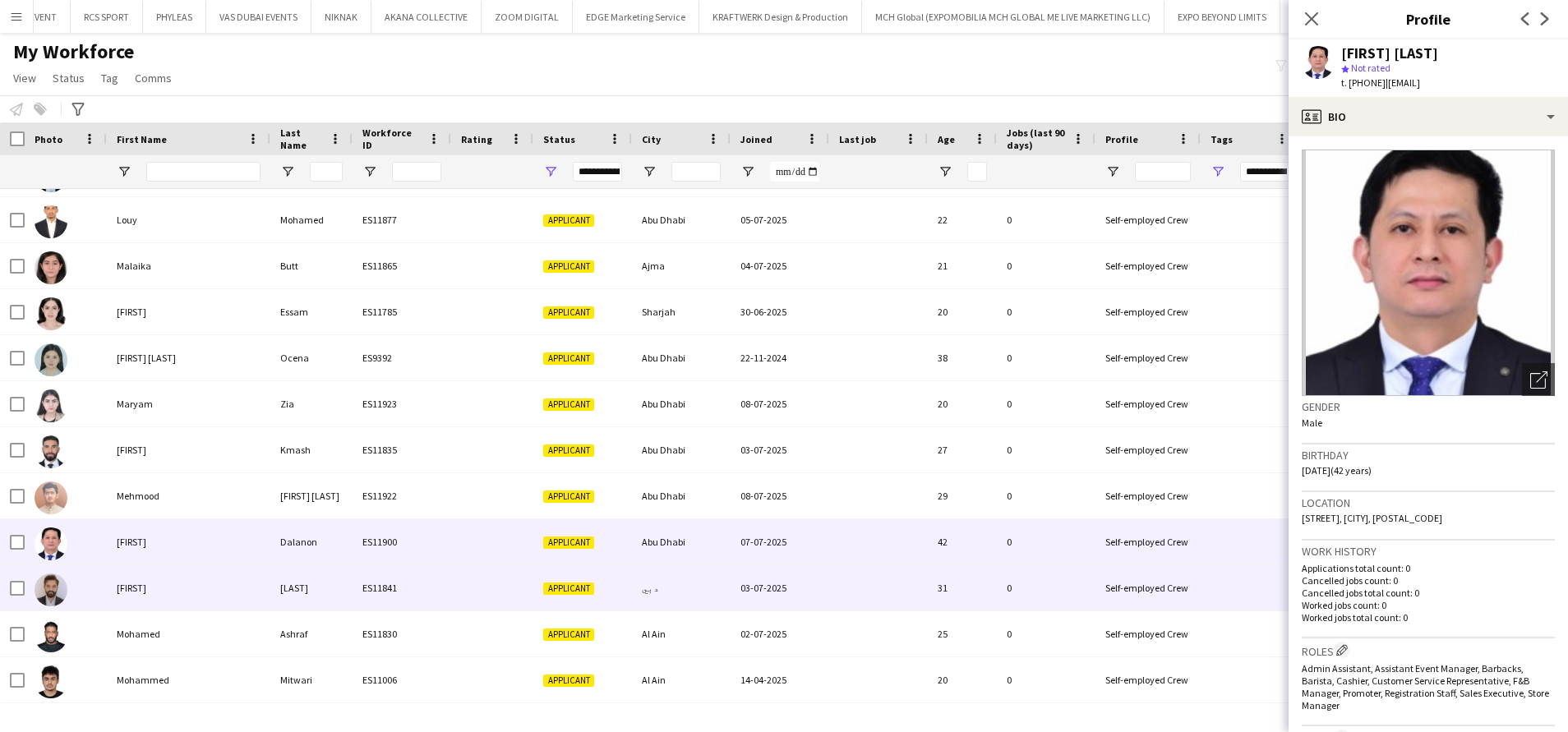 click on "Mohamd" at bounding box center (188, 587) 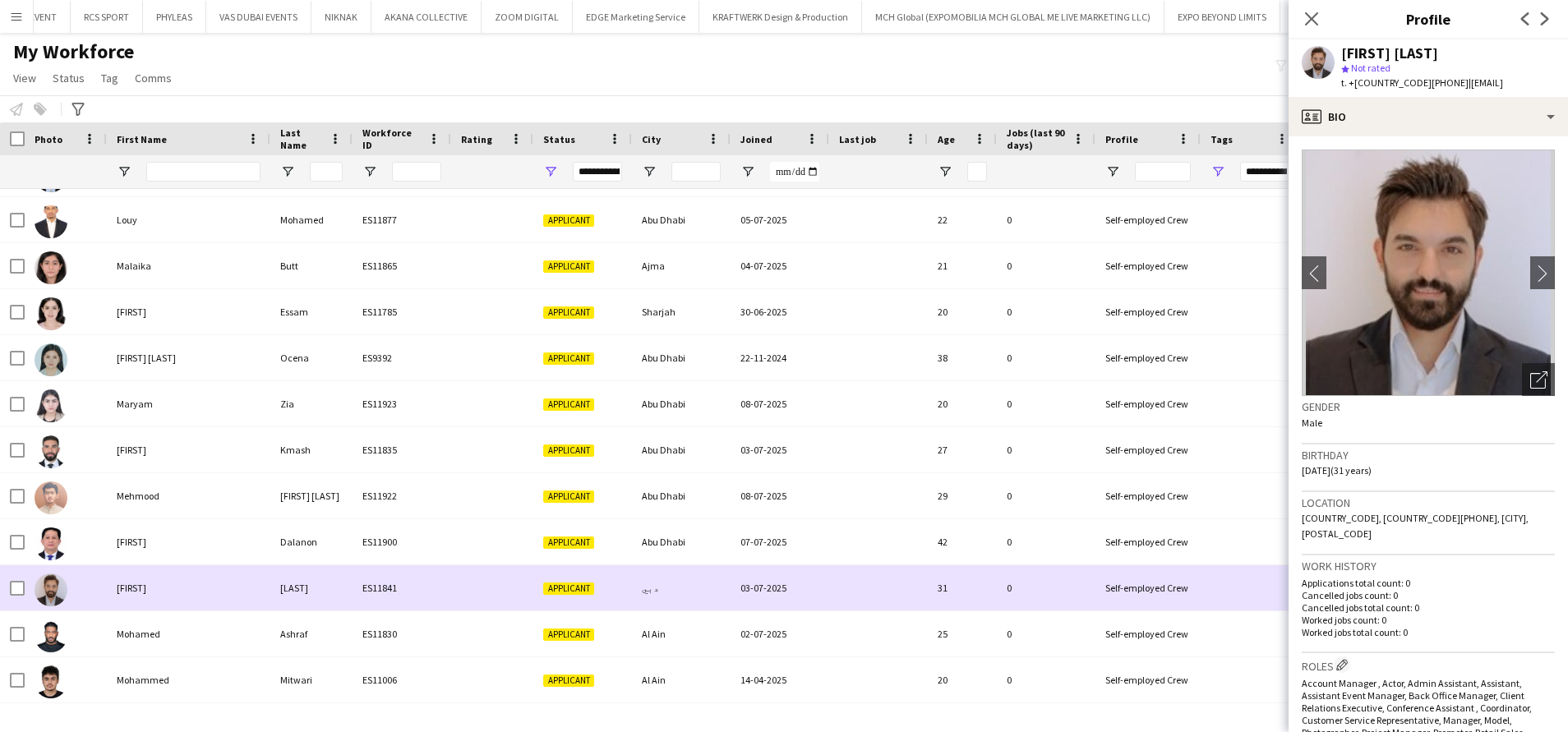 scroll, scrollTop: 1673, scrollLeft: 0, axis: vertical 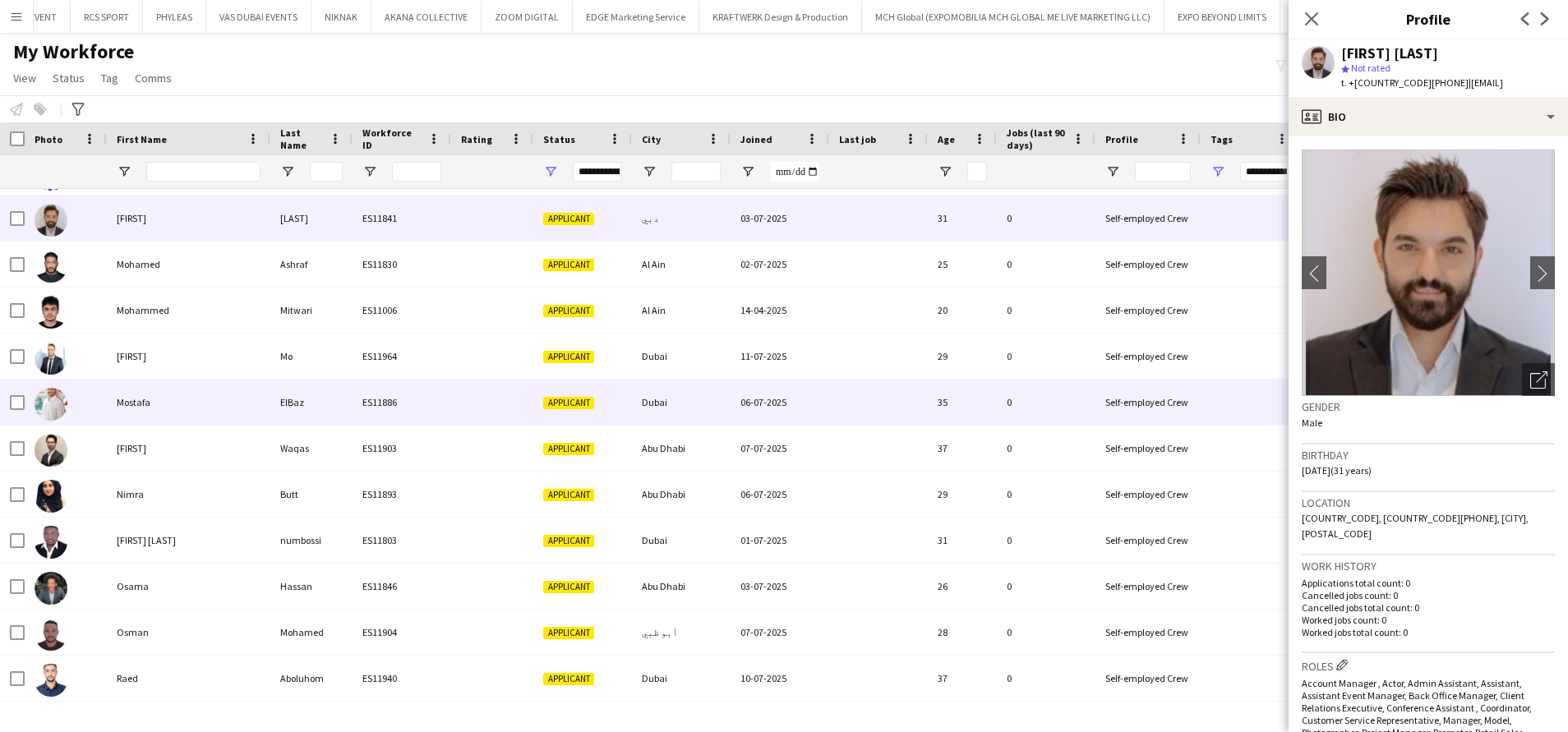 click on "Mostafa" at bounding box center (188, 402) 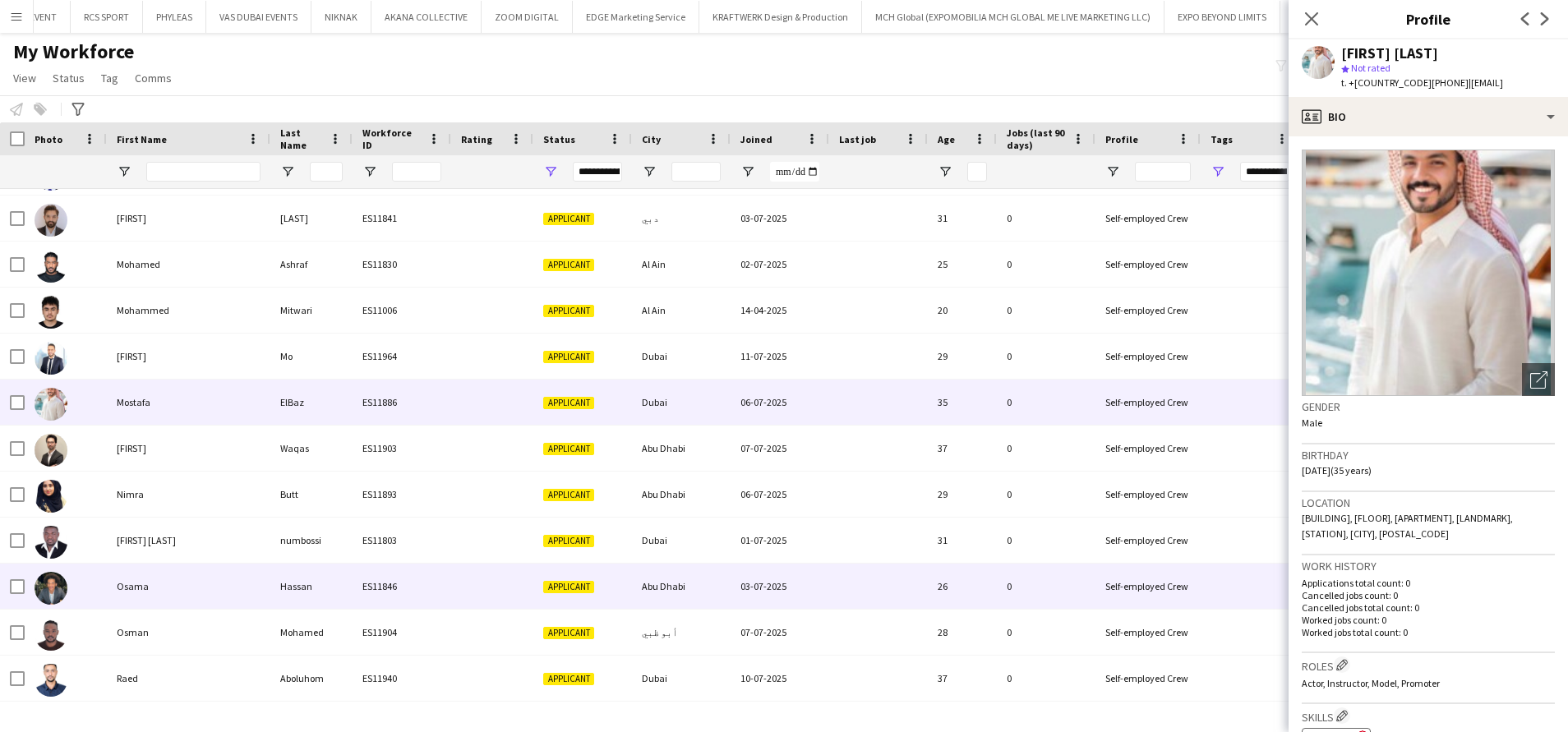 scroll, scrollTop: 2218, scrollLeft: 0, axis: vertical 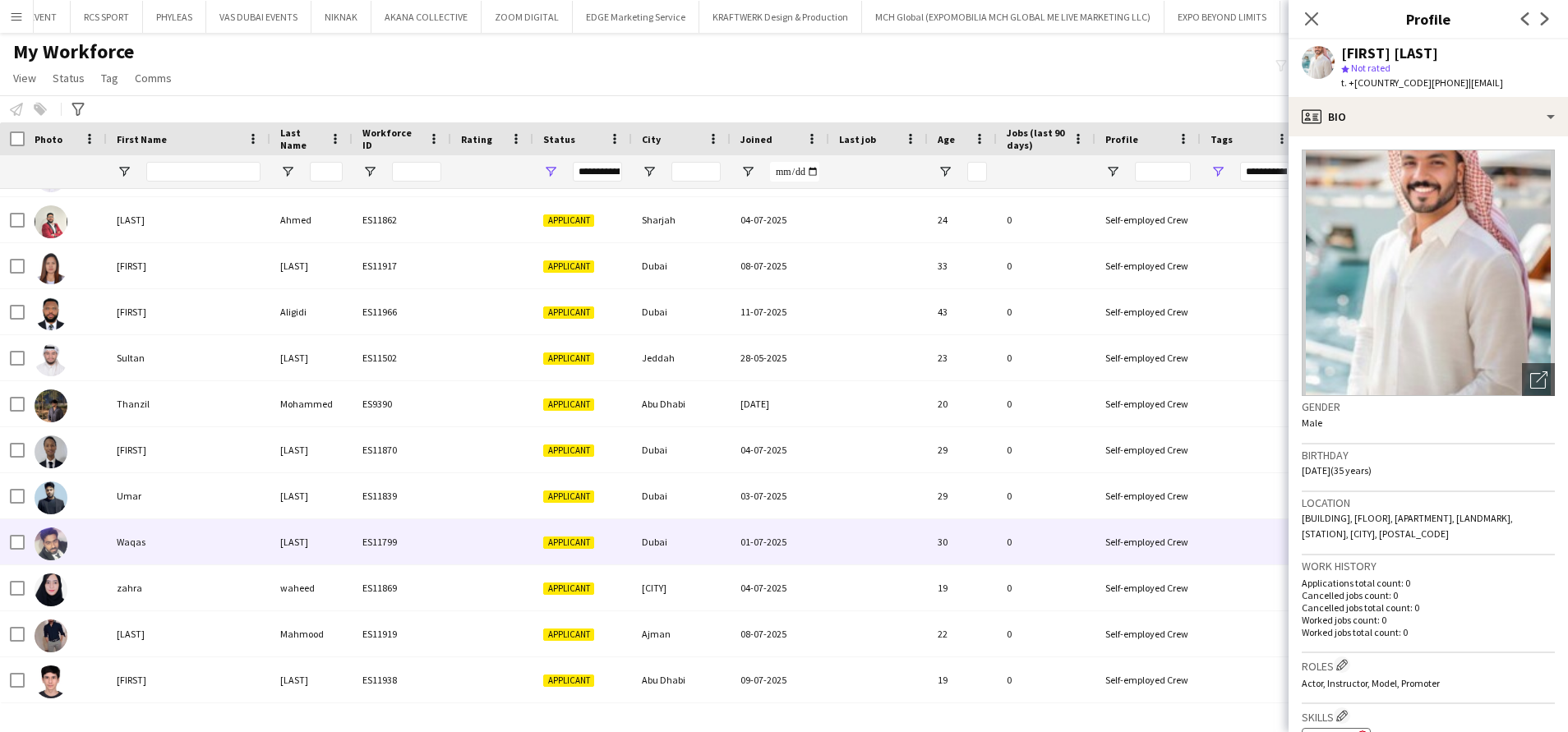 click on "Waqas" at bounding box center [188, 541] 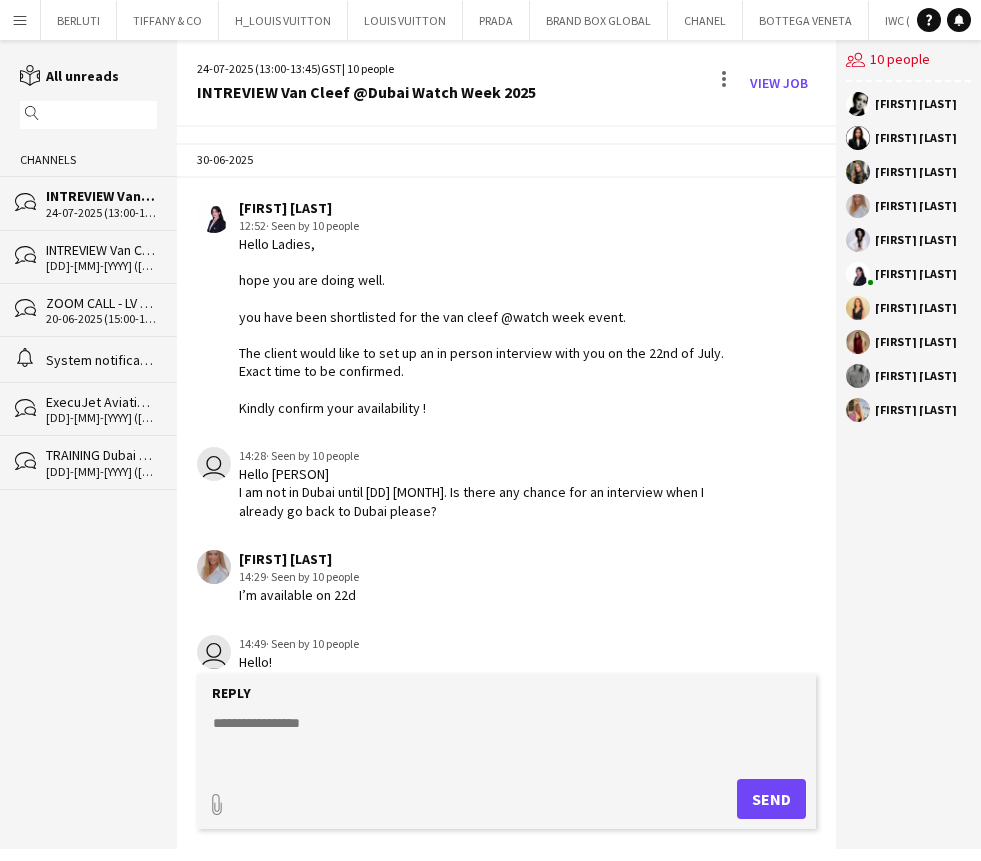 scroll, scrollTop: 0, scrollLeft: 0, axis: both 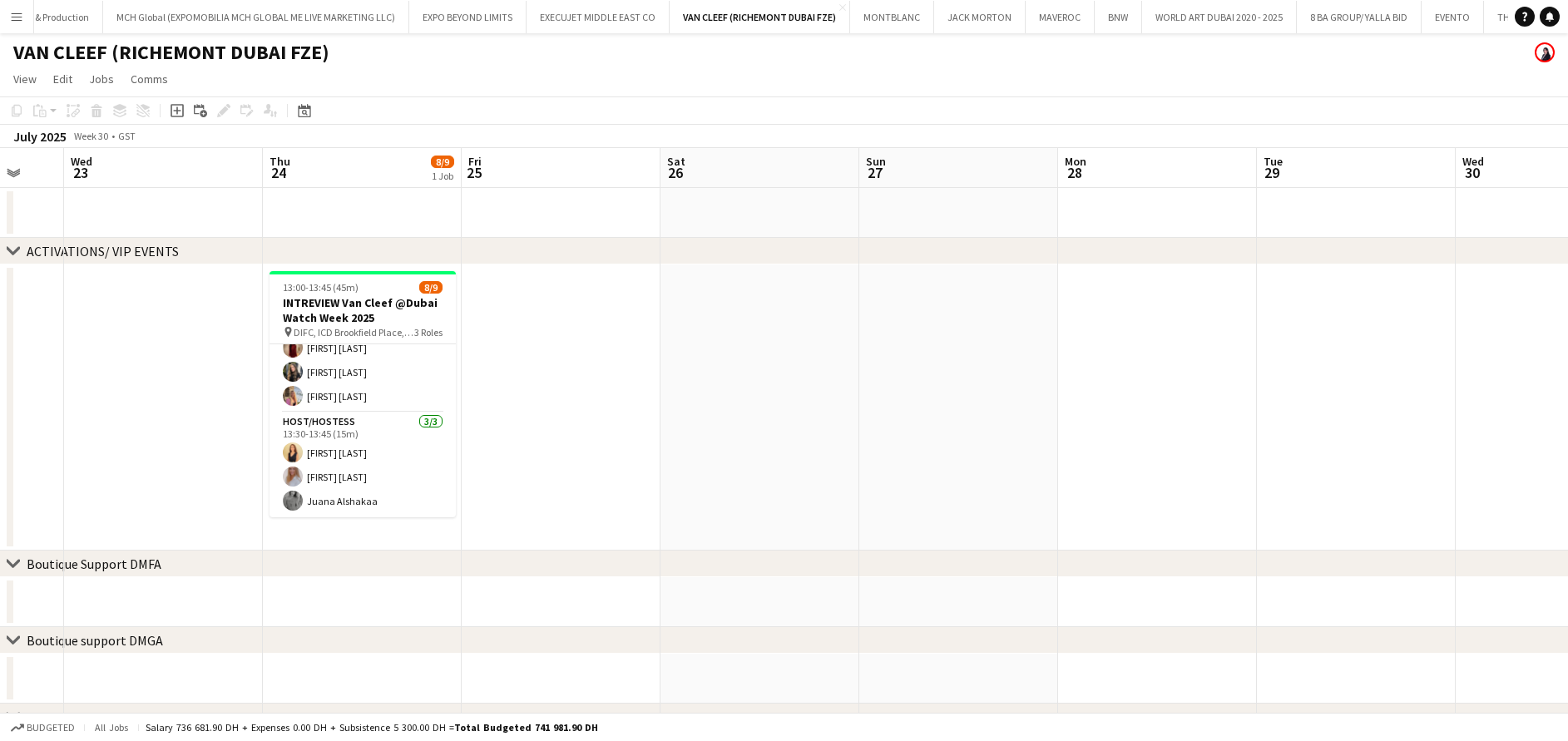 click on "Menu" at bounding box center [17, 17] 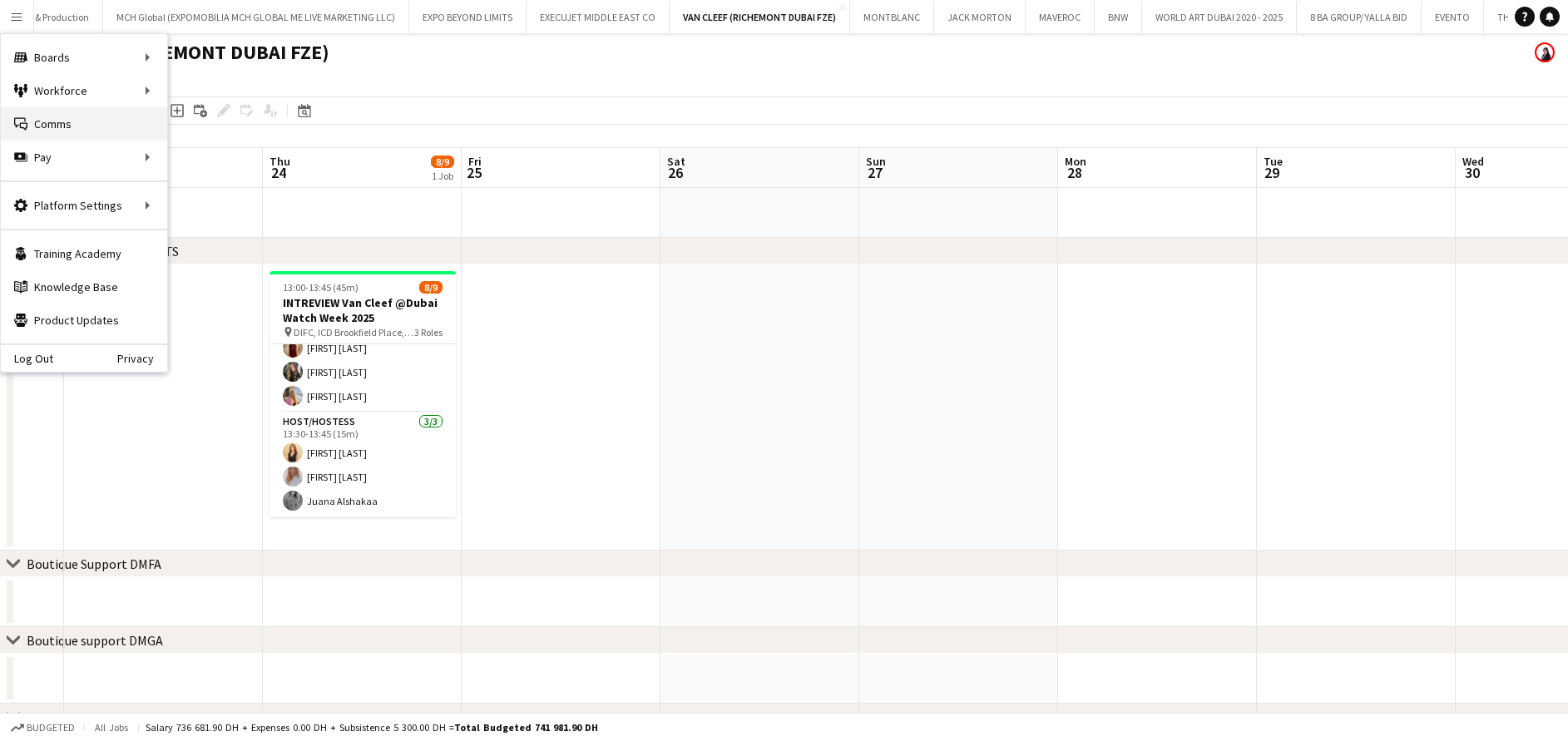 click on "Comms
Comms" at bounding box center [84, 124] 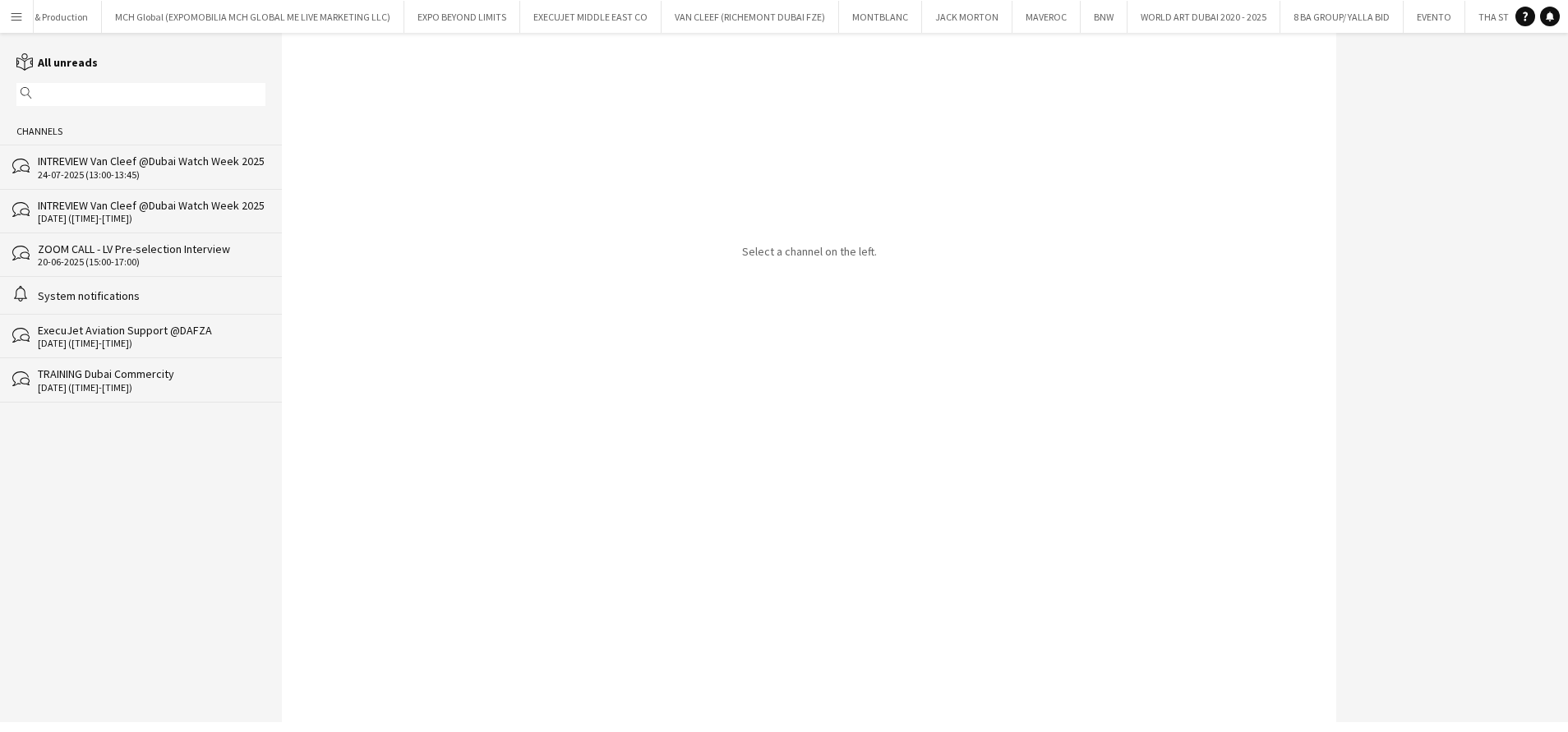 click on "INTREVIEW Van Cleef  @Dubai Watch Week 2025" 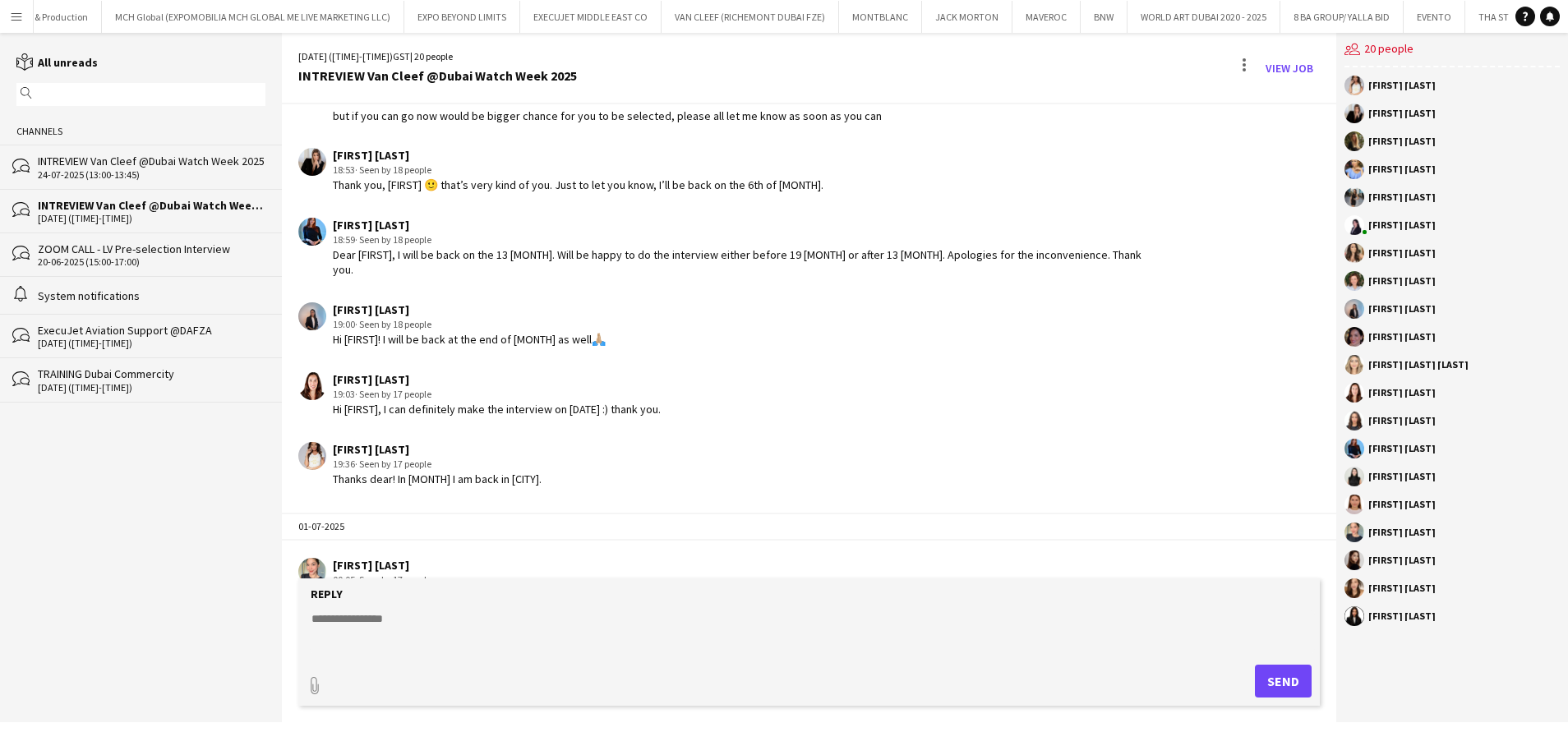 scroll, scrollTop: 1036, scrollLeft: 0, axis: vertical 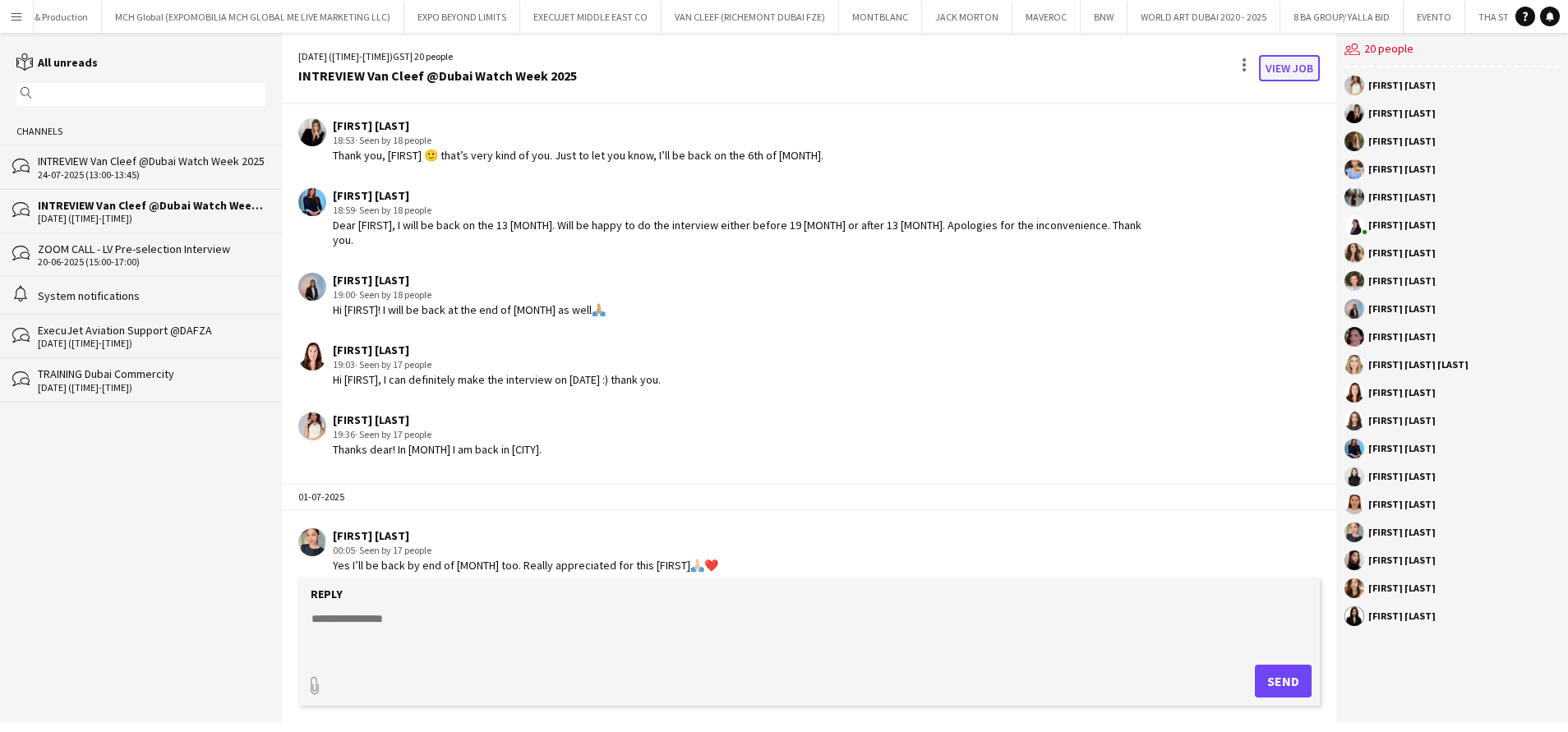 click on "View Job" 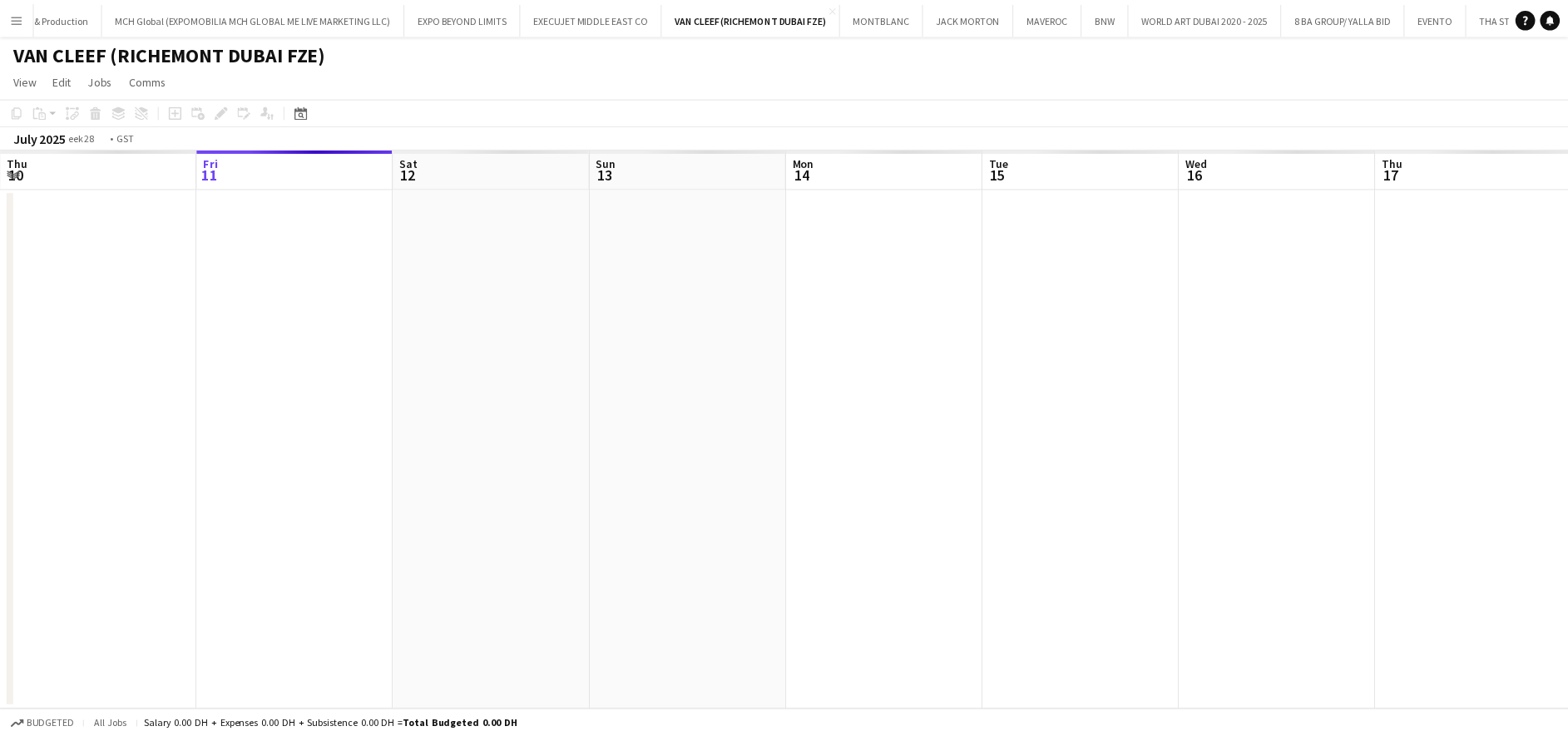 scroll, scrollTop: 0, scrollLeft: 572, axis: horizontal 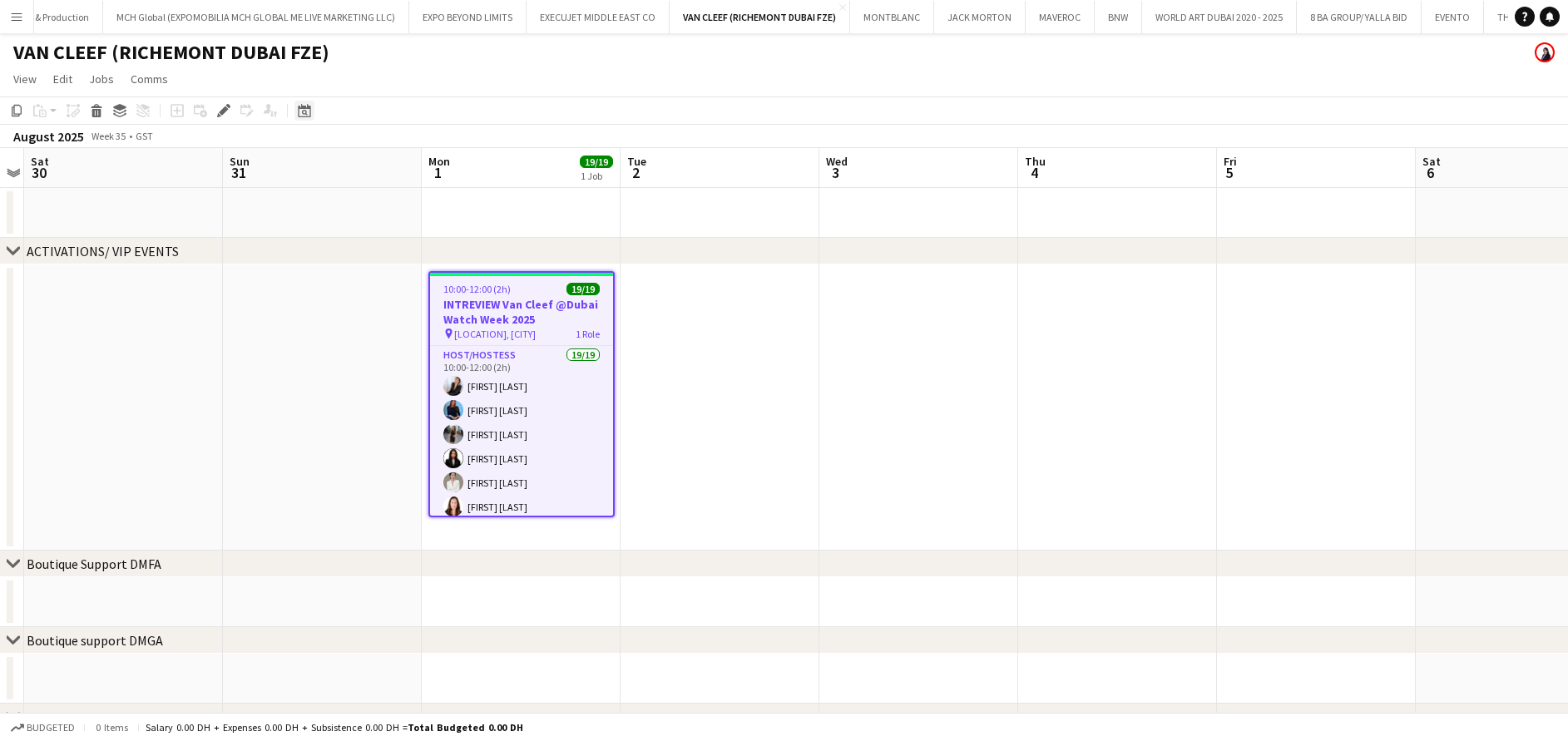 click 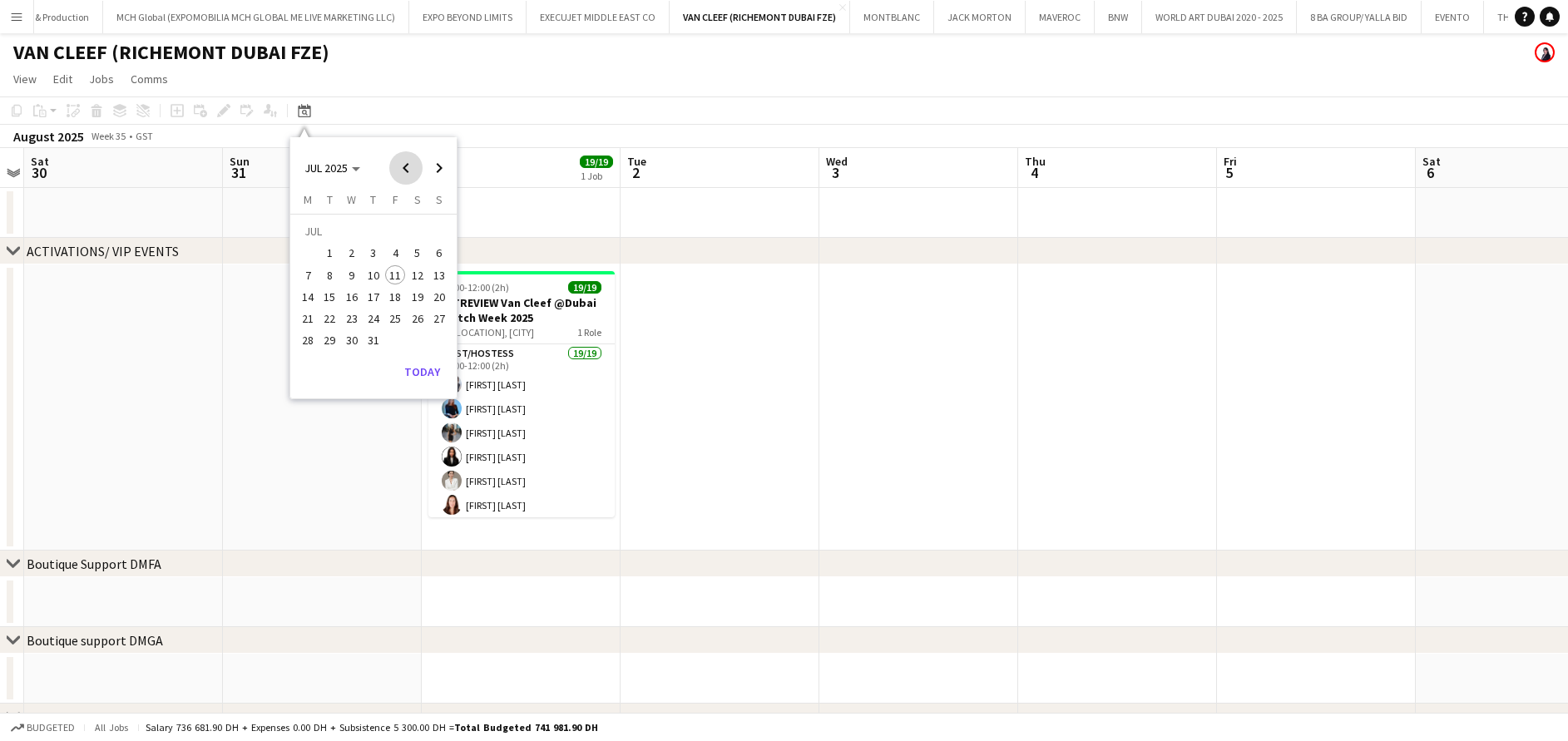 click at bounding box center [406, 168] 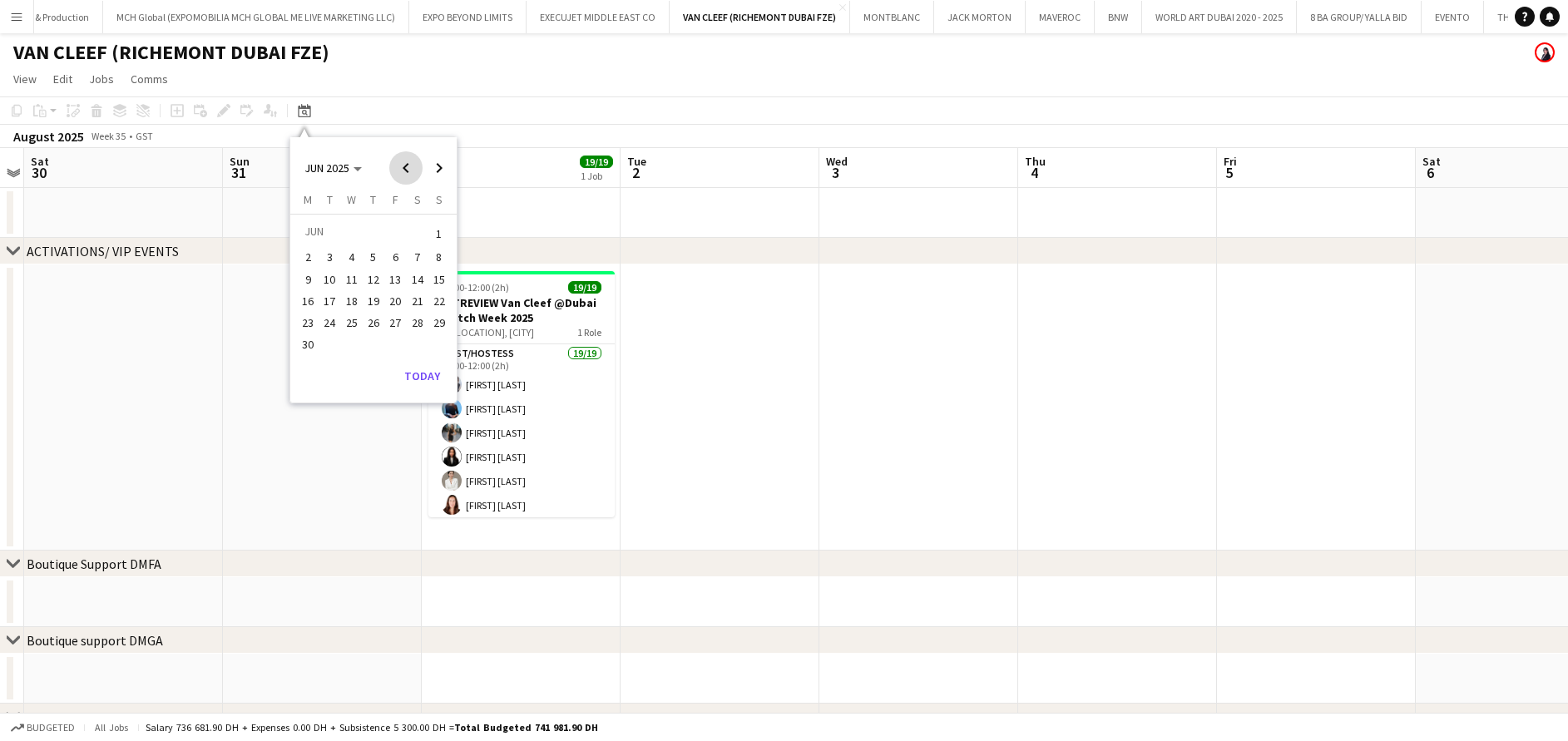 click at bounding box center [406, 168] 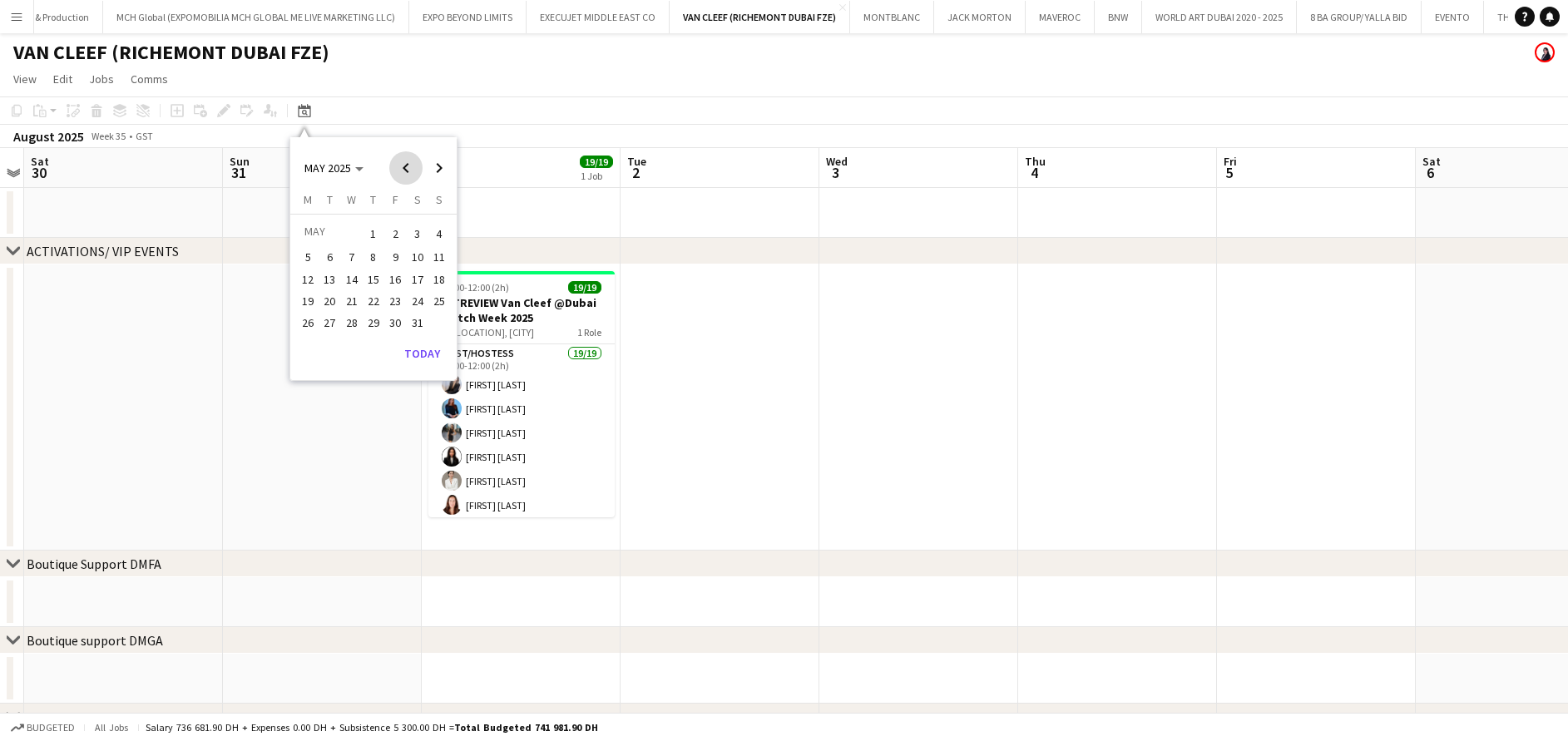click at bounding box center [406, 168] 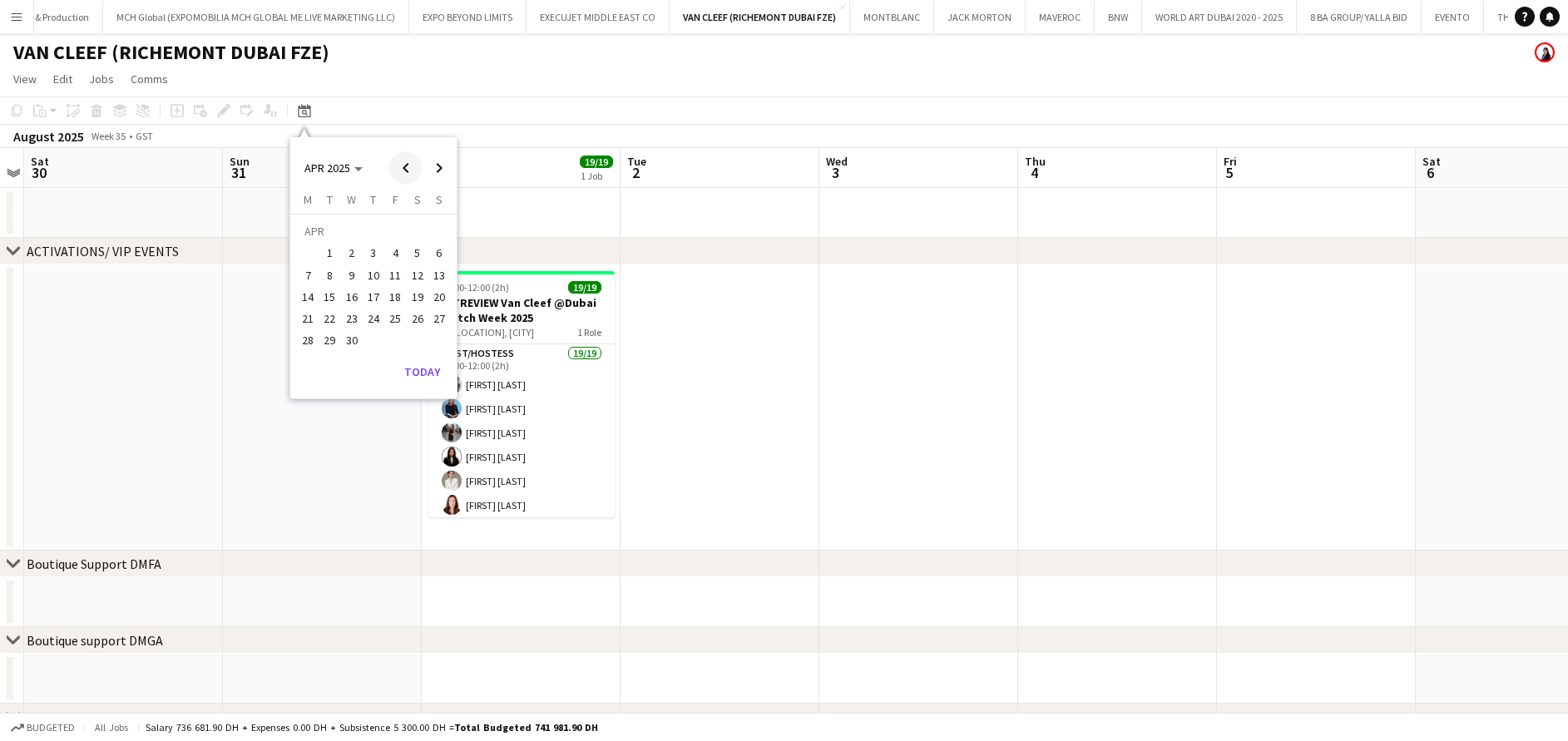 click at bounding box center [439, 168] 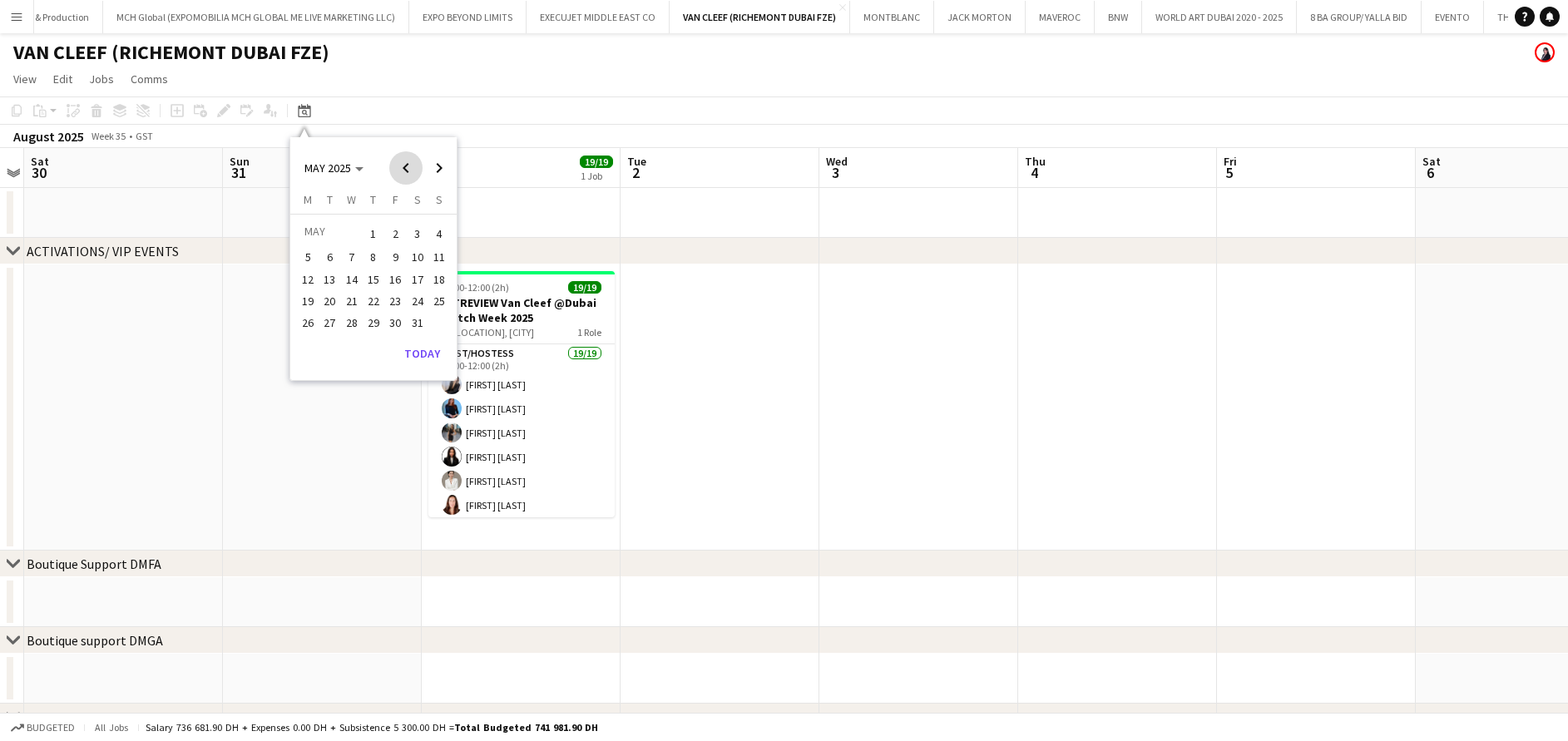 click at bounding box center (406, 168) 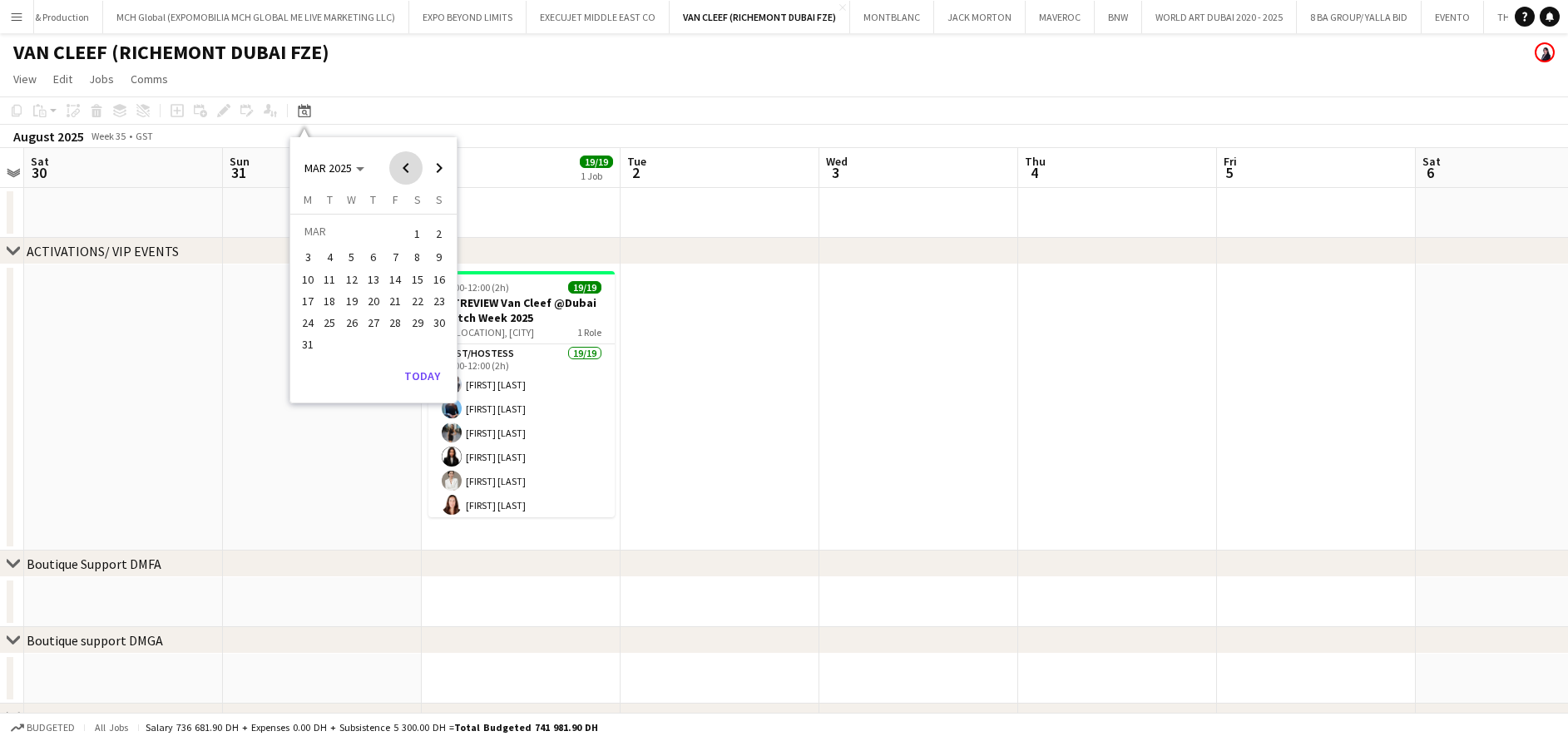 click at bounding box center (406, 168) 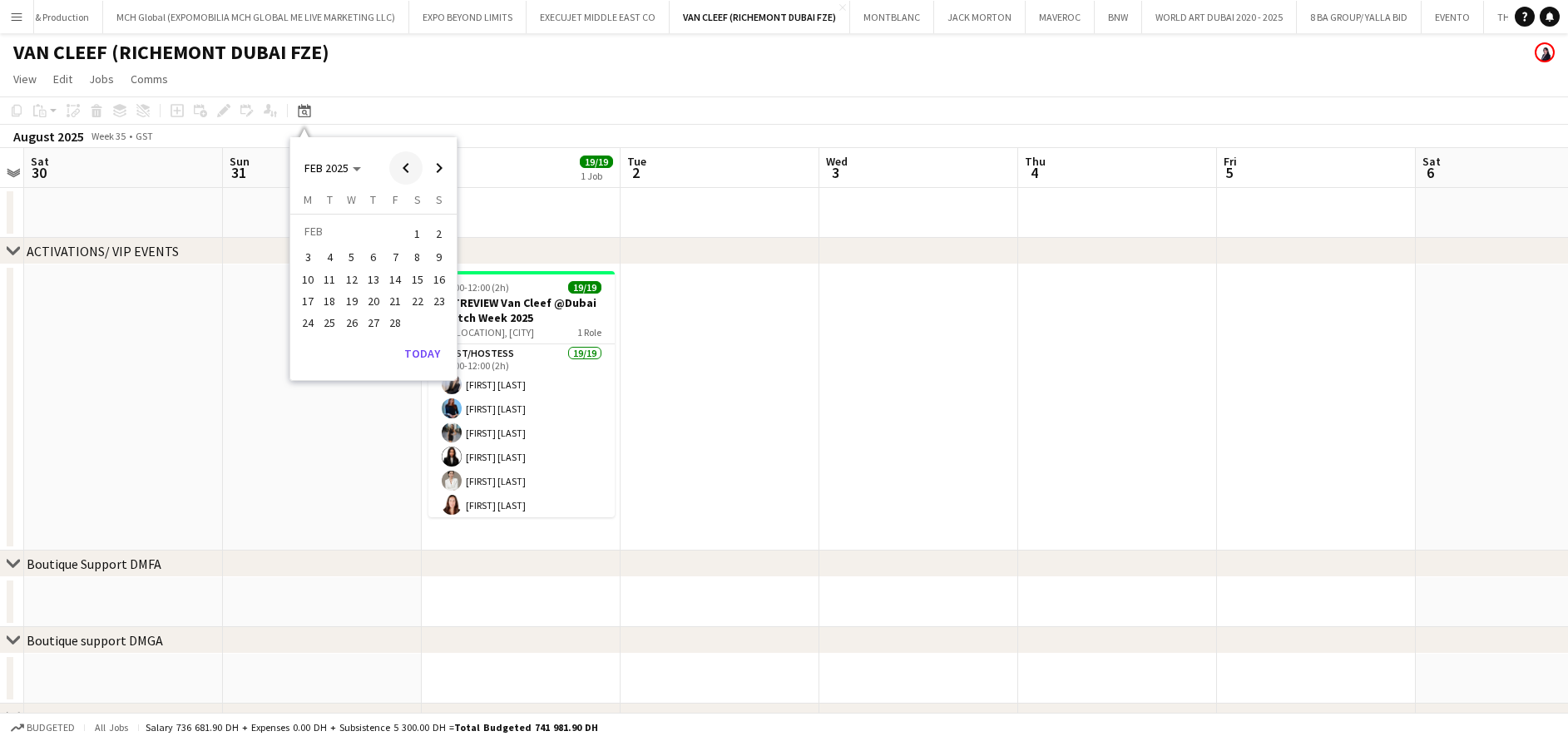 click at bounding box center [406, 168] 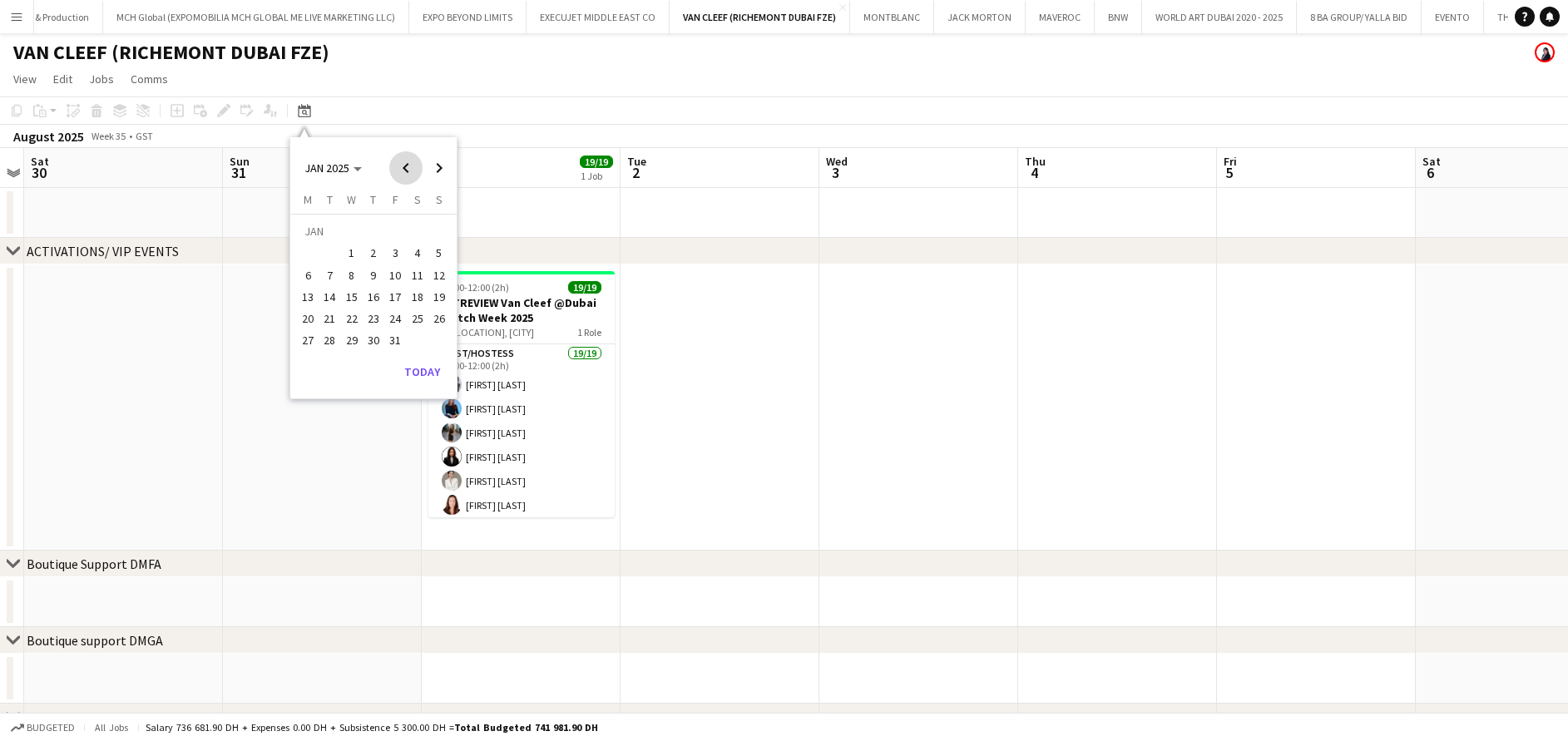 click at bounding box center [406, 168] 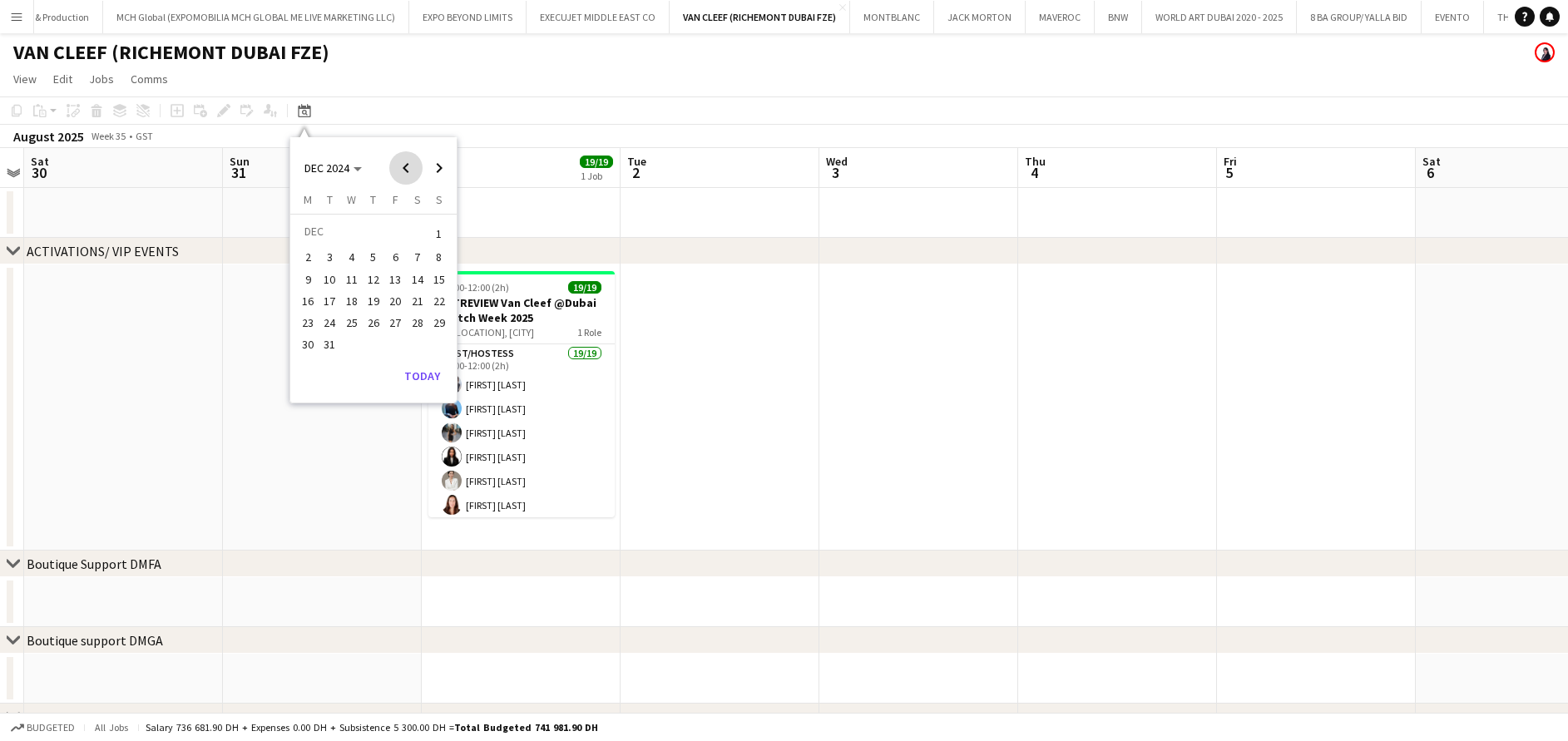 click at bounding box center (406, 168) 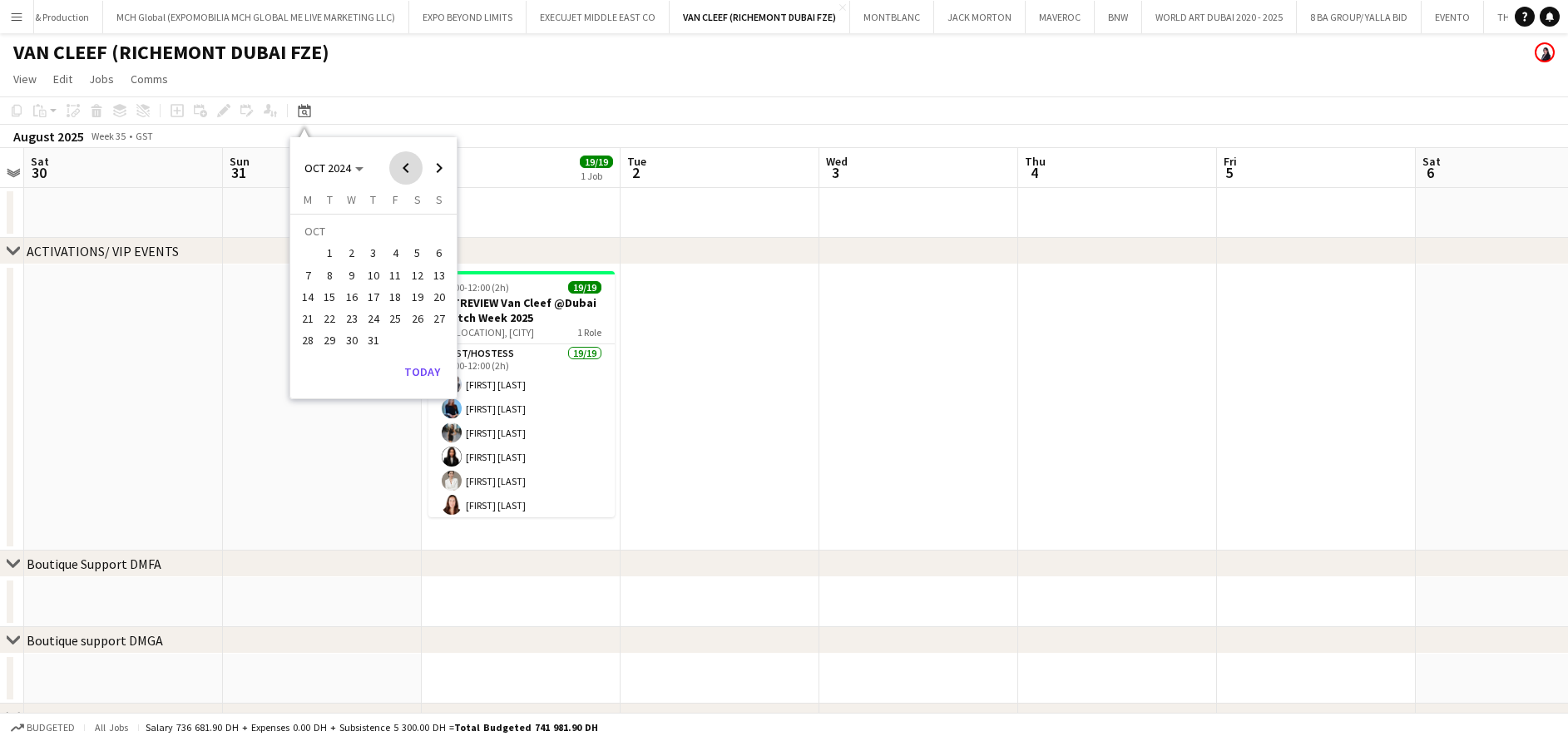 click at bounding box center [406, 168] 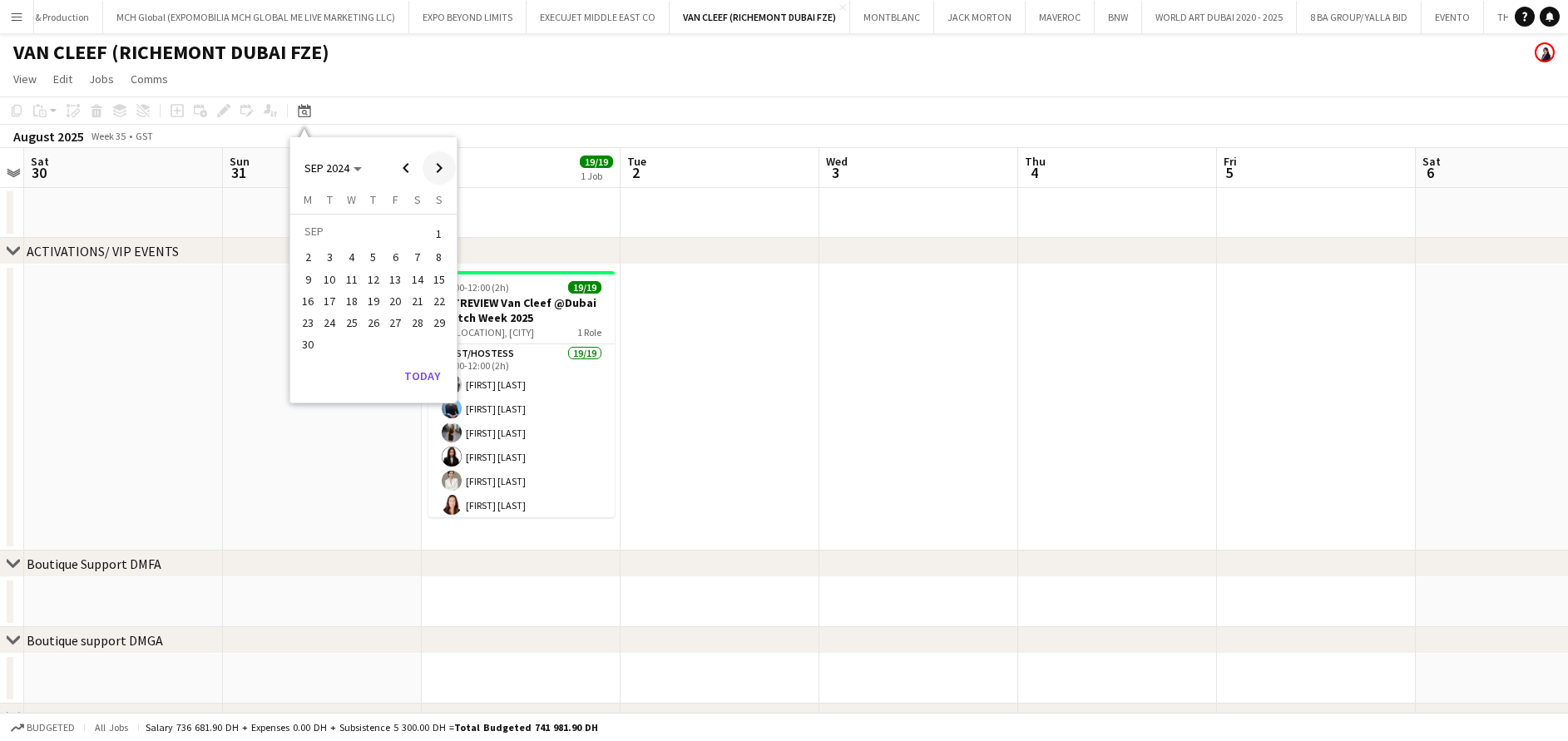 click at bounding box center [439, 168] 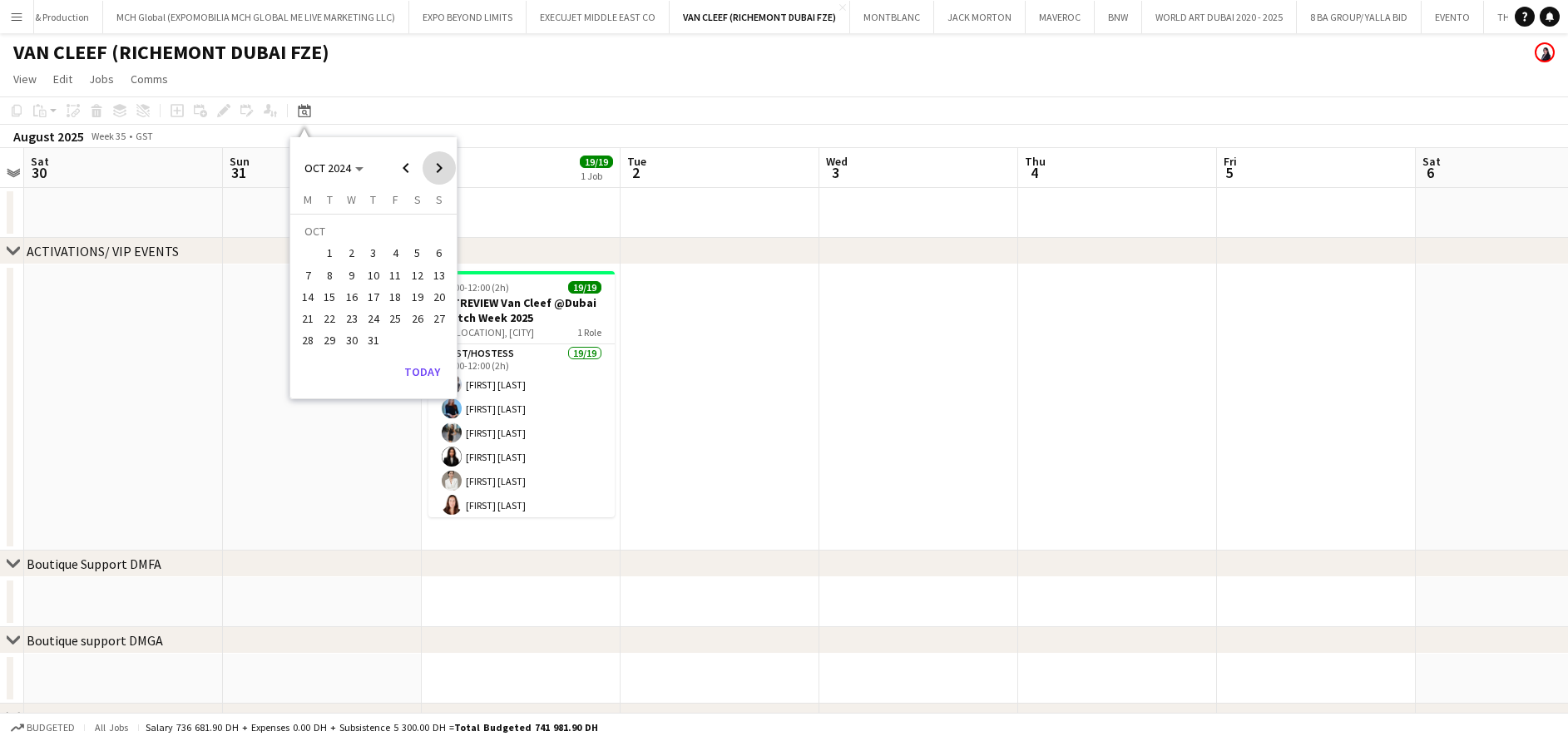 click at bounding box center (439, 168) 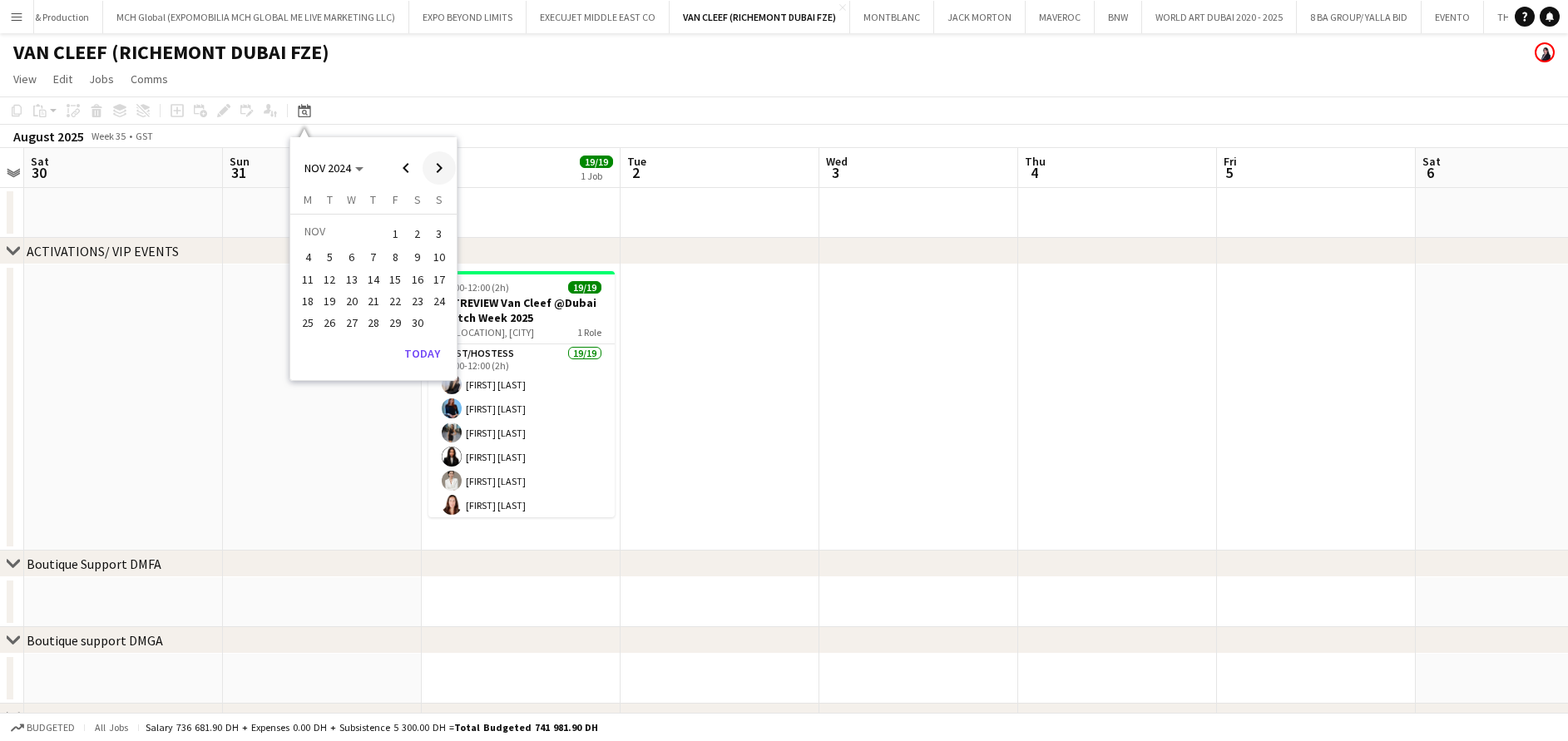 click at bounding box center [439, 168] 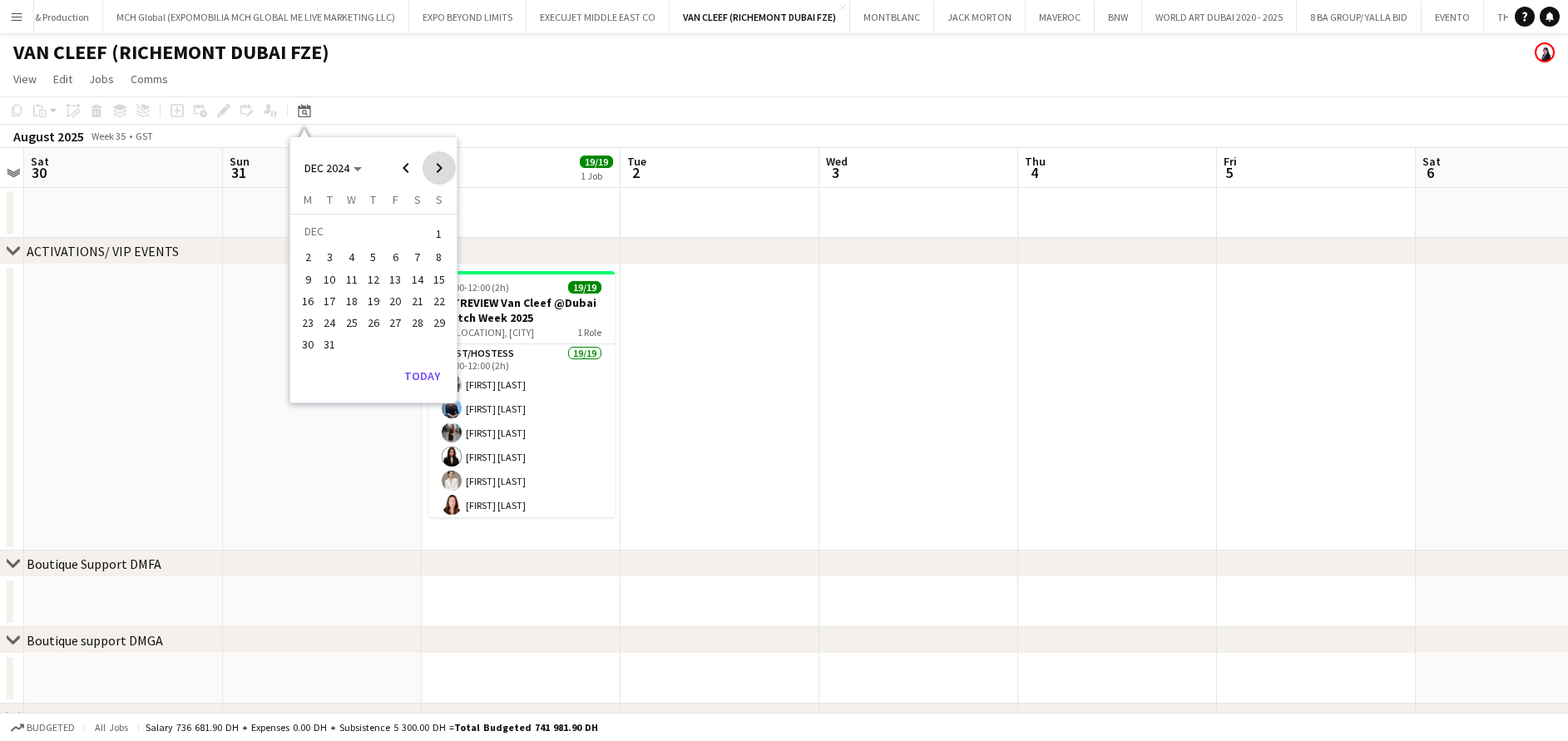 click at bounding box center (439, 168) 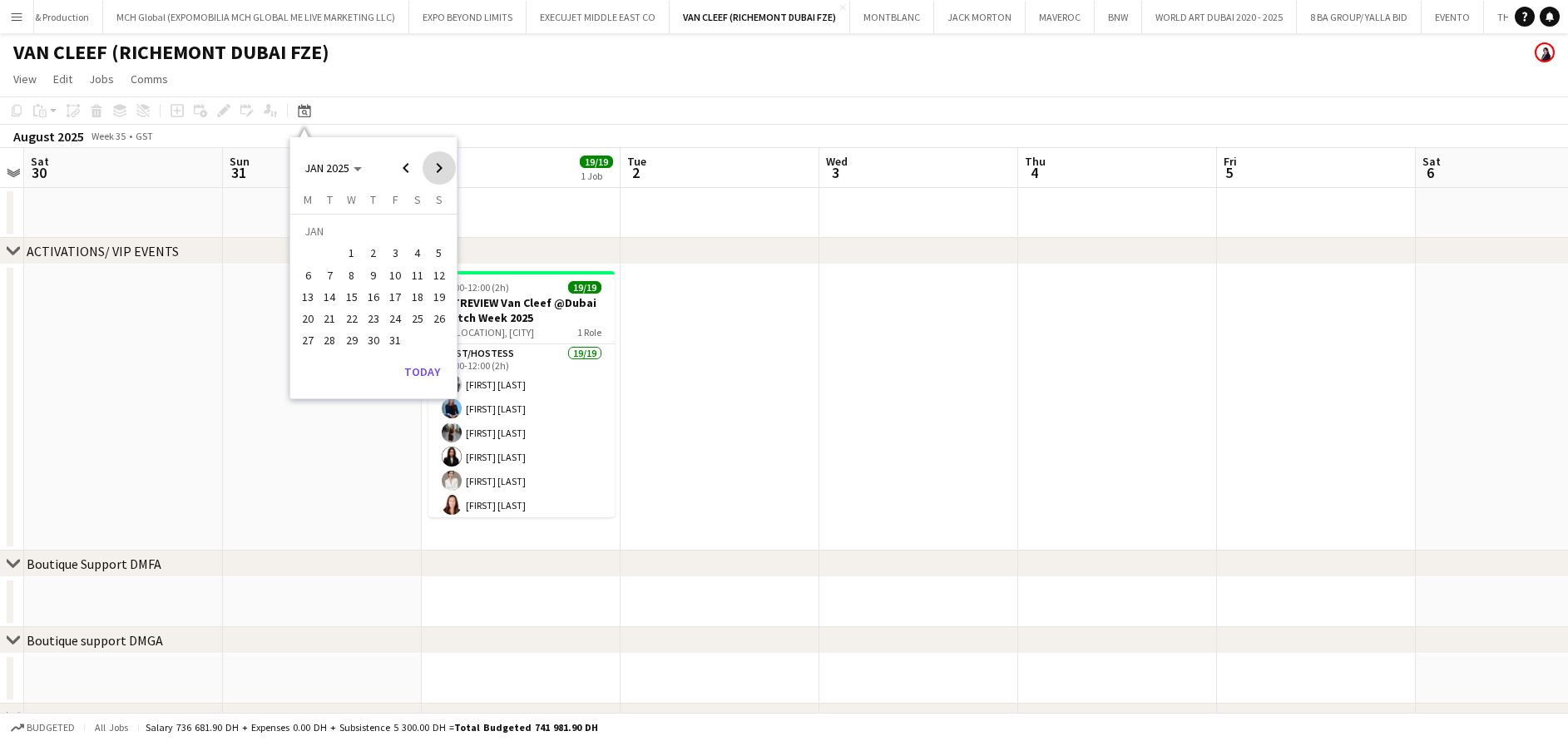 click at bounding box center [439, 168] 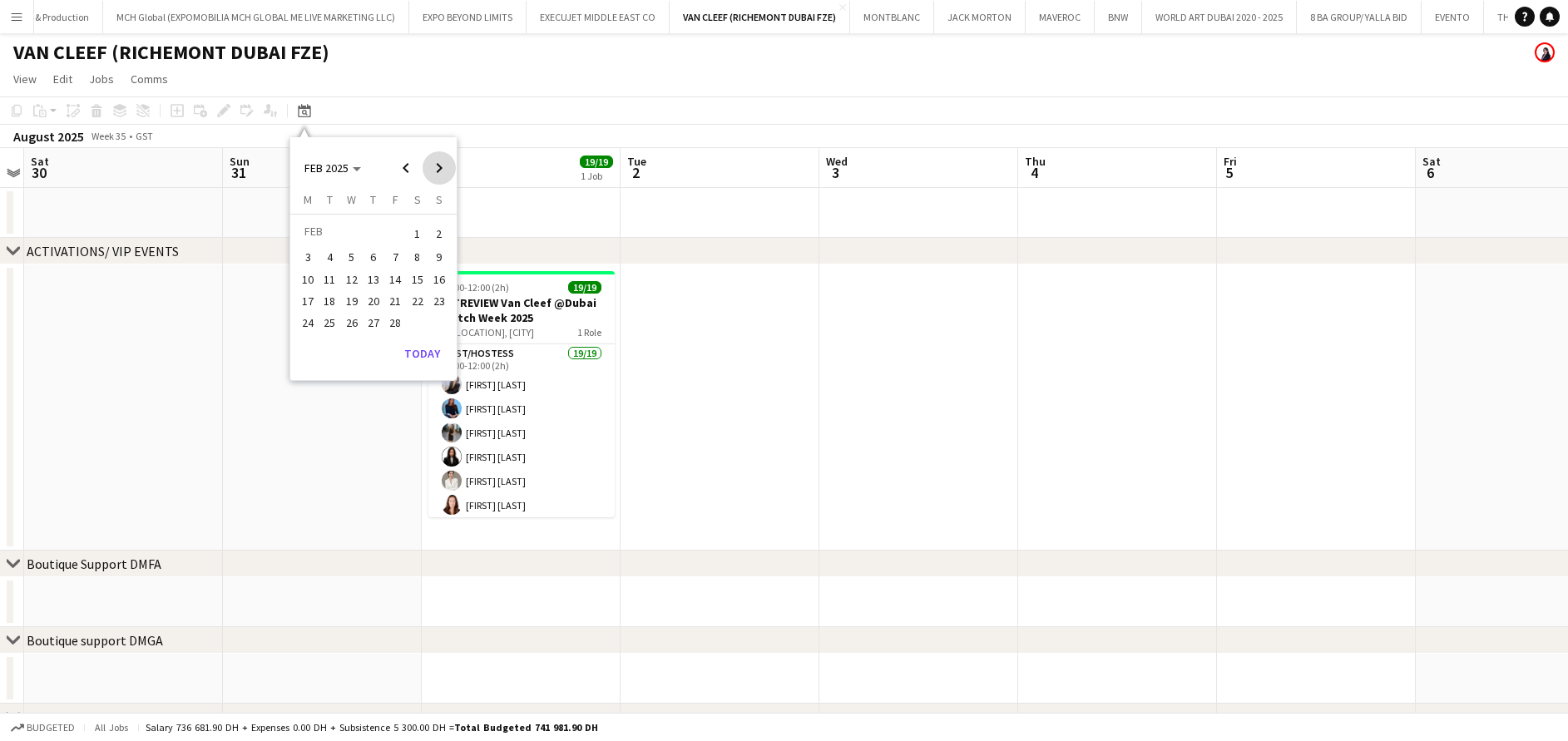 click at bounding box center (439, 168) 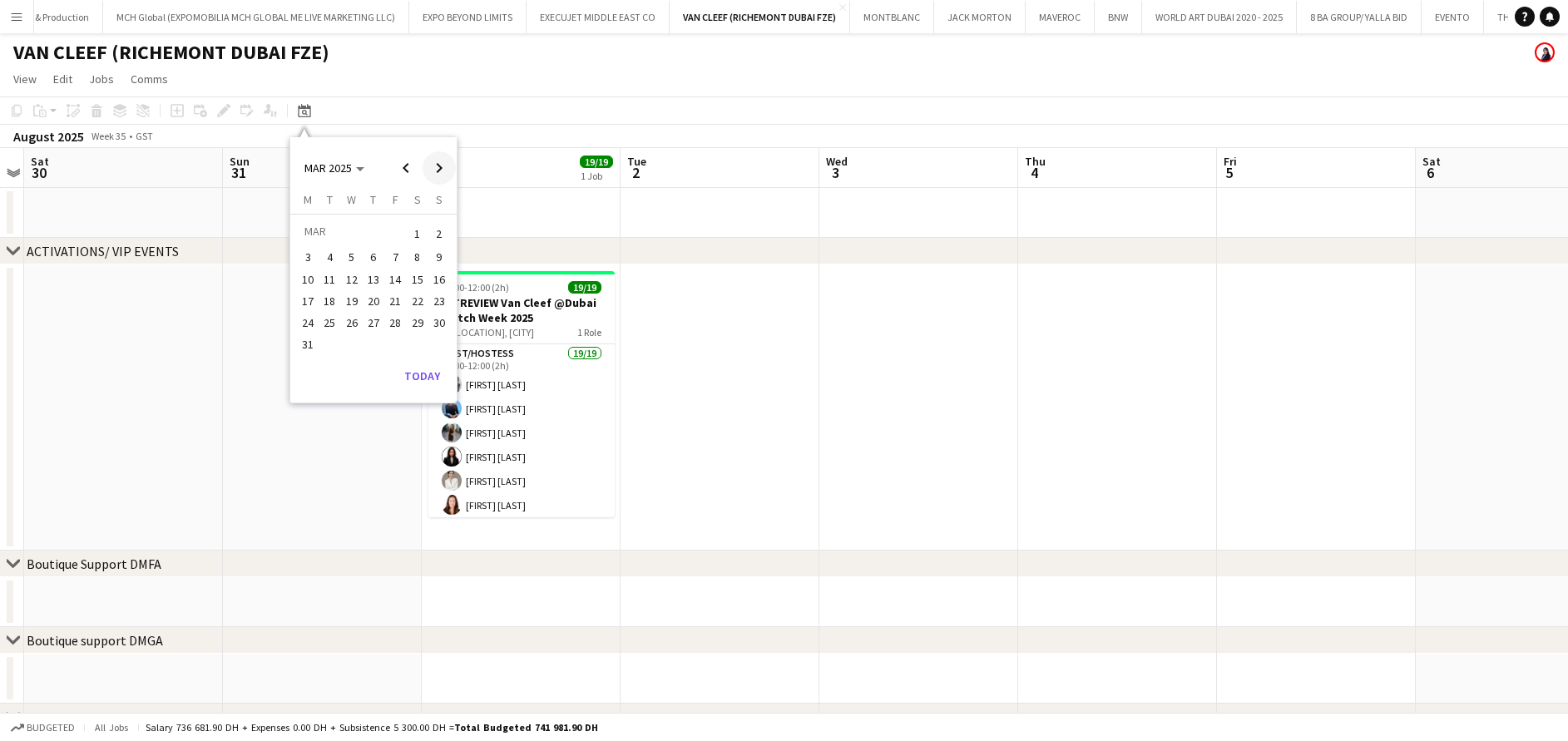 click at bounding box center [439, 168] 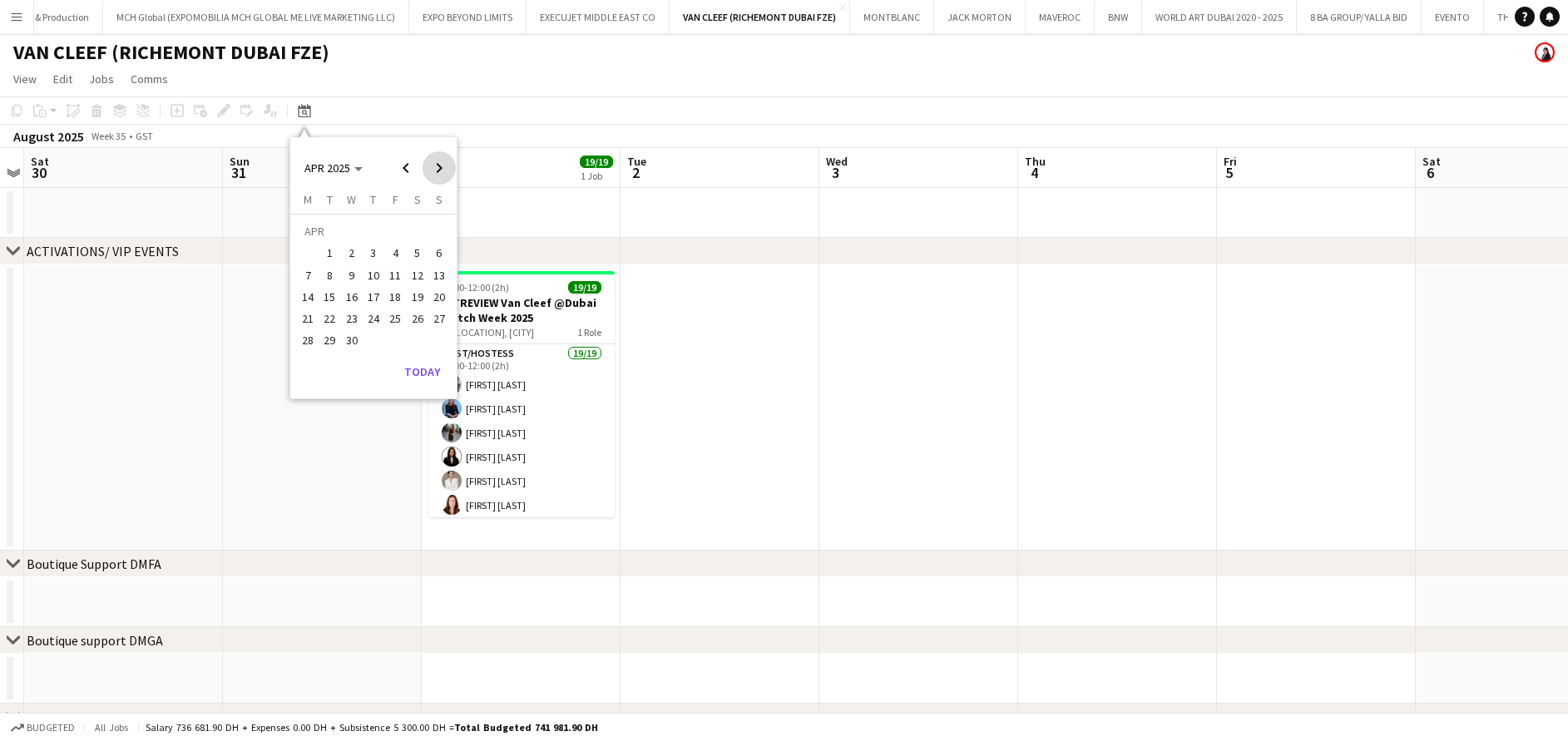 click at bounding box center [439, 168] 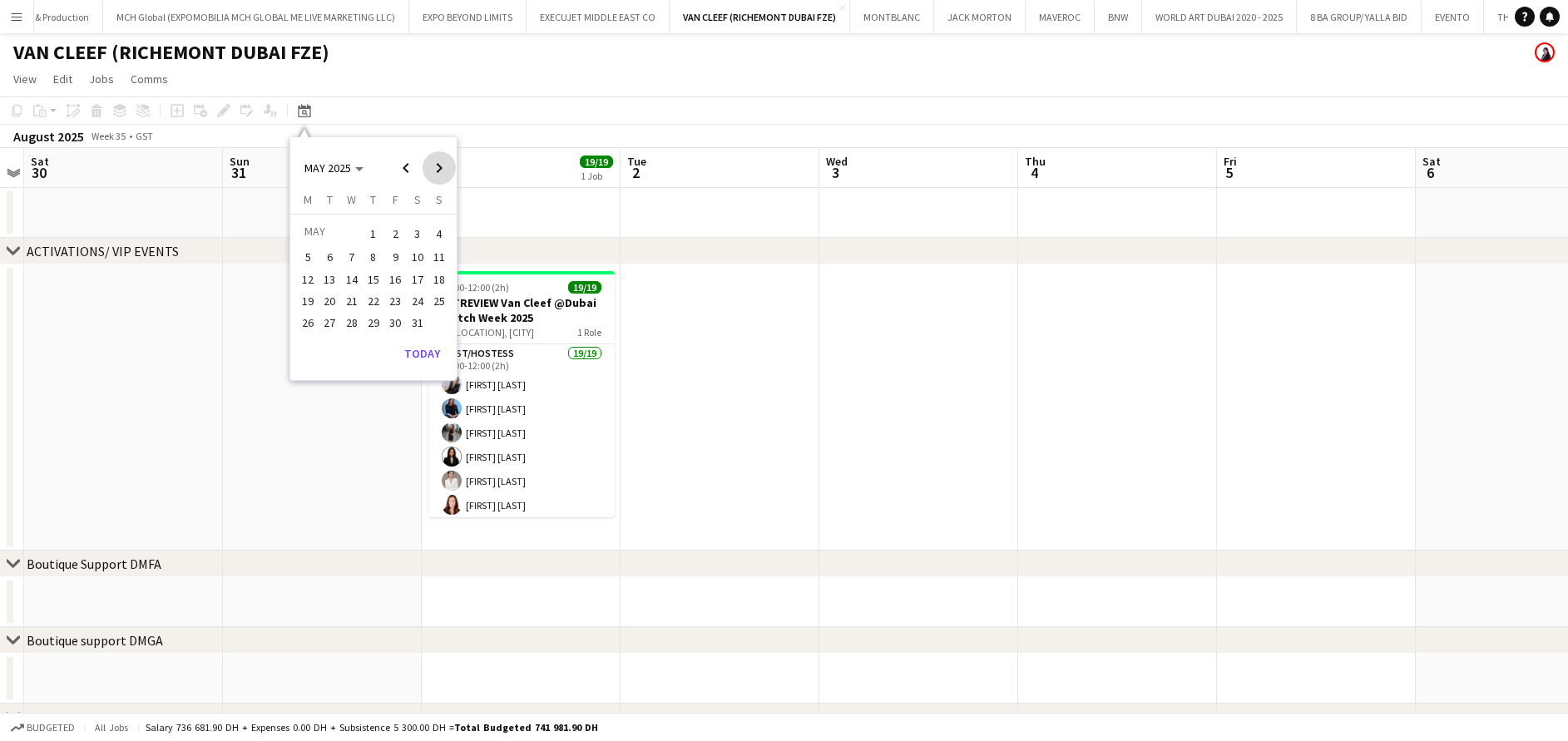 click at bounding box center (439, 168) 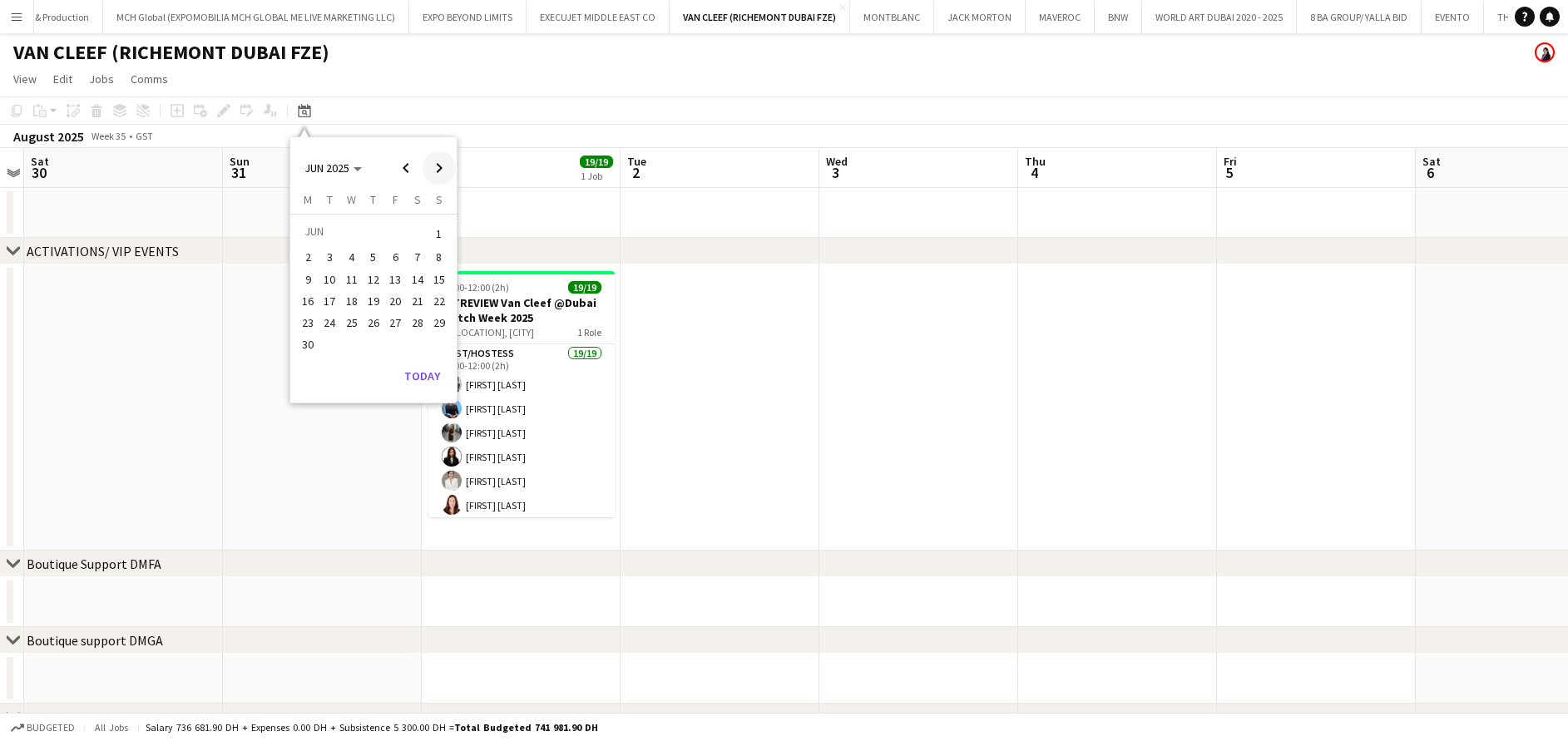 click at bounding box center (439, 168) 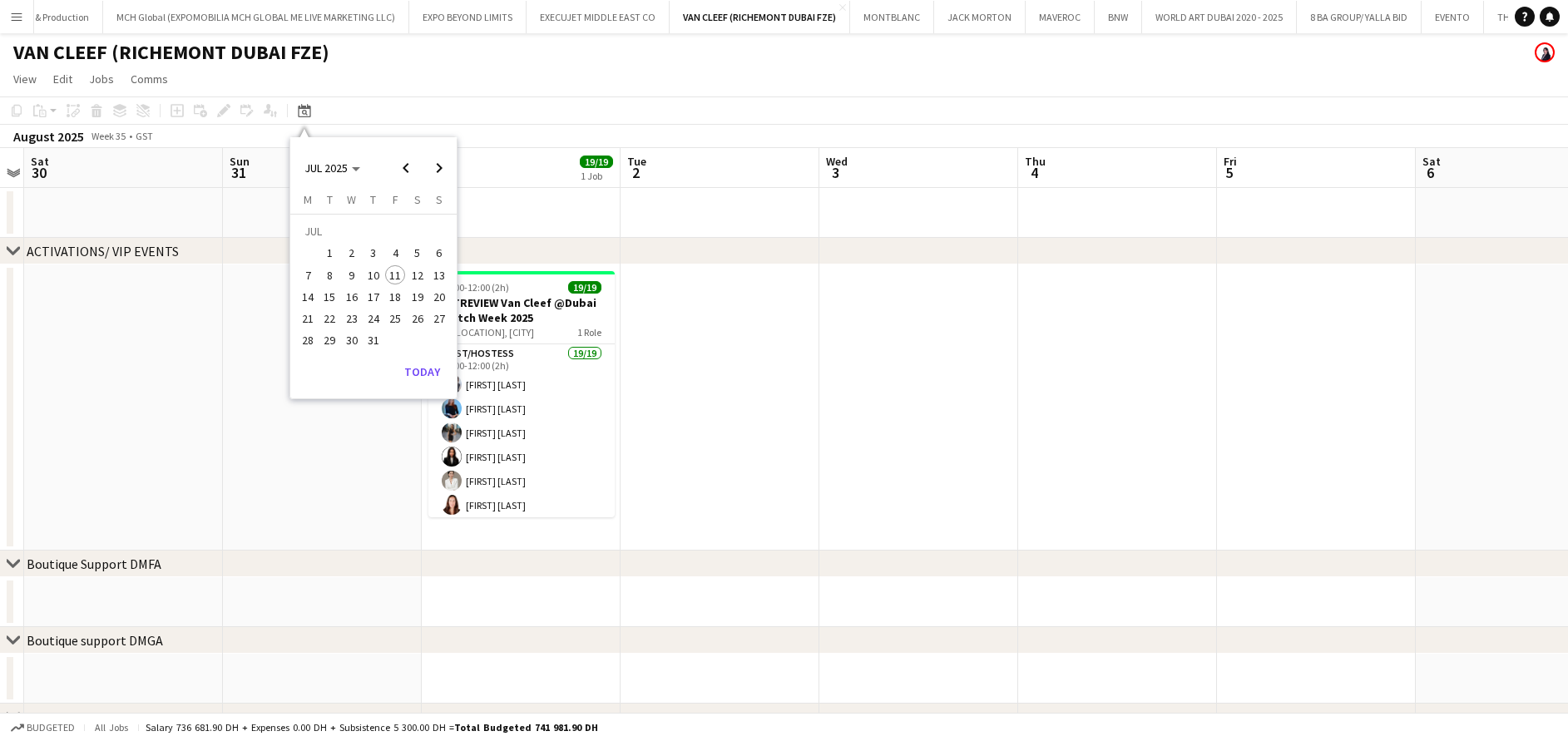 click on "18" at bounding box center [395, 297] 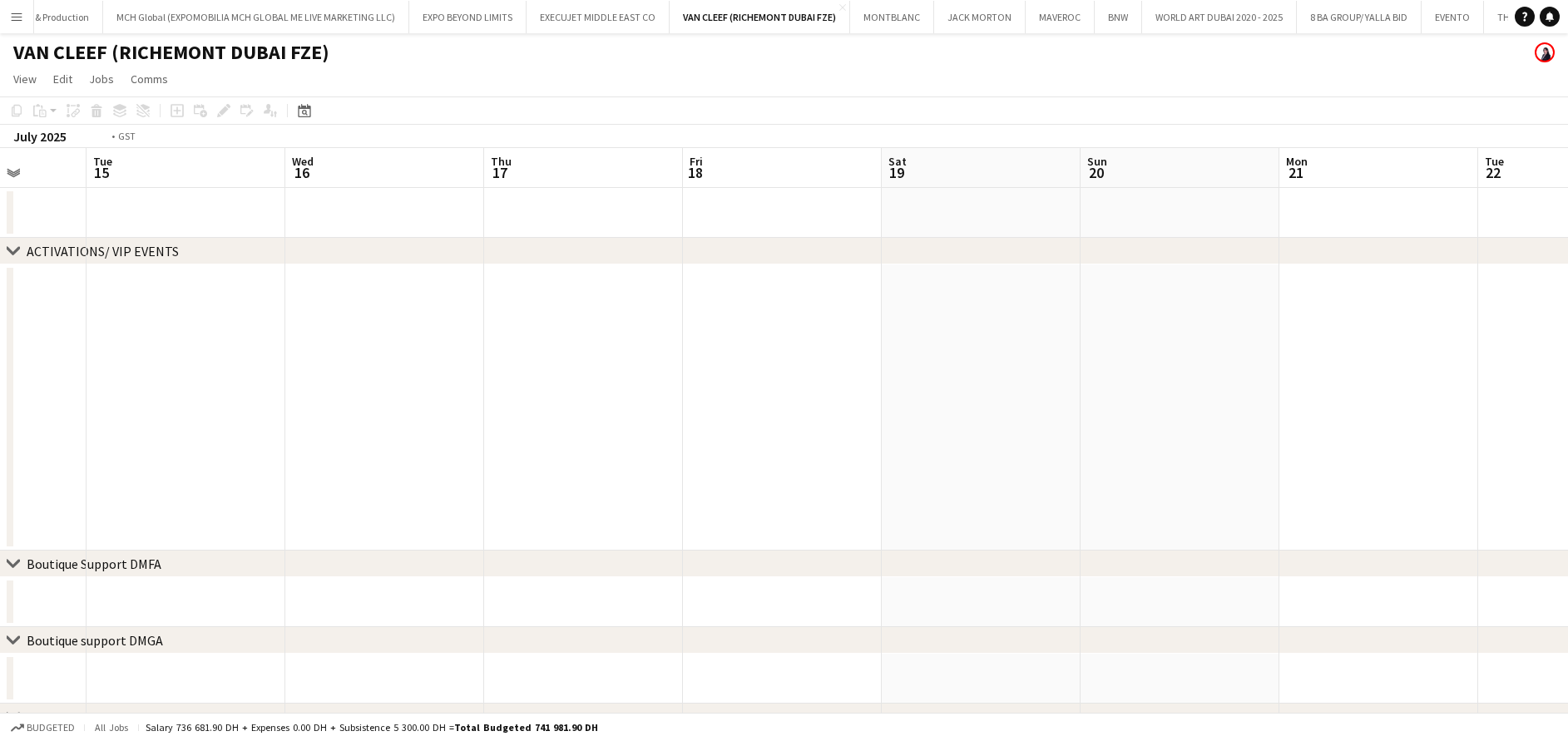 drag, startPoint x: 412, startPoint y: 349, endPoint x: 1134, endPoint y: 413, distance: 724.831 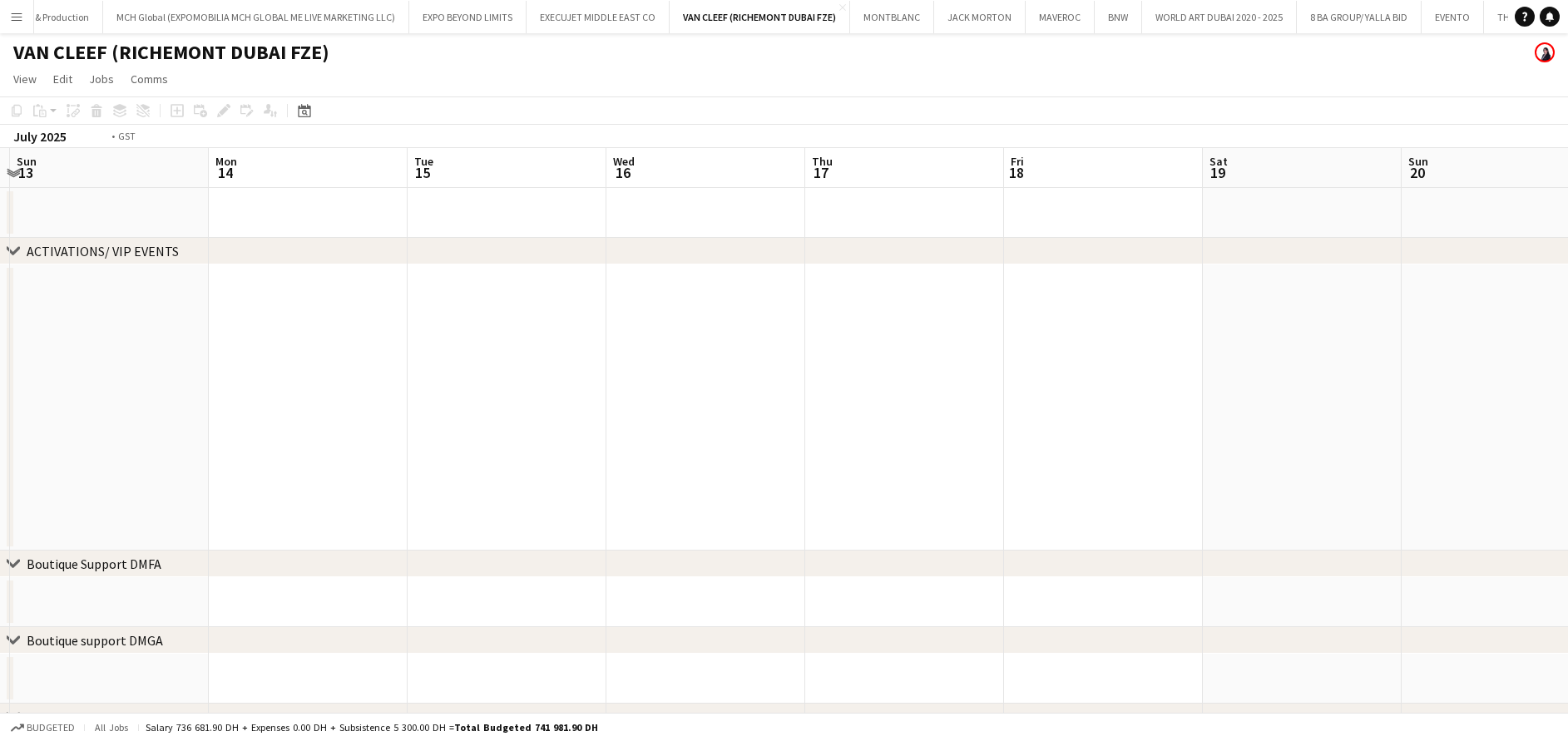 drag, startPoint x: -5, startPoint y: 371, endPoint x: 378, endPoint y: 391, distance: 383.52184 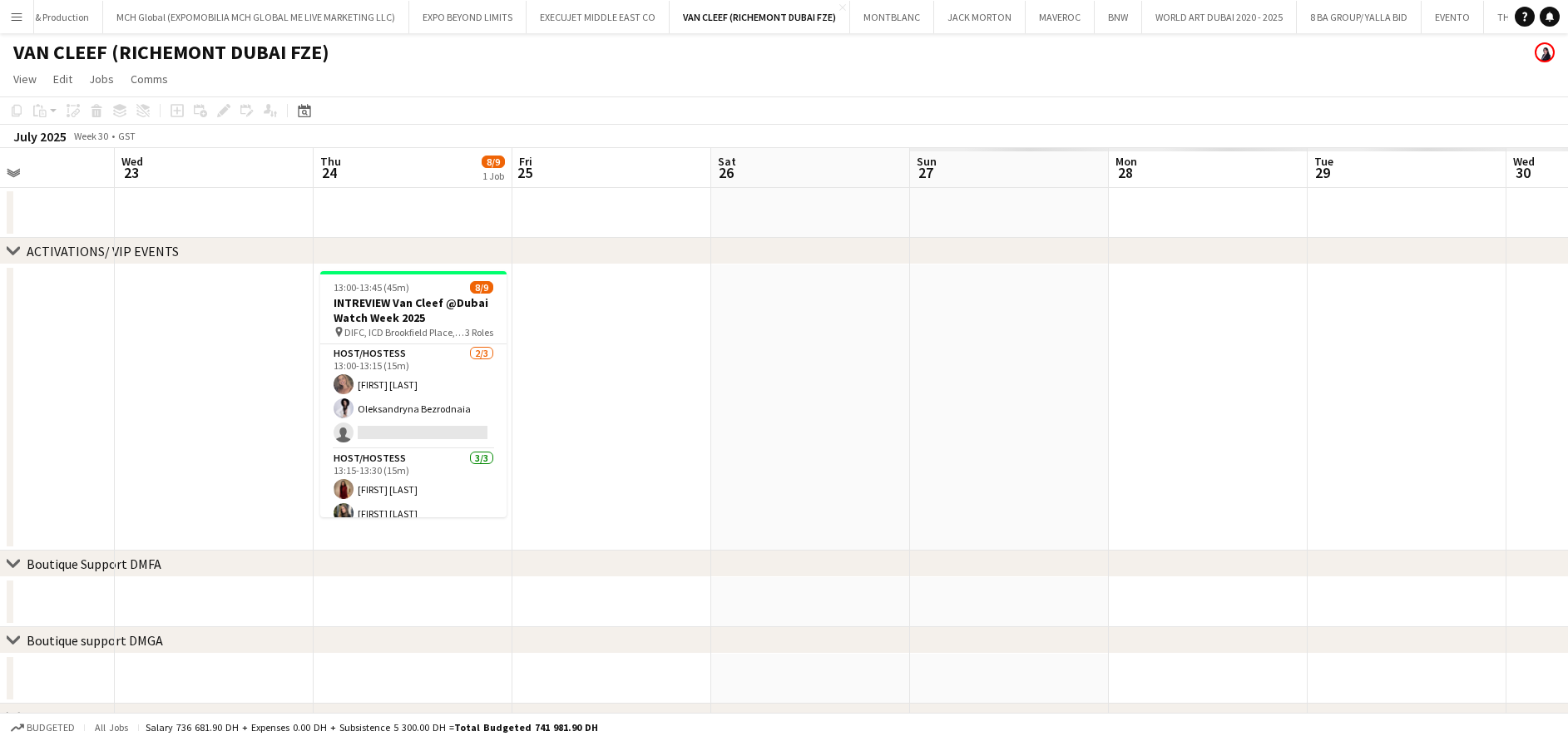 drag, startPoint x: 151, startPoint y: 374, endPoint x: 93, endPoint y: 369, distance: 58.215118 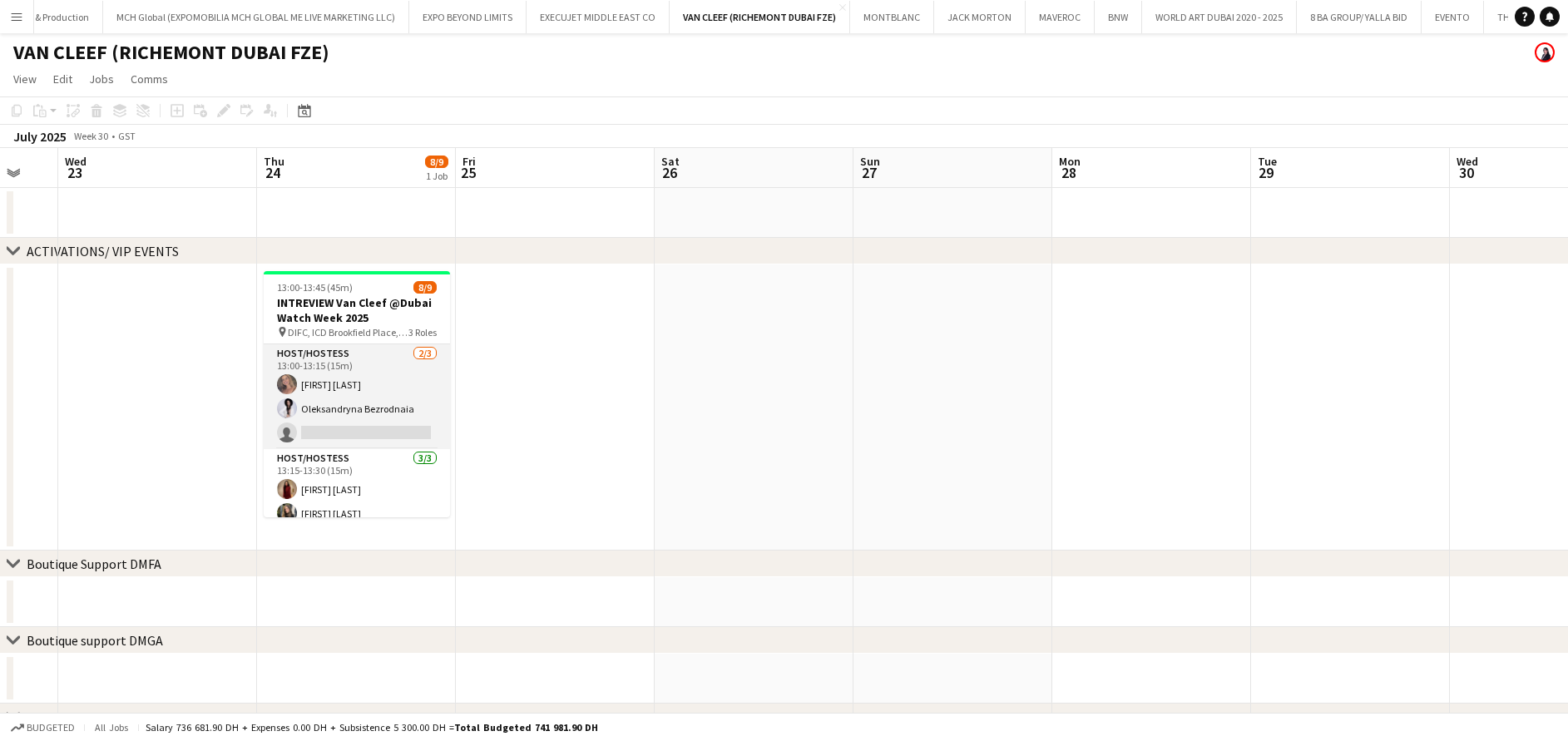 click on "Host/Hostess   2/3   13:00-13:15 (15m)
[FIRST] [LAST]  [FIRST] [LAST]
single-neutral-actions" at bounding box center (357, 397) 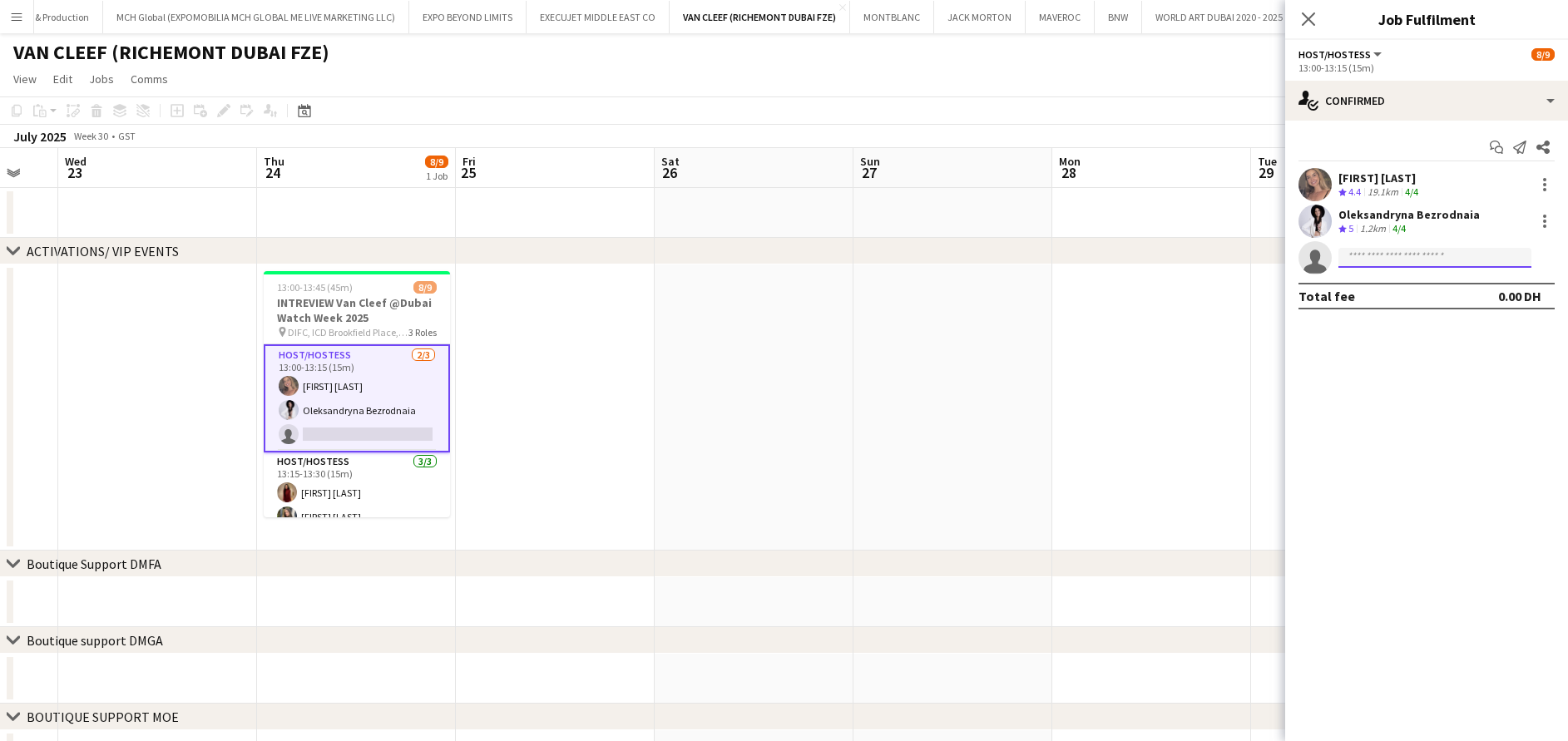 click 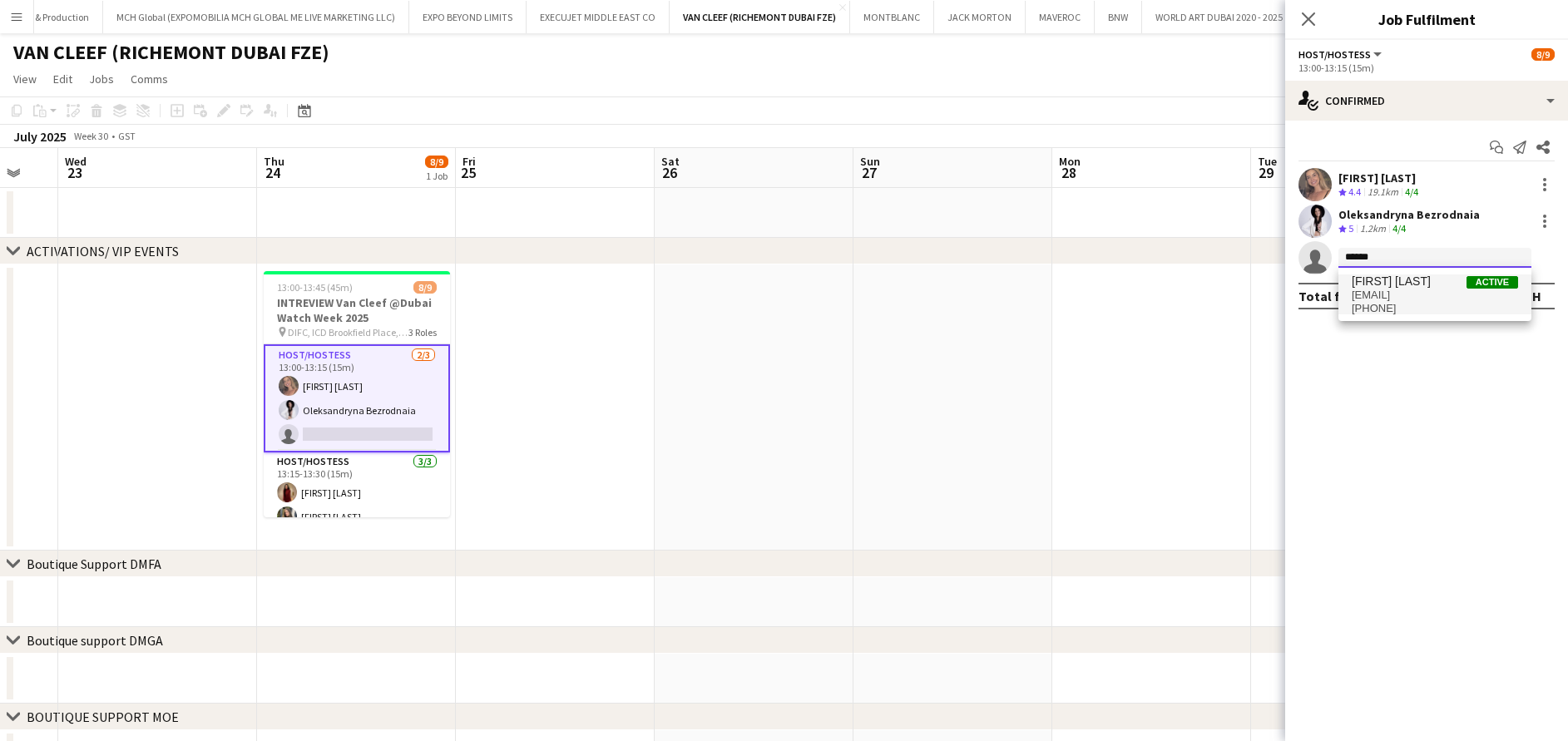type on "******" 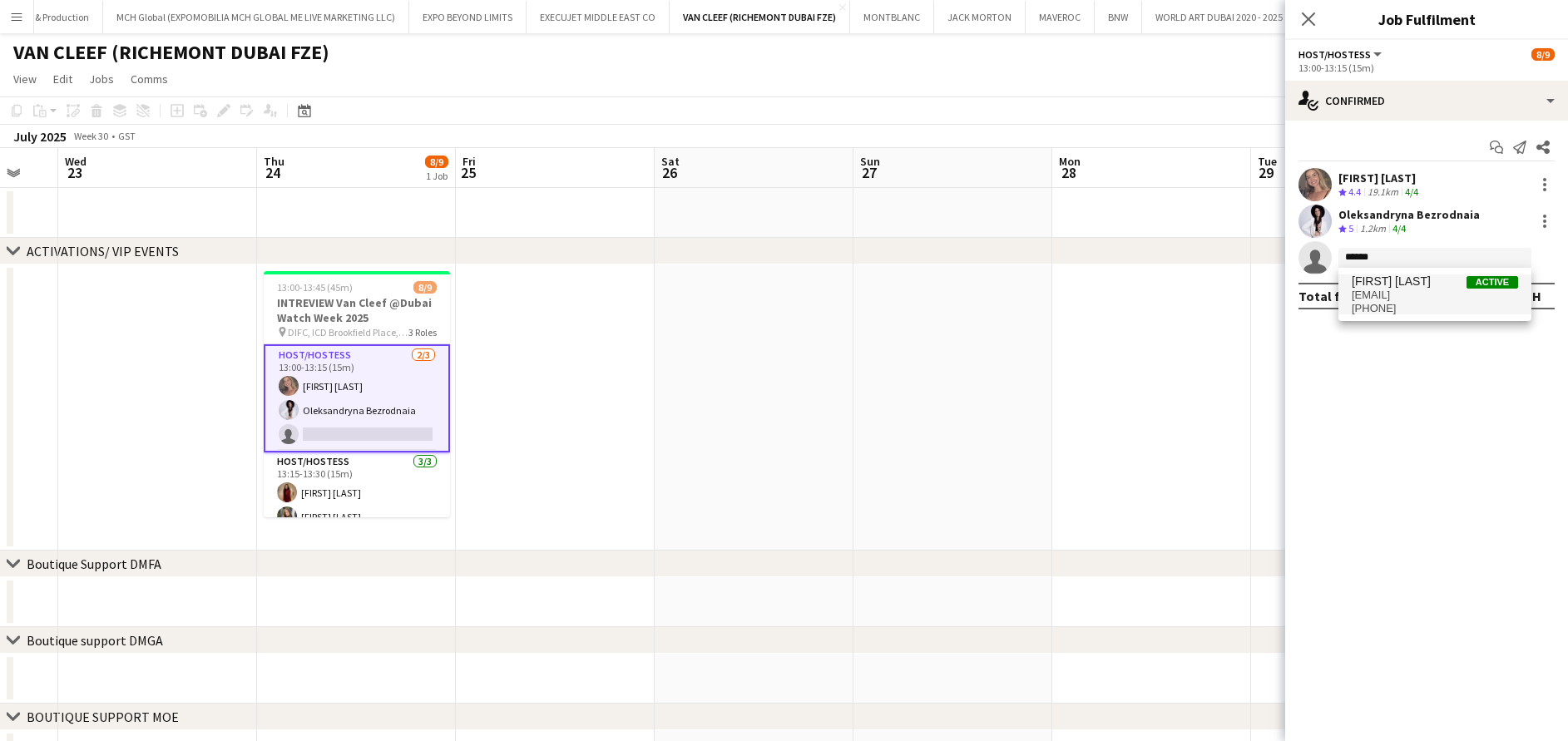 click on "[FIRST] [LAST]" at bounding box center (1391, 281) 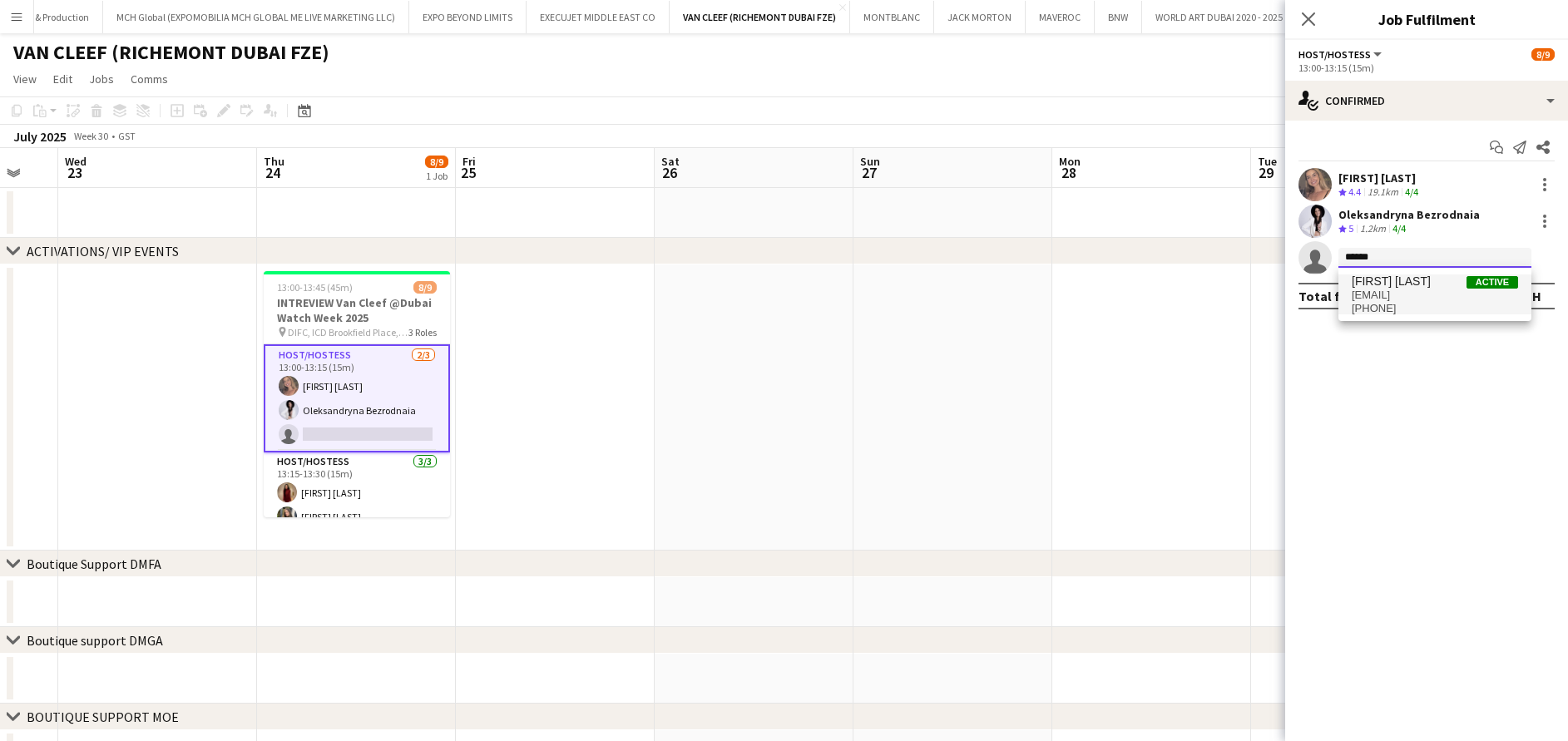 type 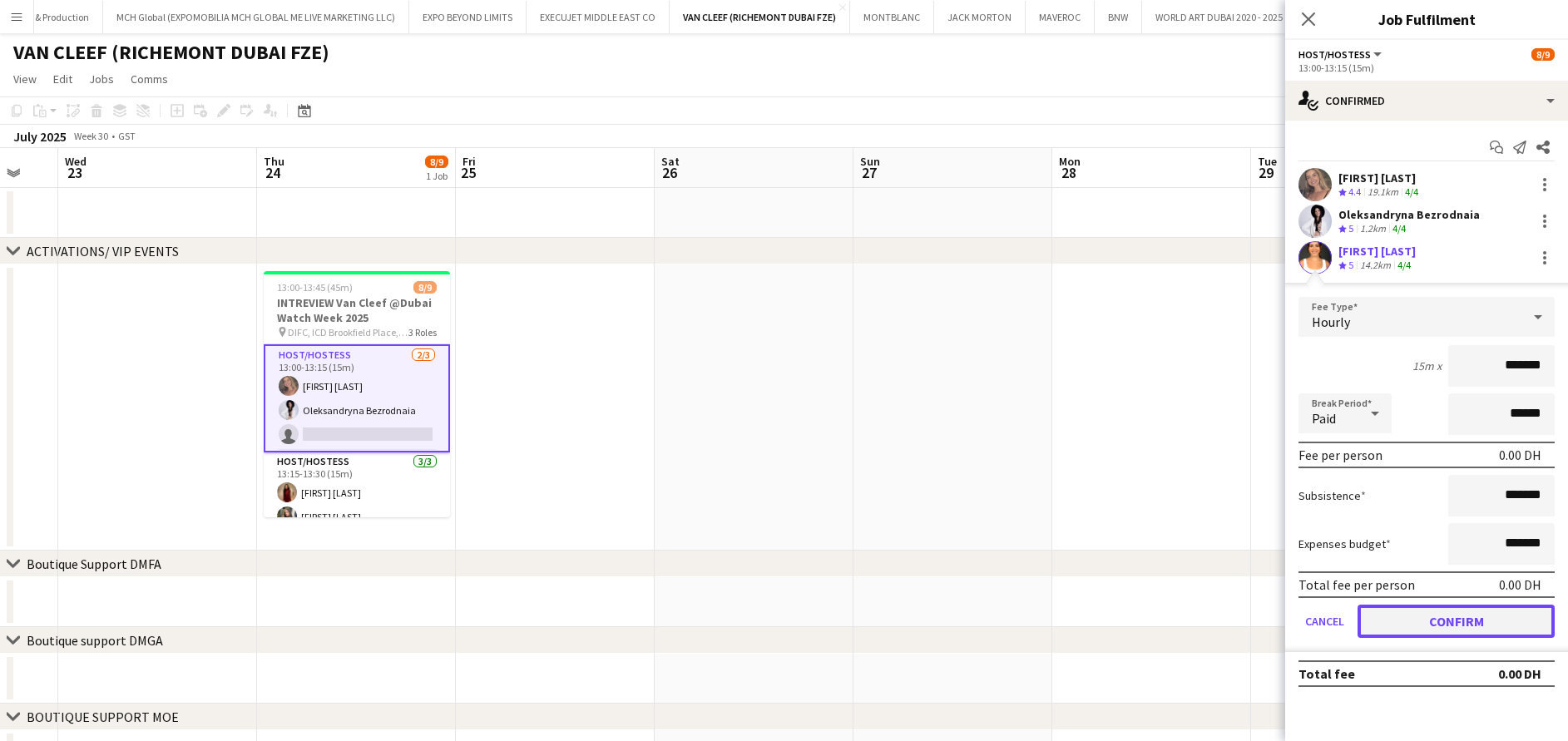 click on "Confirm" at bounding box center (1456, 621) 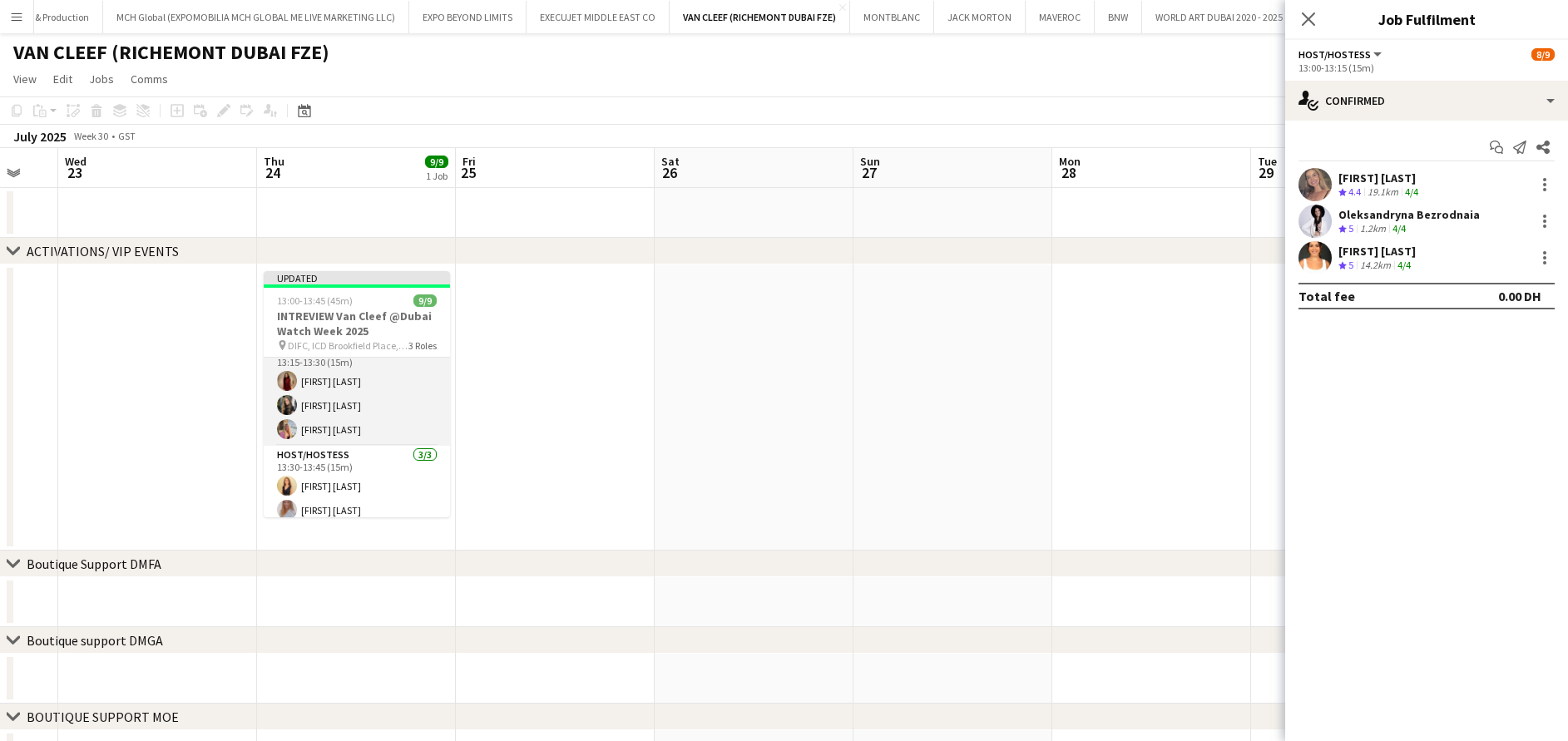click on "Host/Hostess   3/3   13:15-13:30 (15m)
[FIRST] [LAST]  [FIRST] [LAST]  [FIRST] [LAST]" at bounding box center (357, 393) 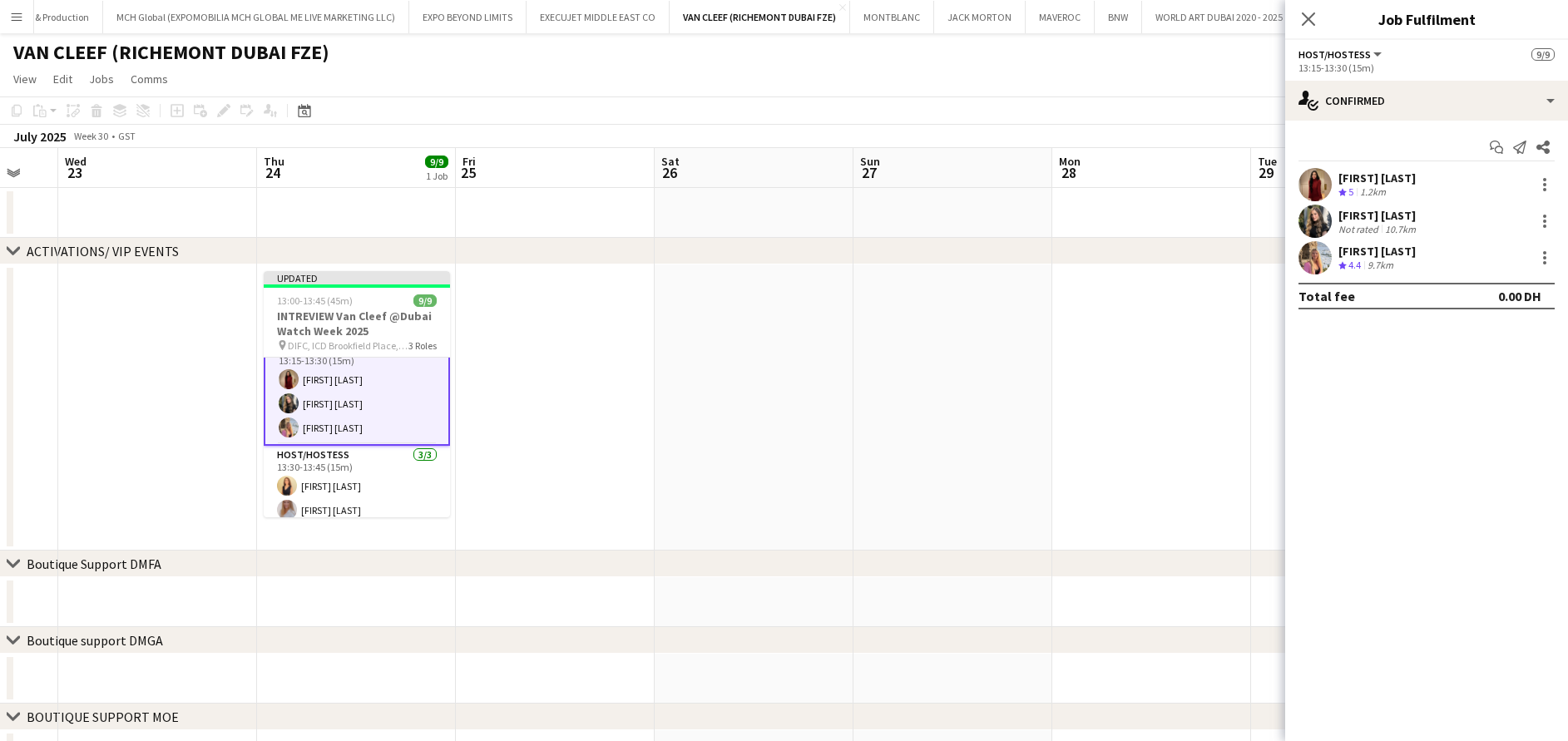 scroll, scrollTop: 123, scrollLeft: 0, axis: vertical 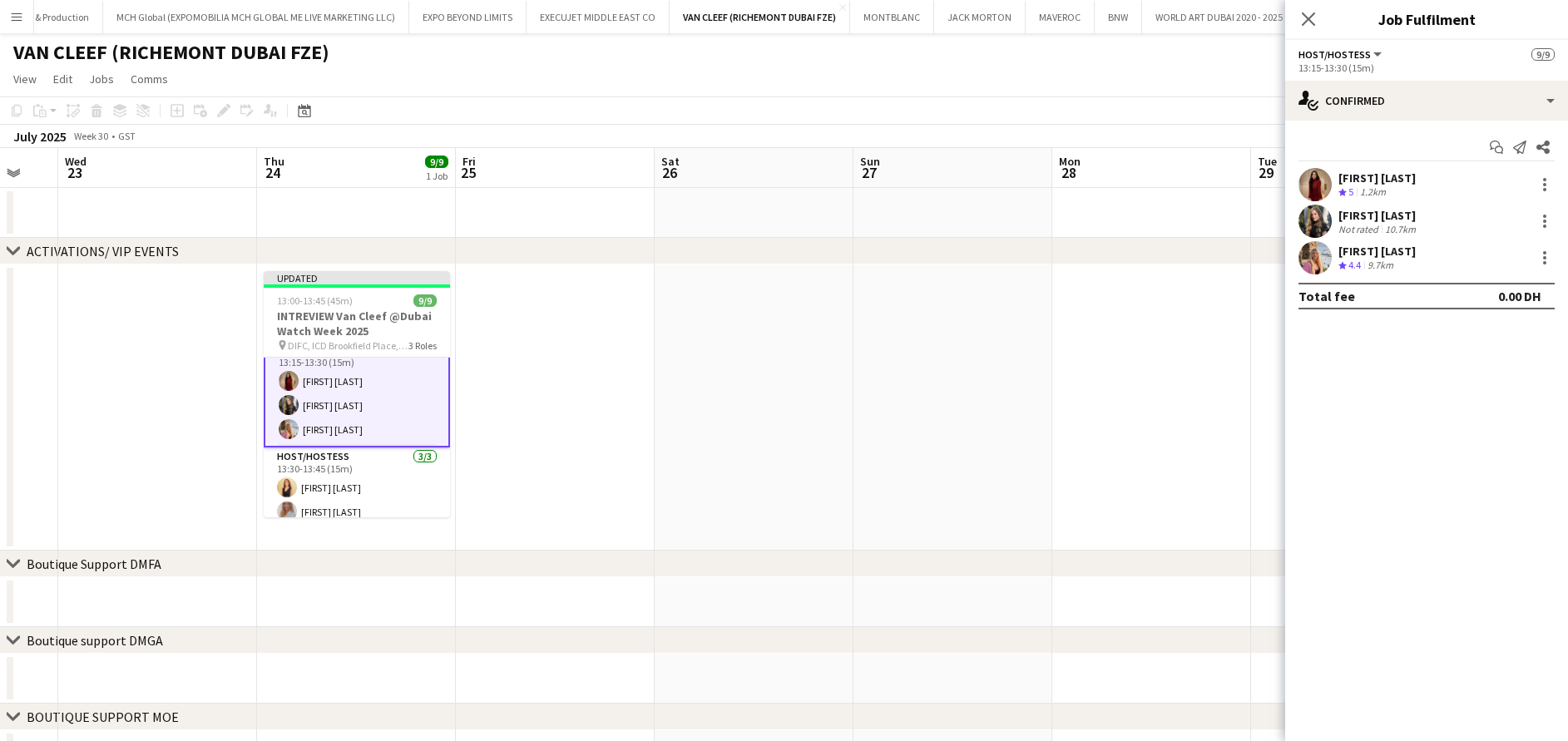 click on "[FIRST] [LAST]   Not rated   10.7km" at bounding box center [1427, 221] 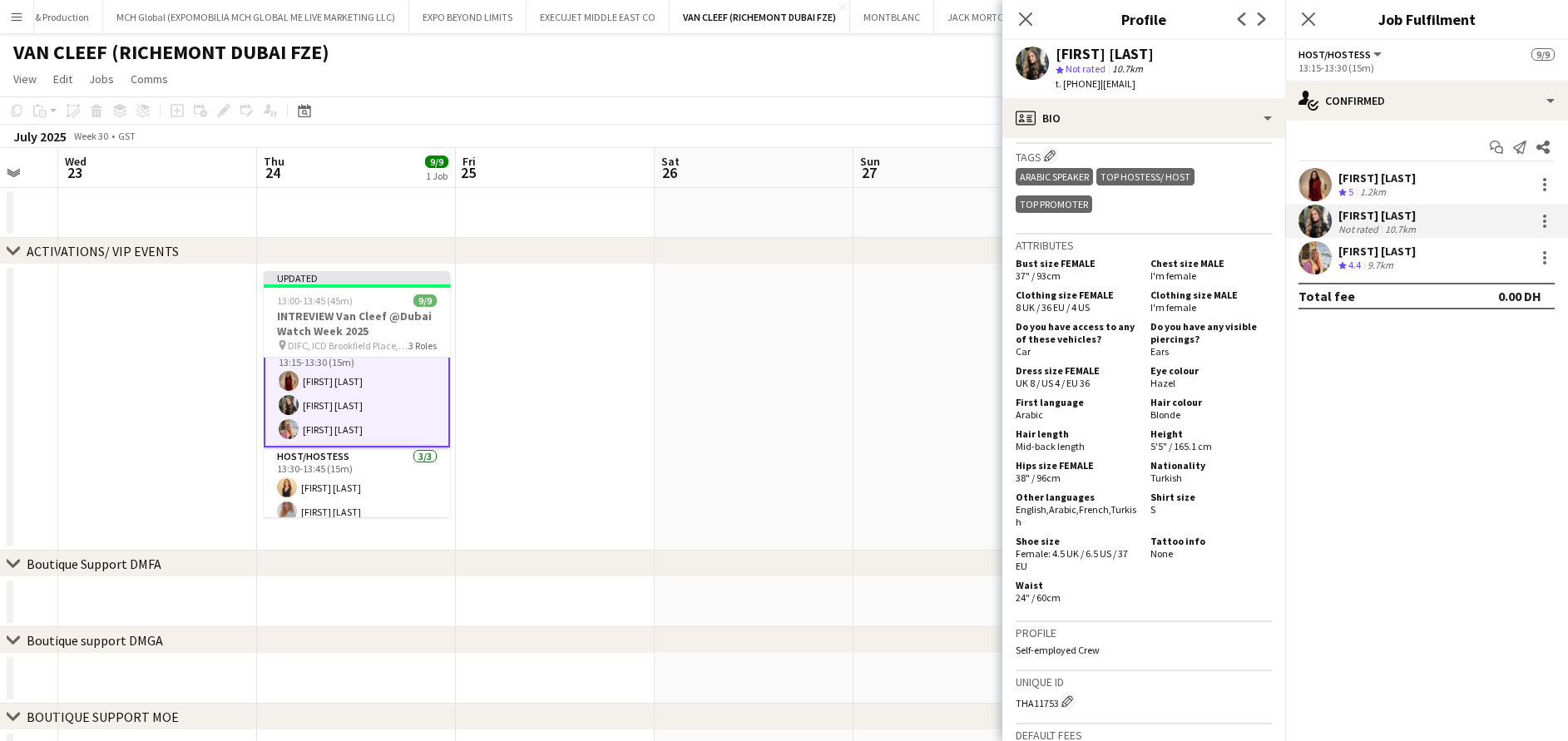 scroll, scrollTop: 998, scrollLeft: 0, axis: vertical 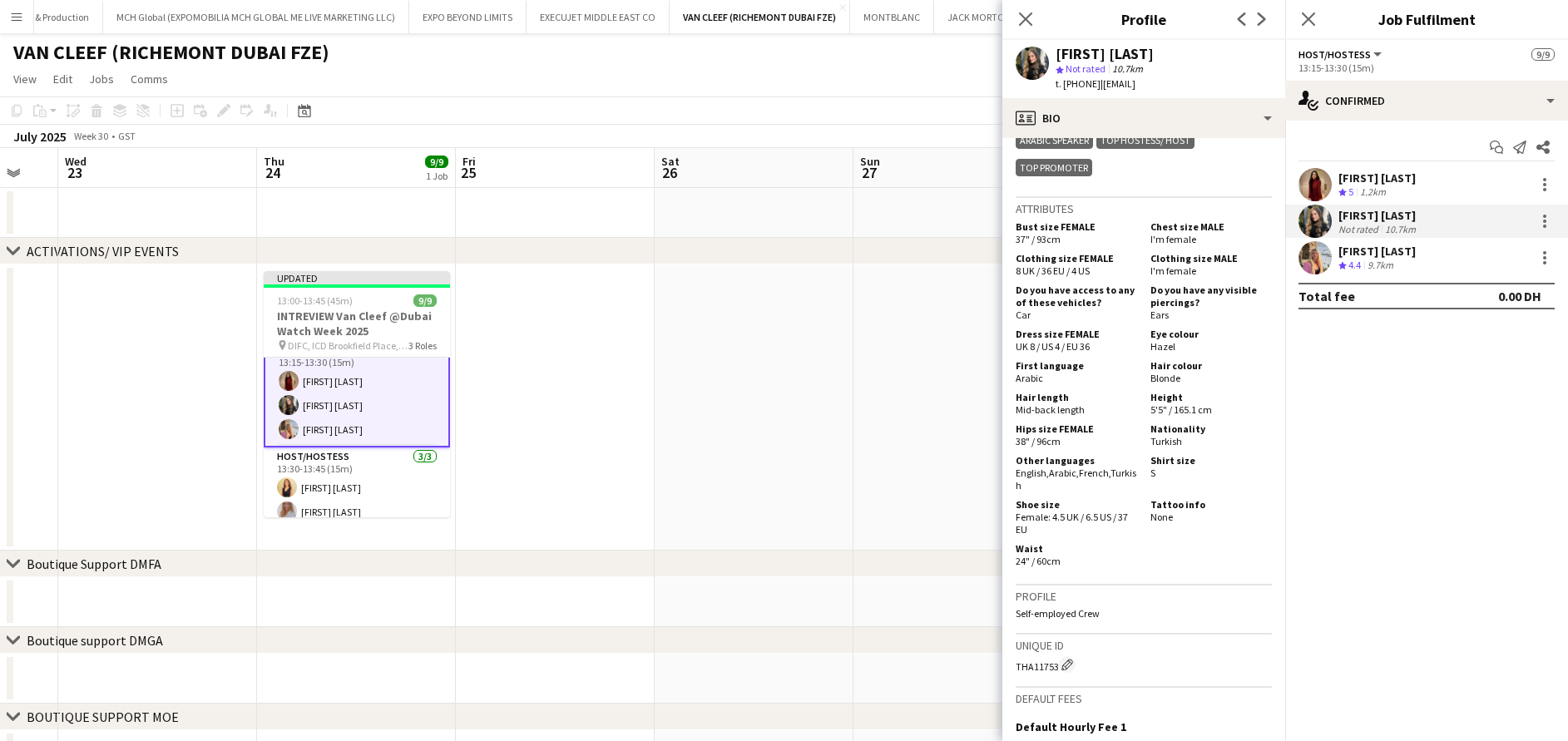 click at bounding box center [754, 408] 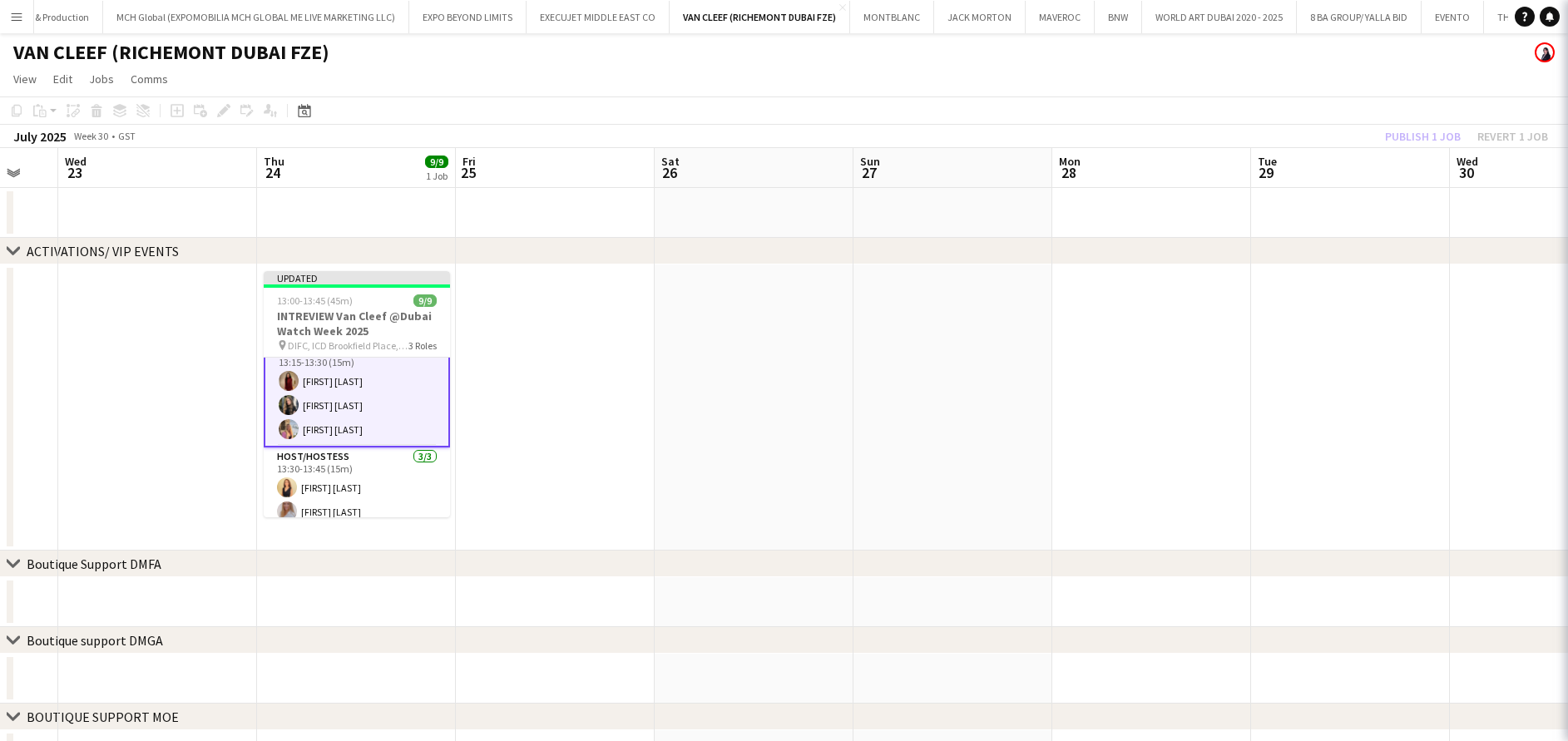 scroll, scrollTop: 121, scrollLeft: 0, axis: vertical 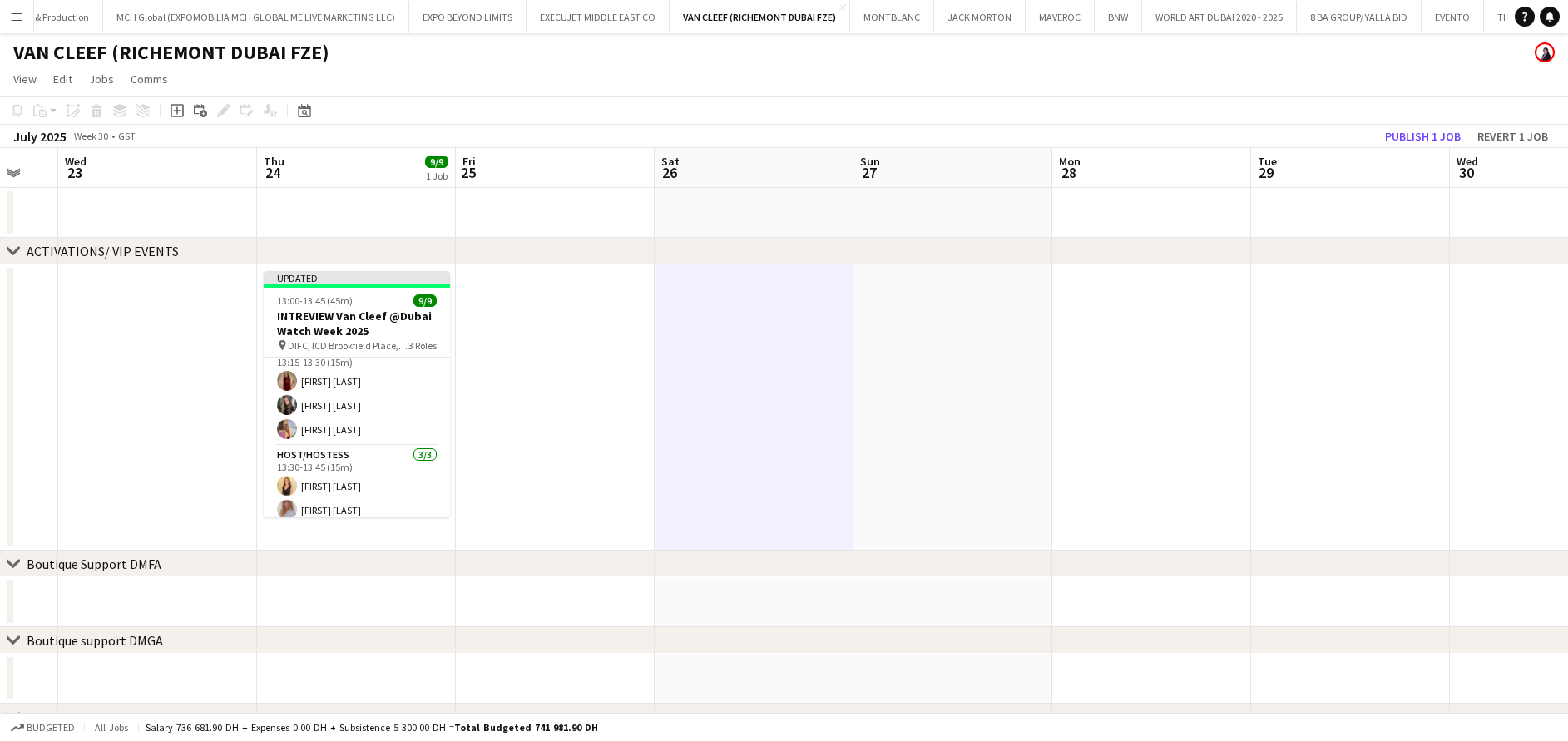 click on "Copy
Paste
Paste   Ctrl+V Paste with crew  Ctrl+Shift+V
Paste linked Job
Delete
Group
Ungroup
Add job
Add linked Job
Edit
Edit linked Job
Applicants
Date picker
JUL 2025 JUL 2025 Monday M Tuesday T Wednesday W Thursday T Friday F Saturday S Sunday S  JUL      1   2   3   4   5   6   7   8   9   10   11   12   13   14   15   16   17   18   19   20   21   22   23   24   25   26   27   28   29   30   31
Comparison range
Comparison range
Today" 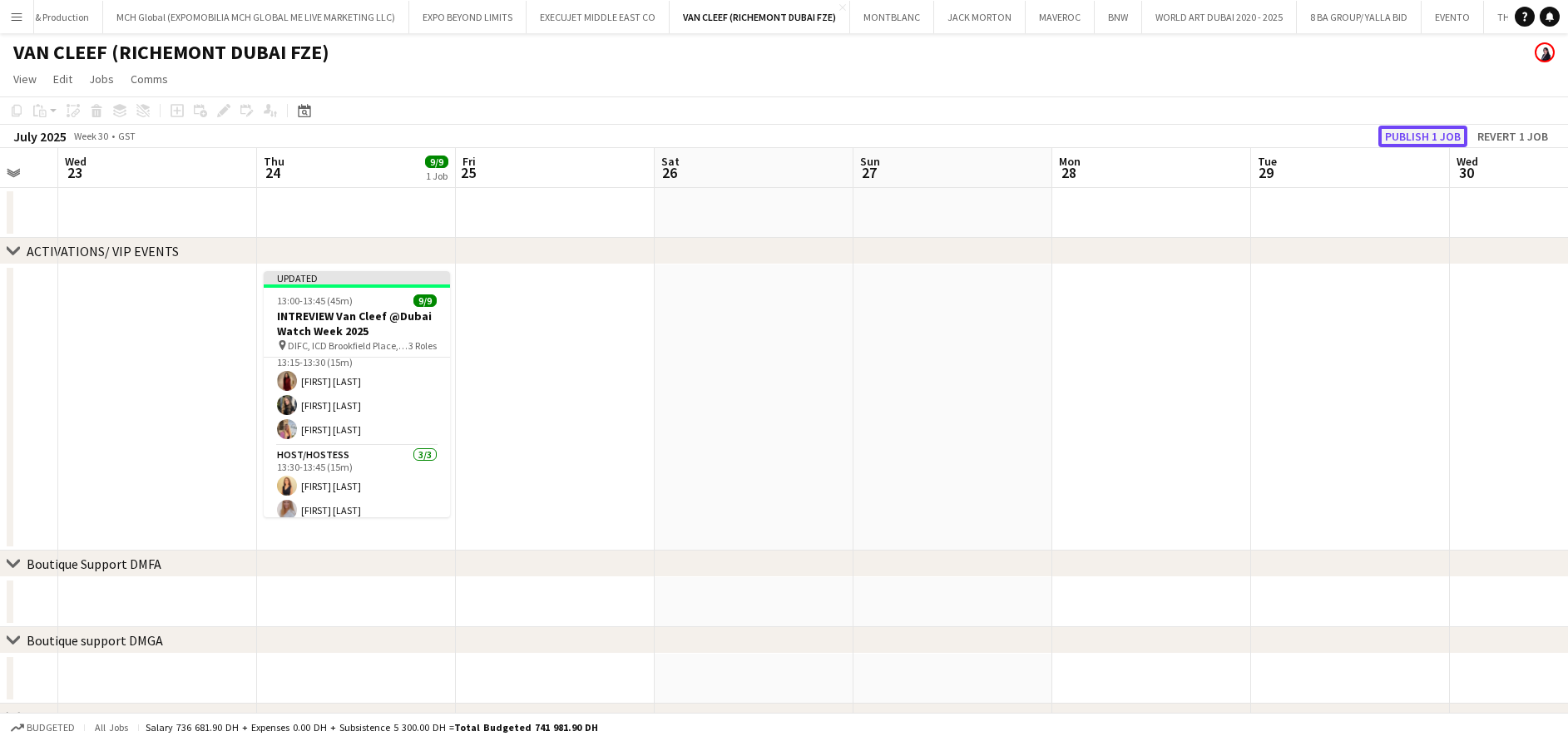 click on "Publish 1 job" 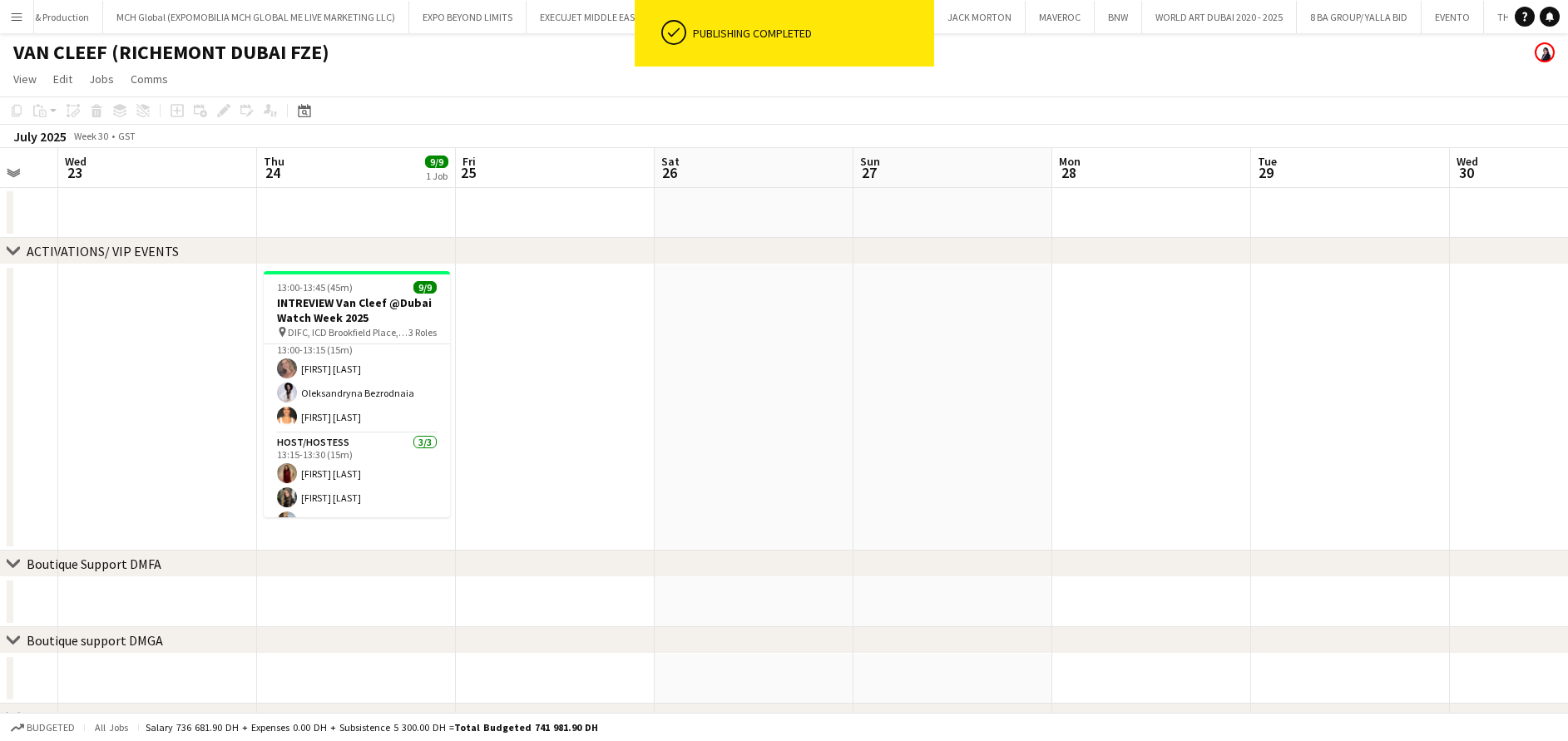 scroll, scrollTop: 0, scrollLeft: 0, axis: both 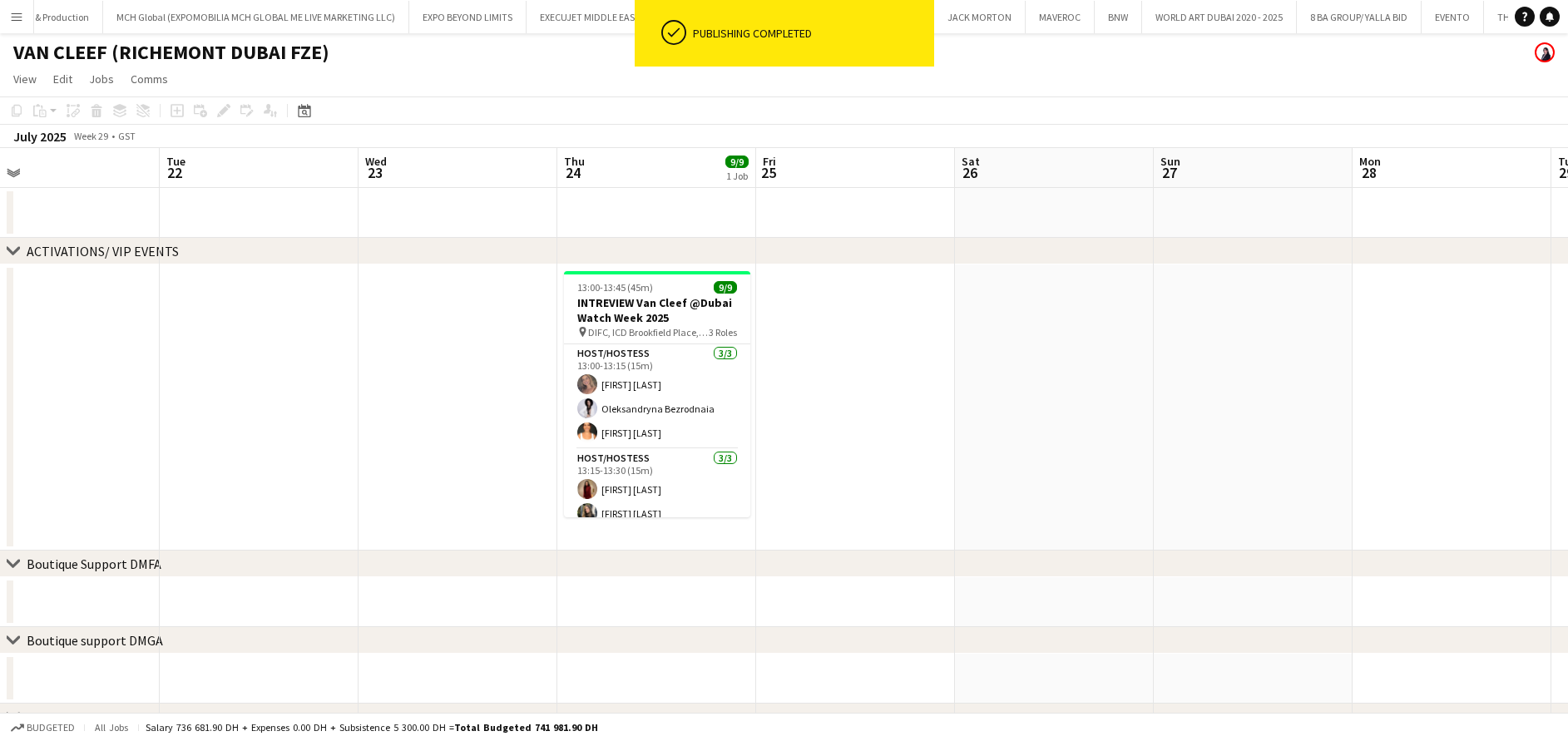 drag, startPoint x: 504, startPoint y: 403, endPoint x: 833, endPoint y: 402, distance: 329.00152 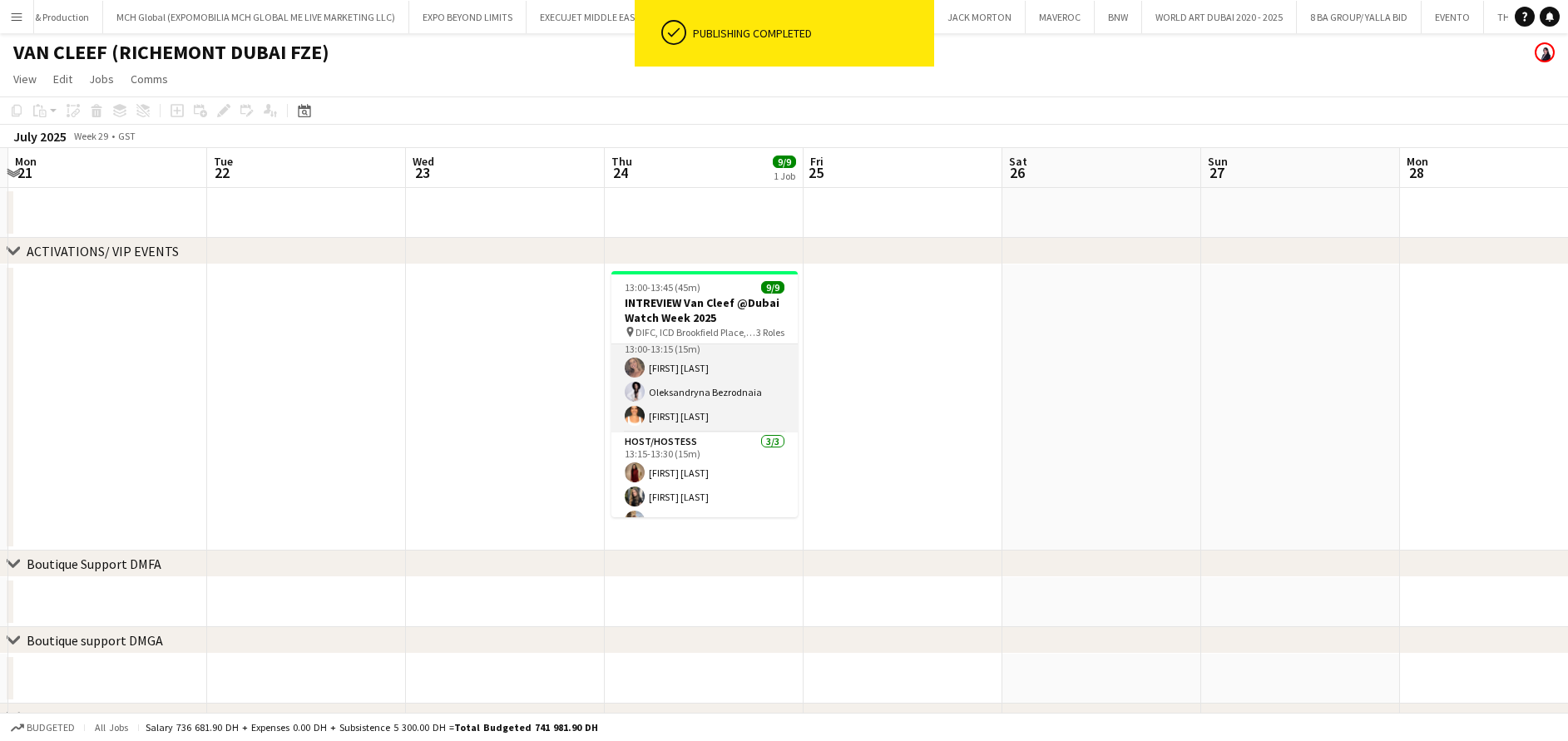 scroll, scrollTop: 141, scrollLeft: 0, axis: vertical 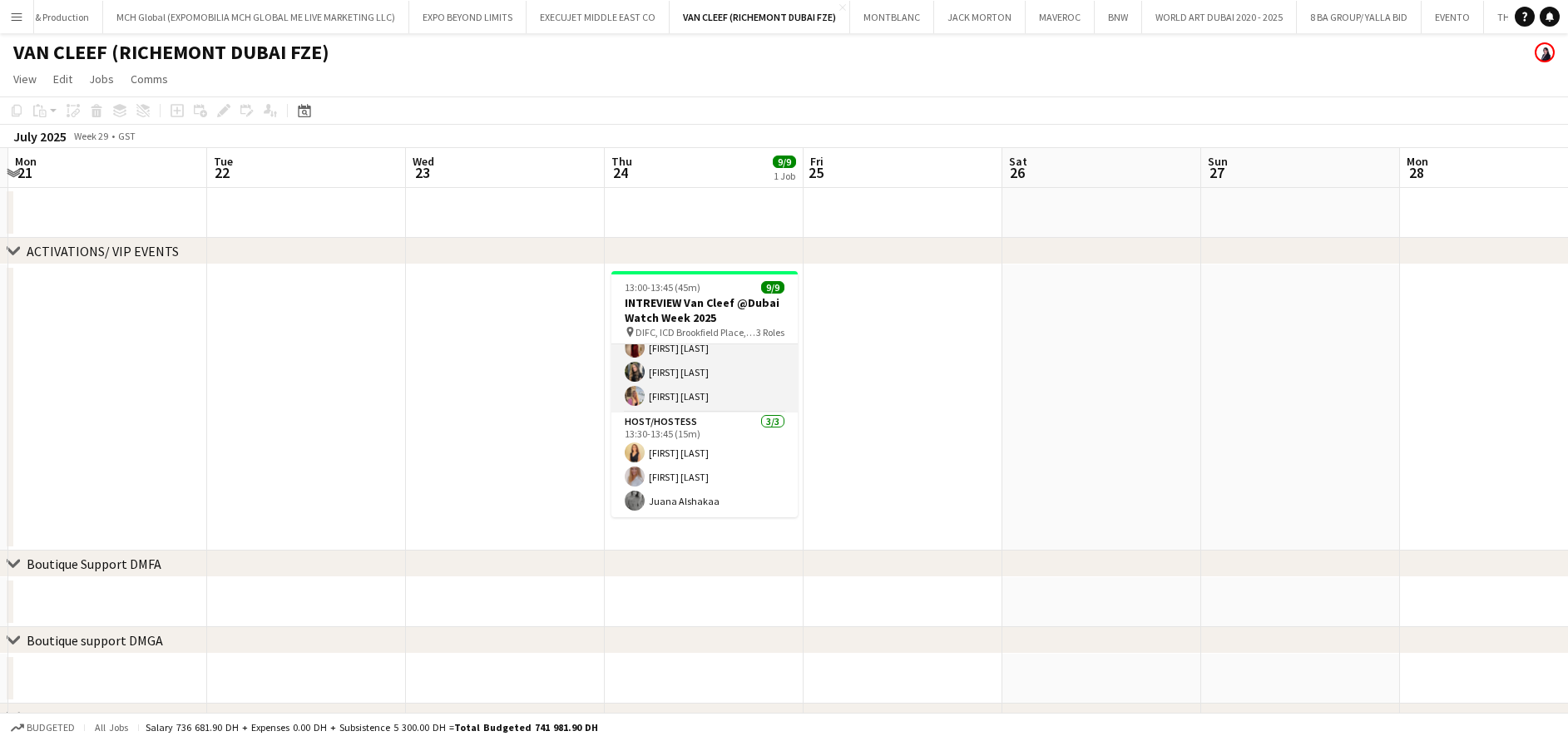 click on "Host/Hostess   3/3   13:15-13:30 (15m)
[FIRST] [LAST]  [FIRST] [LAST]  [FIRST] [LAST]" at bounding box center (705, 360) 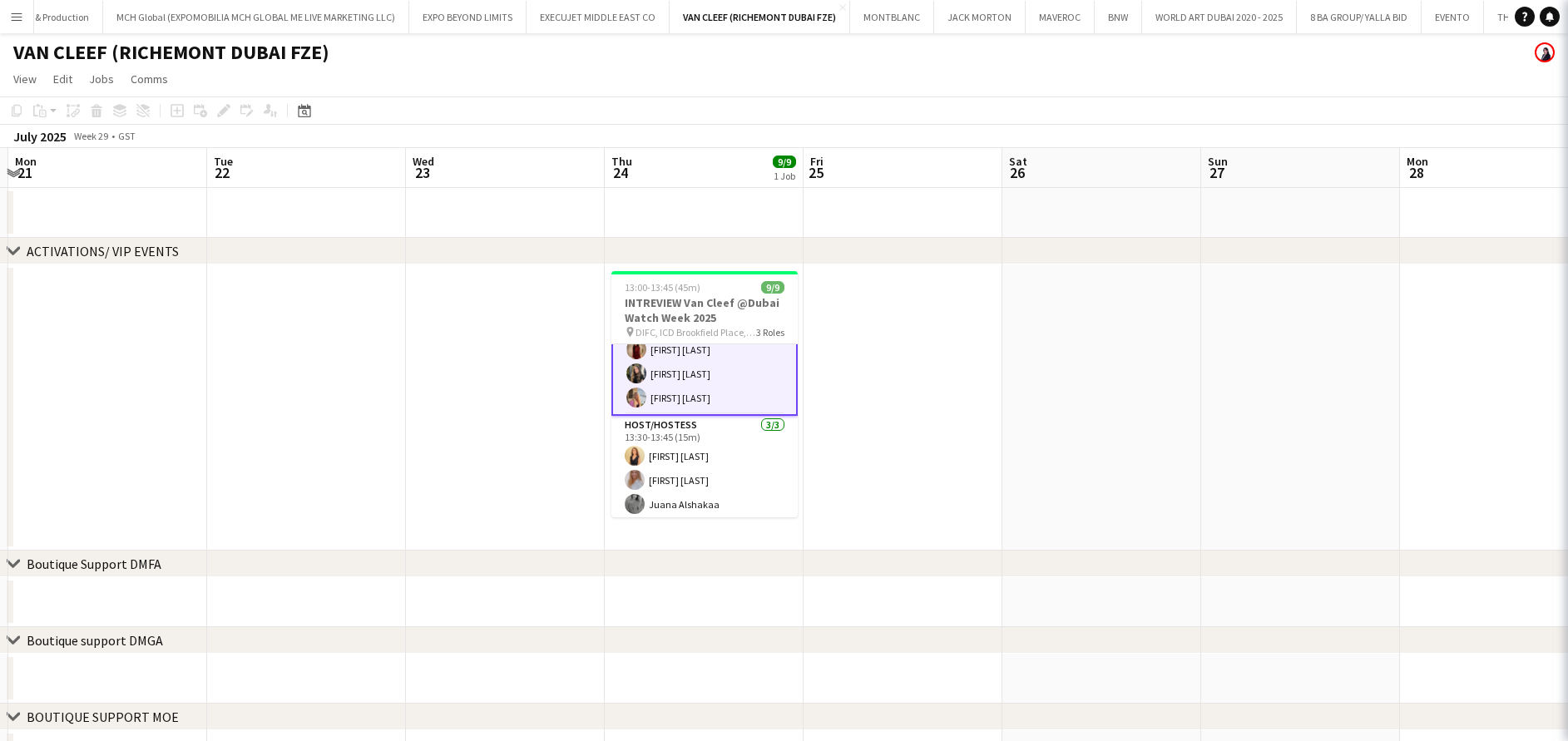 scroll, scrollTop: 143, scrollLeft: 0, axis: vertical 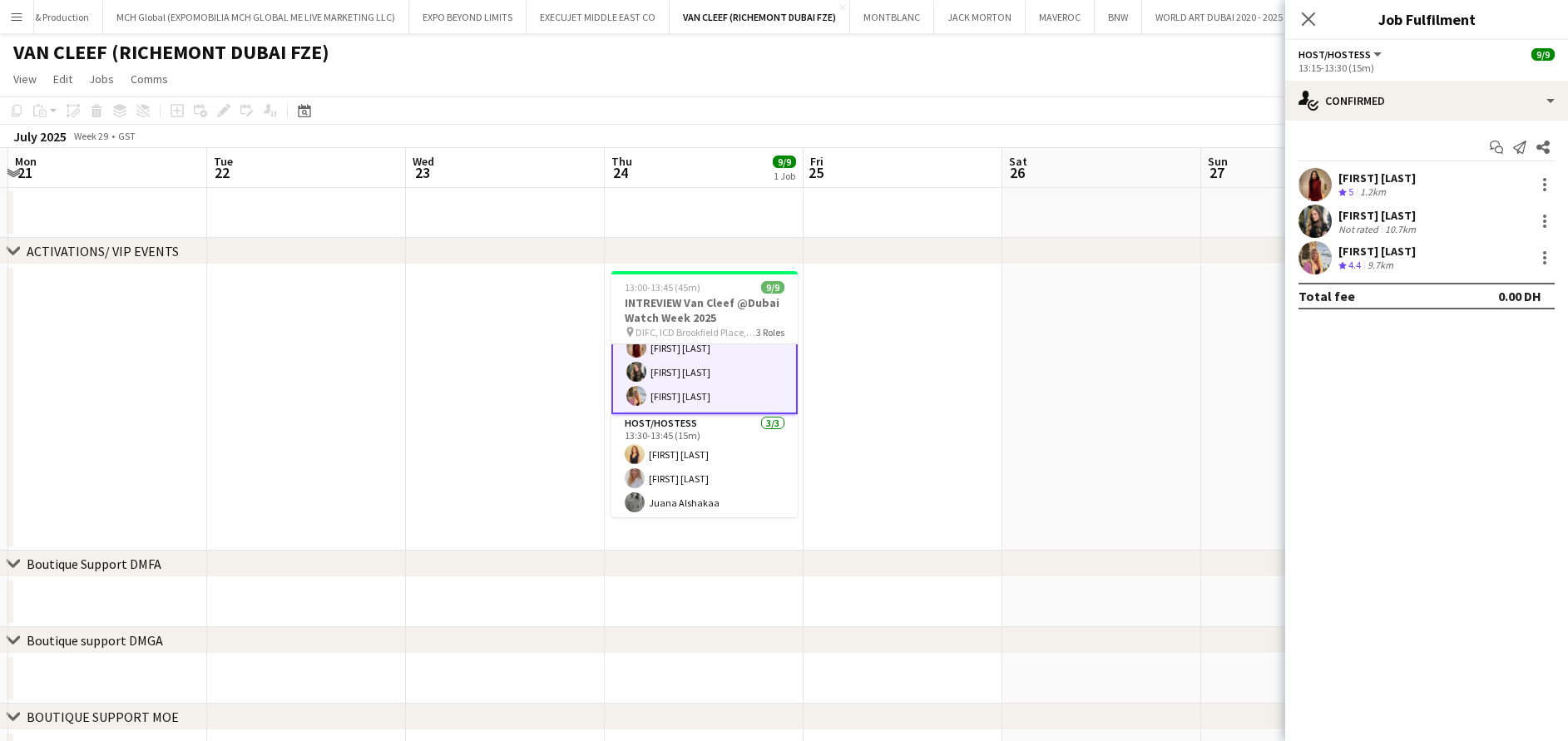 click at bounding box center [1315, 221] 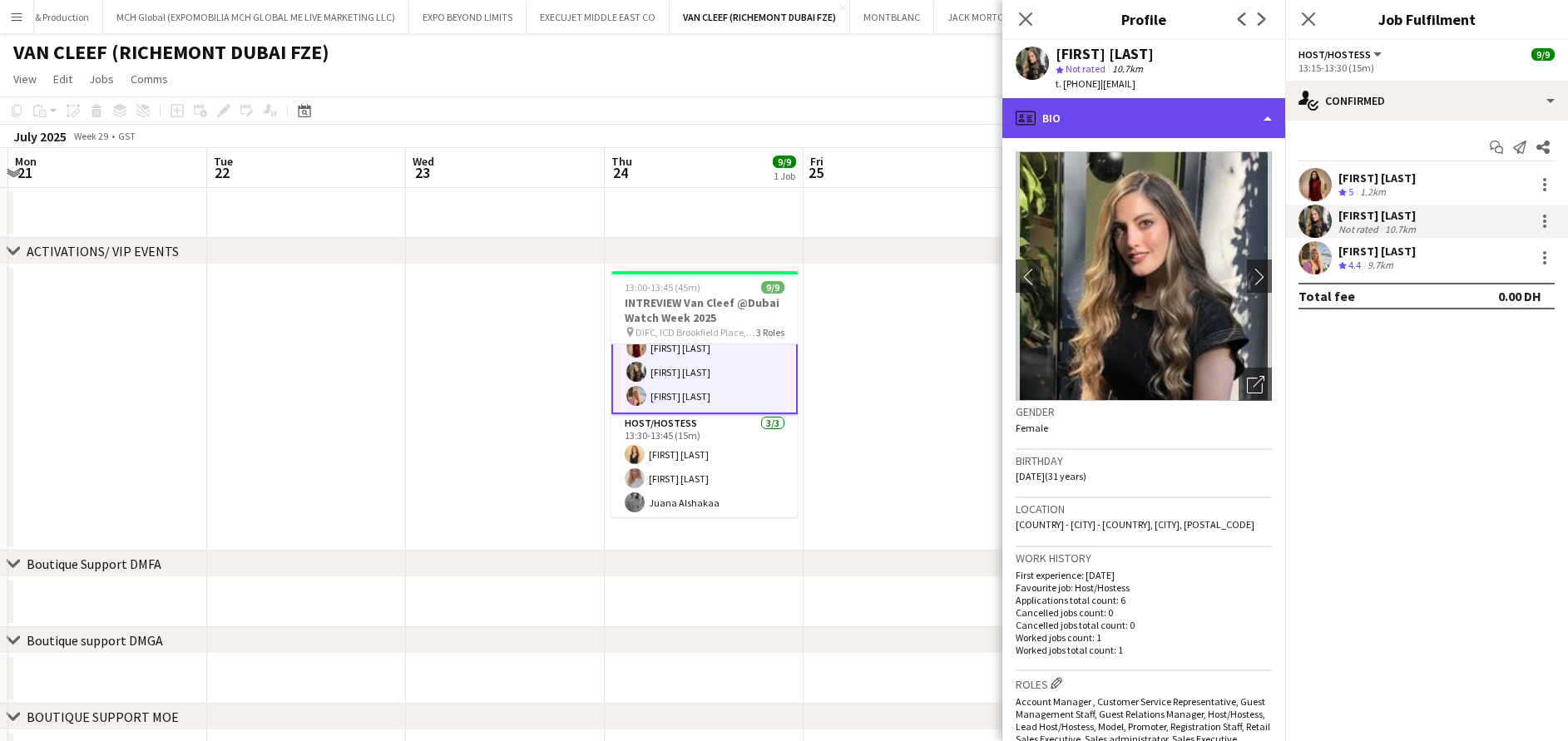 click on "profile
Bio" 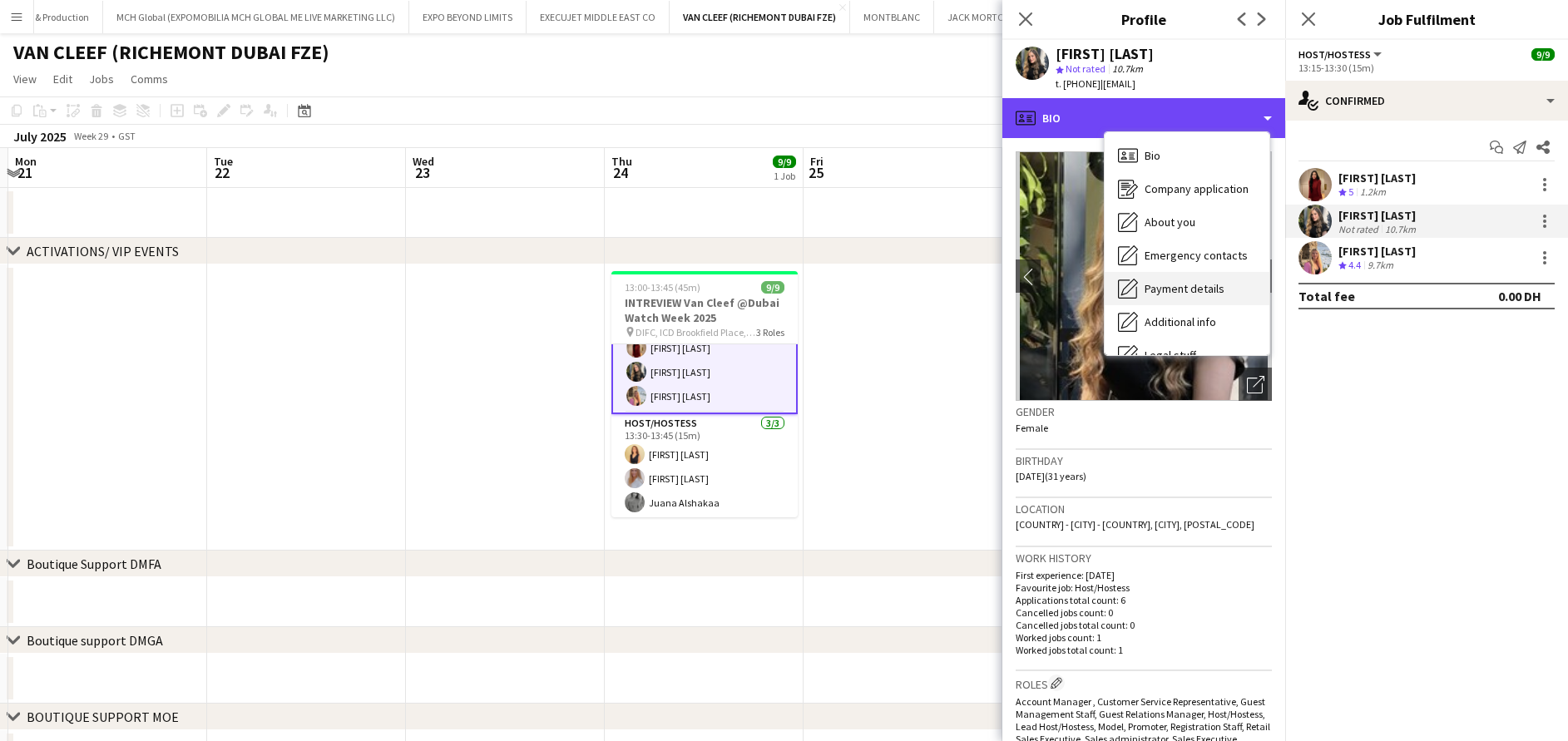 scroll, scrollTop: 249, scrollLeft: 0, axis: vertical 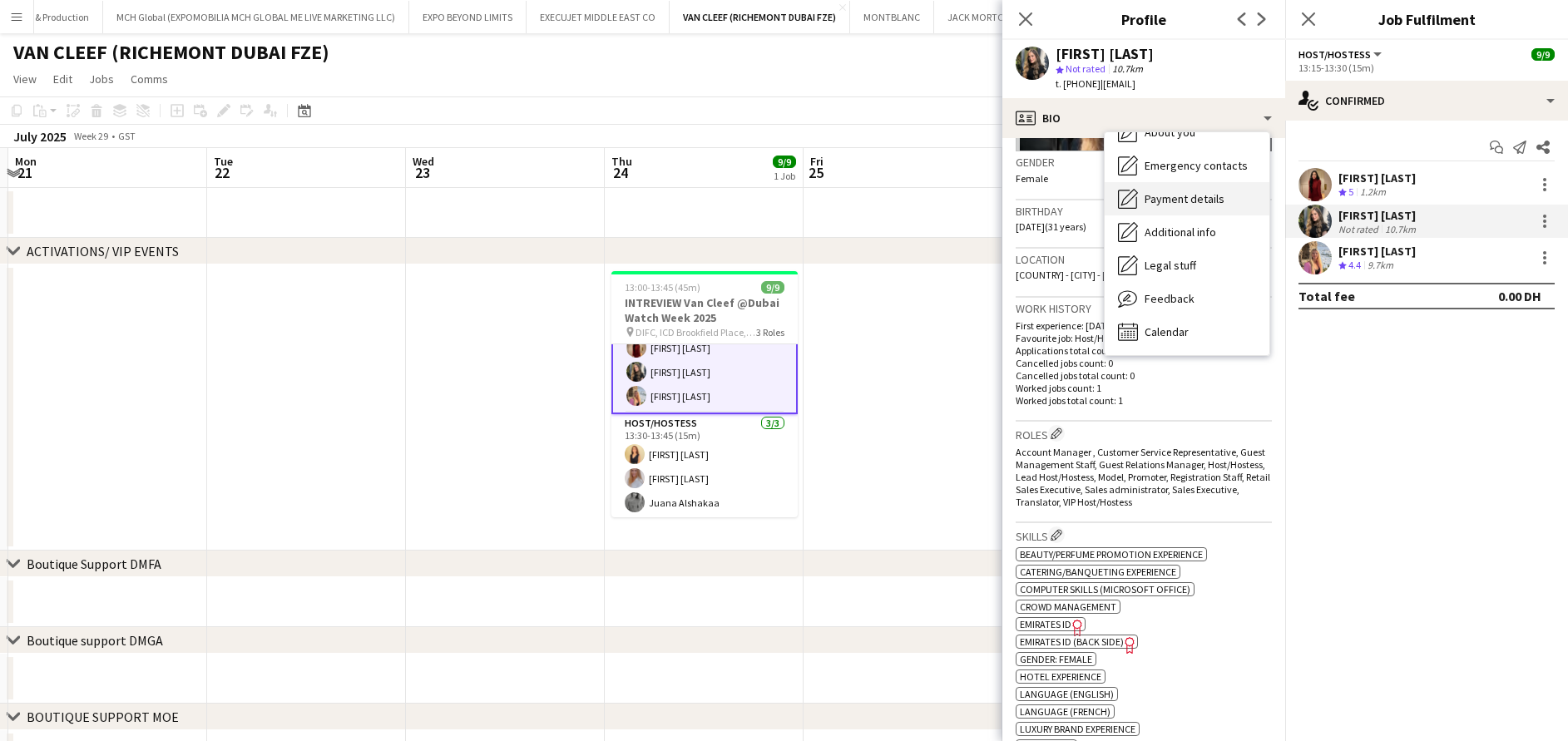 click on "Feedback
Feedback" at bounding box center (1187, 299) 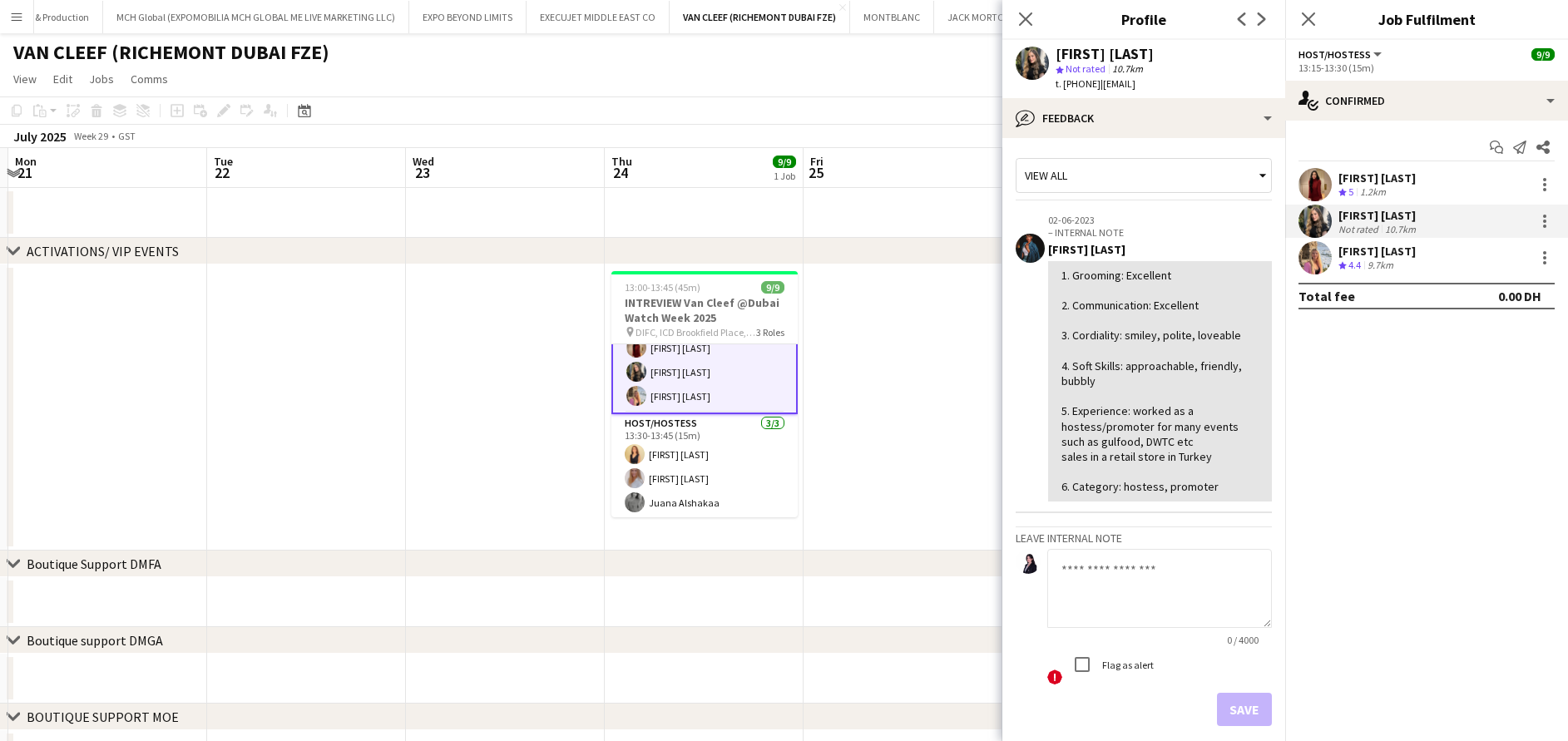 click at bounding box center (903, 408) 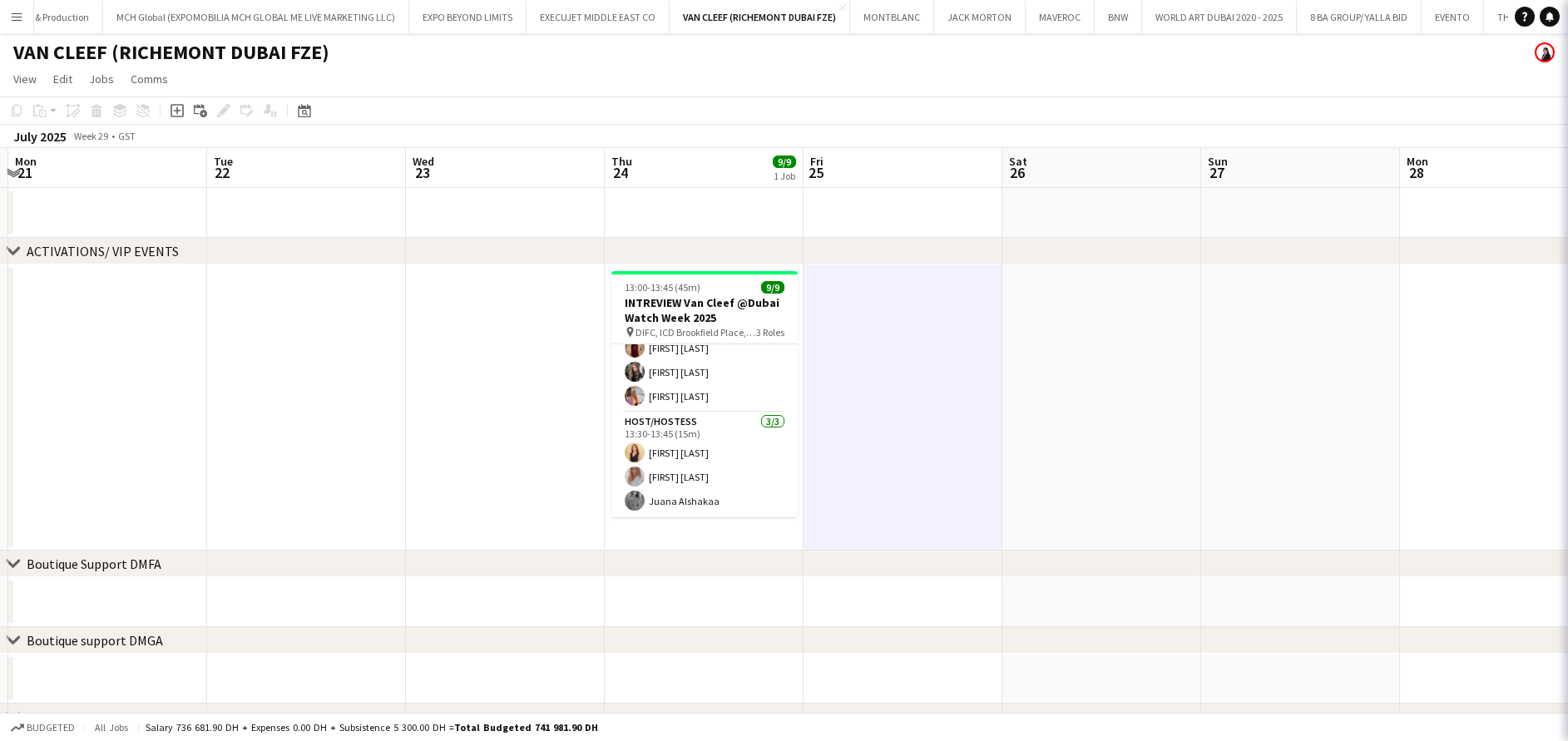 scroll, scrollTop: 141, scrollLeft: 0, axis: vertical 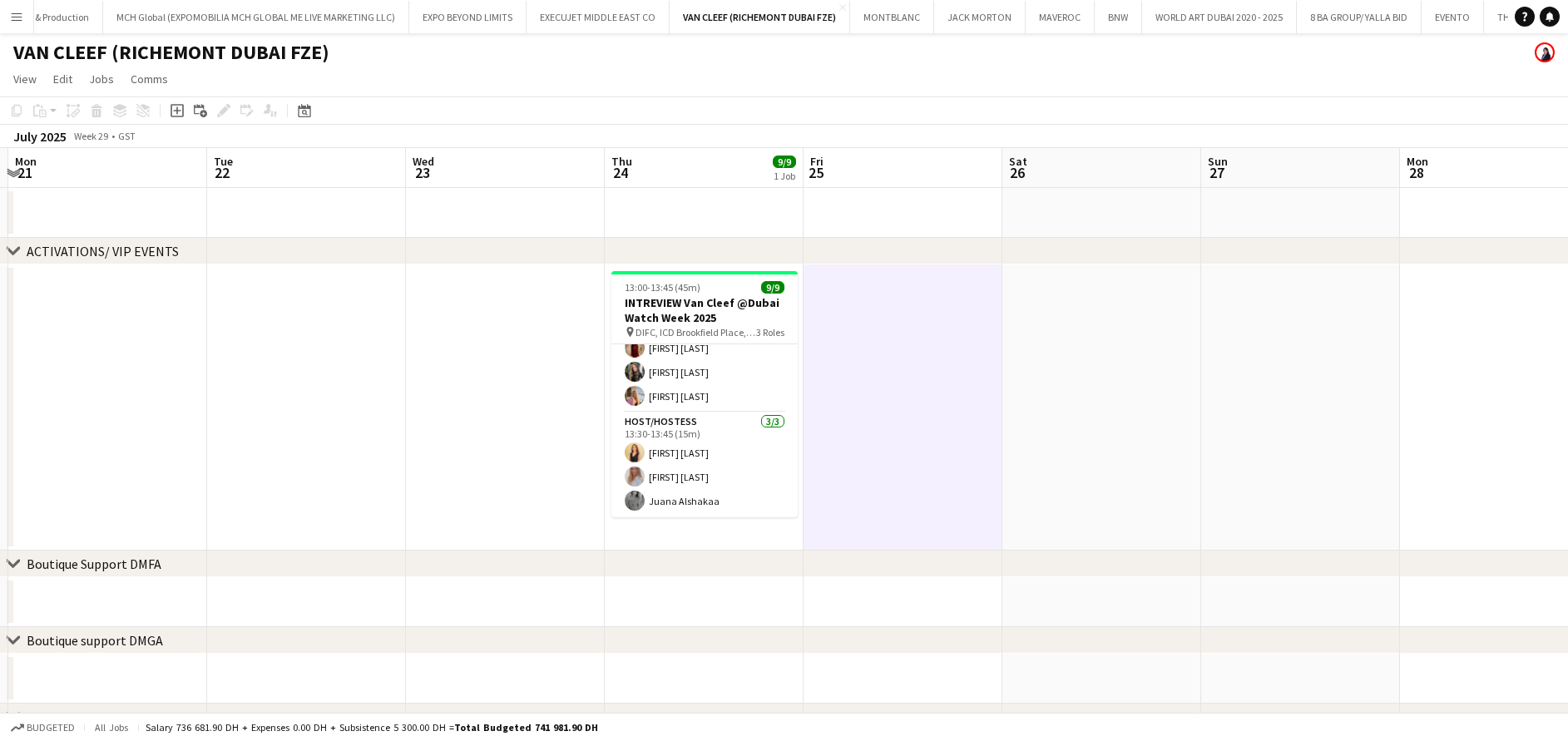 click at bounding box center (903, 408) 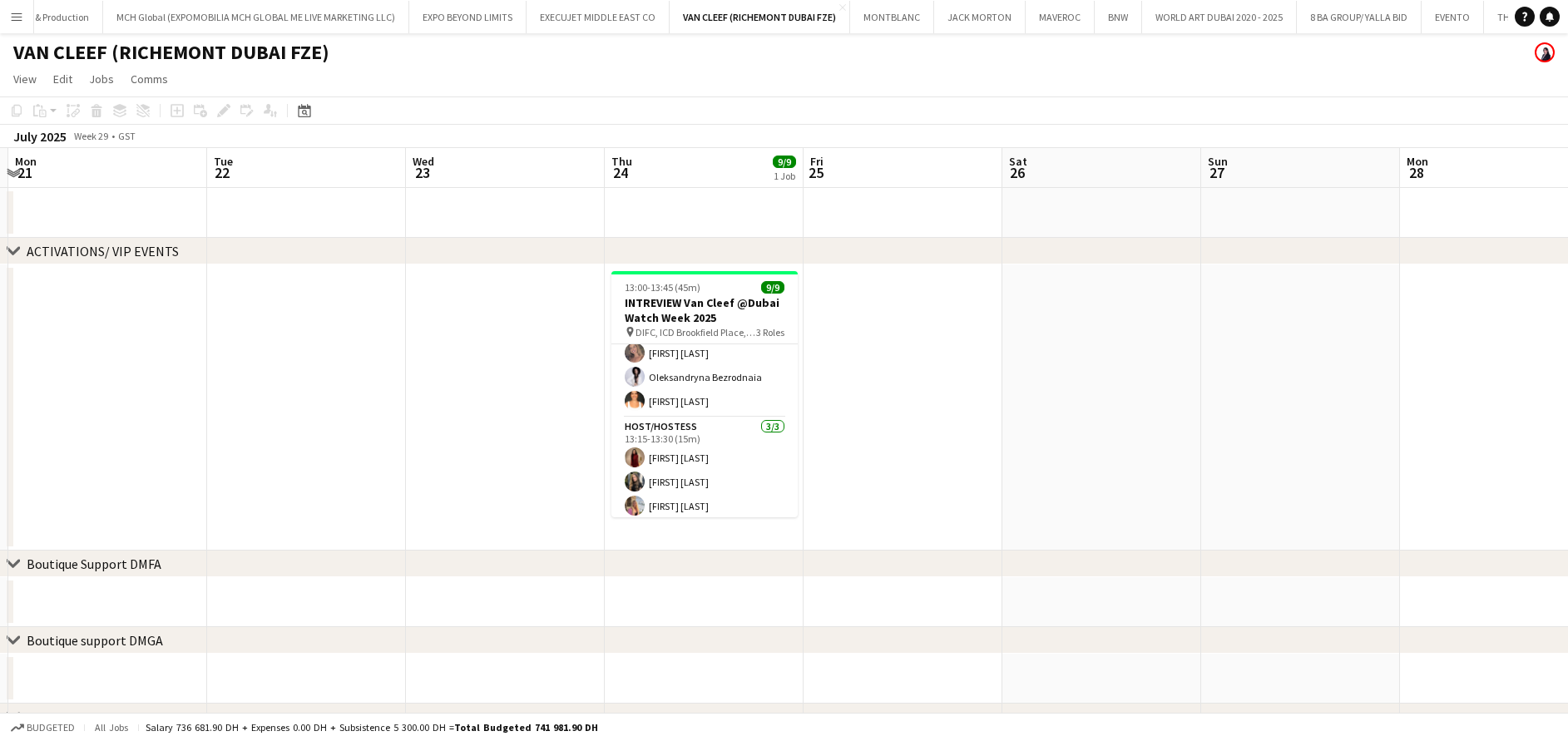 scroll, scrollTop: 0, scrollLeft: 0, axis: both 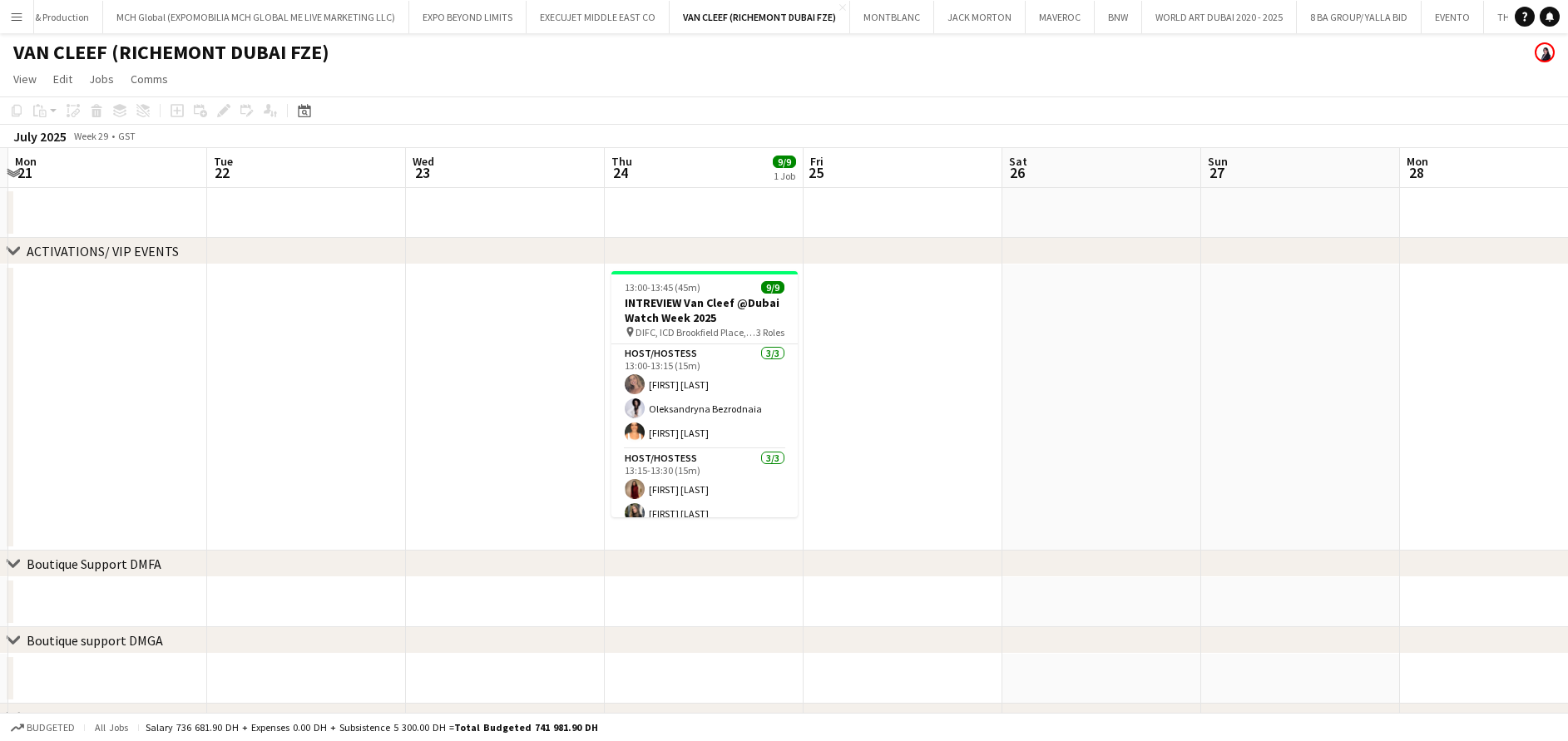 click at bounding box center [903, 408] 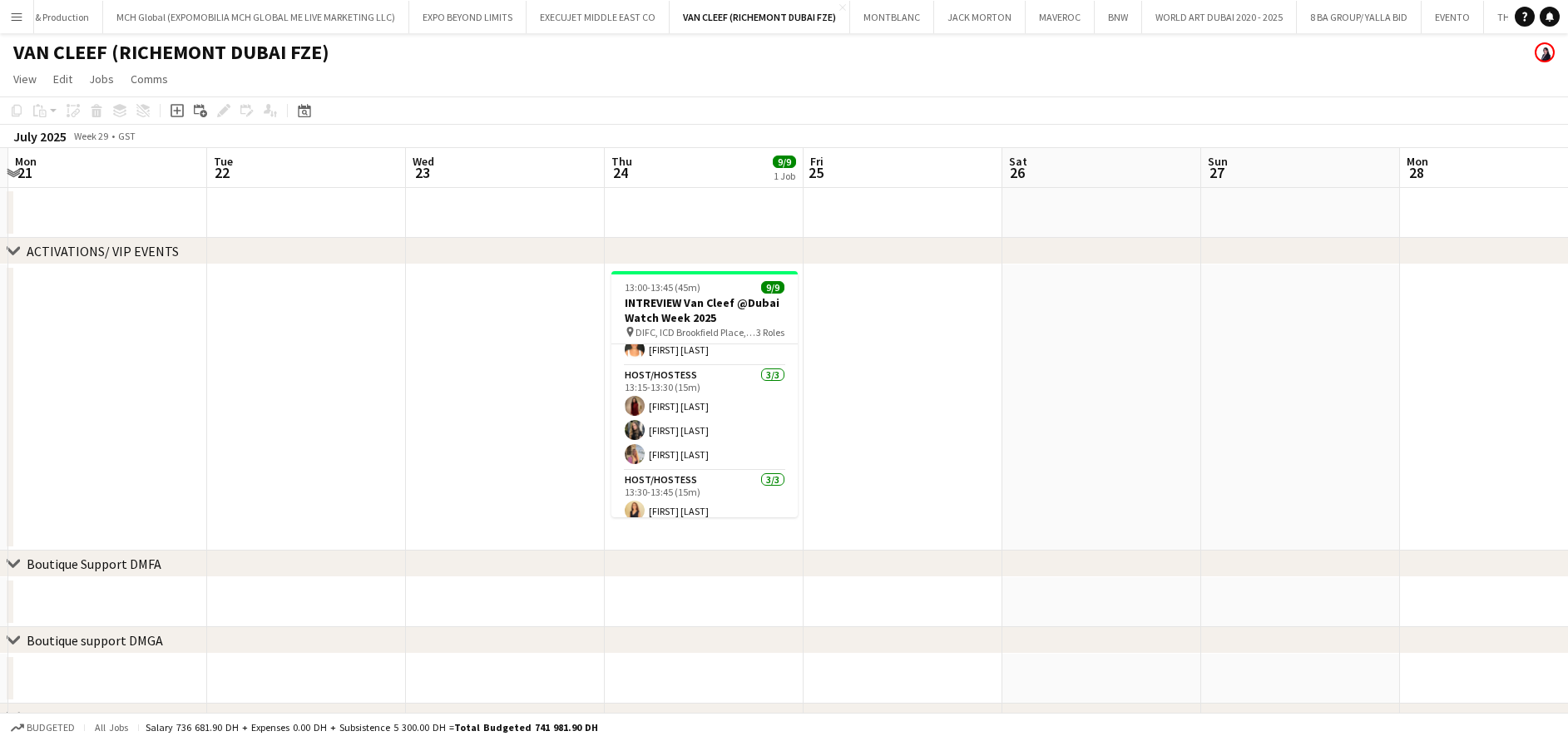 scroll, scrollTop: 141, scrollLeft: 0, axis: vertical 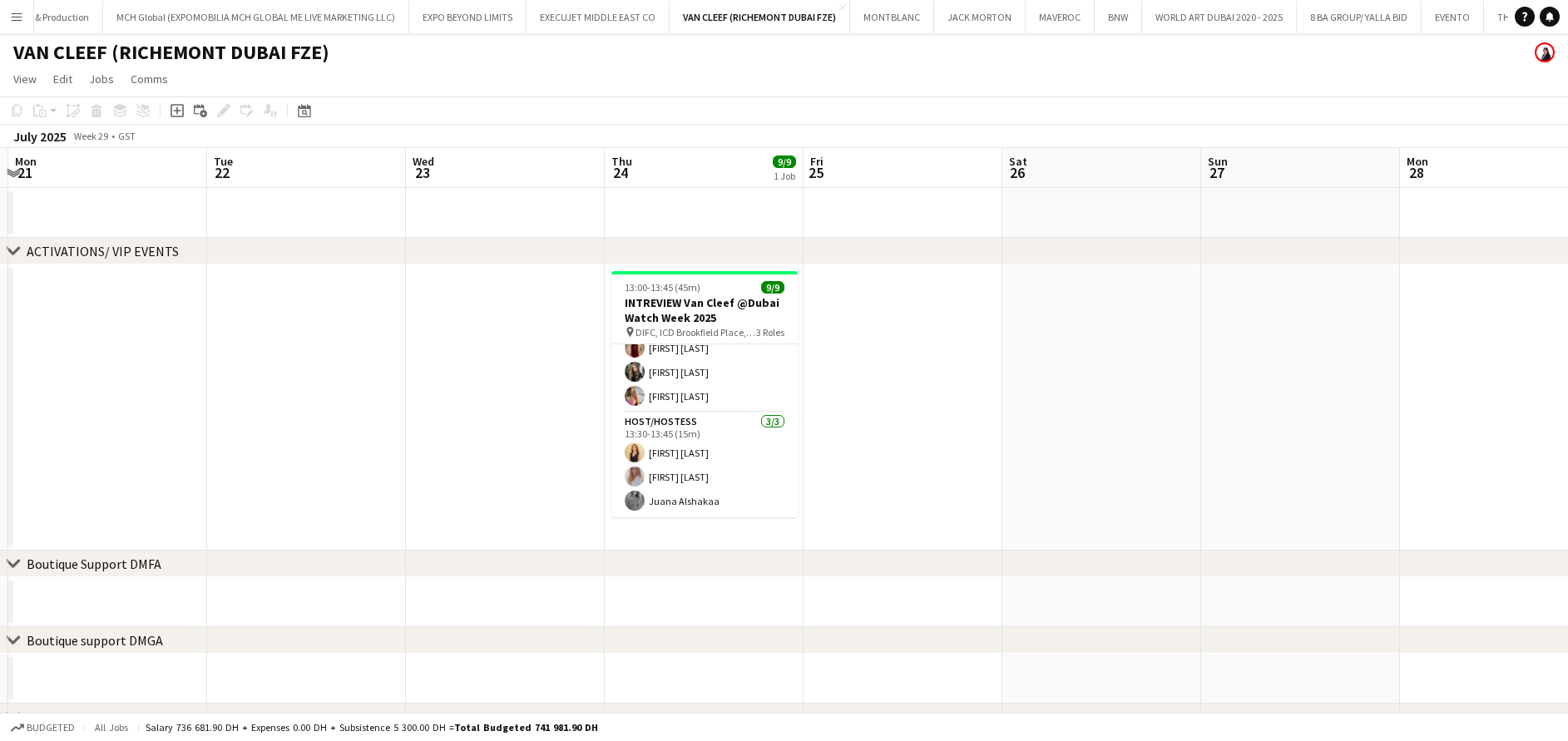 click at bounding box center (903, 408) 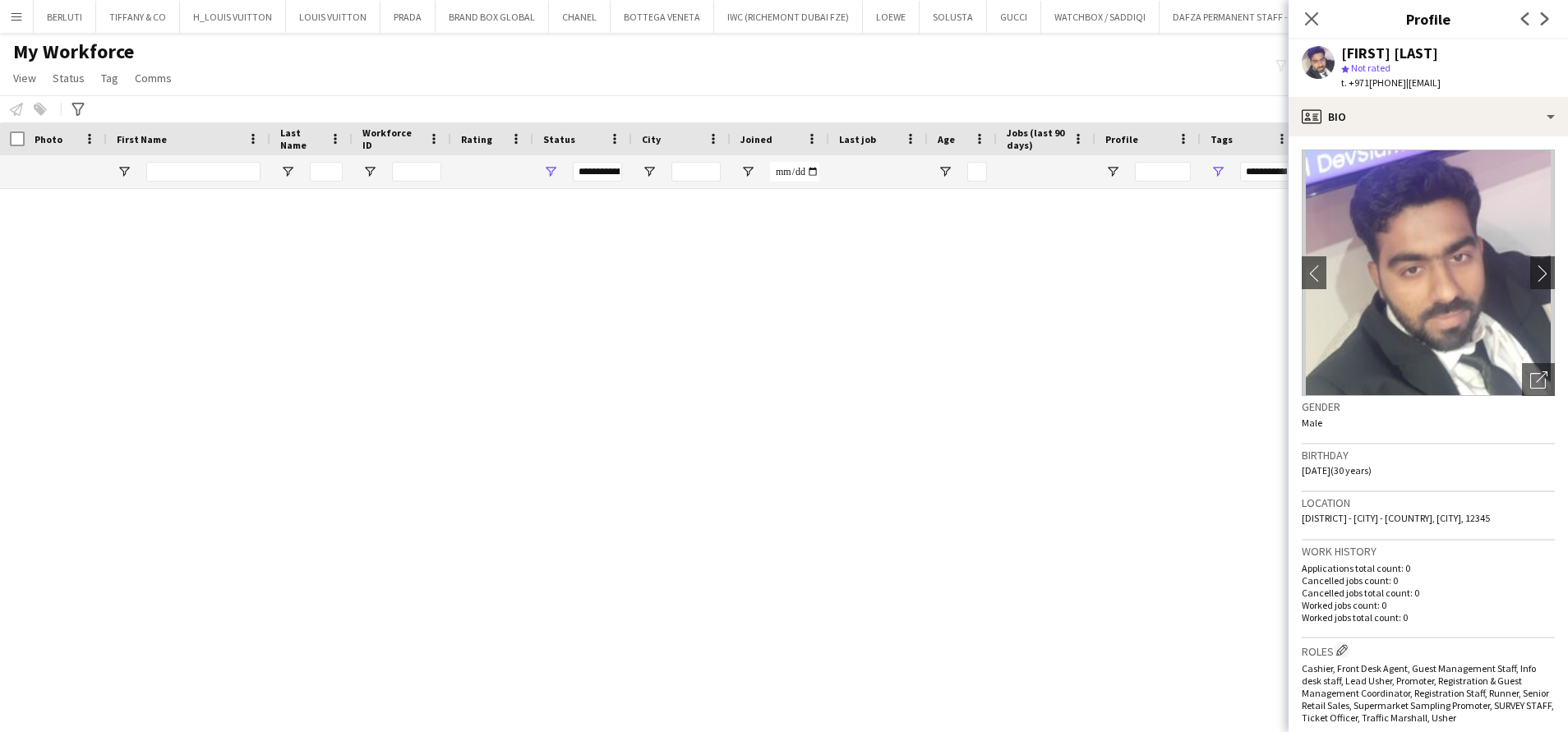 scroll, scrollTop: 0, scrollLeft: 0, axis: both 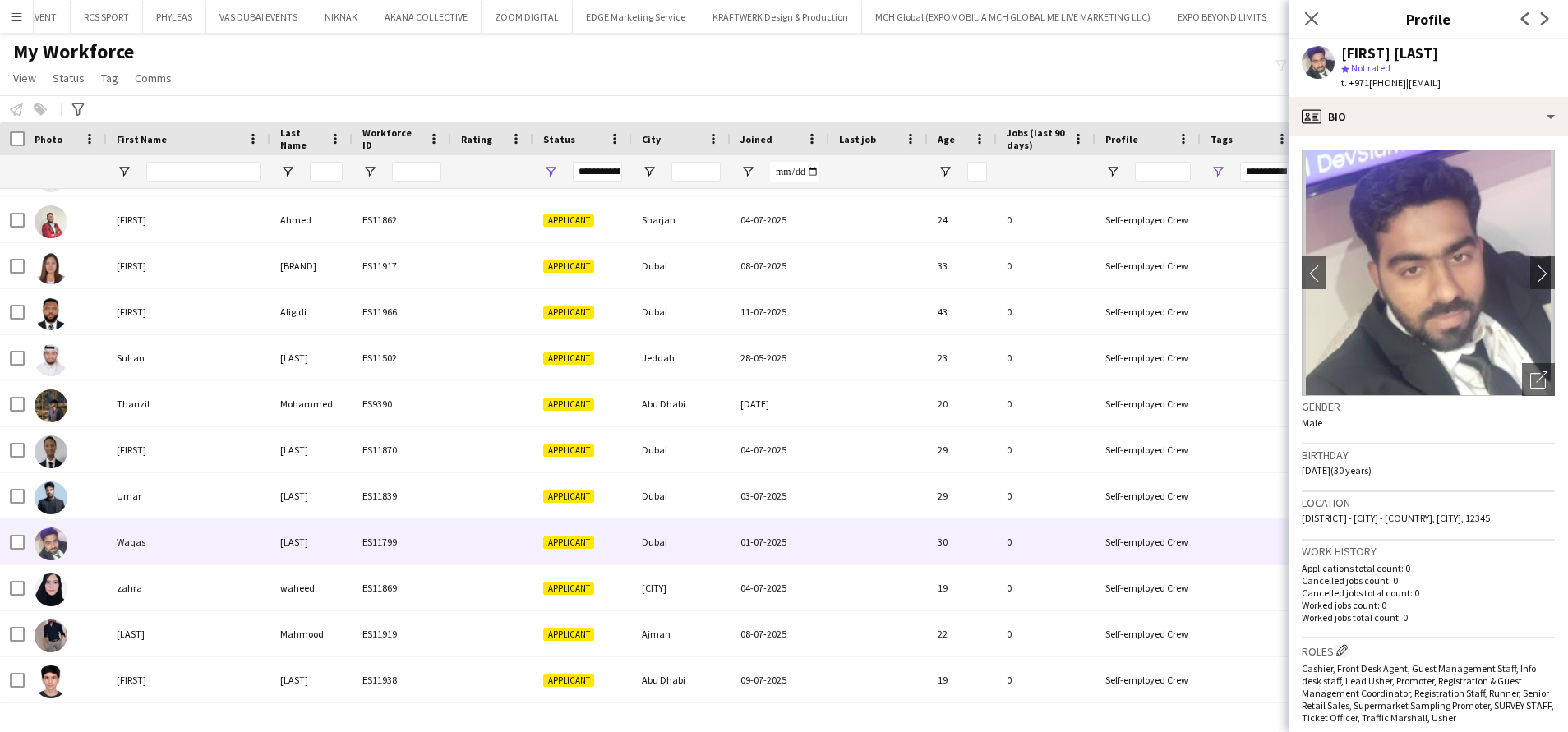 click on "Menu" at bounding box center (16, 16) 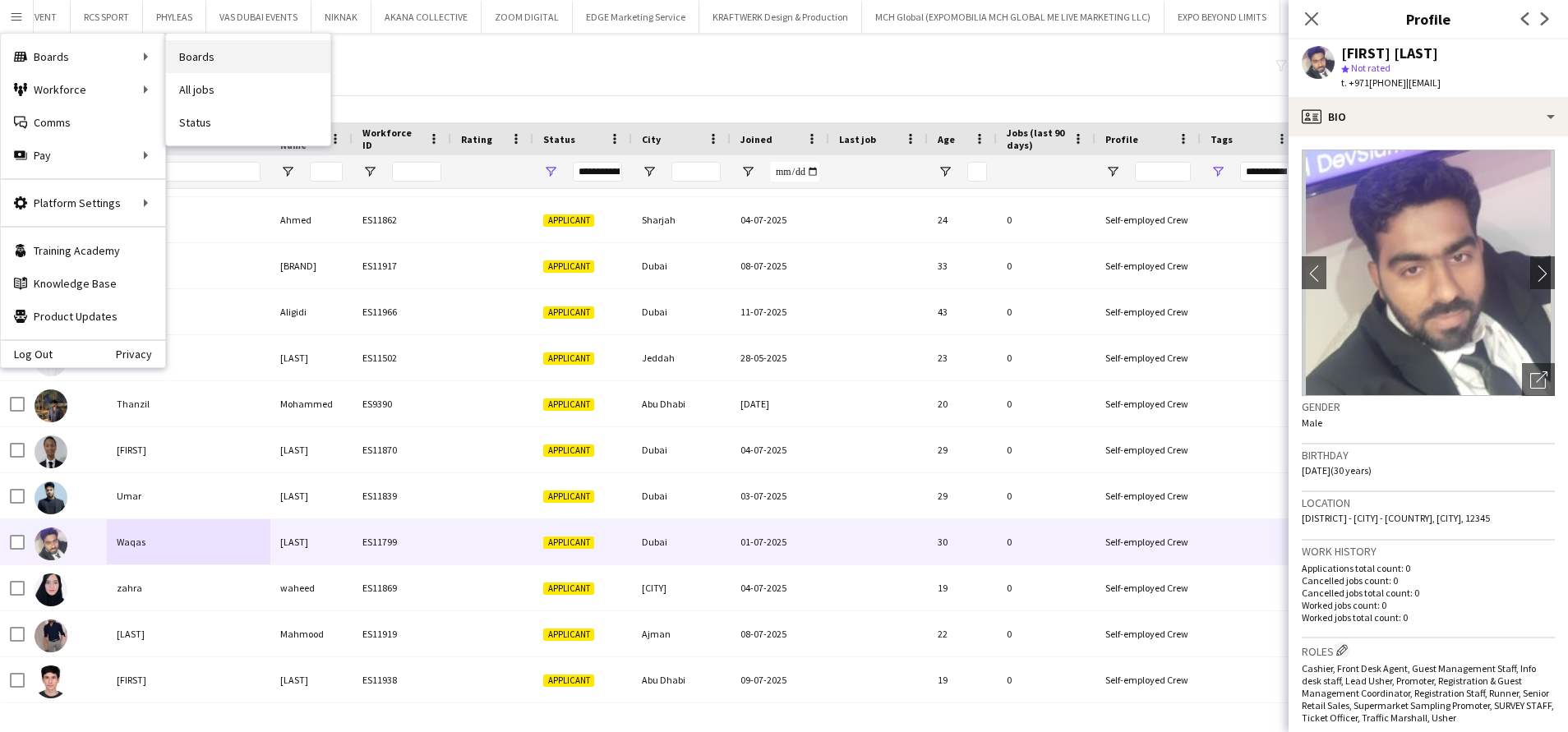 click on "Boards" at bounding box center [248, 57] 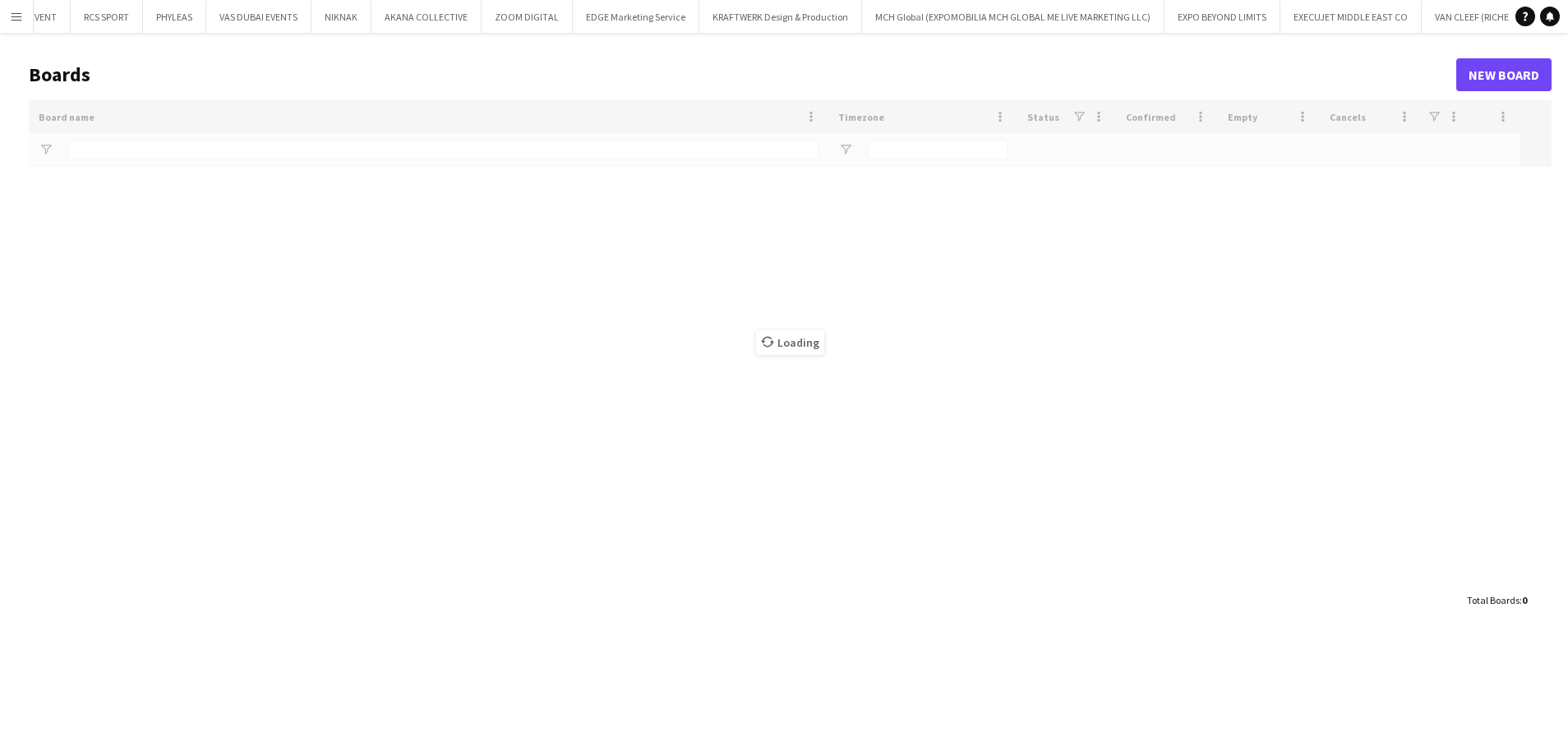type on "********" 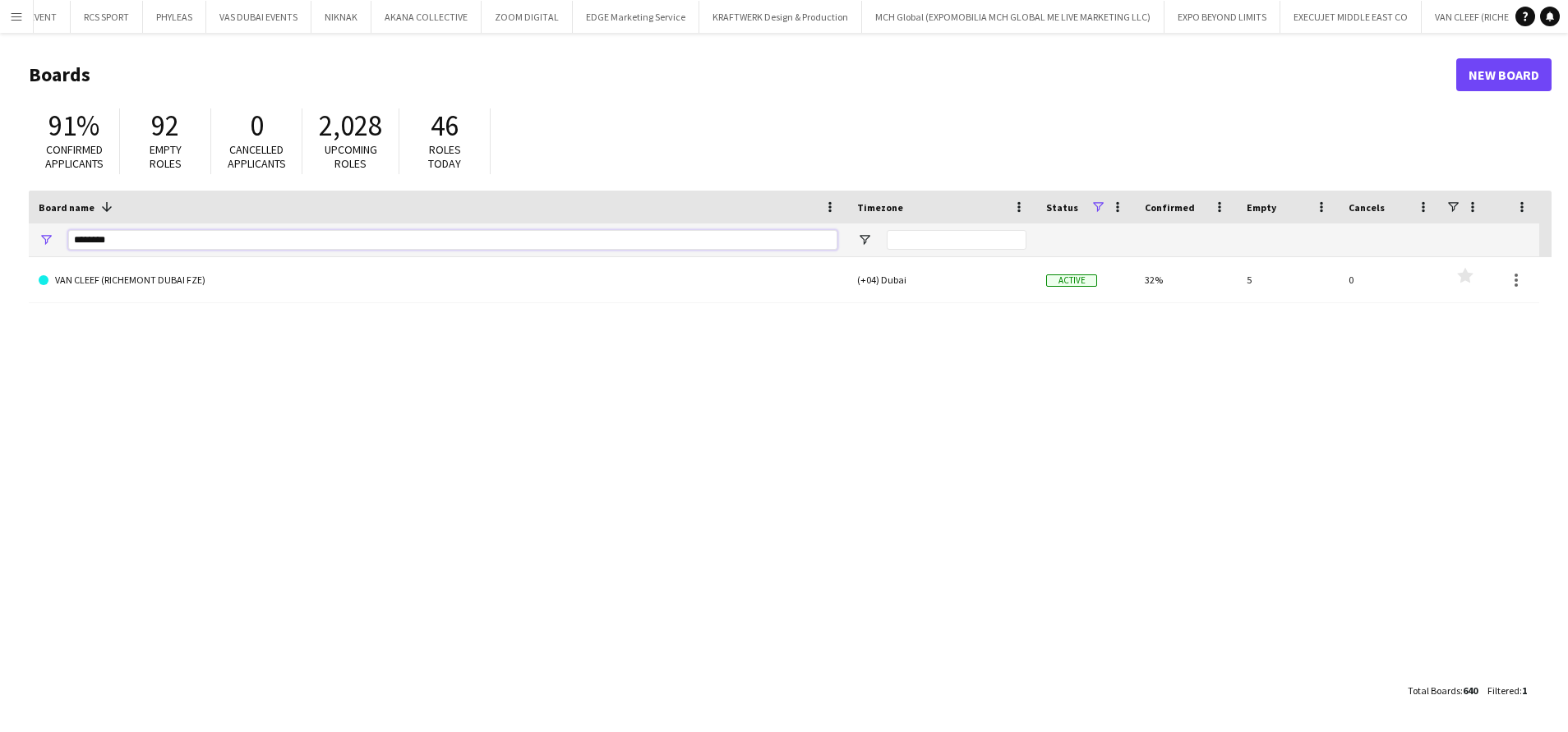 drag, startPoint x: 122, startPoint y: 240, endPoint x: -5, endPoint y: 240, distance: 127 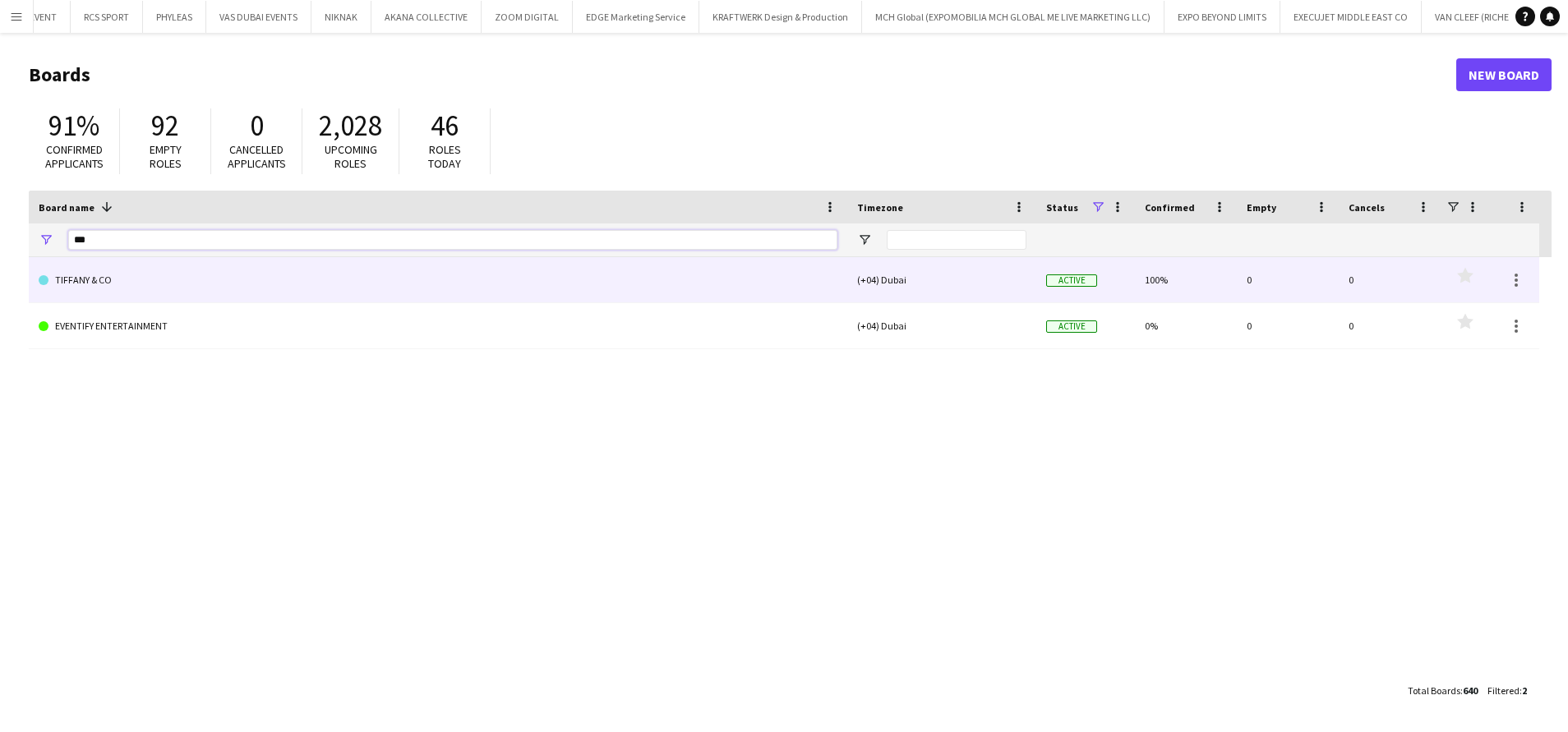 type on "***" 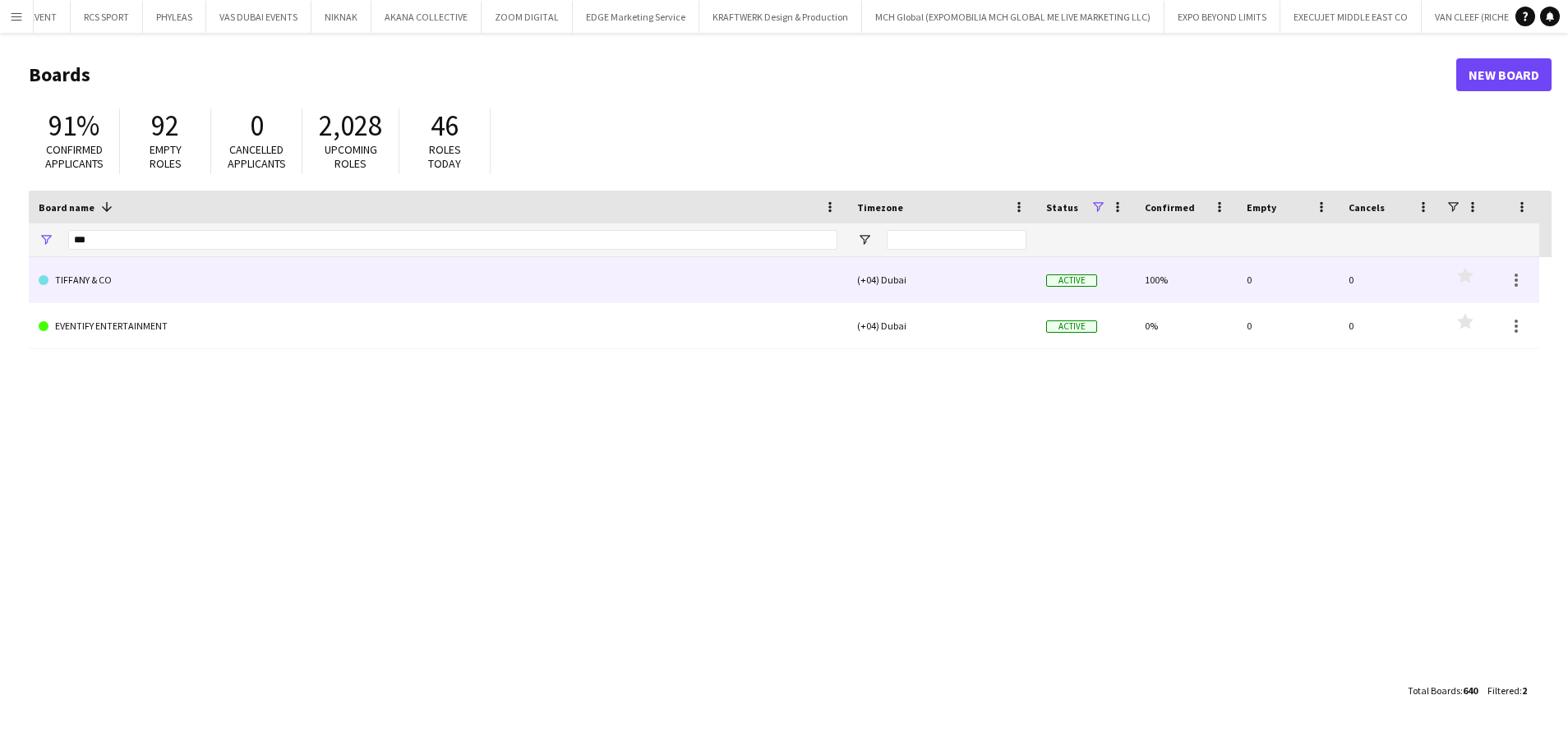 click on "TIFFANY & CO" 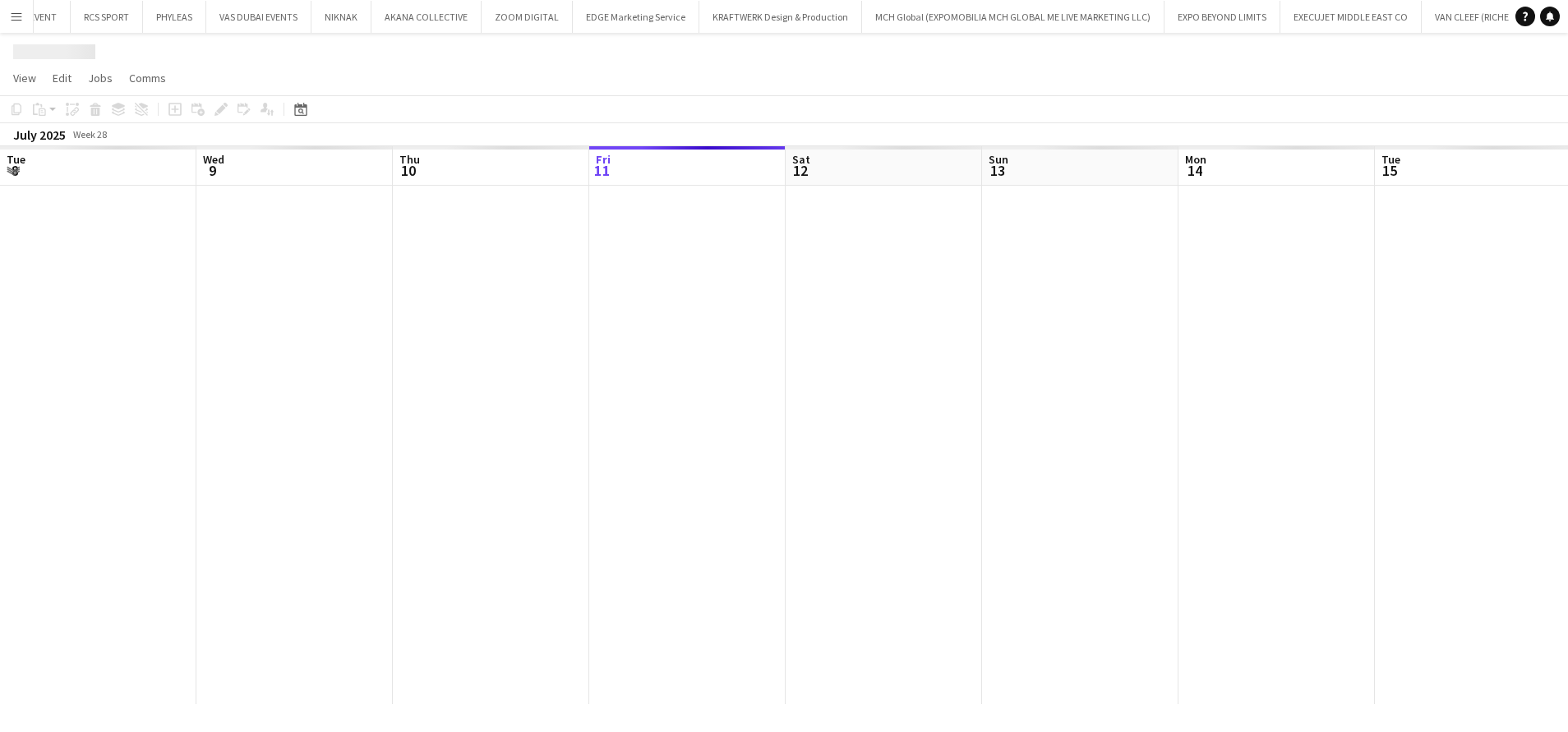 scroll, scrollTop: 0, scrollLeft: 393, axis: horizontal 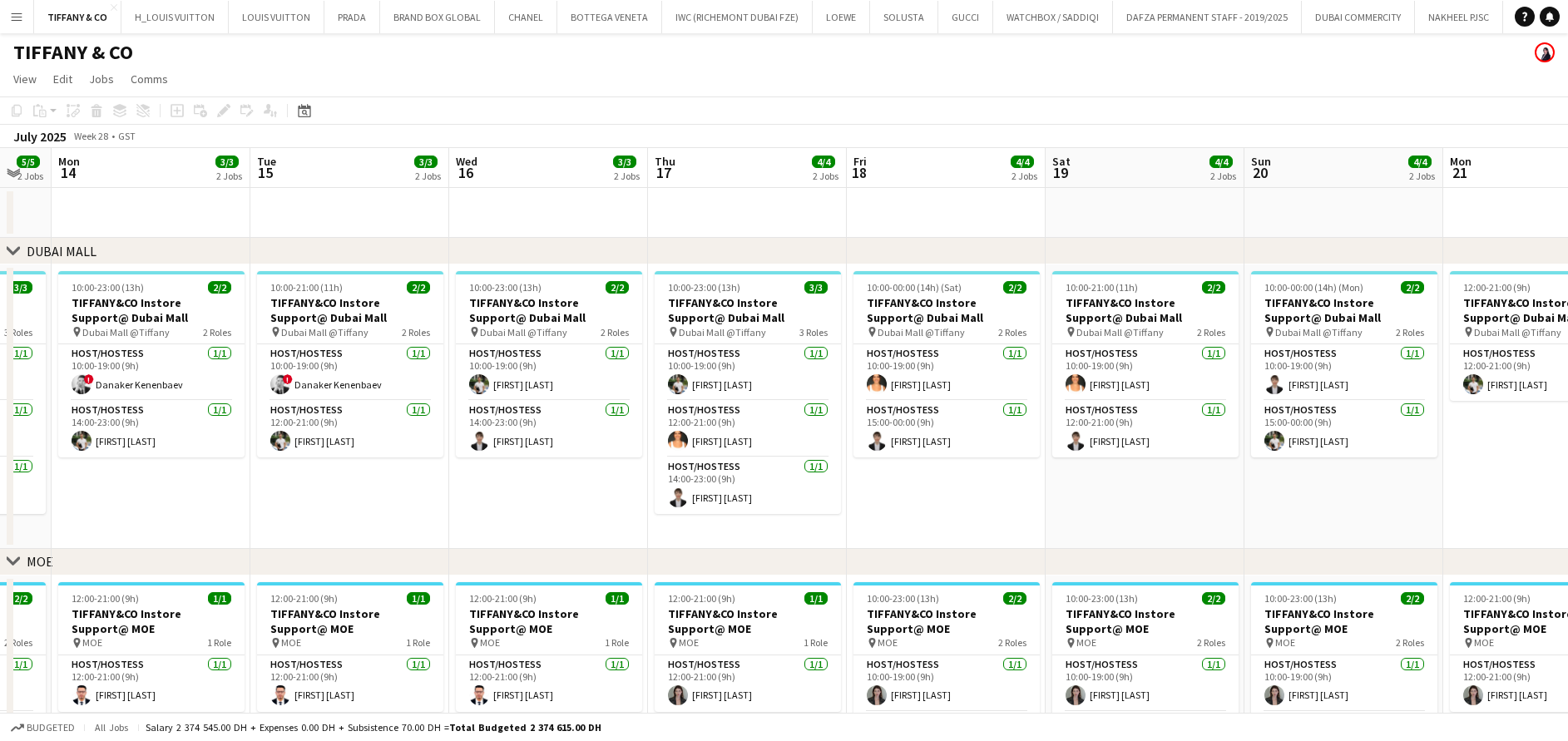 drag, startPoint x: 1010, startPoint y: 489, endPoint x: 266, endPoint y: 462, distance: 744.4898 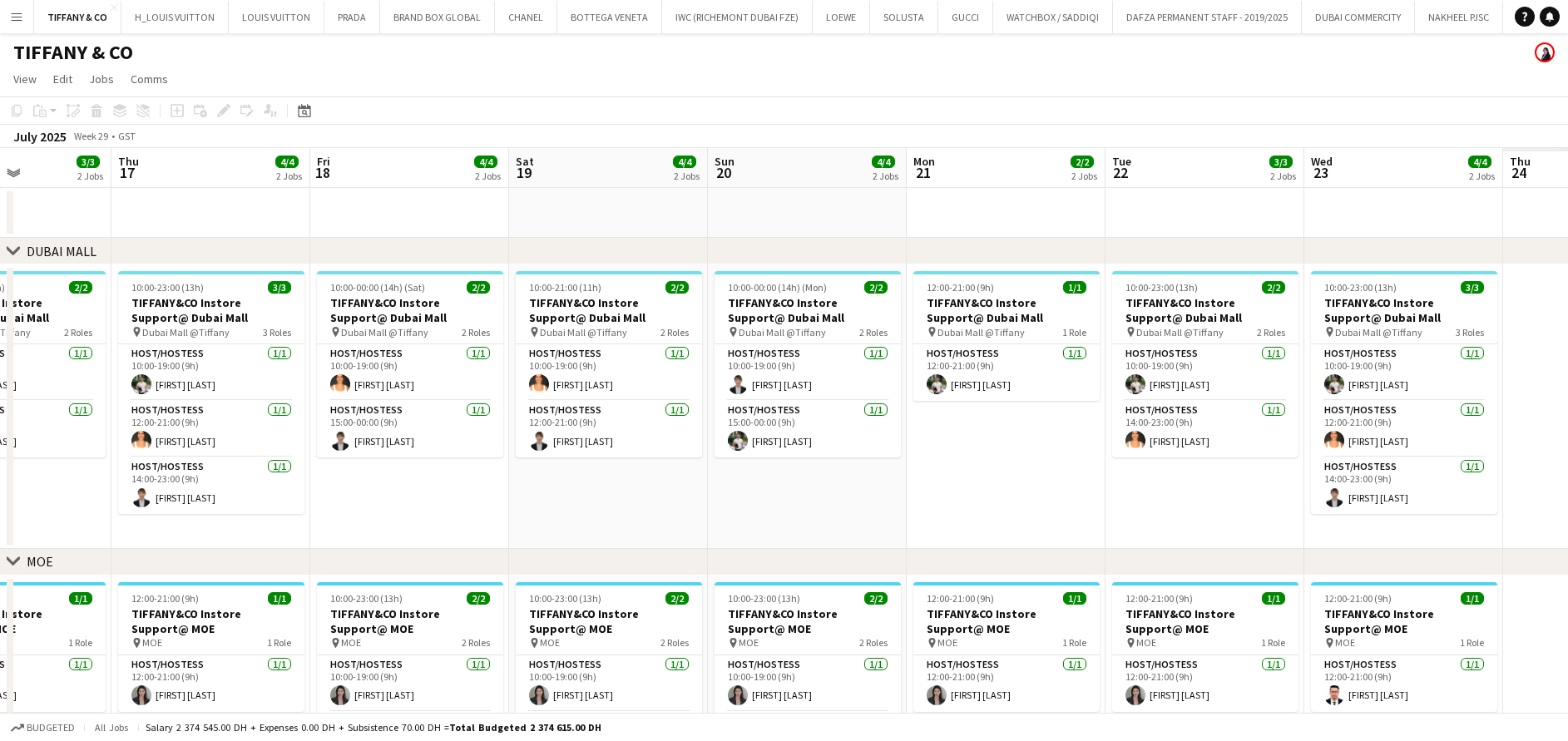 drag, startPoint x: 1080, startPoint y: 454, endPoint x: 543, endPoint y: 454, distance: 537 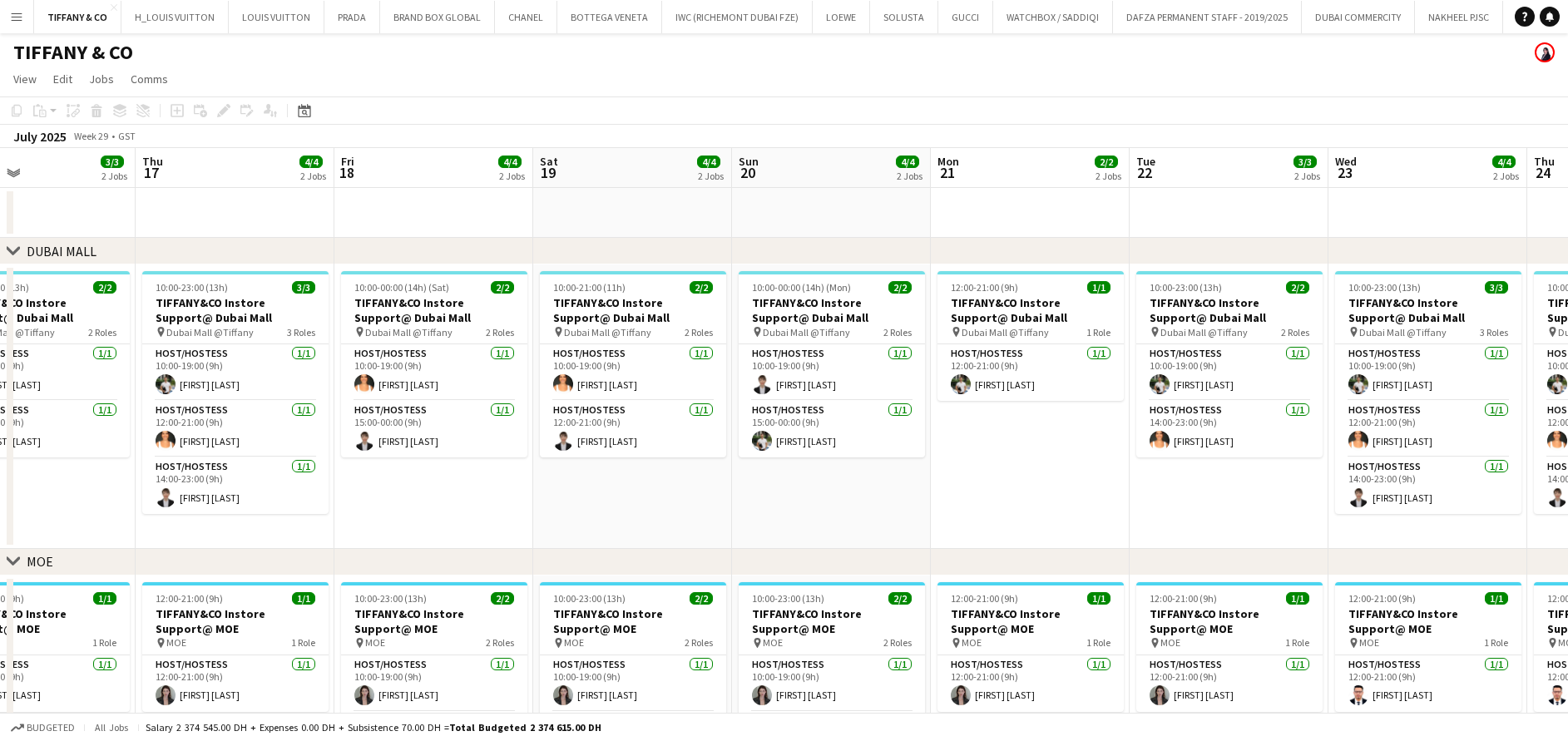 click on "Mon   14   3/3   2 Jobs   Tue   15   3/3   2 Jobs   Wed   16   3/3   2 Jobs   Thu   17   4/4   2 Jobs   Fri   18   4/4   2 Jobs   Sat   19   4/4   2 Jobs   Sun   20   4/4   2 Jobs   Mon   21   2/2   2 Jobs   Tue   22   3/3   2 Jobs   Wed   23   4/4   2 Jobs   Thu   24   4/4   2 Jobs   Fri   25   4/4   2 Jobs   Sat   26      10:00-23:00 (13h)    2/2   TIFFANY&CO Instore Support@[CITY]
pin
[CITY] @Tiffany   2 Roles   Host/Hostess   1/1   10:00-19:00 (9h)
! [FIRST] [LAST]  Host/Hostess   1/1   14:00-23:00 (9h)
[FIRST] [LAST]     10:00-21:00 (11h)    2/2   TIFFANY&CO Instore Support@[CITY]
pin
[CITY] @Tiffany   2 Roles   Host/Hostess   1/1   10:00-19:00 (9h)
! [FIRST] [LAST]  Host/Hostess   1/1   12:00-21:00 (9h)
[FIRST] [LAST]     10:00-23:00 (13h)    2/2   TIFFANY&CO Instore Support@[CITY]
pin
[CITY] @Tiffany   2 Roles   Host/Hostess   1/1   10:00-19:00 (9h)" at bounding box center (784, 520) 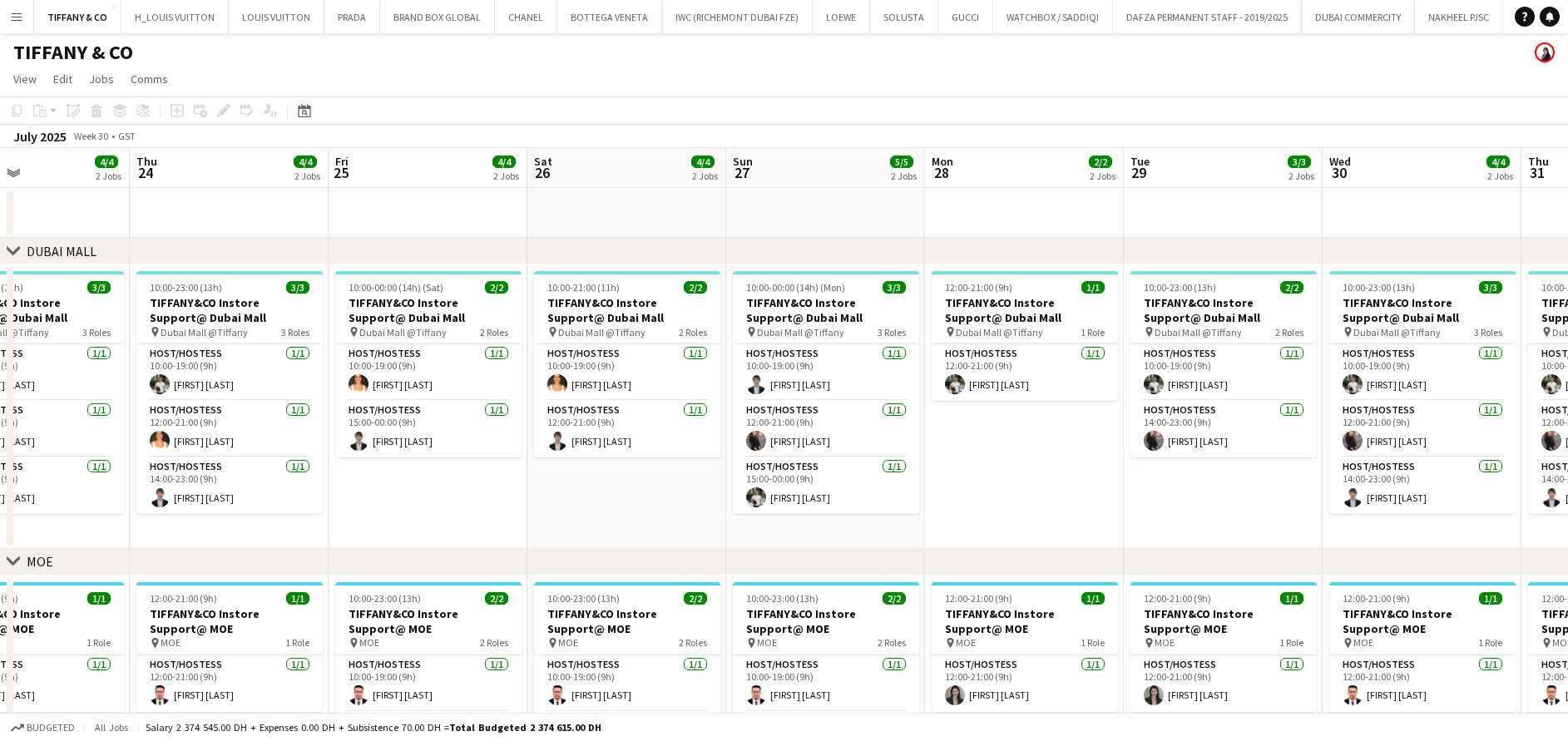 drag, startPoint x: 596, startPoint y: 462, endPoint x: 535, endPoint y: 462, distance: 61 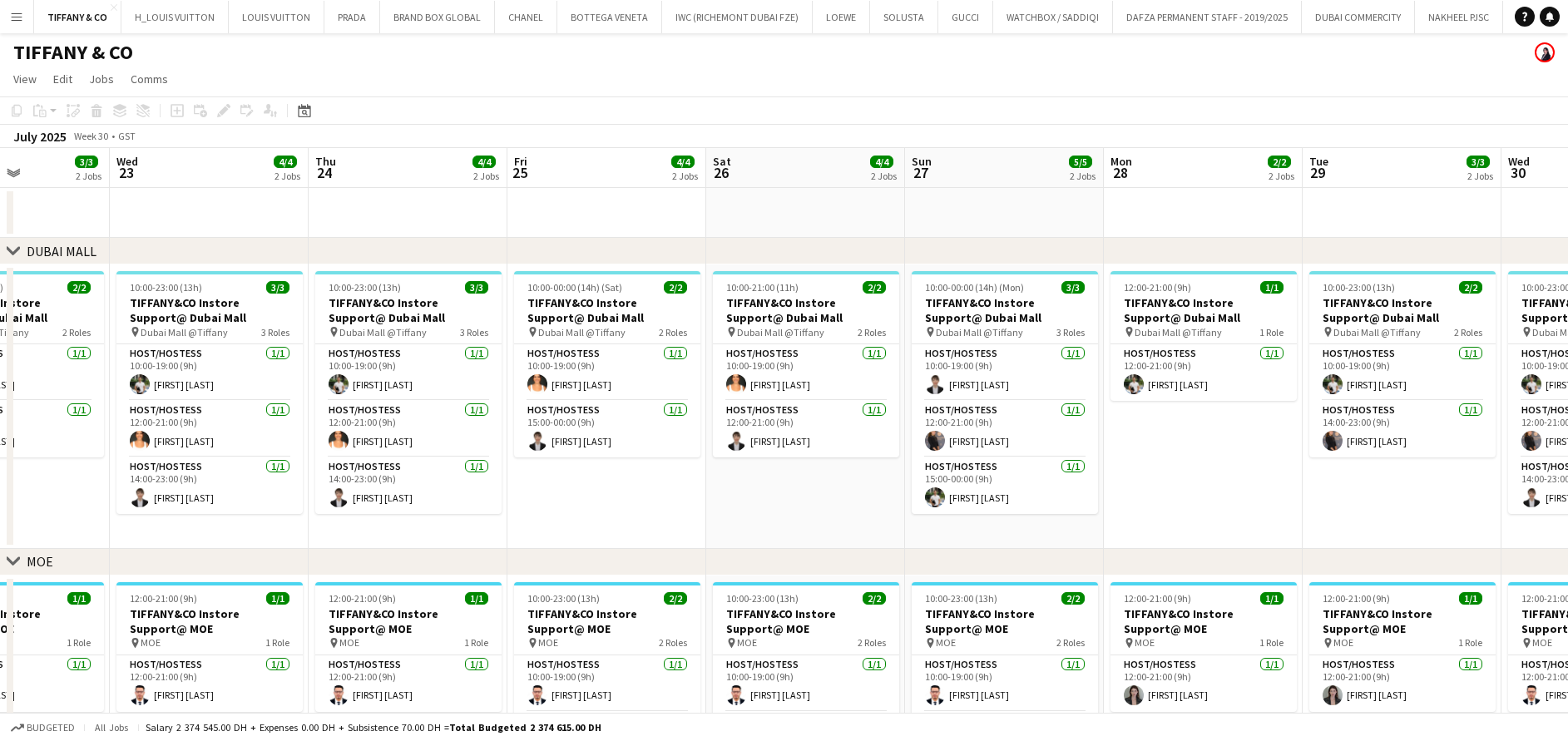 drag, startPoint x: 349, startPoint y: 462, endPoint x: 744, endPoint y: 487, distance: 395.7903 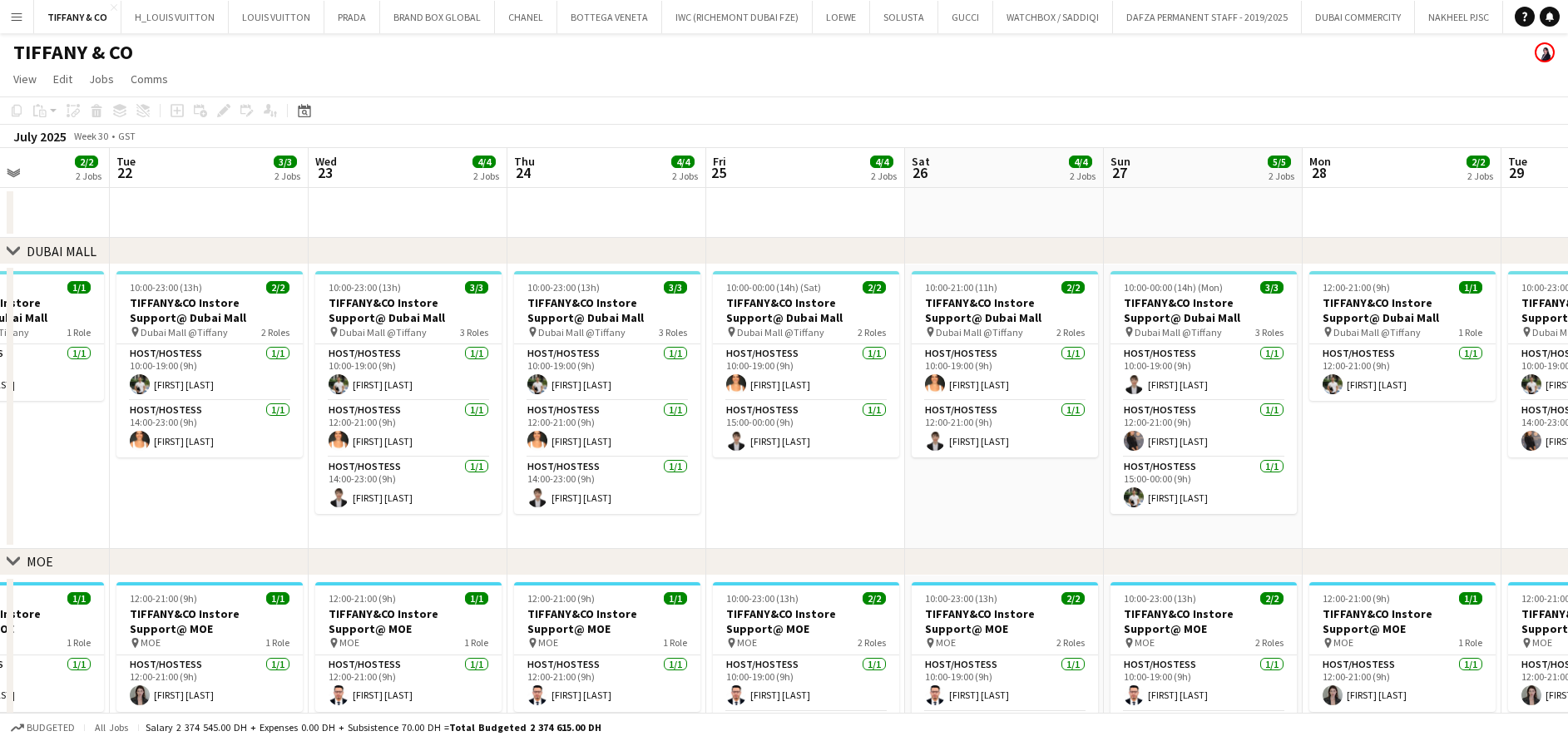 scroll, scrollTop: 0, scrollLeft: 485, axis: horizontal 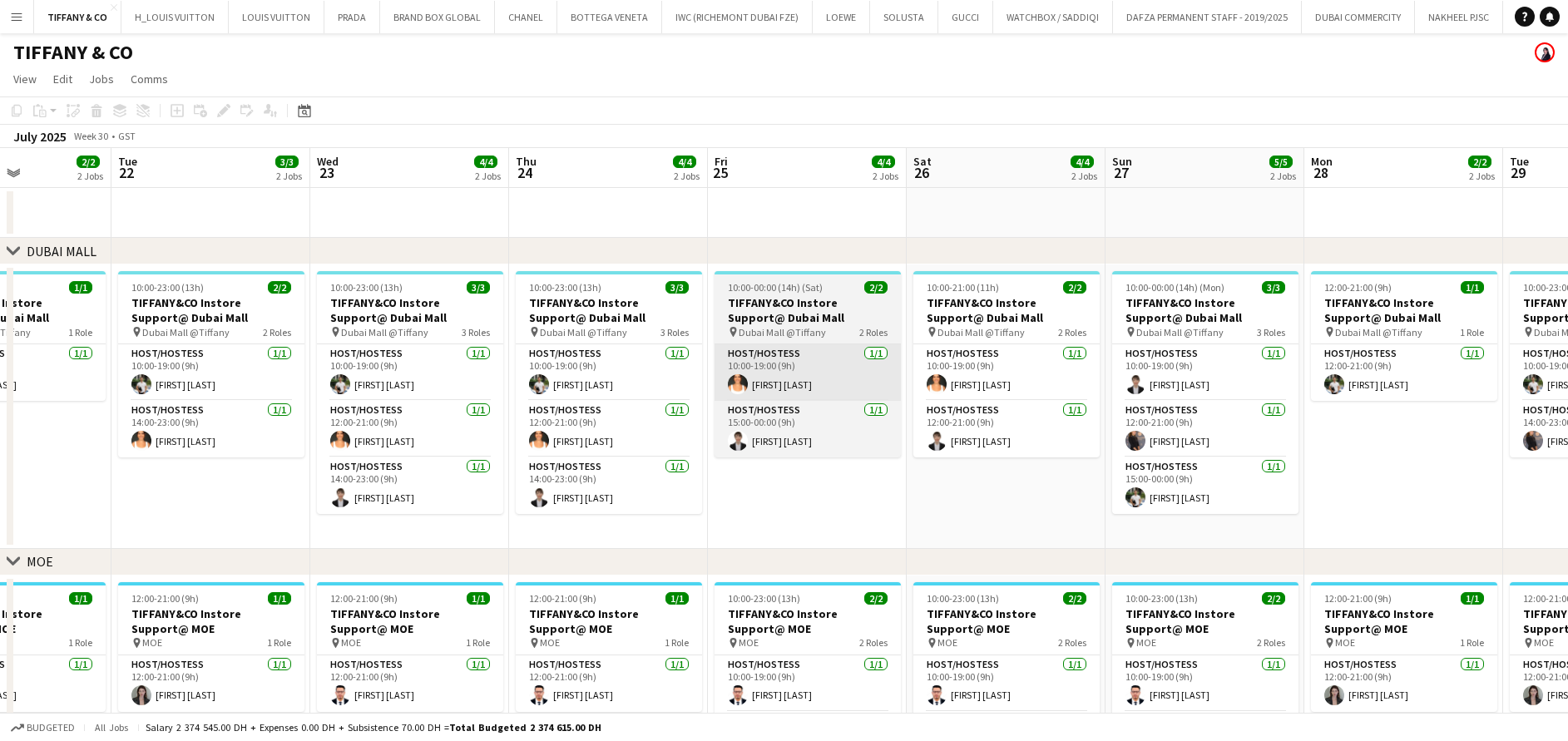 click on "Host/Hostess   1/1   12:00-21:00 (9h)
[FIRST] [LAST]" at bounding box center (609, 429) 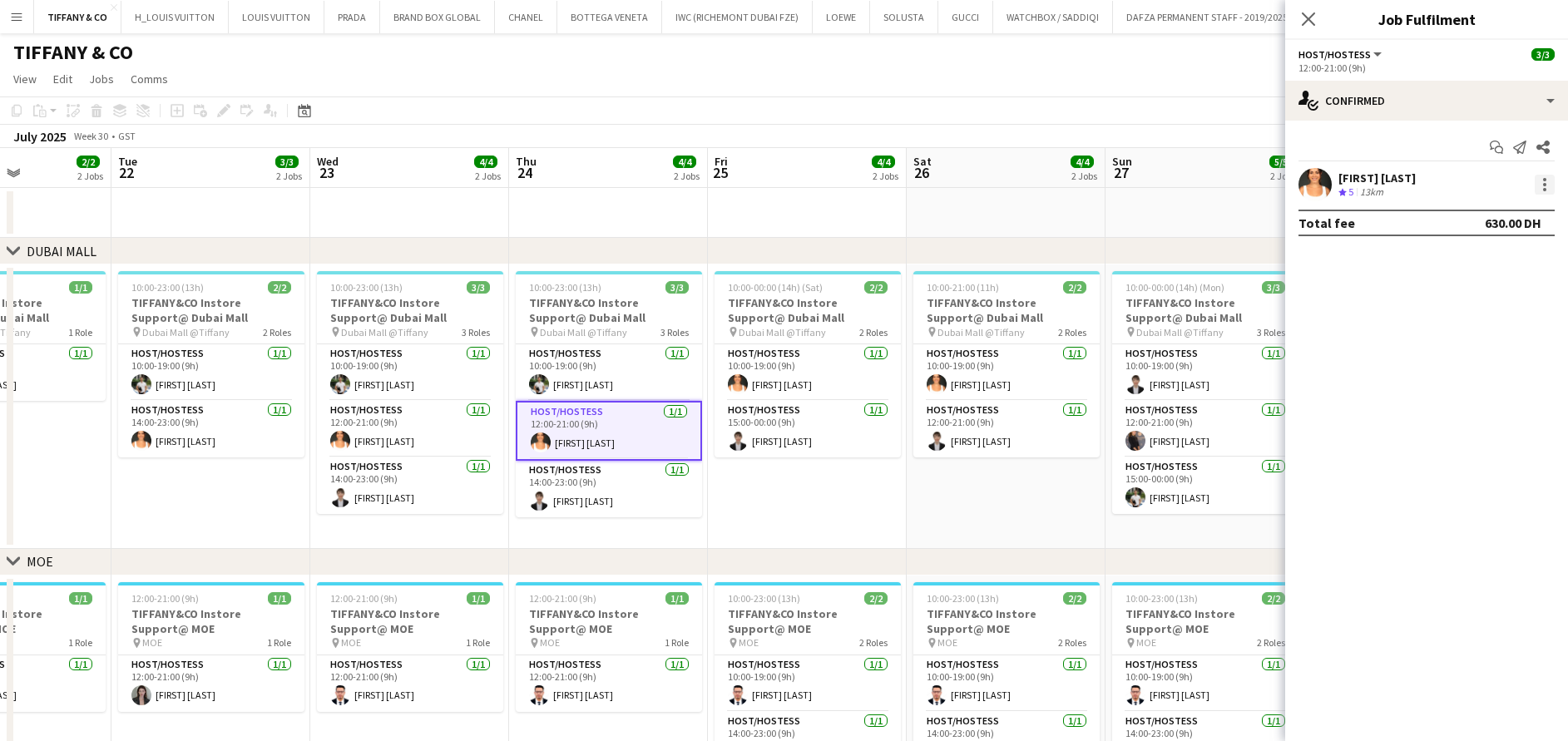click at bounding box center (1545, 185) 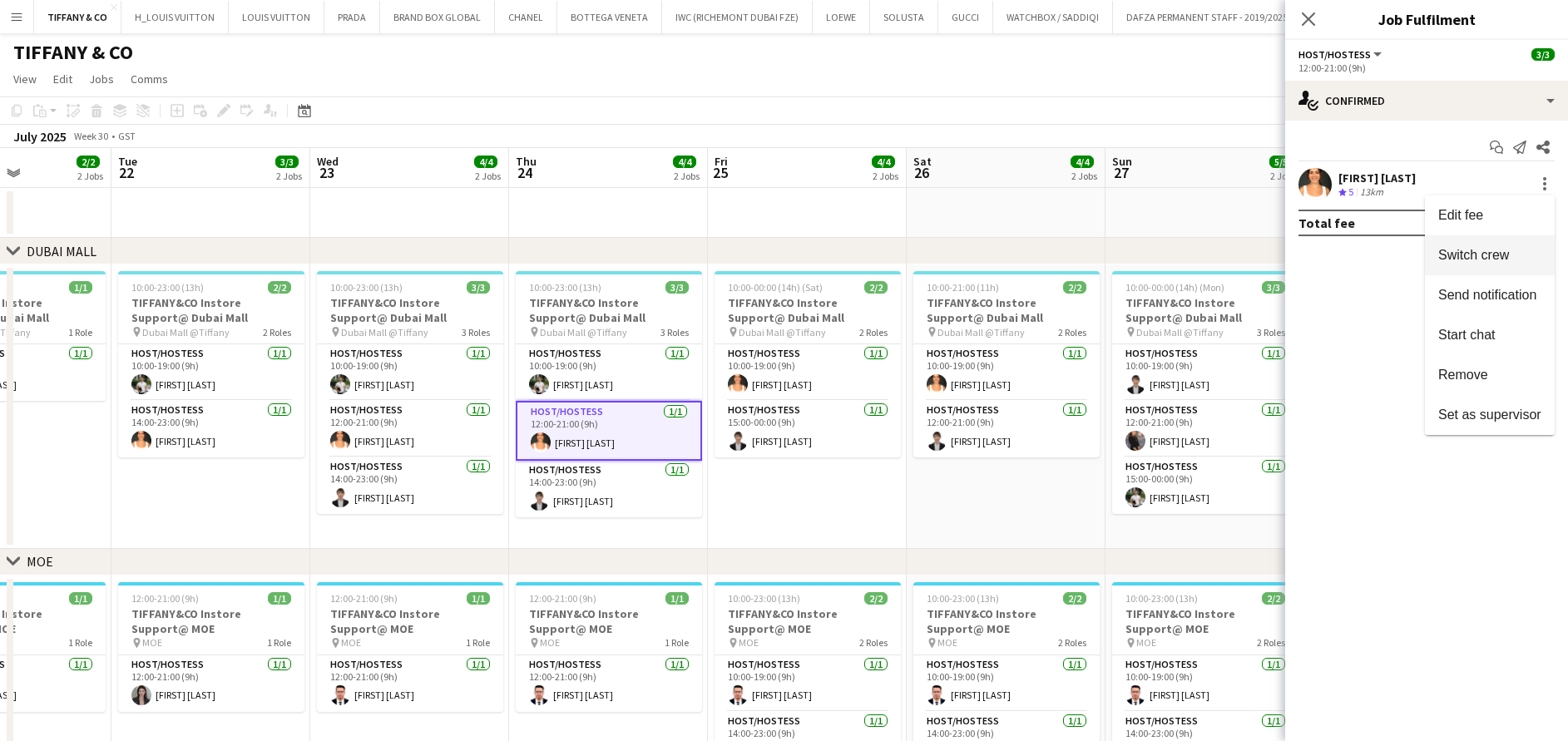 click on "Switch crew" at bounding box center (1490, 255) 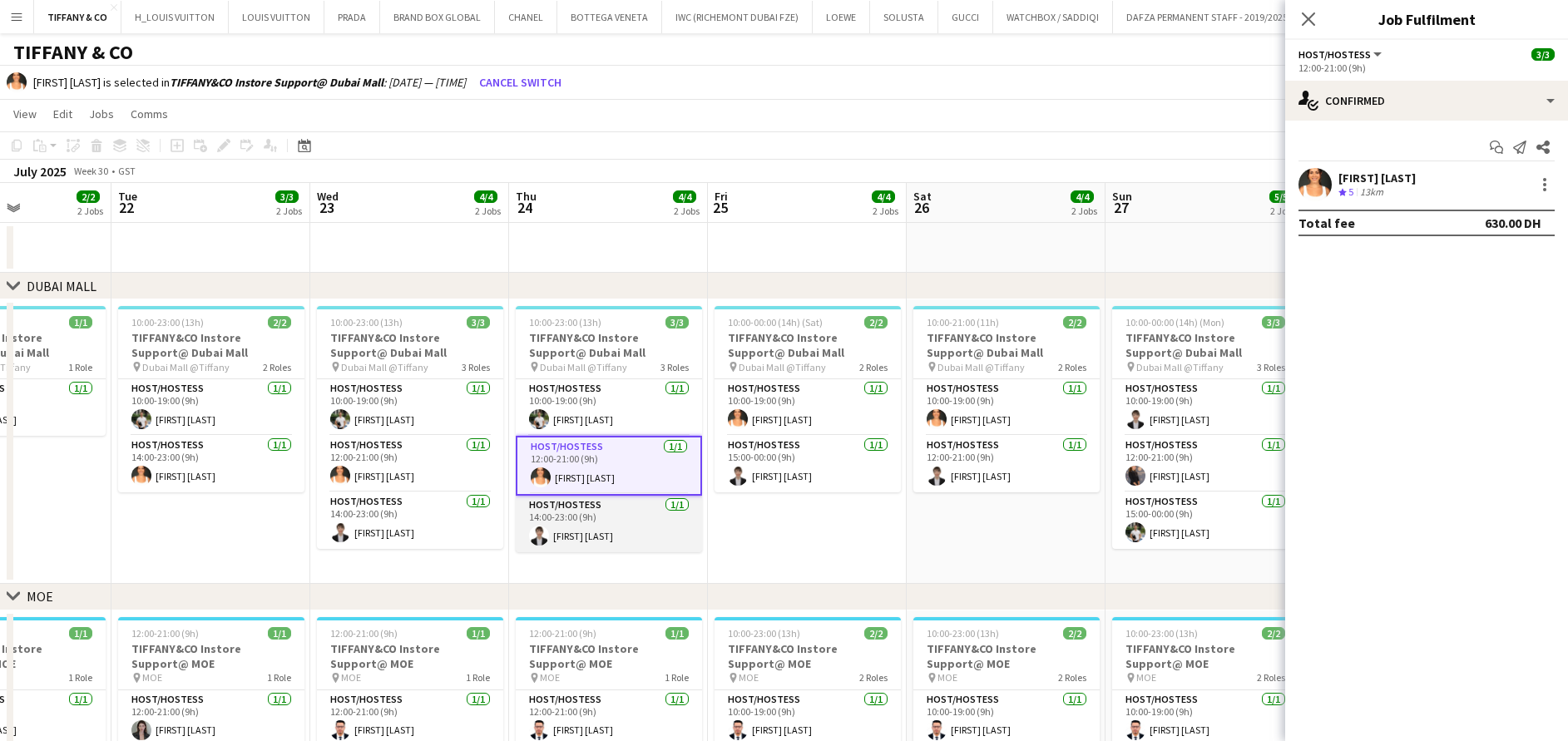 click on "Host/Hostess   1/1   14:00-23:00 (9h)
[FIRST] [LAST]" at bounding box center [609, 524] 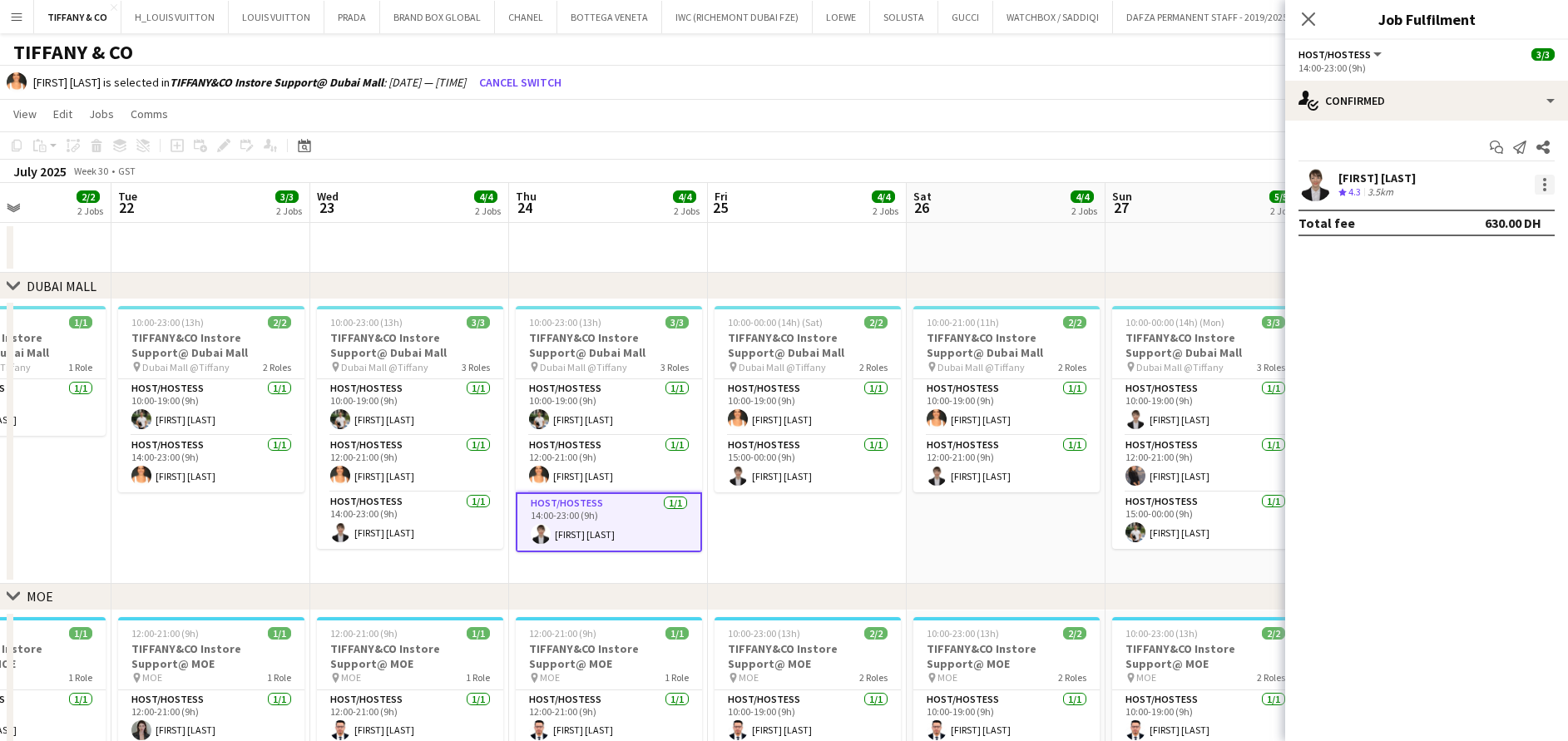 click at bounding box center (1545, 185) 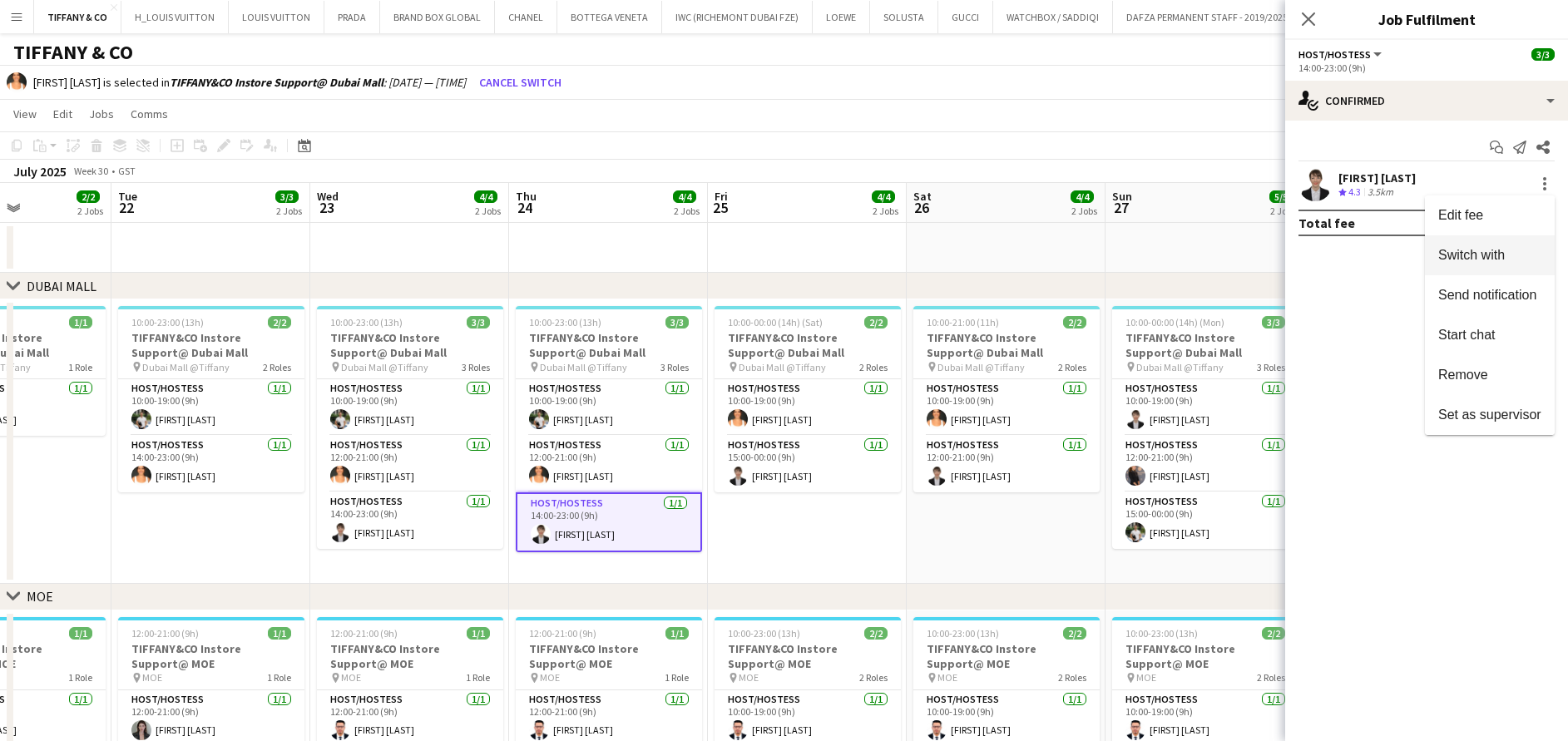 click on "Switch with" at bounding box center (1490, 255) 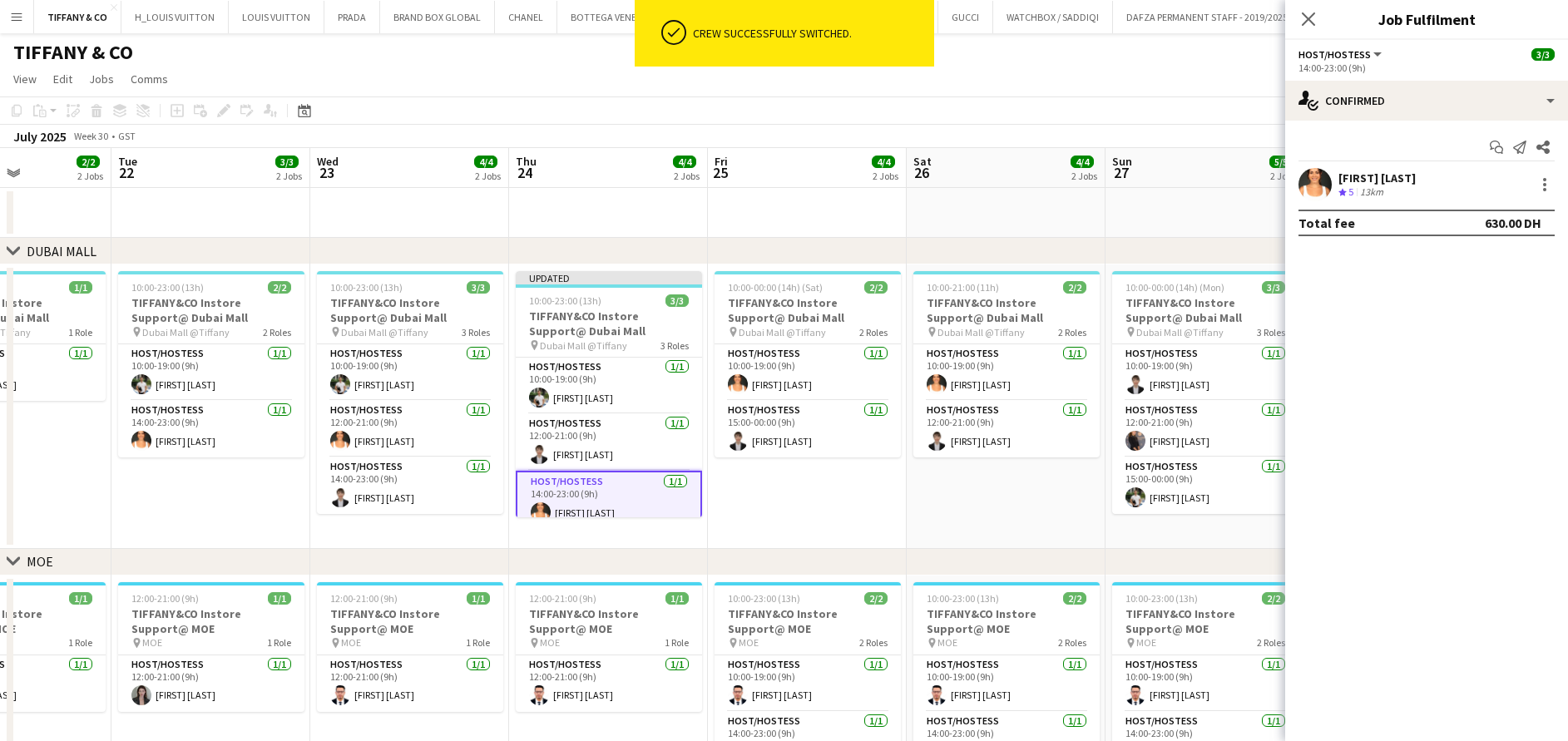 click on "10:00-00:00 (14h) (Sat)   2/2   TIFFANY&CO Instore Support@[CITY]
pin
[CITY] @Tiffany   2 Roles   Host/Hostess   1/1   10:00-19:00 (9h)
[FIRST] [LAST]  Host/Hostess   1/1   15:00-00:00 (9h)
[FIRST] [LAST]" at bounding box center (807, 407) 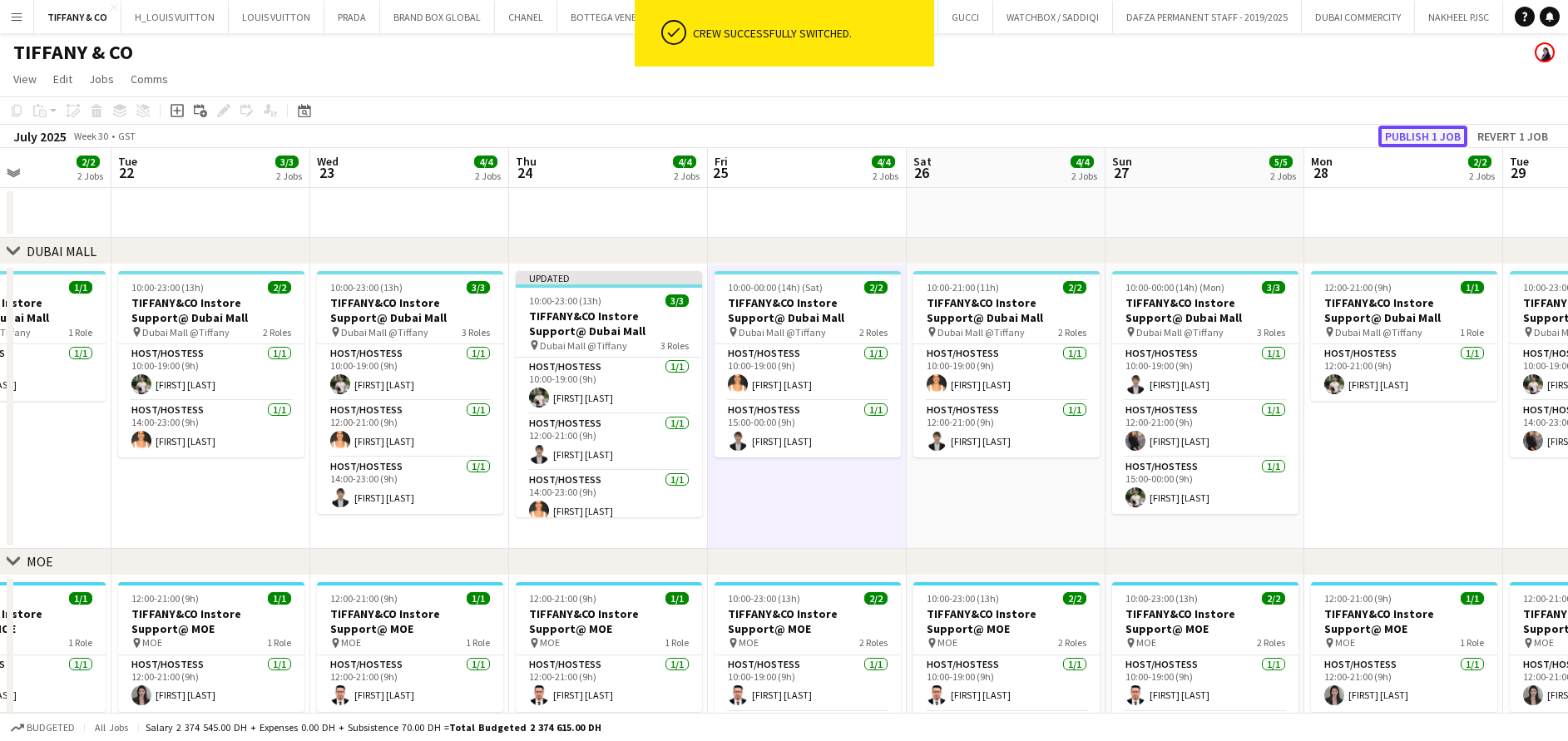 click on "Publish 1 job" 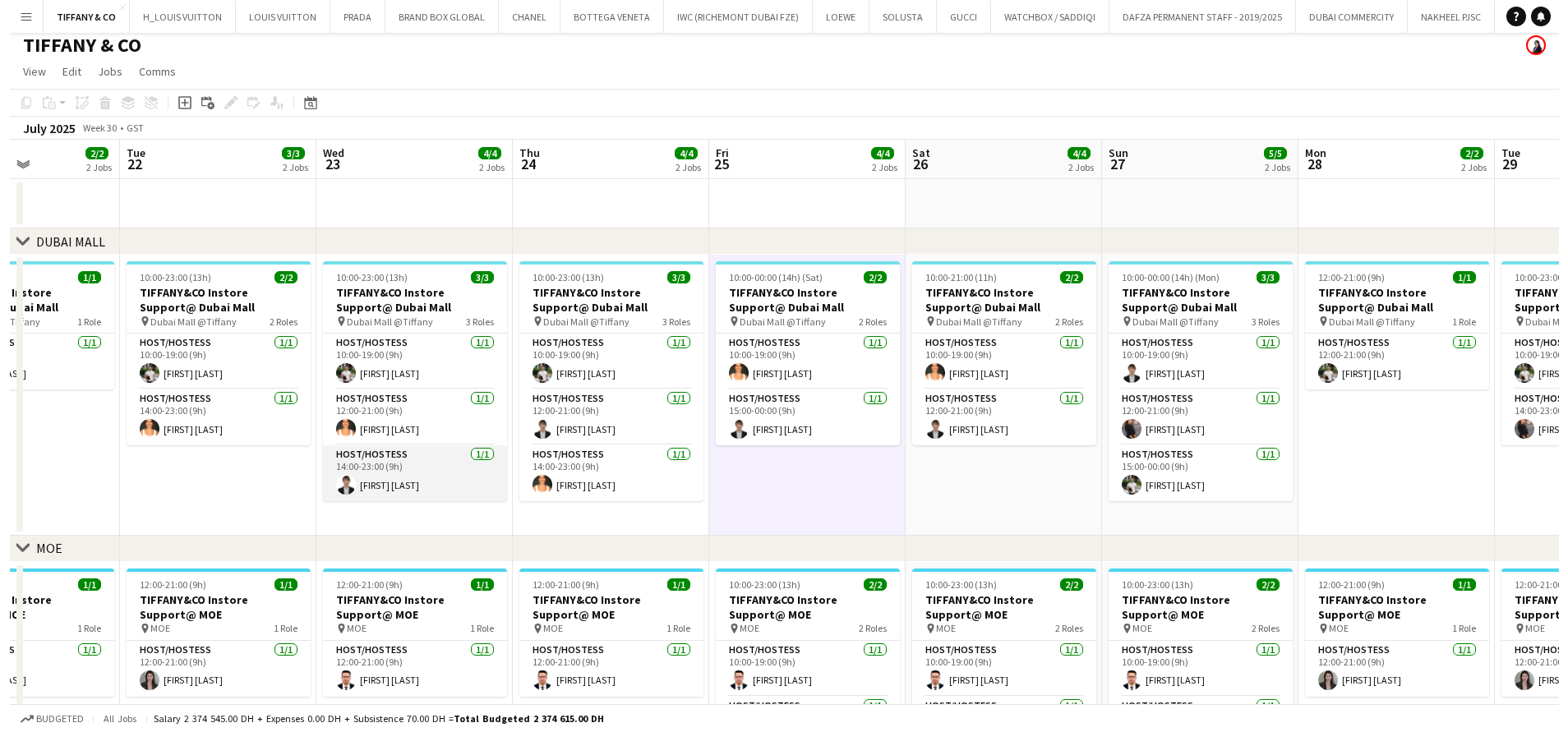 scroll, scrollTop: 0, scrollLeft: 0, axis: both 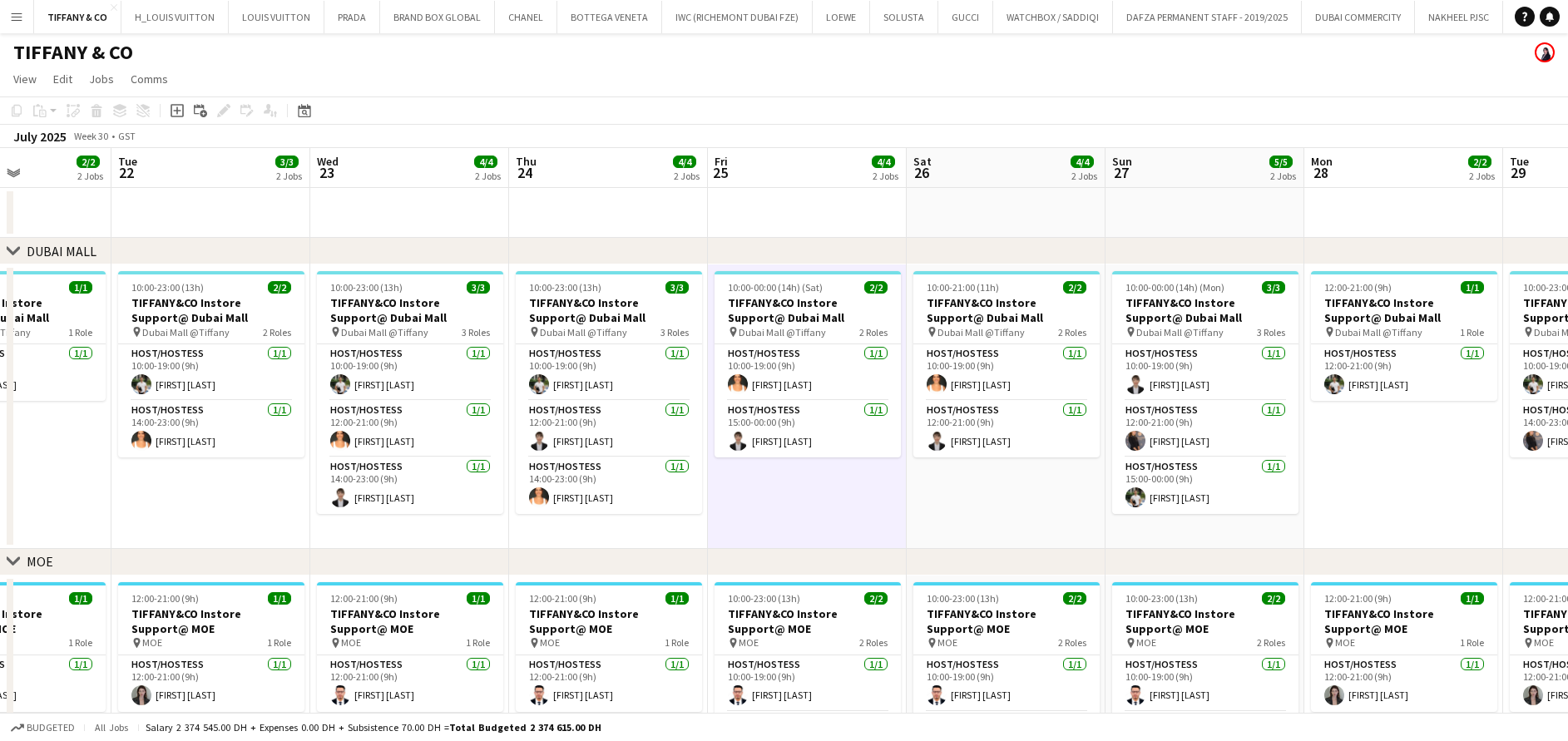 click on "Menu" at bounding box center [17, 17] 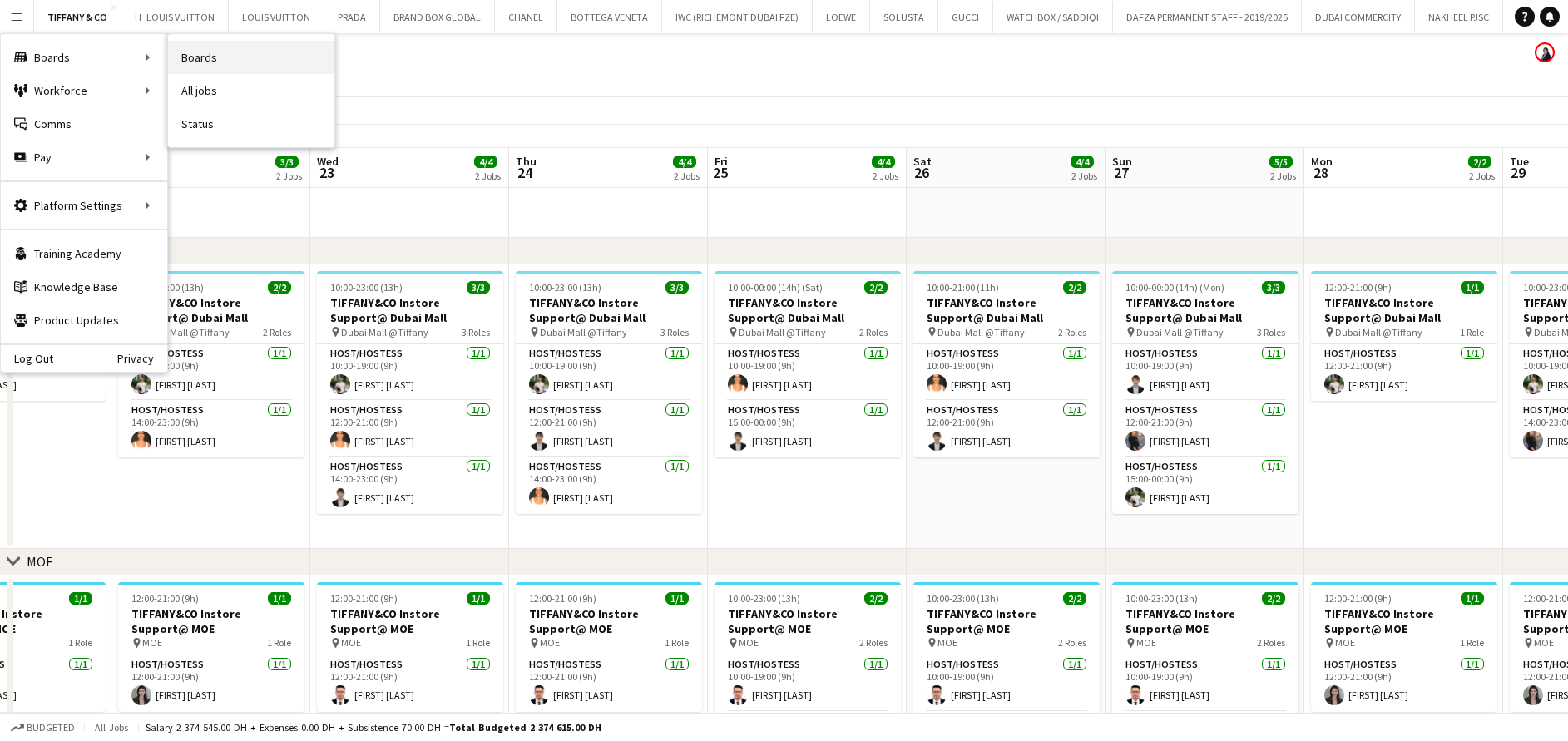 click on "Boards" at bounding box center [251, 57] 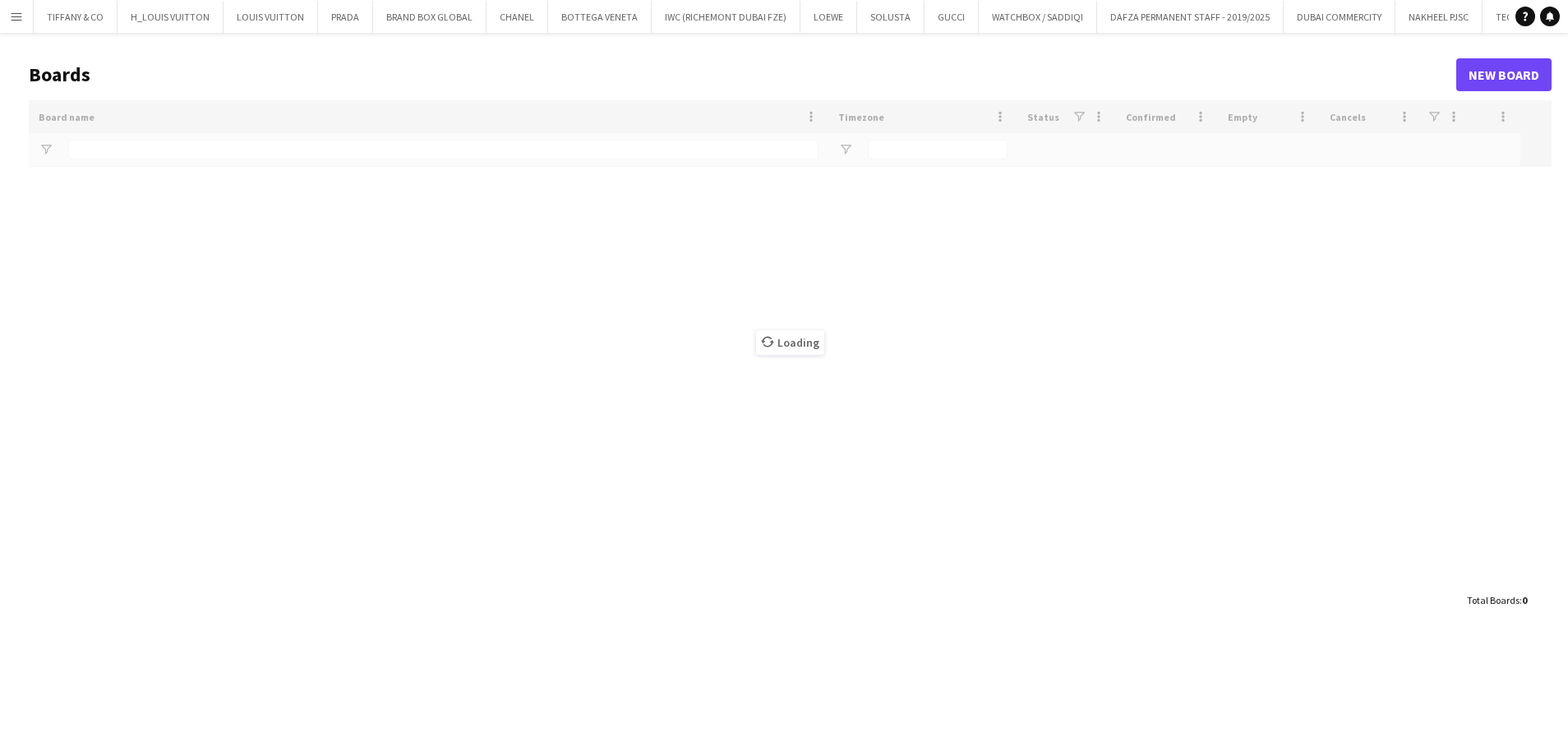 type on "***" 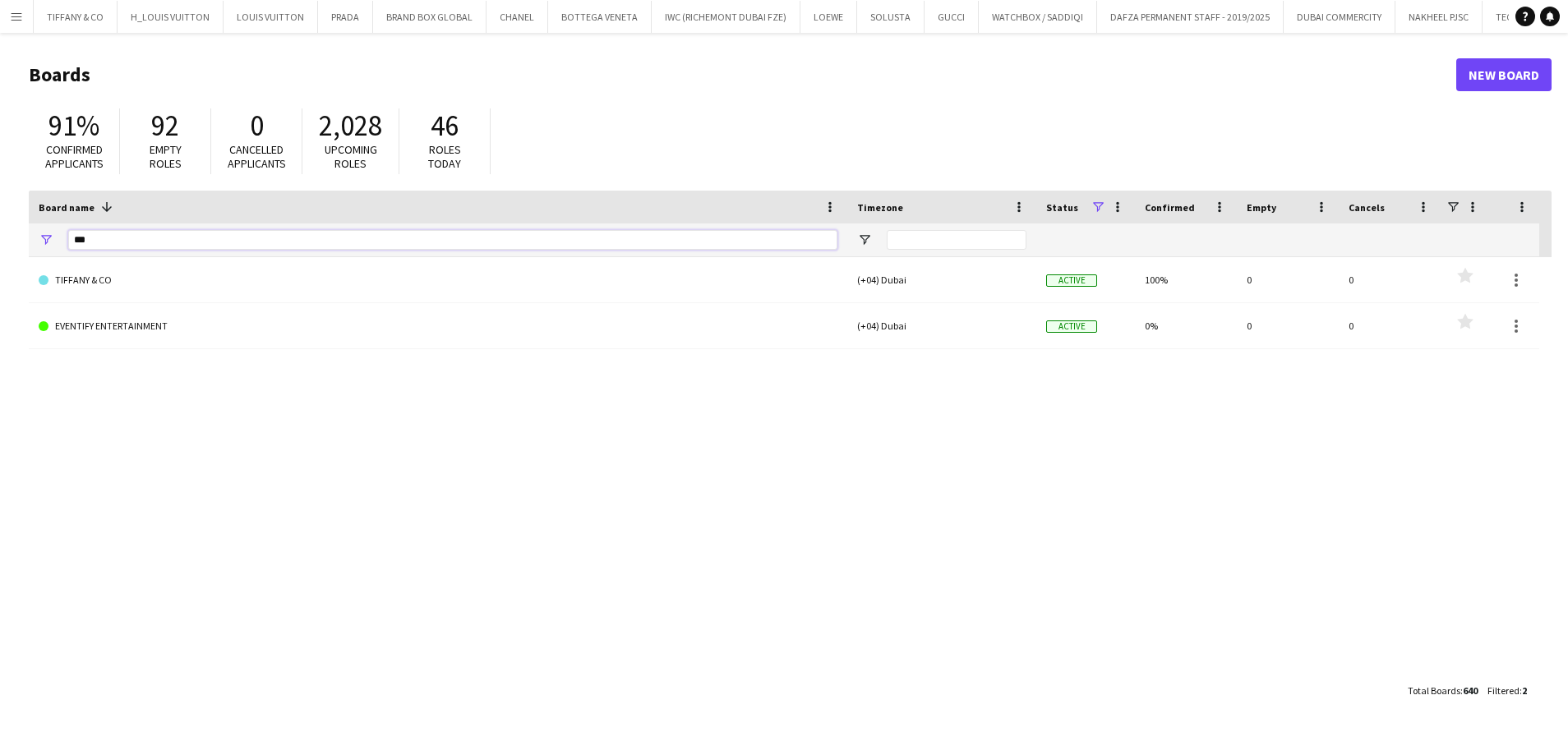 drag, startPoint x: 165, startPoint y: 241, endPoint x: -5, endPoint y: 236, distance: 170.07351 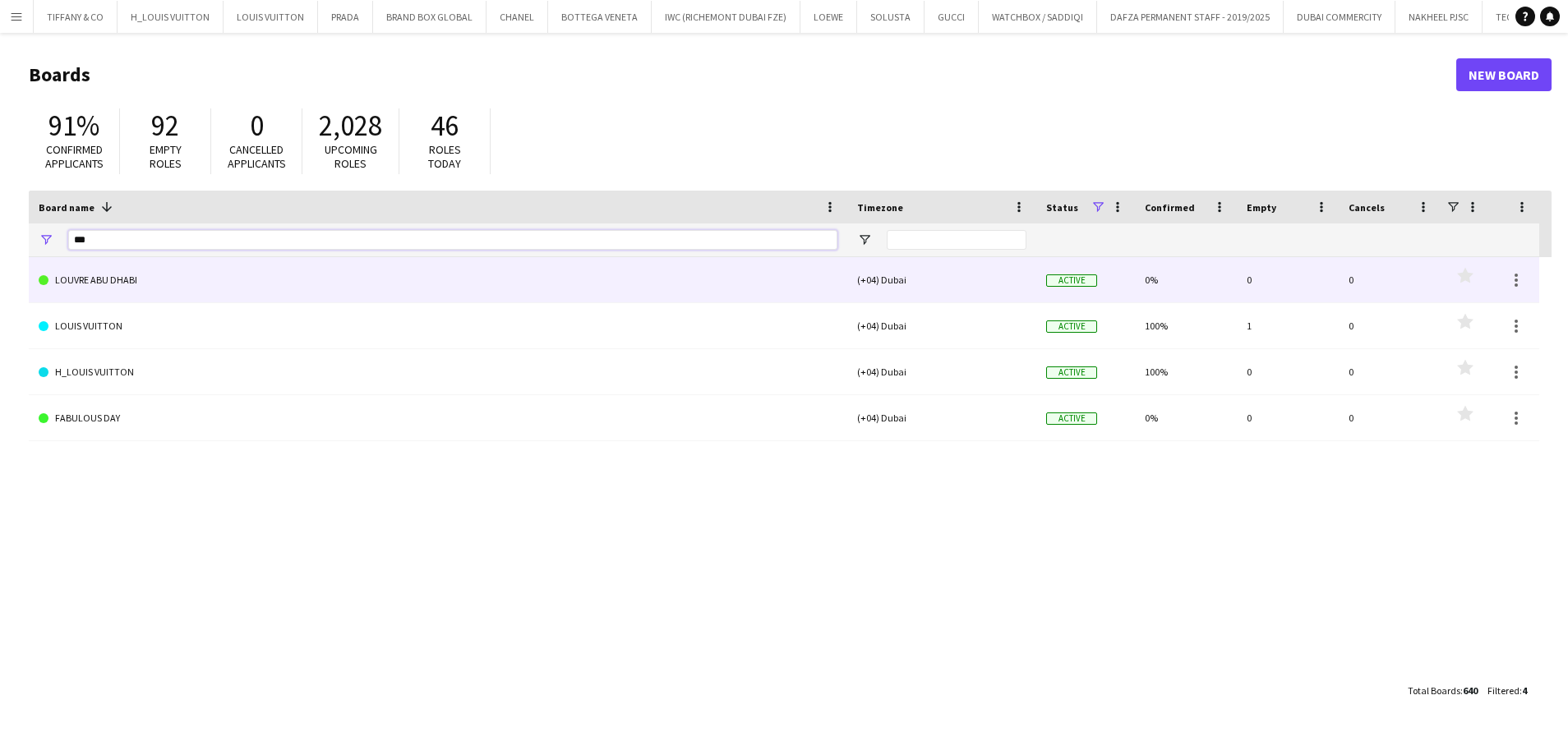 type on "***" 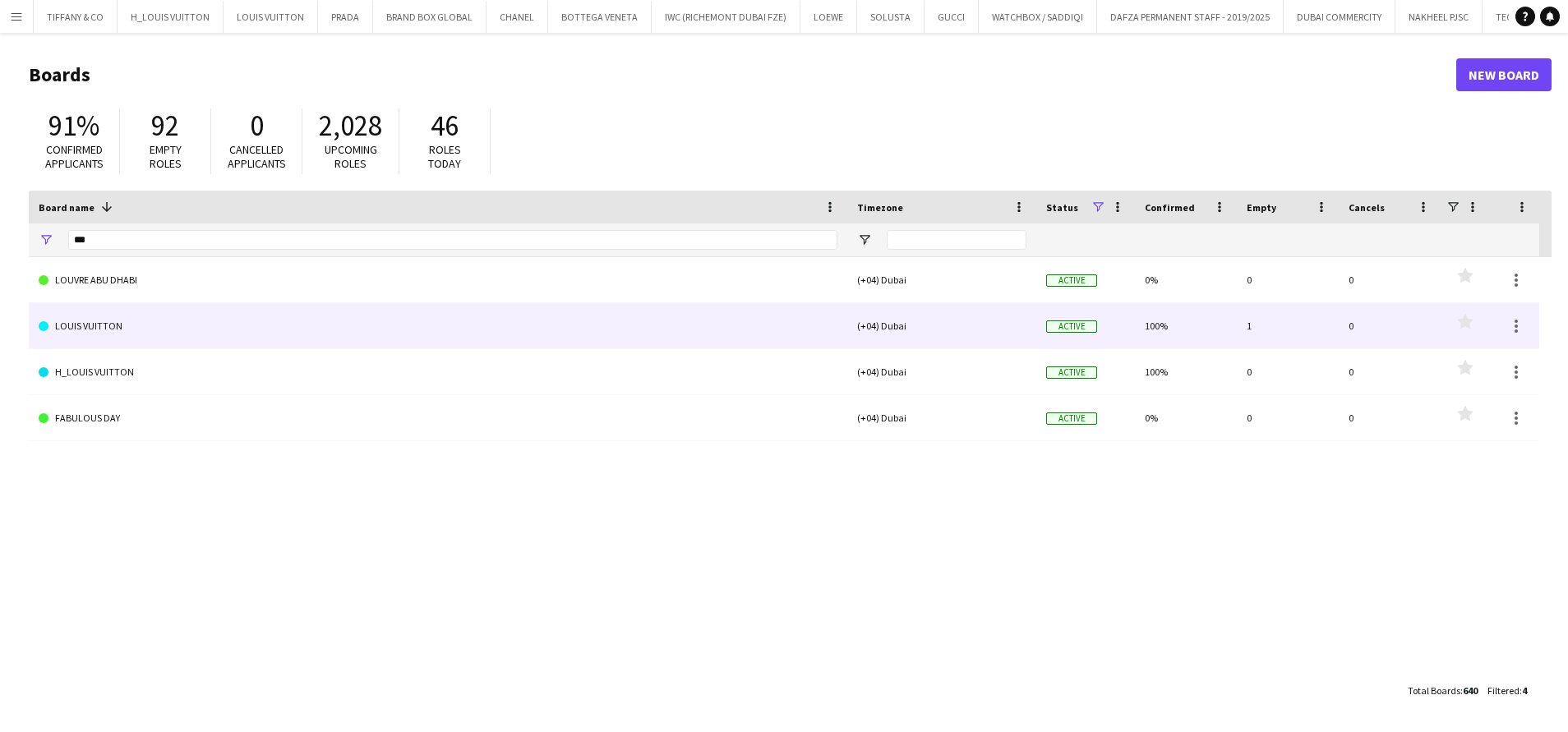 click on "LOUIS VUITTON" 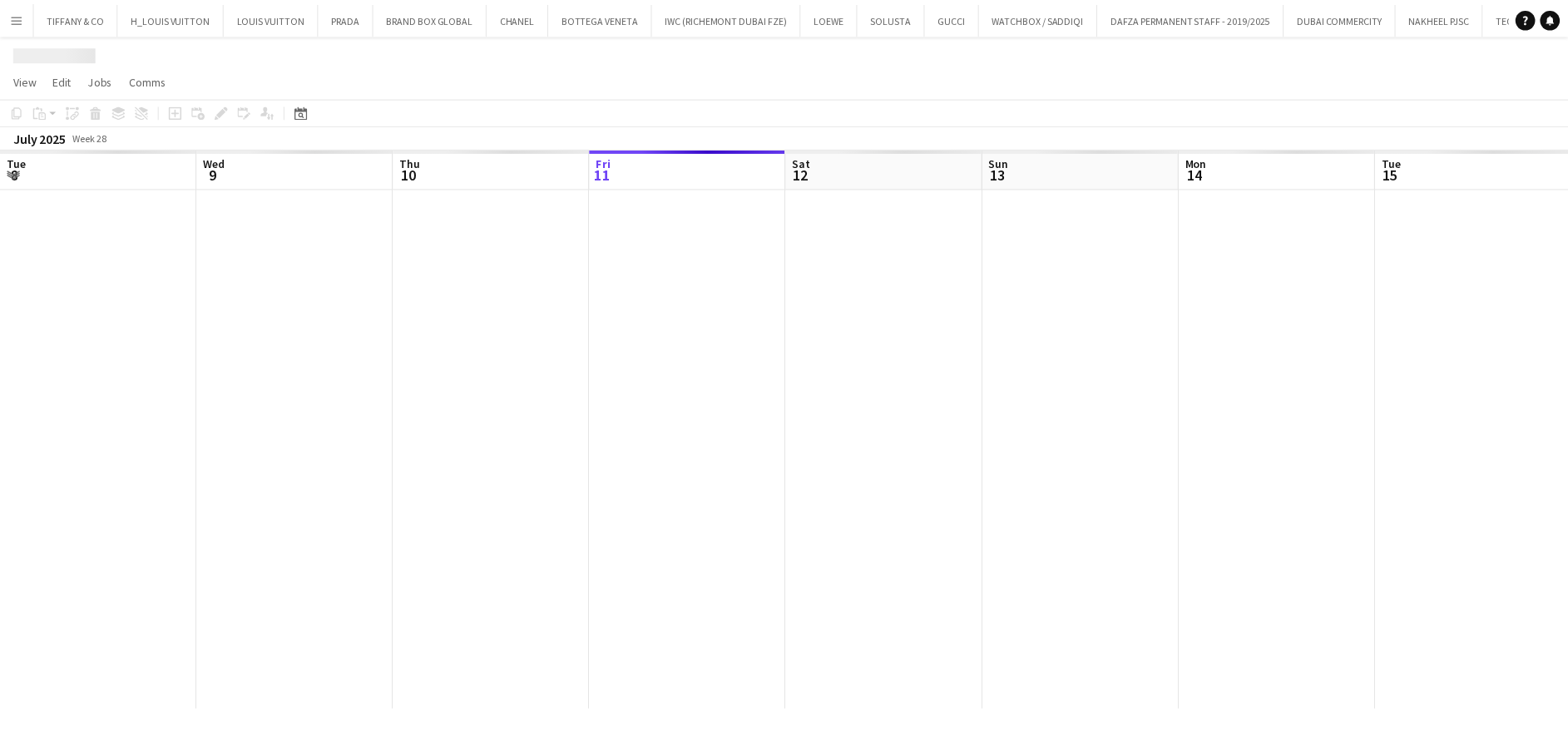 scroll, scrollTop: 0, scrollLeft: 398, axis: horizontal 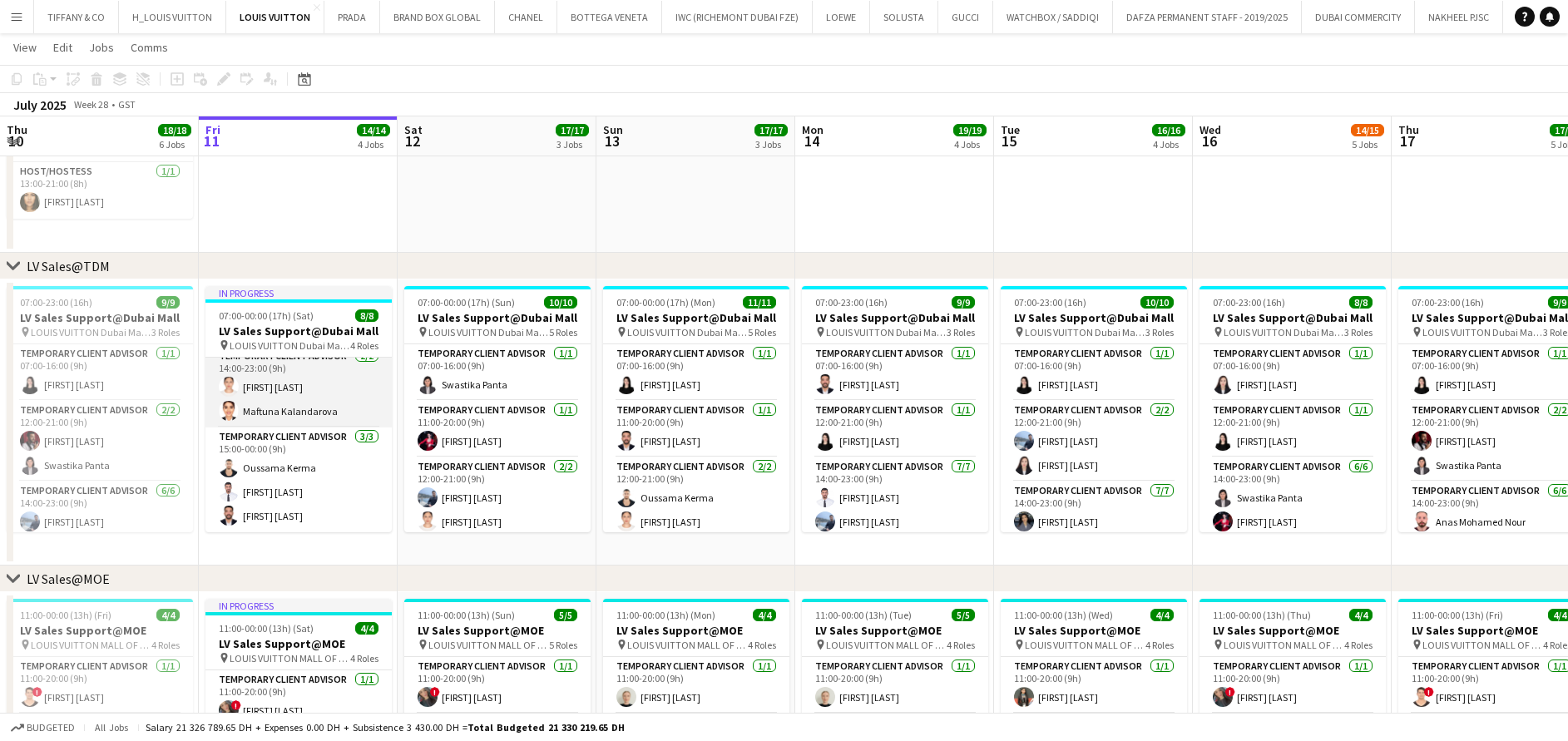 click on "Temporary Client Advisor   2/2   14:00-23:00 (9h)
[FIRST] [LAST] [FIRST] [LAST]" at bounding box center [299, 387] 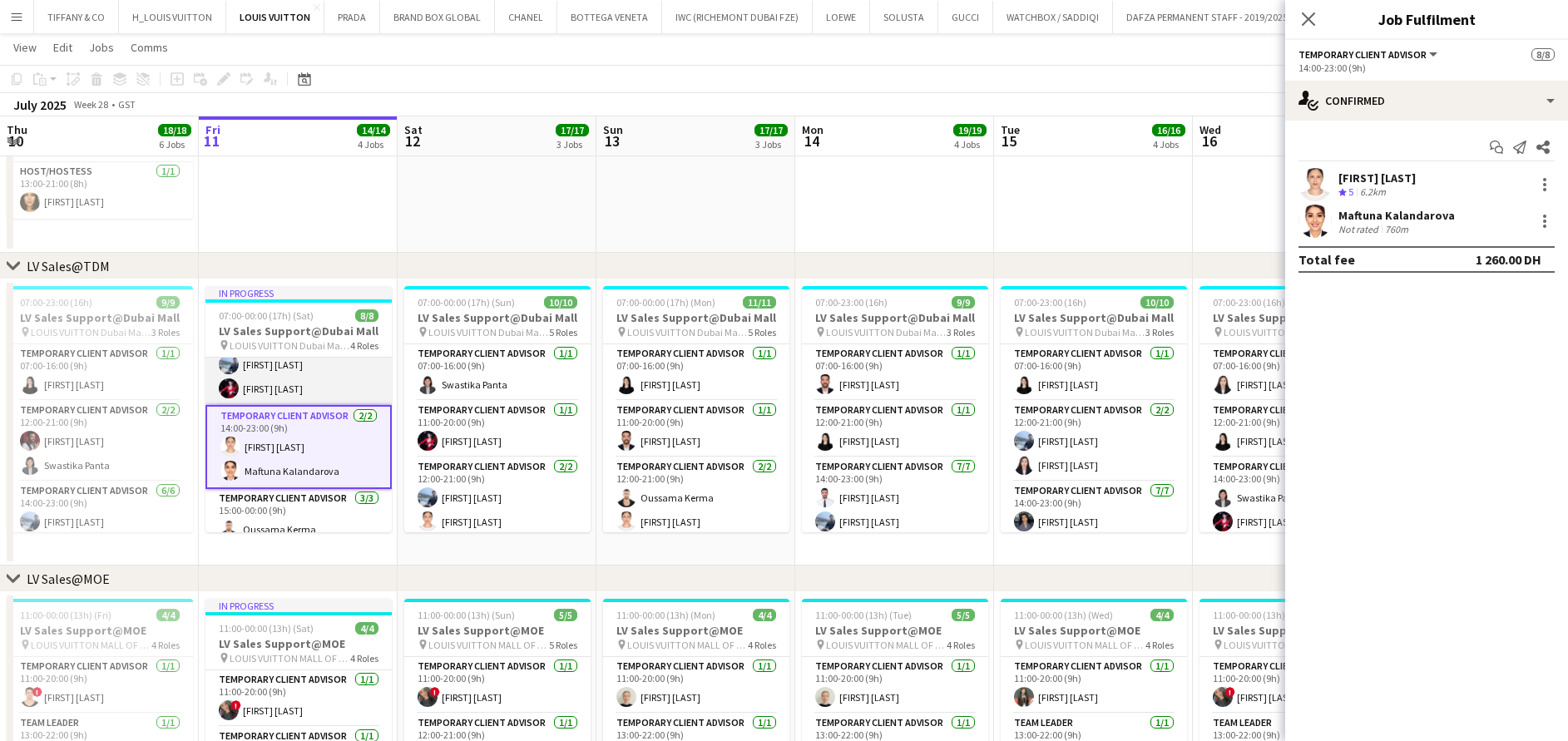 scroll, scrollTop: 125, scrollLeft: 0, axis: vertical 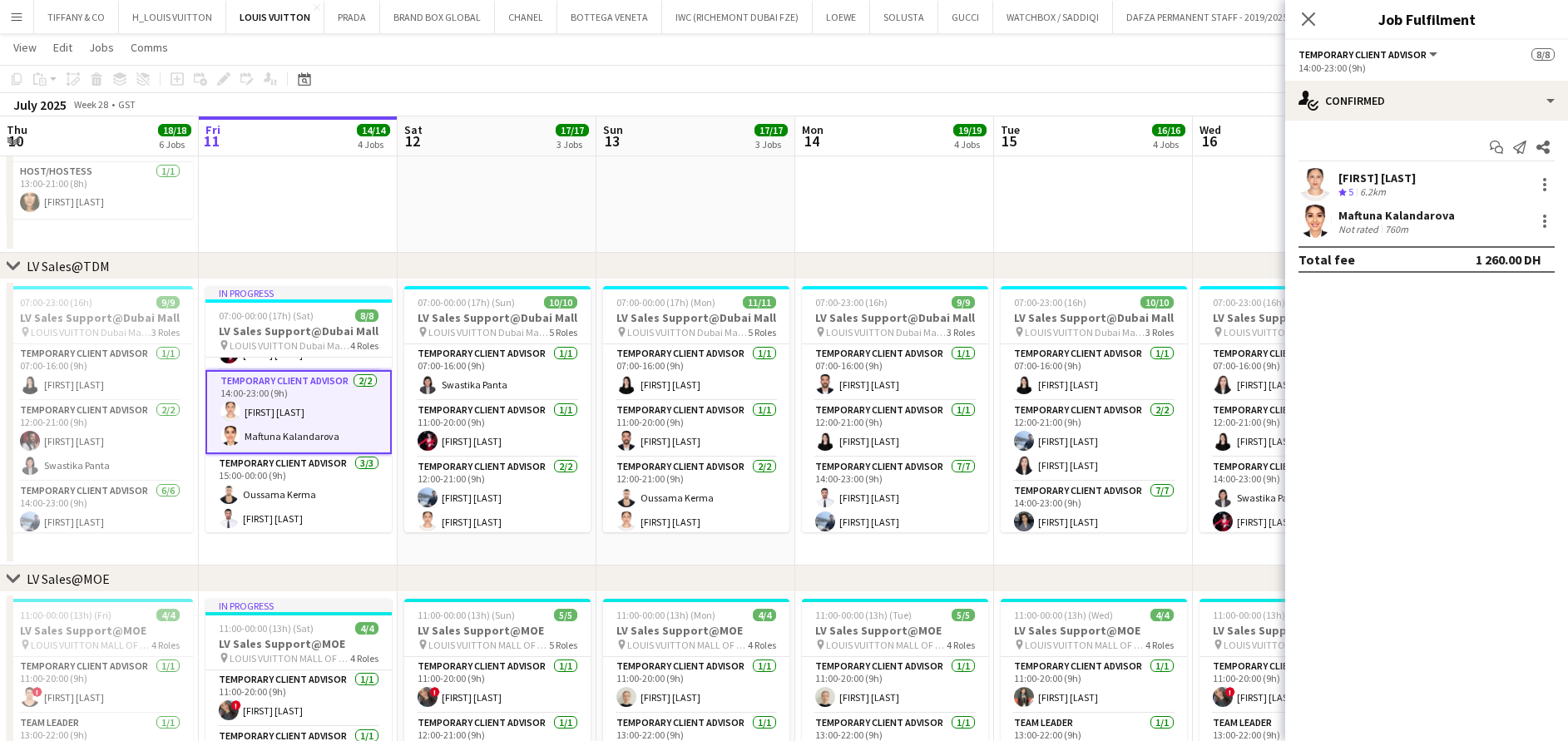 click on "In progress   07:00-00:00 (17h) (Sat)   8/8   LV Sales Support@[CITY]
pin
LOUIS VUITTON [CITY] - Fashion Avenue   4 Roles   Temporary Client Advisor   1/1   07:00-16:00 (9h)
[FIRST] [LAST]  Temporary Client Advisor   2/2   12:00-21:00 (9h)
[FIRST] [LAST] [FIRST] [LAST]  Temporary Client Advisor   2/2   14:00-23:00 (9h)
[FIRST] [LAST] [FIRST] [LAST]  Temporary Client Advisor   3/3   15:00-00:00 (9h)
[FIRST] [LAST] [FIRST] [LAST] [FIRST] [LAST]" at bounding box center [298, 422] 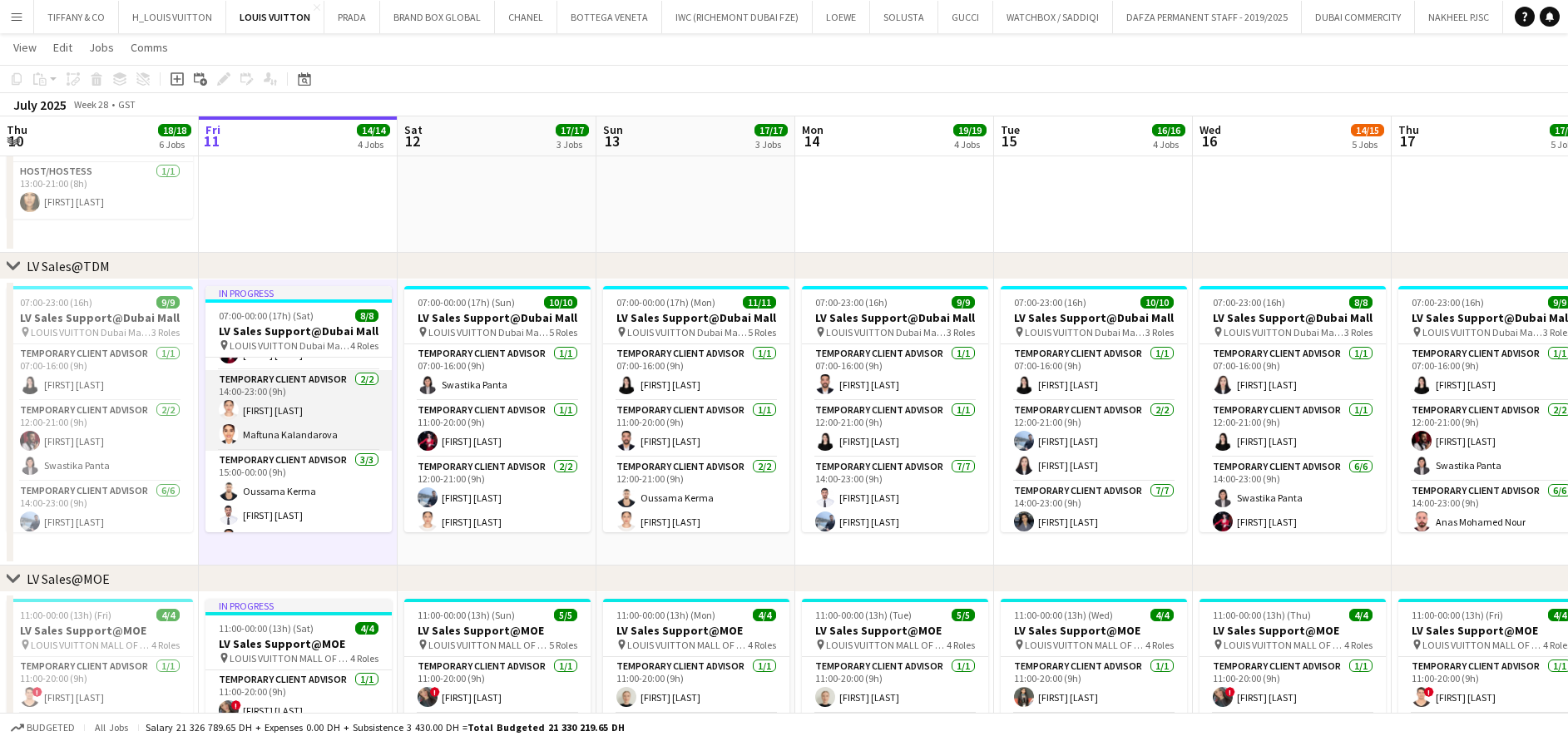 click on "Temporary Client Advisor   2/2   14:00-23:00 (9h)
[FIRST] [LAST] [FIRST] [LAST]" at bounding box center [299, 410] 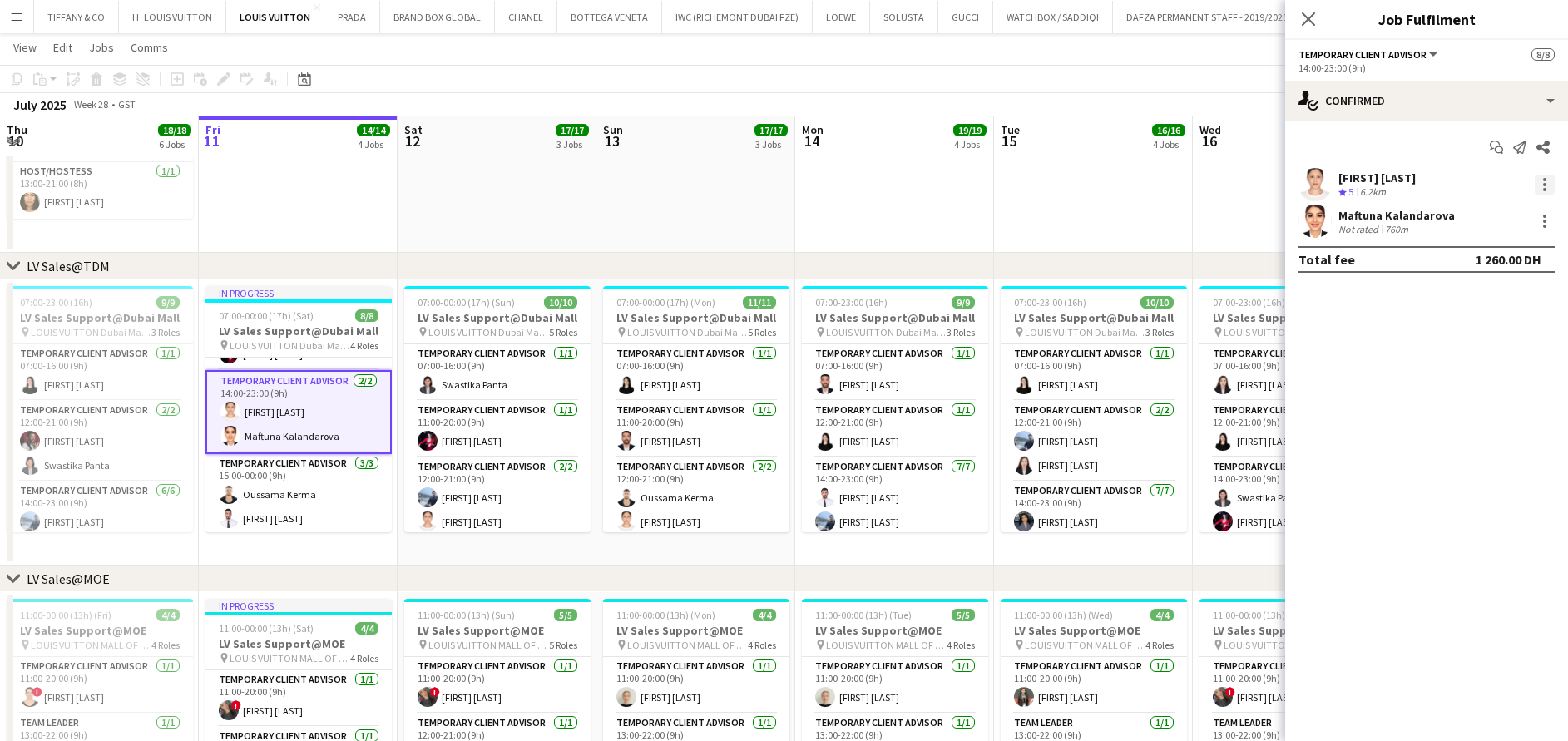 click at bounding box center [1545, 185] 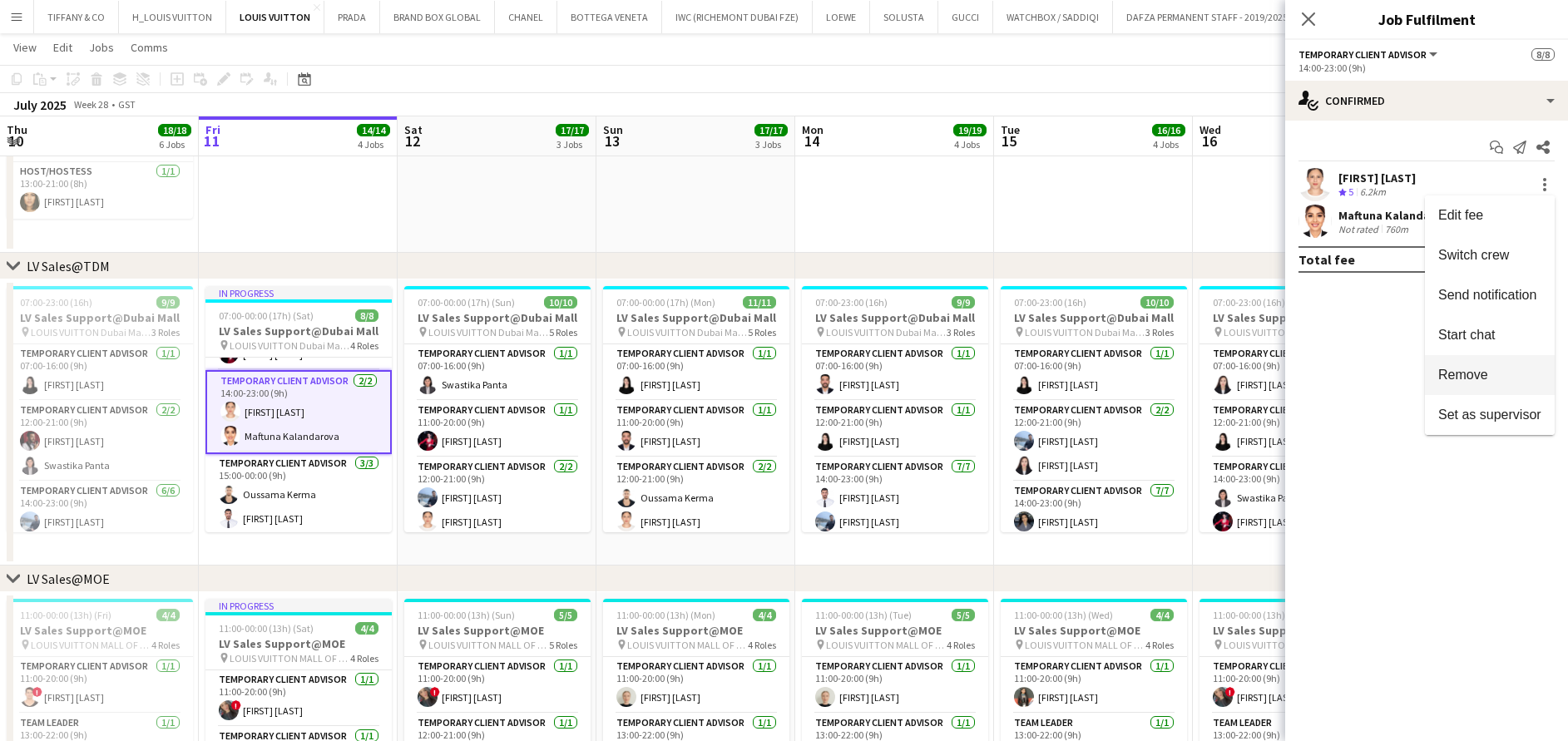 click on "Remove" at bounding box center (1463, 374) 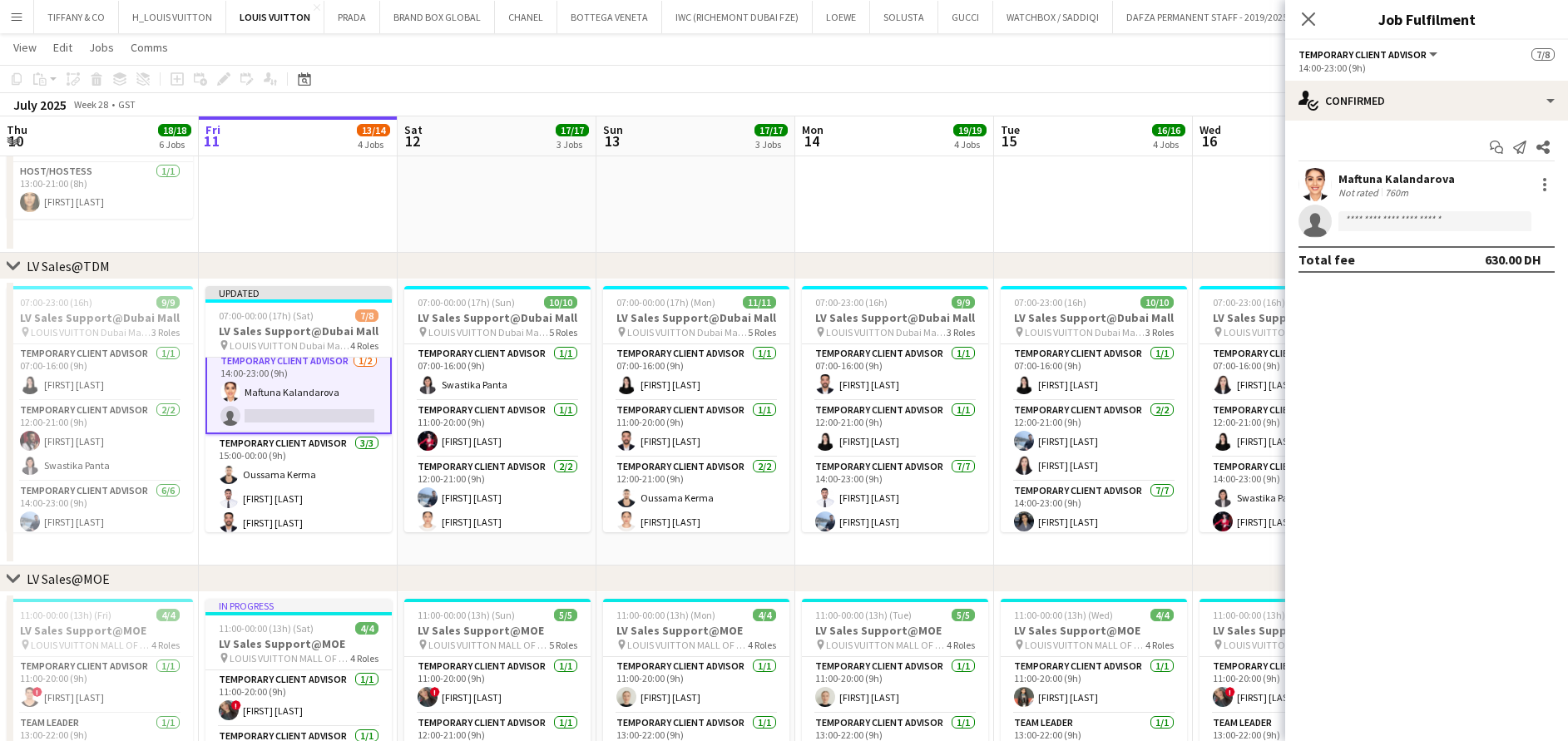 scroll, scrollTop: 151, scrollLeft: 0, axis: vertical 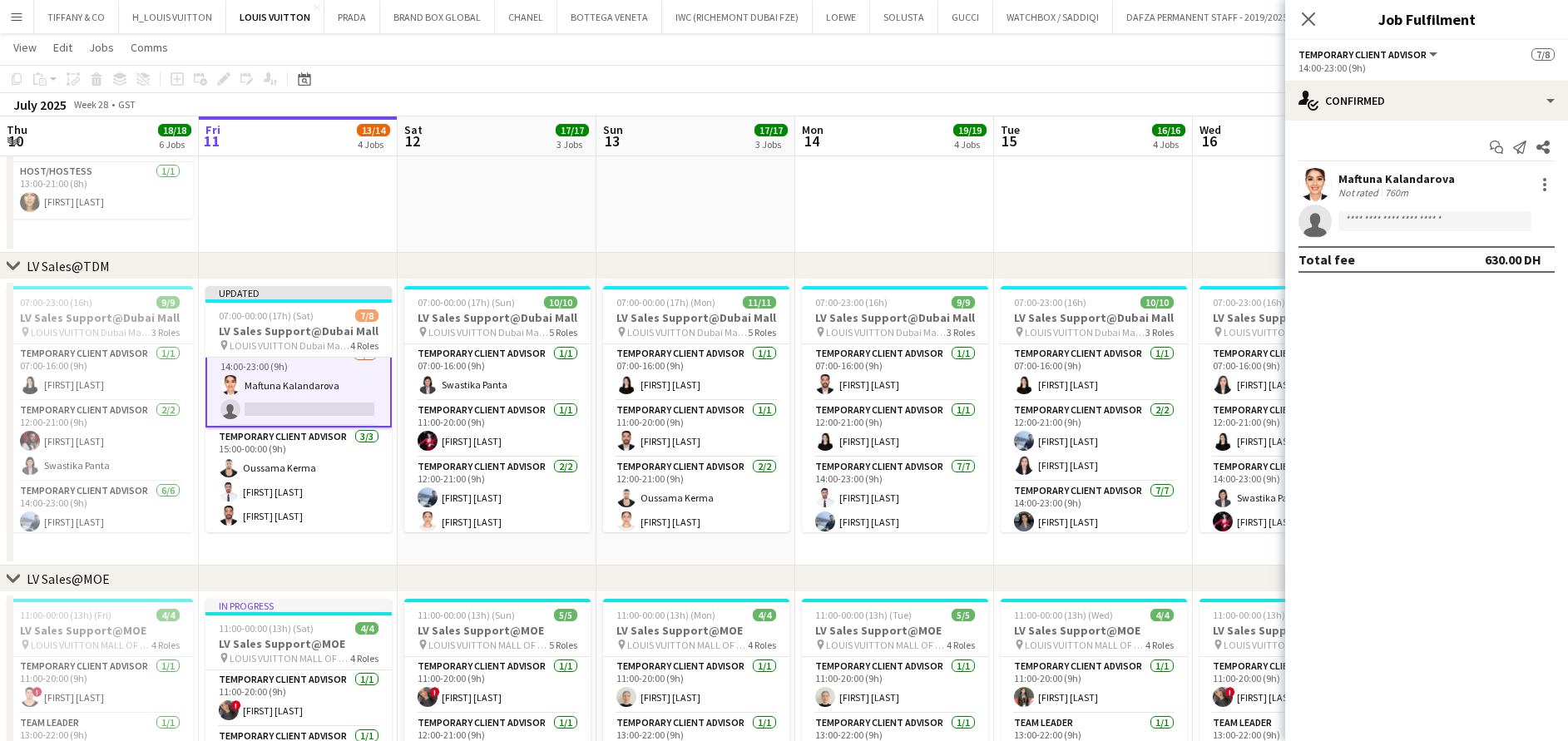 click on "Updated   07:00-00:00 (17h) (Sat)   7/8   LV Sales Support@[CITY]
pin
LOUIS VUITTON [CITY] - Fashion Avenue   4 Roles   Temporary Client Advisor   1/1   07:00-16:00 (9h)
[FIRST] [LAST]  Temporary Client Advisor   2/2   12:00-21:00 (9h)
[FIRST] [LAST] [FIRST] [LAST]  Temporary Client Advisor   1/2   14:00-23:00 (9h)
[FIRST] [LAST]
single-neutral-actions
Temporary Client Advisor   3/3   15:00-00:00 (9h)
[FIRST] [LAST] [FIRST] [LAST] [FIRST] [LAST]" at bounding box center (298, 422) 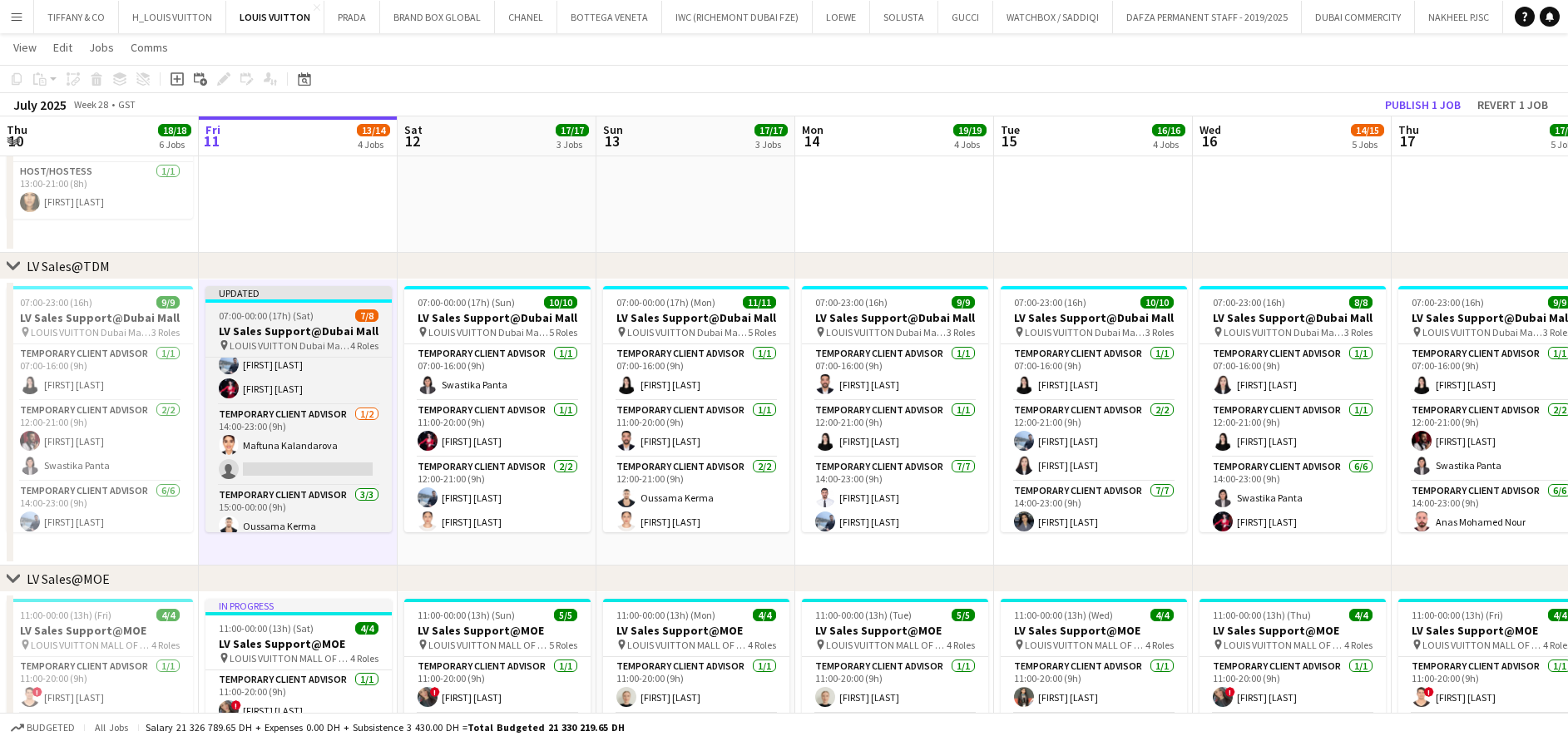 scroll, scrollTop: 125, scrollLeft: 0, axis: vertical 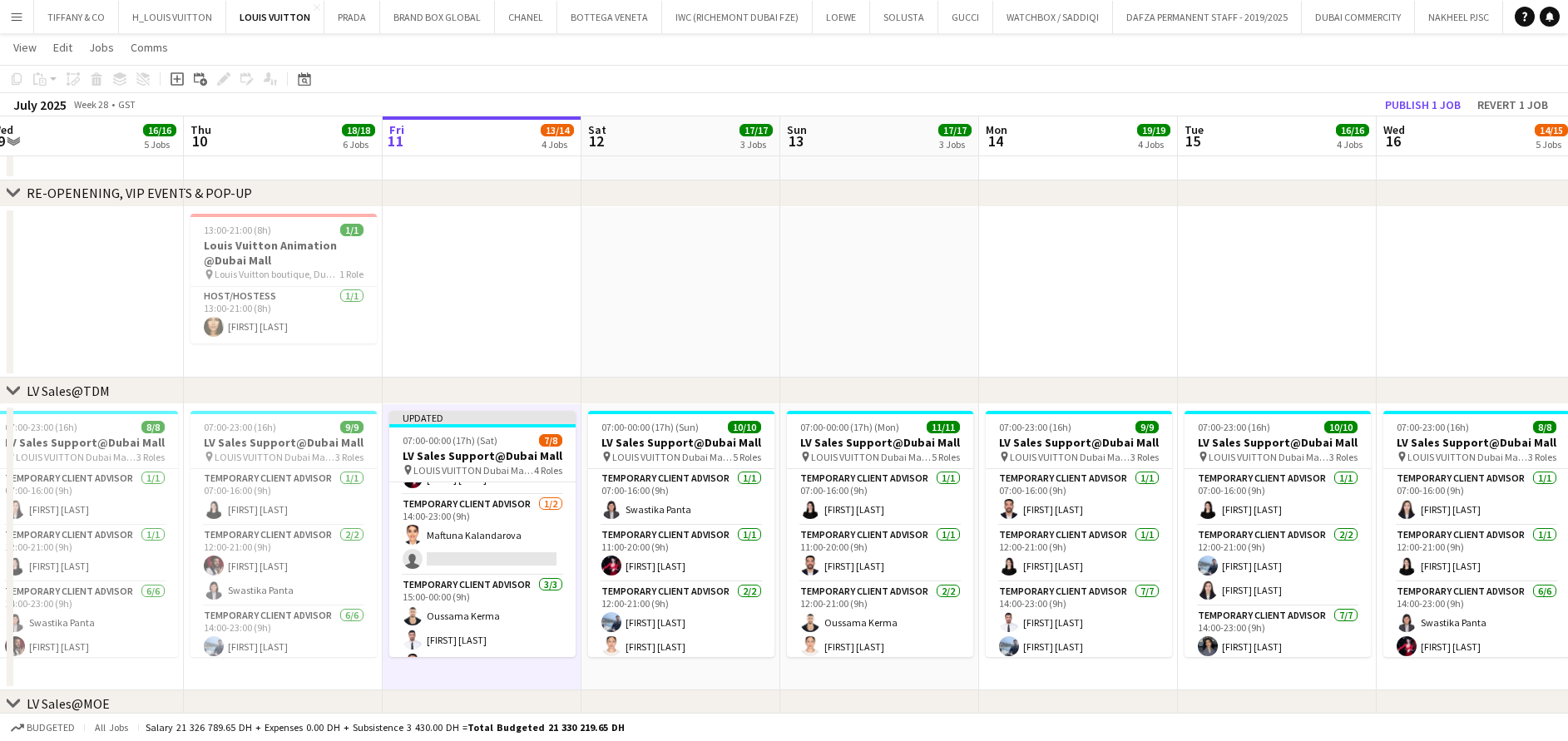 drag, startPoint x: 435, startPoint y: 599, endPoint x: 619, endPoint y: 609, distance: 184.27154 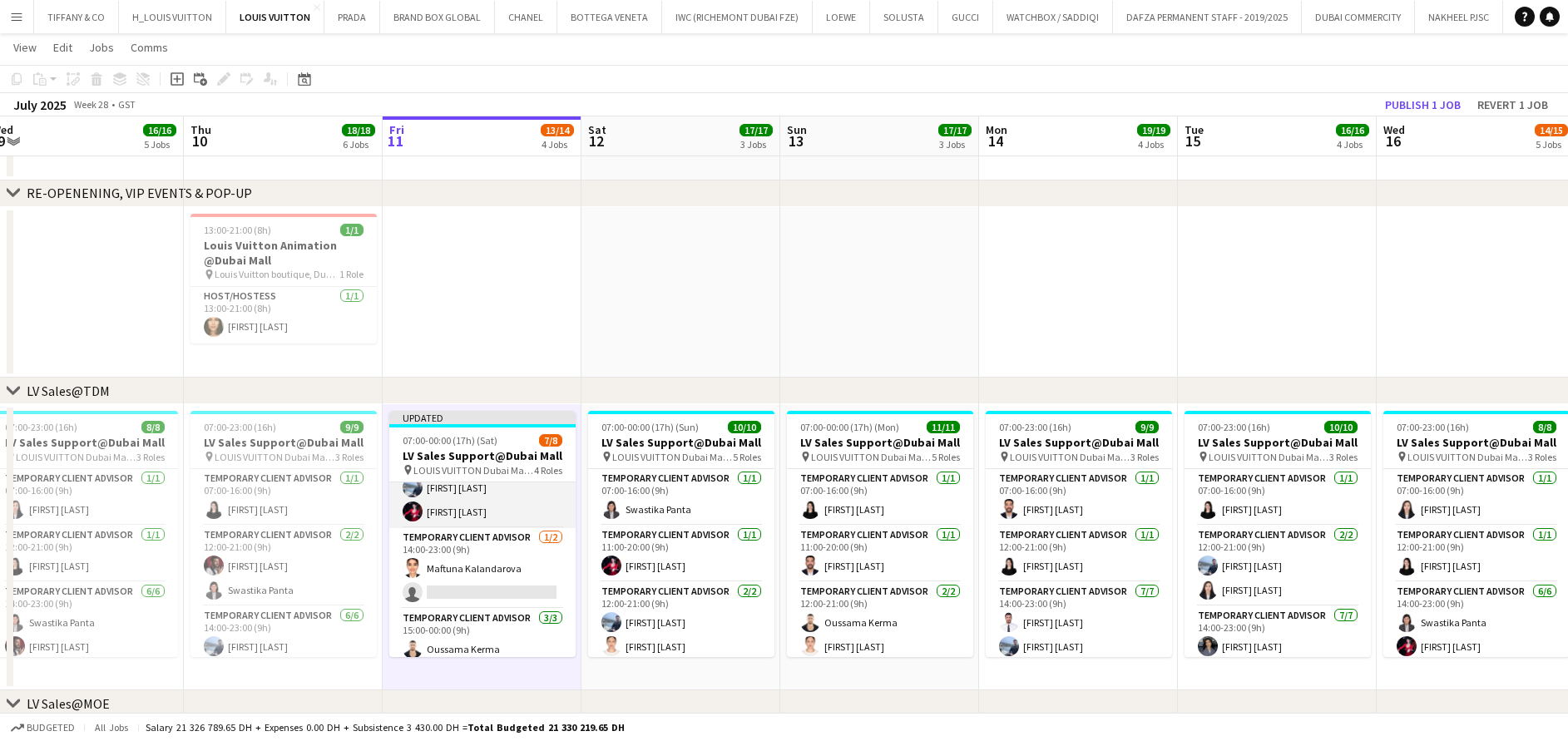 scroll, scrollTop: 125, scrollLeft: 0, axis: vertical 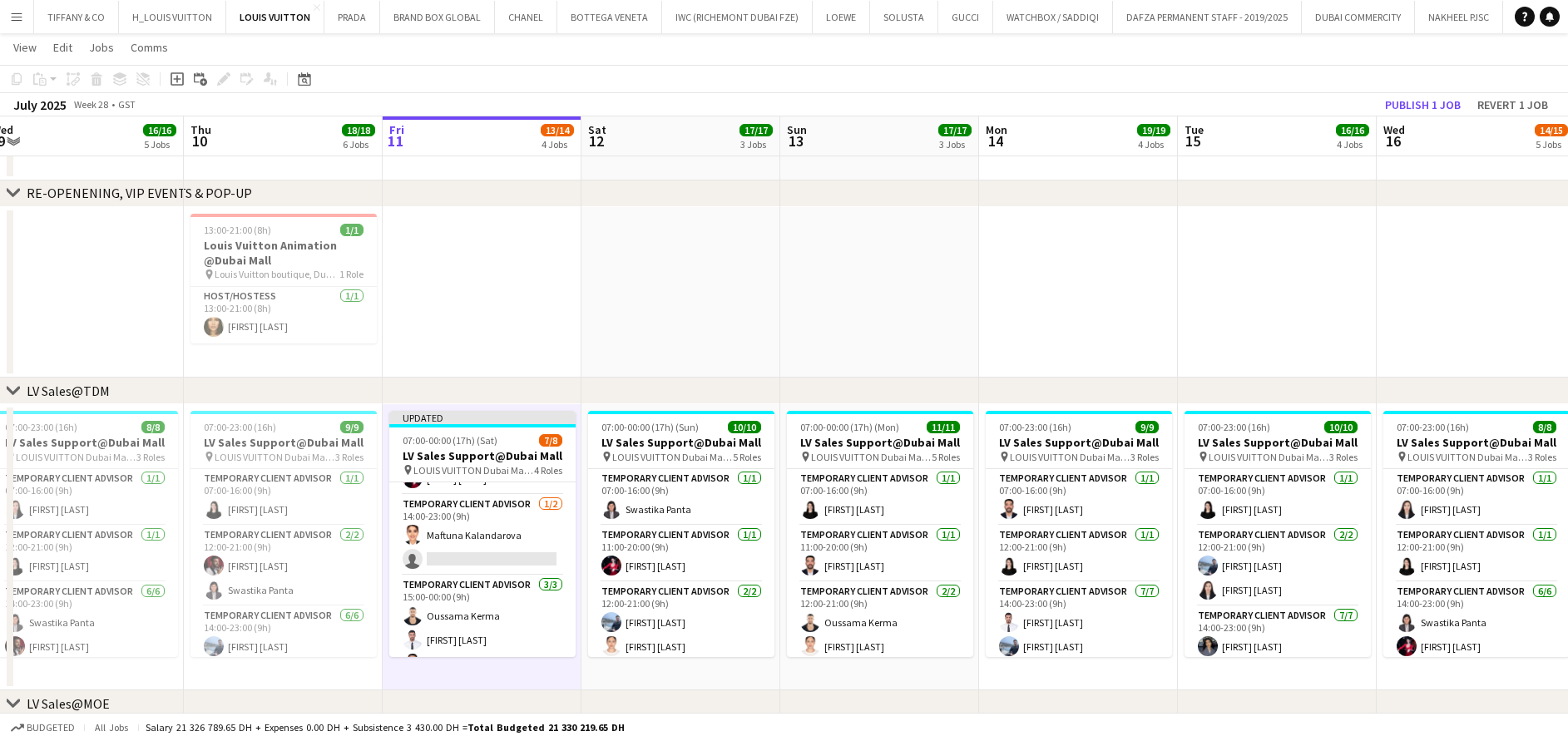 click at bounding box center (879, 293) 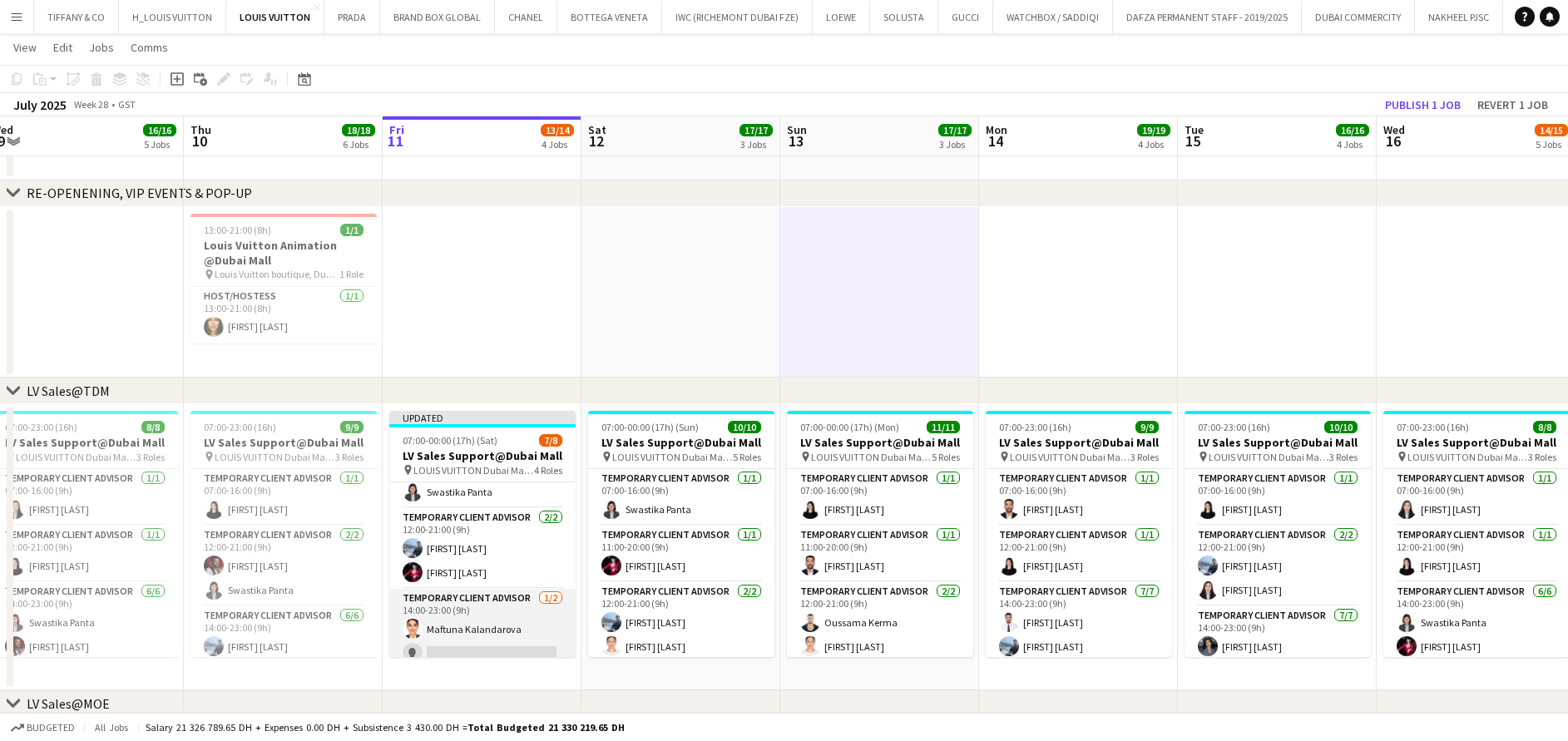 scroll, scrollTop: 0, scrollLeft: 0, axis: both 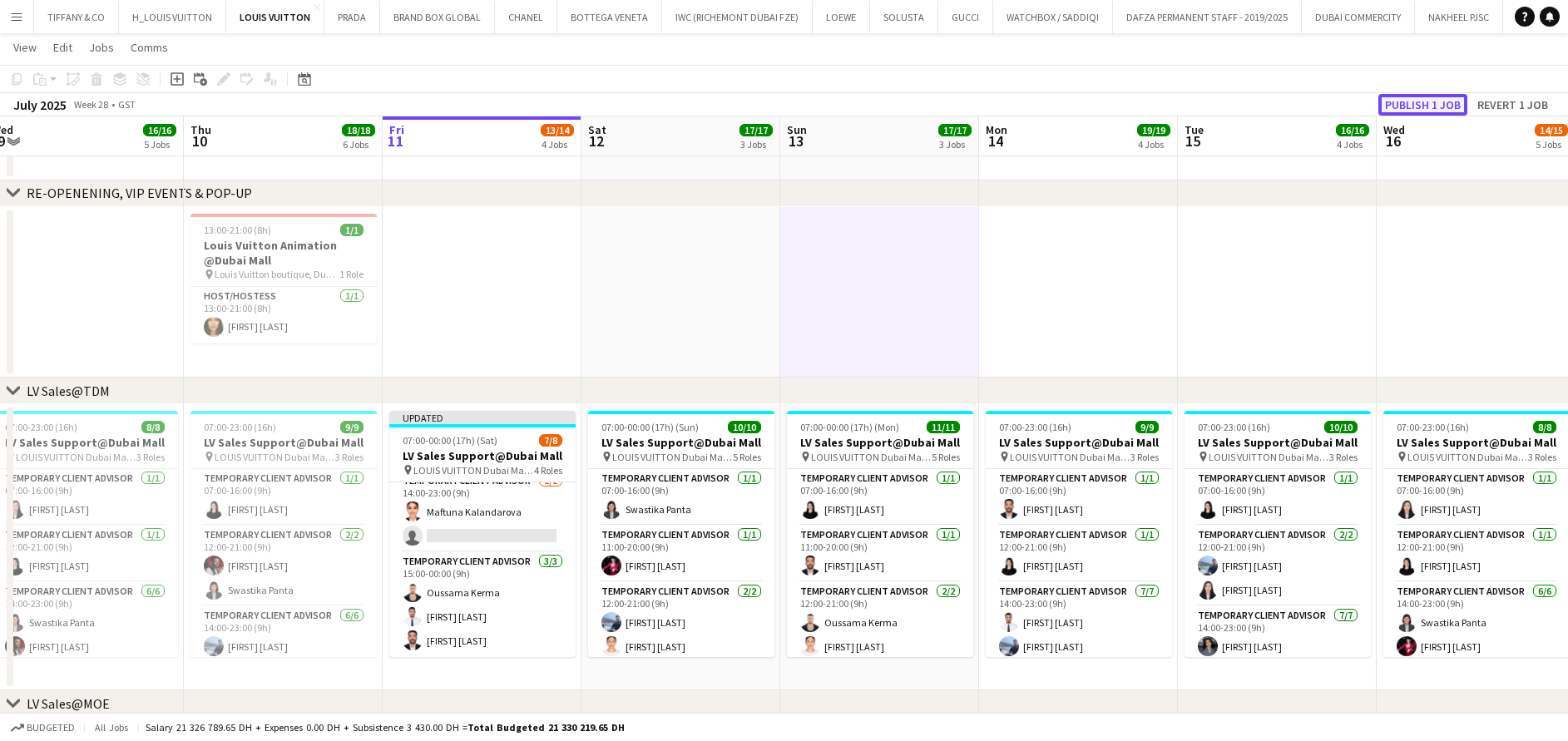 click on "Publish 1 job" 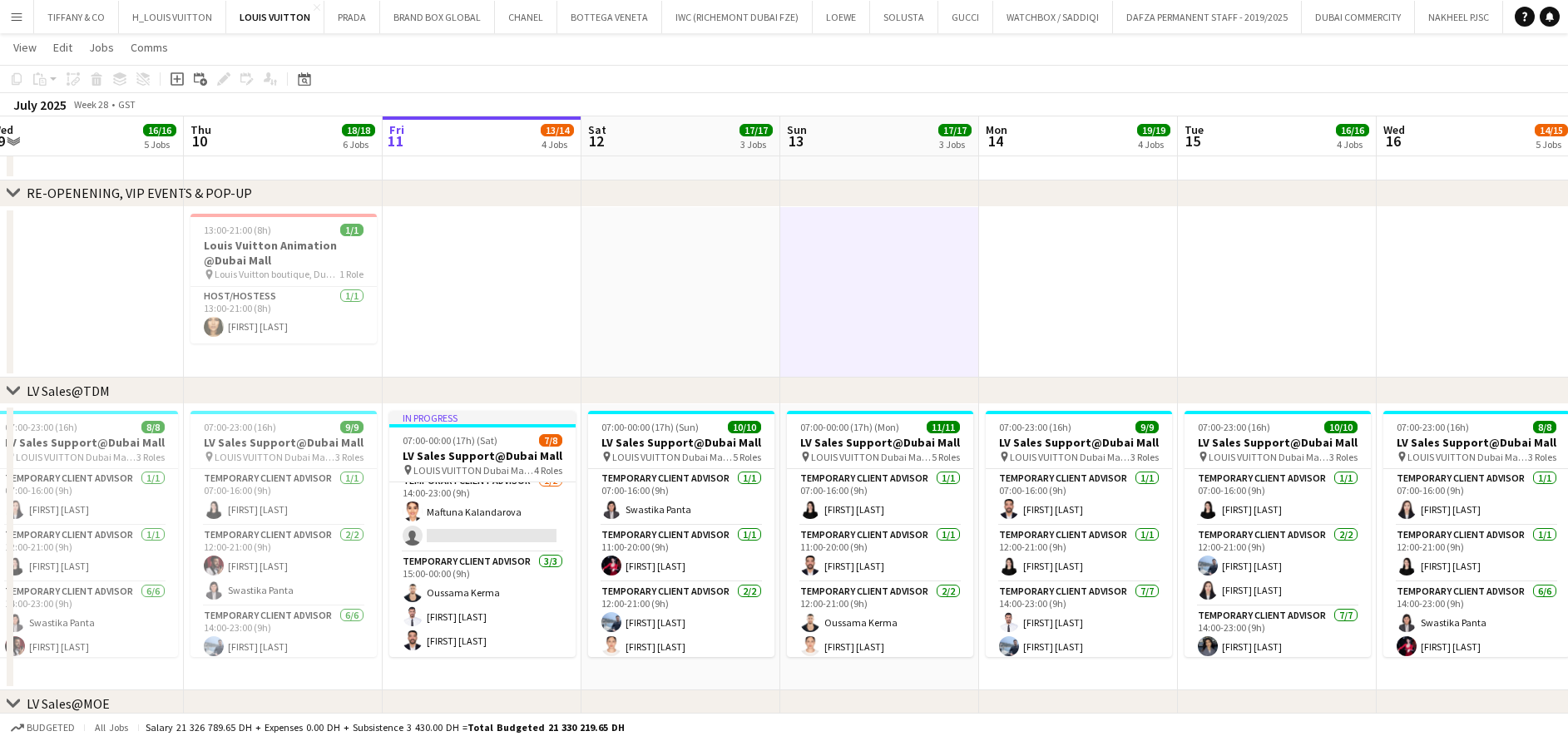 click on "Menu" at bounding box center (17, 17) 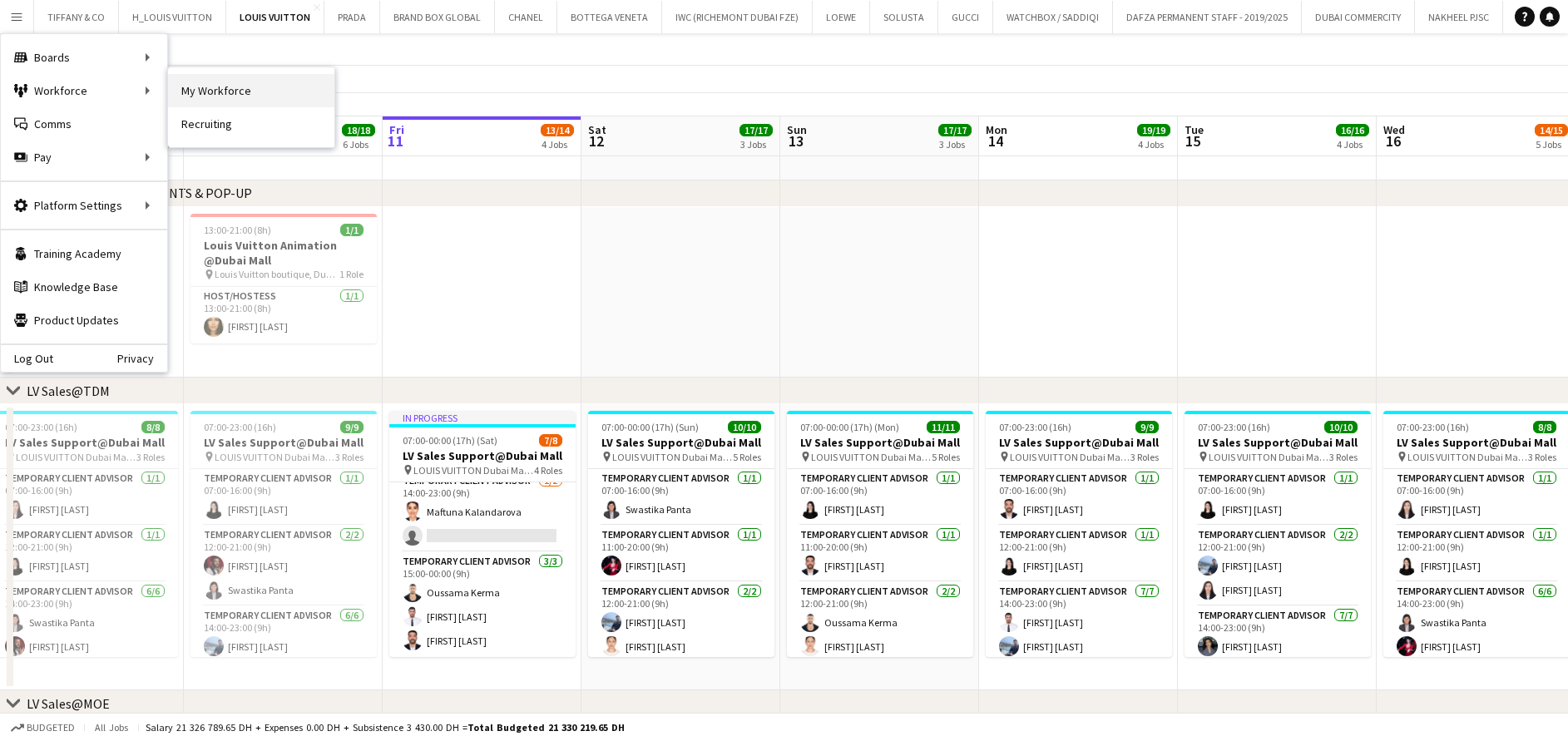 click on "My Workforce" at bounding box center (251, 91) 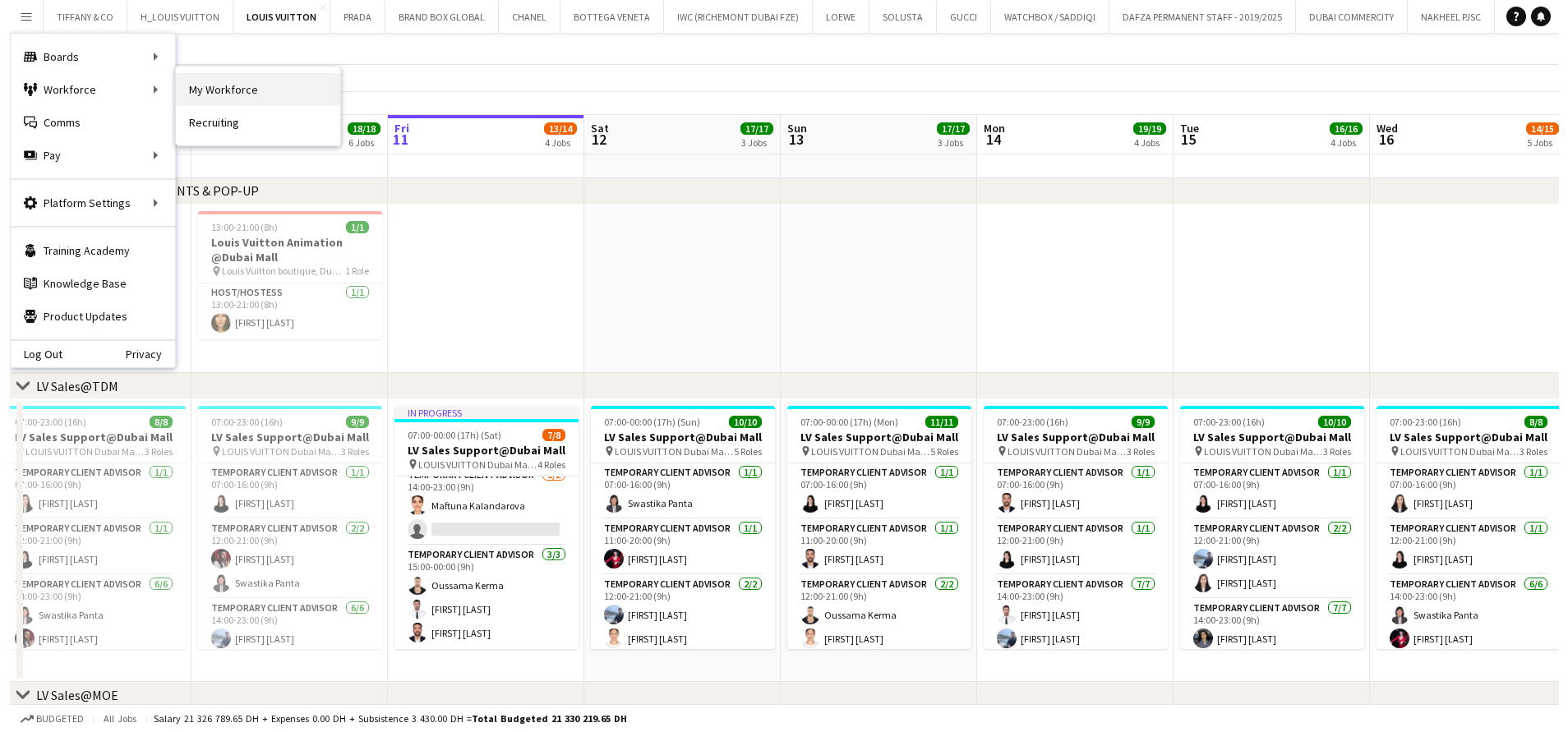 scroll, scrollTop: 0, scrollLeft: 0, axis: both 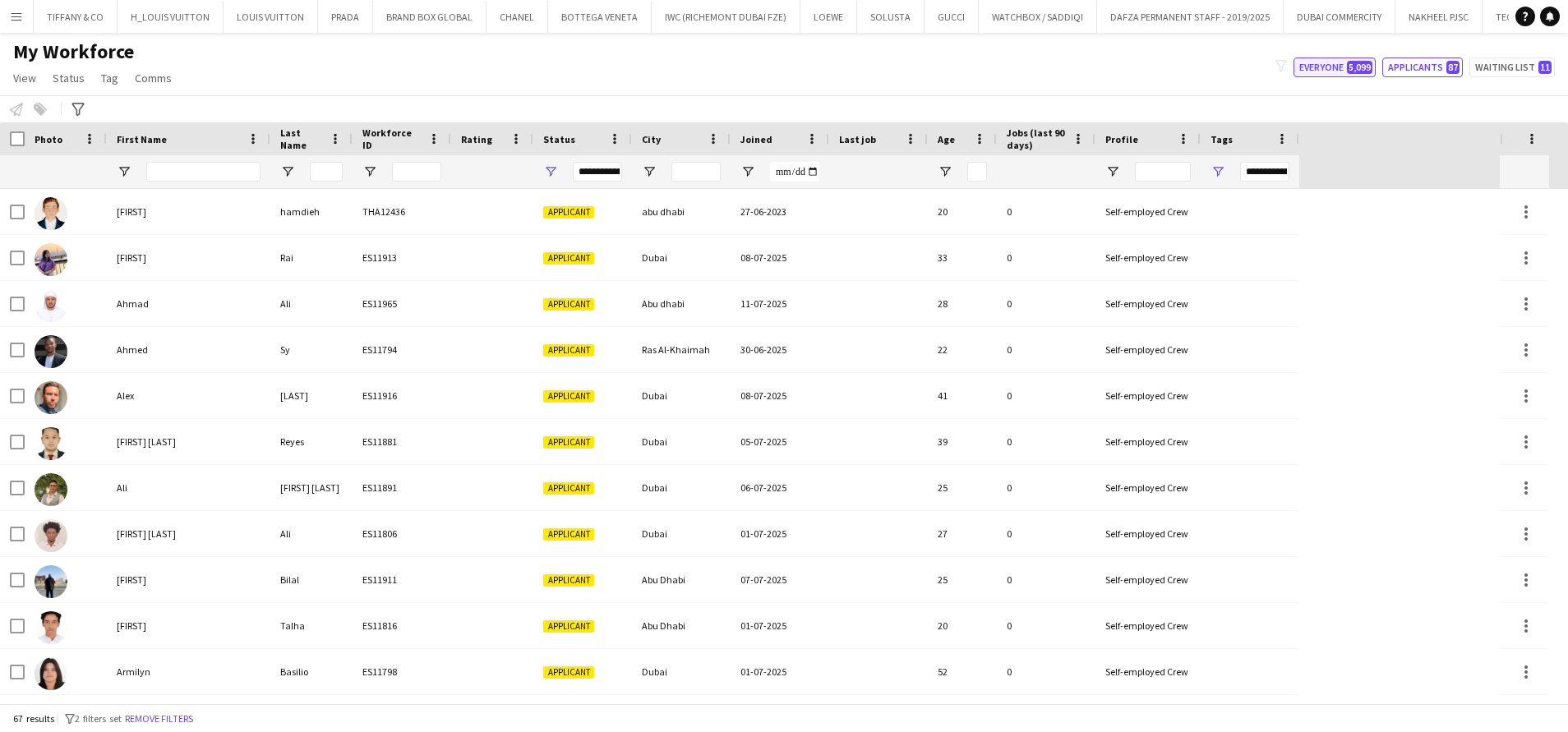 click on "5,099" 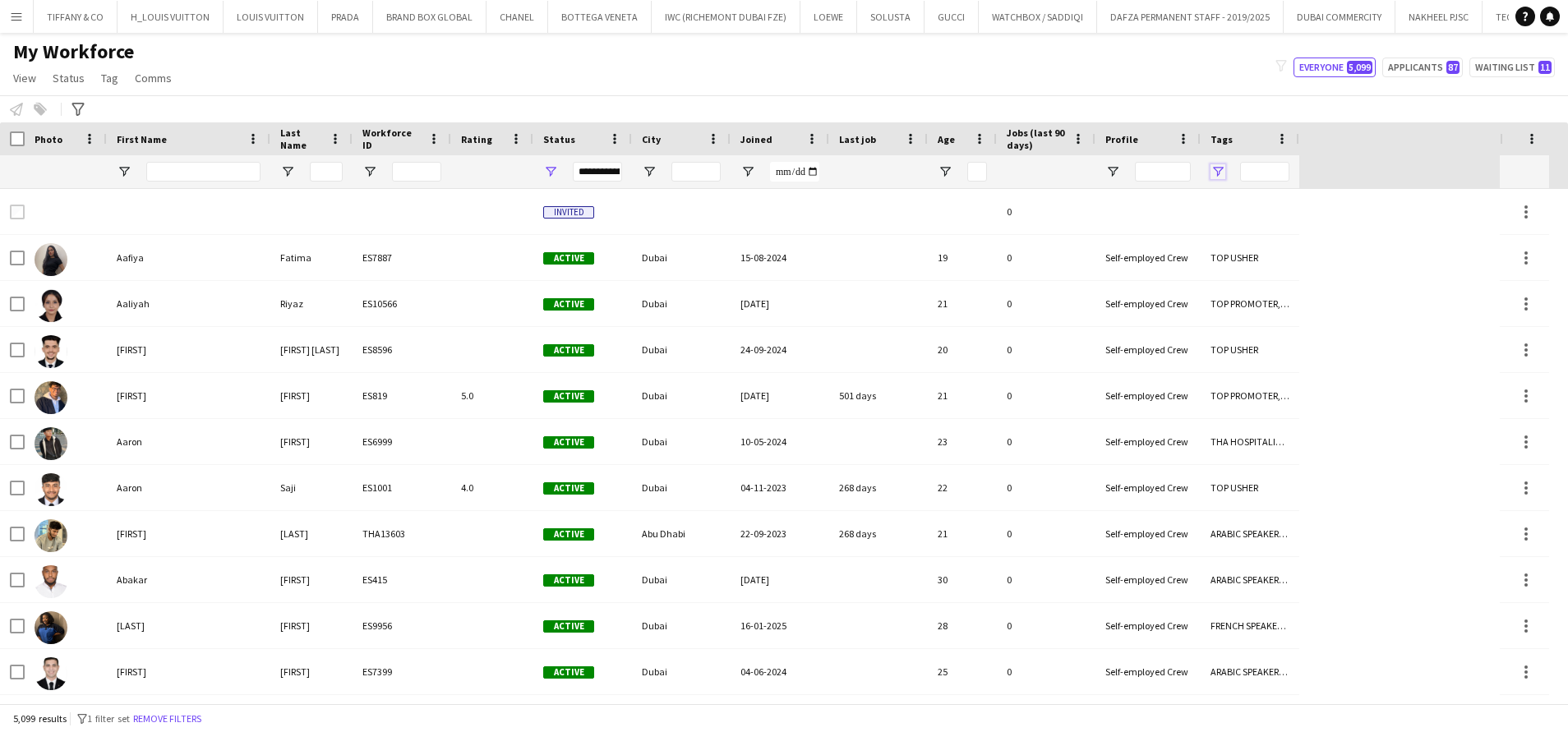 click at bounding box center (1218, 172) 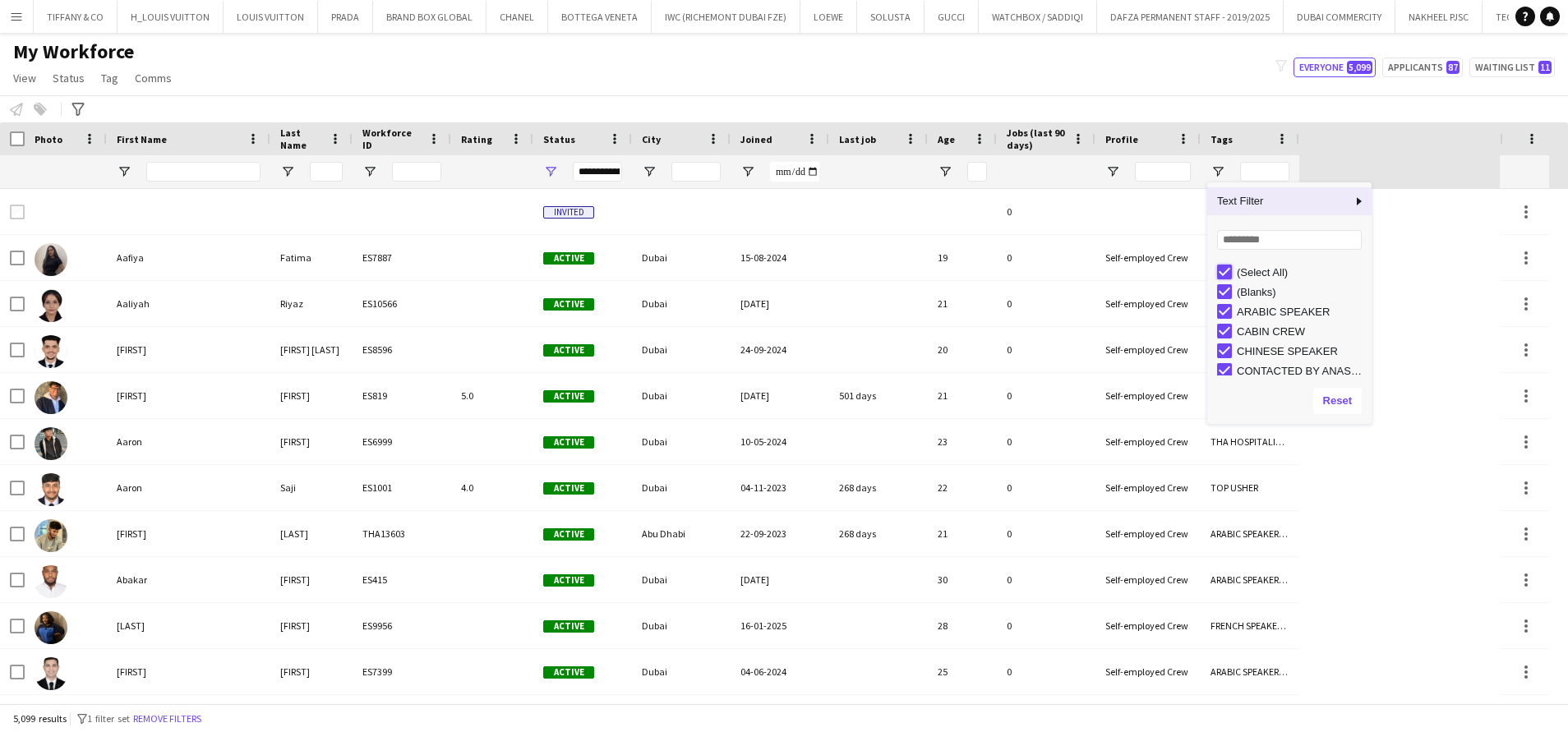type on "***" 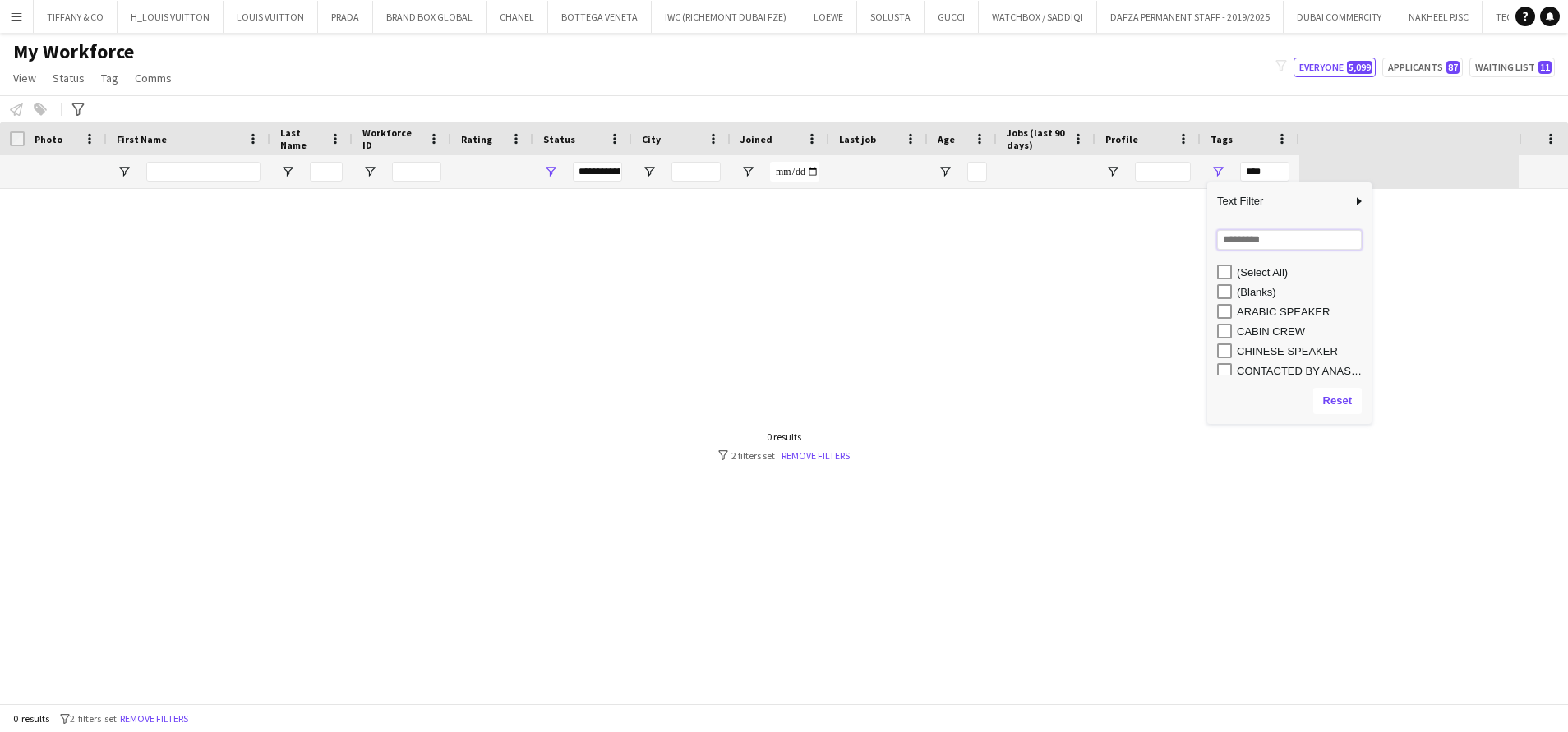 click at bounding box center [1289, 240] 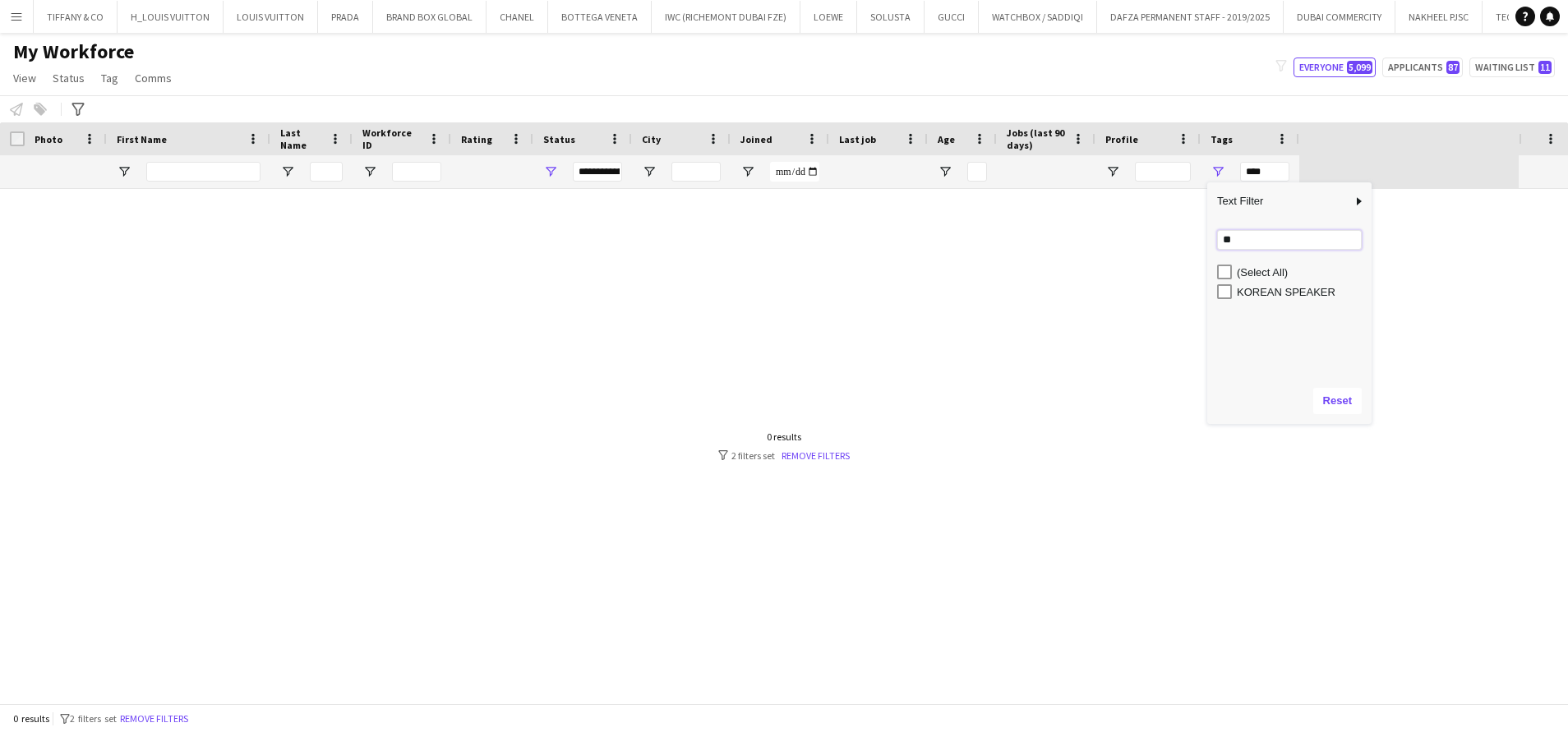 type on "**" 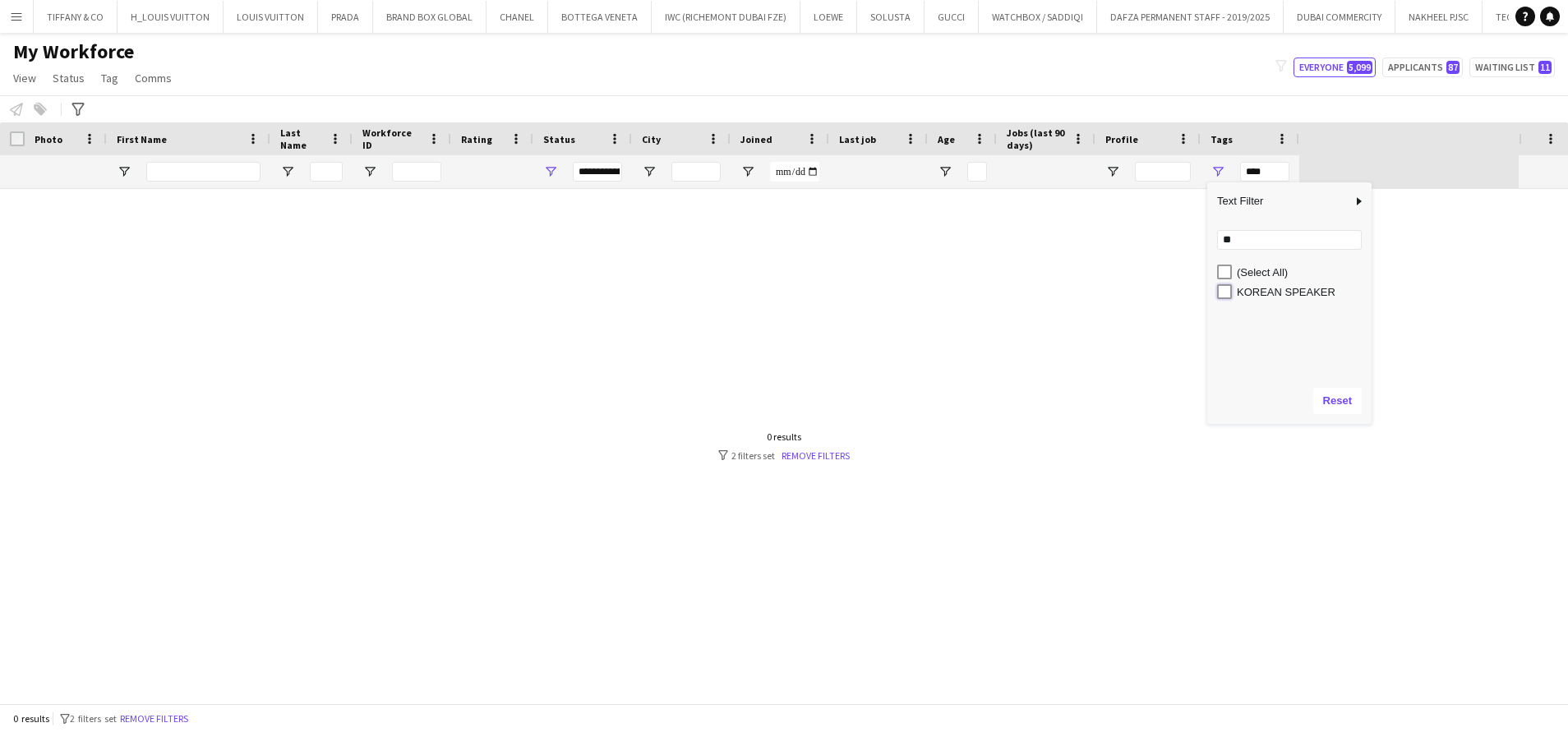 type on "**********" 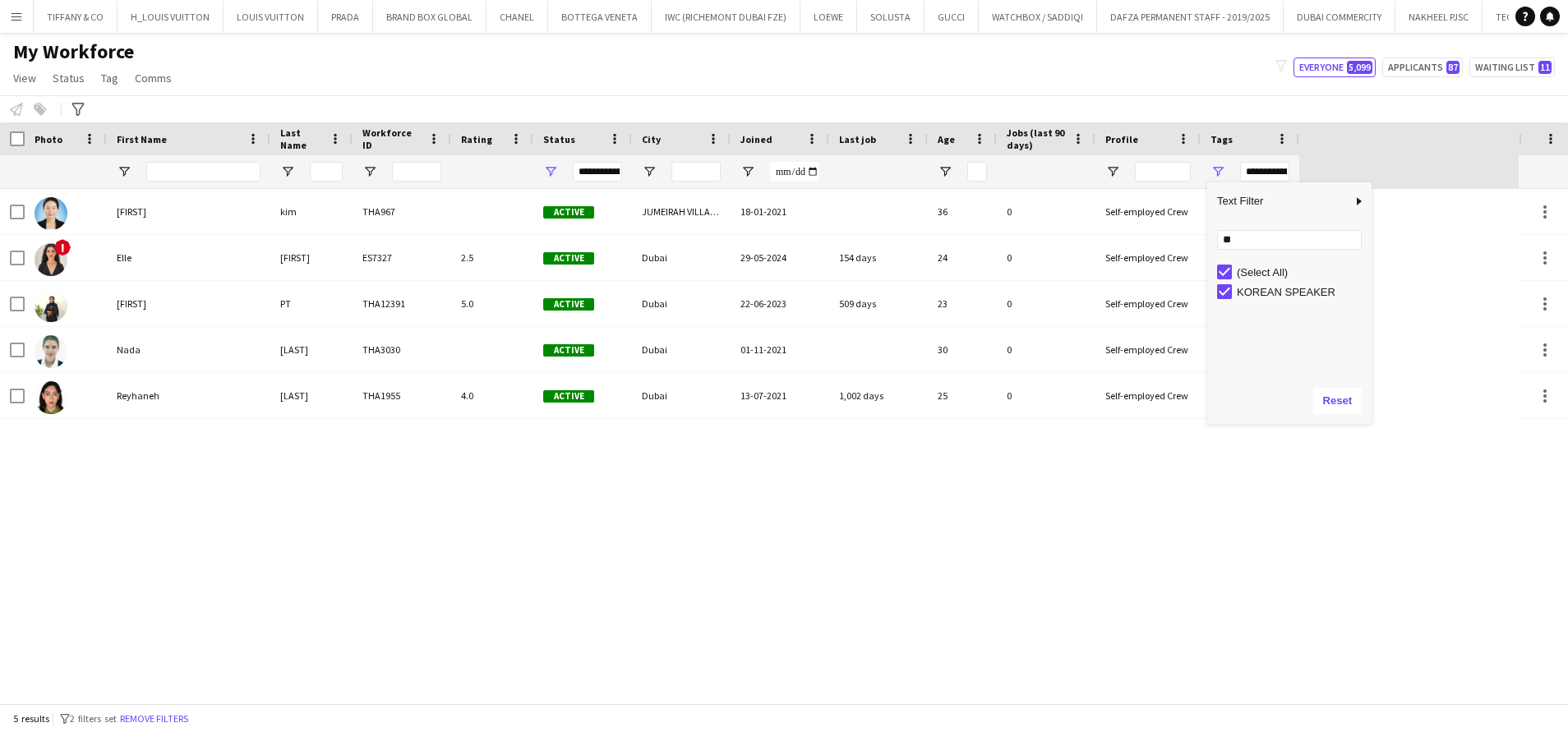 click on "[FIRST] [LAST] [NUMBER] Active [LOCATION], Dubai [DATE] [DAYS] [NUMBER] [NUMBER] Self-employed Crew [LANGUAGE] SPEAKER
!
[FIRST] [LAST] [NUMBER] [NUMBER] Active Dubai [DAYS] [NUMBER] [NUMBER] Self-employed Crew [LANGUAGE] SPEAKER, [LANGUAGE] SPEAKER, [LANGUAGE] SPEAKER, [LANGUAGE]
[FIRST] [LAST] [NUMBER] [NUMBER] [NUMBER] Active Dubai [DAYS] [NUMBER] [NUMBER] Self-employed Crew [LANGUAGE] SPEAKER, [LANGUAGE]
[FIRST] [LAST] Dubai" at bounding box center [759, 446] 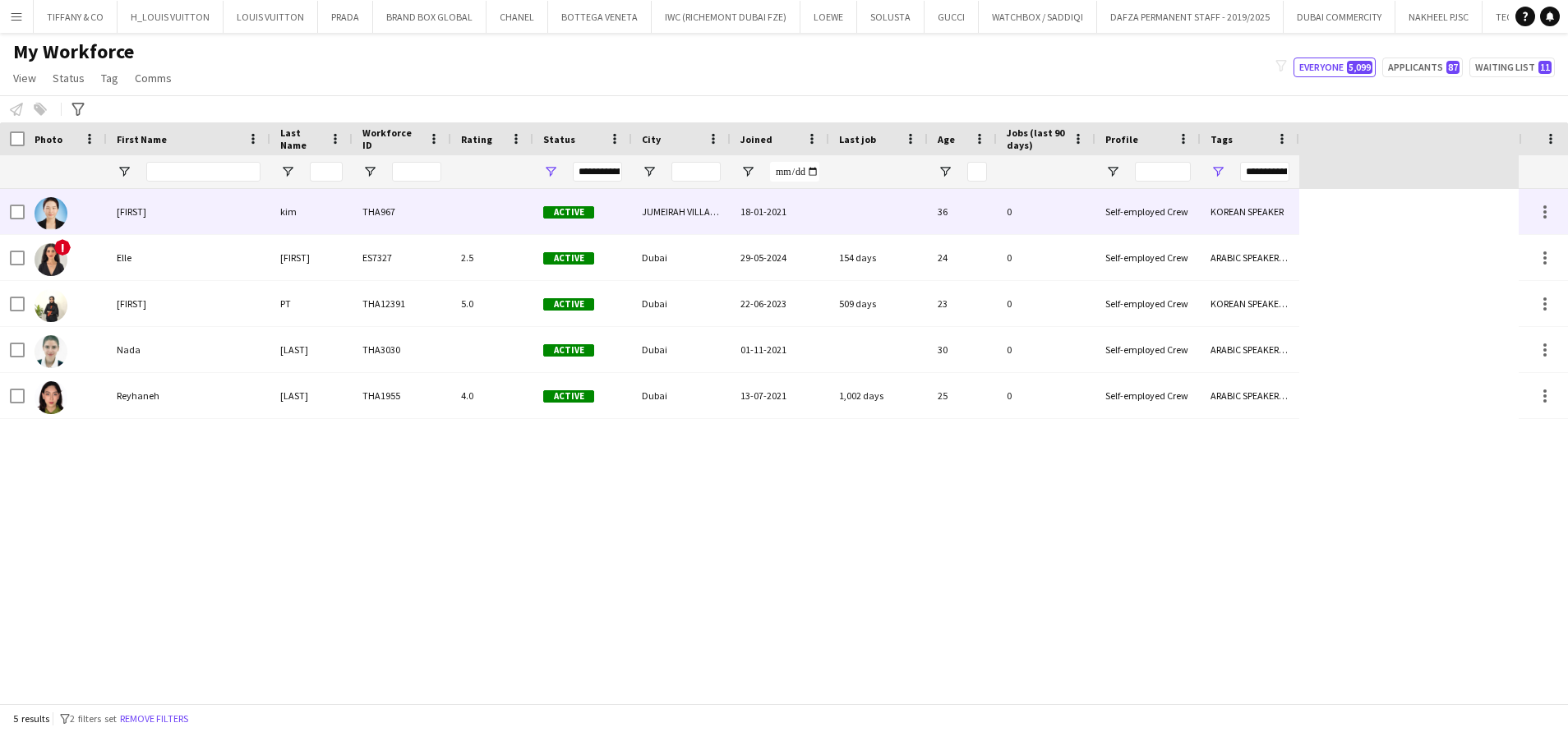 click on "[FIRST]" at bounding box center (188, 211) 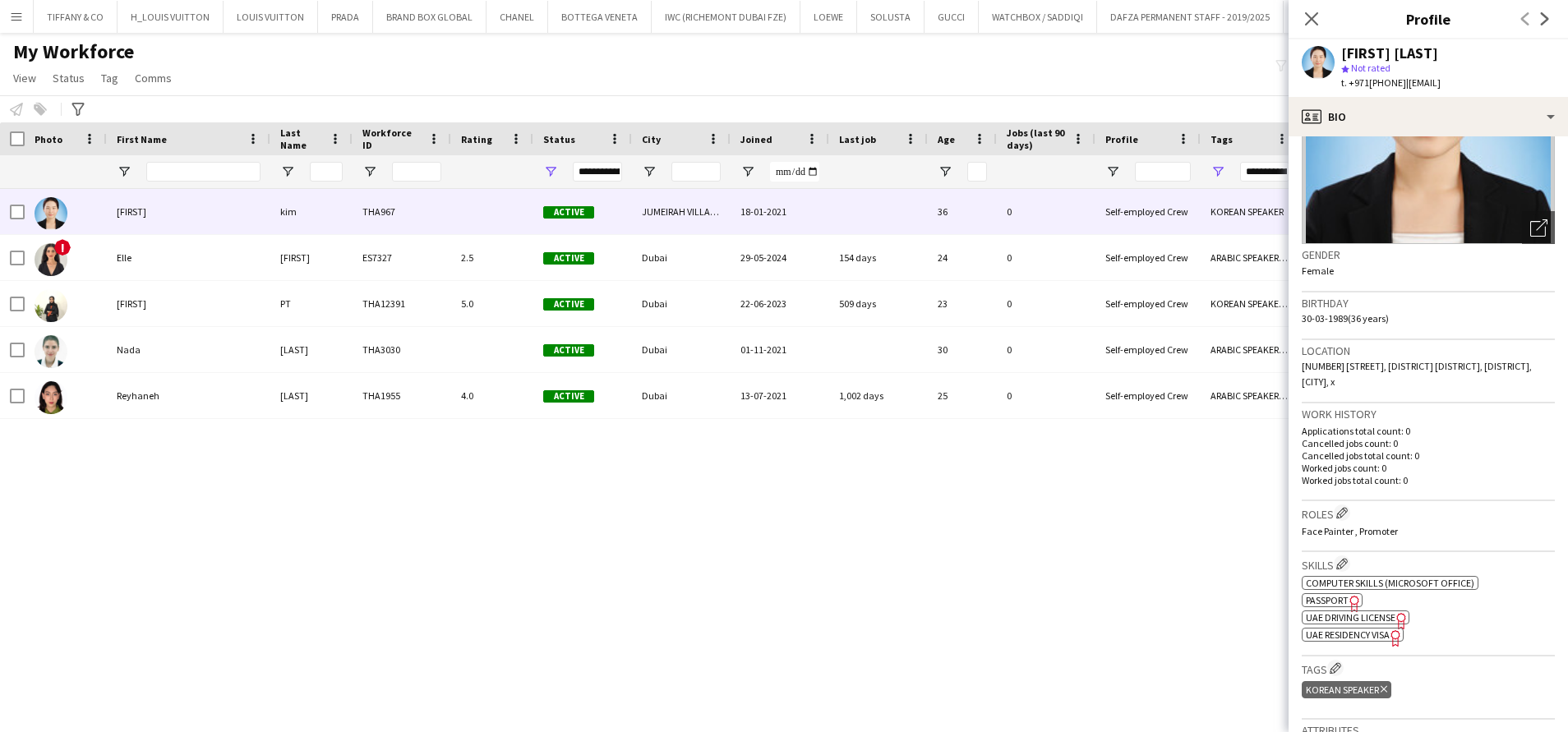 scroll, scrollTop: 0, scrollLeft: 0, axis: both 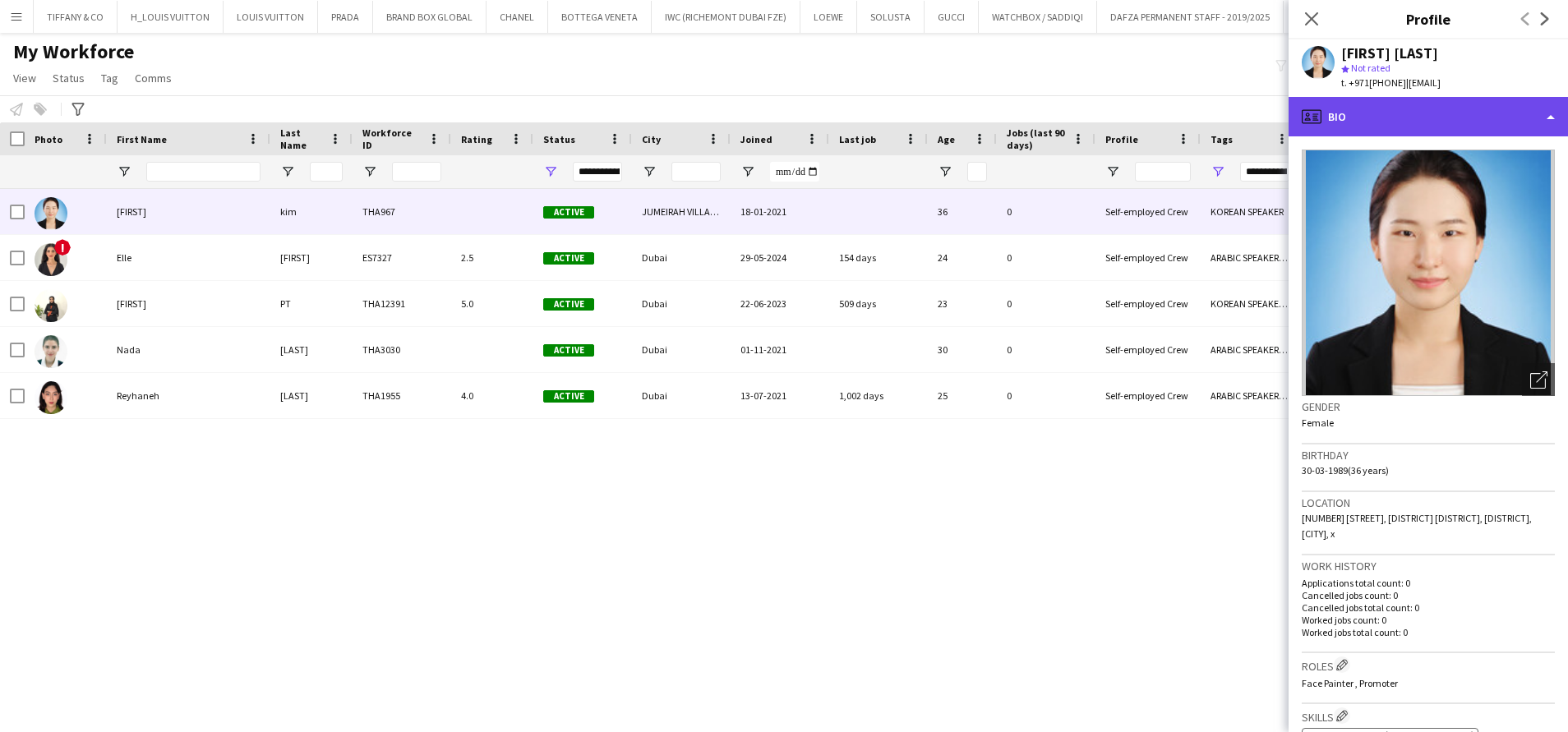 click on "profile
Bio" 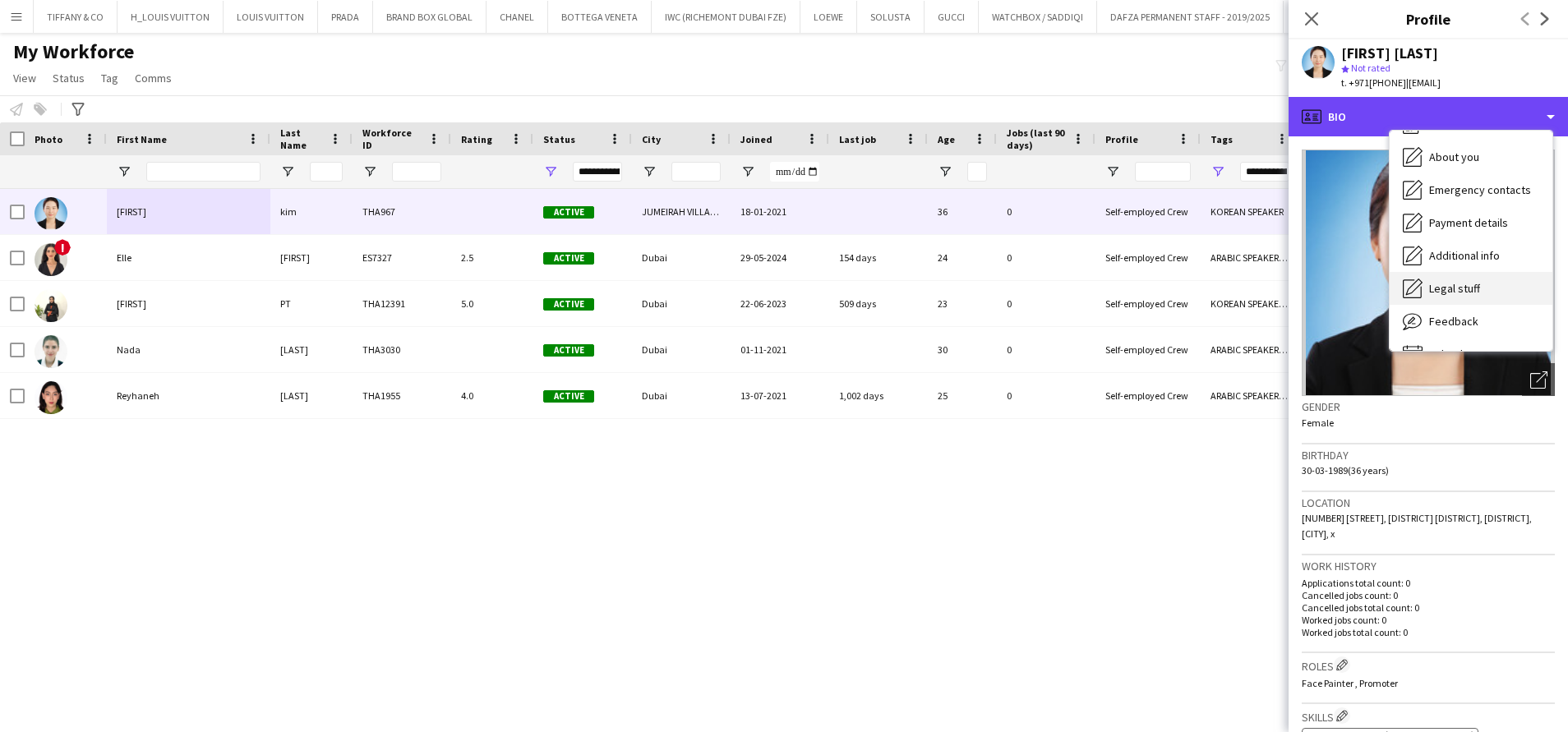scroll, scrollTop: 89, scrollLeft: 0, axis: vertical 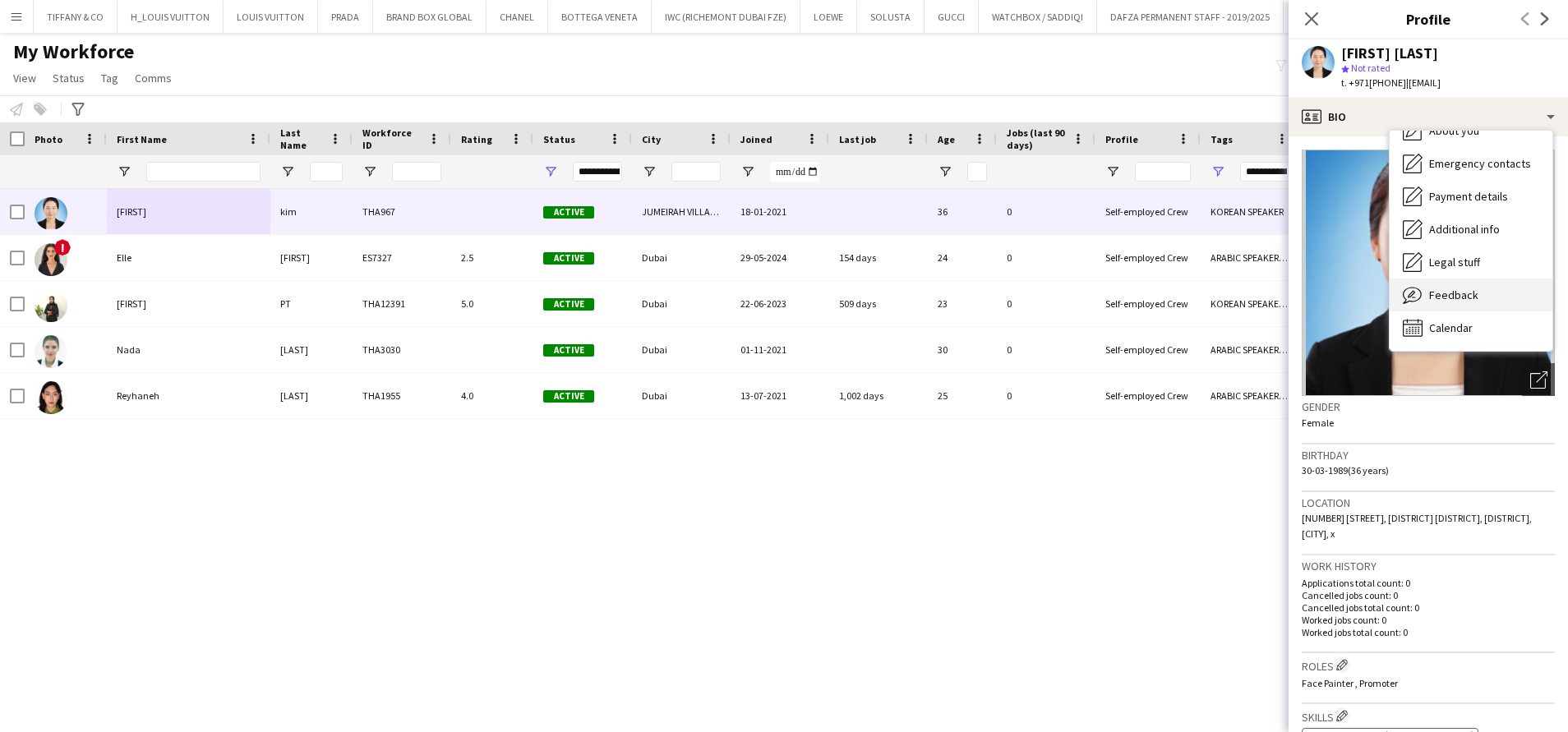 click on "Feedback
Feedback" at bounding box center (1471, 295) 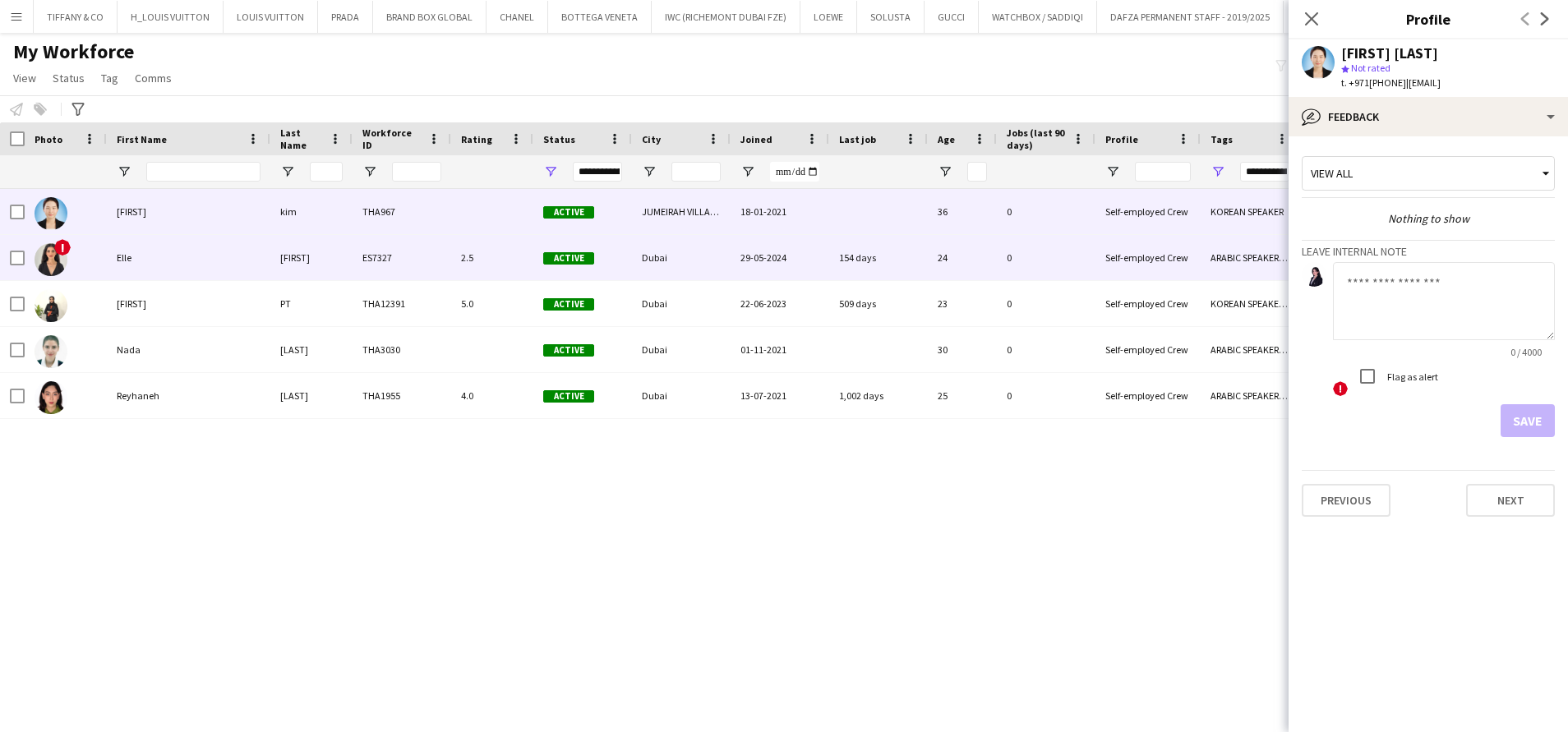 click on "29-05-2024" at bounding box center [780, 257] 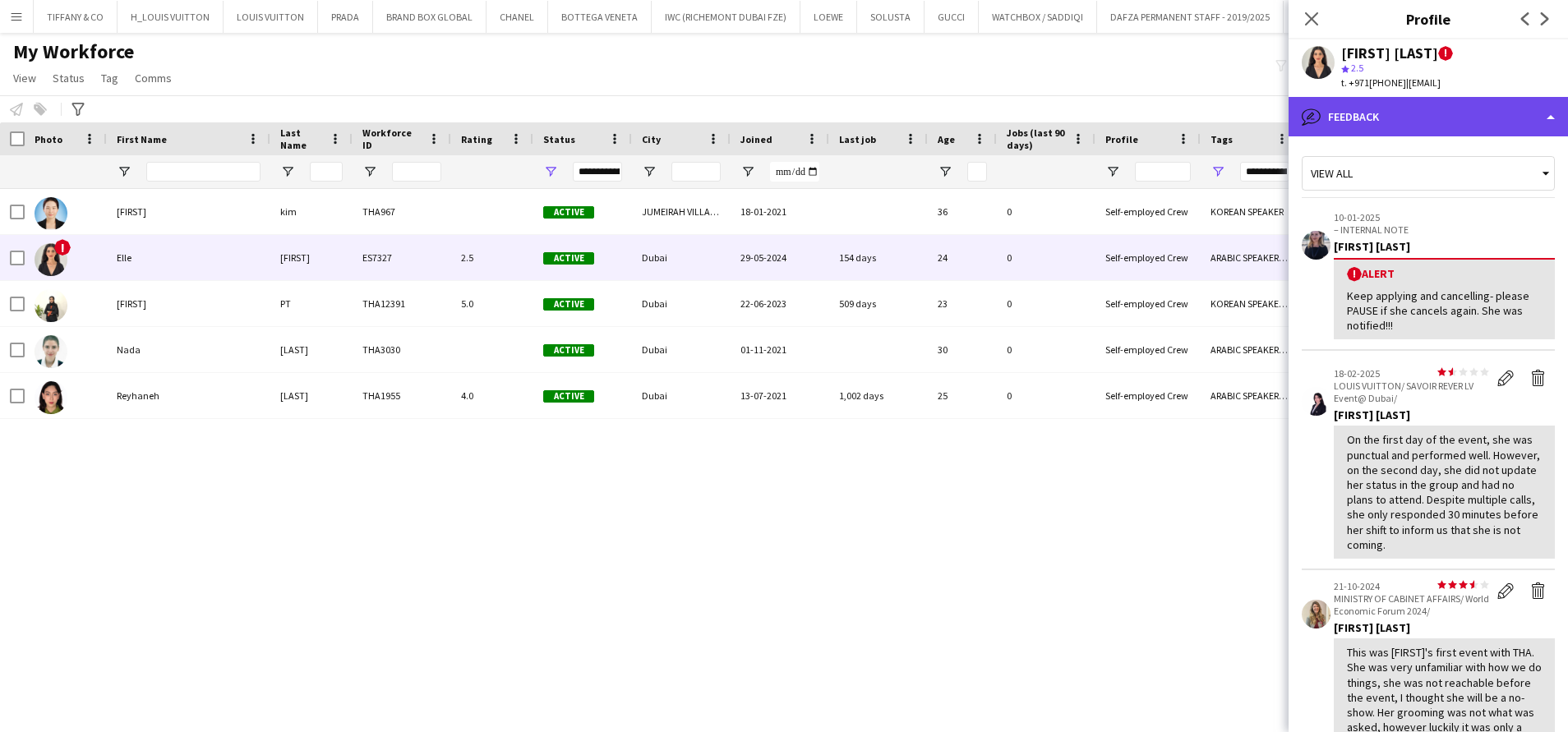 click on "bubble-pencil
Feedback" 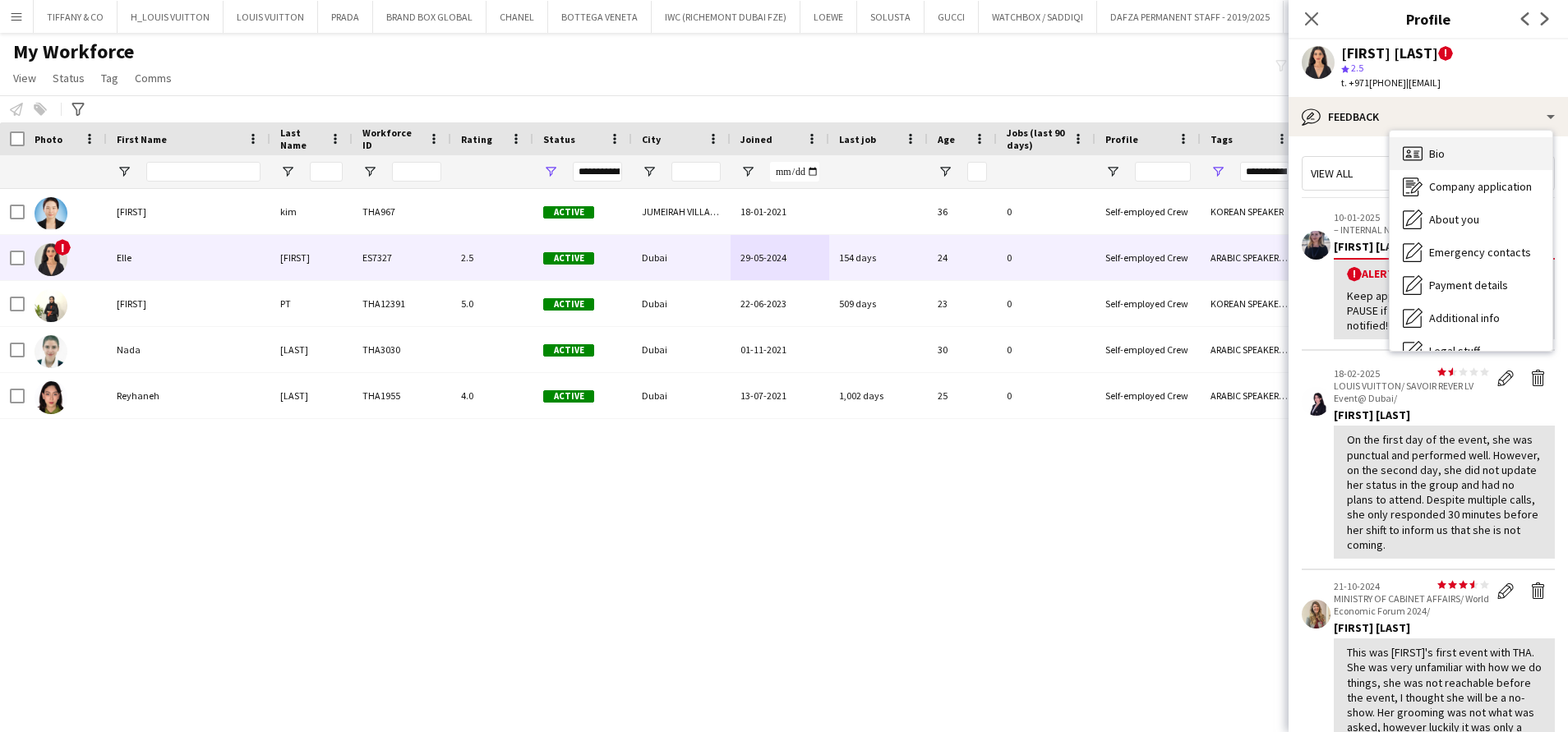click on "Bio
Bio" at bounding box center [1471, 154] 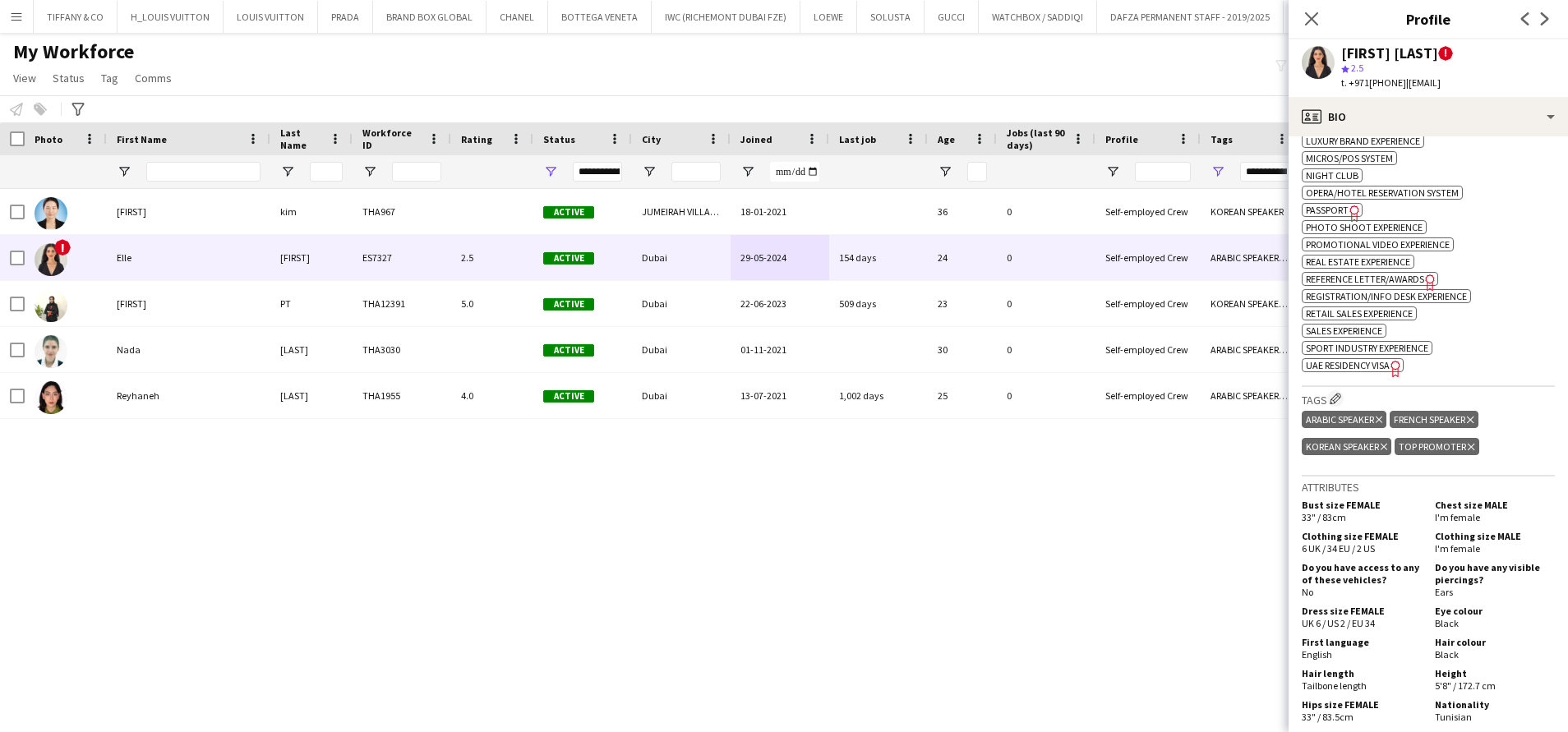 scroll, scrollTop: 1232, scrollLeft: 0, axis: vertical 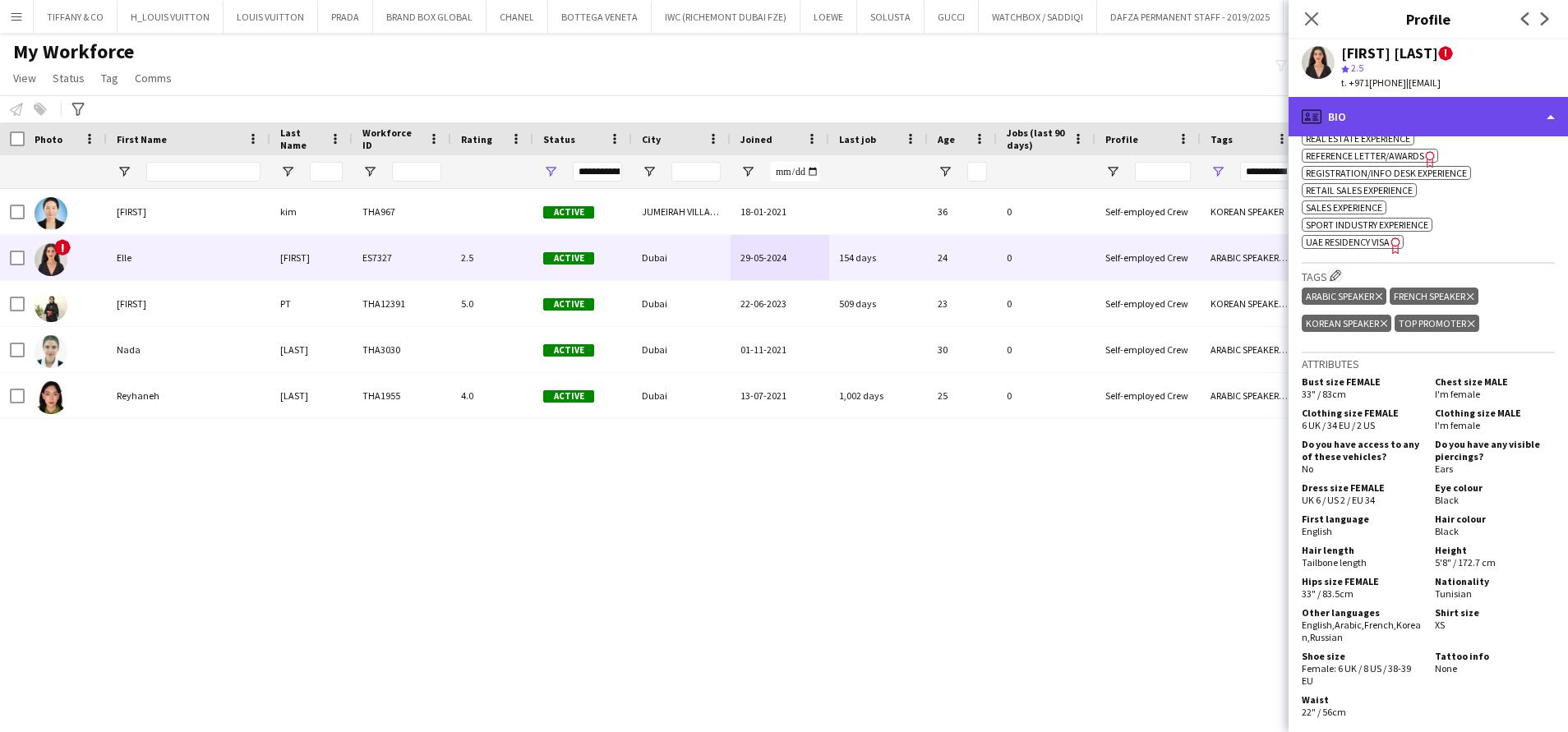 click on "profile
Bio" 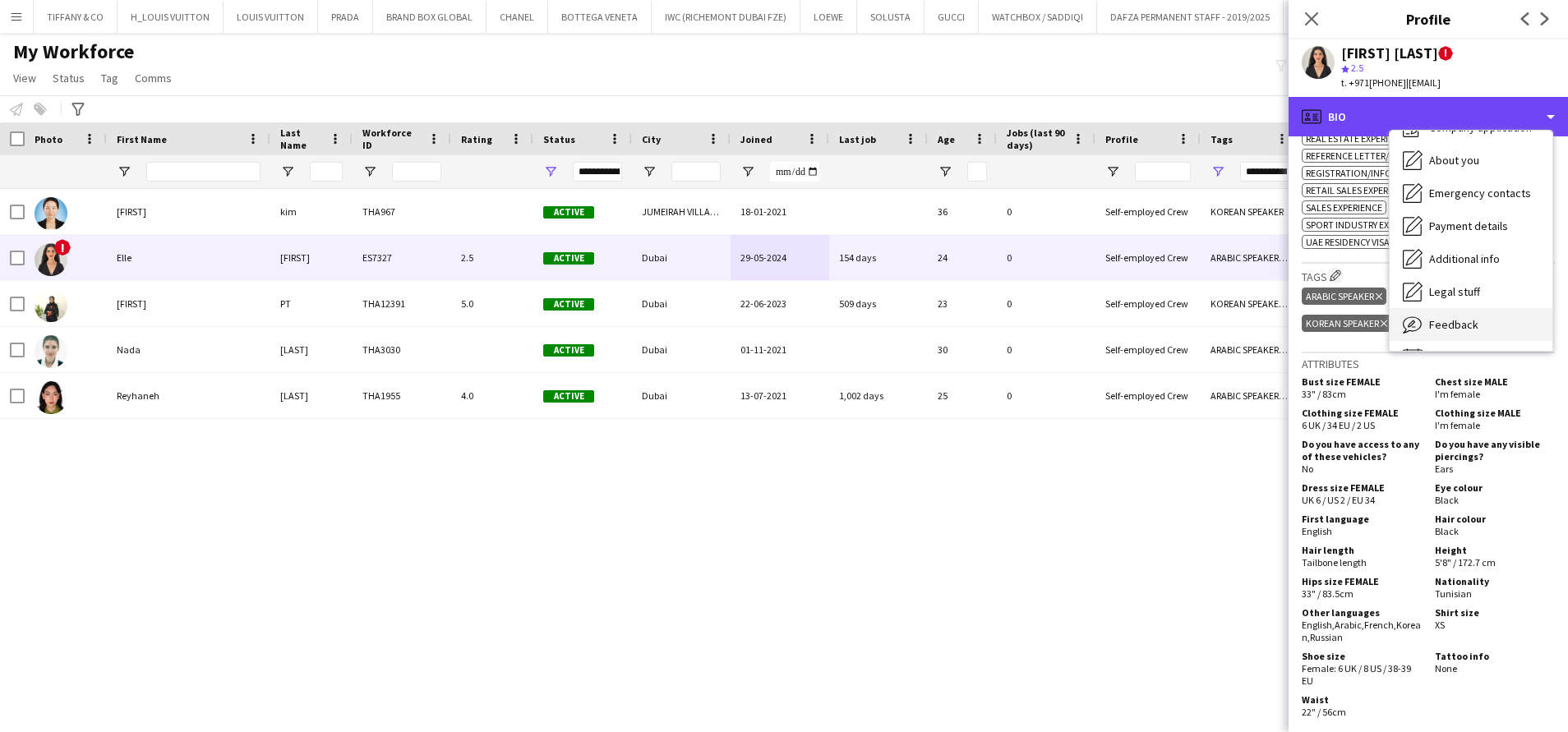 scroll, scrollTop: 89, scrollLeft: 0, axis: vertical 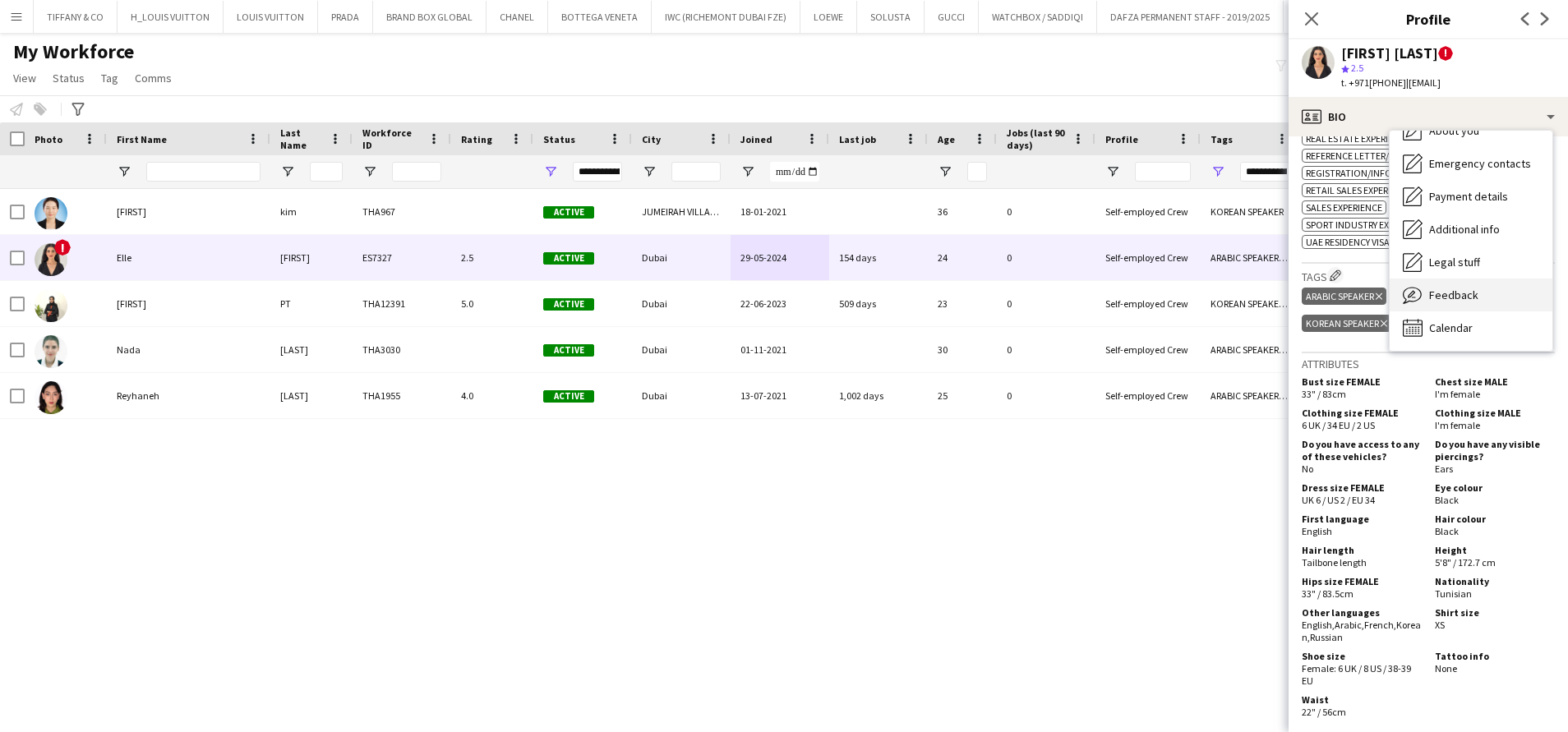 click on "Feedback
Feedback" at bounding box center (1471, 295) 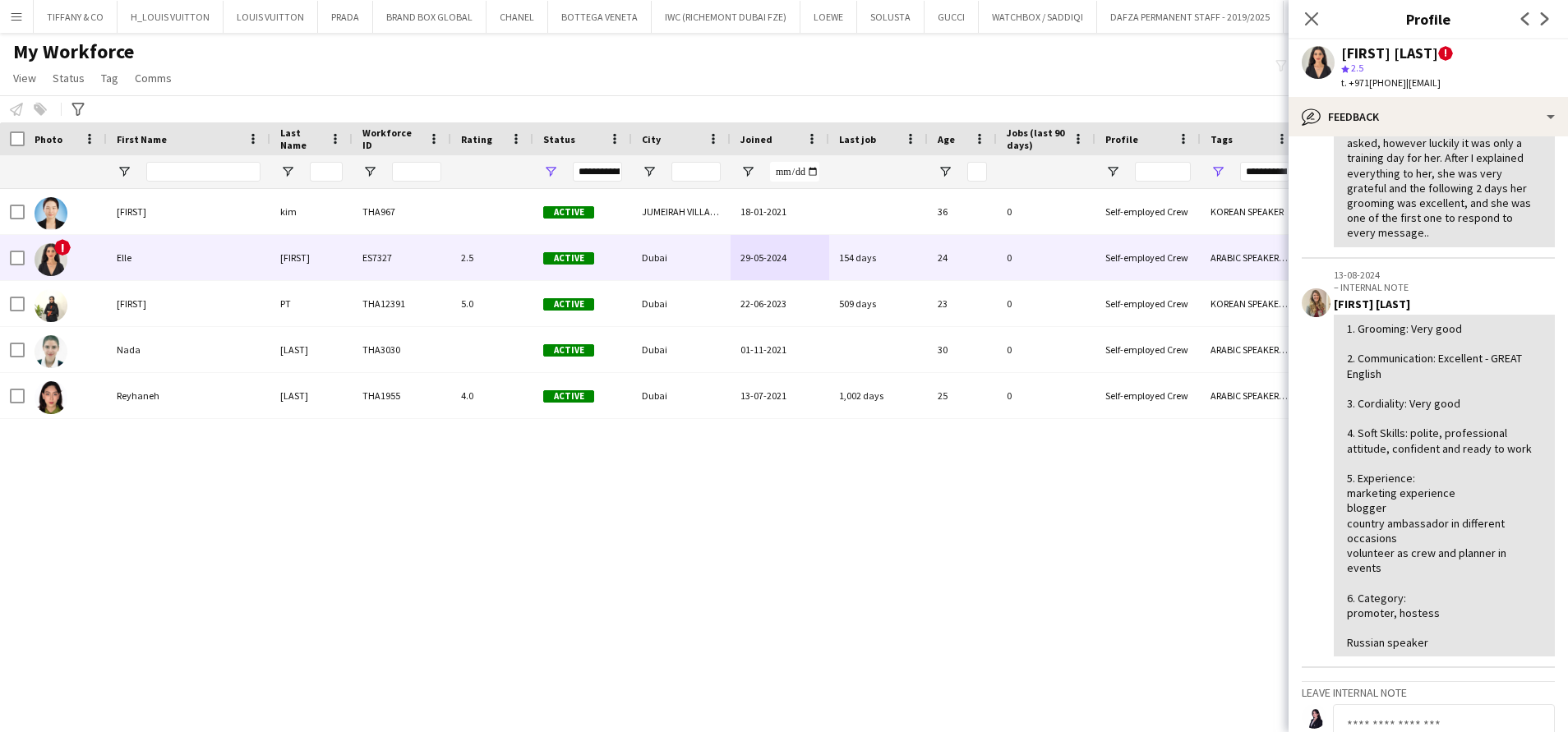 scroll, scrollTop: 616, scrollLeft: 0, axis: vertical 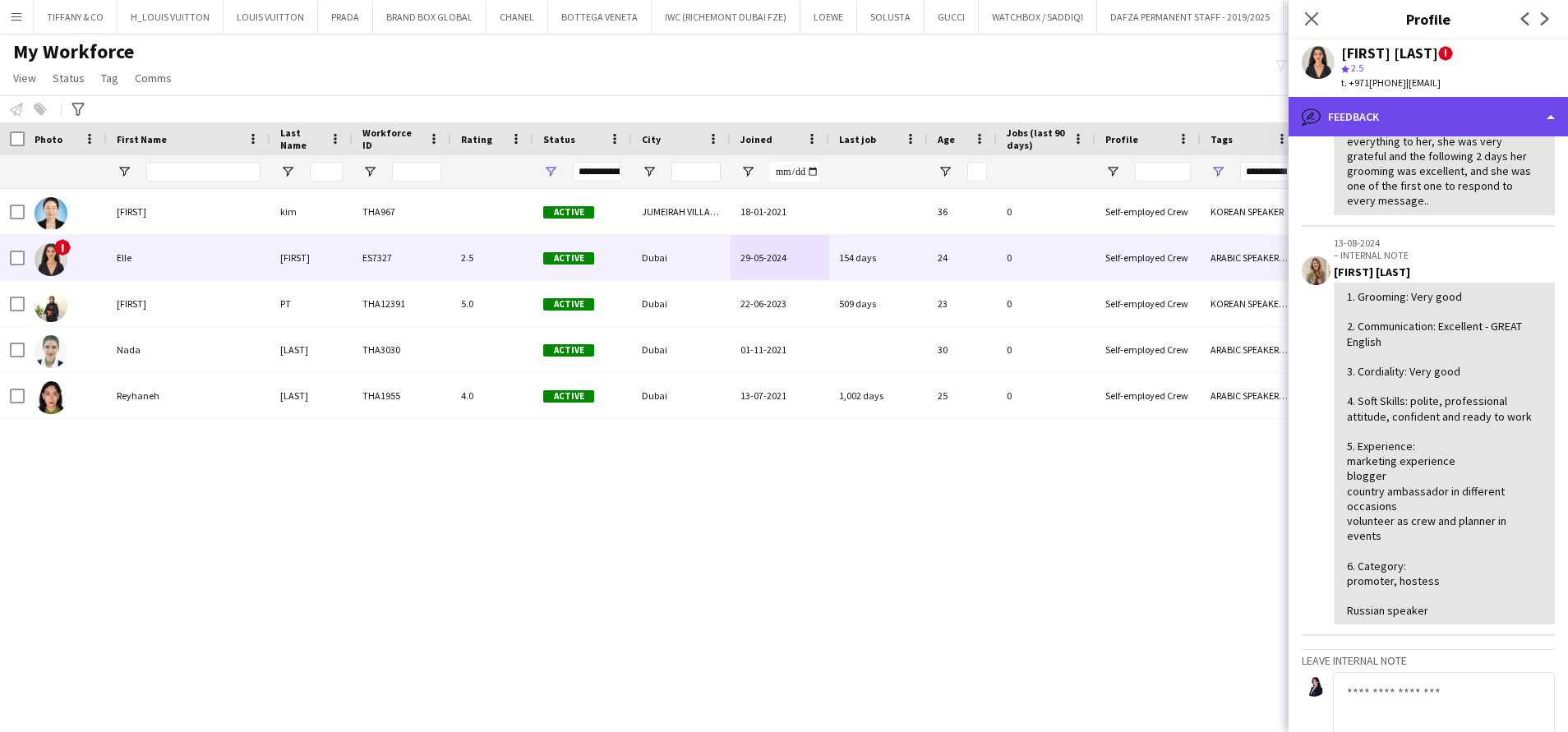 click on "bubble-pencil
Feedback" 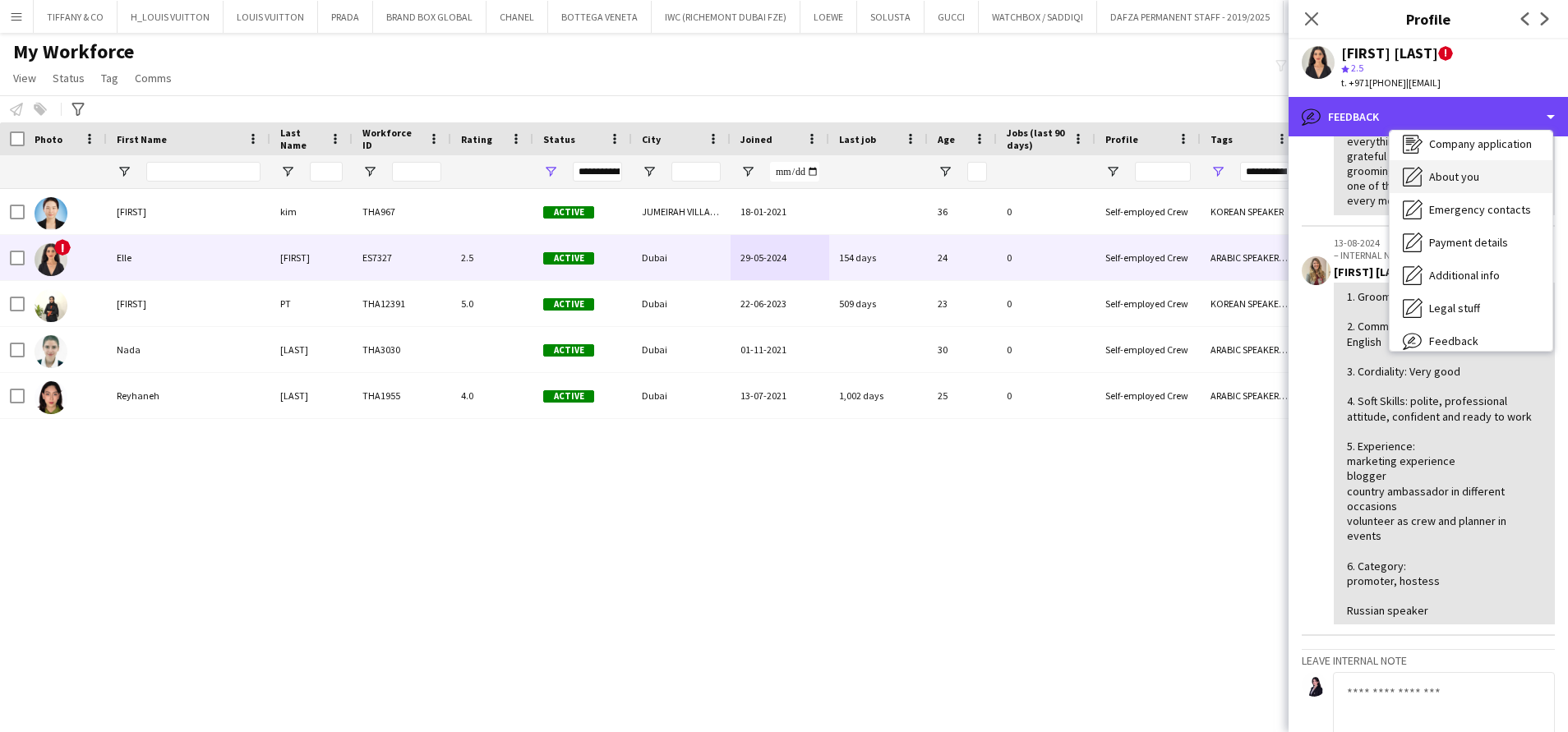 scroll, scrollTop: 0, scrollLeft: 0, axis: both 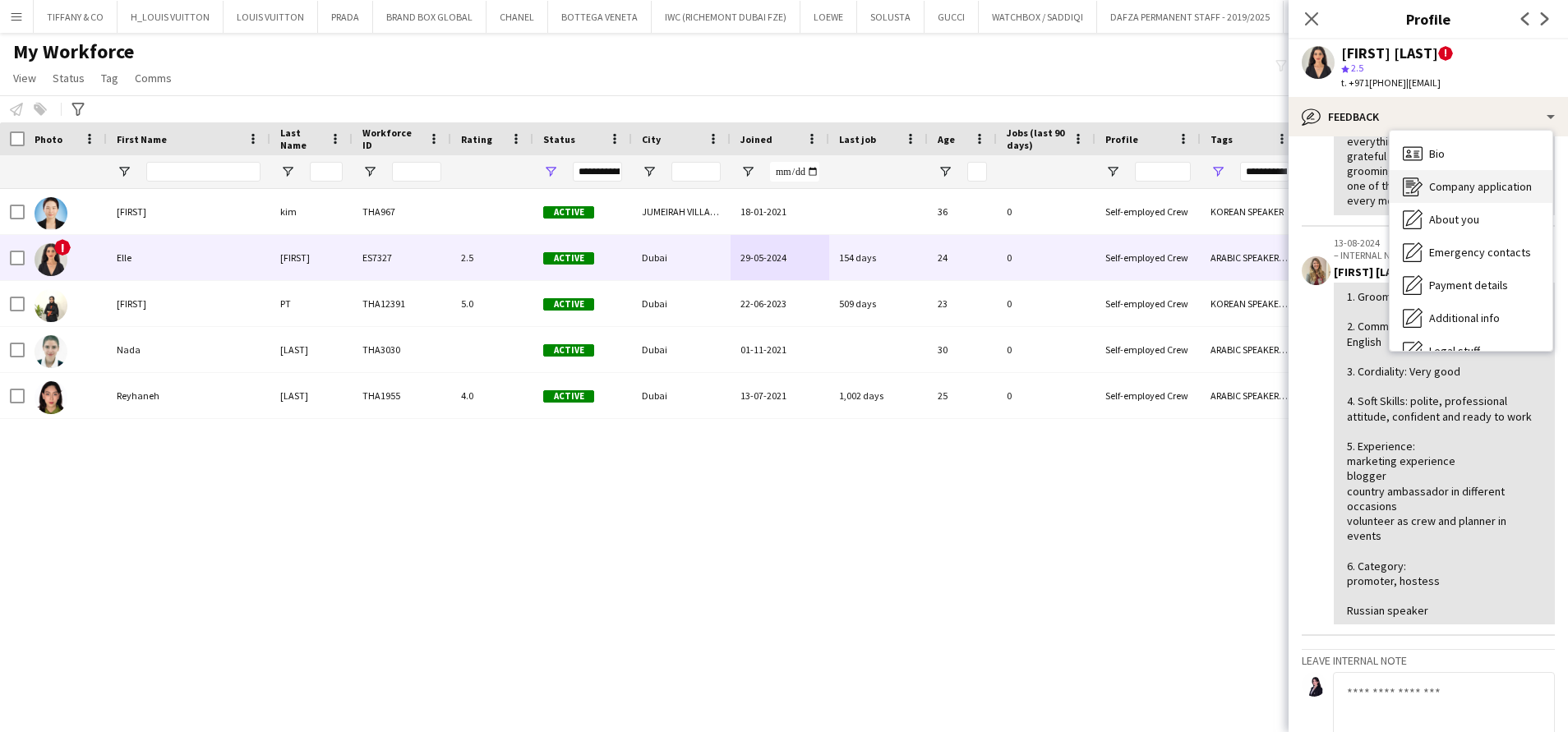 click on "Company application
Company application" at bounding box center [1471, 186] 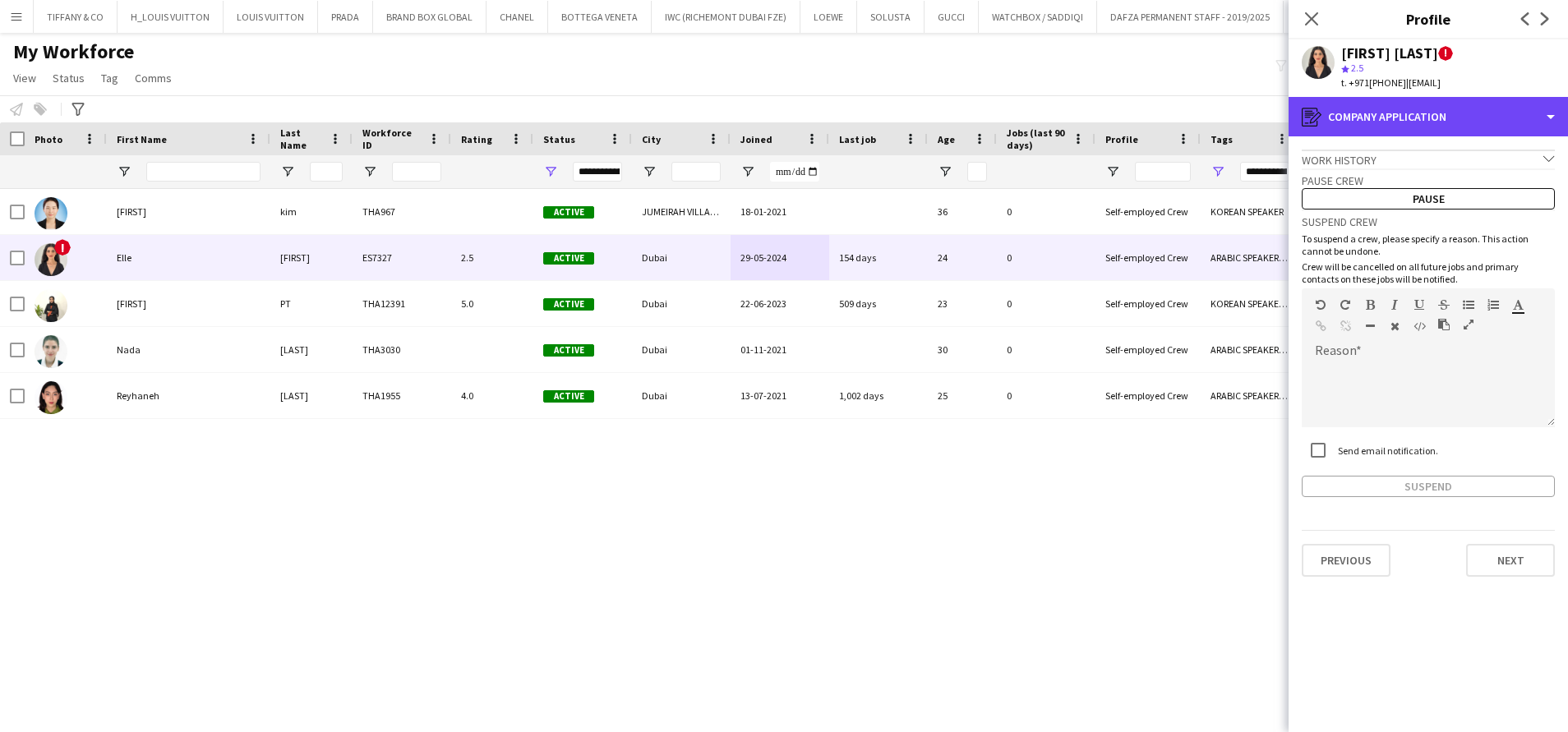 drag, startPoint x: 1503, startPoint y: 102, endPoint x: 1501, endPoint y: 134, distance: 32.062439 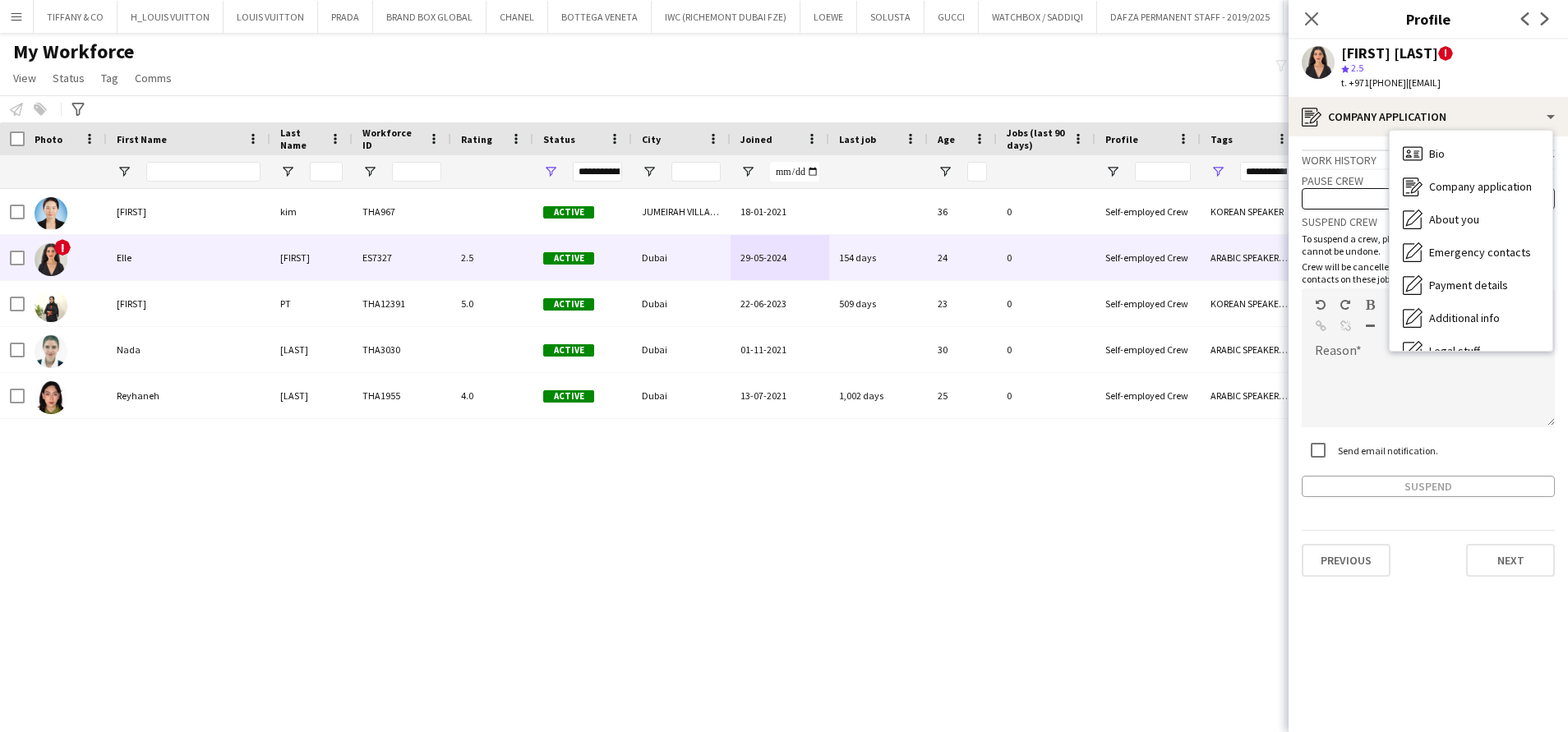 click on "Bio
Bio
Company application
Company application
About you
About you
Emergency contacts
Emergency contacts
Payment details
Payment details
Additional info
Additional info
Legal stuff
Legal stuff
Feedback
Feedback
Calendar
Calendar" at bounding box center [1471, 241] 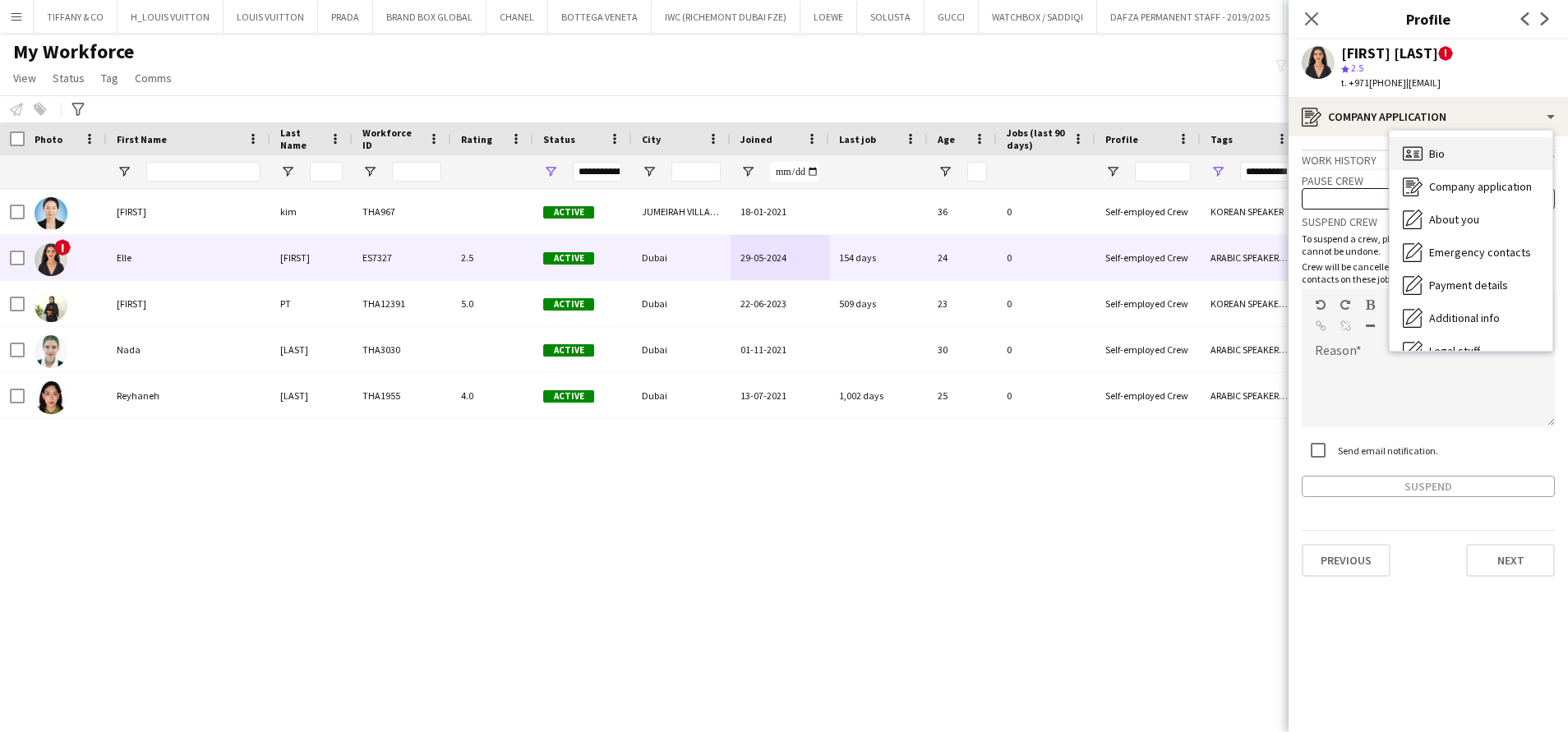 click on "Bio
Bio" at bounding box center [1471, 154] 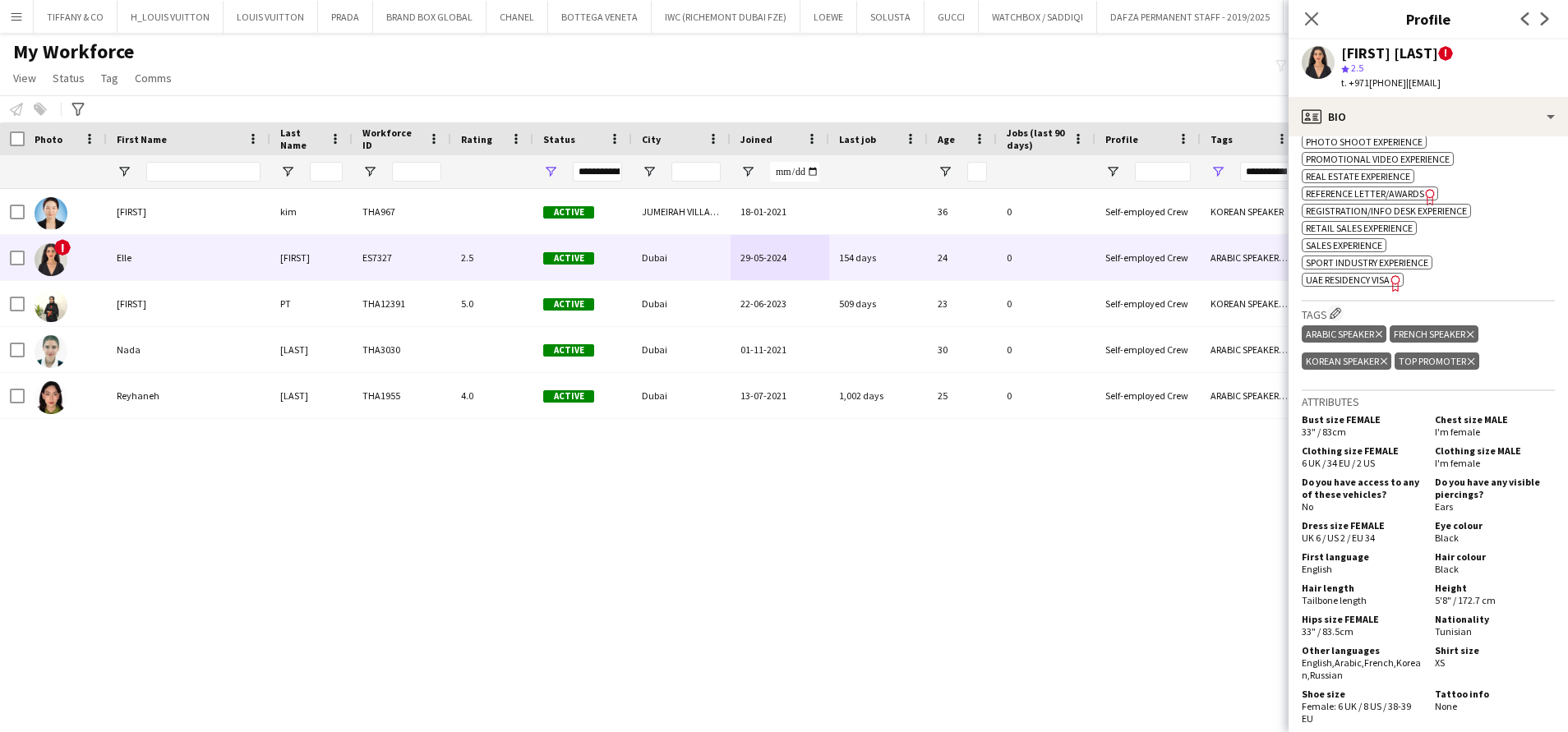 scroll, scrollTop: 1232, scrollLeft: 0, axis: vertical 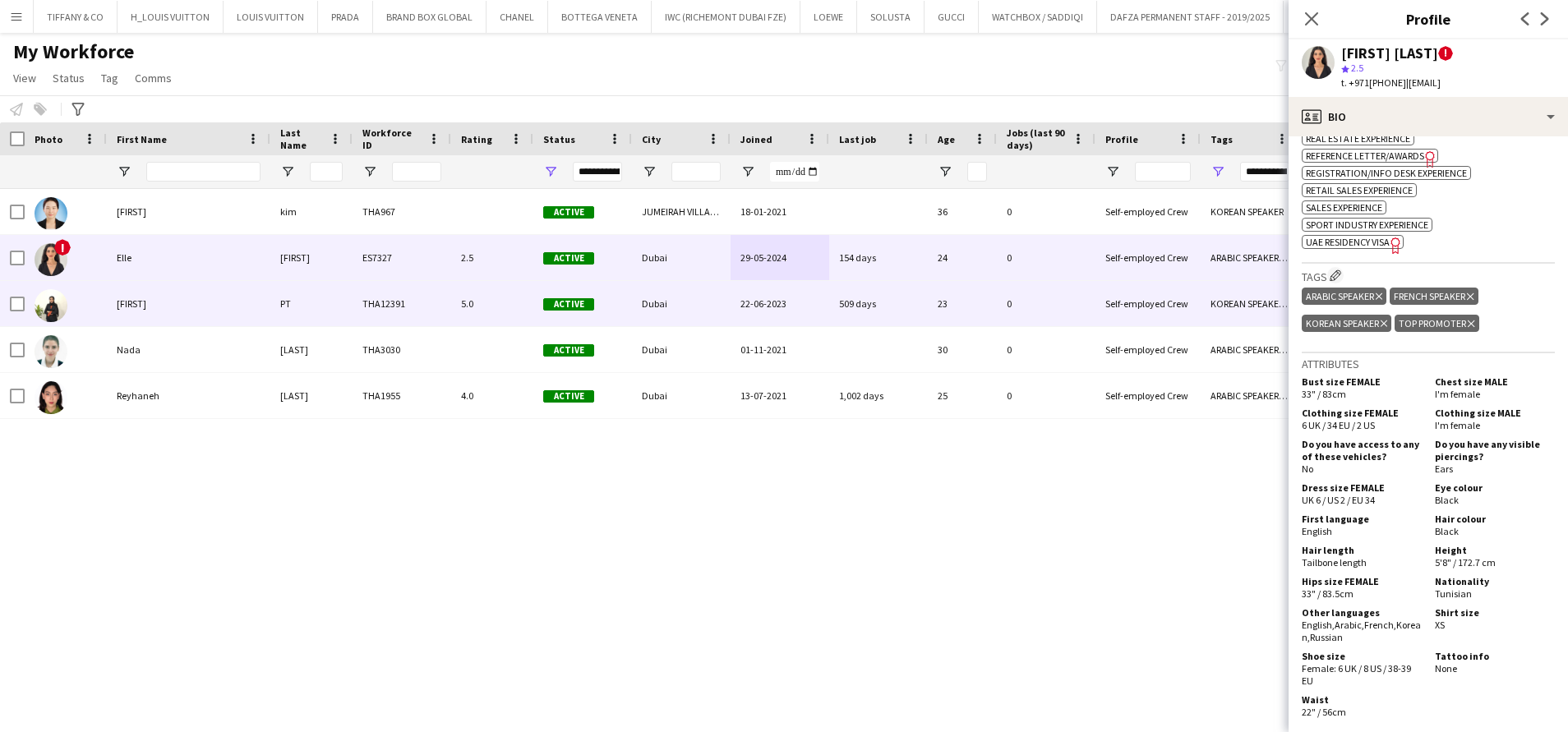 click at bounding box center [66, 303] 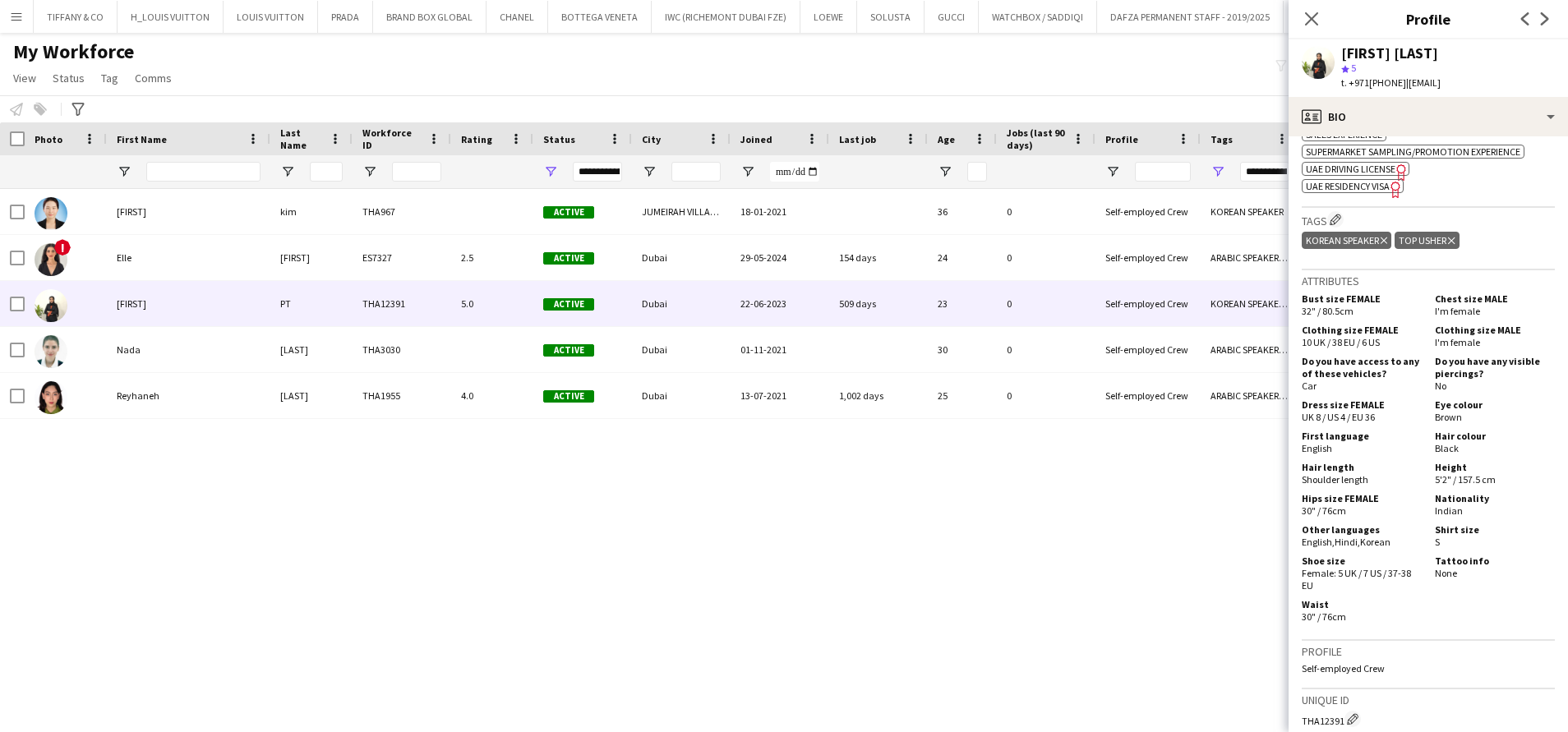 scroll, scrollTop: 1232, scrollLeft: 0, axis: vertical 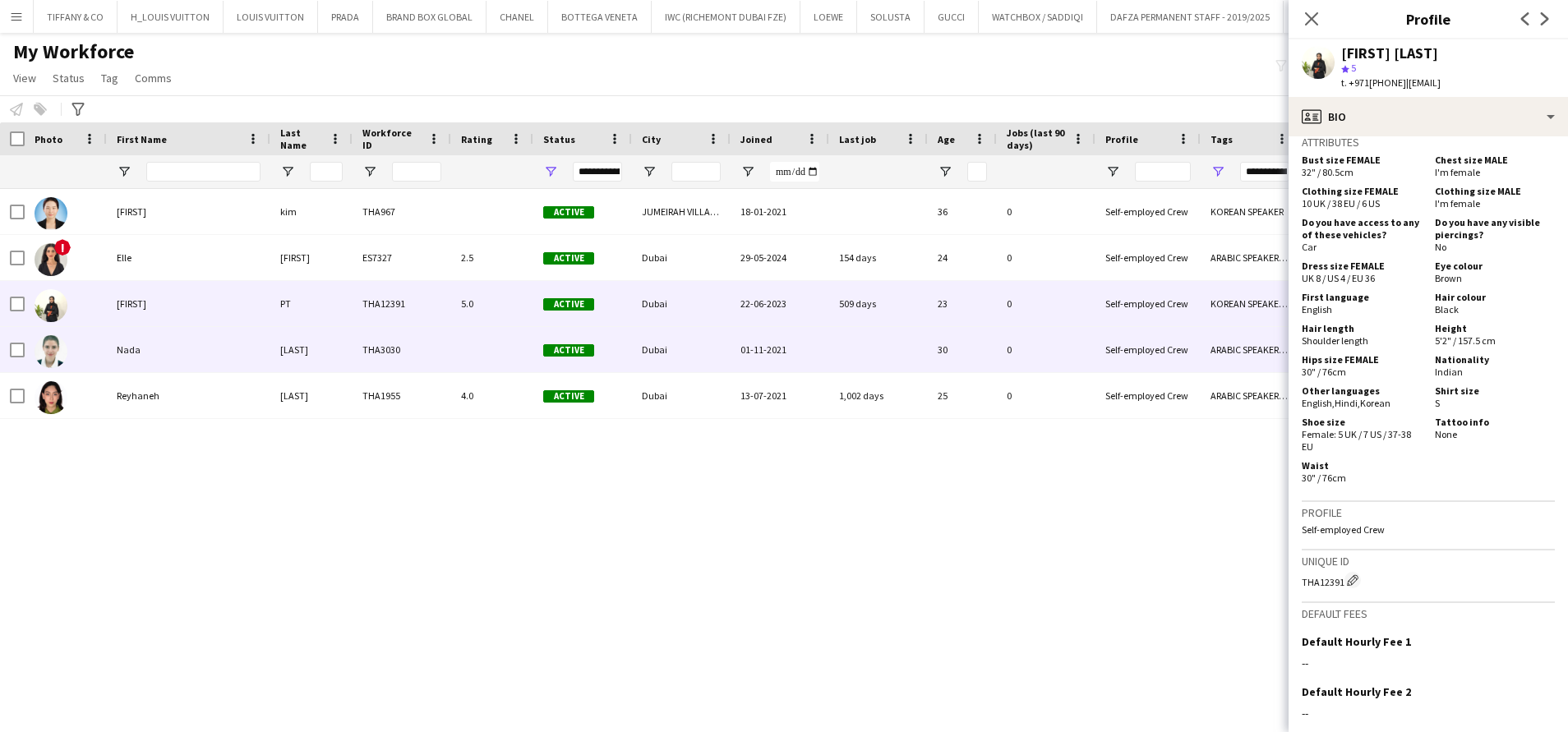 click on "Dubai" at bounding box center (681, 349) 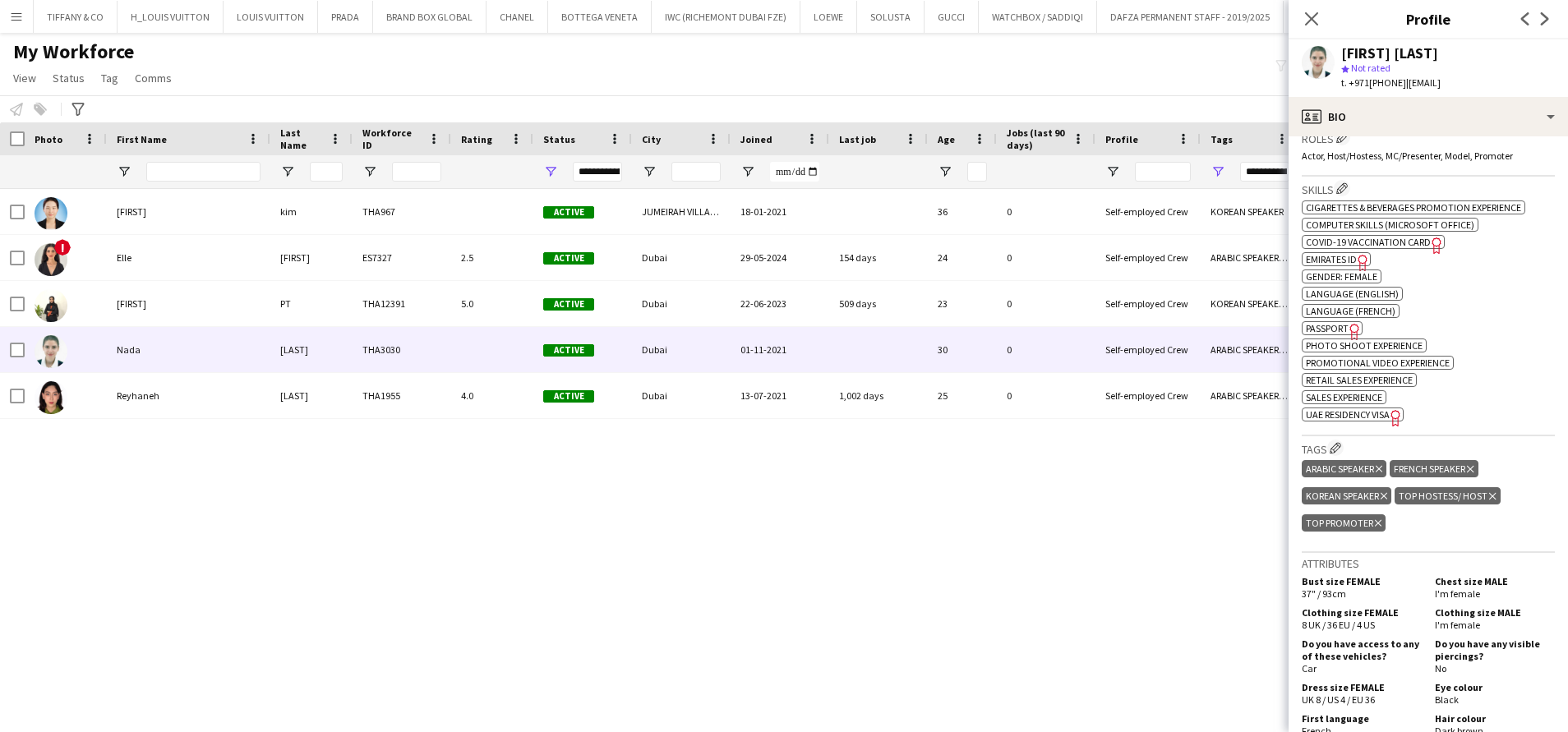 scroll, scrollTop: 739, scrollLeft: 0, axis: vertical 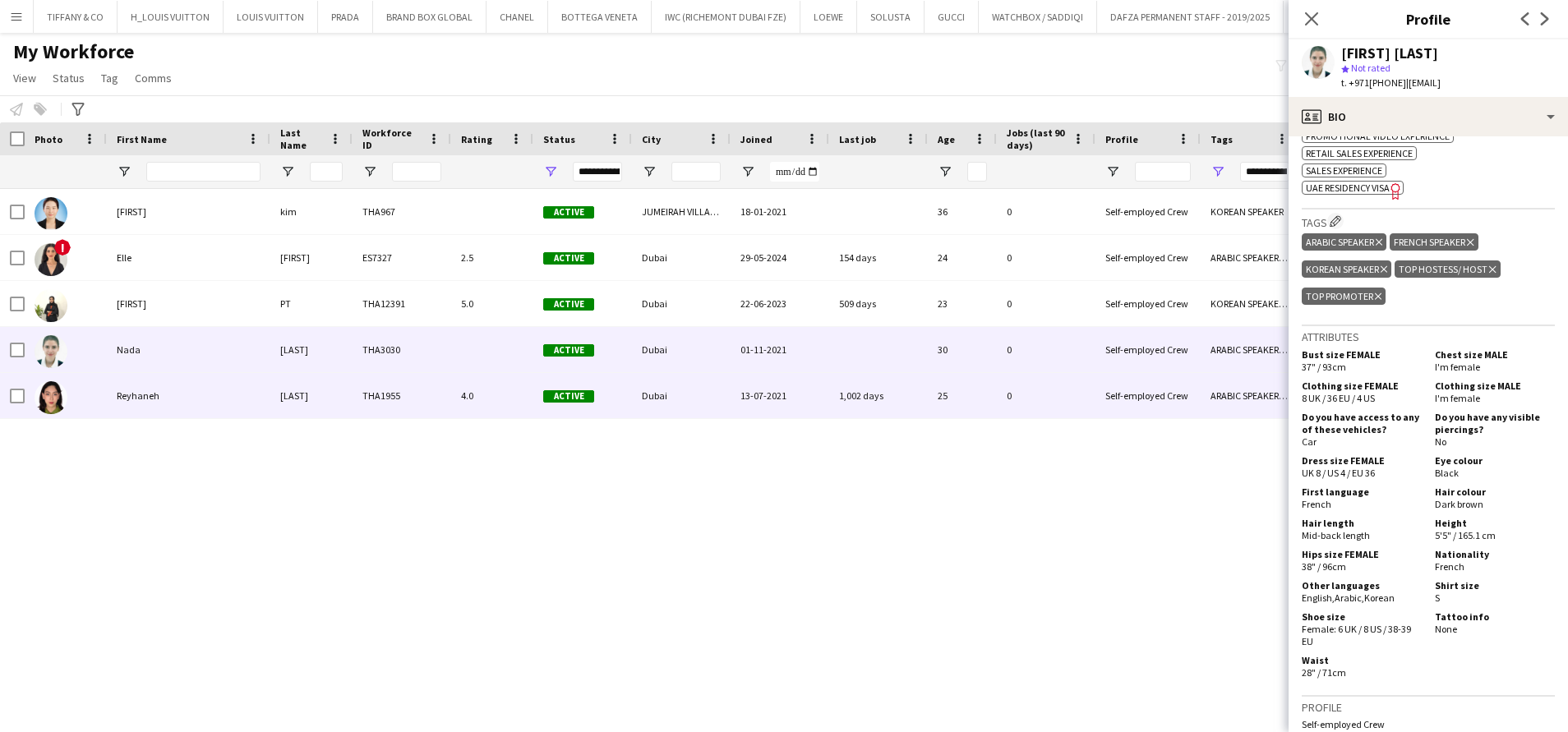 click on "Active" at bounding box center [583, 395] 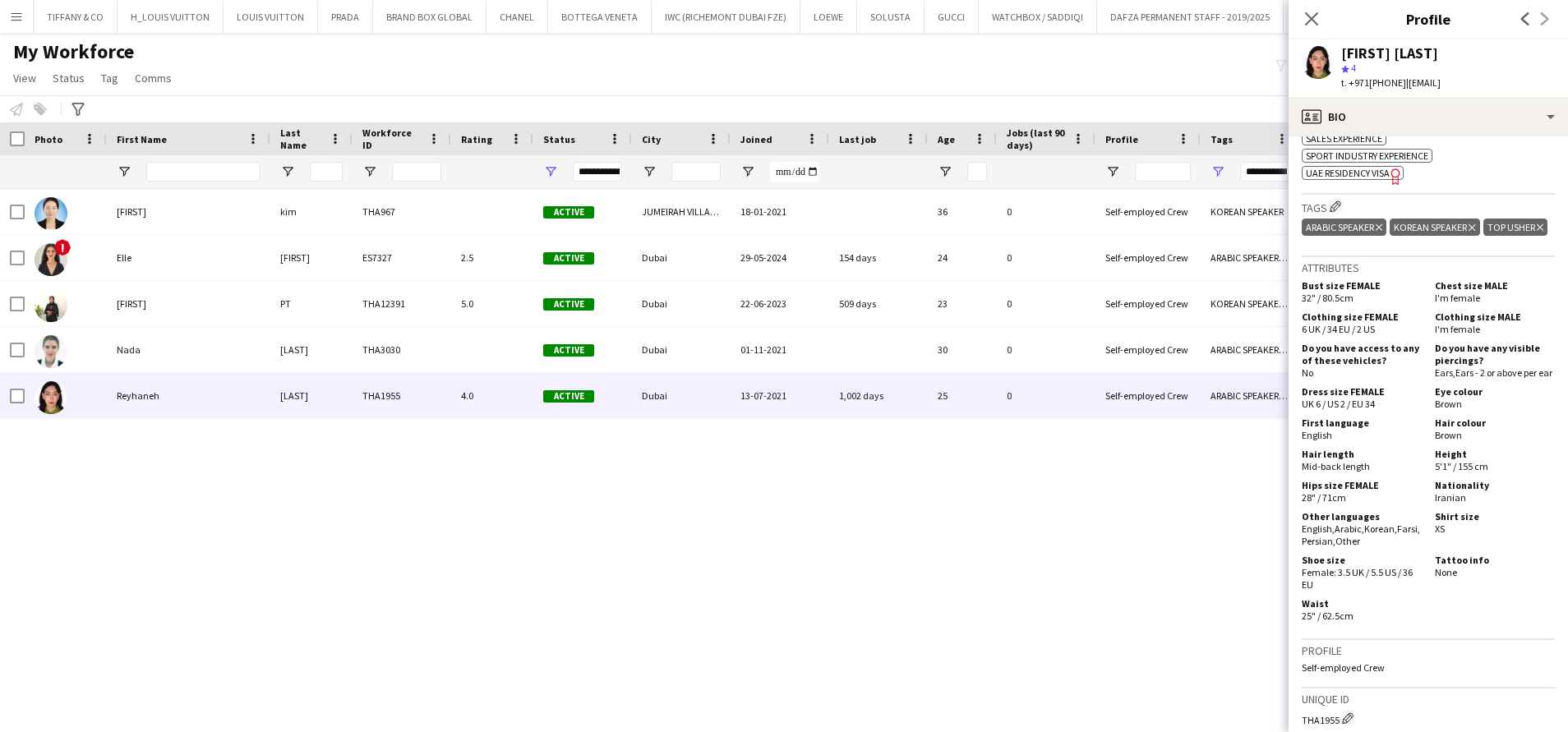 scroll, scrollTop: 1232, scrollLeft: 0, axis: vertical 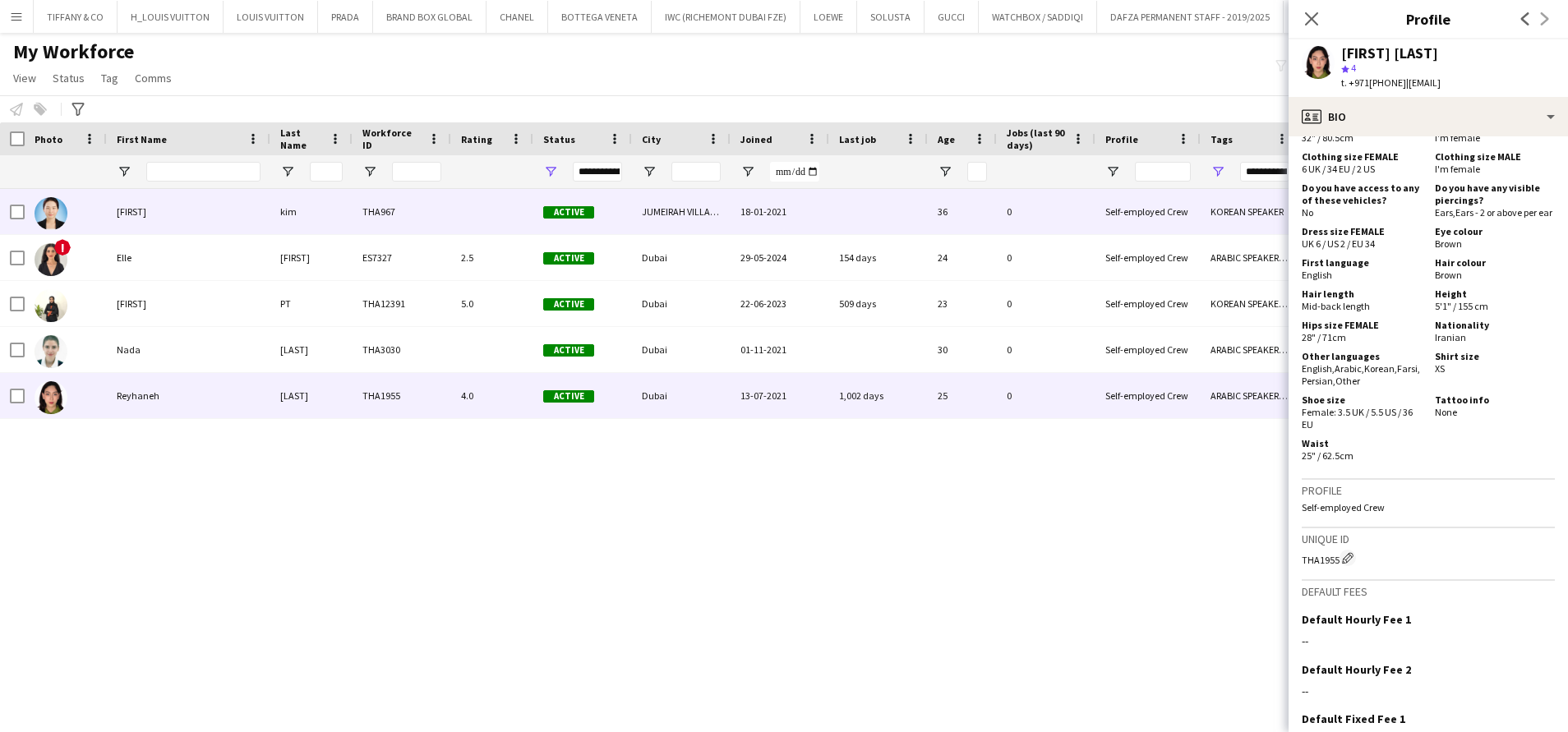 click at bounding box center [492, 211] 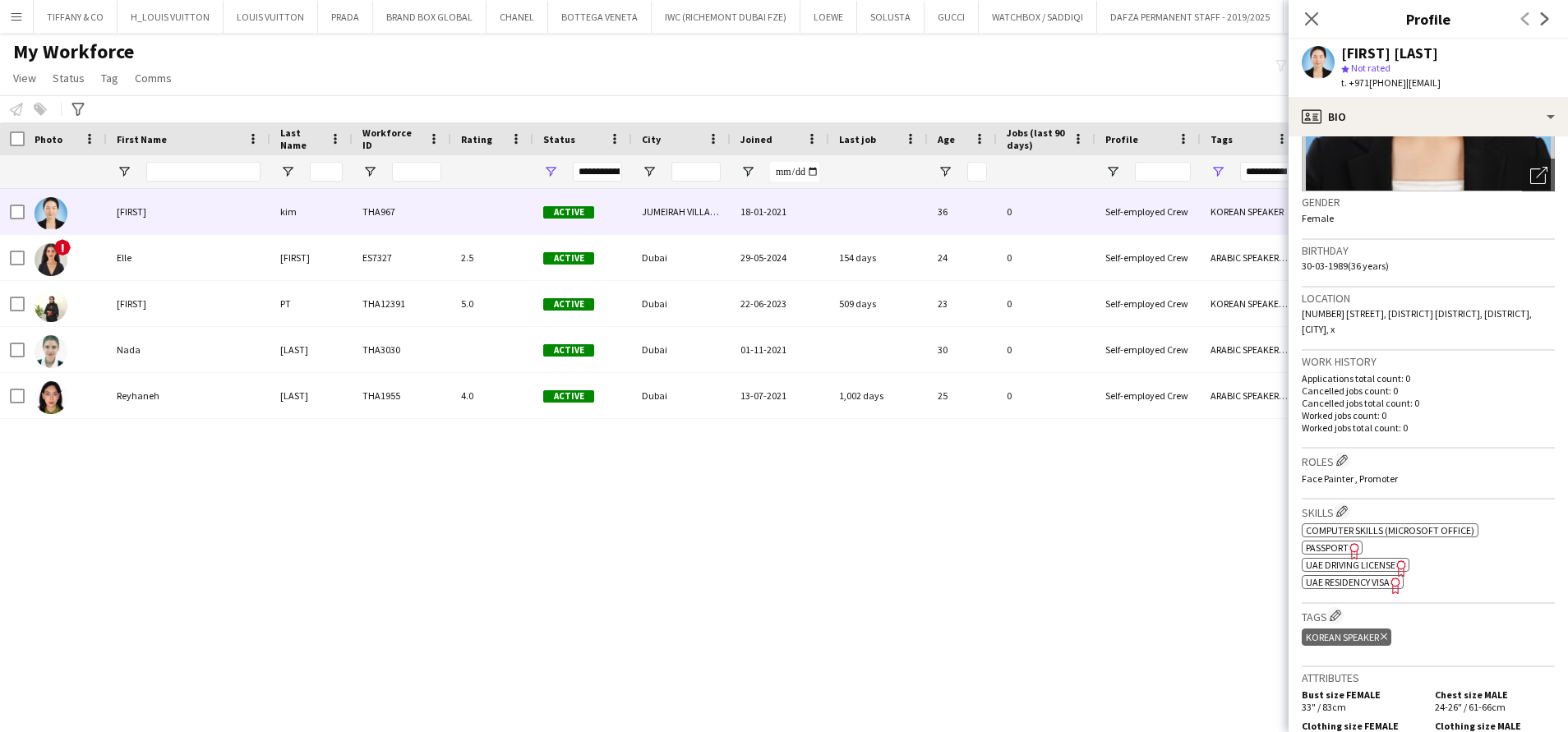 scroll, scrollTop: 161, scrollLeft: 0, axis: vertical 